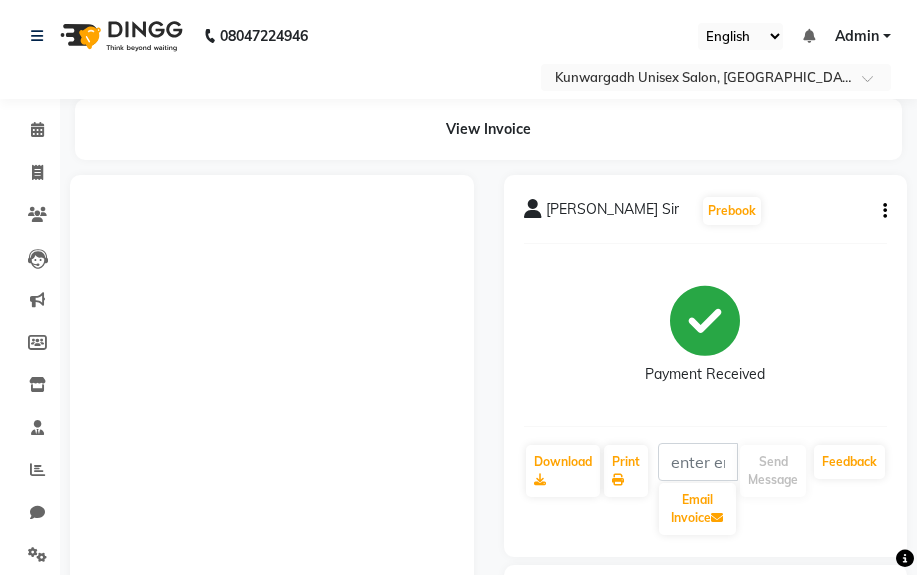 scroll, scrollTop: 0, scrollLeft: 0, axis: both 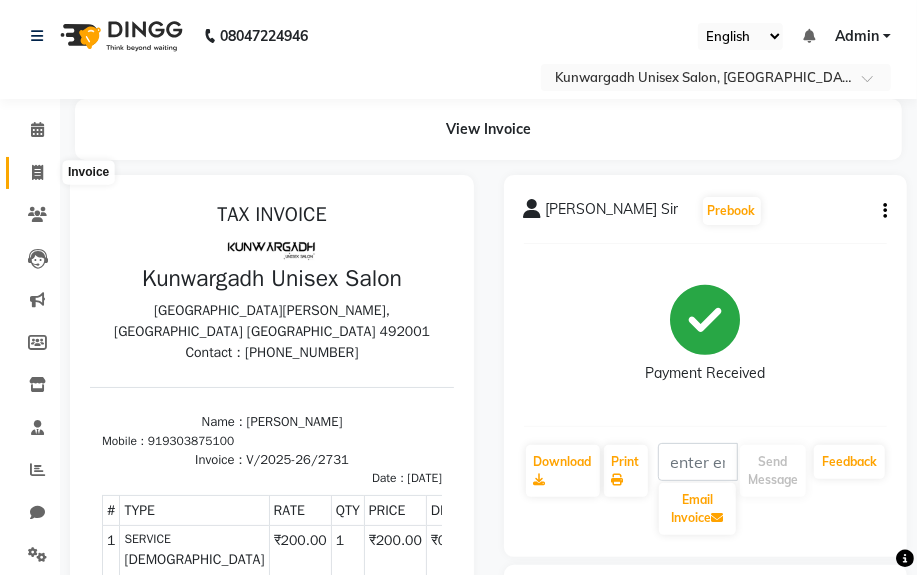 click 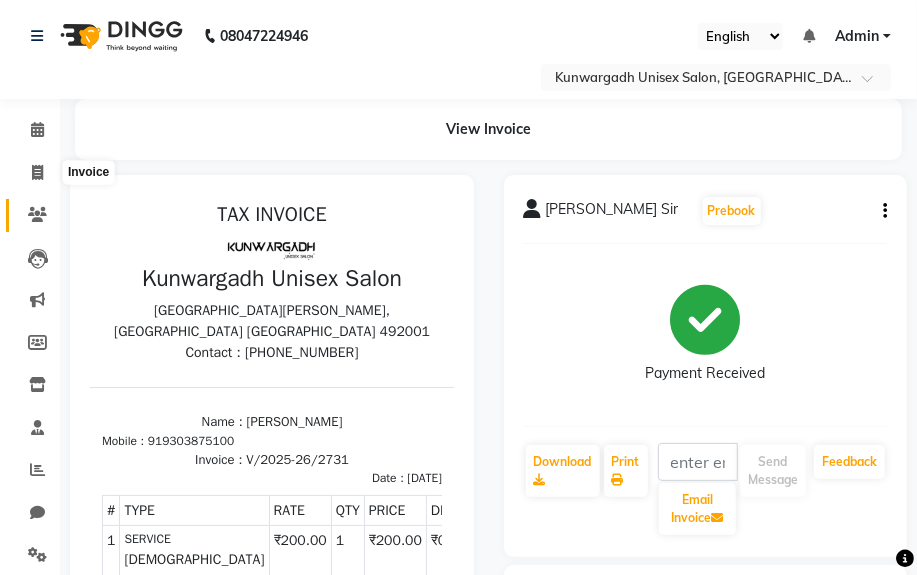 scroll, scrollTop: 52, scrollLeft: 0, axis: vertical 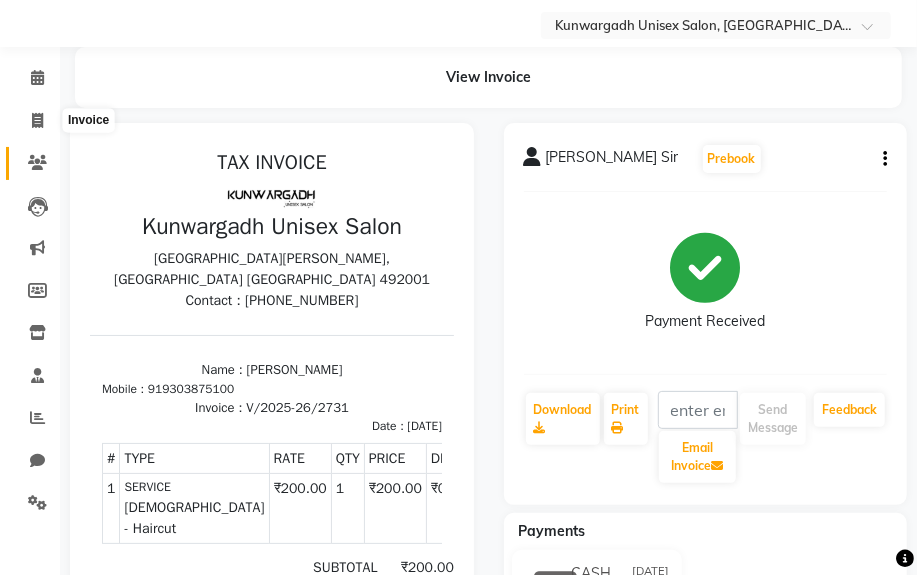 select on "service" 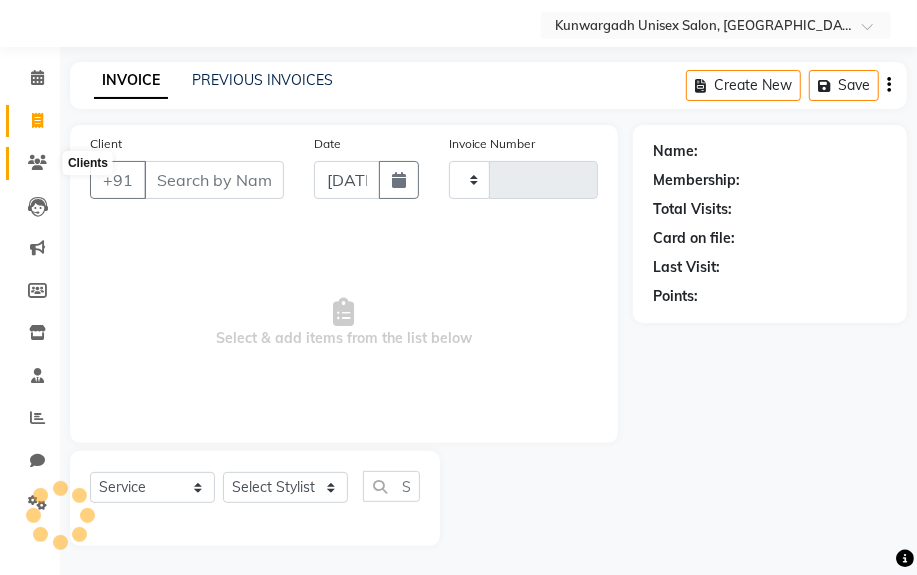type on "2732" 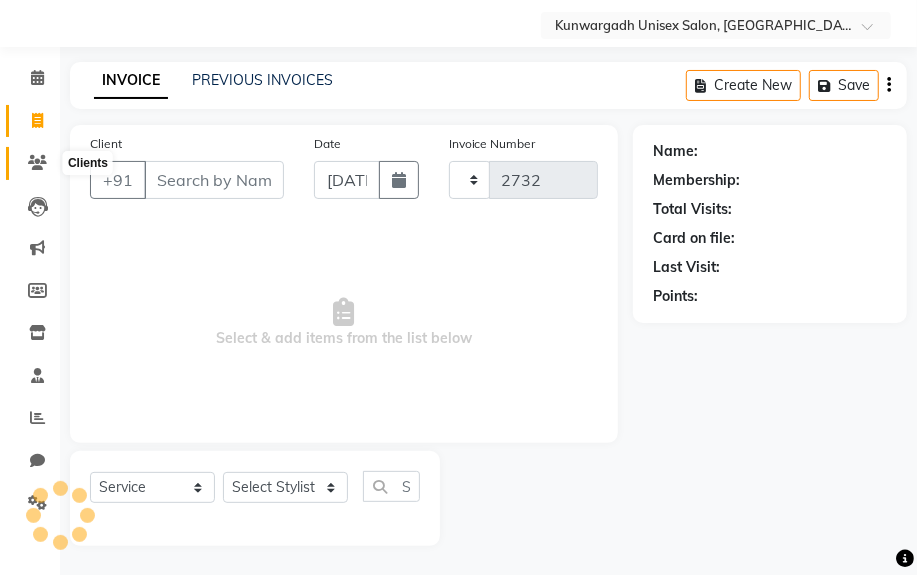 select on "7931" 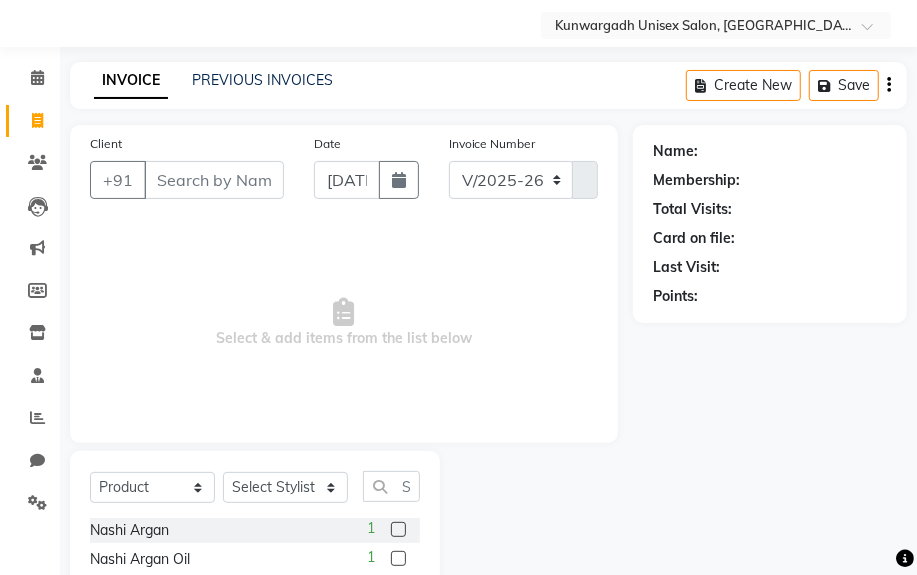 scroll, scrollTop: 23, scrollLeft: 0, axis: vertical 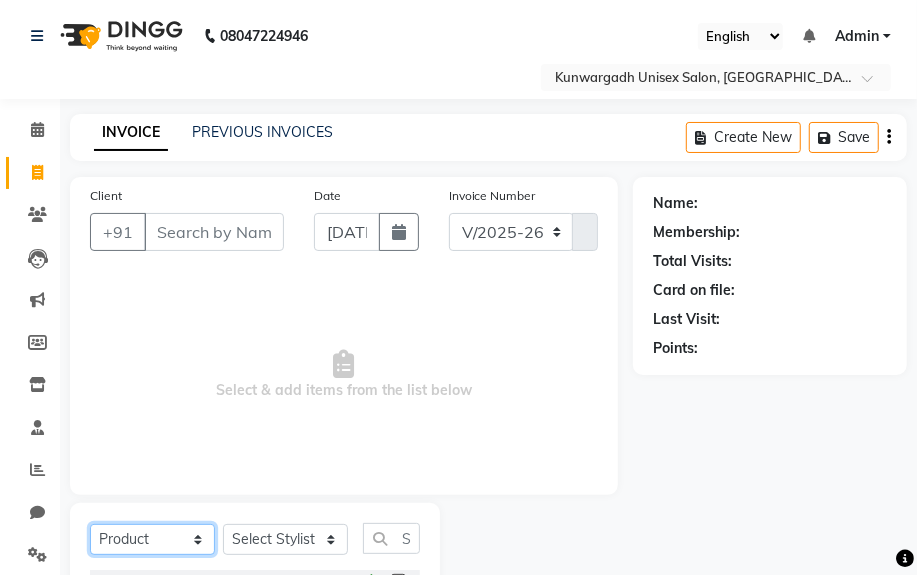 click on "Select  Service  Product  Membership  Package Voucher Prepaid Gift Card" 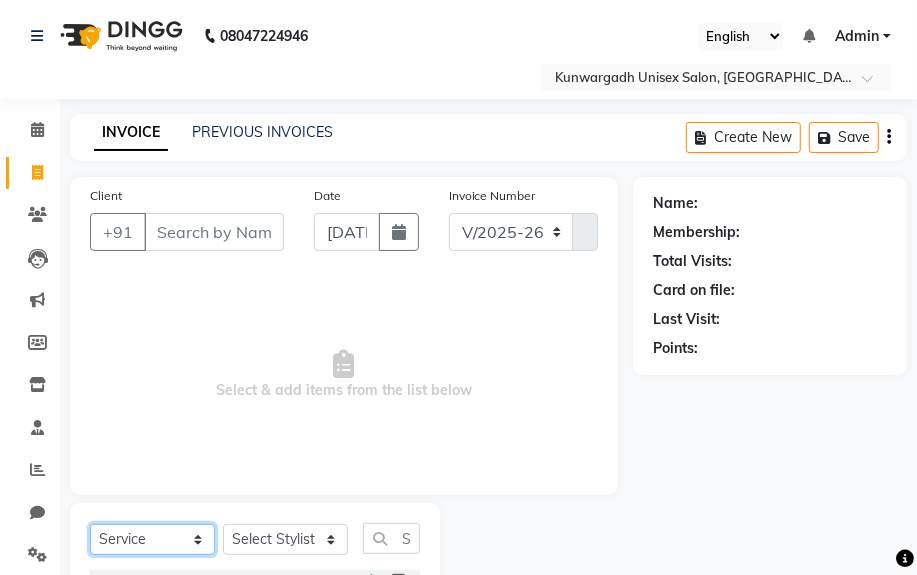 click on "Select  Service  Product  Membership  Package Voucher Prepaid Gift Card" 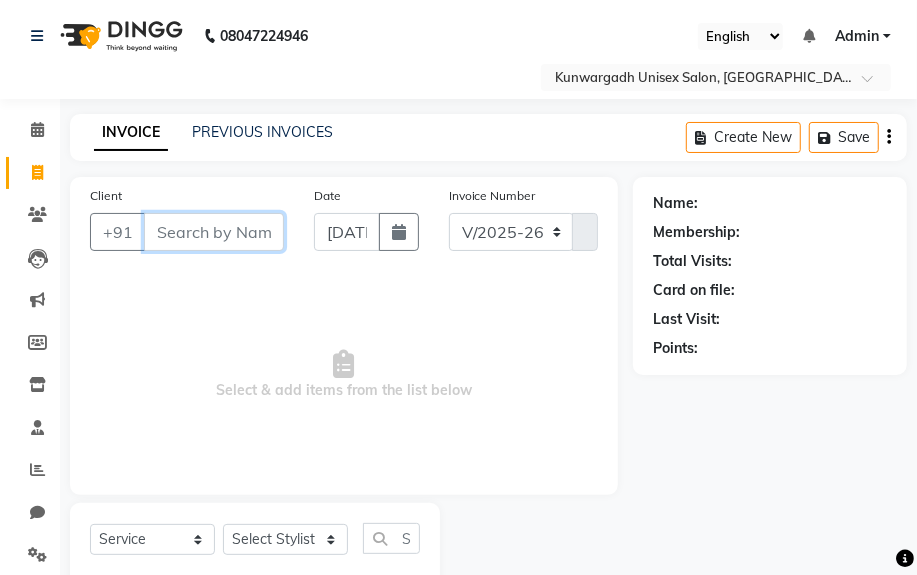 click on "Client" at bounding box center [214, 232] 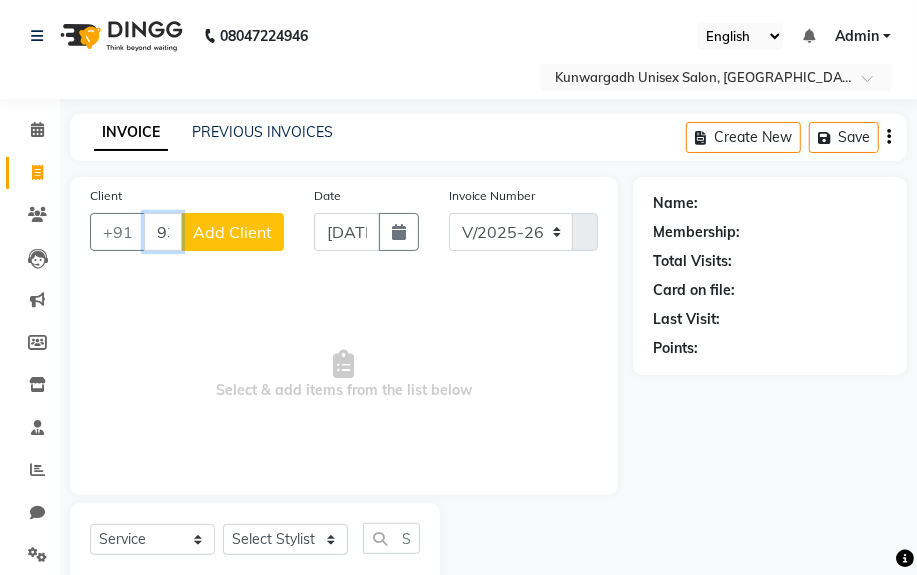 type on "9340746682" 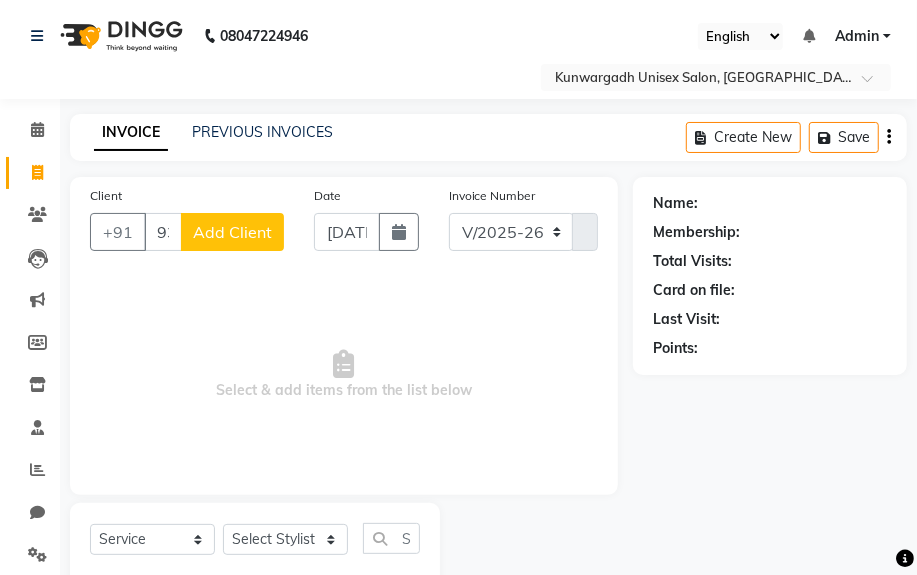 click on "Add Client" 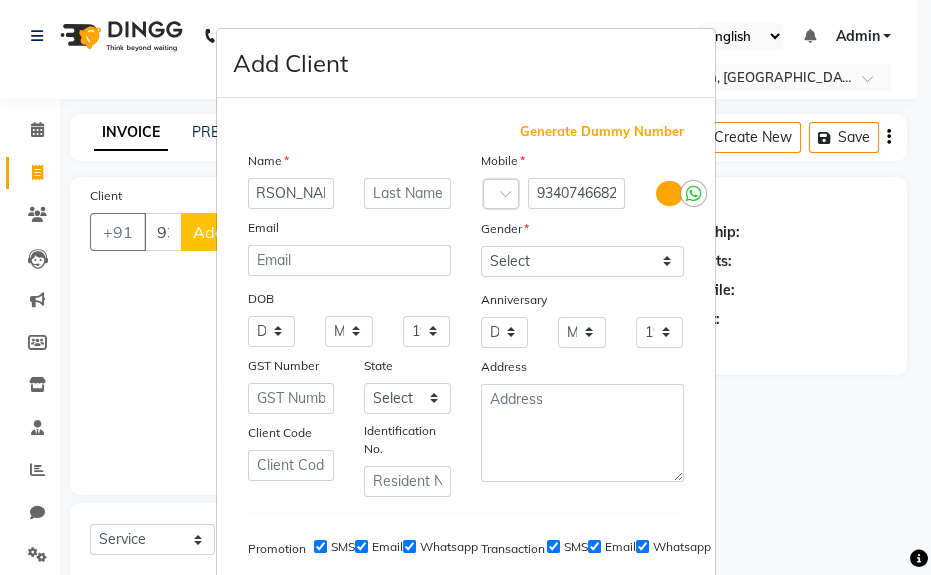 scroll, scrollTop: 0, scrollLeft: 26, axis: horizontal 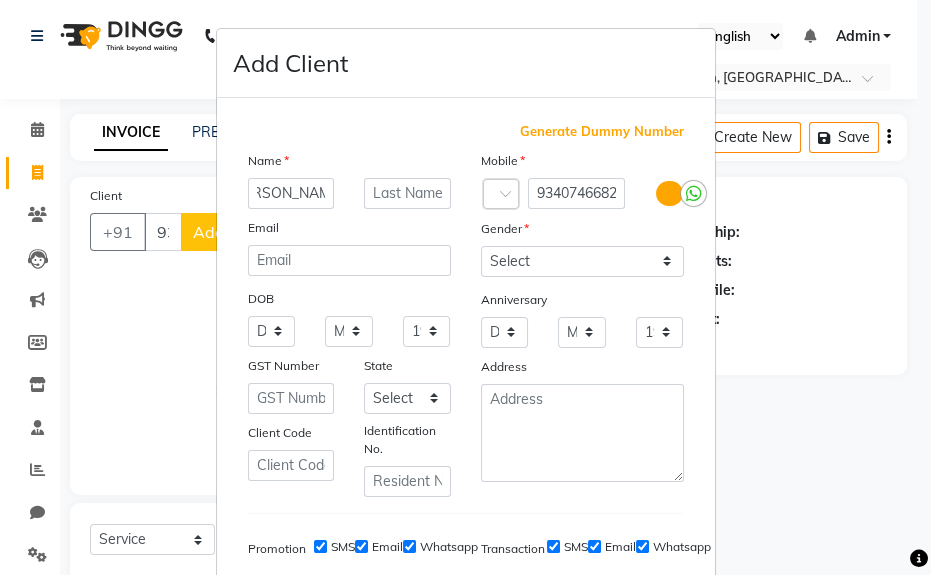 type on "[PERSON_NAME]" 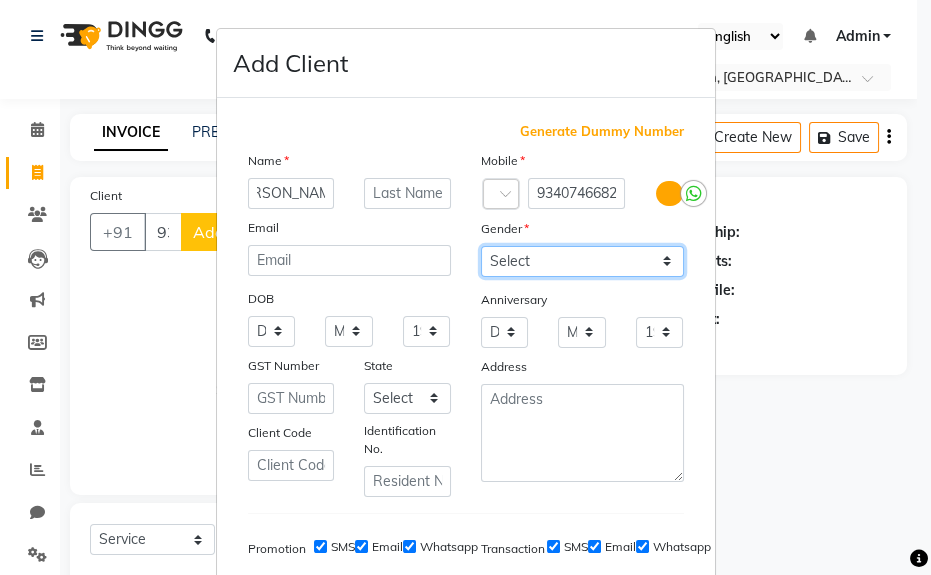 drag, startPoint x: 507, startPoint y: 252, endPoint x: 501, endPoint y: 267, distance: 16.155495 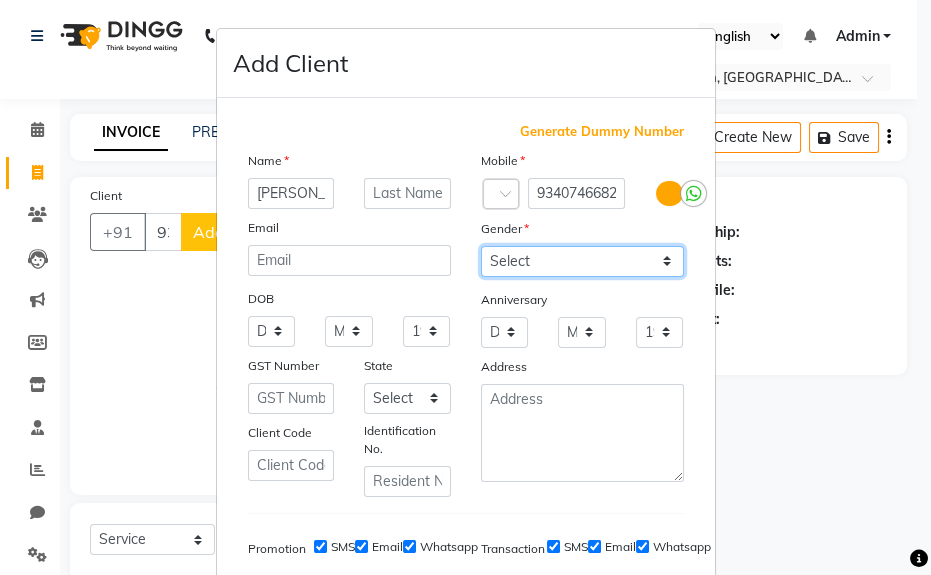 select on "female" 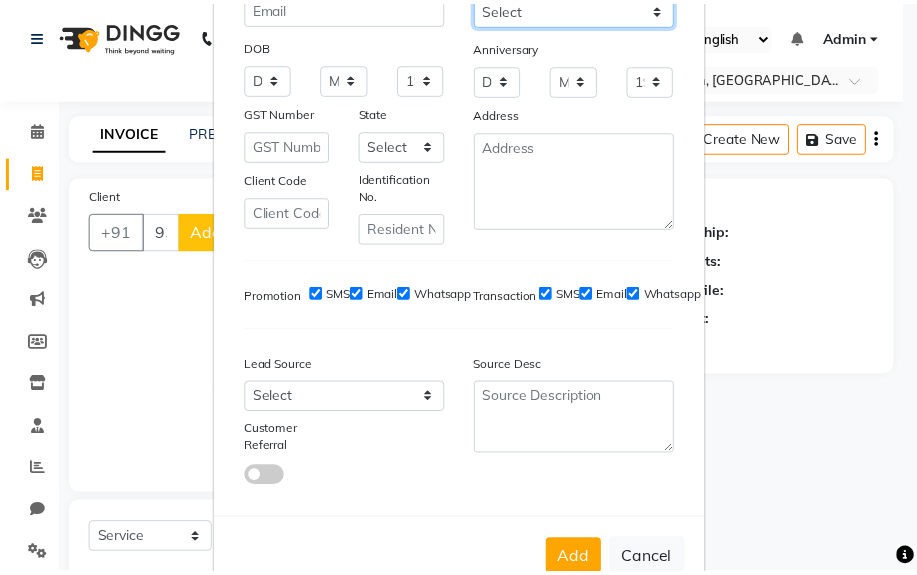 scroll, scrollTop: 308, scrollLeft: 0, axis: vertical 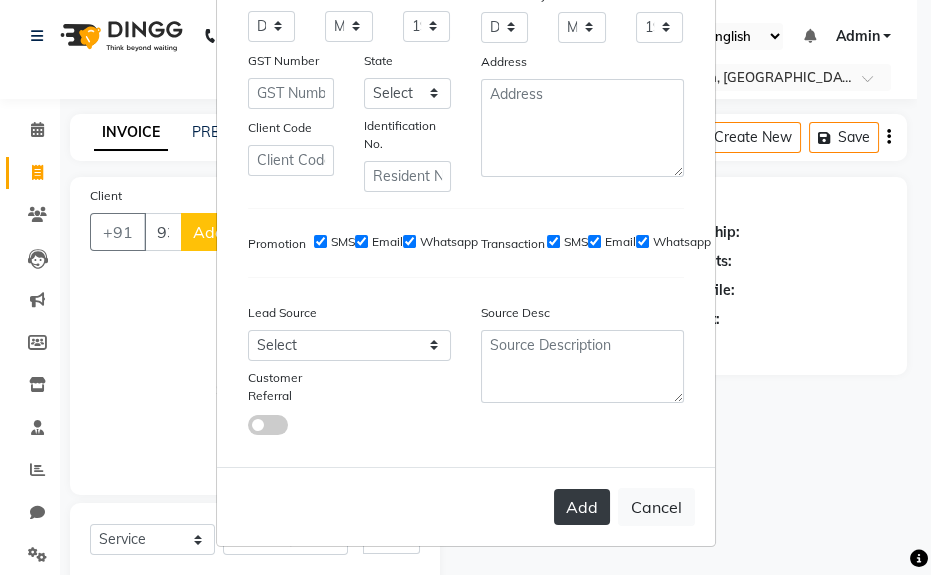 click on "Add" at bounding box center (582, 507) 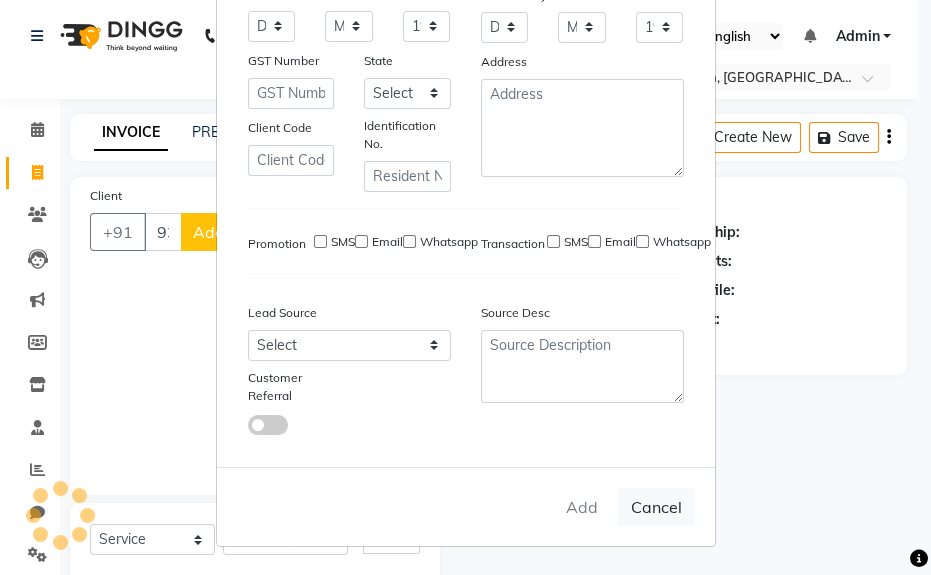 type 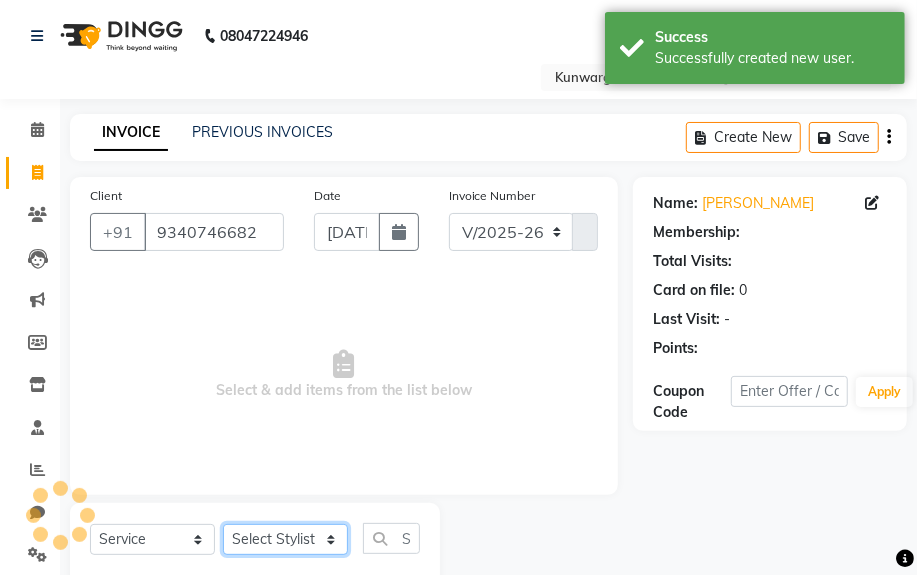 click on "Select Stylist [PERSON_NAME] Sir  Chiku [PERSON_NAME] [PERSON_NAME]  [PERSON_NAME]   [PERSON_NAME]  [PERSON_NAME]  [PERSON_NAME]" 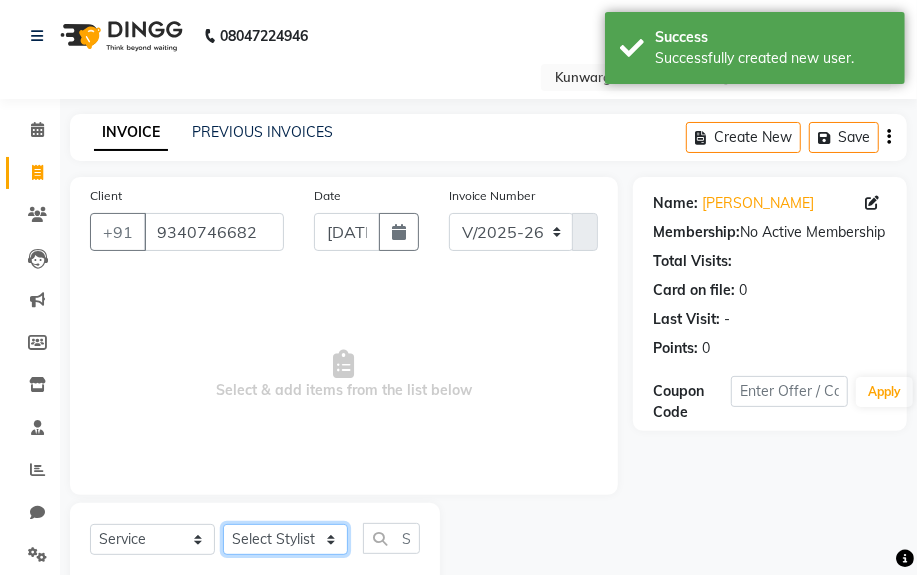 select on "84120" 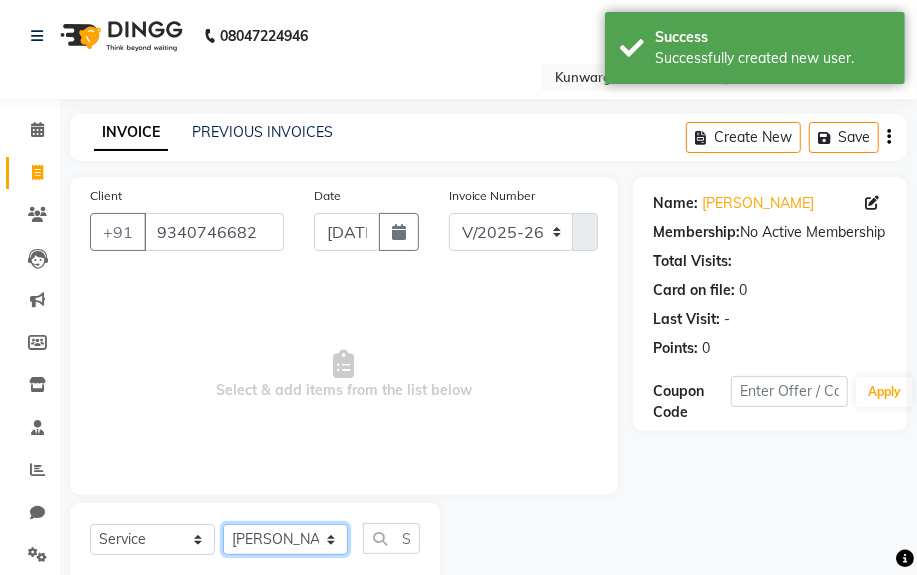 click on "Select Stylist [PERSON_NAME] Sir  Chiku [PERSON_NAME] [PERSON_NAME]  [PERSON_NAME]   [PERSON_NAME]  [PERSON_NAME]  [PERSON_NAME]" 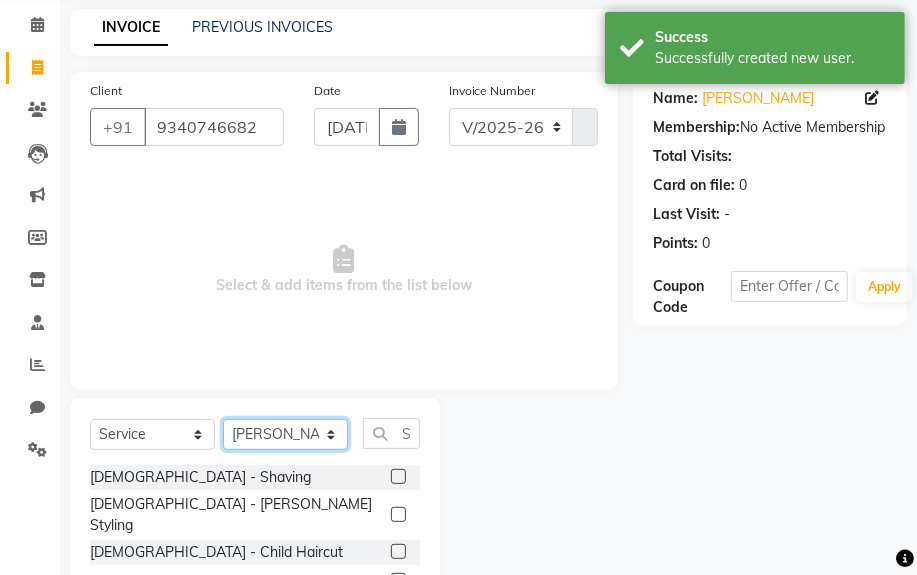 scroll, scrollTop: 252, scrollLeft: 0, axis: vertical 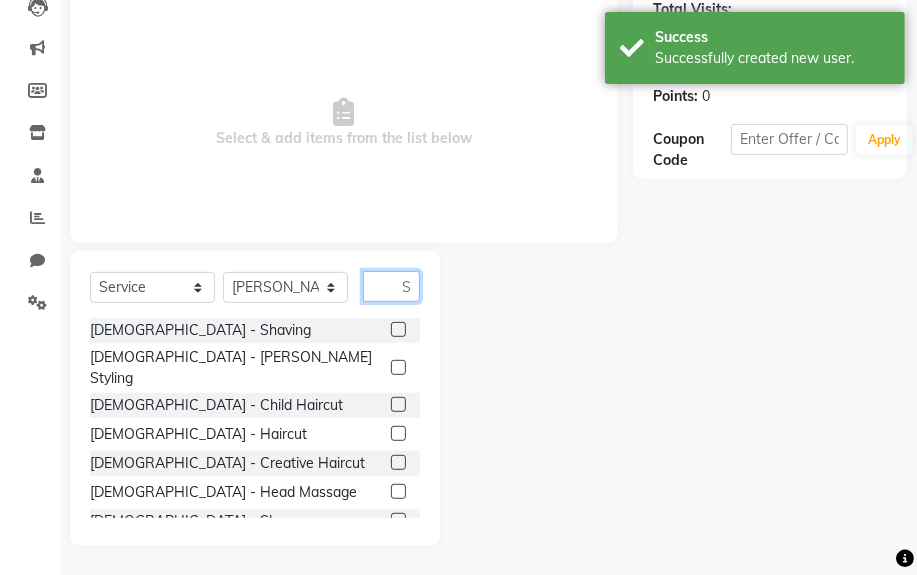 click 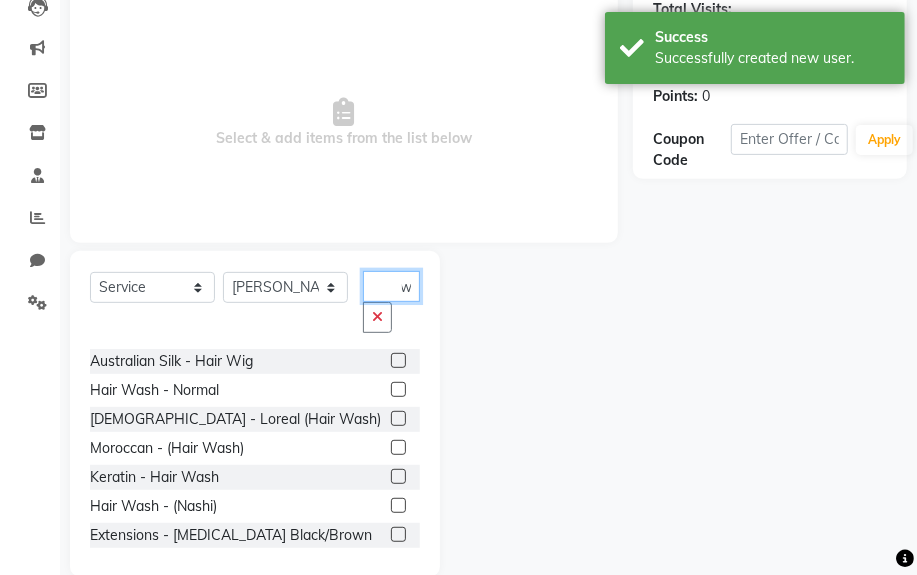 scroll, scrollTop: 0, scrollLeft: 39, axis: horizontal 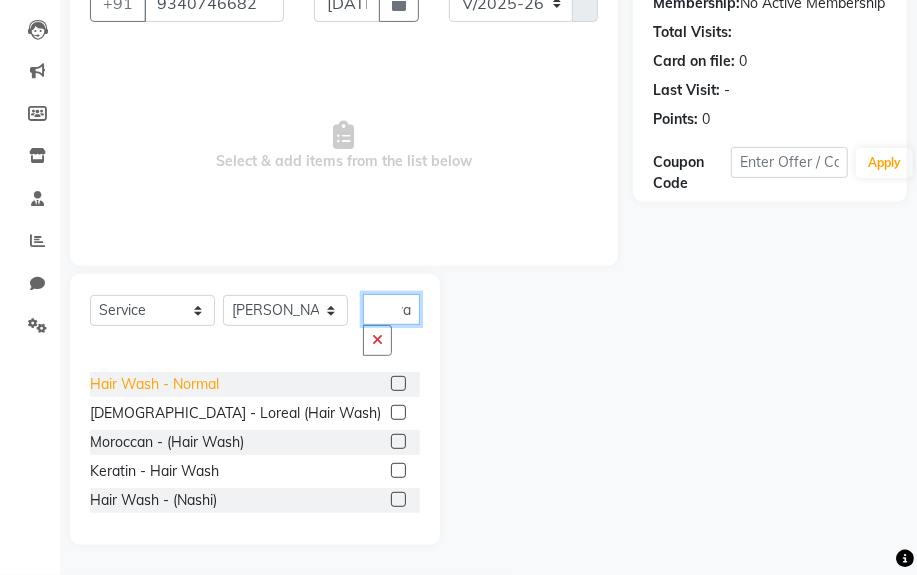 type on "hair wa" 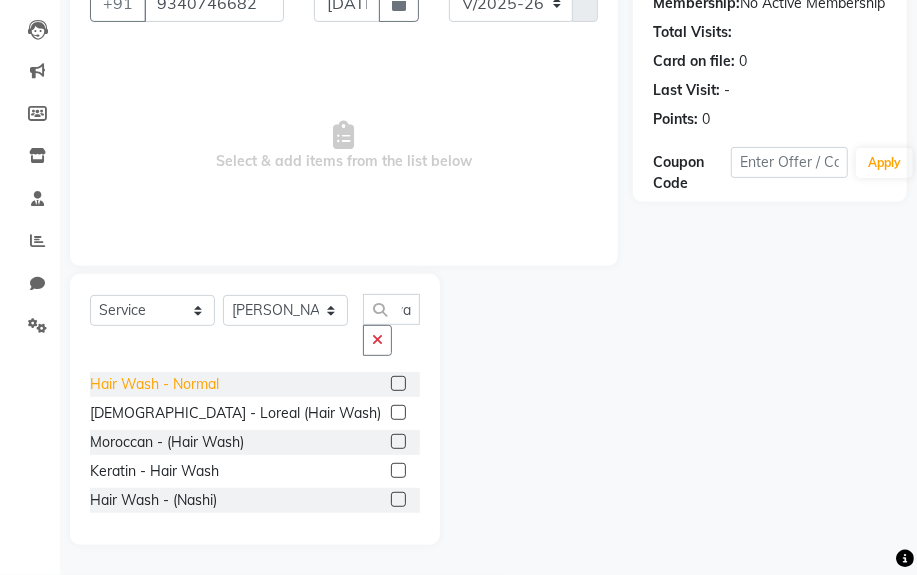 click on "Hair Wash - Normal" 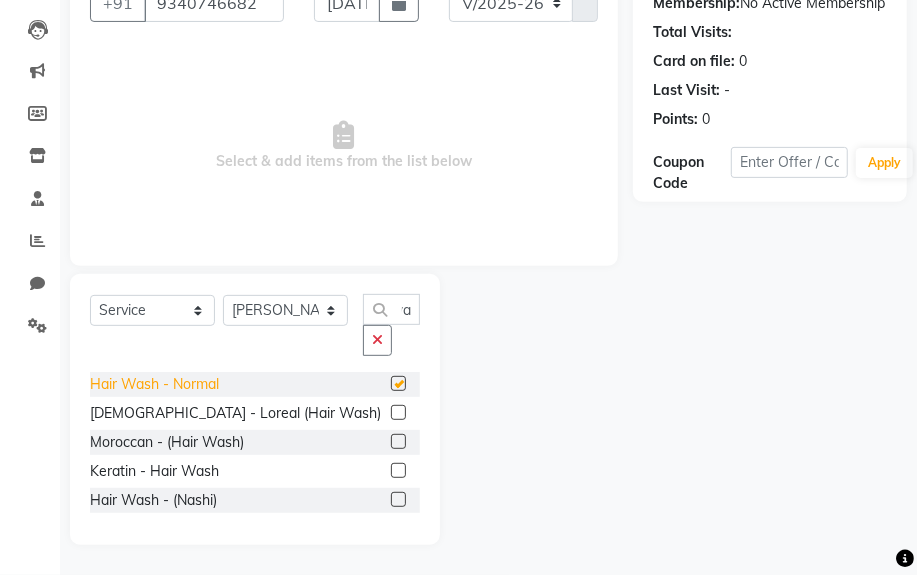 scroll, scrollTop: 0, scrollLeft: 0, axis: both 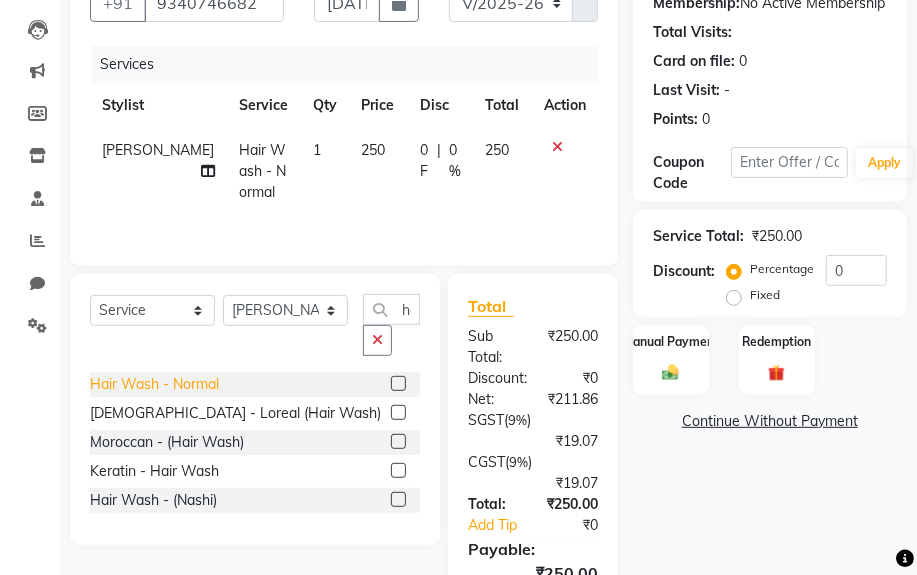 checkbox on "false" 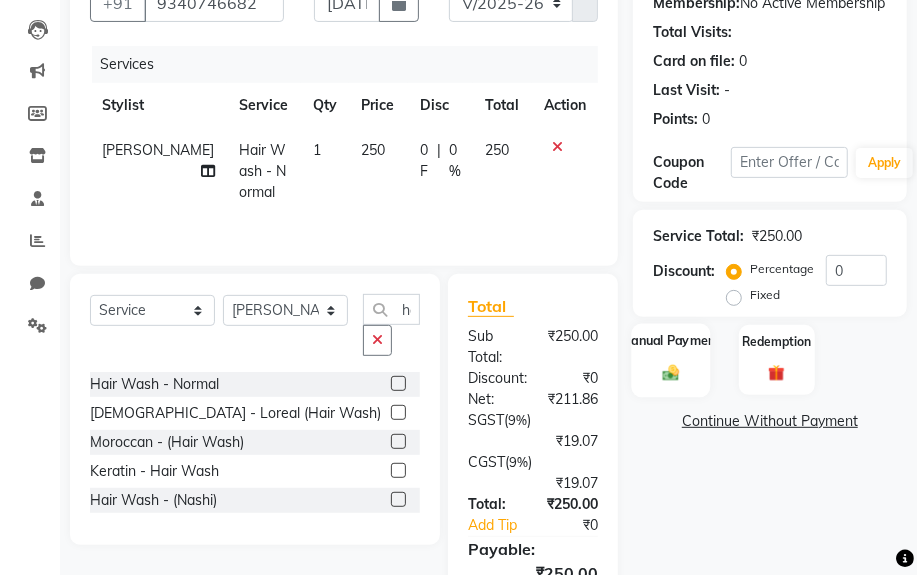 click on "Manual Payment" 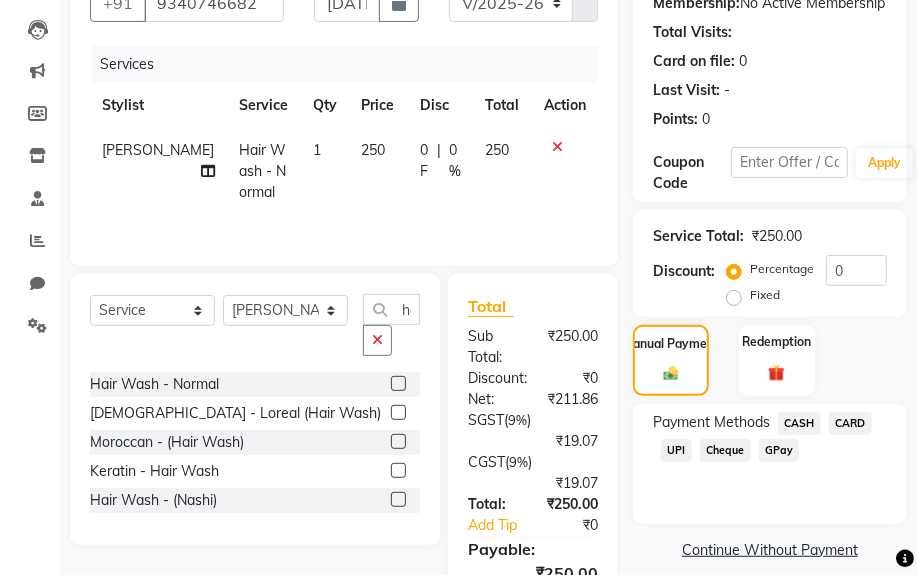 click on "UPI" 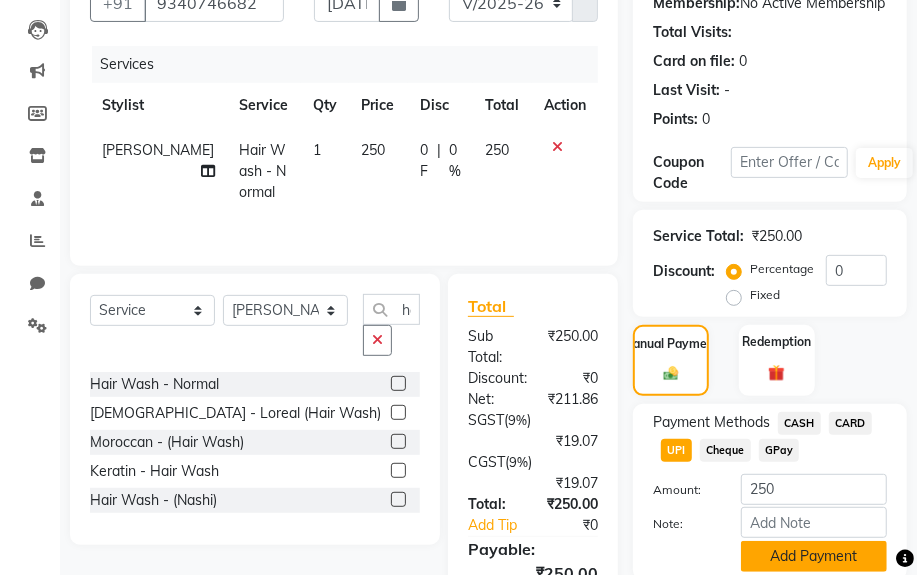 click on "Add Payment" 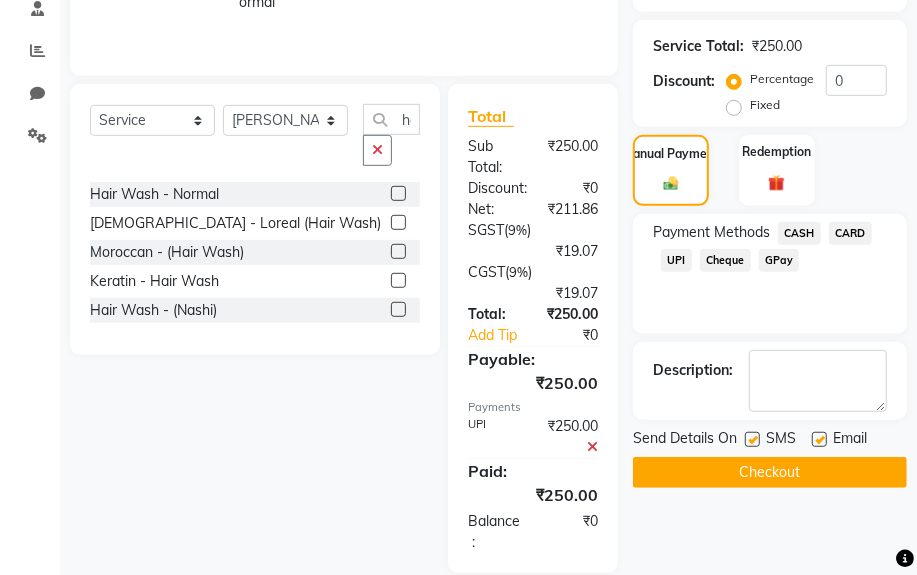 scroll, scrollTop: 447, scrollLeft: 0, axis: vertical 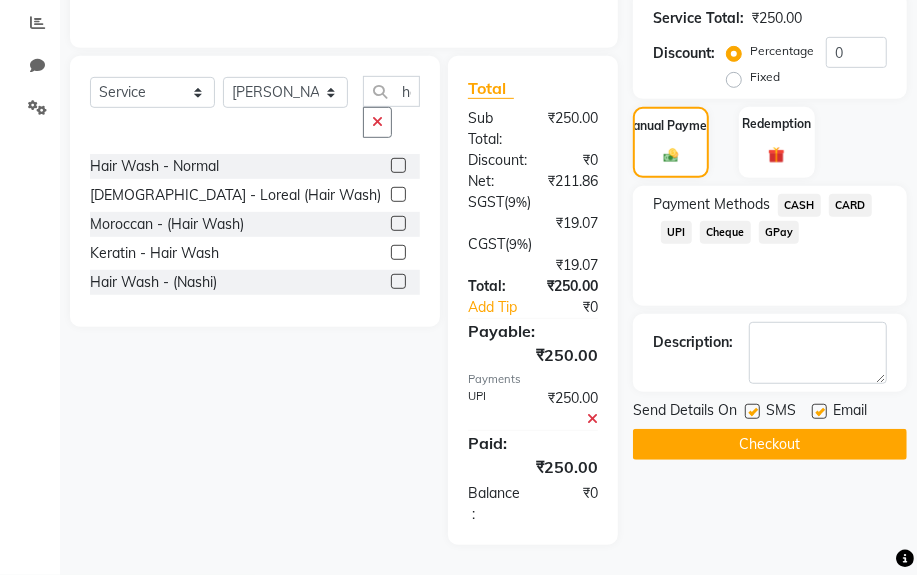 click on "Checkout" 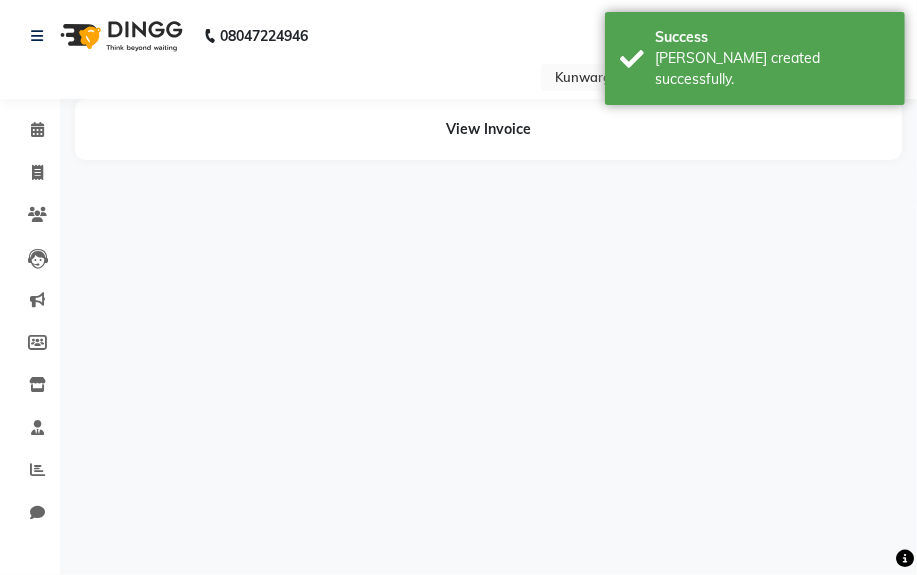 scroll, scrollTop: 0, scrollLeft: 0, axis: both 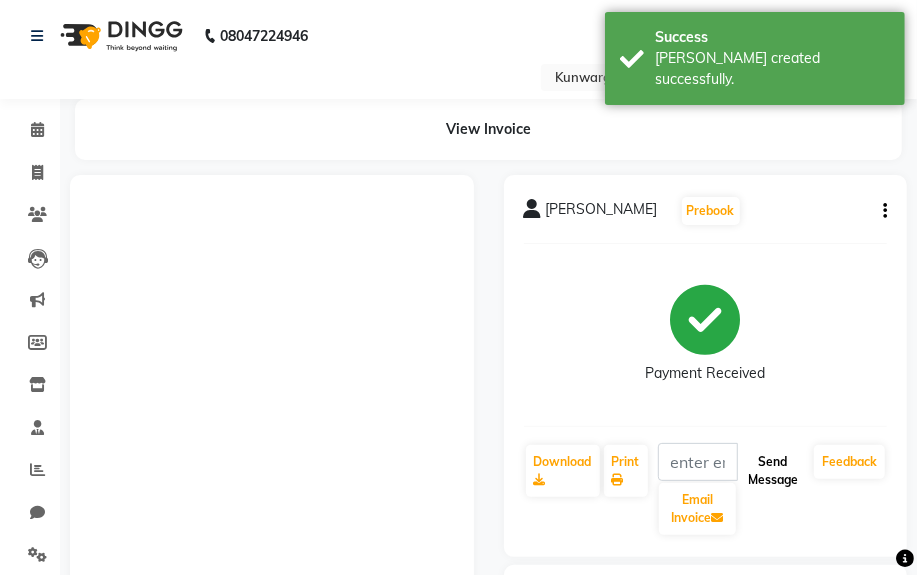 click on "Send Message" 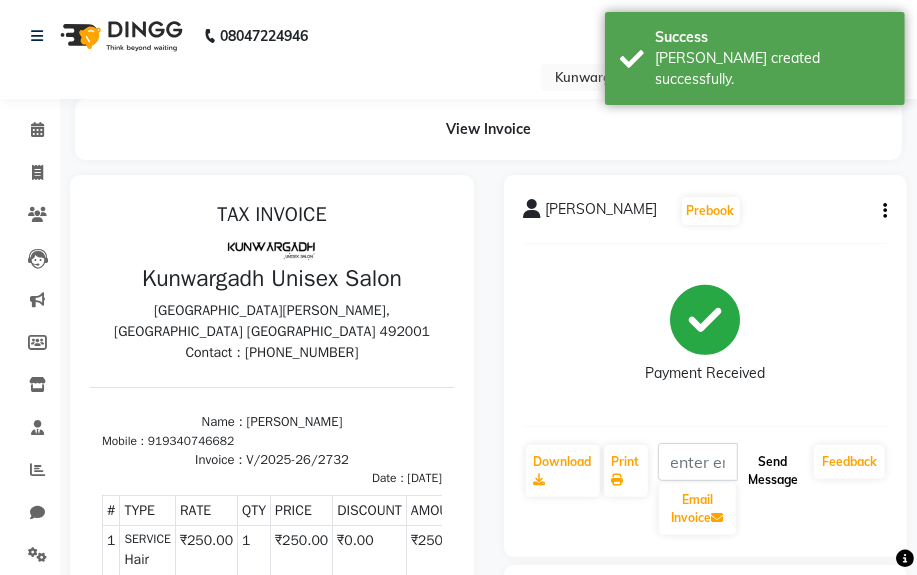 scroll, scrollTop: 0, scrollLeft: 0, axis: both 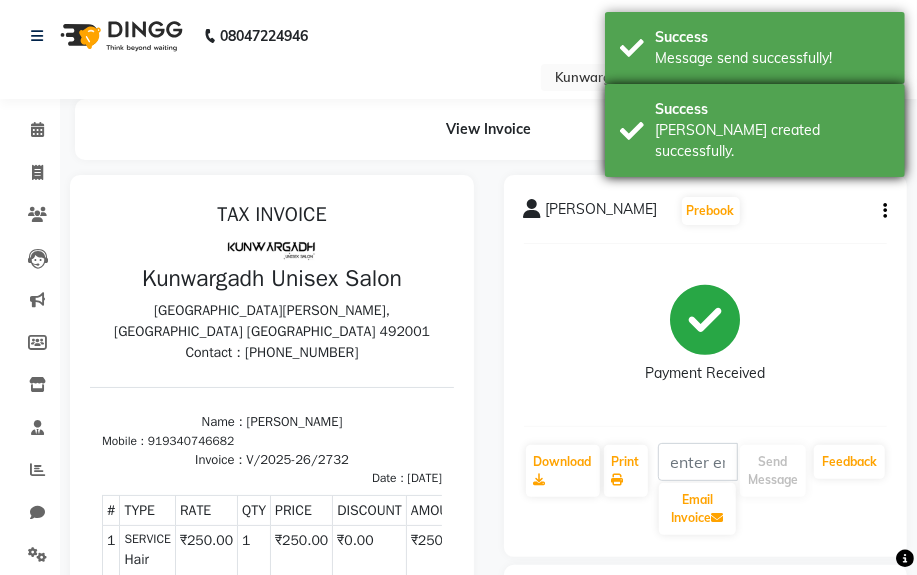 drag, startPoint x: 810, startPoint y: 111, endPoint x: 814, endPoint y: 81, distance: 30.265491 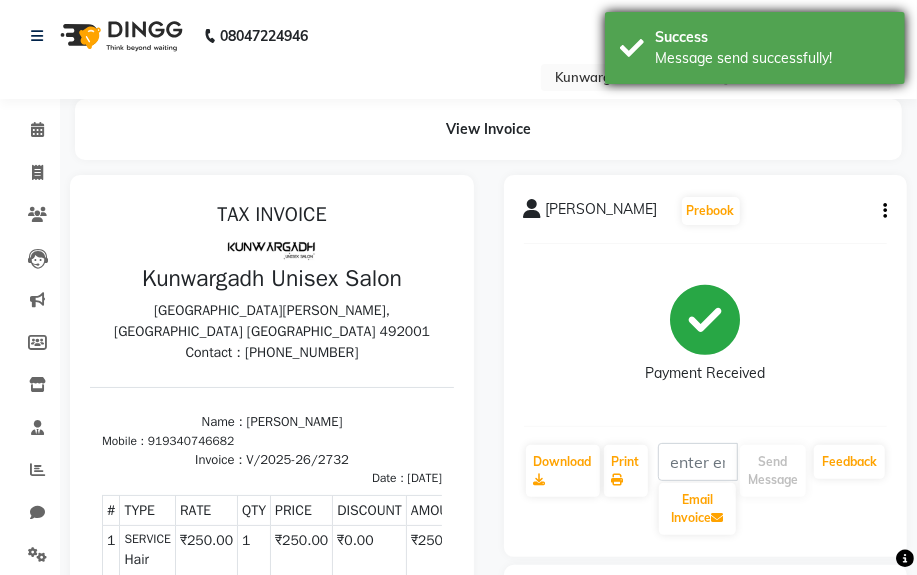 click on "Success   Message send successfully!" at bounding box center (755, 48) 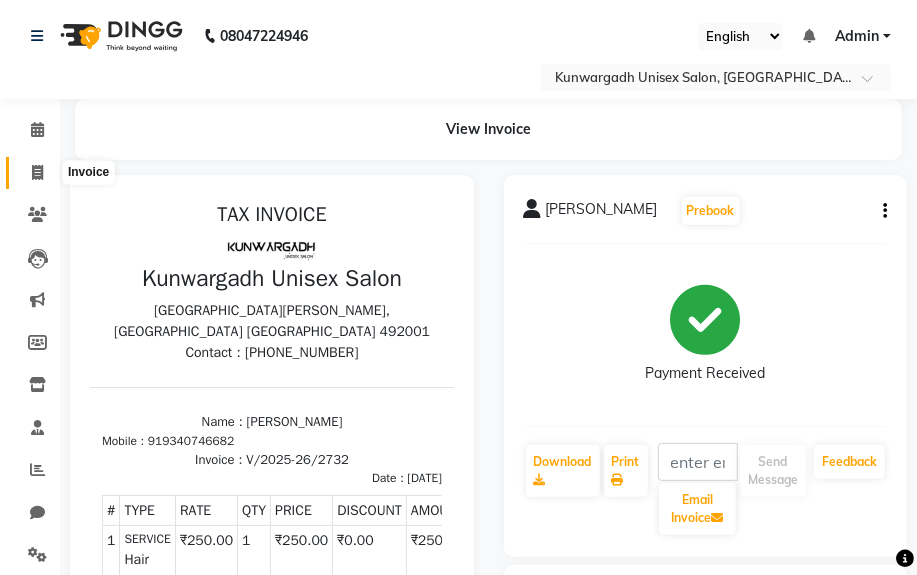 click 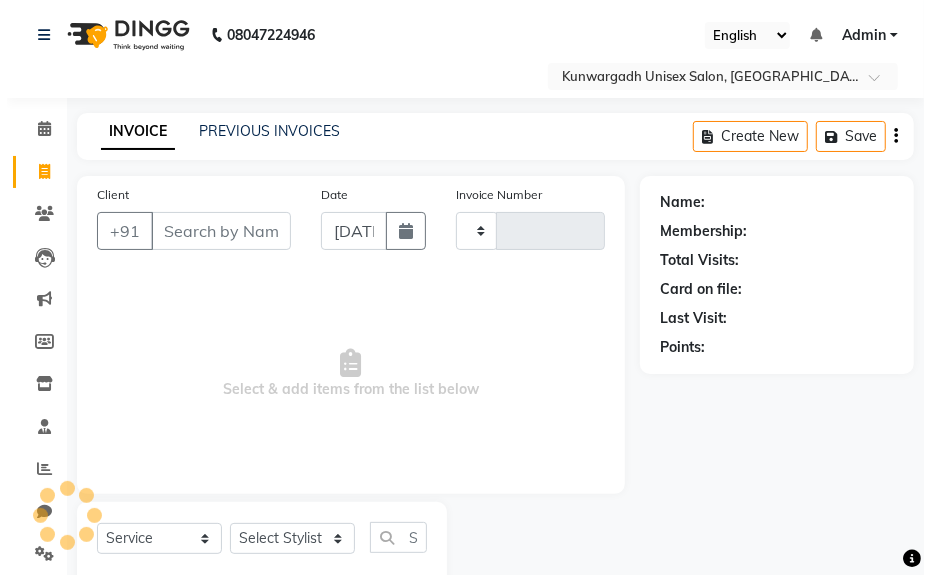 scroll, scrollTop: 52, scrollLeft: 0, axis: vertical 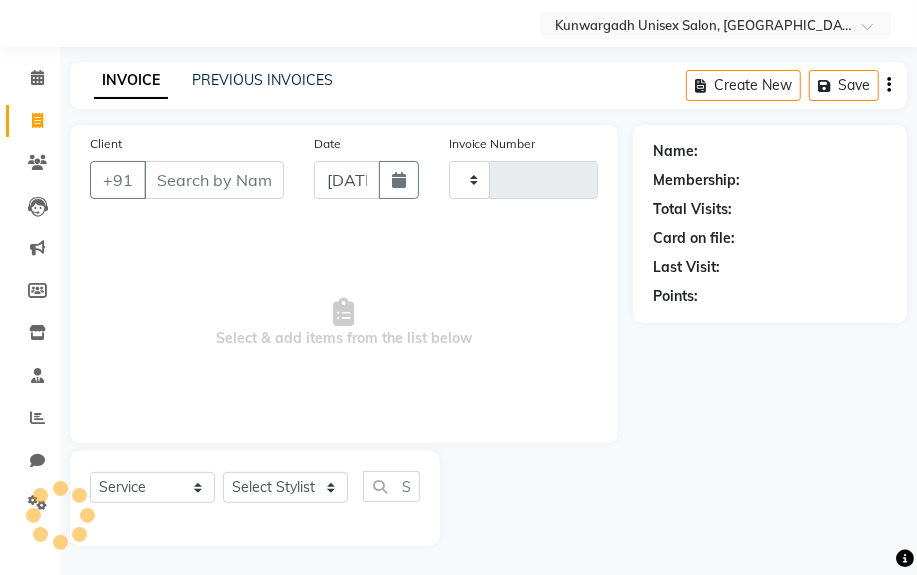 type on "2733" 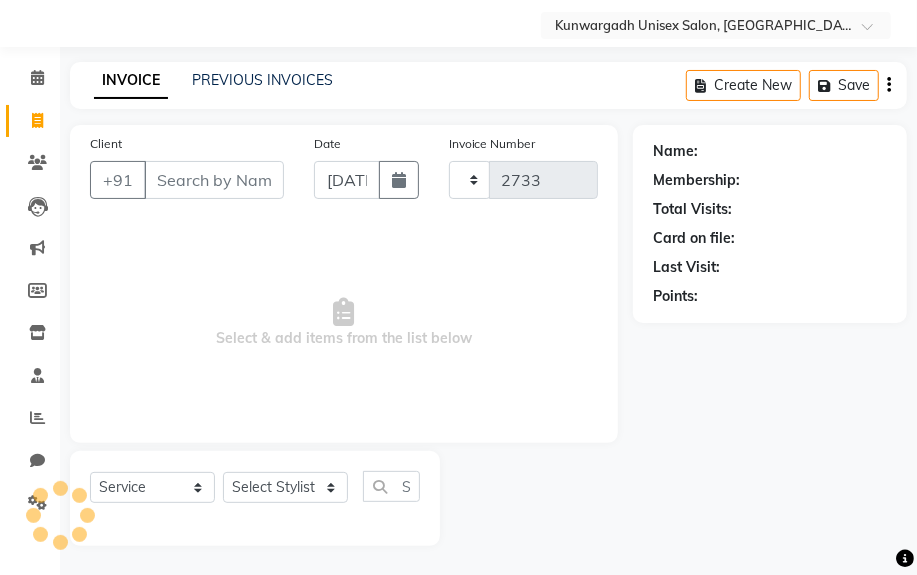 select on "7931" 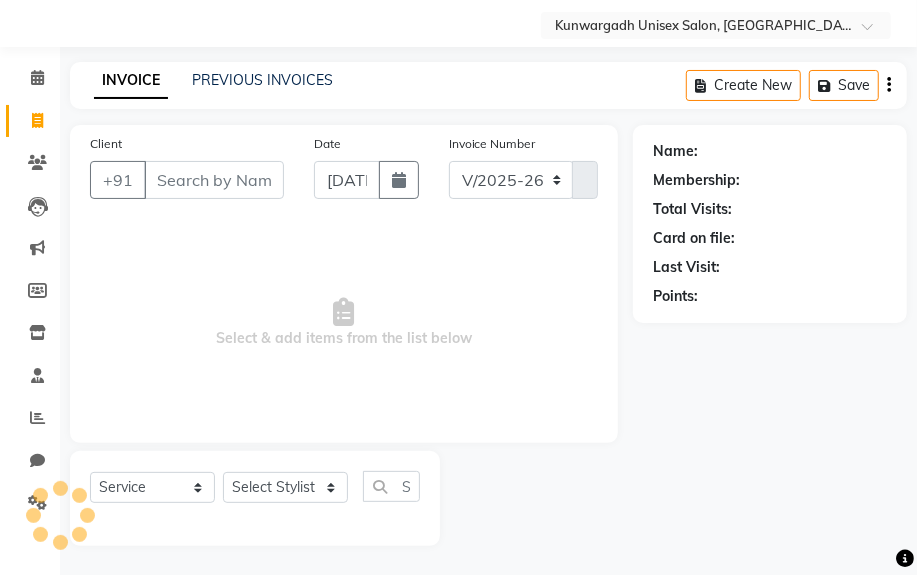 select on "product" 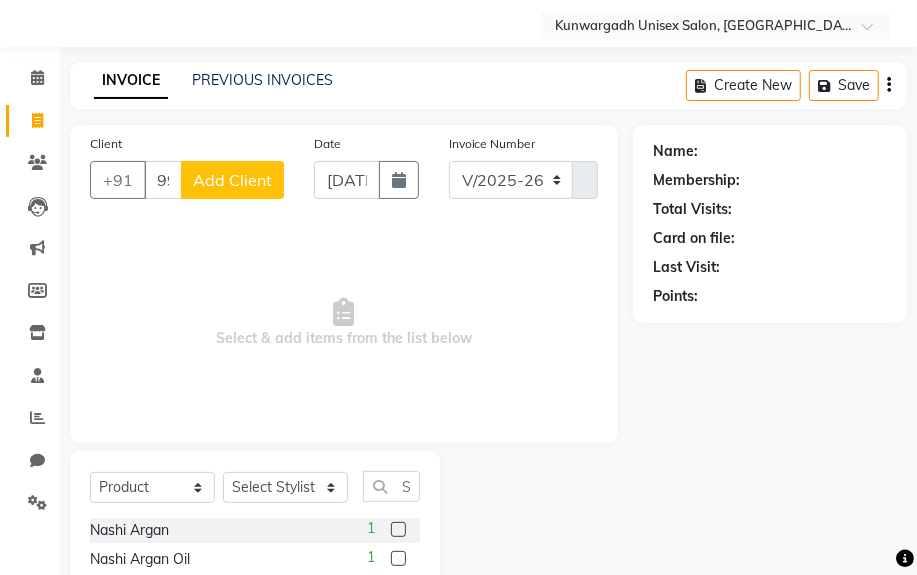 type on "9981493216" 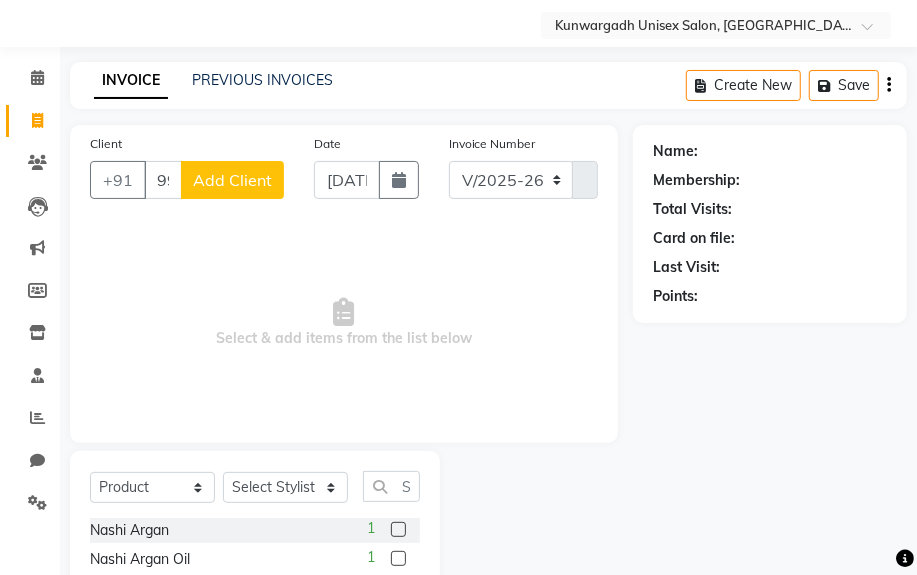 click on "Add Client" 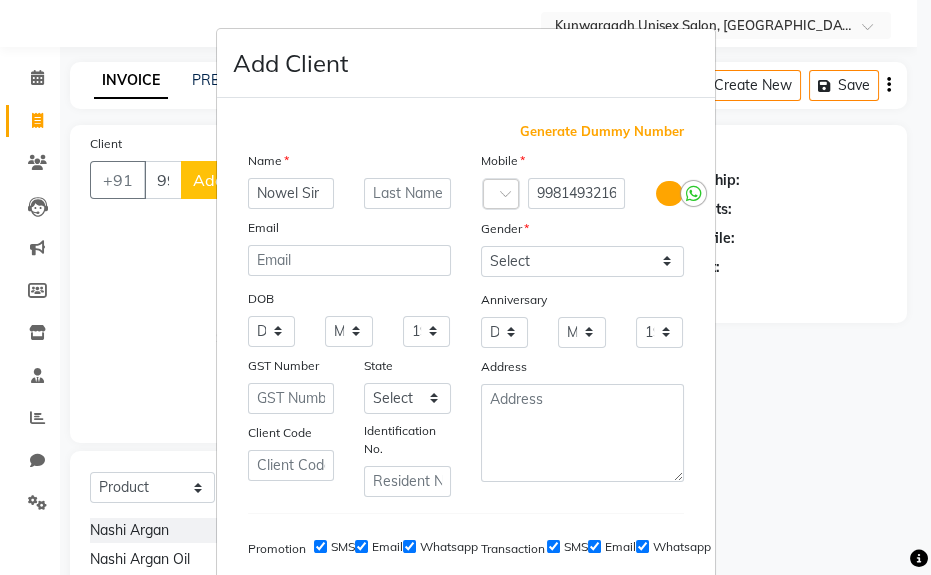 type on "Nowel Sir" 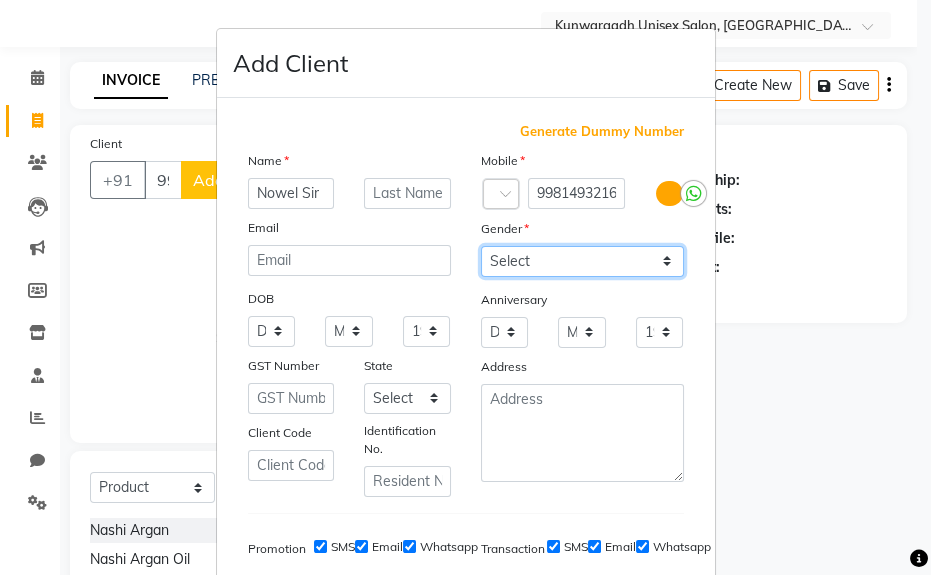 drag, startPoint x: 608, startPoint y: 252, endPoint x: 590, endPoint y: 276, distance: 30 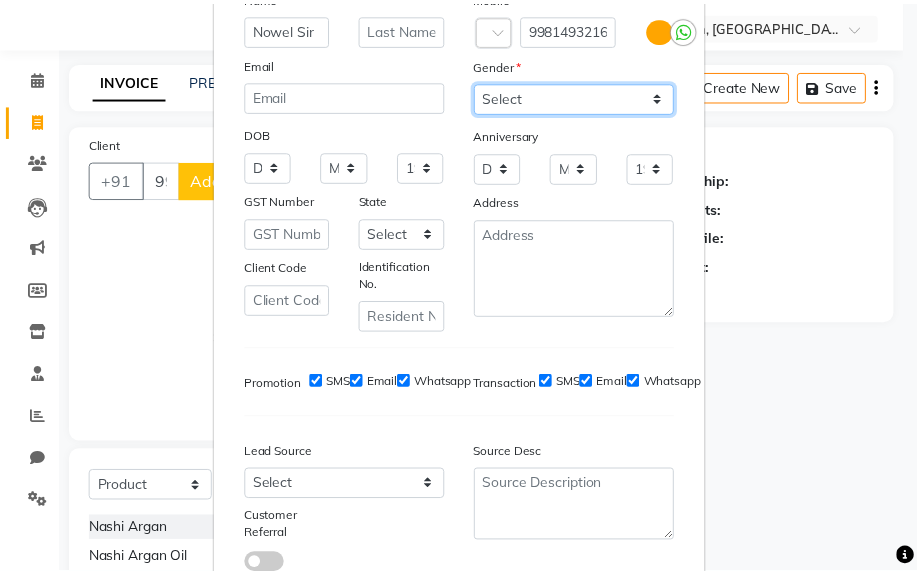 scroll, scrollTop: 308, scrollLeft: 0, axis: vertical 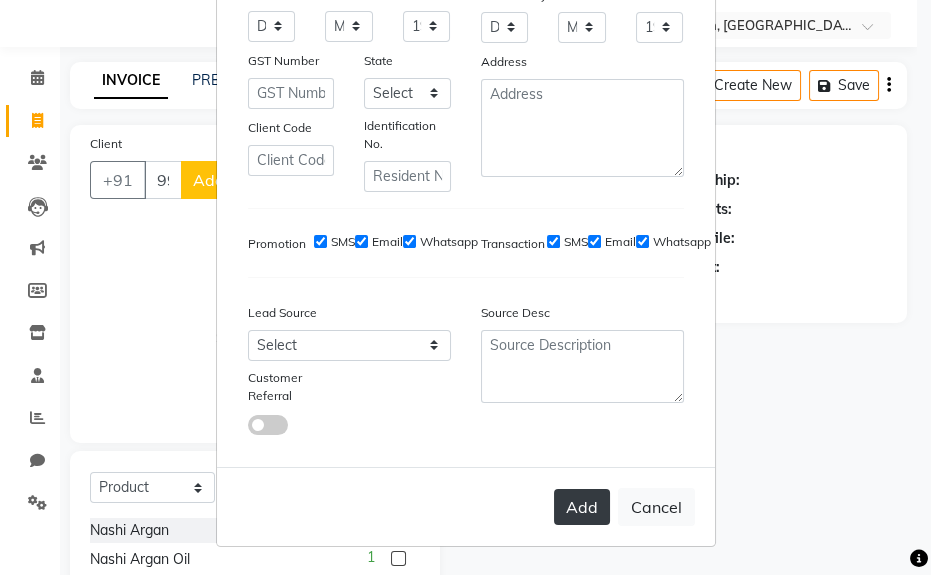 click on "Add" at bounding box center [582, 507] 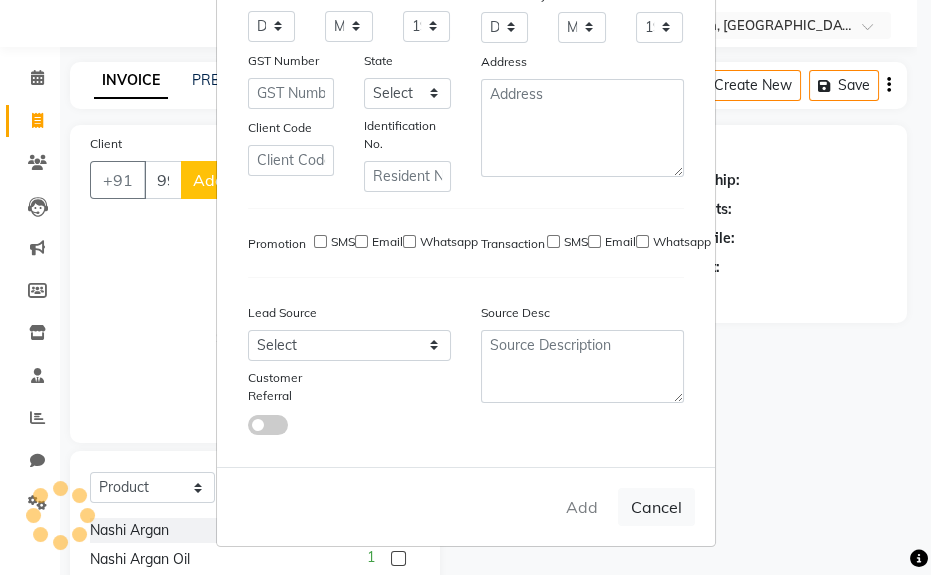 type 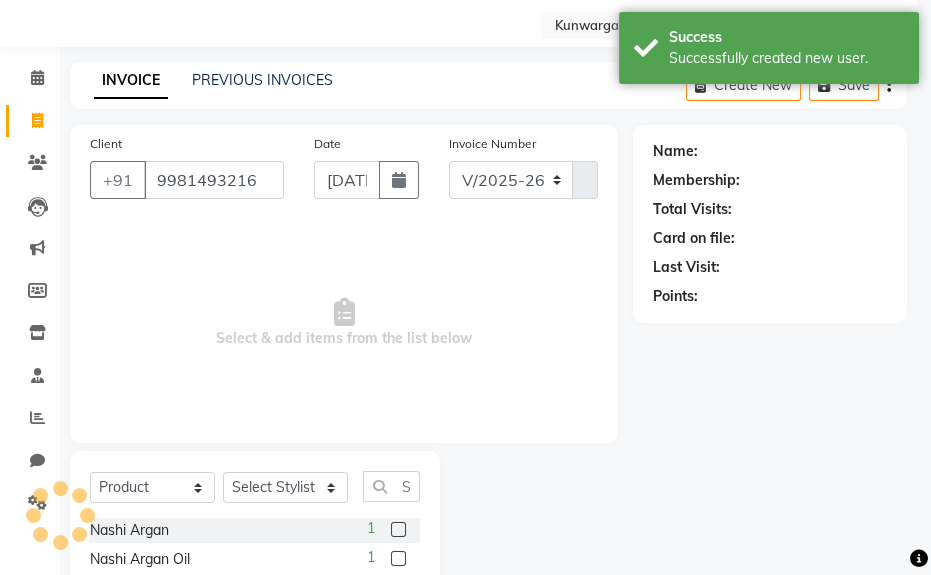 click on "Add Client Generate Dummy Number Name Email DOB Day 01 02 03 04 05 06 07 08 09 10 11 12 13 14 15 16 17 18 19 20 21 22 23 24 25 26 27 28 29 30 31 Month January February March April May June July August September October November December 1940 1941 1942 1943 1944 1945 1946 1947 1948 1949 1950 1951 1952 1953 1954 1955 1956 1957 1958 1959 1960 1961 1962 1963 1964 1965 1966 1967 1968 1969 1970 1971 1972 1973 1974 1975 1976 1977 1978 1979 1980 1981 1982 1983 1984 1985 1986 1987 1988 1989 1990 1991 1992 1993 1994 1995 1996 1997 1998 1999 2000 2001 2002 2003 2004 2005 2006 2007 2008 2009 2010 2011 2012 2013 2014 2015 2016 2017 2018 2019 2020 2021 2022 2023 2024 GST Number State Select Andaman and Nicobar Islands Andhra Pradesh Arunachal Pradesh Assam Bihar Chandigarh Chhattisgarh Dadra and Nagar Haveli Daman and Diu Delhi Goa Gujarat Haryana Himachal Pradesh Jammu and Kashmir Jharkhand Karnataka Kerala Lakshadweep Madhya Pradesh Maharashtra Manipur Meghalaya Mizoram Nagaland Odisha Pondicherry Punjab Rajasthan Sikkim" at bounding box center (465, 287) 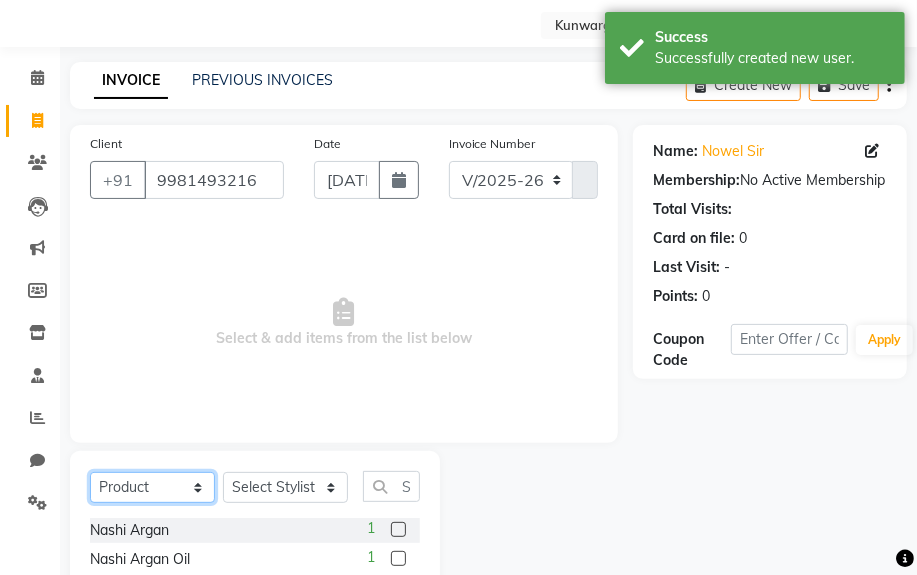 click on "Select  Service  Product  Membership  Package Voucher Prepaid Gift Card" 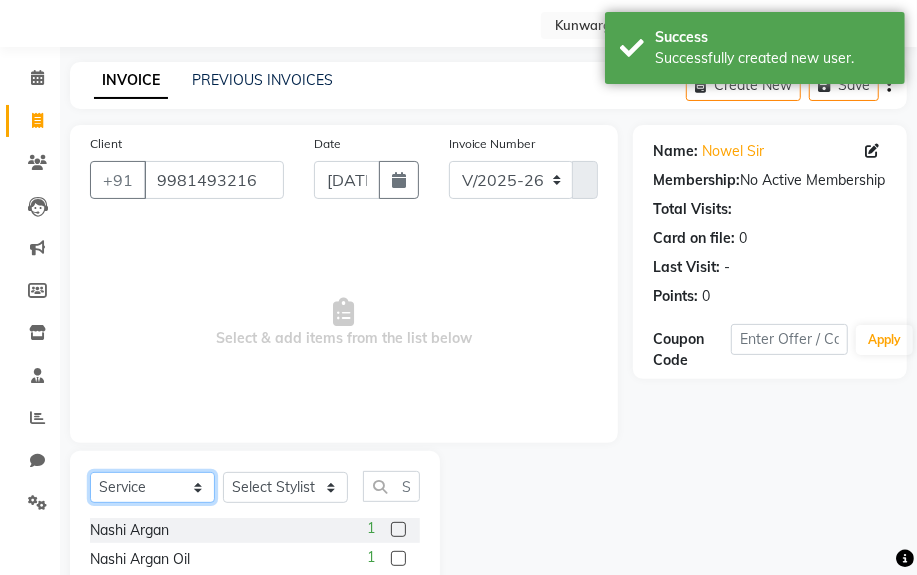 click on "Select  Service  Product  Membership  Package Voucher Prepaid Gift Card" 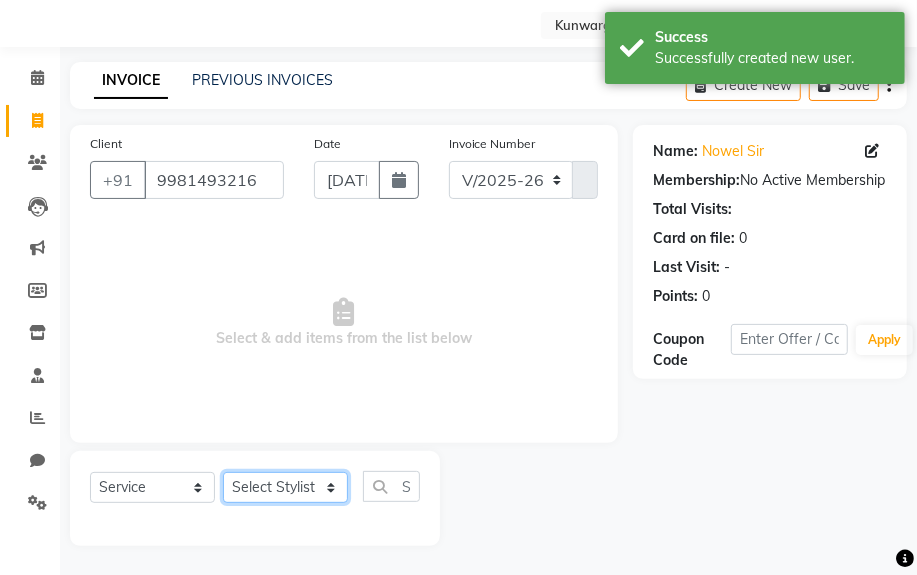 click on "Select Stylist [PERSON_NAME] Sir  Chiku [PERSON_NAME] [PERSON_NAME]  [PERSON_NAME]   [PERSON_NAME]  [PERSON_NAME]  [PERSON_NAME]" 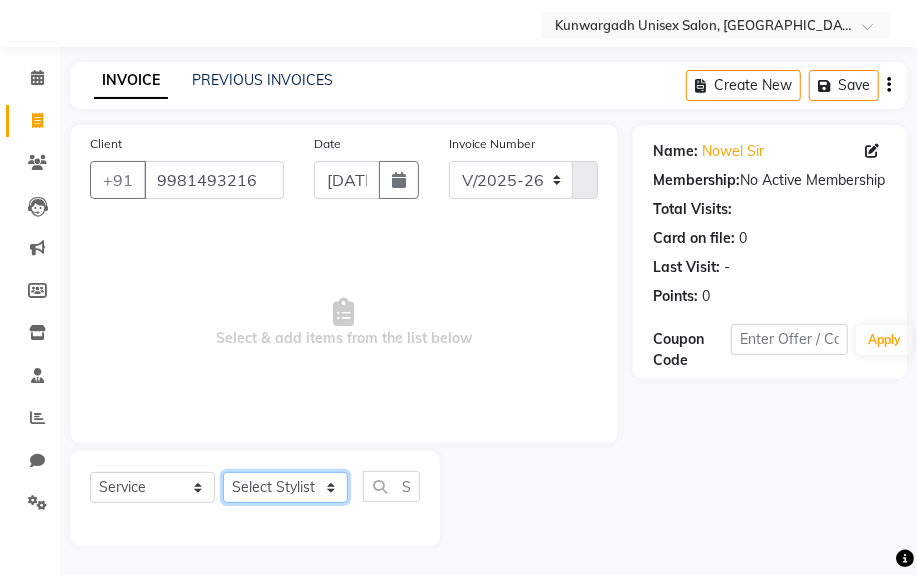 select on "85604" 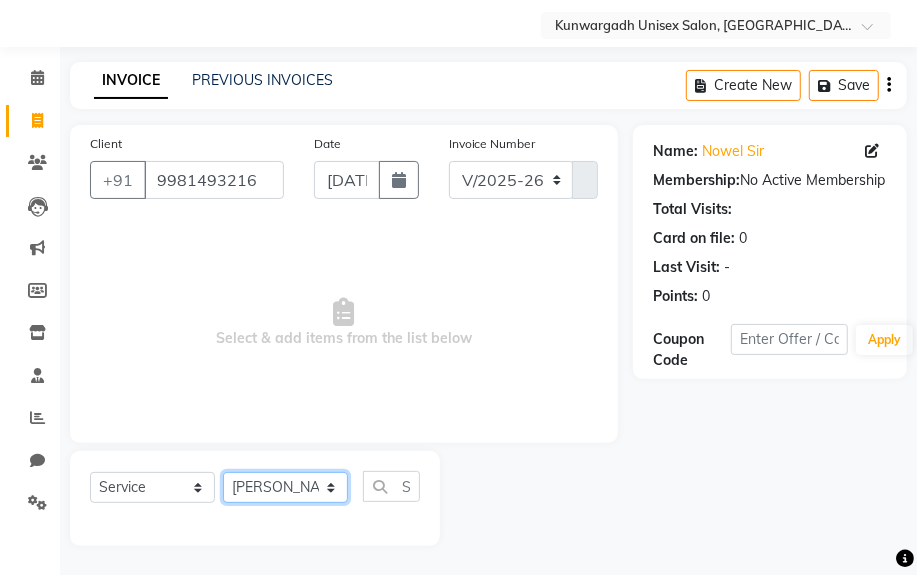 click on "Select Stylist [PERSON_NAME] Sir  Chiku [PERSON_NAME] [PERSON_NAME]  [PERSON_NAME]   [PERSON_NAME]  [PERSON_NAME]  [PERSON_NAME]" 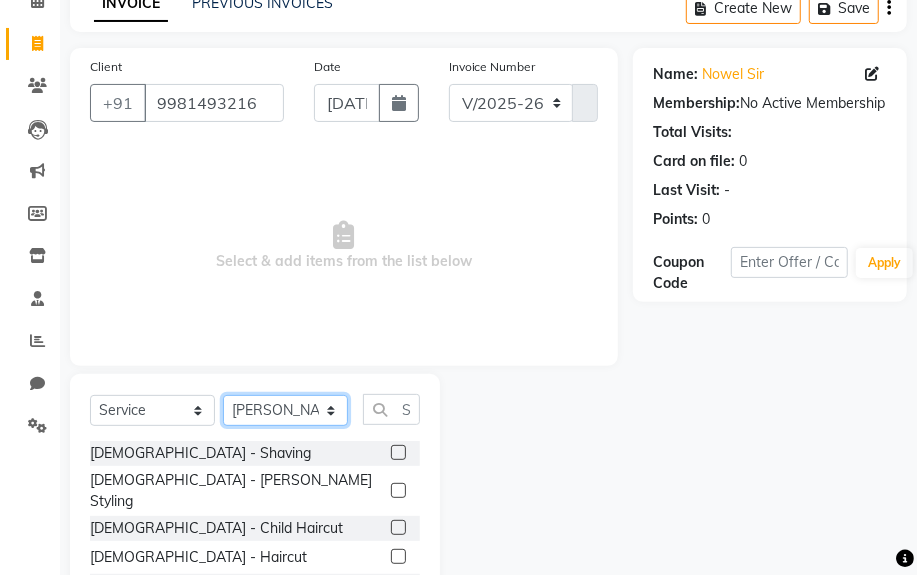 scroll, scrollTop: 252, scrollLeft: 0, axis: vertical 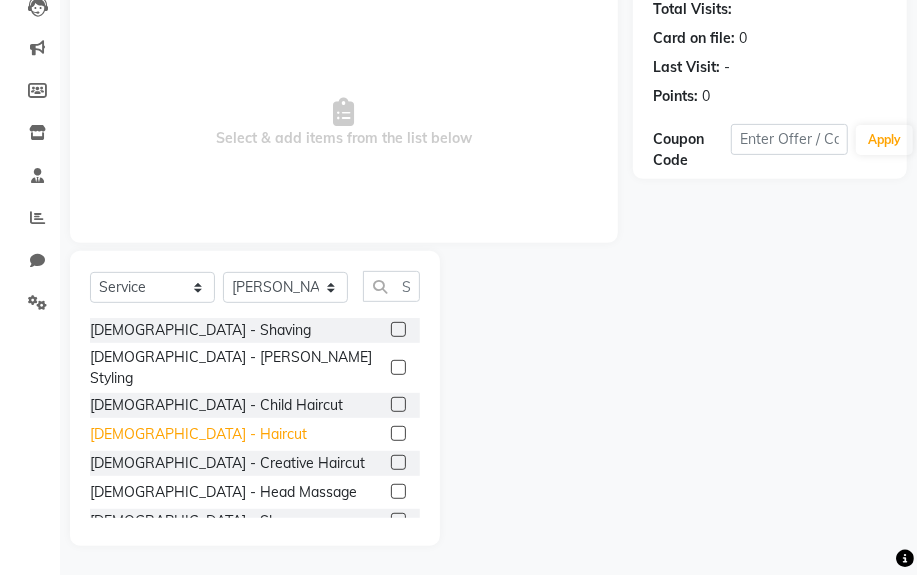 click on "[DEMOGRAPHIC_DATA] - Haircut" 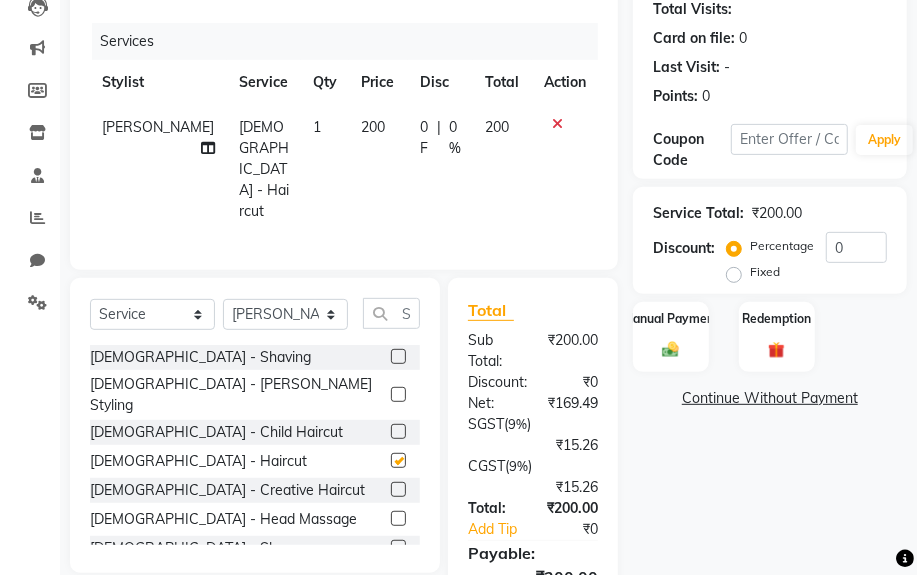 checkbox on "false" 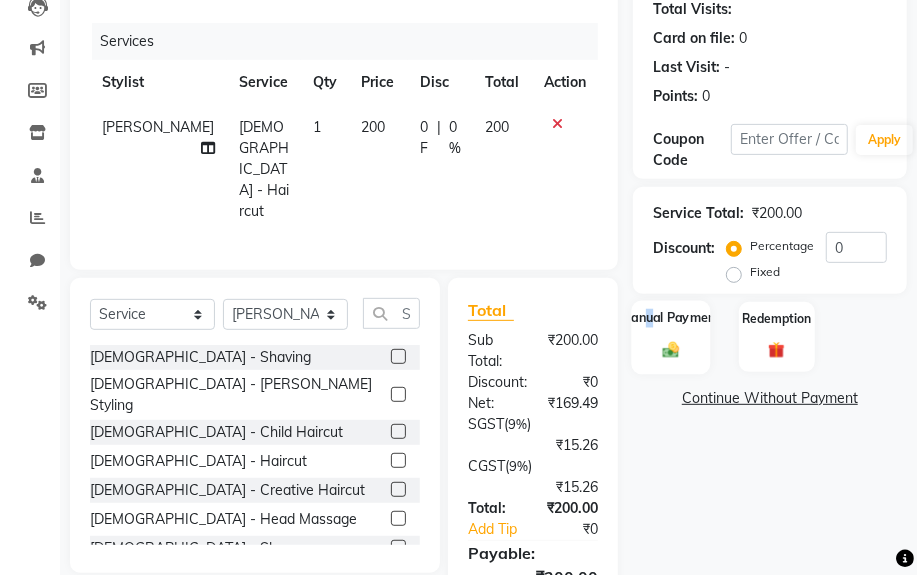 click on "Manual Payment" 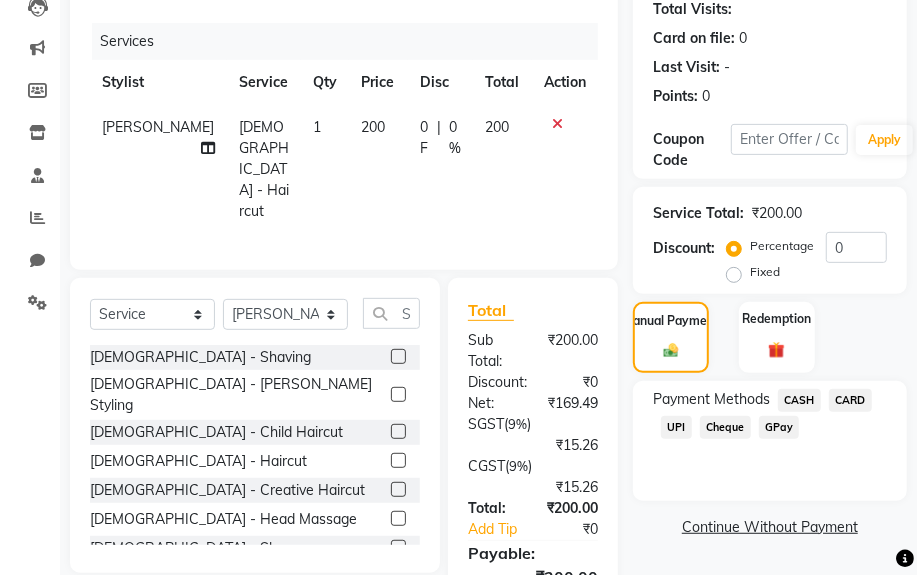click on "UPI" 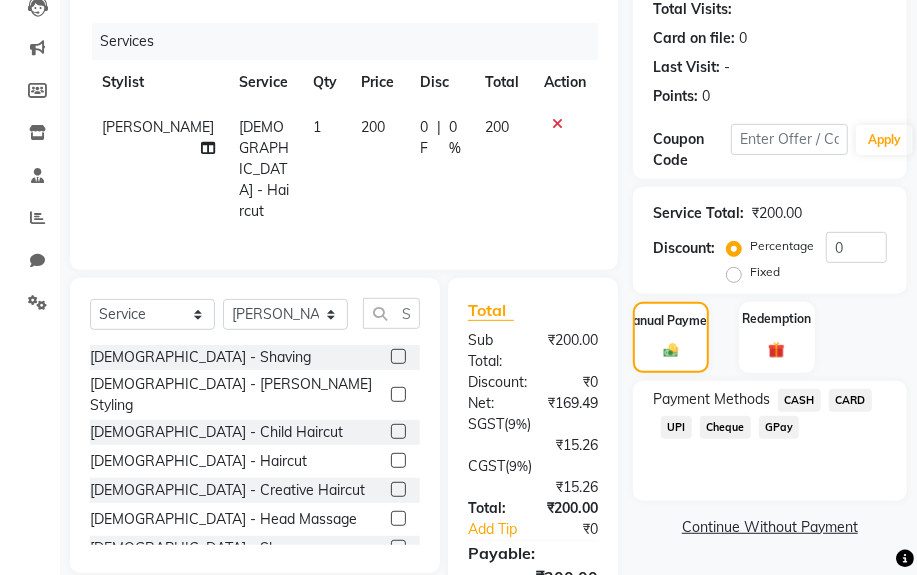 click on "UPI" 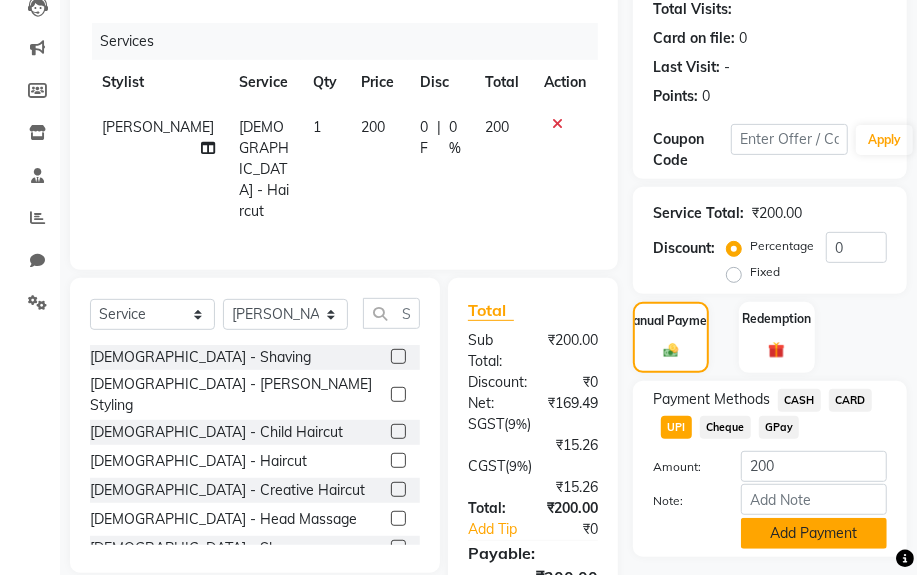 click on "Add Payment" 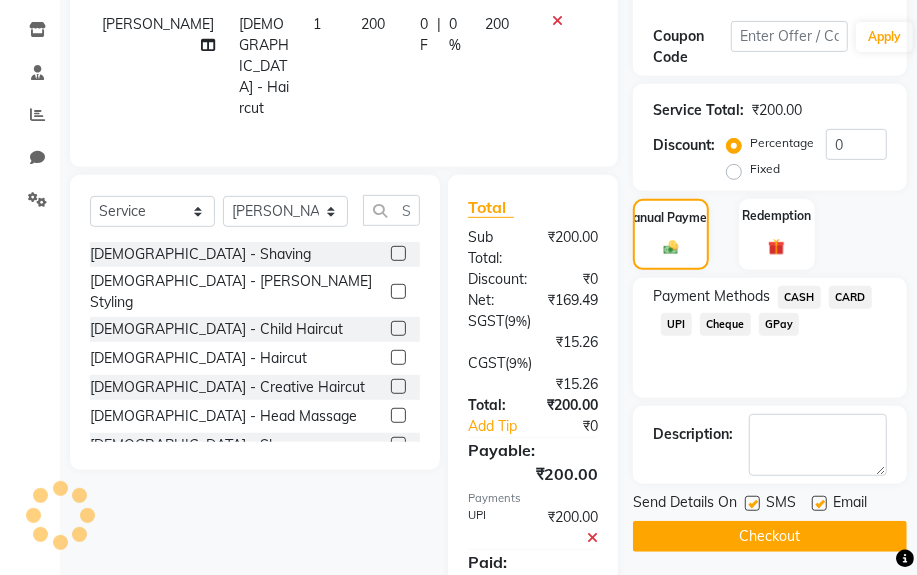 scroll, scrollTop: 434, scrollLeft: 0, axis: vertical 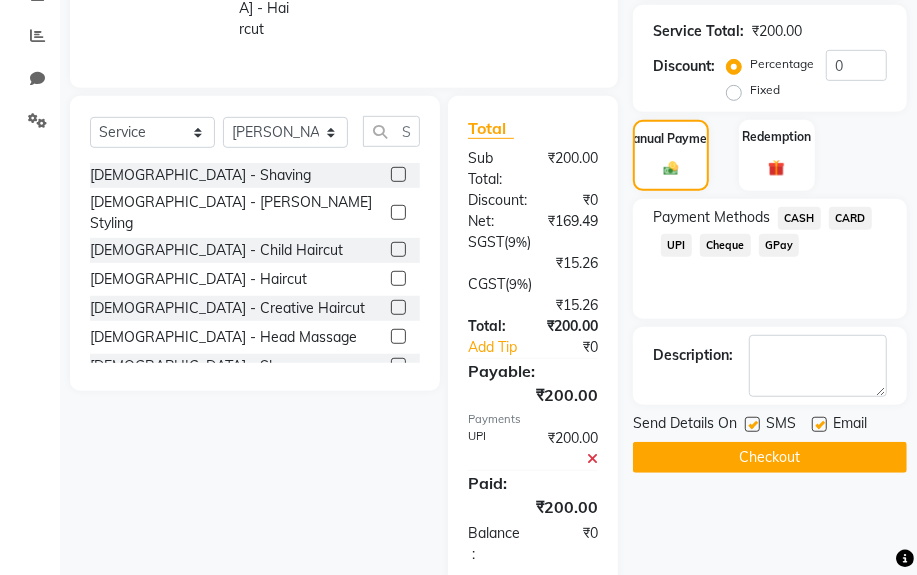 click on "Checkout" 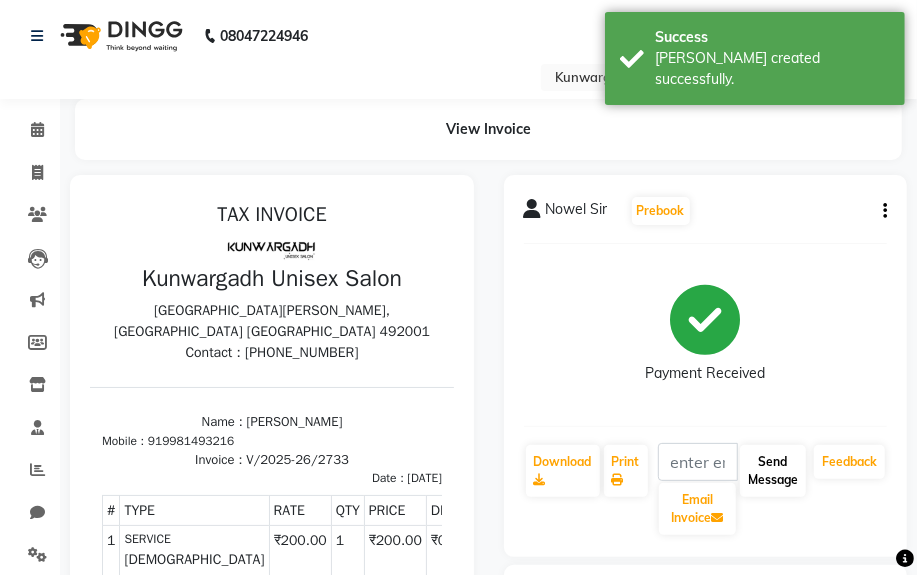 scroll, scrollTop: 0, scrollLeft: 0, axis: both 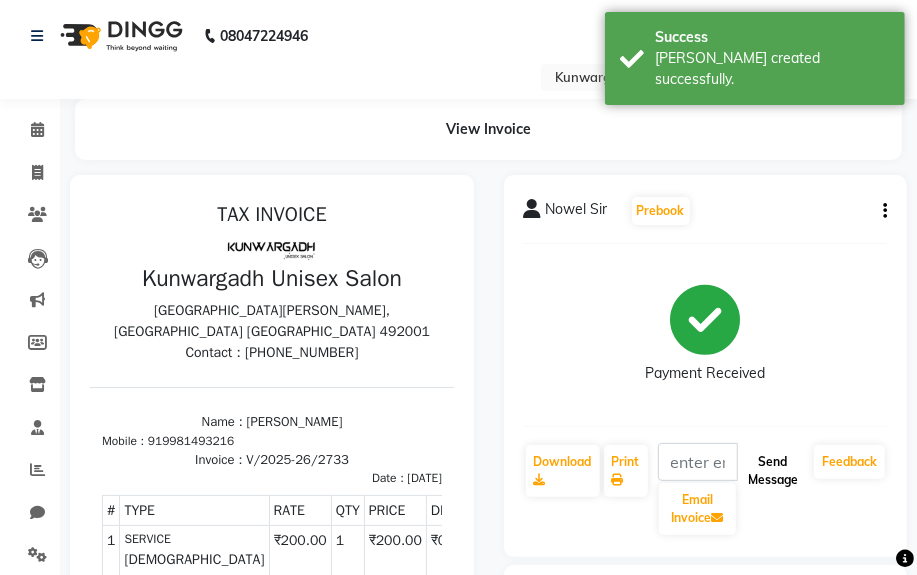 click on "Send Message" 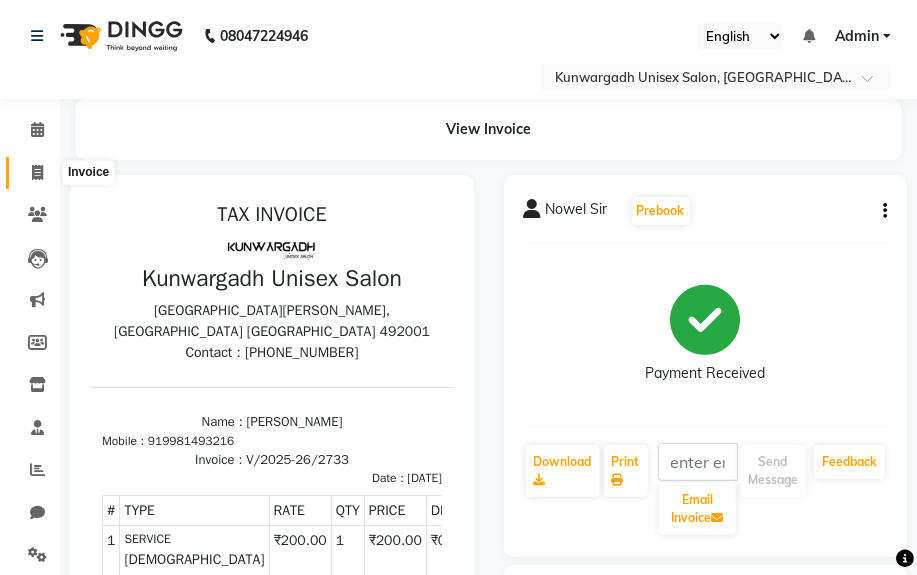 click 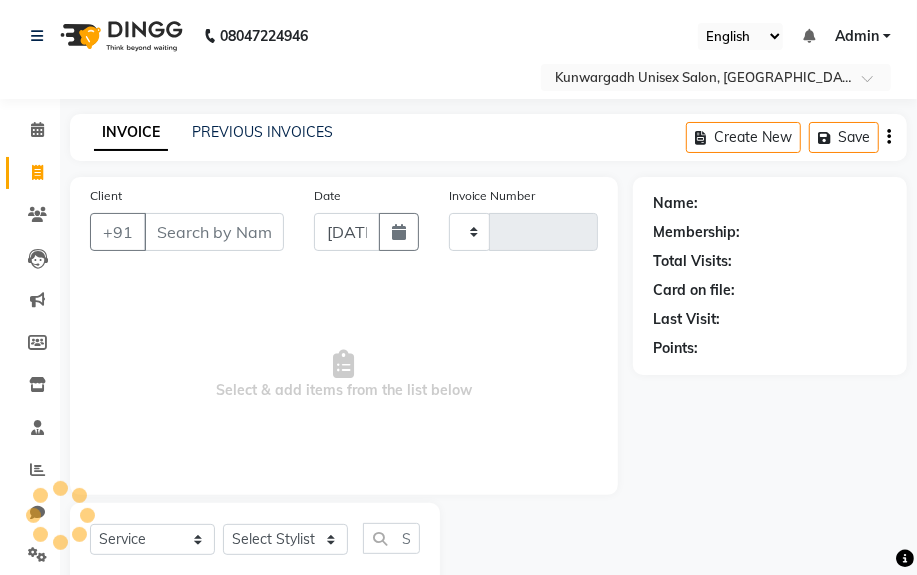 scroll, scrollTop: 52, scrollLeft: 0, axis: vertical 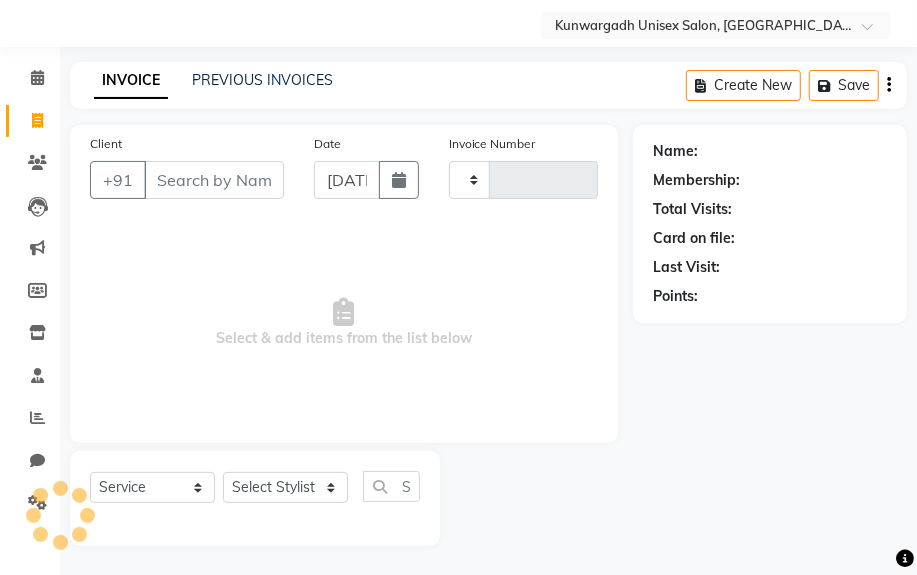 type on "2734" 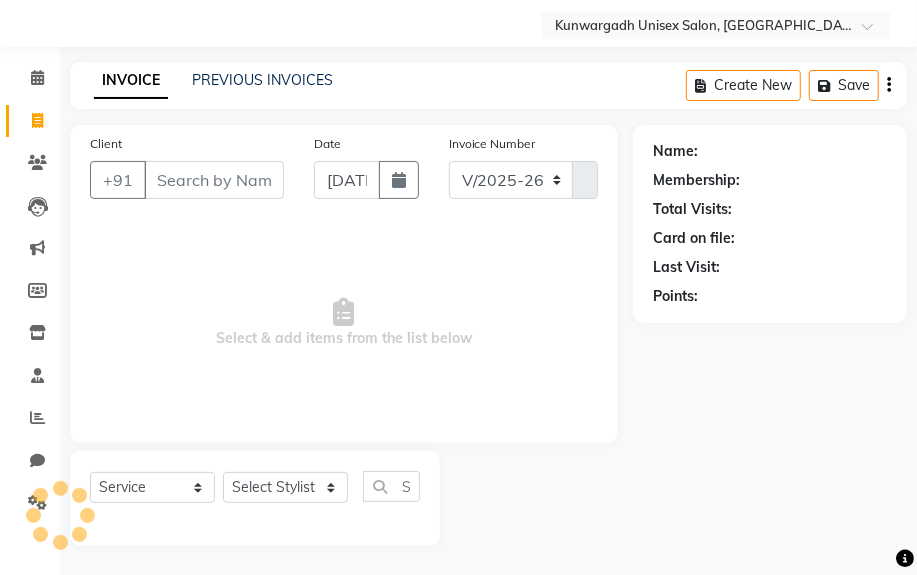 select on "product" 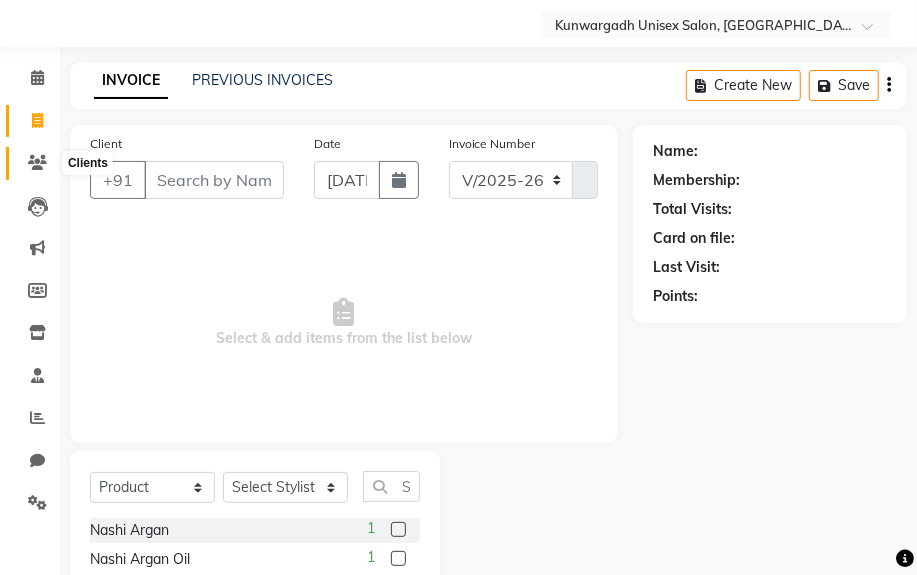 click 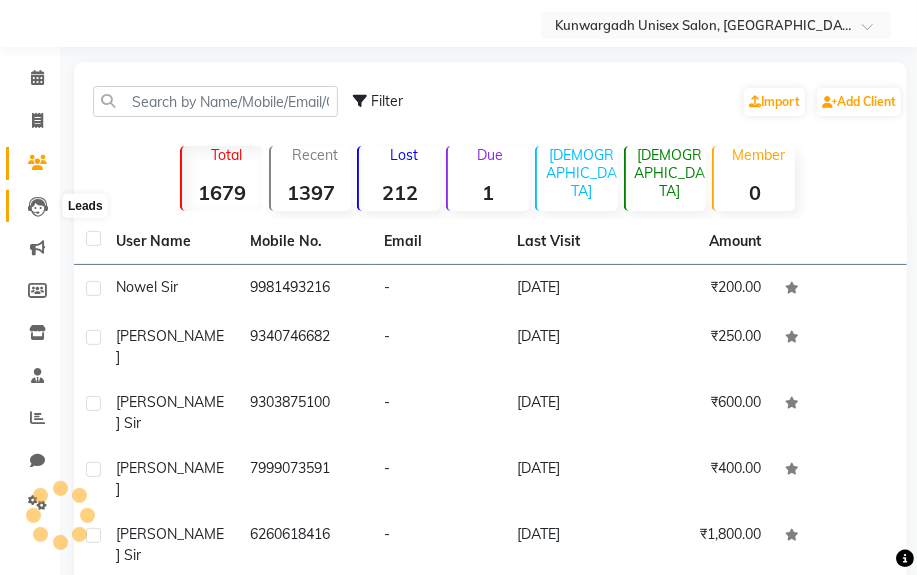 click 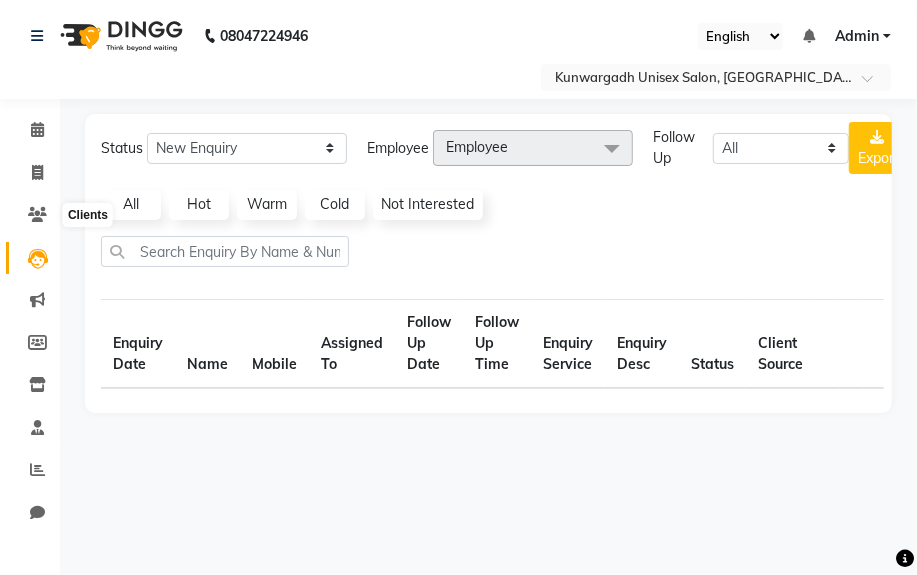 scroll, scrollTop: 0, scrollLeft: 0, axis: both 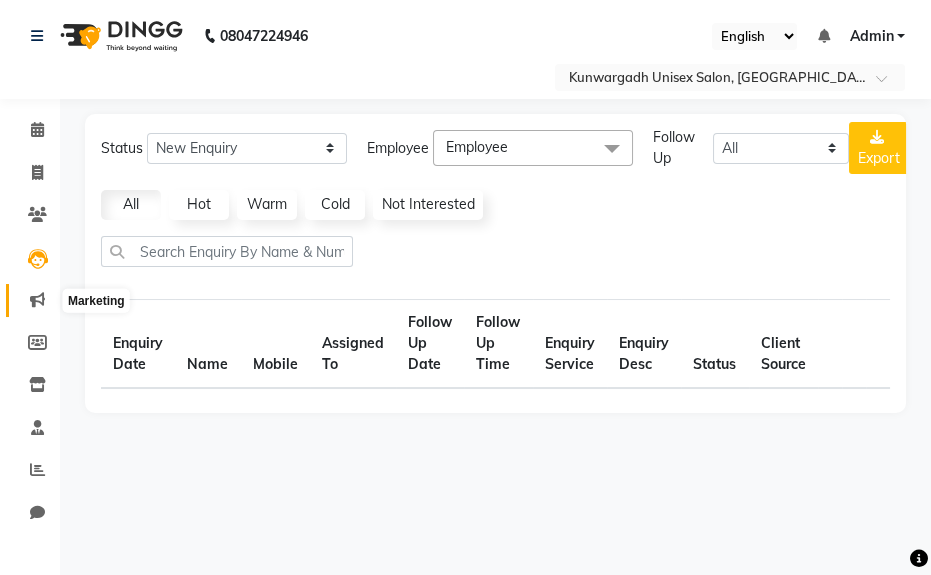 click 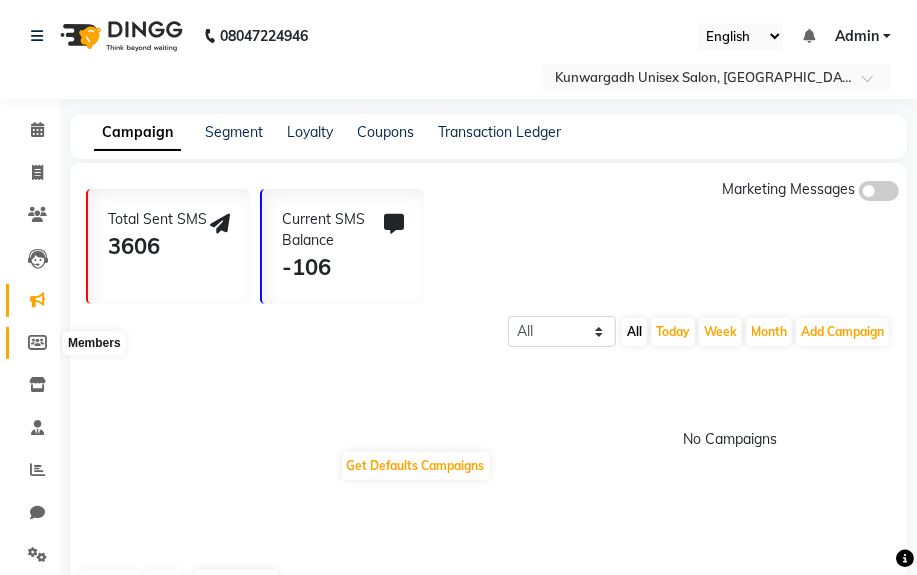 click on "Members" 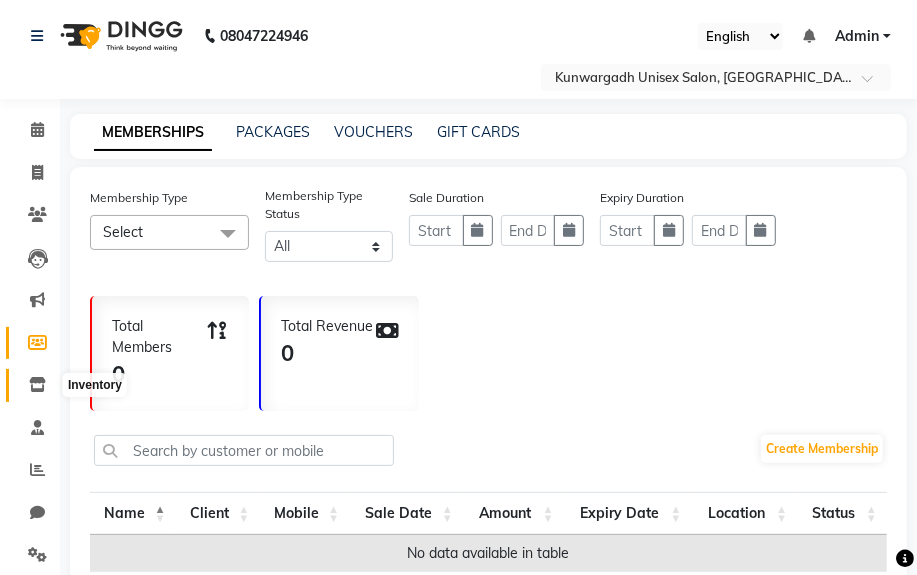 click on "Inventory" 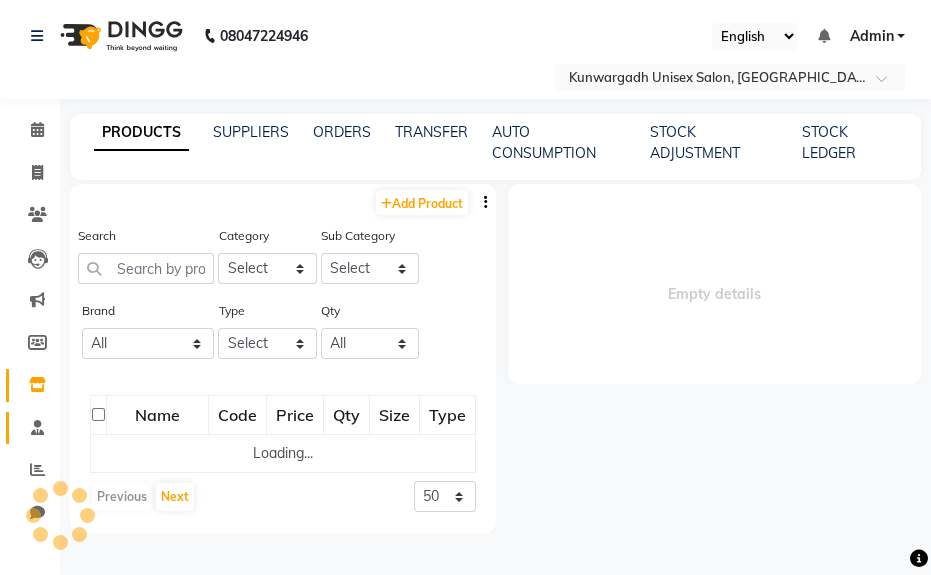 click on "Staff" 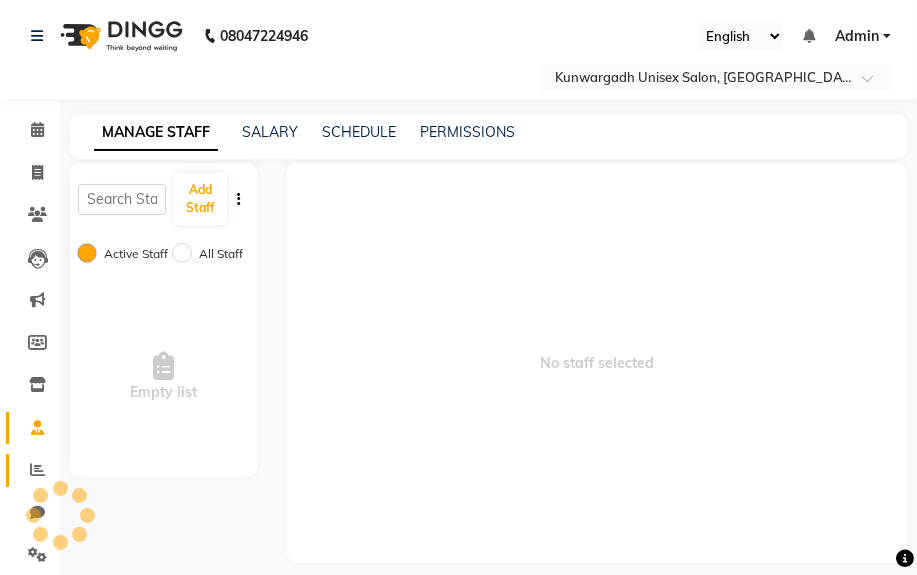 click on "Reports" 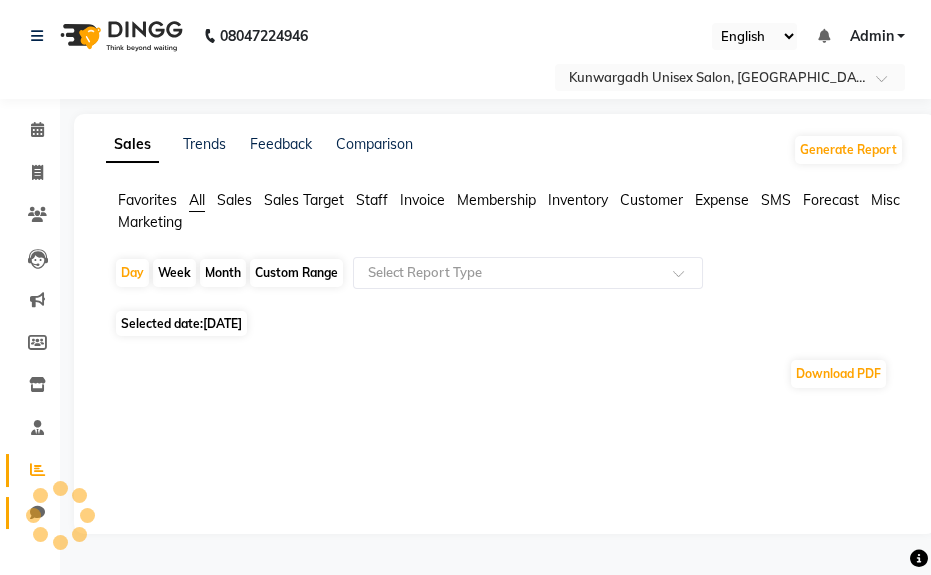 click on "Chat" 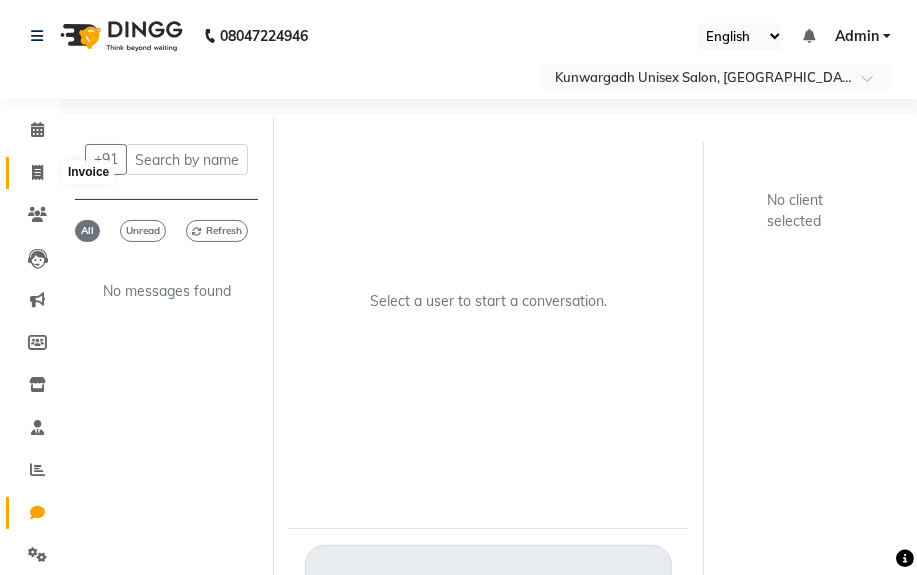 click 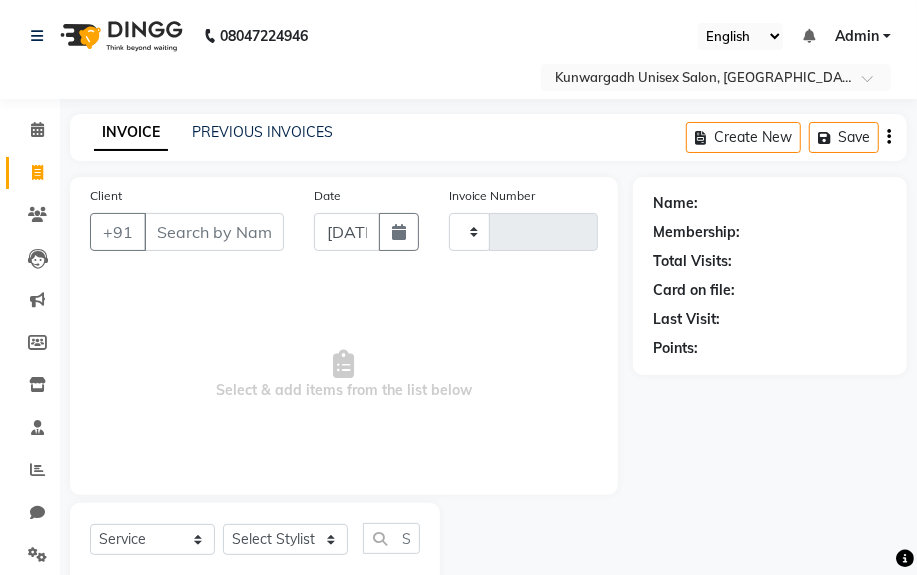 scroll, scrollTop: 52, scrollLeft: 0, axis: vertical 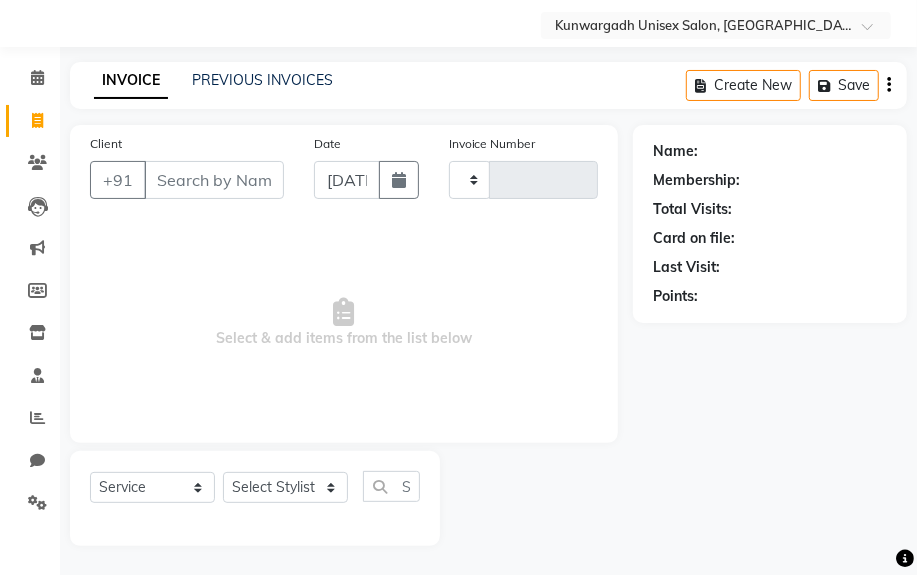 type on "2734" 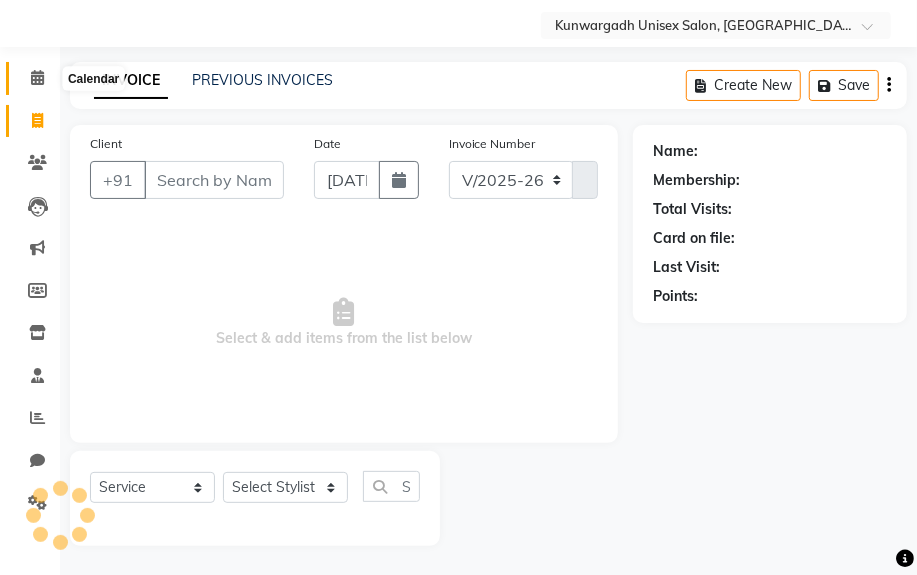 select on "product" 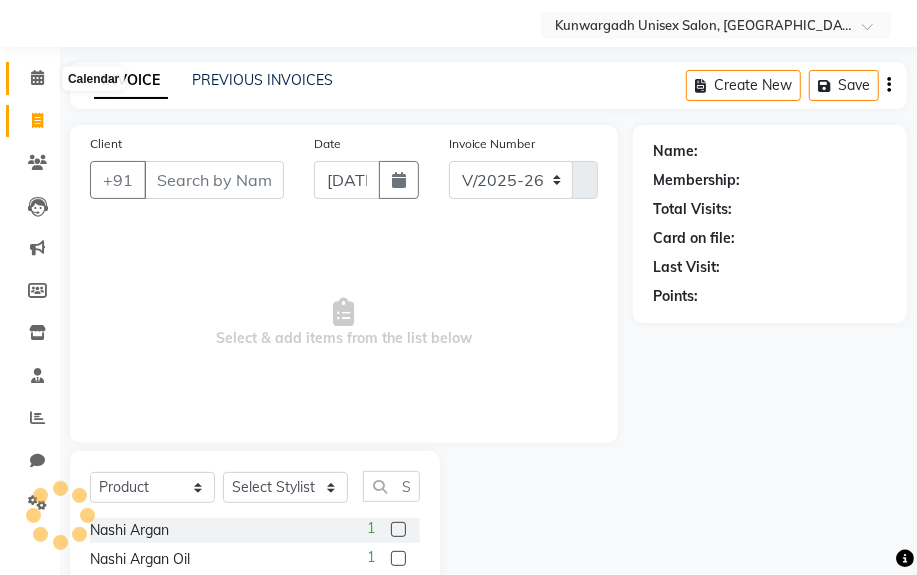 click 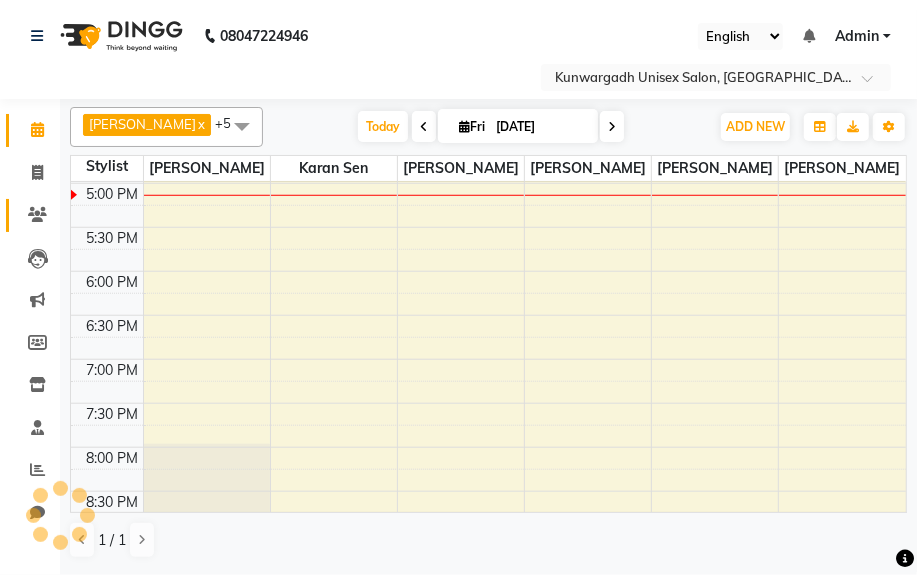 scroll, scrollTop: 0, scrollLeft: 0, axis: both 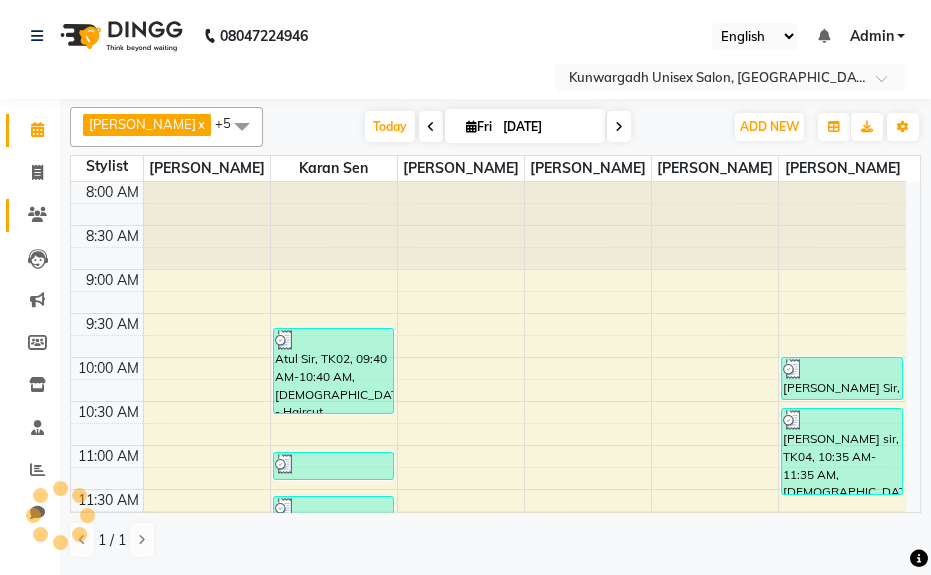 click on "Clients" 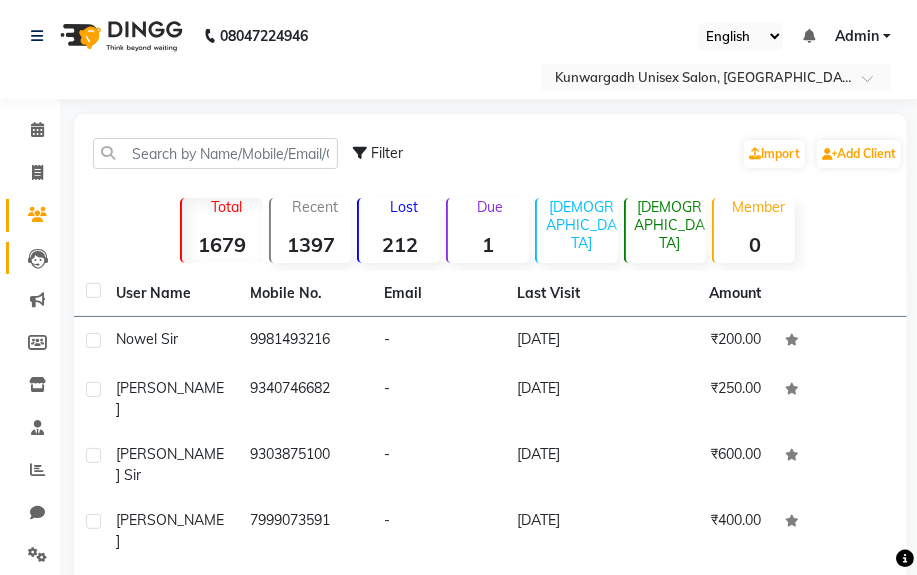 click on "Leads" 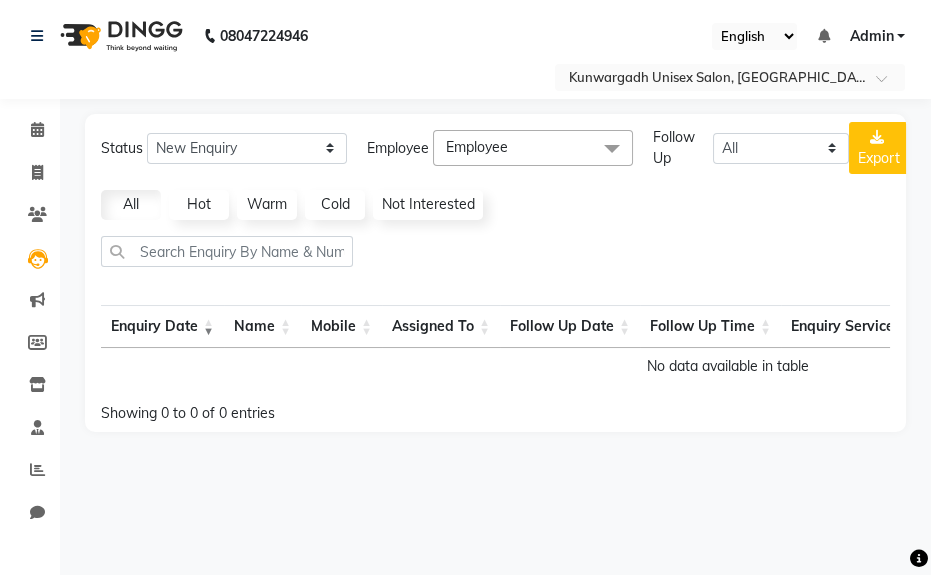 click on "Marketing" 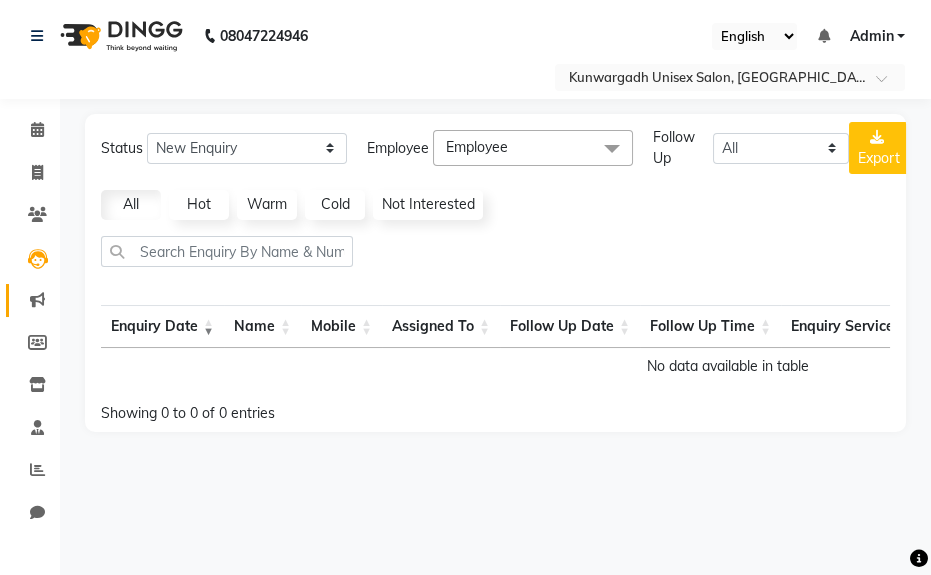click on "Marketing" 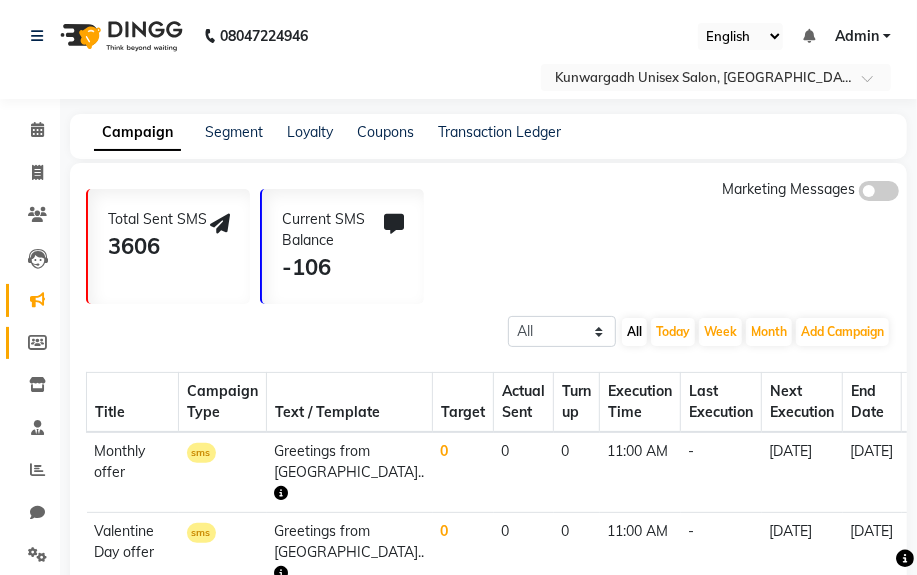 click on "Members" 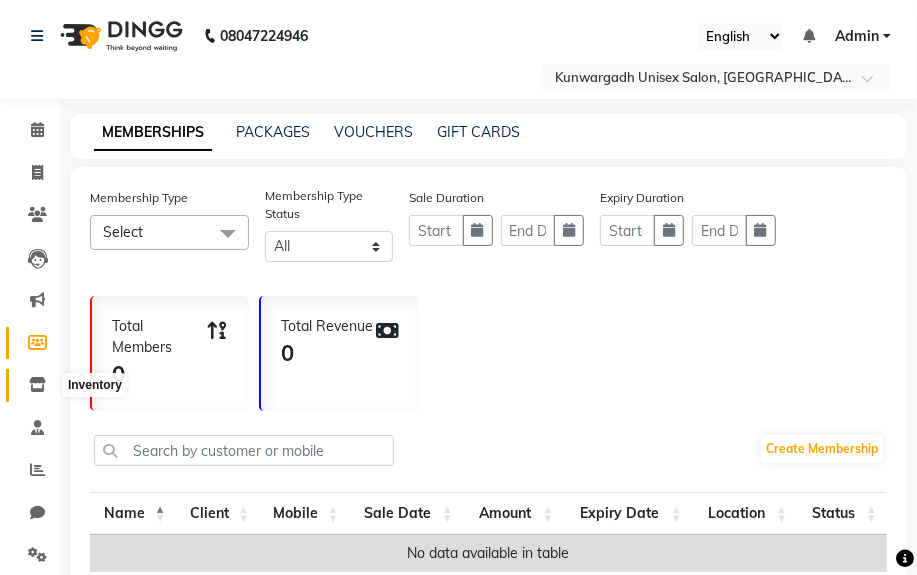 click 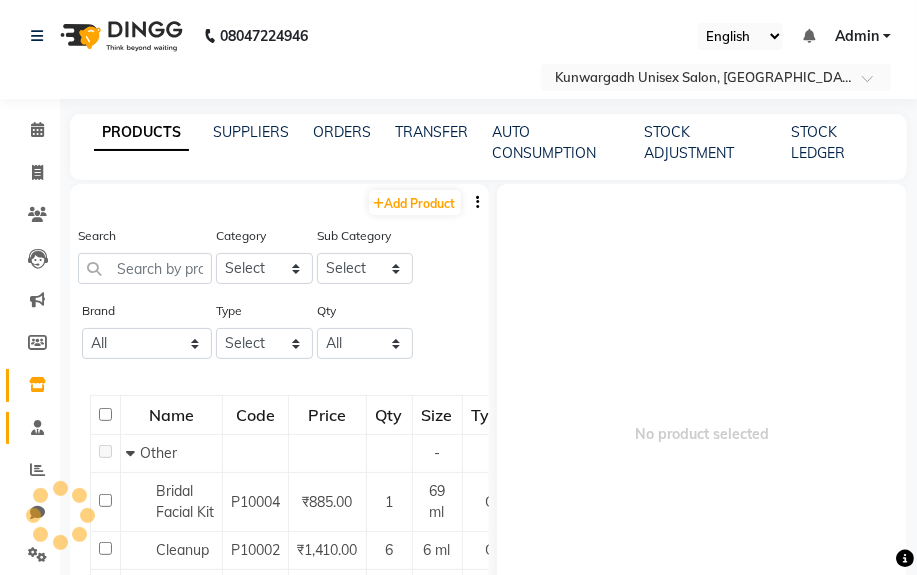 click on "Staff" 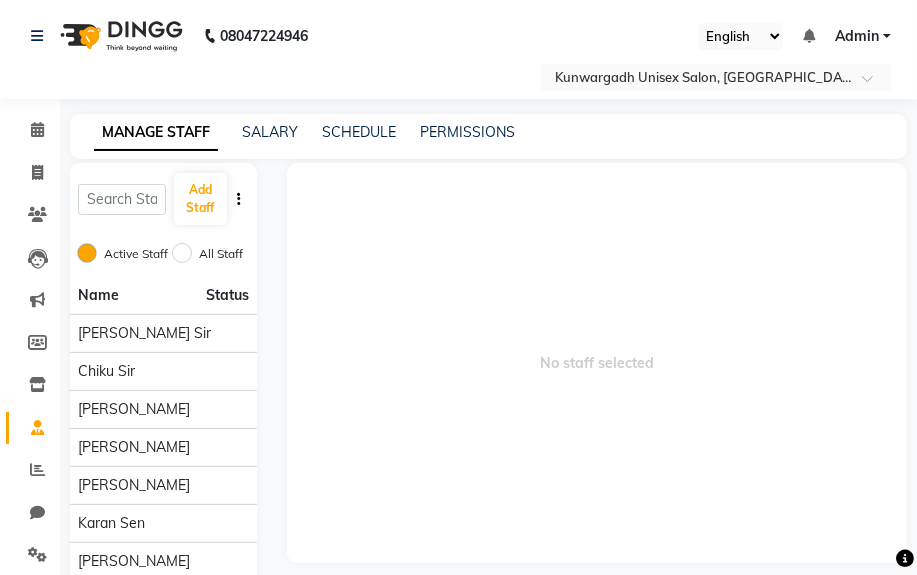 click on "Reports" 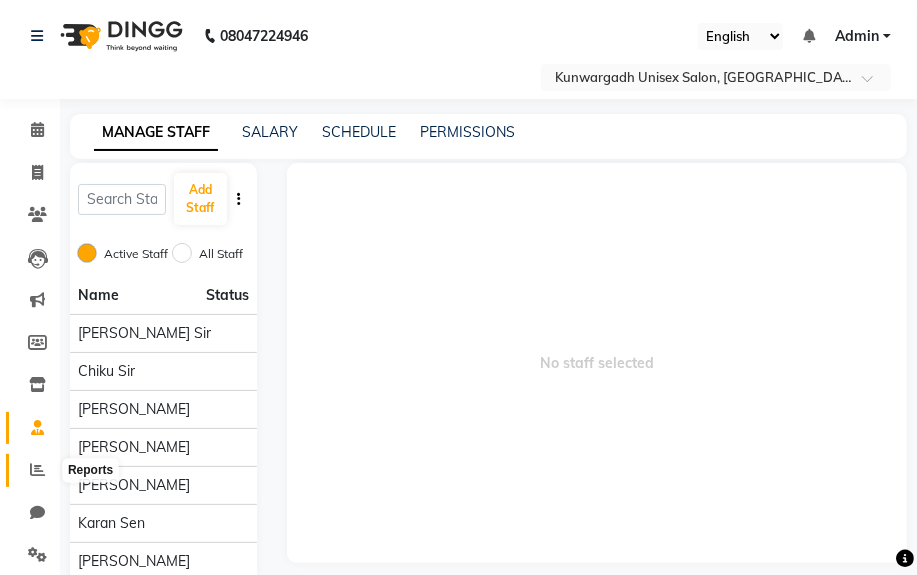click 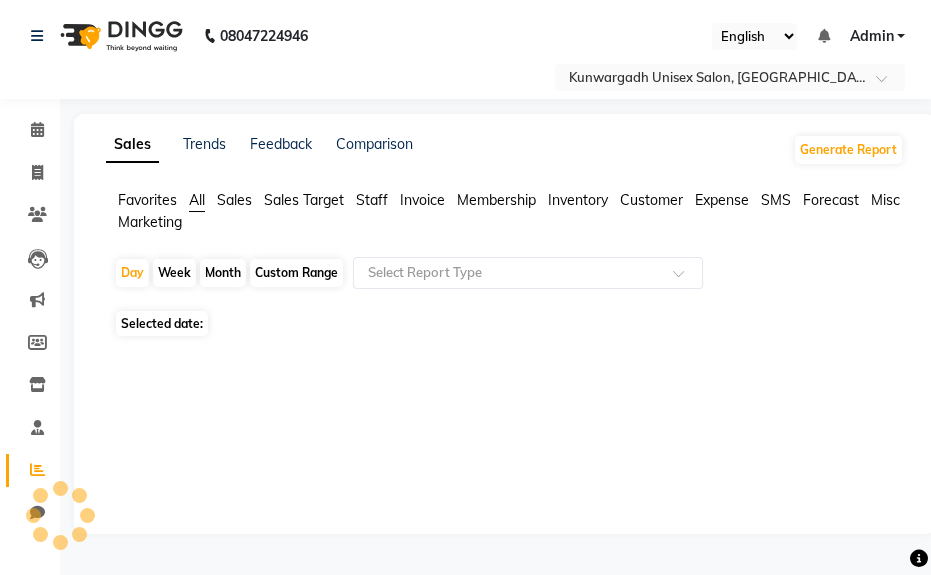 click at bounding box center (60, 515) 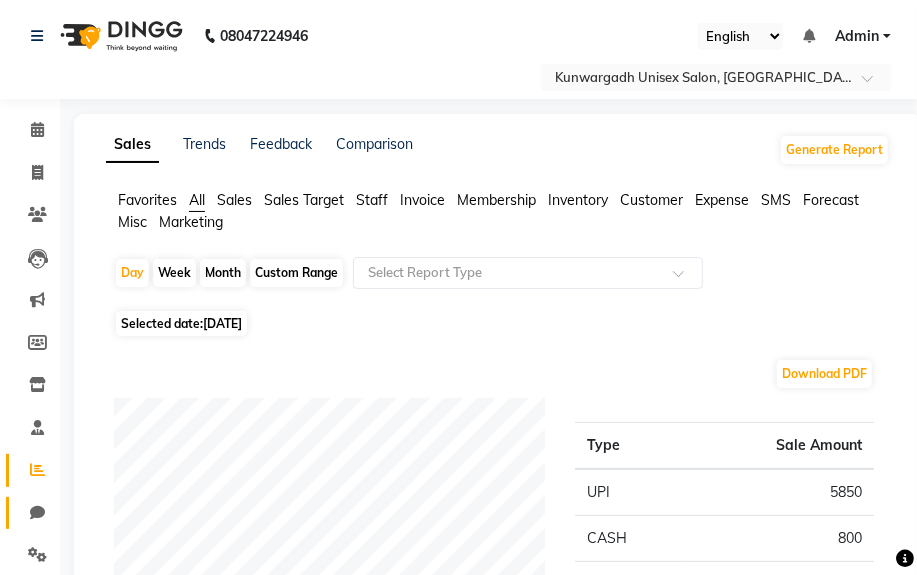 click on "Chat" 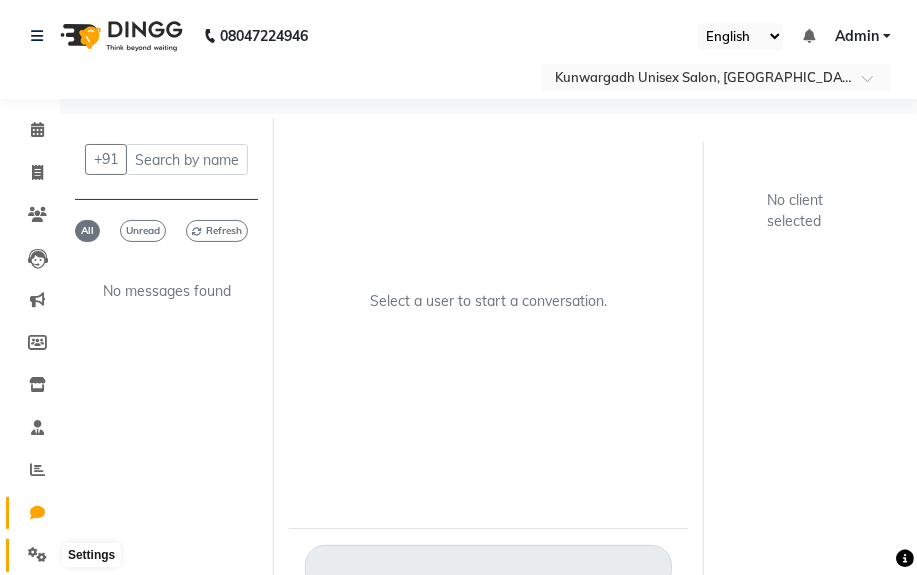 click 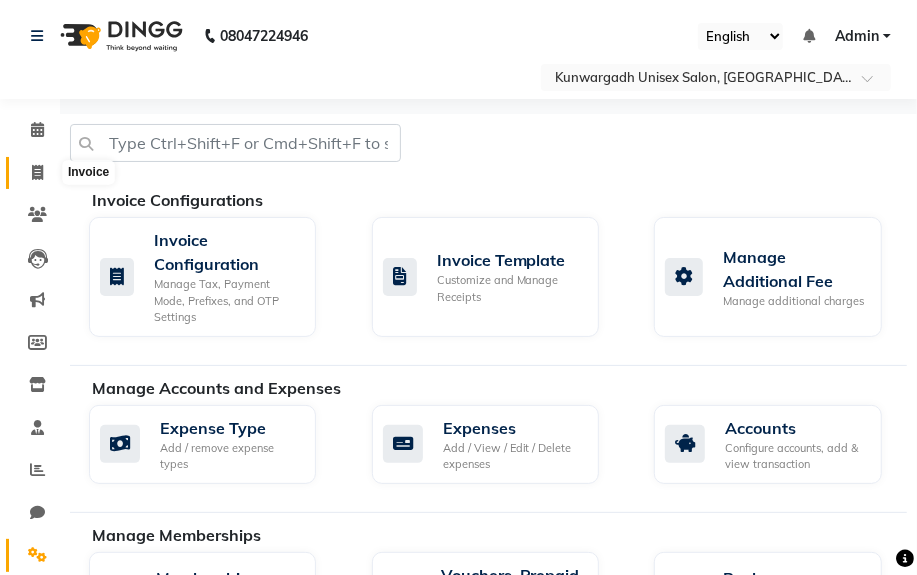 click 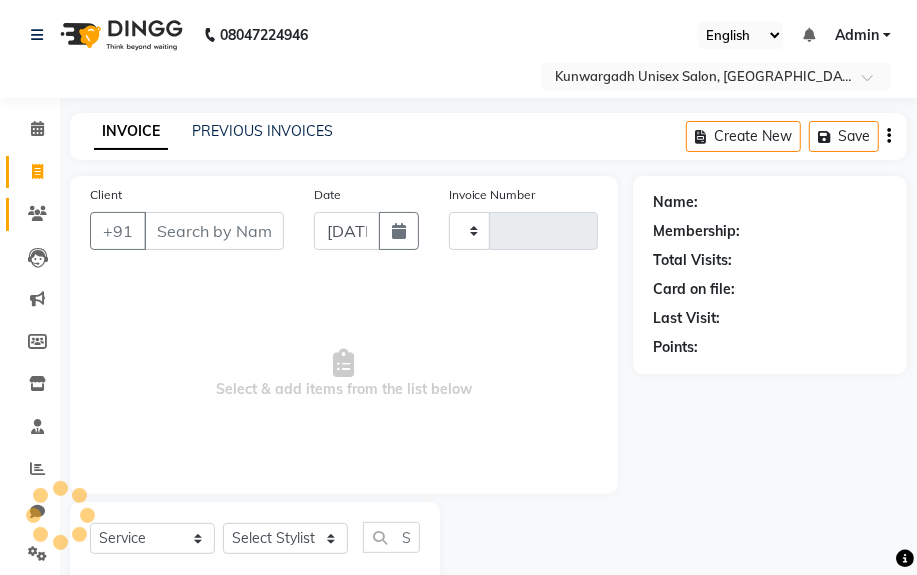 type on "2734" 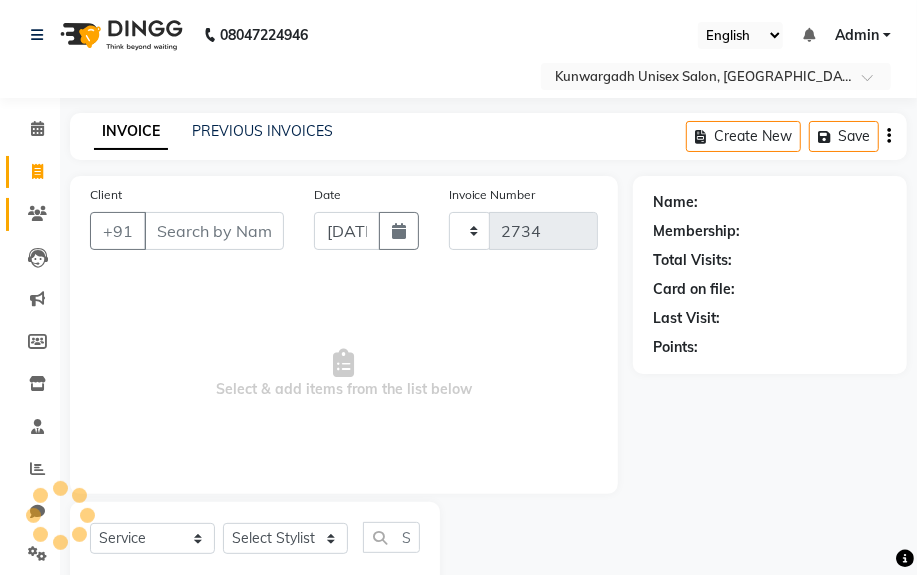 scroll, scrollTop: 52, scrollLeft: 0, axis: vertical 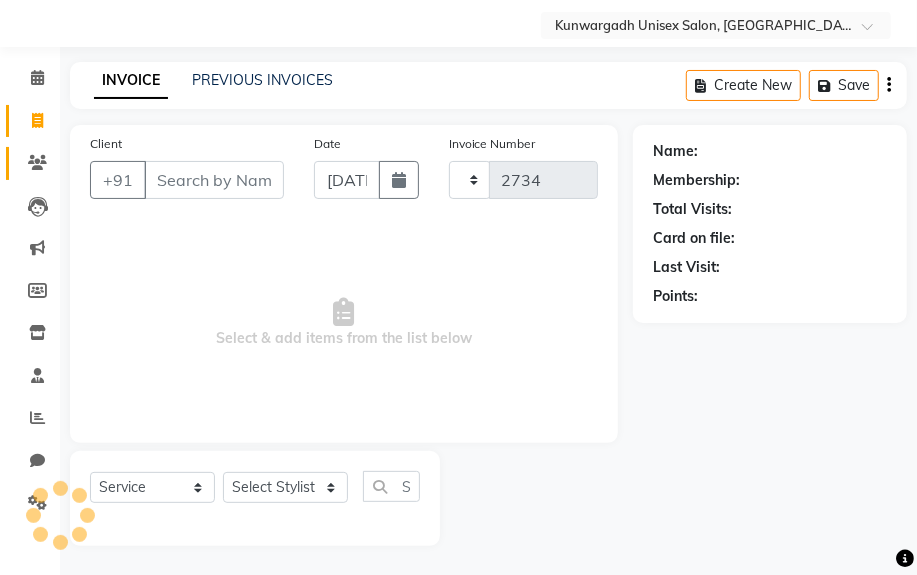 select on "7931" 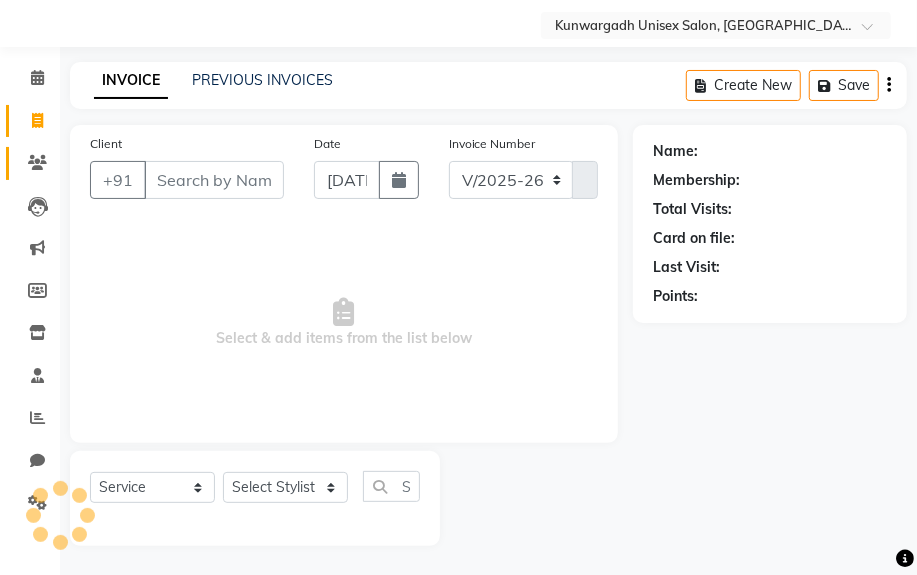 select on "product" 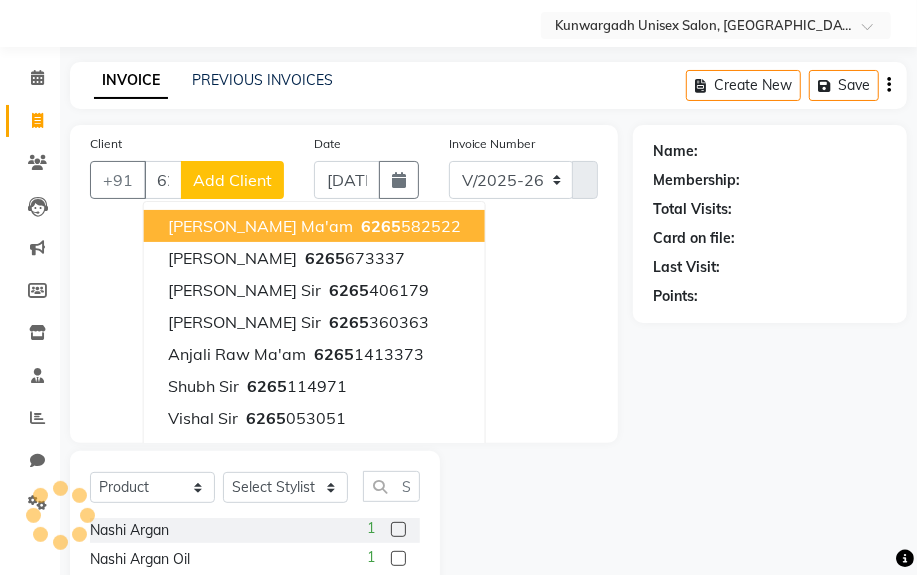 type on "6" 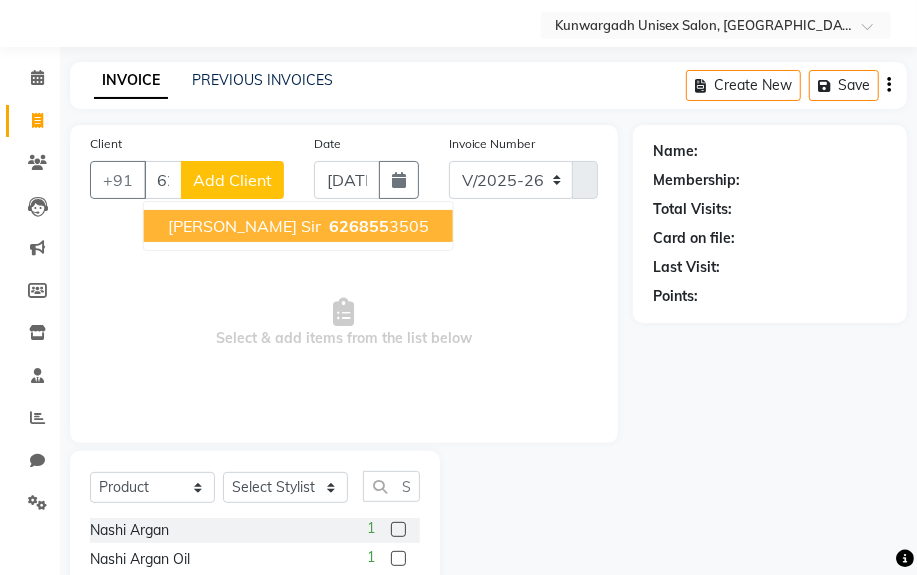 click on "626855" at bounding box center (359, 226) 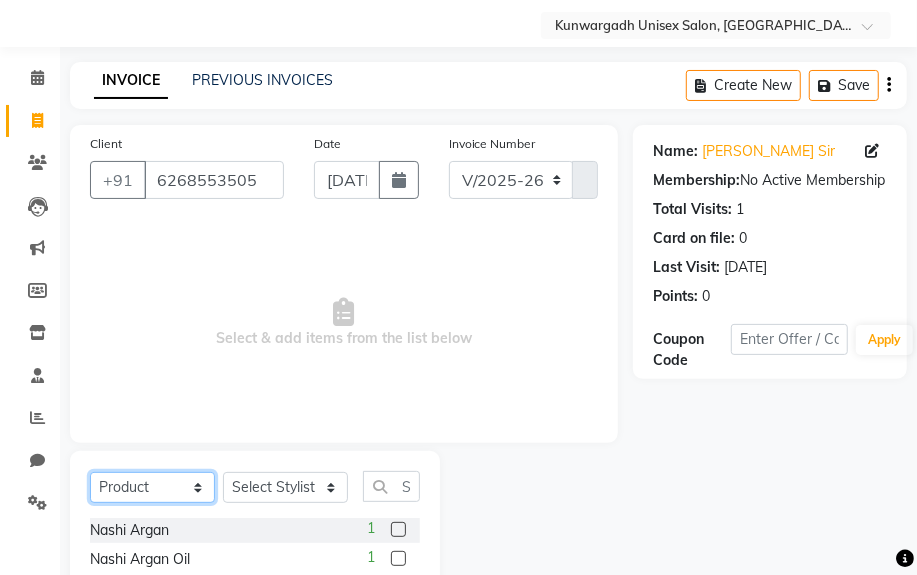 click on "Select  Service  Product  Membership  Package Voucher Prepaid Gift Card" 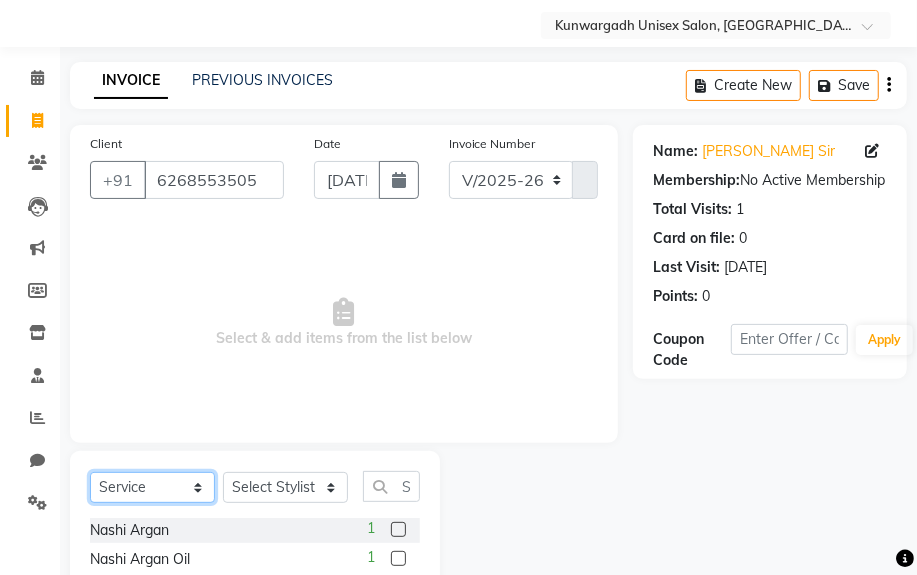 click on "Select  Service  Product  Membership  Package Voucher Prepaid Gift Card" 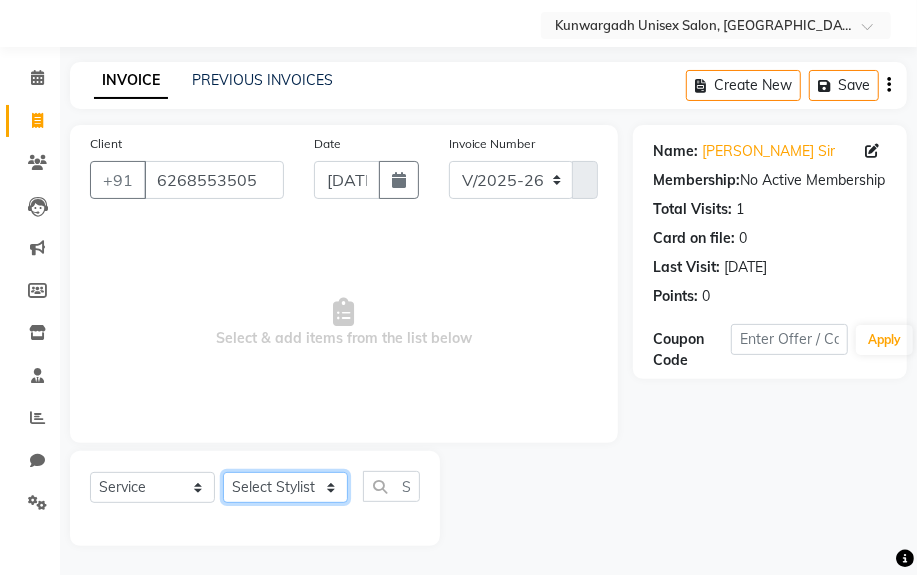 click on "Select Stylist [PERSON_NAME] Sir  Chiku [PERSON_NAME] [PERSON_NAME]  [PERSON_NAME]   [PERSON_NAME]  [PERSON_NAME]  [PERSON_NAME]" 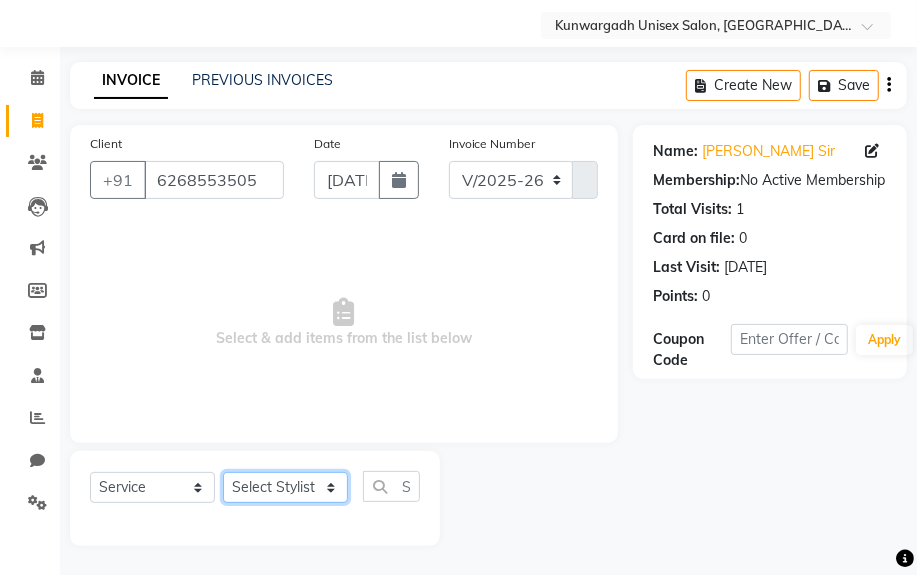 select on "84120" 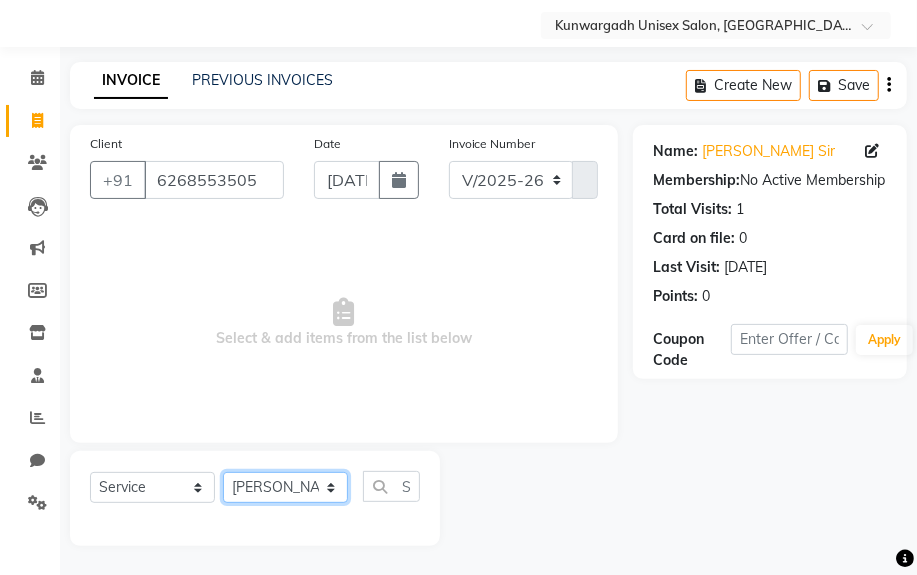 click on "Select Stylist [PERSON_NAME] Sir  Chiku [PERSON_NAME] [PERSON_NAME]  [PERSON_NAME]   [PERSON_NAME]  [PERSON_NAME]  [PERSON_NAME]" 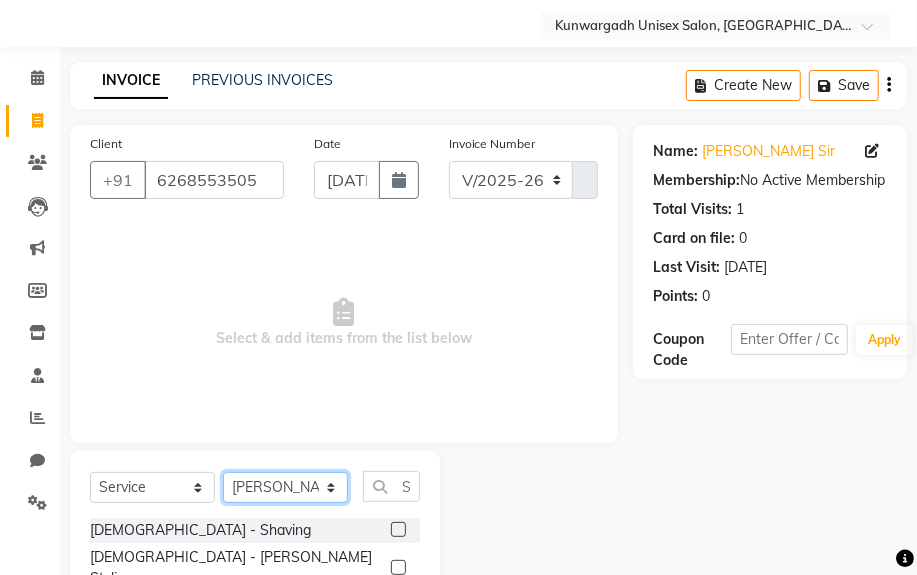 scroll, scrollTop: 252, scrollLeft: 0, axis: vertical 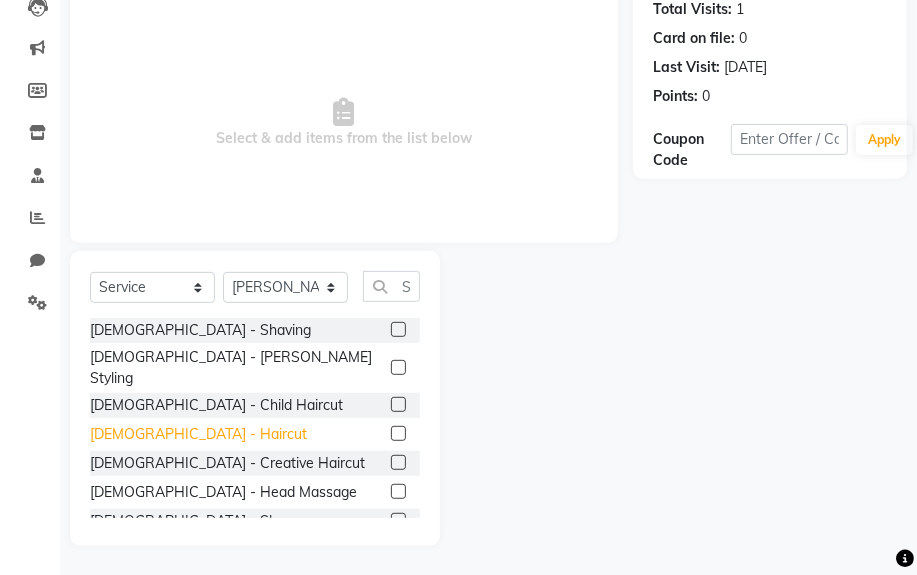 click on "[DEMOGRAPHIC_DATA] - Haircut" 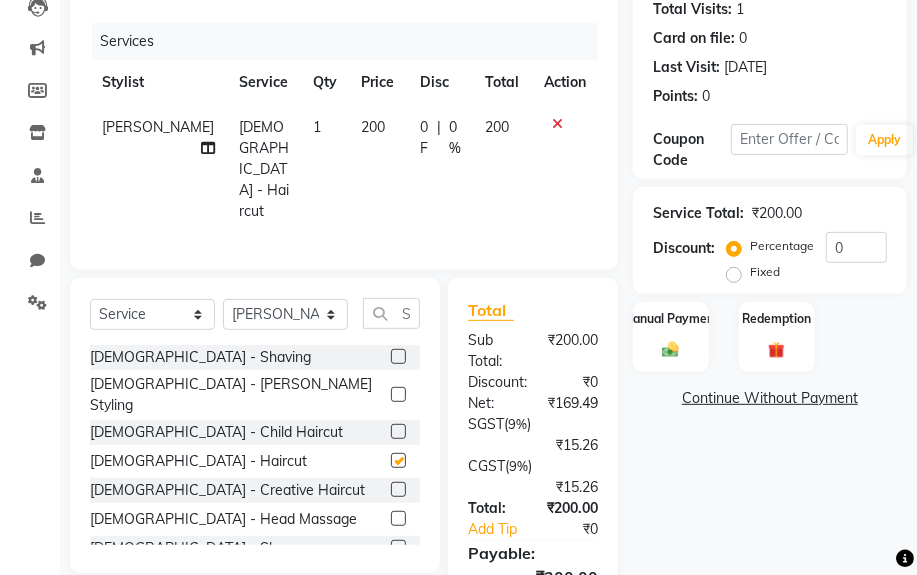 checkbox on "false" 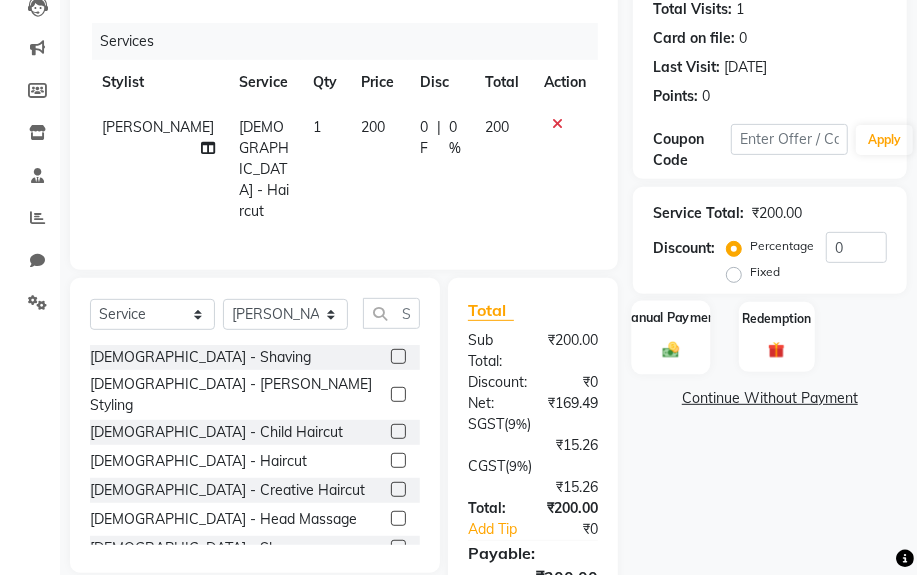 click on "Manual Payment" 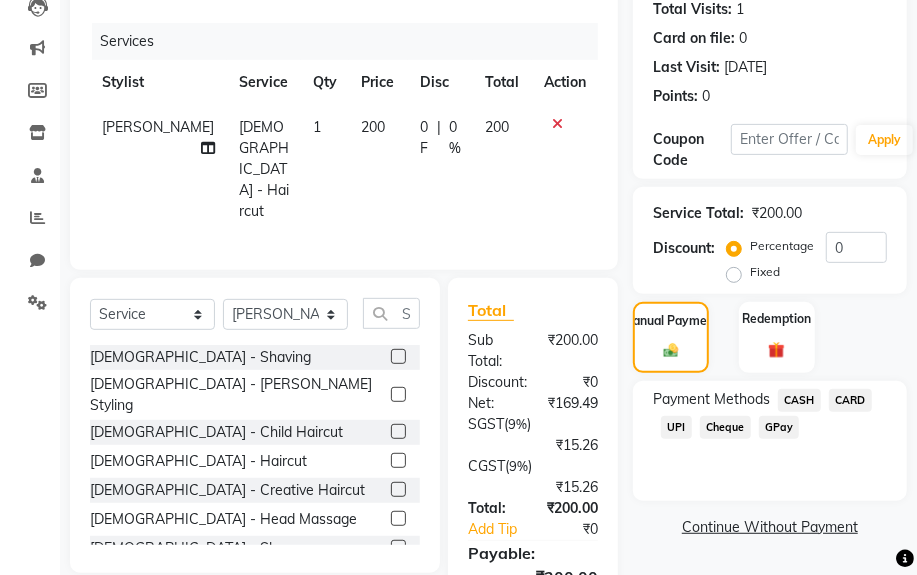 click on "UPI" 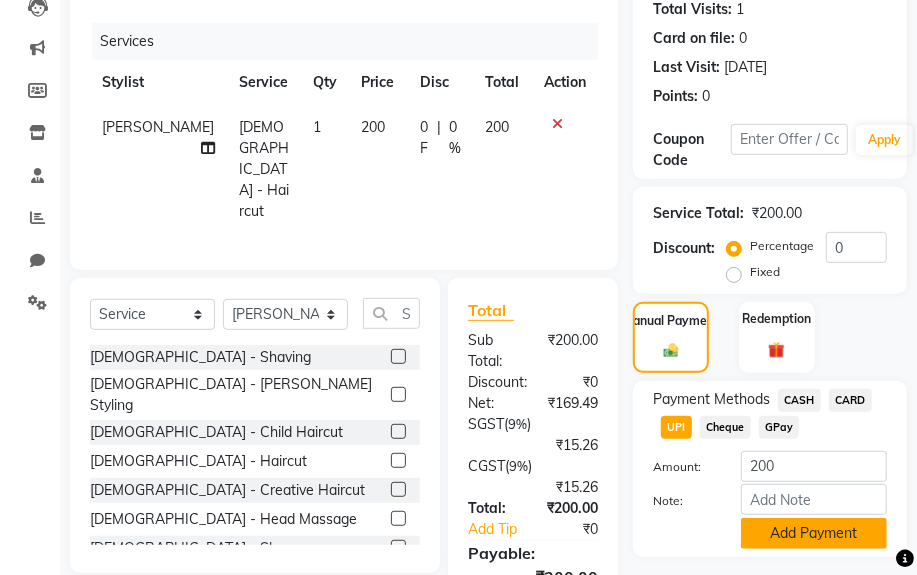 click on "Add Payment" 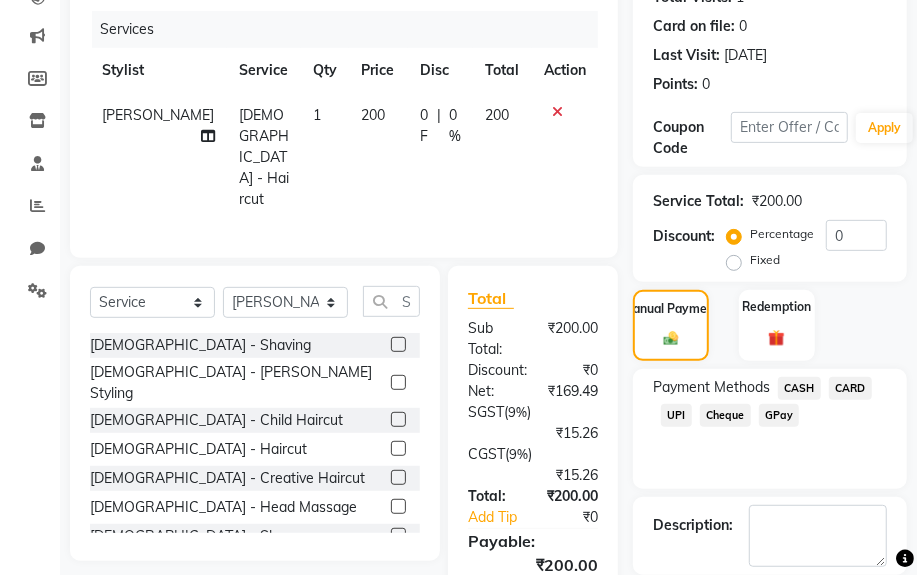 scroll, scrollTop: 447, scrollLeft: 0, axis: vertical 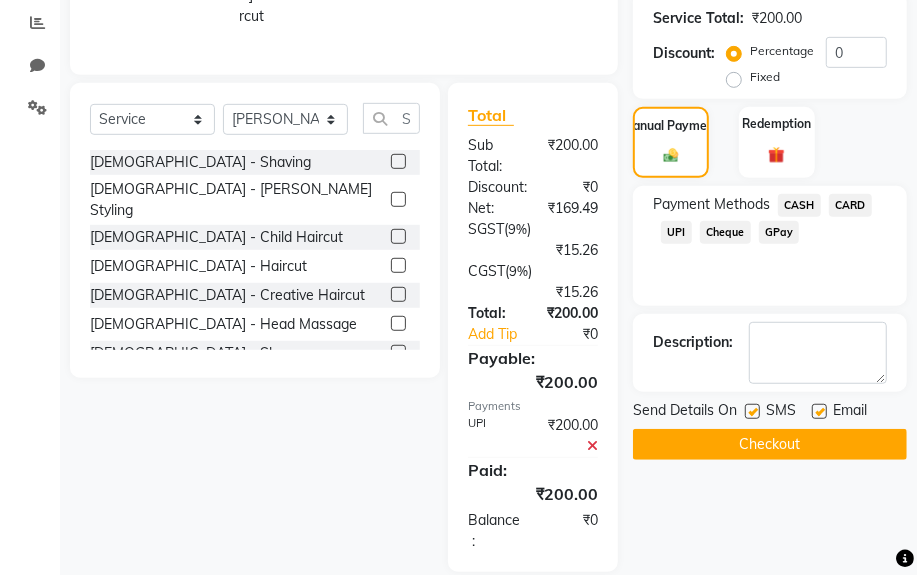 click on "Checkout" 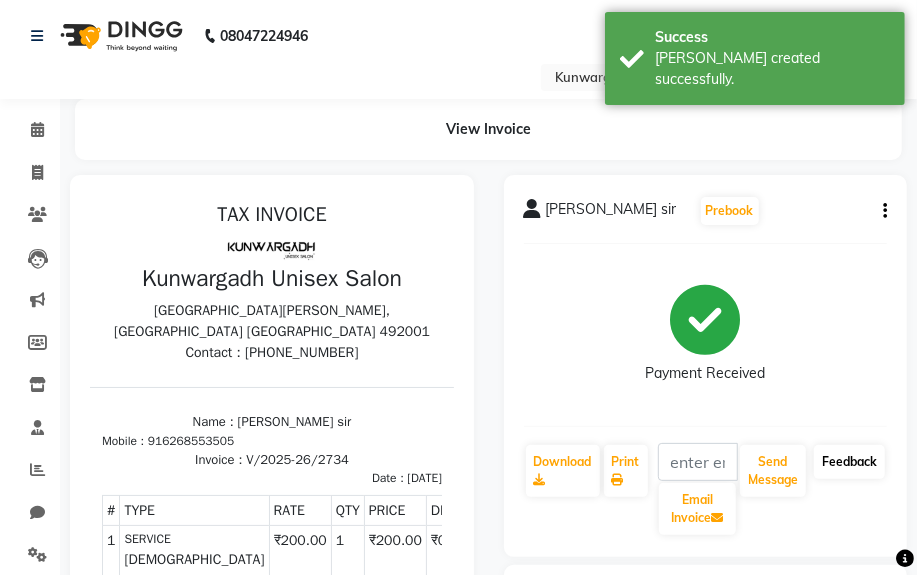 scroll, scrollTop: 0, scrollLeft: 0, axis: both 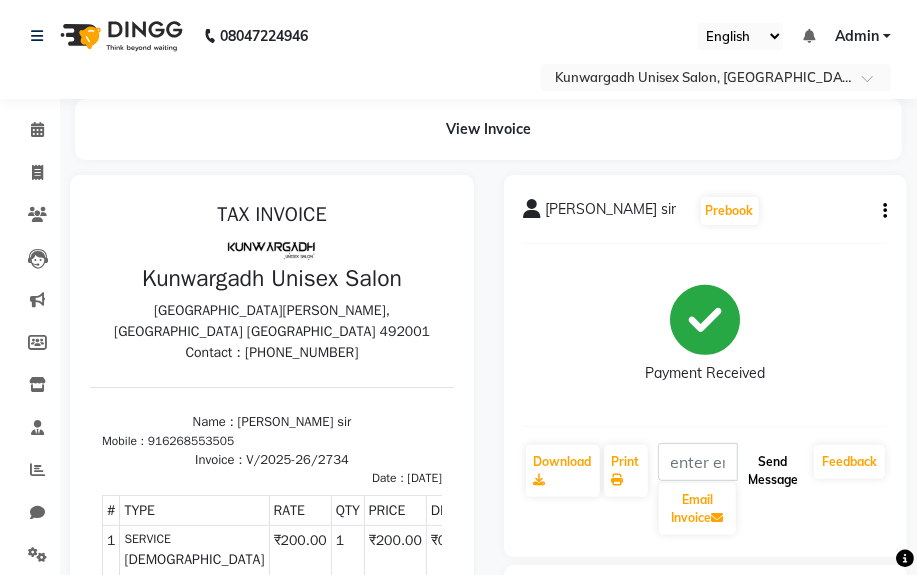 click on "Send Message" 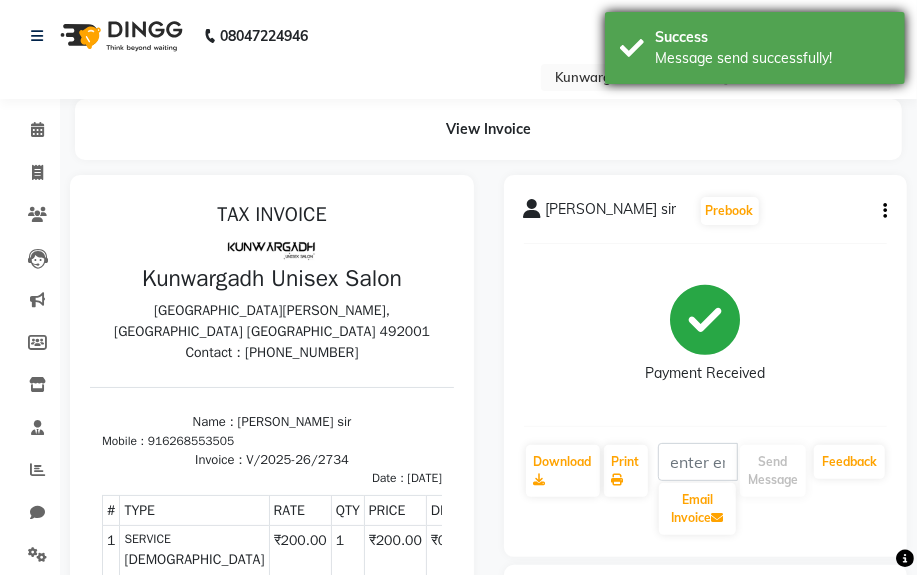 click on "Message send successfully!" at bounding box center (772, 58) 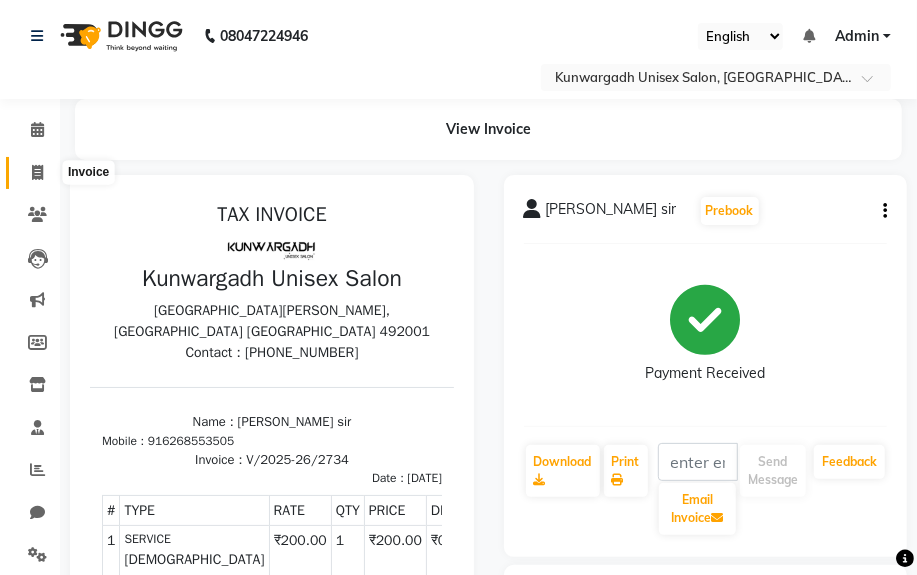 click on "Invoice" 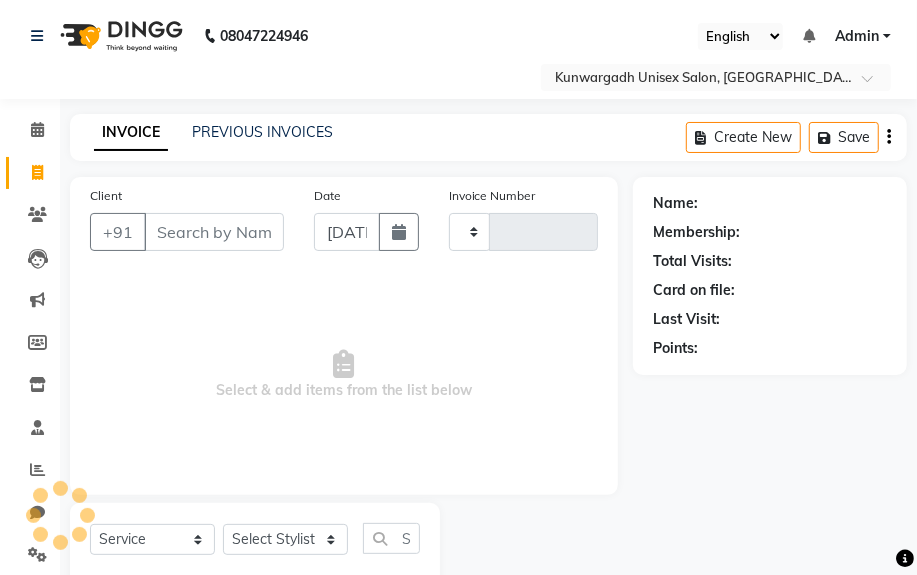 click on "Invoice" 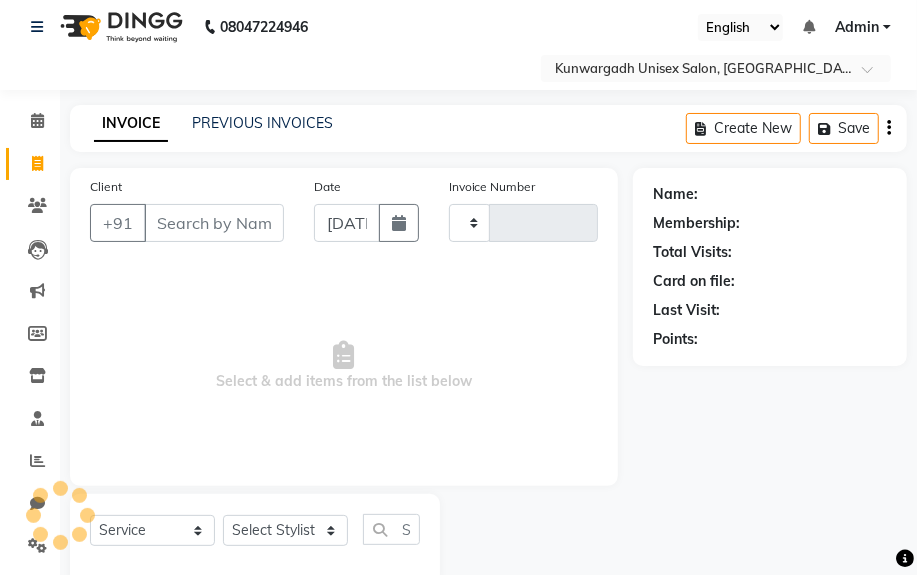 select on "service" 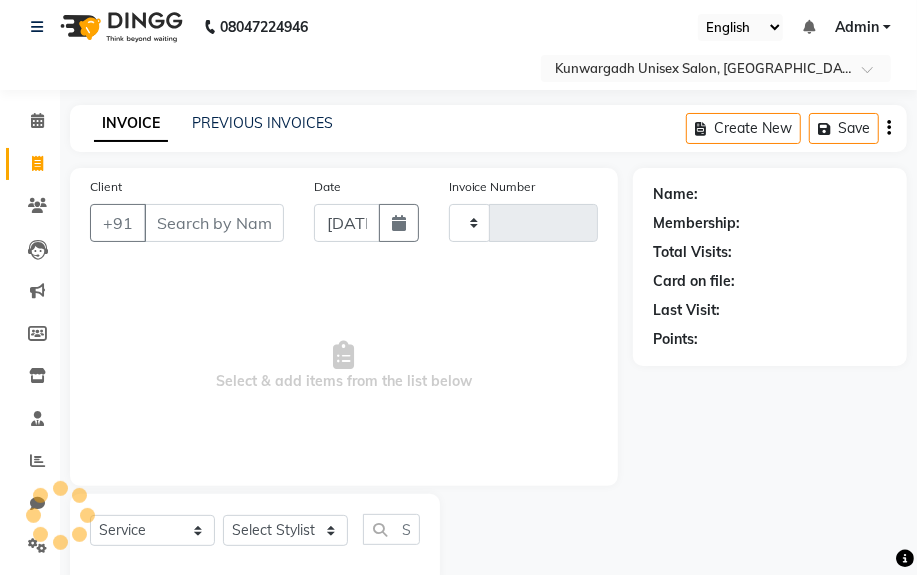scroll, scrollTop: 52, scrollLeft: 0, axis: vertical 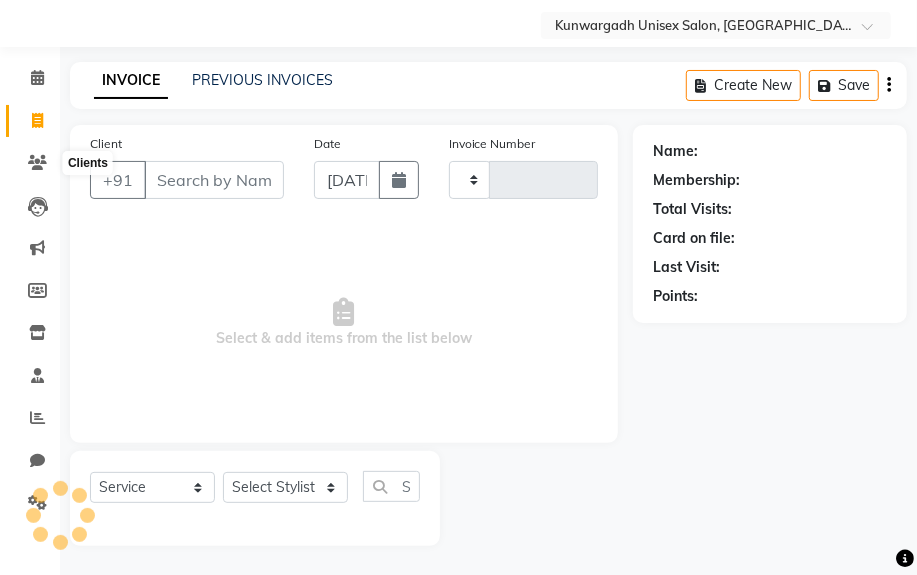type on "T" 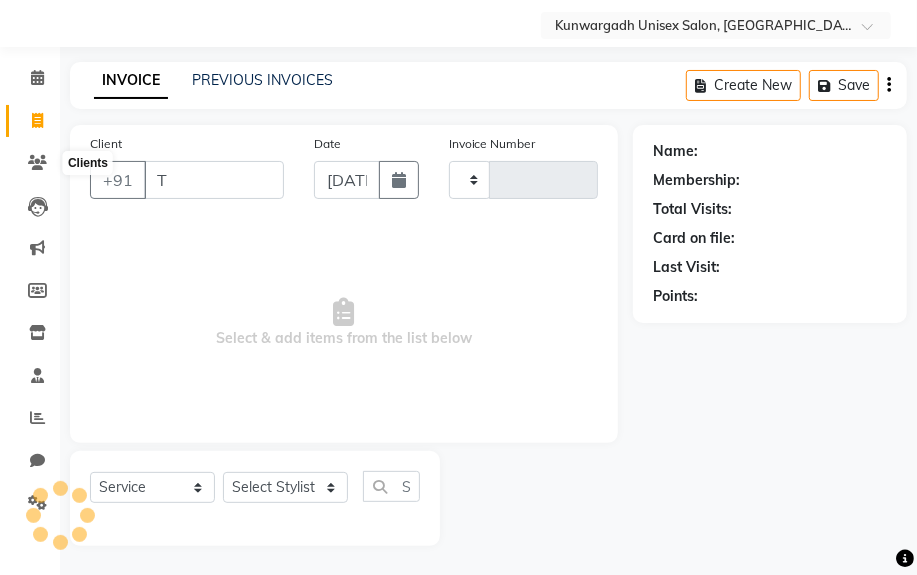 type on "2735" 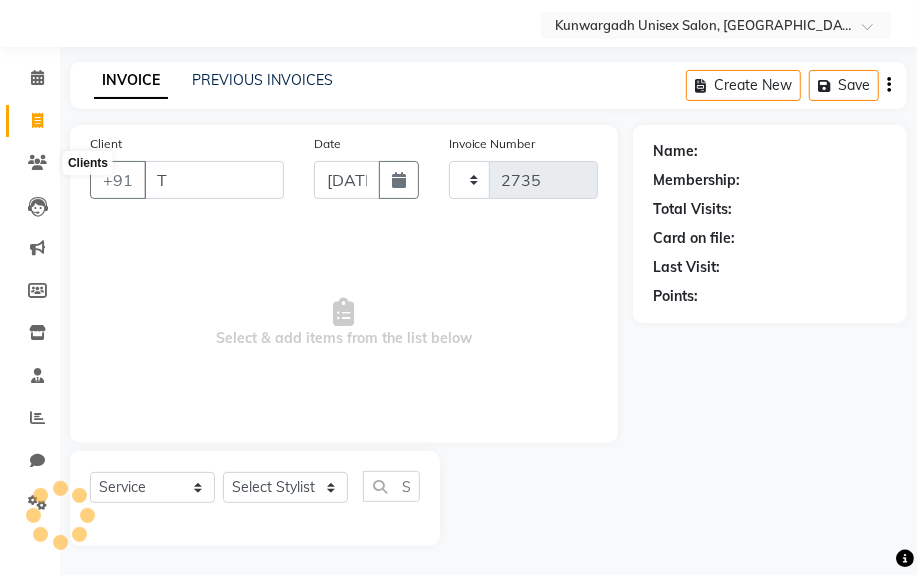 select on "7931" 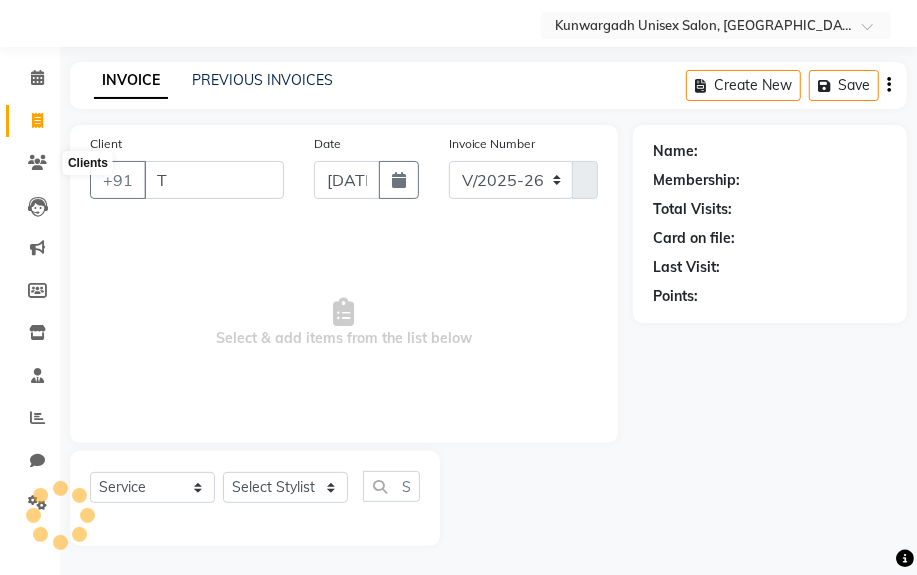 type 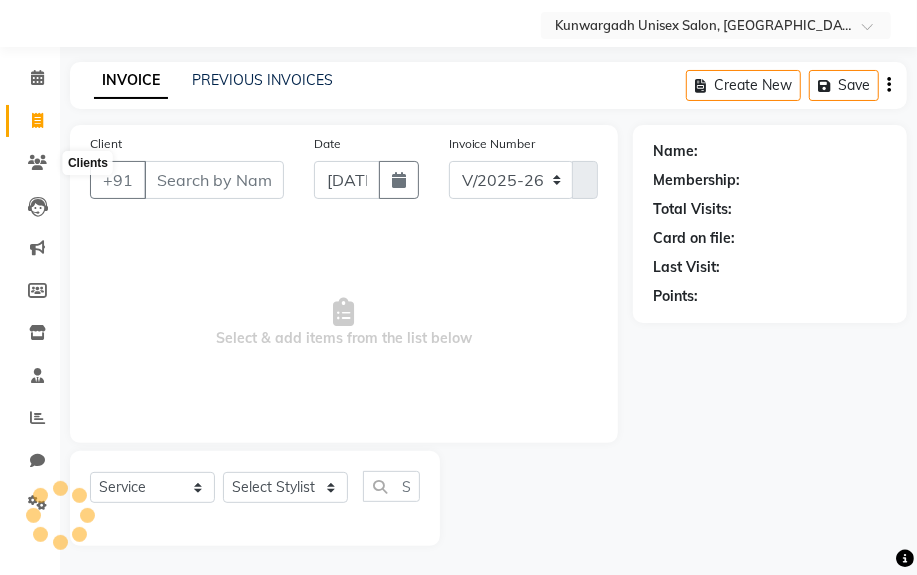 select on "product" 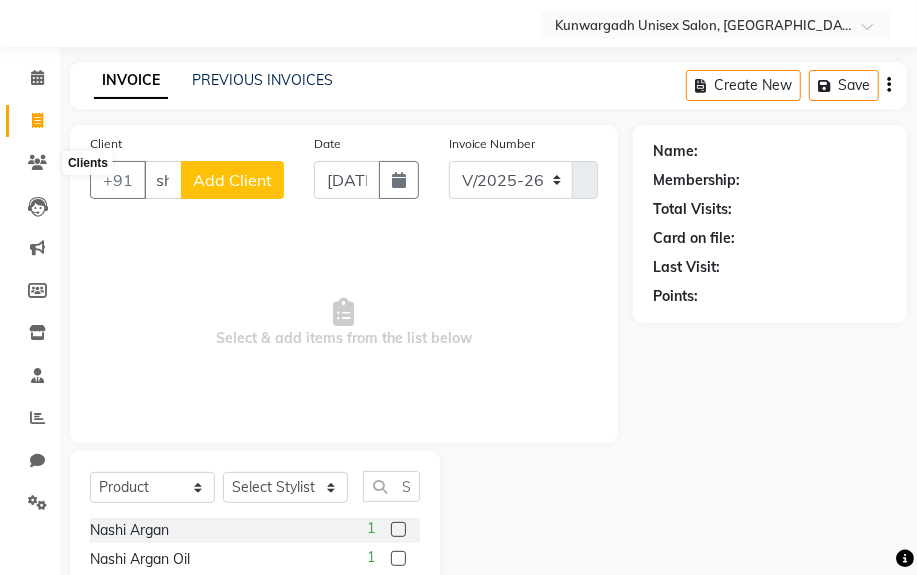 scroll, scrollTop: 0, scrollLeft: 24, axis: horizontal 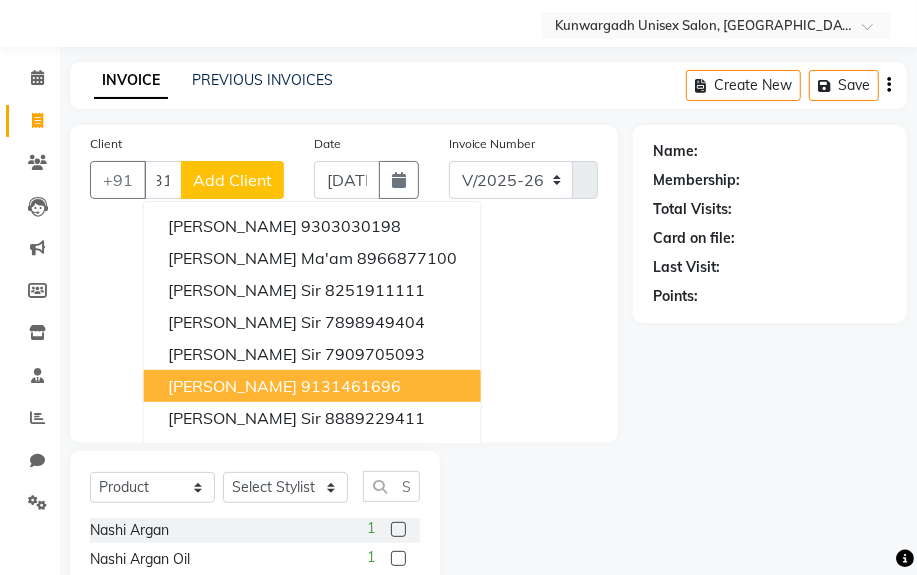 type on "9131461696" 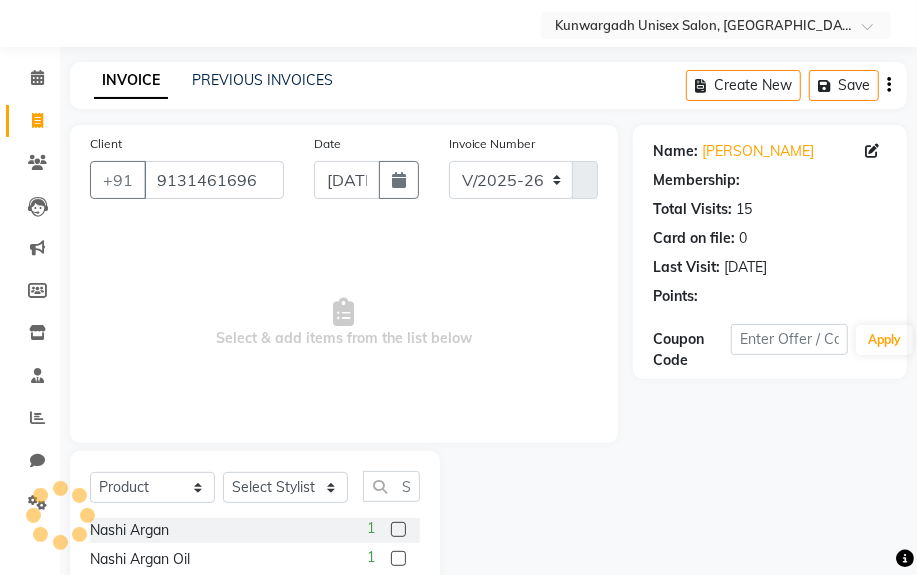 scroll, scrollTop: 0, scrollLeft: 0, axis: both 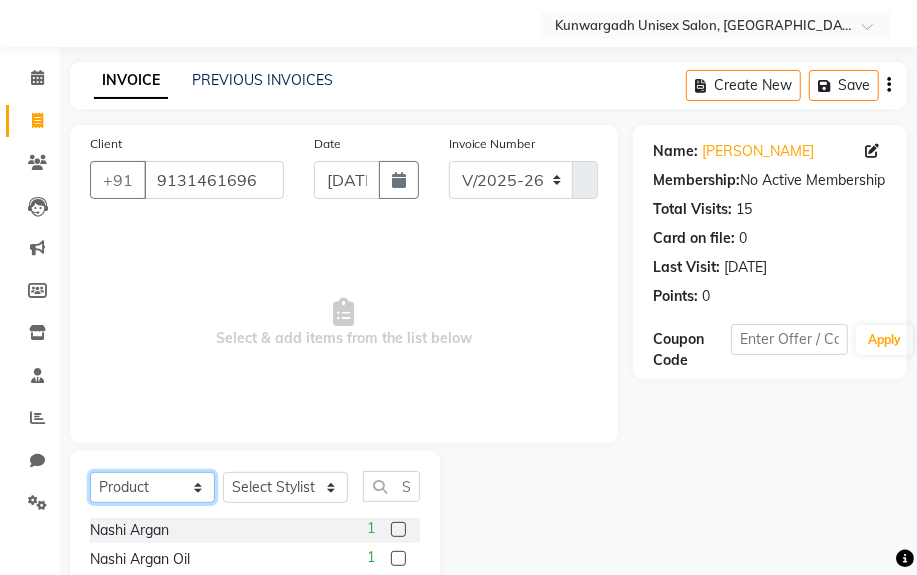 click on "Select  Service  Product  Membership  Package Voucher Prepaid Gift Card" 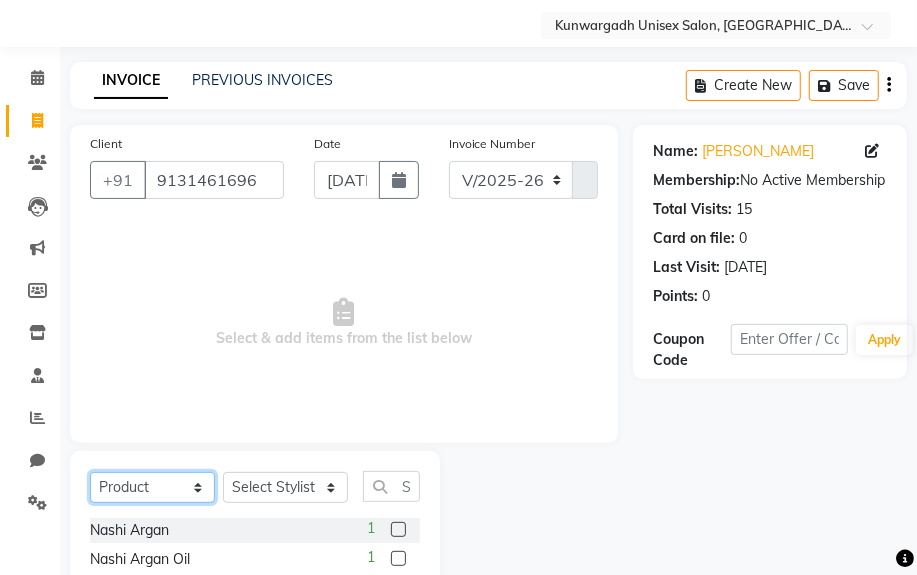 select on "service" 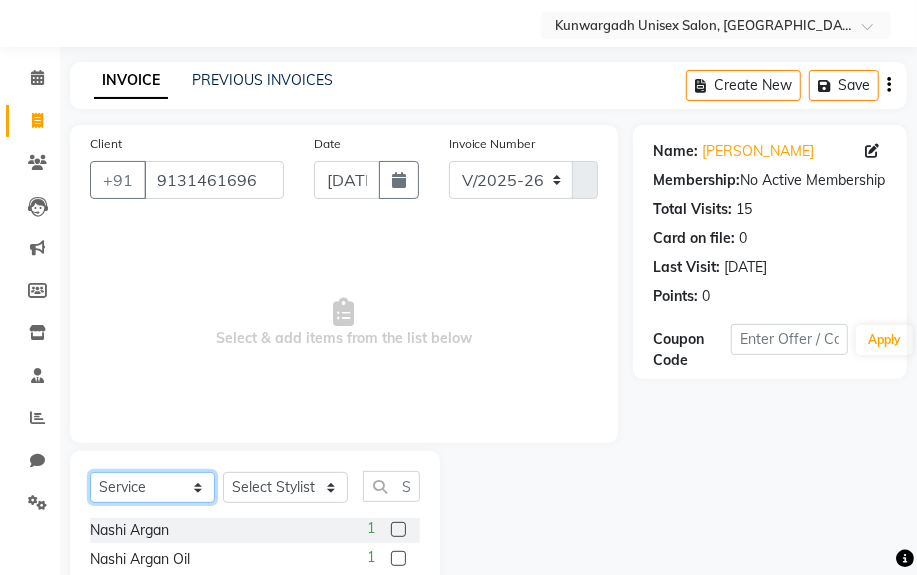 click on "Select  Service  Product  Membership  Package Voucher Prepaid Gift Card" 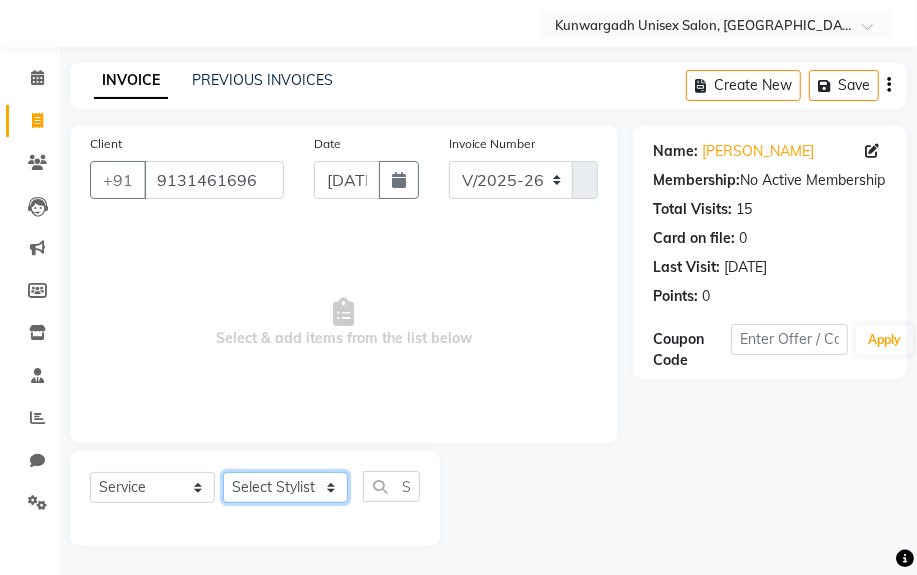 drag, startPoint x: 308, startPoint y: 496, endPoint x: 310, endPoint y: 483, distance: 13.152946 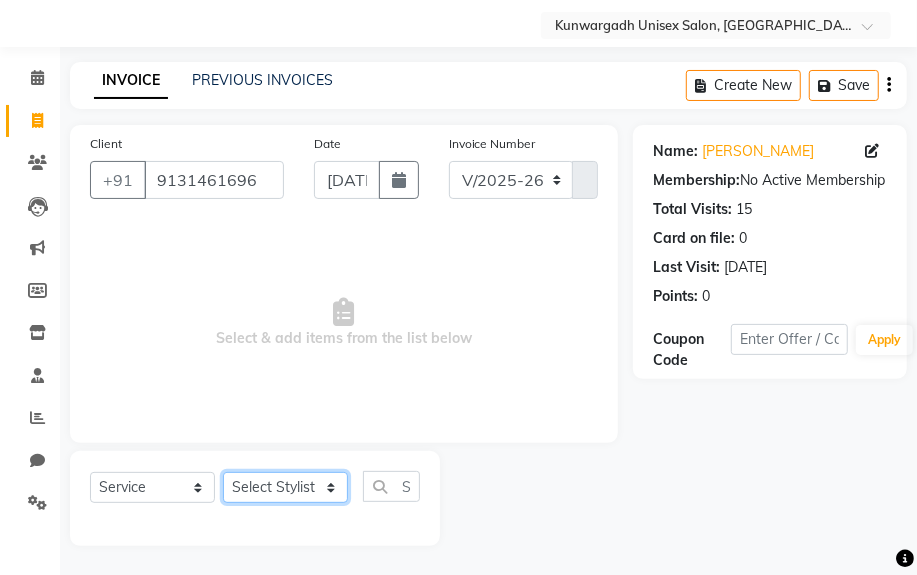 select on "82467" 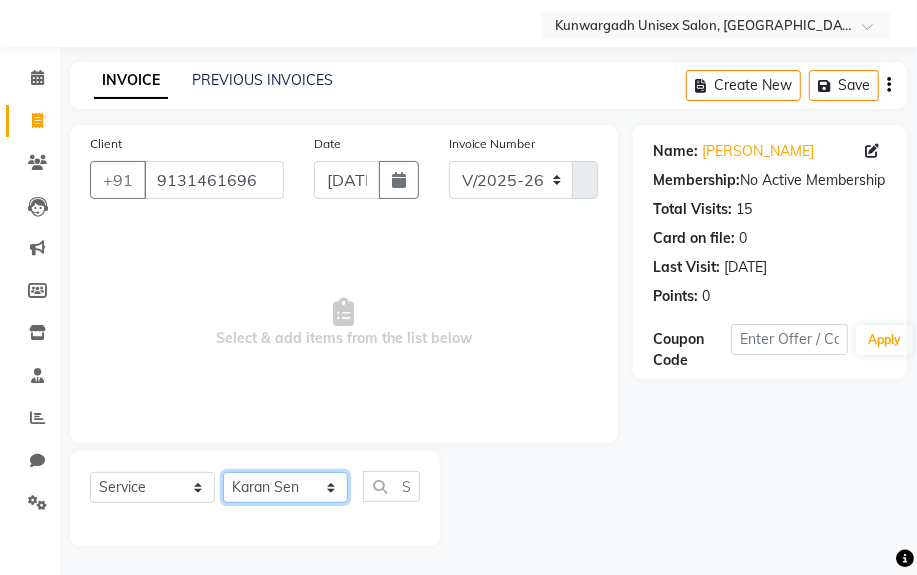 click on "Select Stylist [PERSON_NAME] Sir  Chiku [PERSON_NAME] [PERSON_NAME]  [PERSON_NAME]   [PERSON_NAME]  [PERSON_NAME]  [PERSON_NAME]" 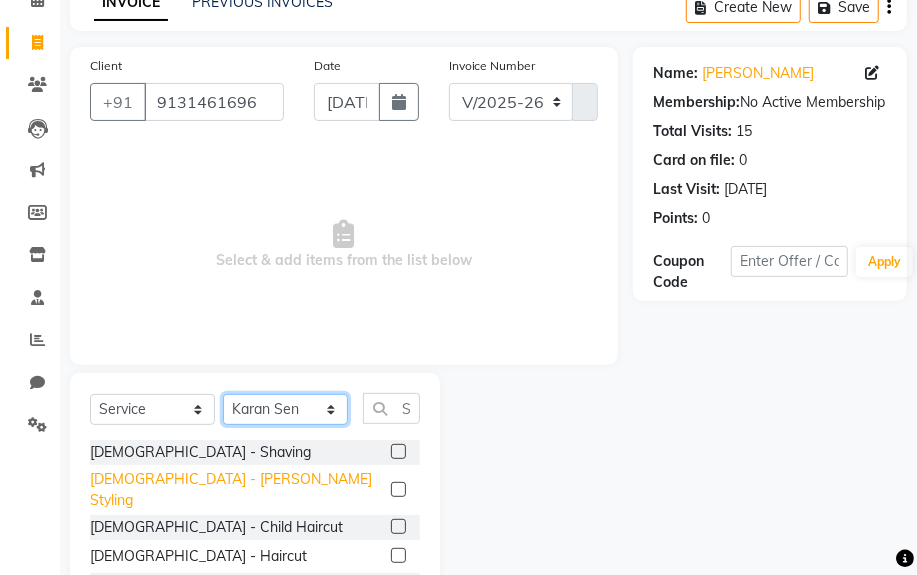 scroll, scrollTop: 252, scrollLeft: 0, axis: vertical 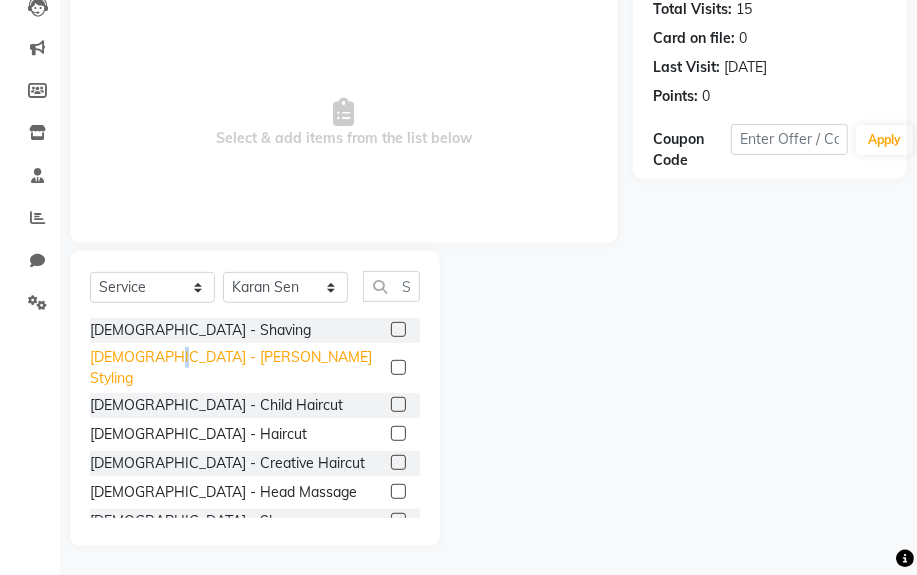 click on "[DEMOGRAPHIC_DATA] - [PERSON_NAME] Styling" 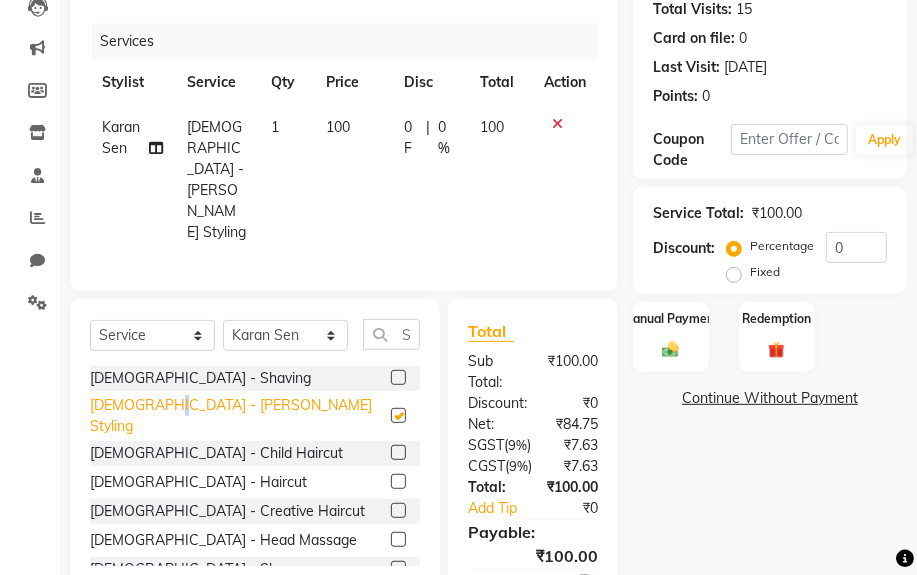 checkbox on "false" 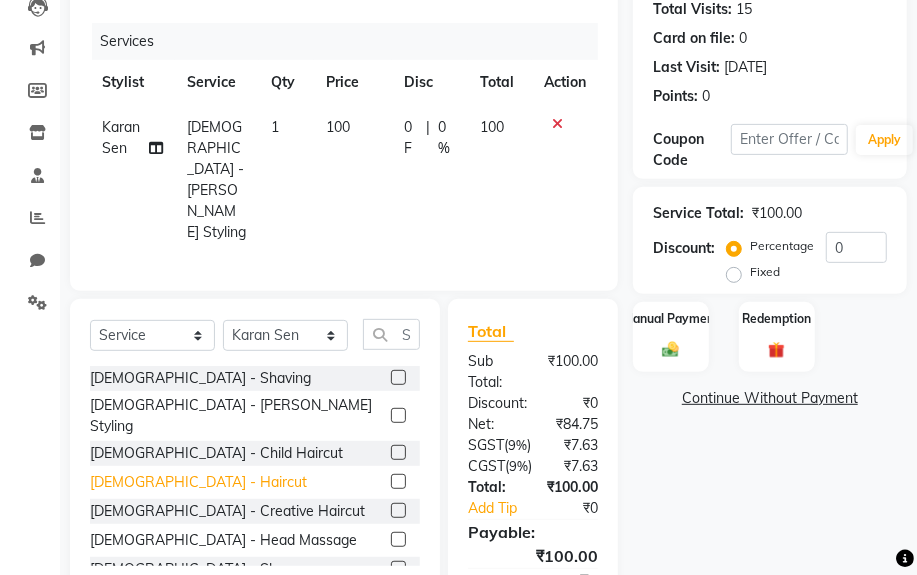 click on "[DEMOGRAPHIC_DATA] - Haircut" 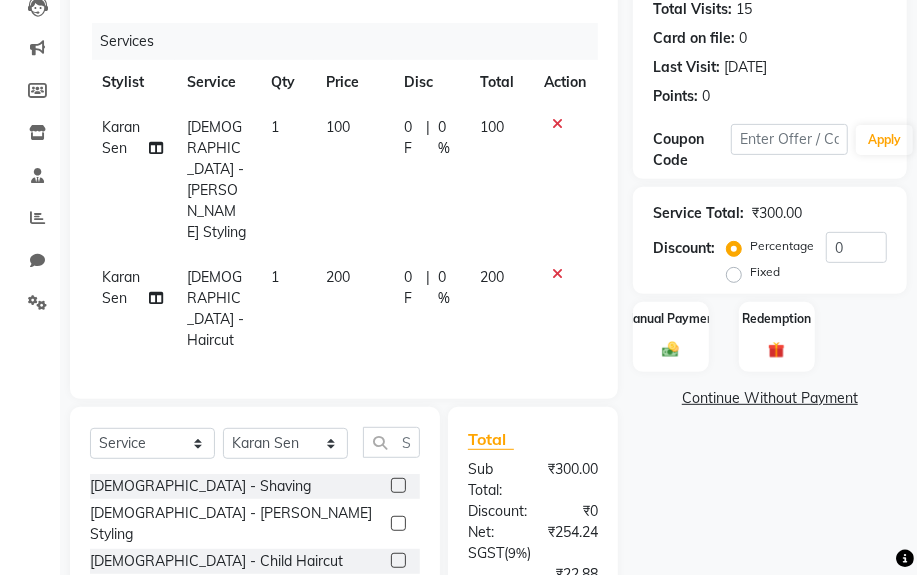checkbox on "false" 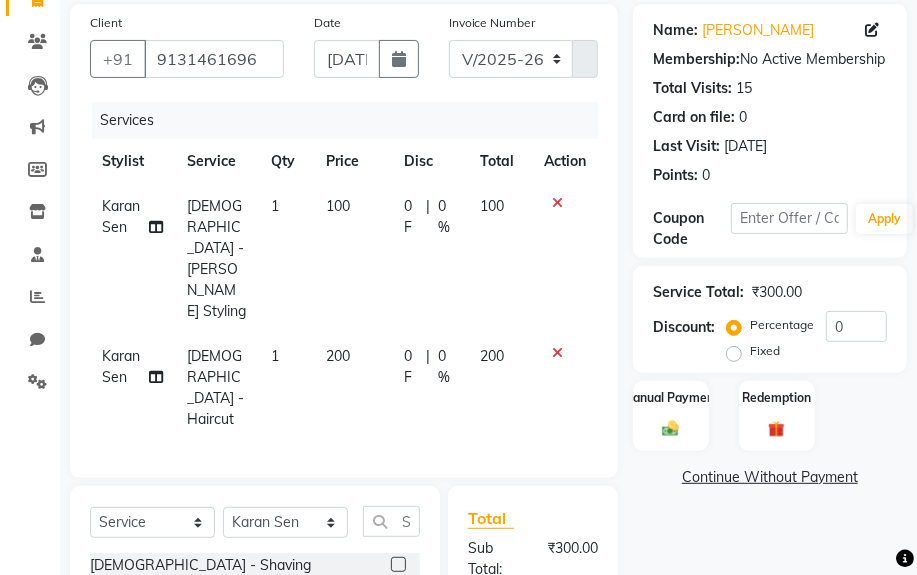 scroll, scrollTop: 0, scrollLeft: 0, axis: both 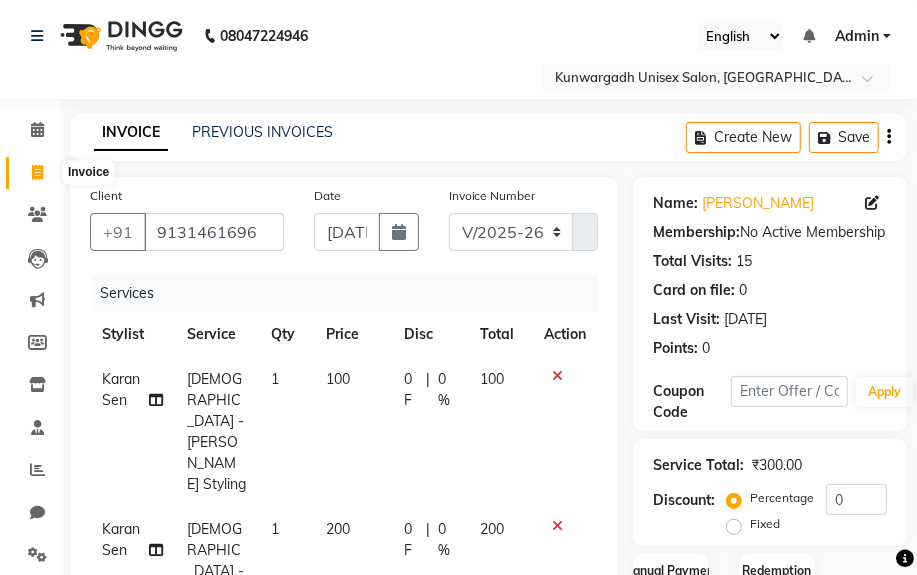 click 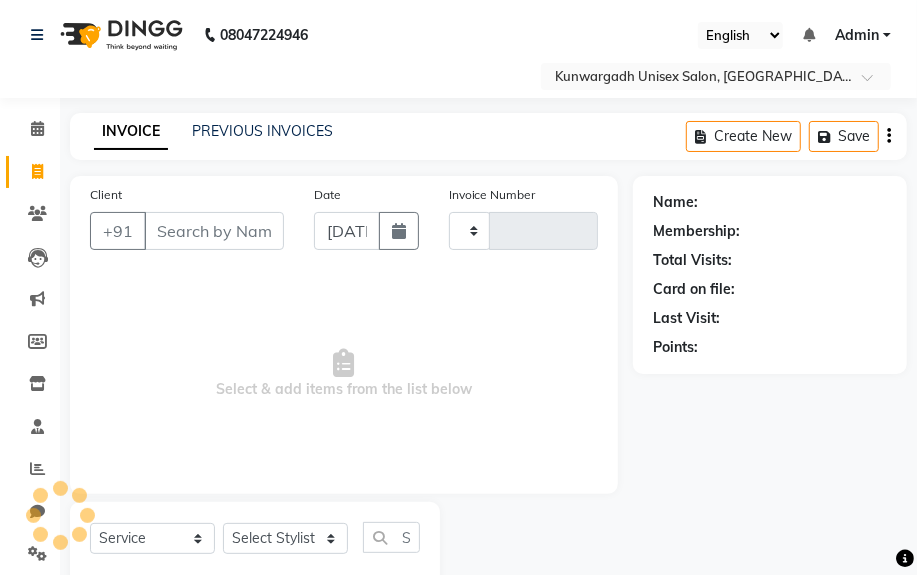 scroll, scrollTop: 52, scrollLeft: 0, axis: vertical 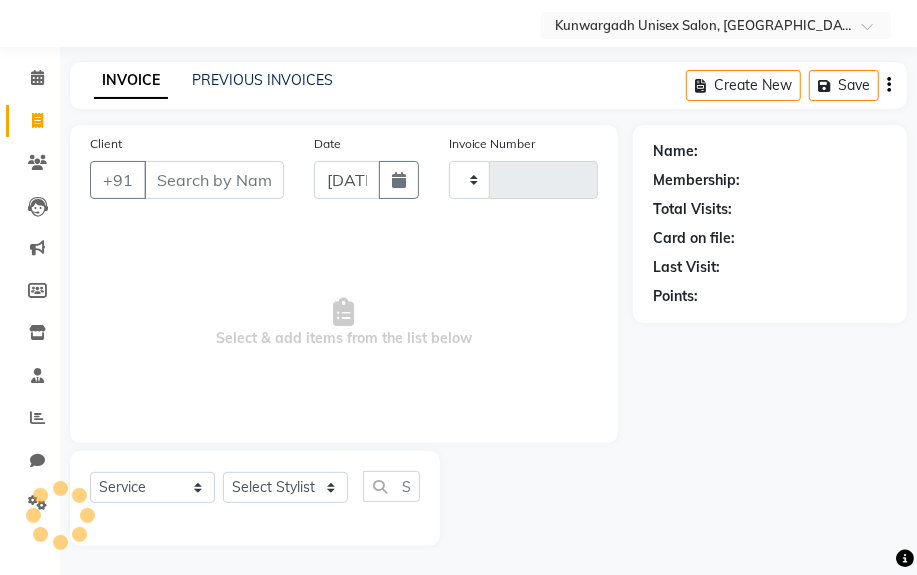 type on "2735" 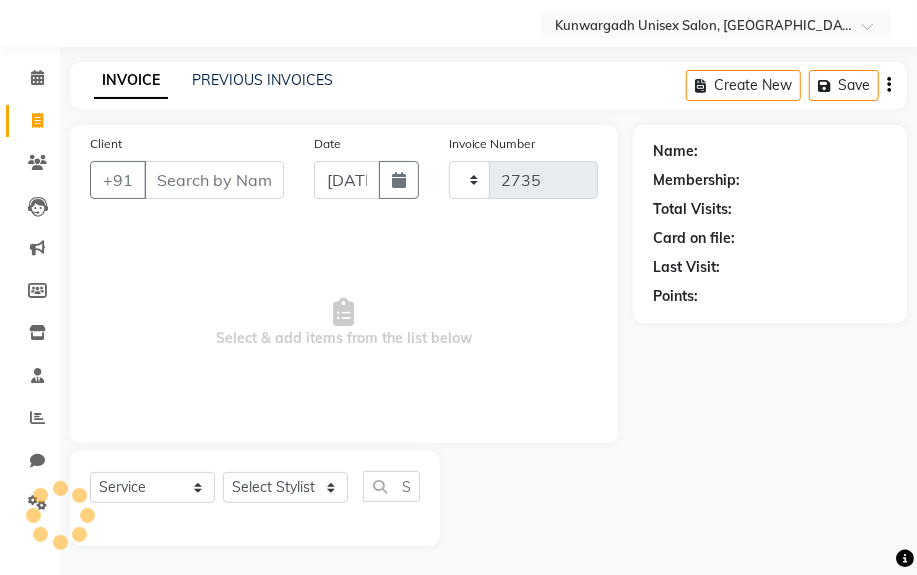 select on "7931" 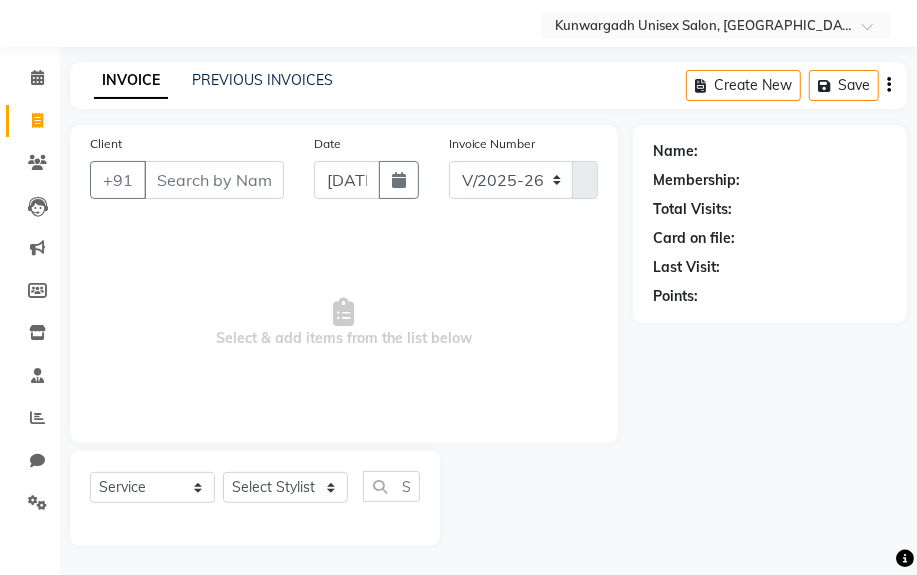 select on "product" 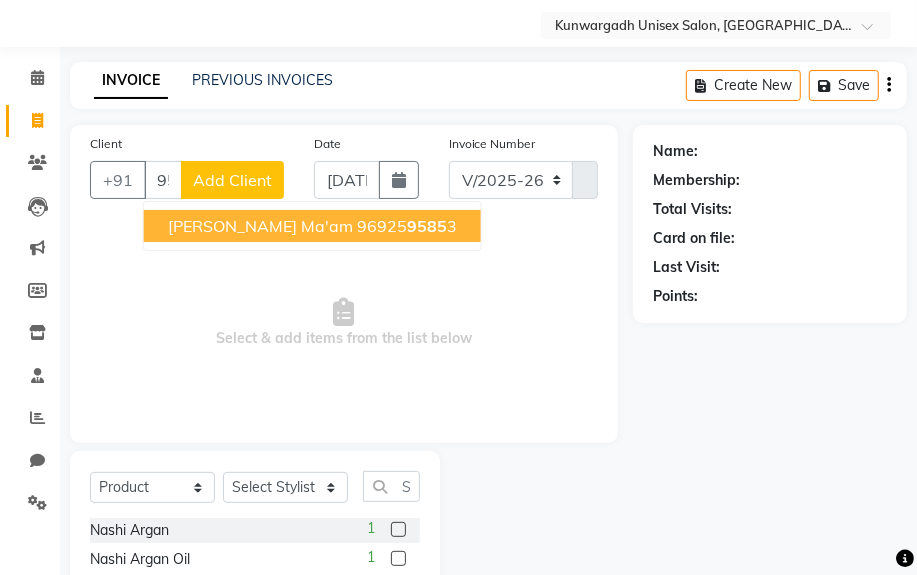 type on "9" 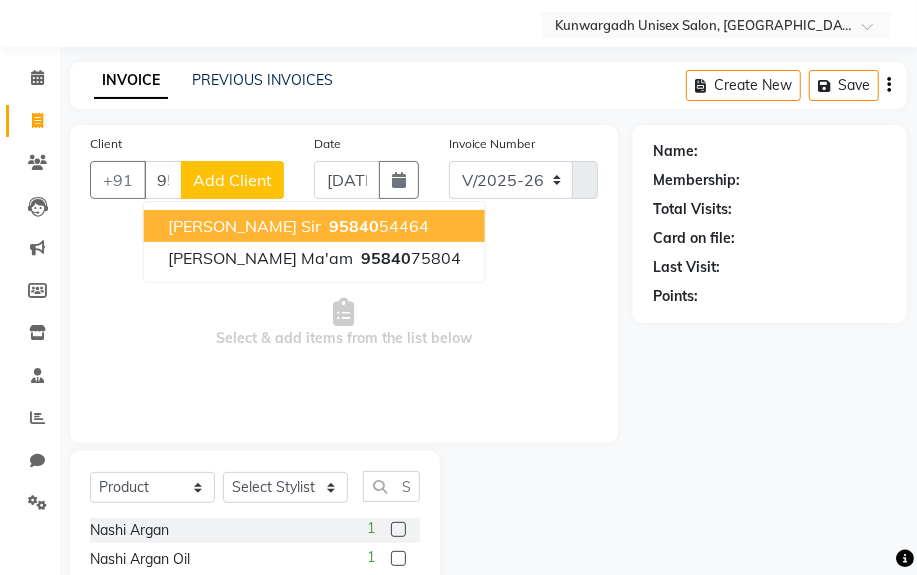 click on "Aditya Sharma Sir   95840 54464" at bounding box center (314, 226) 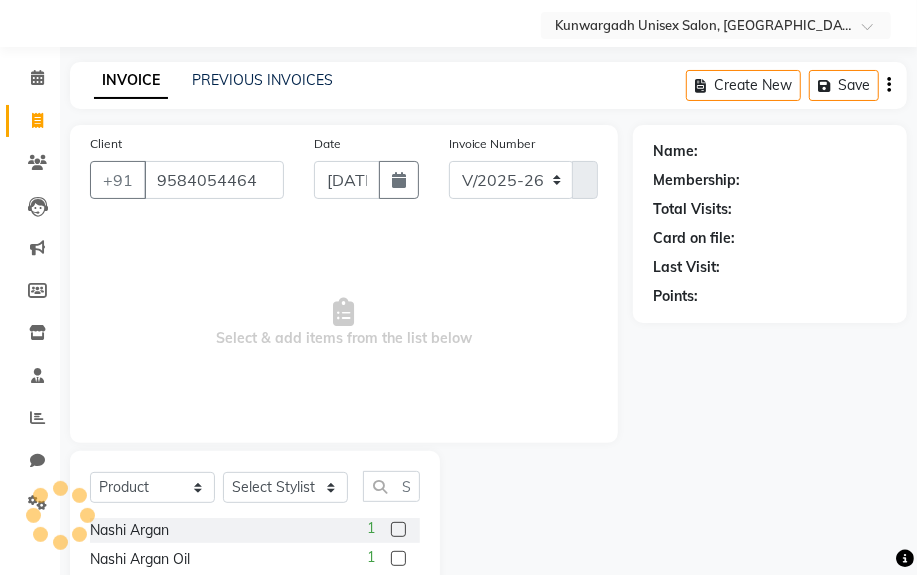 type on "9584054464" 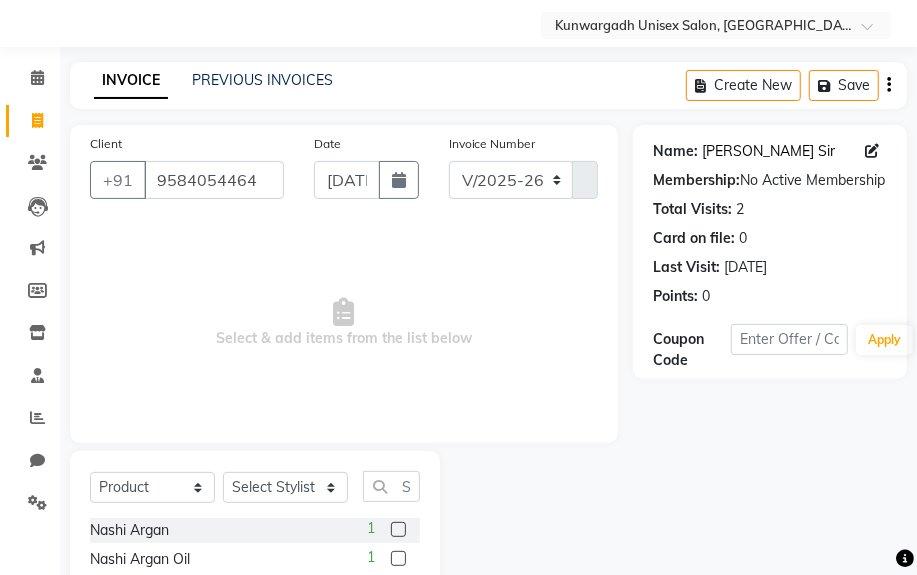 click on "[PERSON_NAME] Sir" 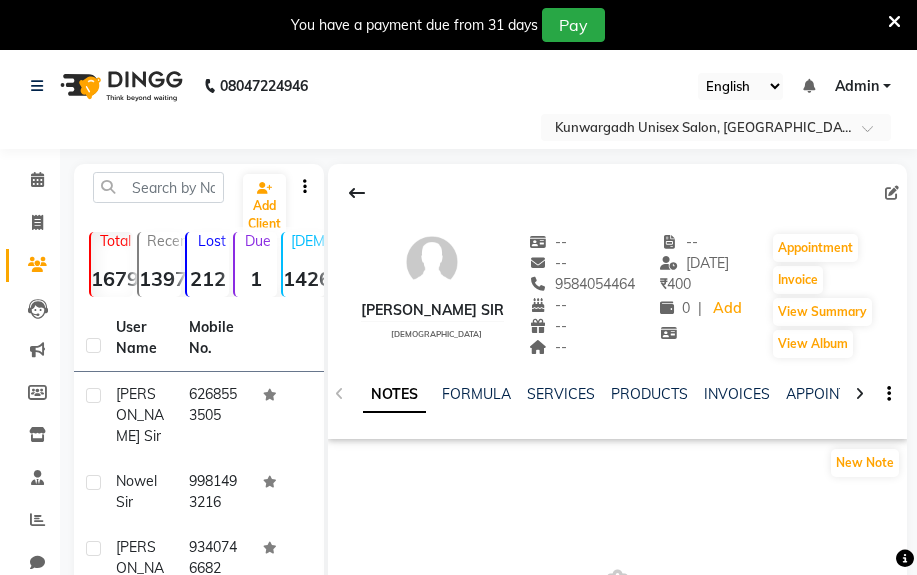 scroll, scrollTop: 0, scrollLeft: 0, axis: both 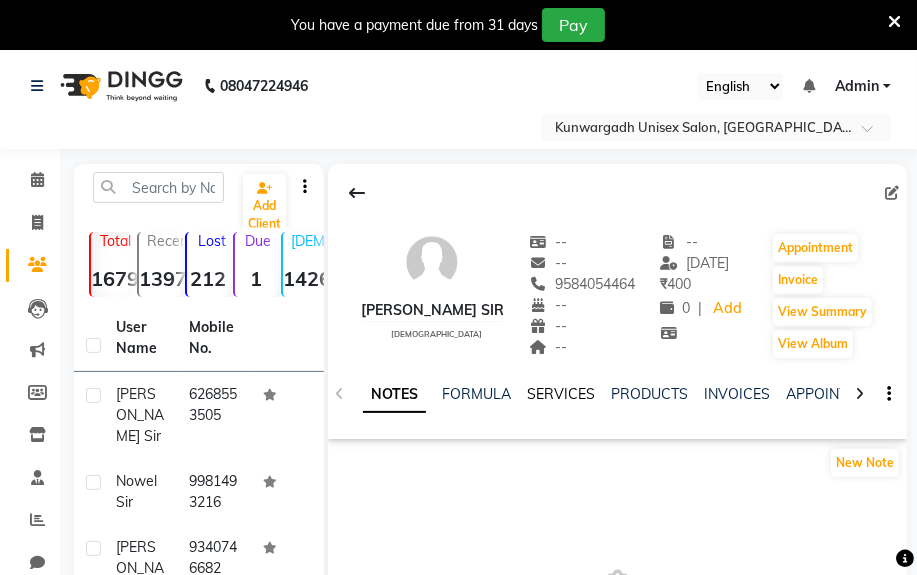 click on "SERVICES" 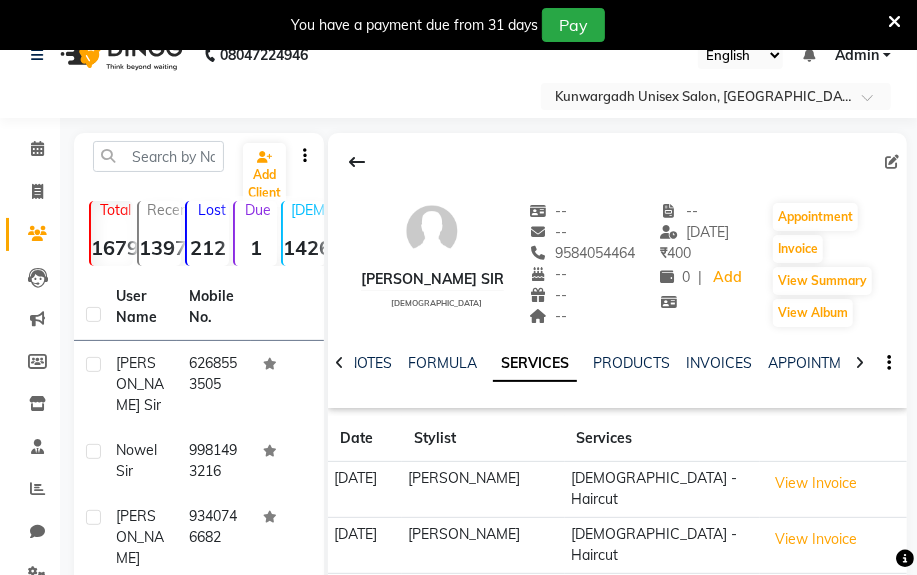 scroll, scrollTop: 0, scrollLeft: 0, axis: both 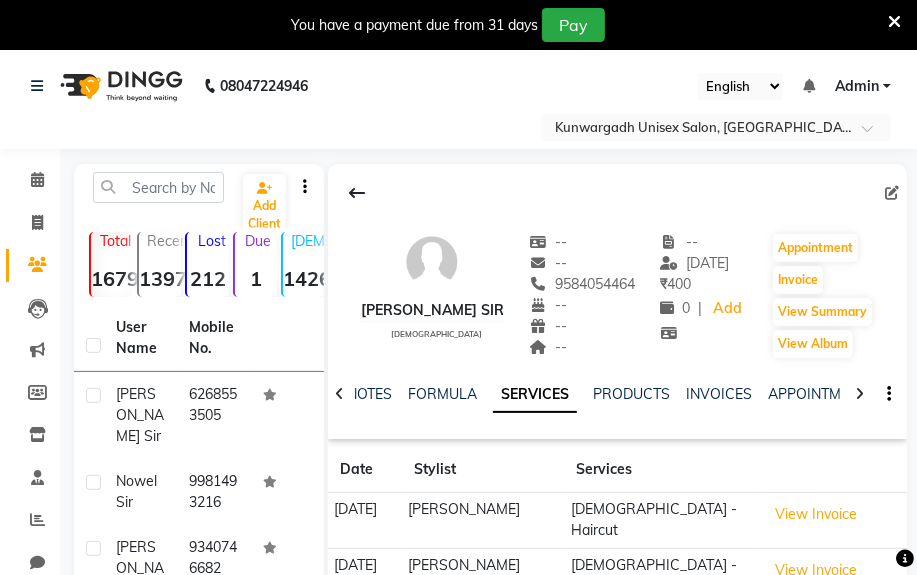 click at bounding box center (894, 22) 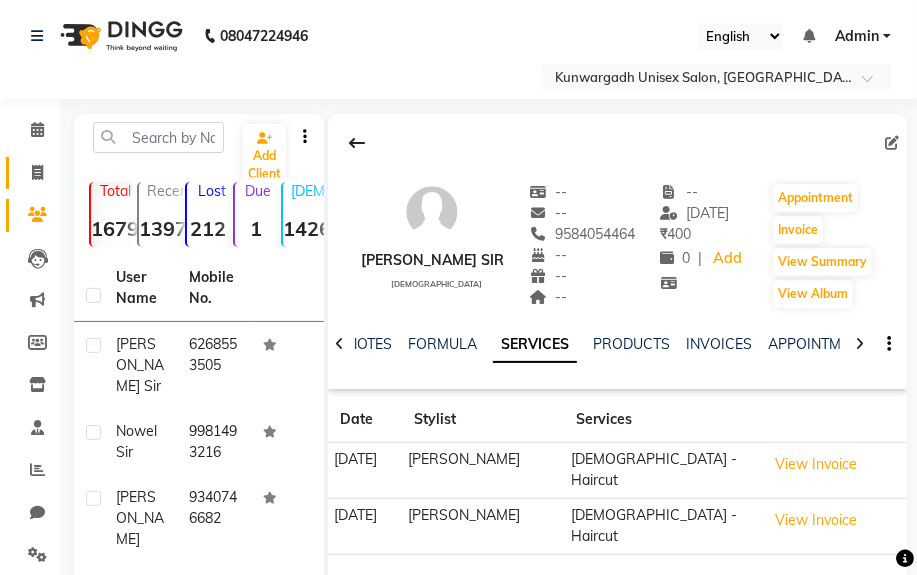 click 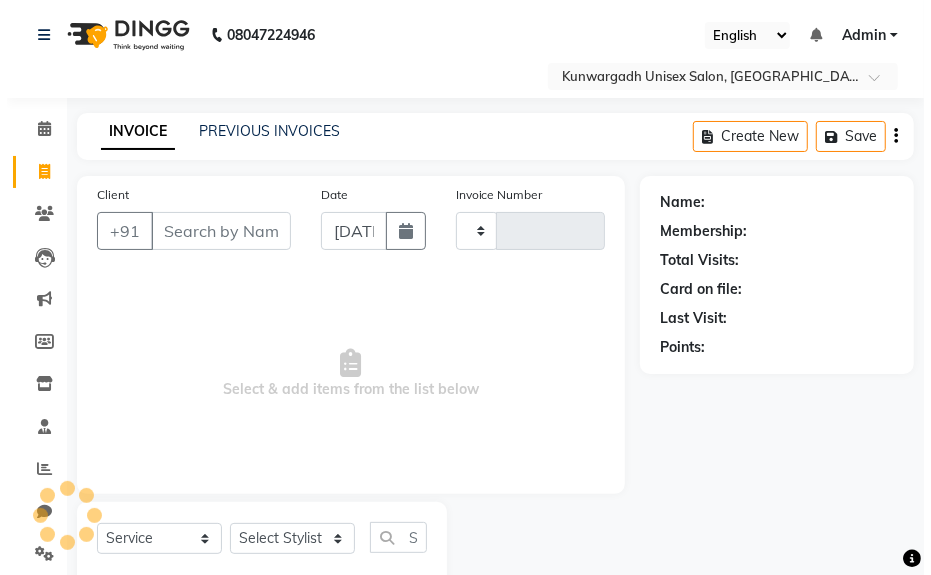 scroll, scrollTop: 52, scrollLeft: 0, axis: vertical 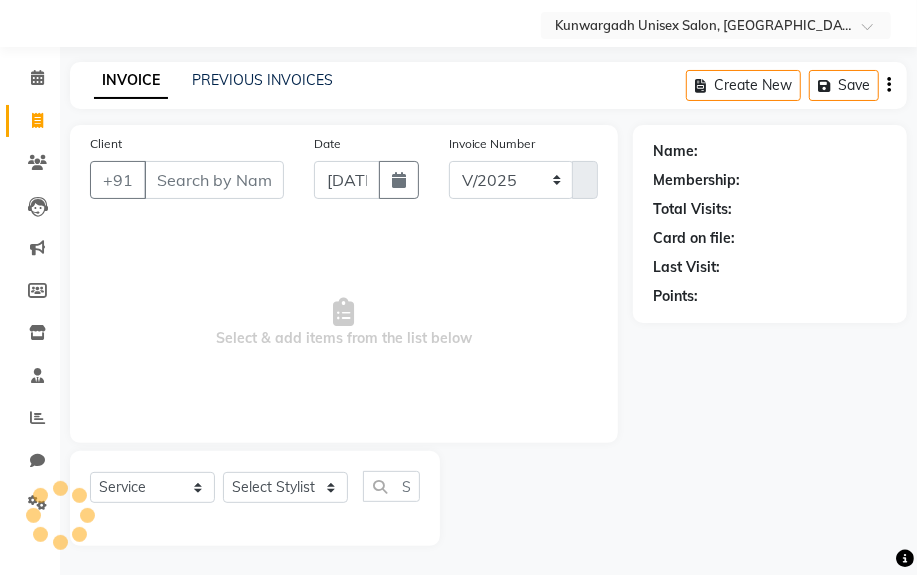 select on "7931" 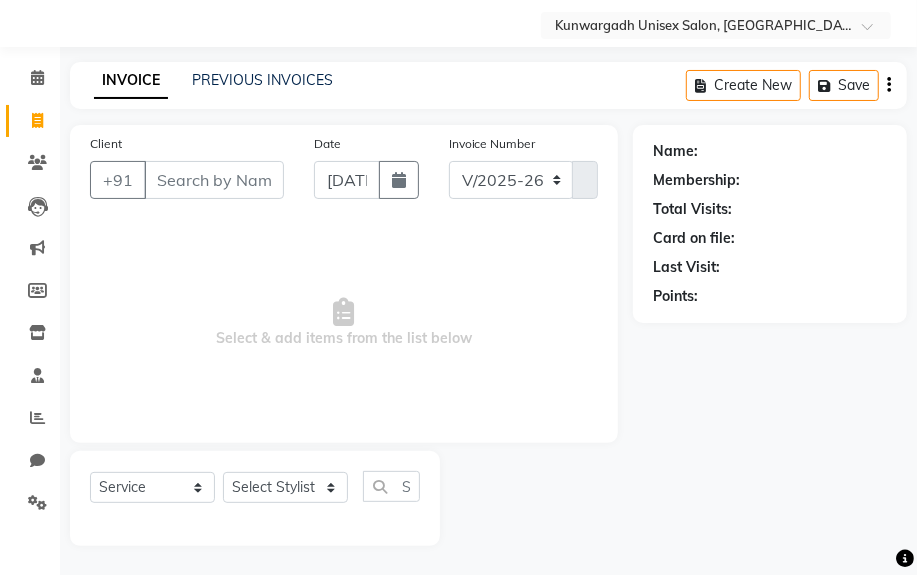 select on "product" 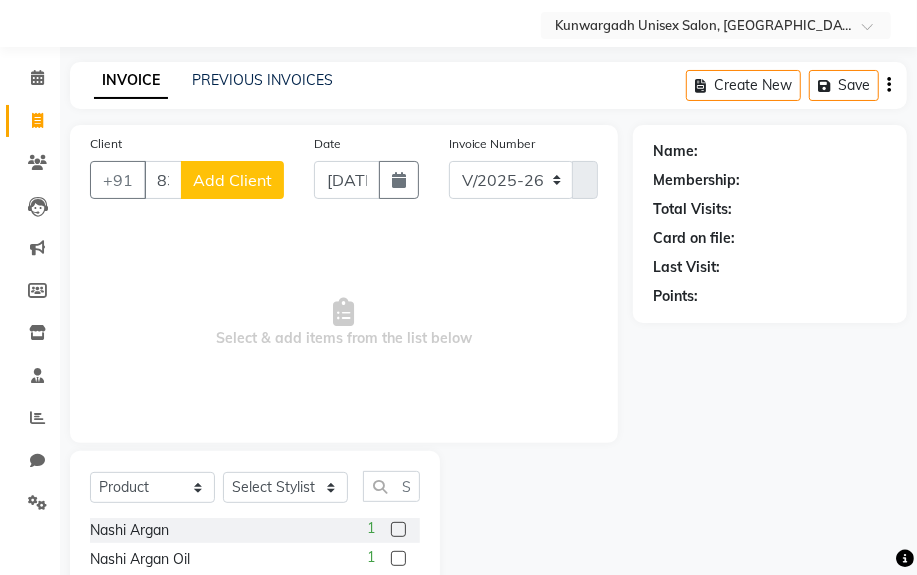 type on "8328940722" 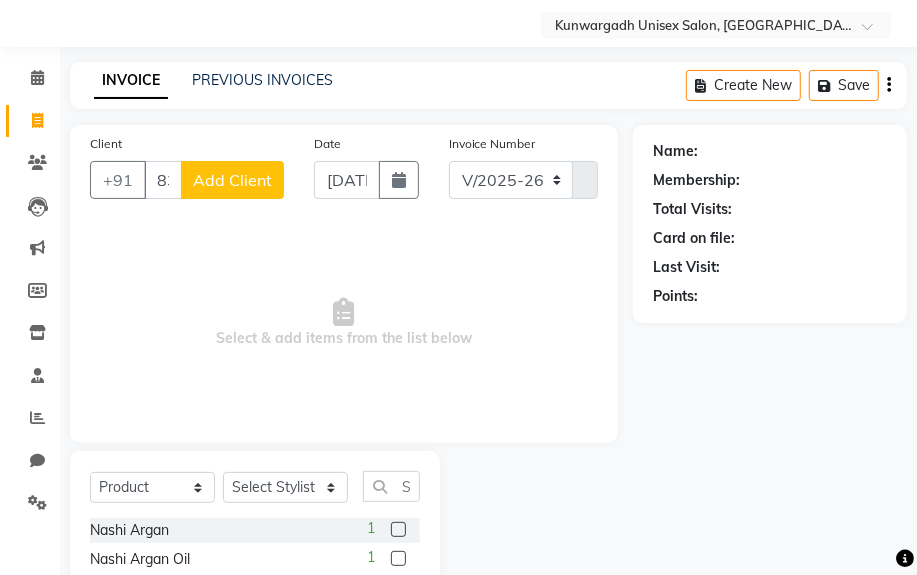 click on "Add Client" 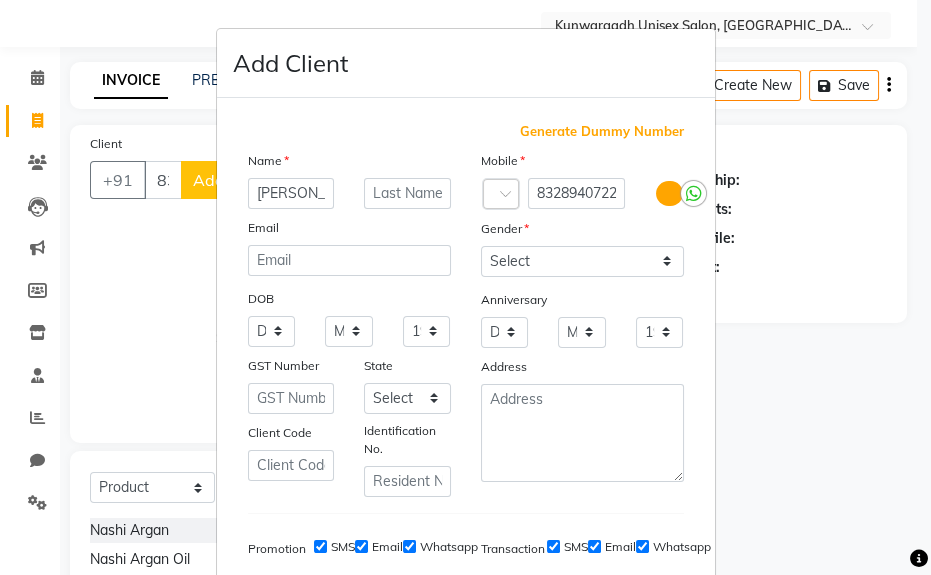 type on "[PERSON_NAME] Sir" 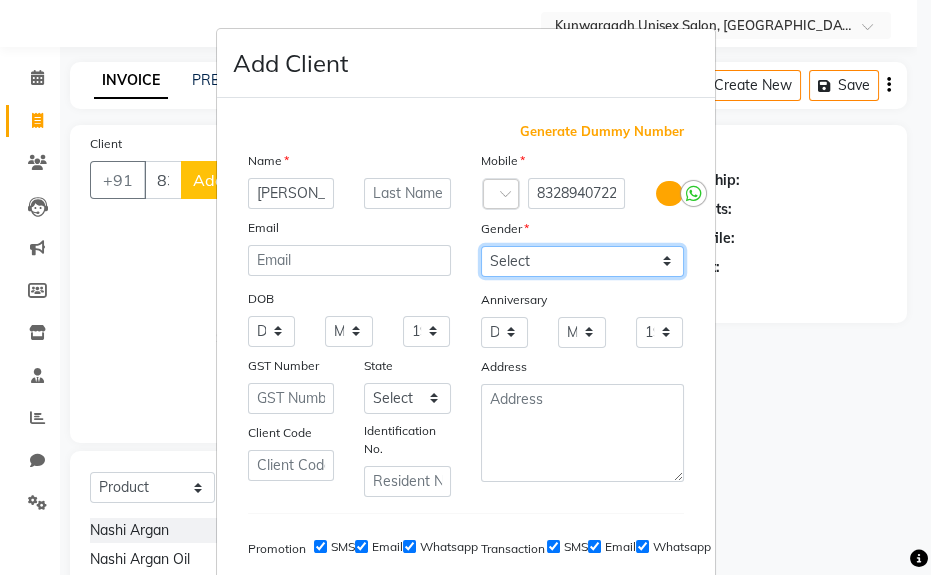 click on "Select [DEMOGRAPHIC_DATA] [DEMOGRAPHIC_DATA] Other Prefer Not To Say" at bounding box center (582, 261) 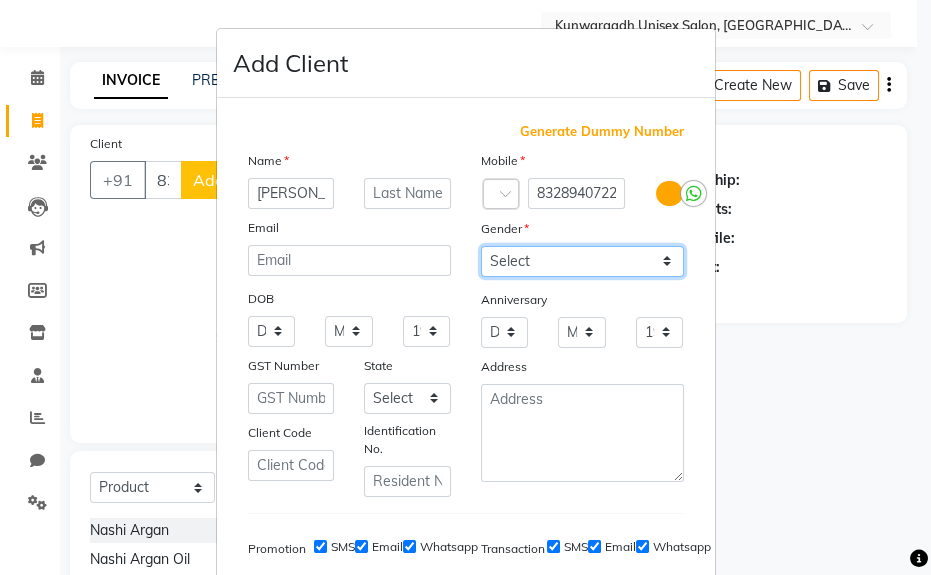 select on "[DEMOGRAPHIC_DATA]" 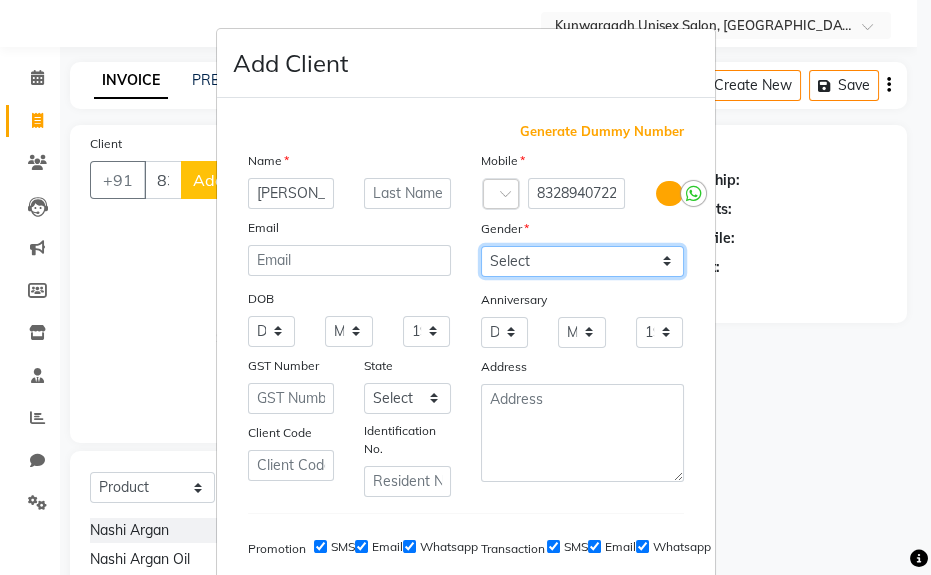 click on "Select [DEMOGRAPHIC_DATA] [DEMOGRAPHIC_DATA] Other Prefer Not To Say" at bounding box center [582, 261] 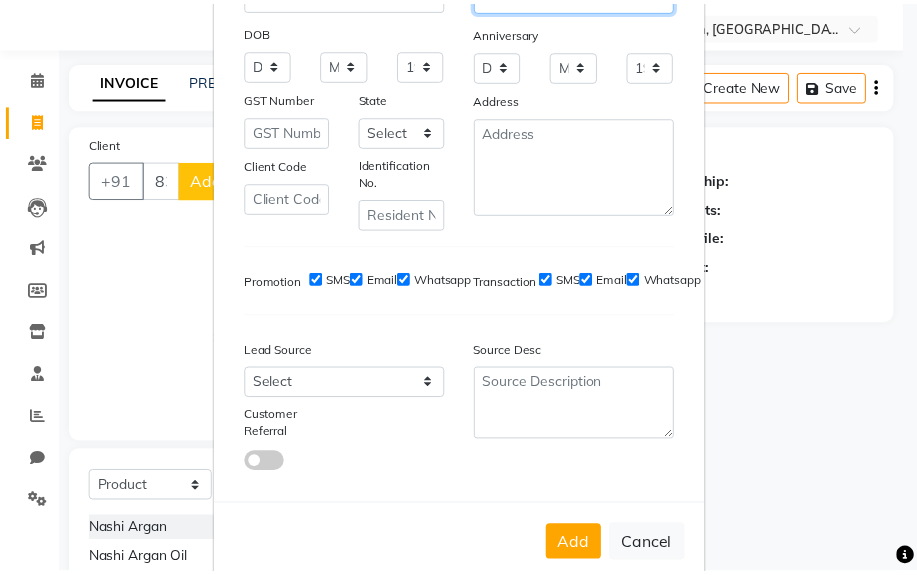scroll, scrollTop: 308, scrollLeft: 0, axis: vertical 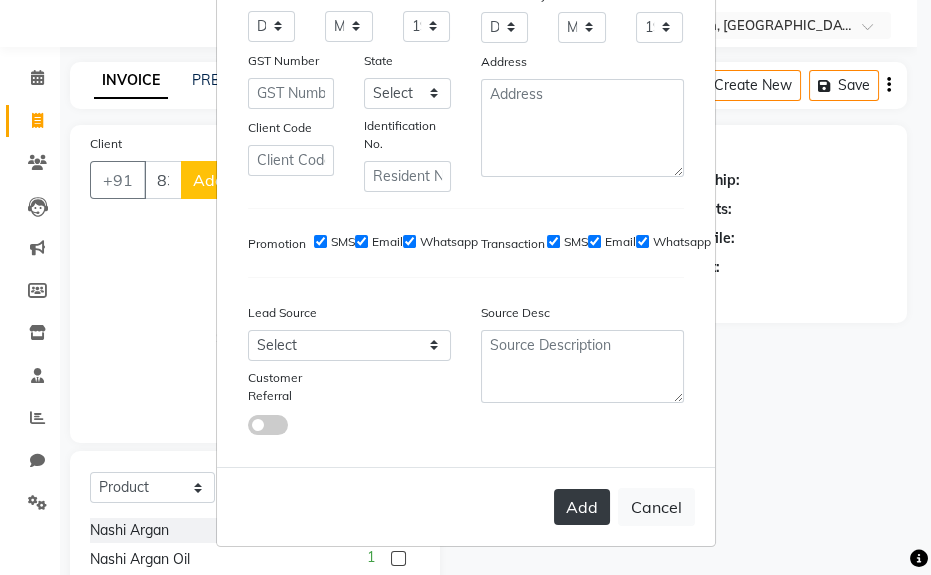 click on "Add" at bounding box center (582, 507) 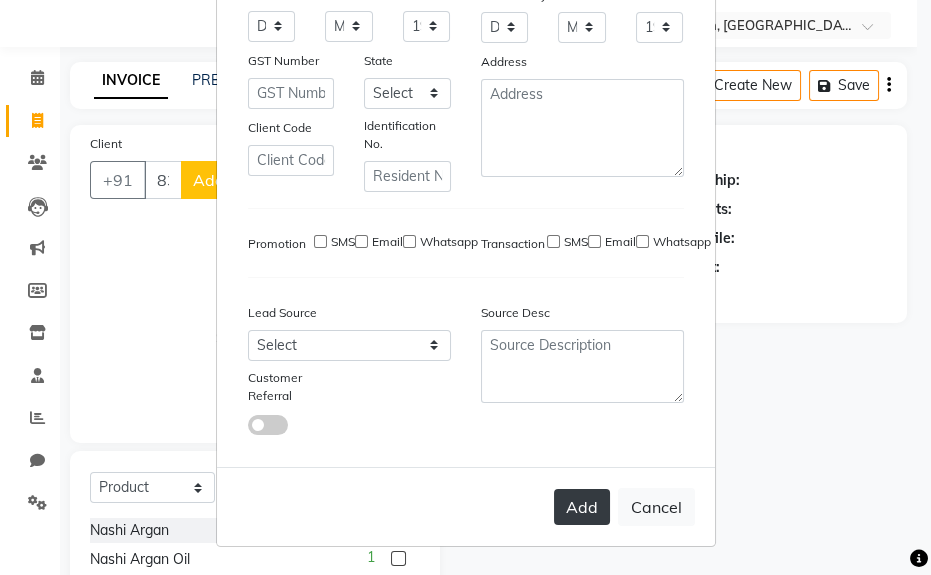 type 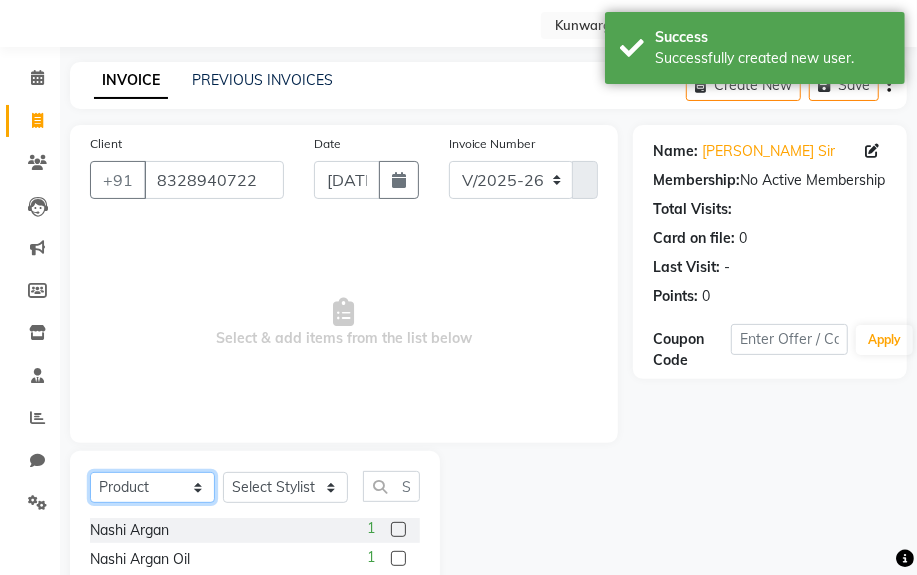 drag, startPoint x: 166, startPoint y: 487, endPoint x: 169, endPoint y: 472, distance: 15.297058 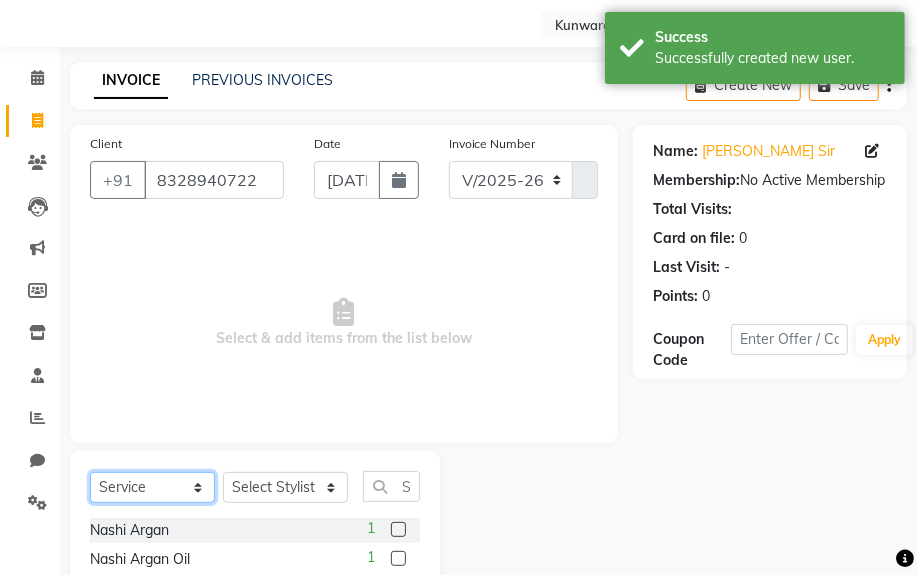 click on "Select  Service  Product  Membership  Package Voucher Prepaid Gift Card" 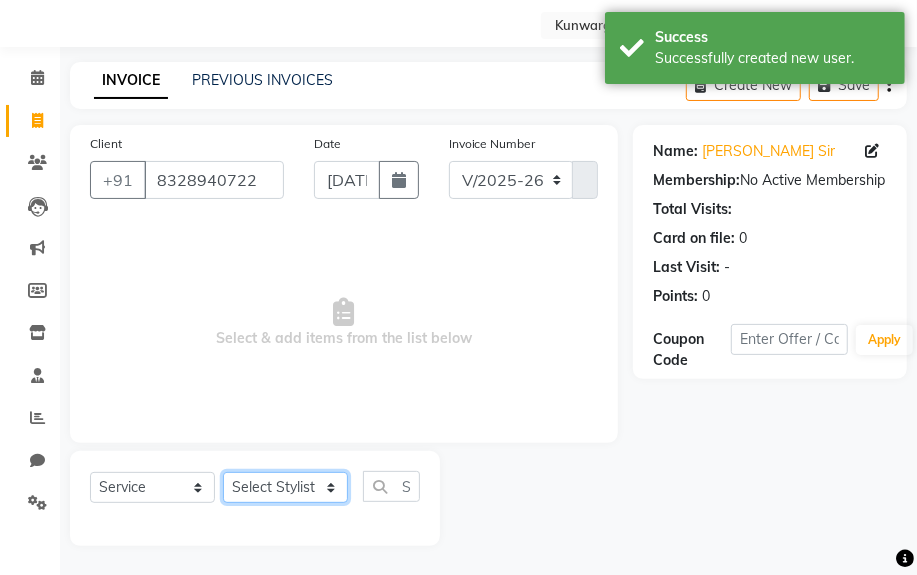 click on "Select Stylist [PERSON_NAME] Sir  Chiku [PERSON_NAME] [PERSON_NAME]  [PERSON_NAME]   [PERSON_NAME]  [PERSON_NAME]  [PERSON_NAME]" 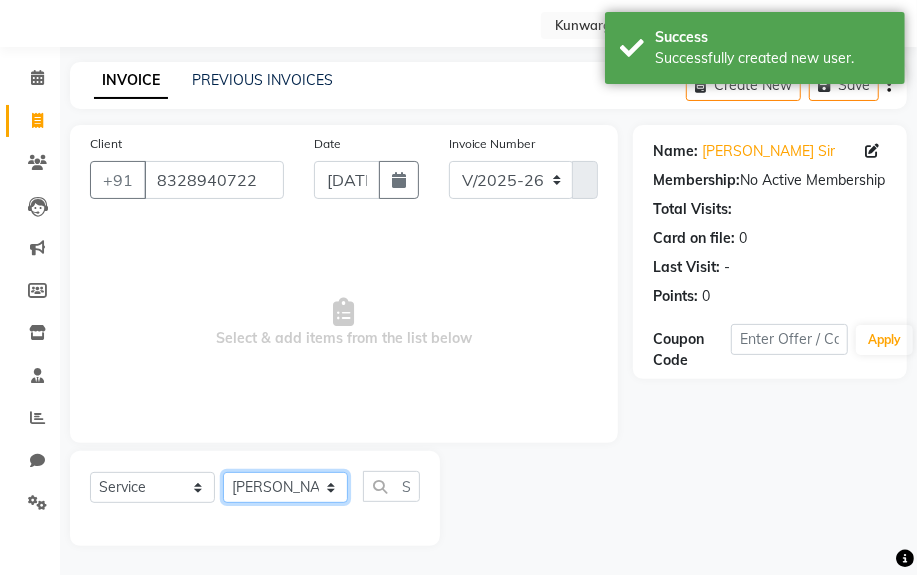 click on "Select Stylist [PERSON_NAME] Sir  Chiku [PERSON_NAME] [PERSON_NAME]  [PERSON_NAME]   [PERSON_NAME]  [PERSON_NAME]  [PERSON_NAME]" 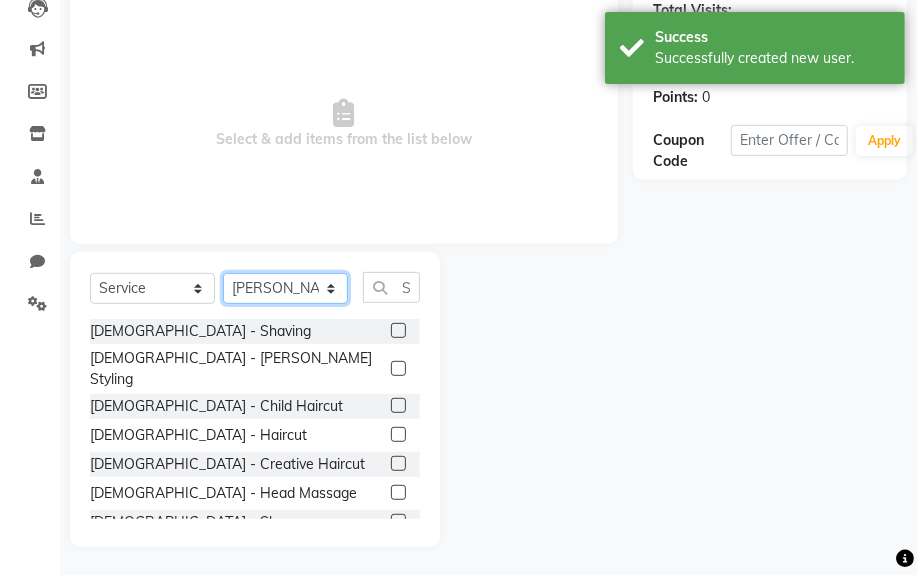 scroll, scrollTop: 252, scrollLeft: 0, axis: vertical 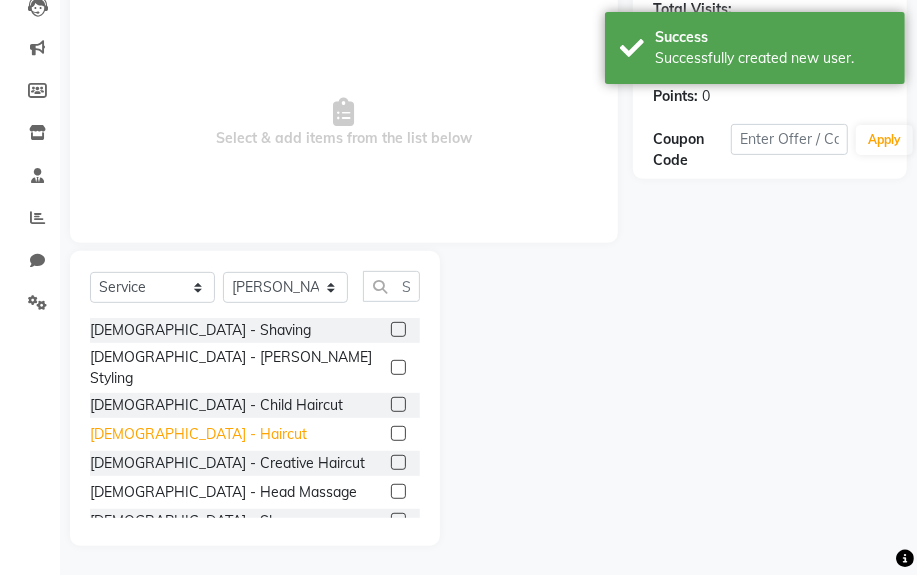 click on "[DEMOGRAPHIC_DATA] - Haircut" 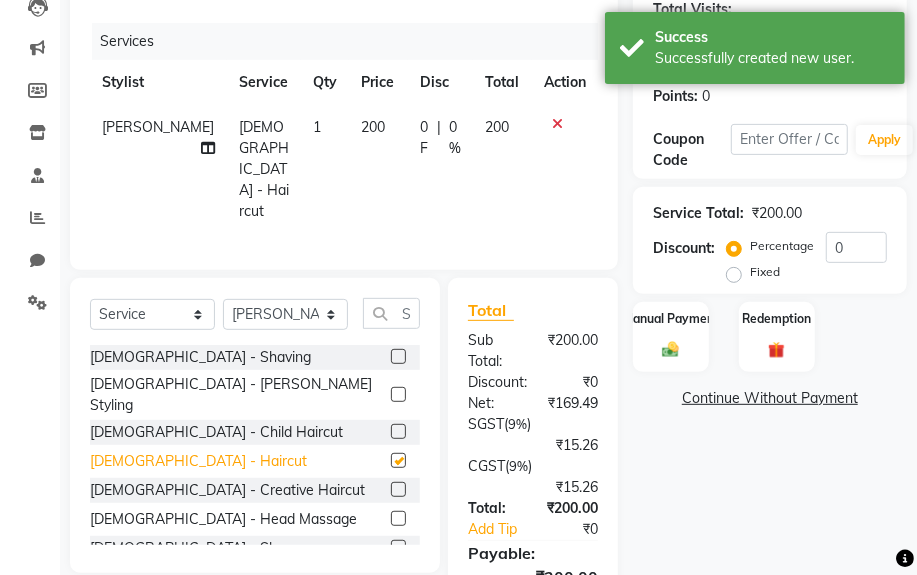 checkbox on "false" 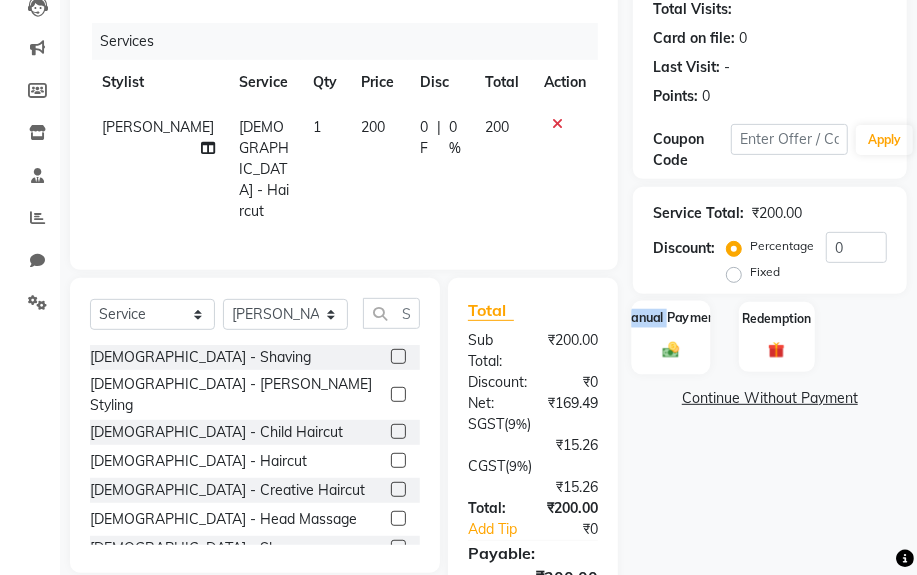 click on "Manual Payment" 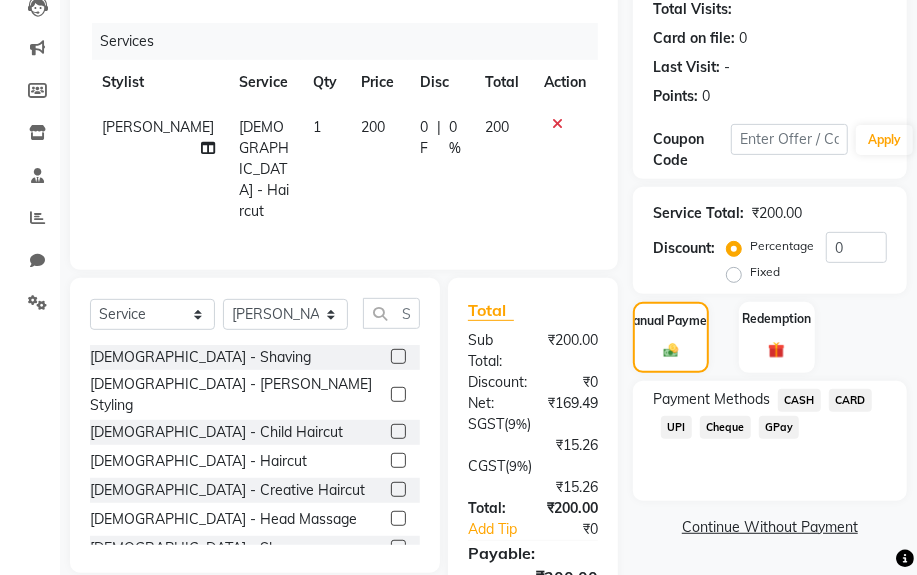 click on "CASH" 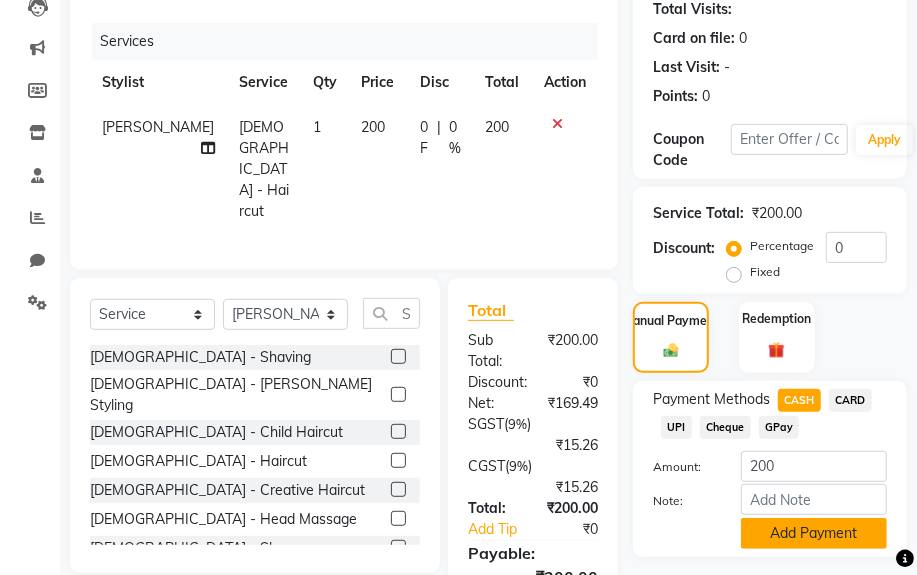 drag, startPoint x: 787, startPoint y: 557, endPoint x: 783, endPoint y: 539, distance: 18.439089 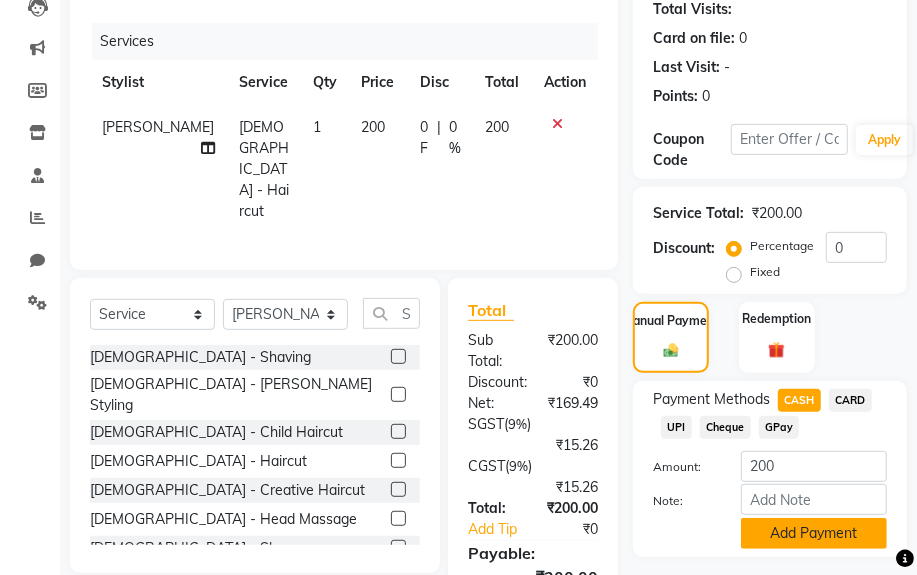 drag, startPoint x: 783, startPoint y: 539, endPoint x: 782, endPoint y: 483, distance: 56.008926 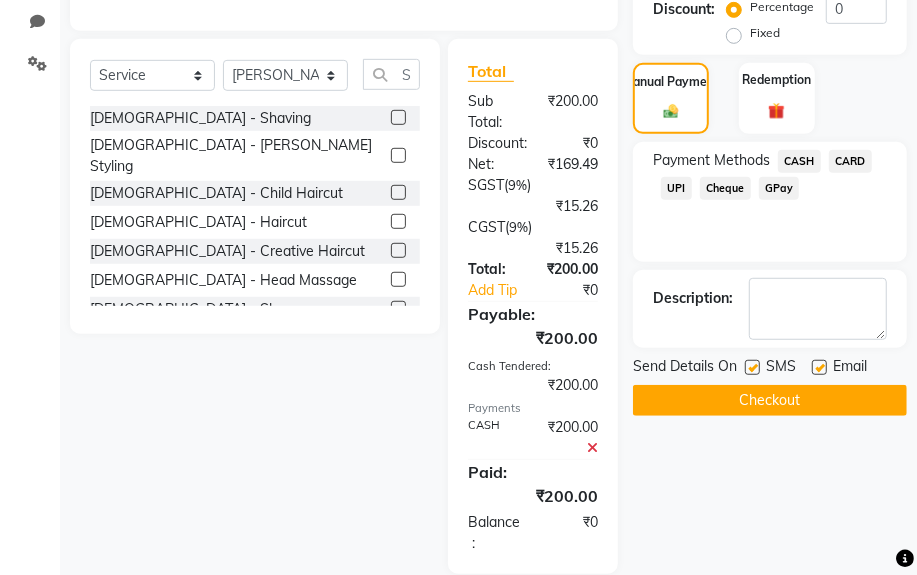 scroll, scrollTop: 492, scrollLeft: 0, axis: vertical 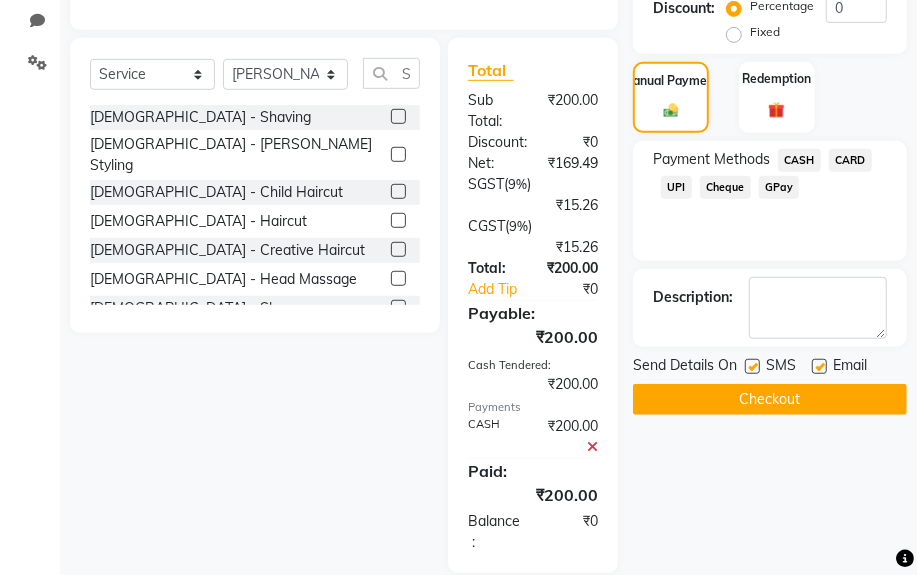 click on "Checkout" 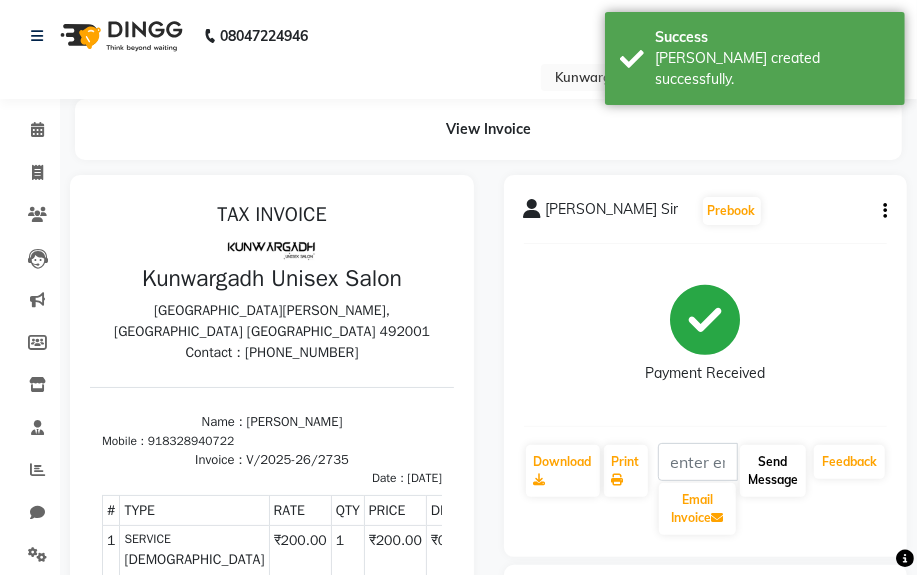 scroll, scrollTop: 0, scrollLeft: 0, axis: both 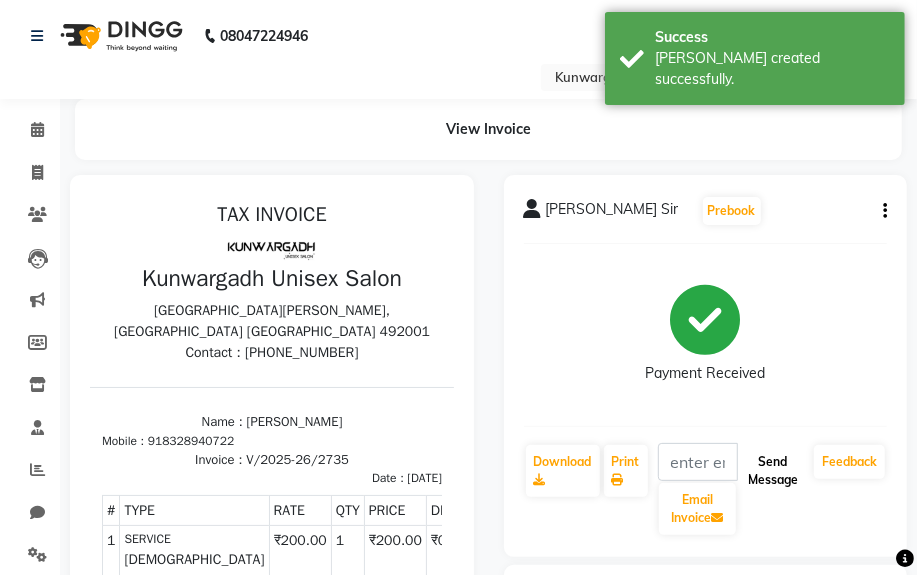 click on "Send Message" 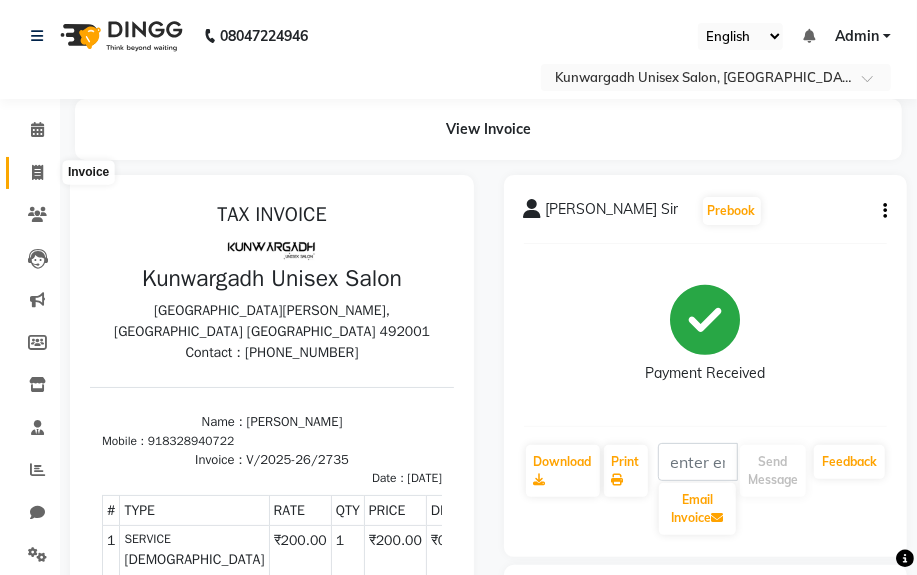 click 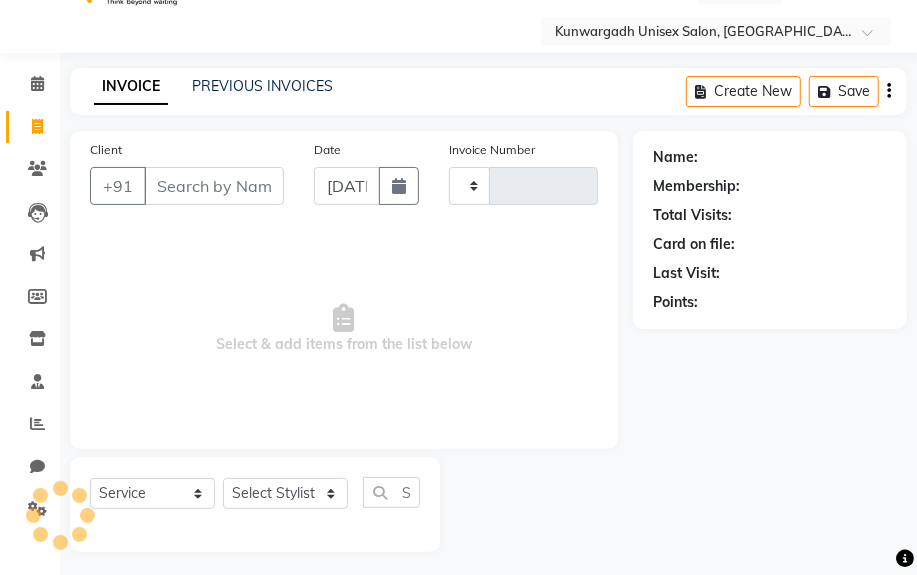 type on "2736" 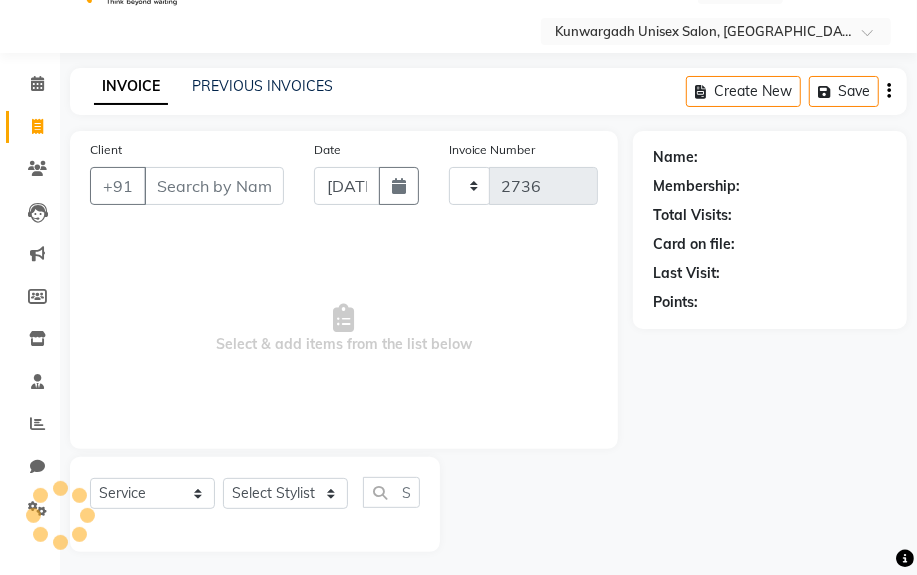 select on "7931" 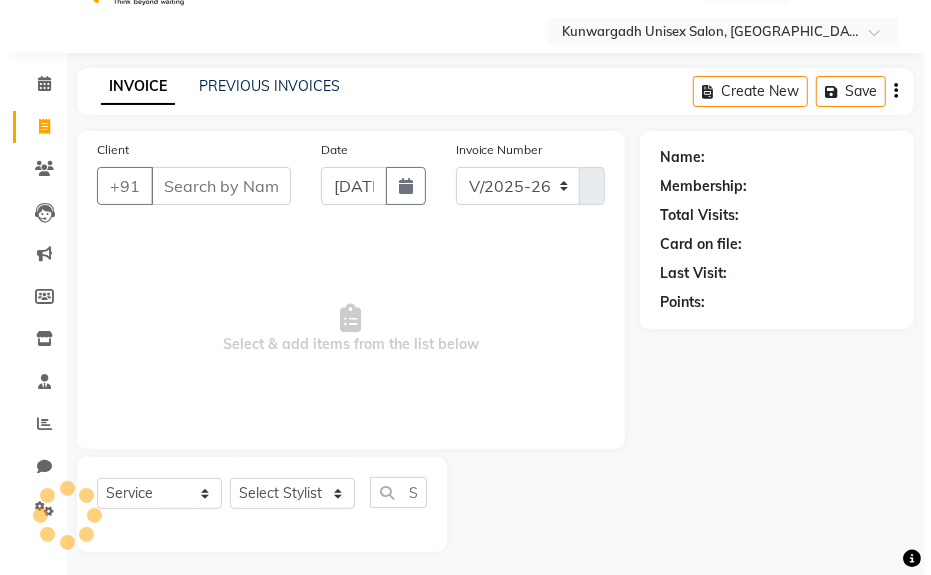 scroll, scrollTop: 52, scrollLeft: 0, axis: vertical 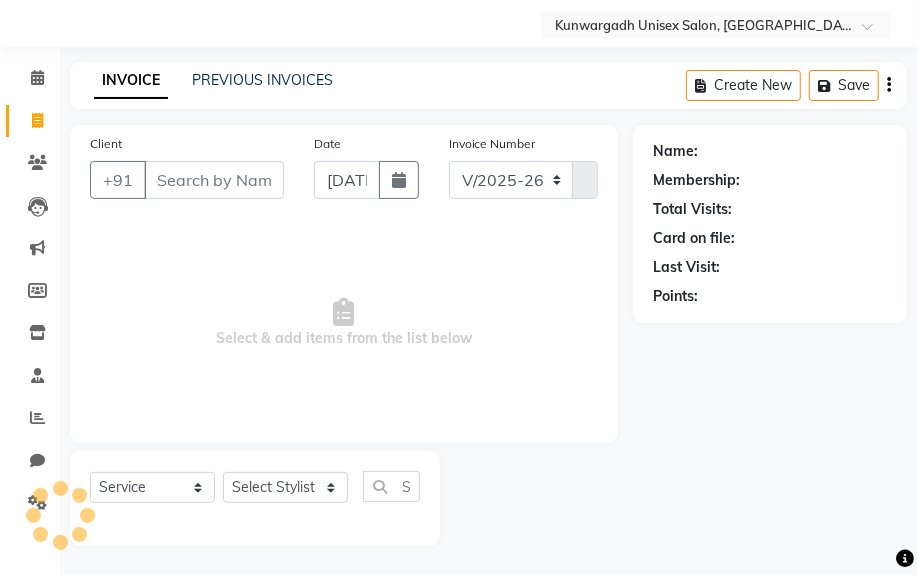 select on "product" 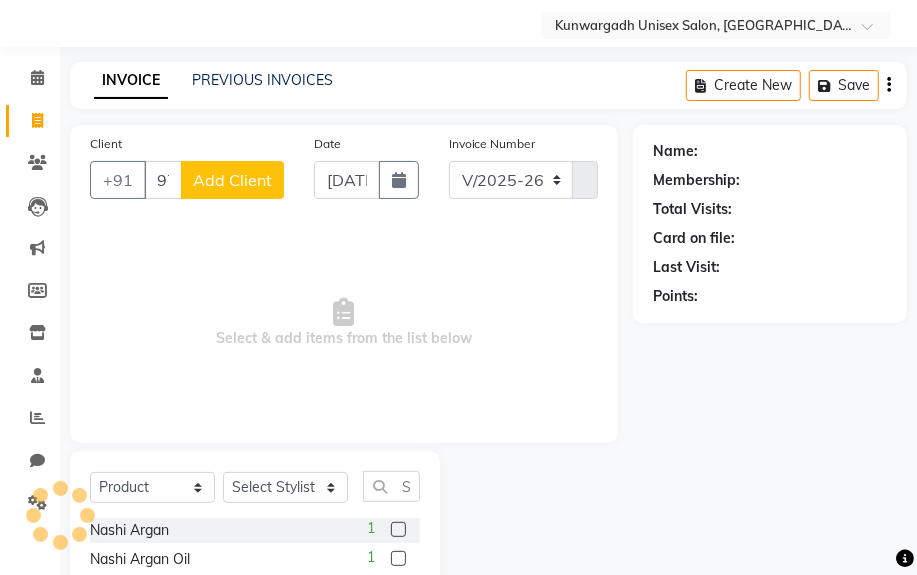 type on "9755273377" 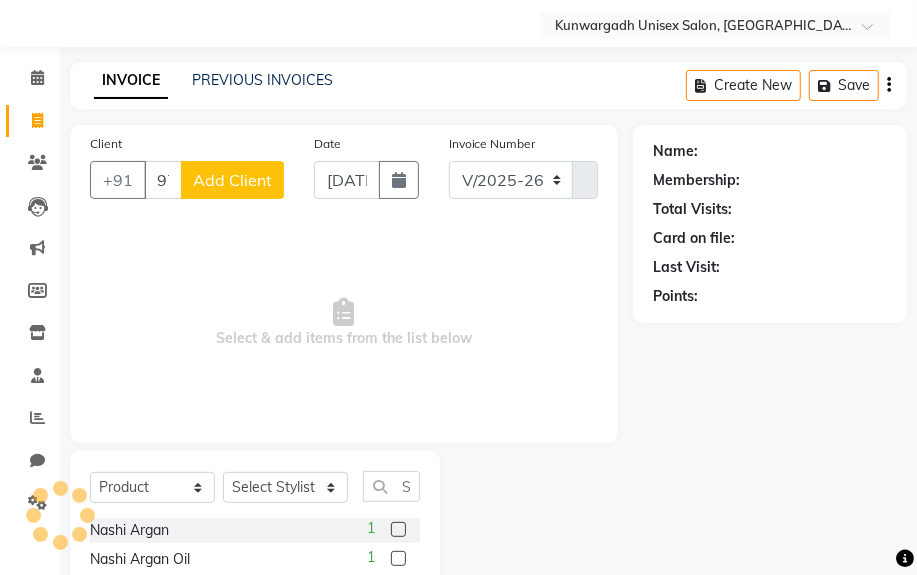 click on "Add Client" 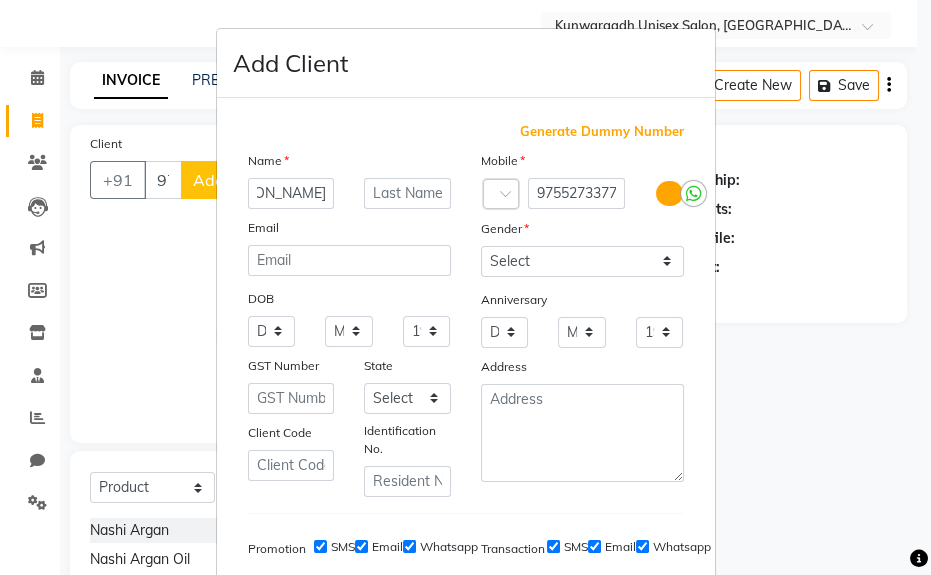 scroll, scrollTop: 0, scrollLeft: 100, axis: horizontal 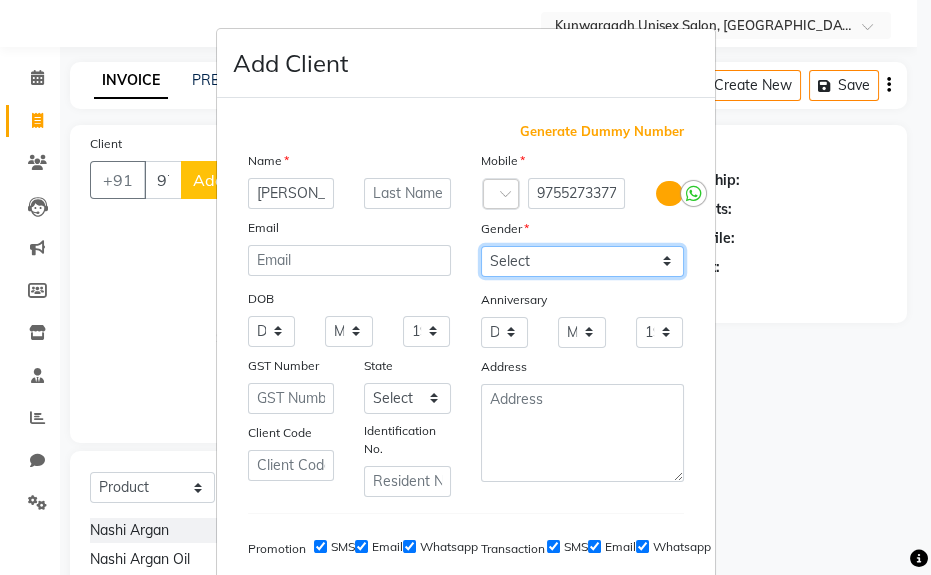 click on "Select Male Female Other Prefer Not To Say" at bounding box center [582, 261] 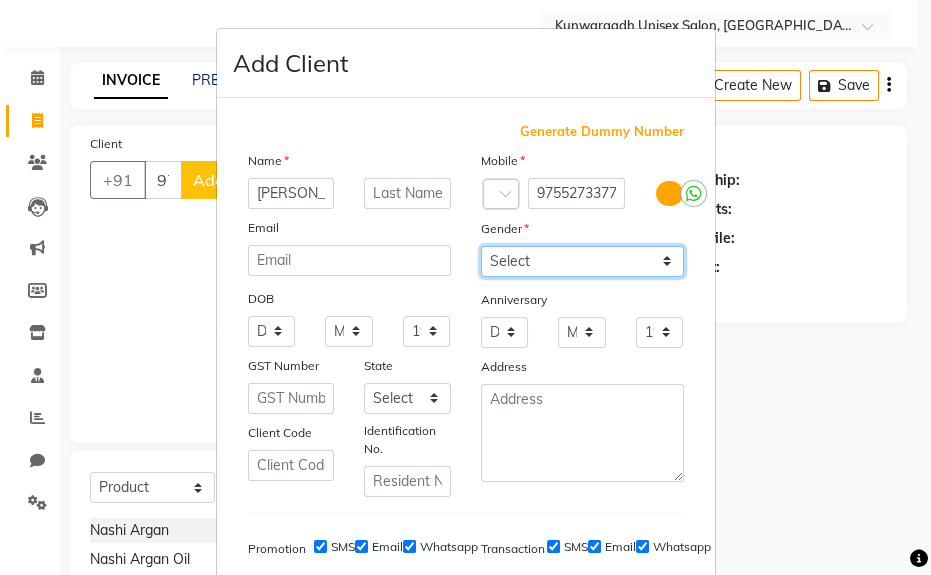 click on "Select Male Female Other Prefer Not To Say" at bounding box center [582, 261] 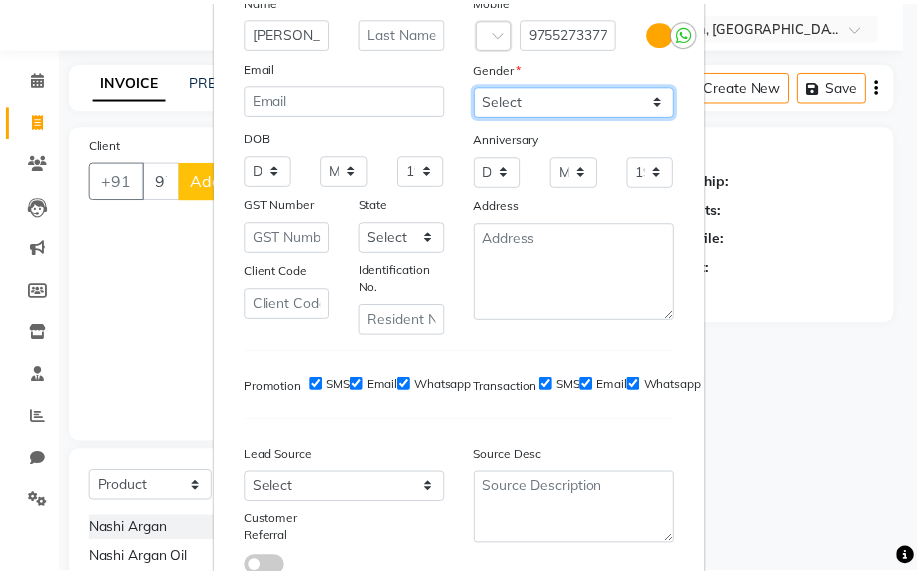 scroll, scrollTop: 308, scrollLeft: 0, axis: vertical 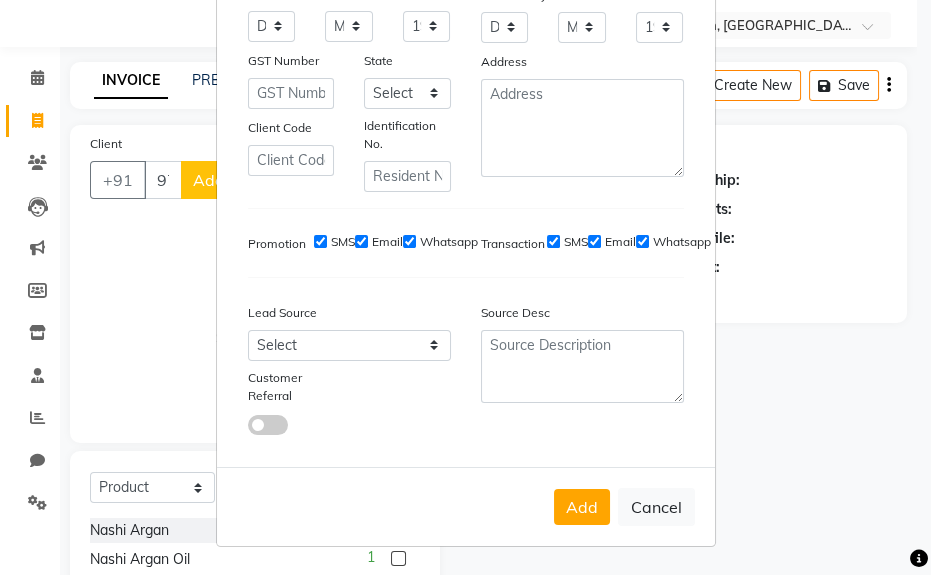 click on "Add" at bounding box center [582, 507] 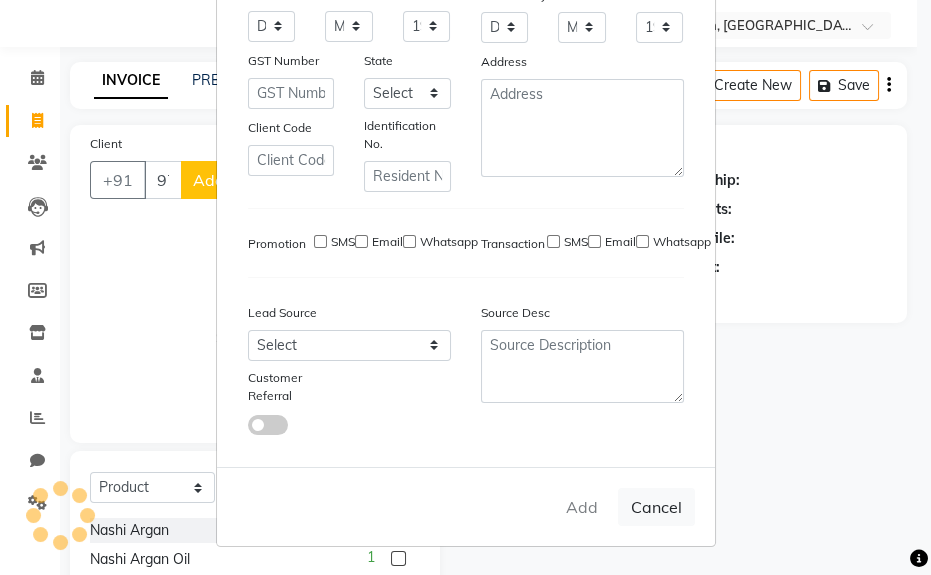 type 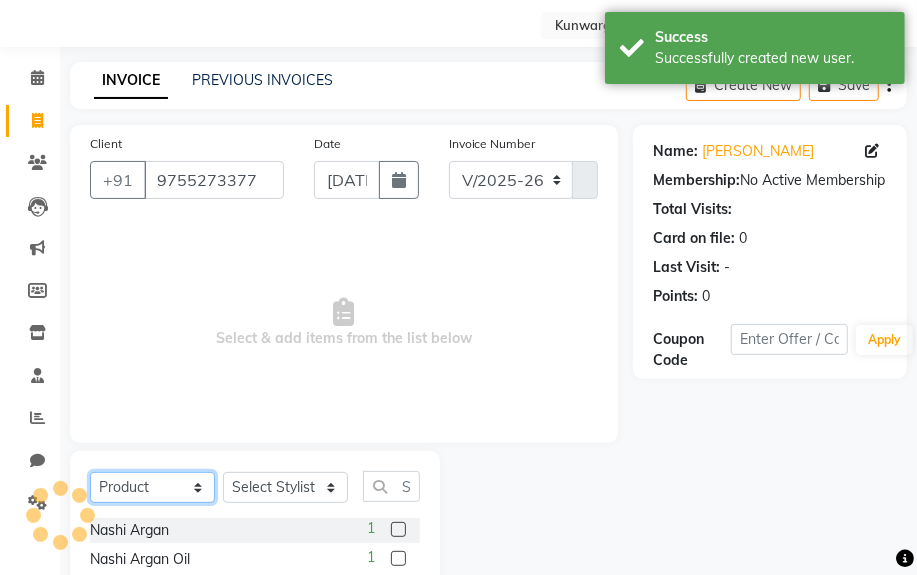 click on "Select  Service  Product  Membership  Package Voucher Prepaid Gift Card" 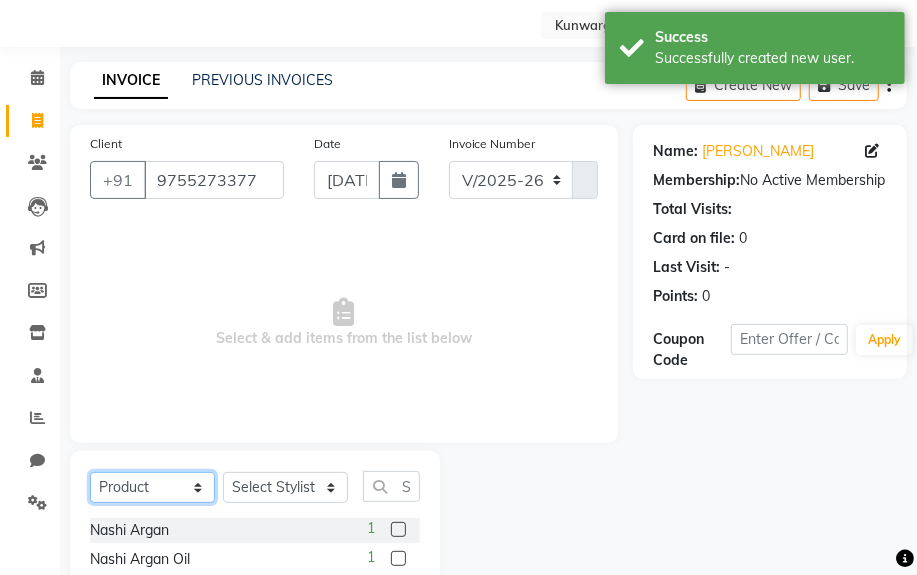 select on "service" 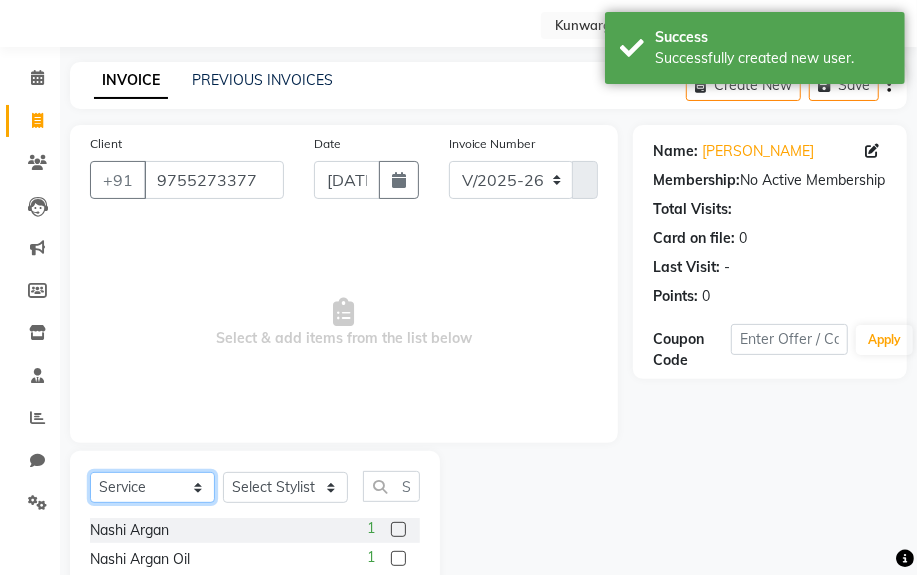 click on "Select  Service  Product  Membership  Package Voucher Prepaid Gift Card" 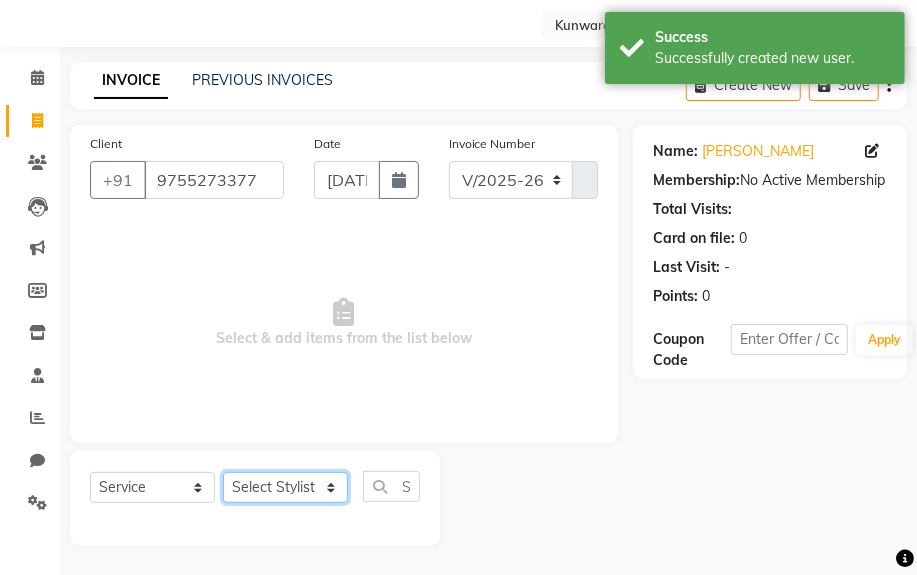 drag, startPoint x: 297, startPoint y: 495, endPoint x: 301, endPoint y: 480, distance: 15.524175 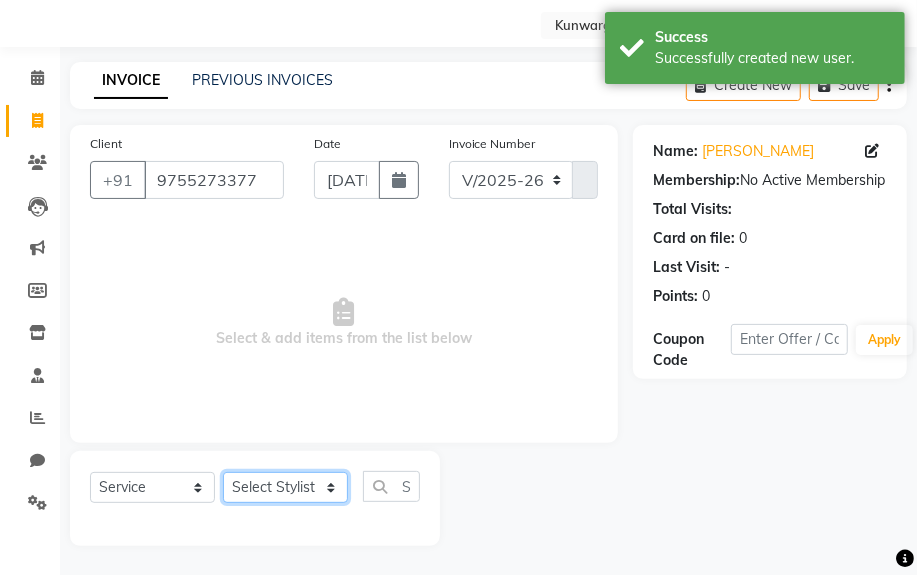 select on "85604" 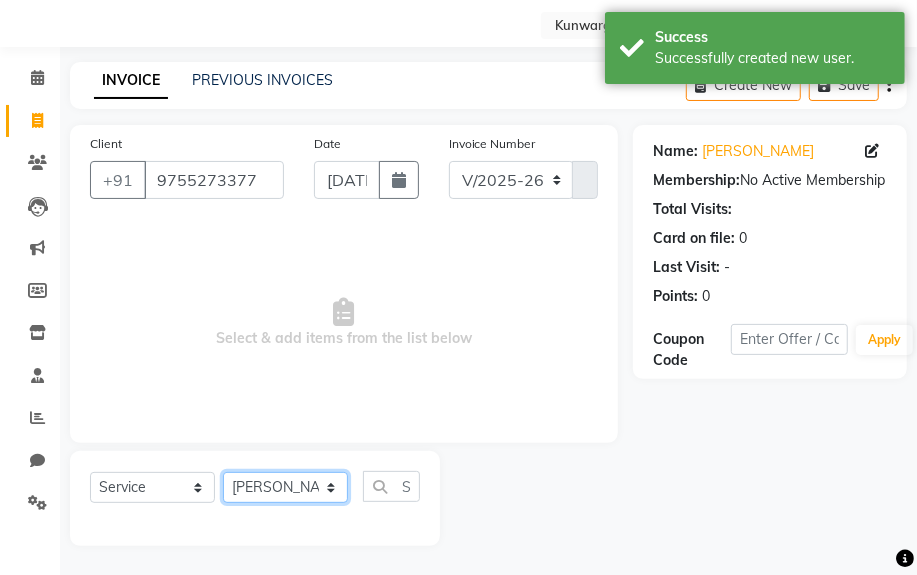 click on "Select Stylist [PERSON_NAME] Sir  Chiku [PERSON_NAME] [PERSON_NAME]  [PERSON_NAME]   [PERSON_NAME]  [PERSON_NAME]  [PERSON_NAME]" 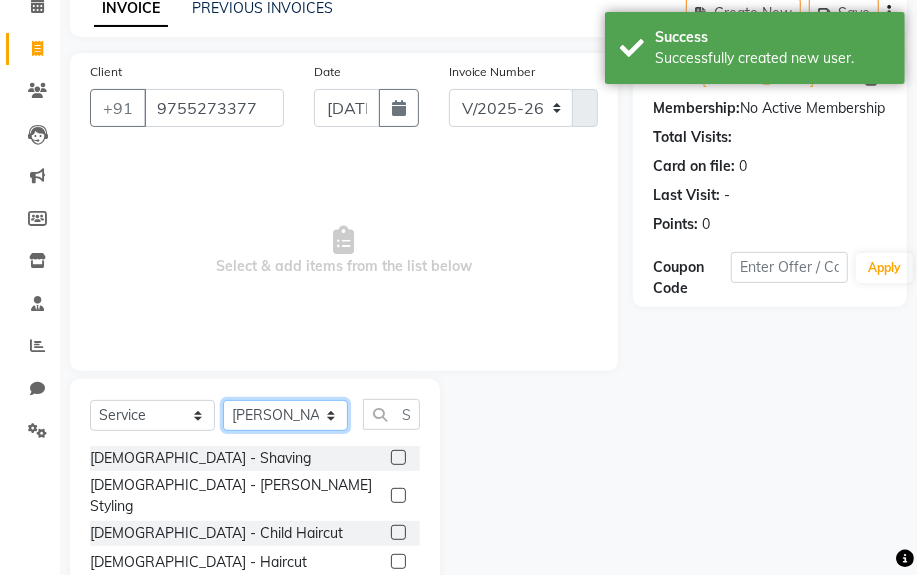 scroll, scrollTop: 252, scrollLeft: 0, axis: vertical 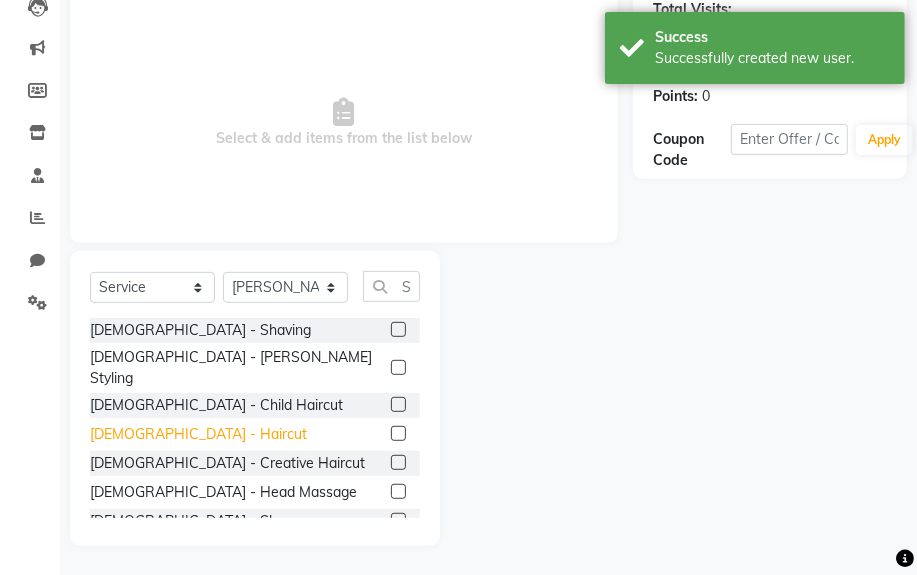click on "[DEMOGRAPHIC_DATA] - Haircut" 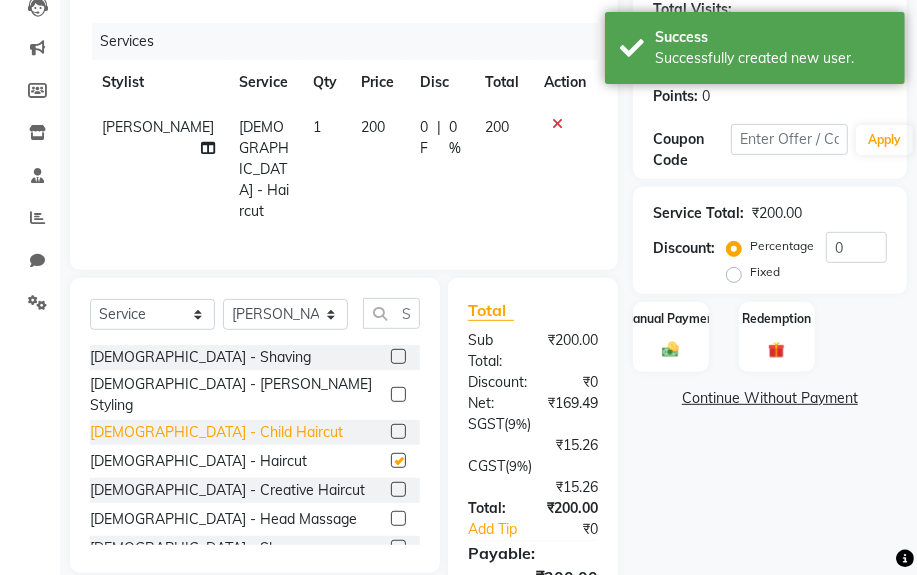 checkbox on "false" 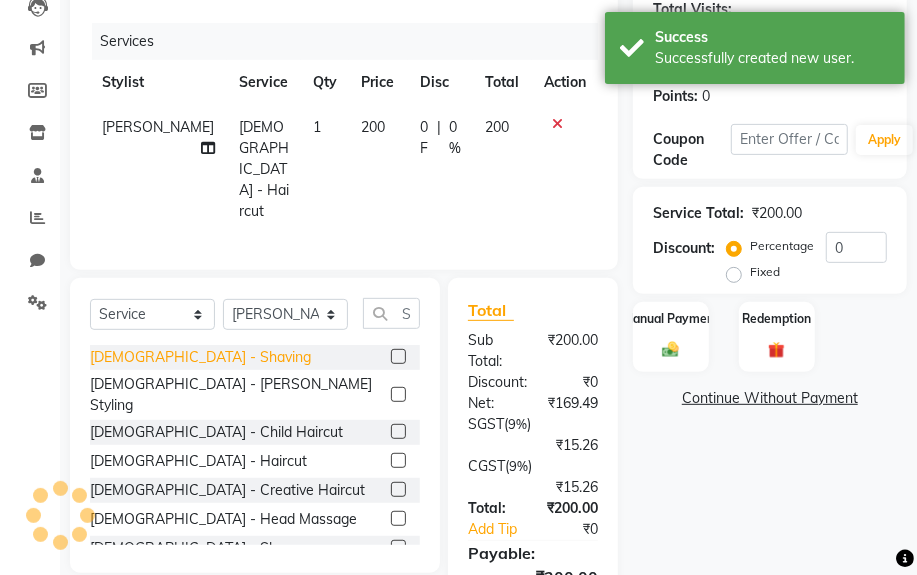 click on "[DEMOGRAPHIC_DATA] - Shaving" 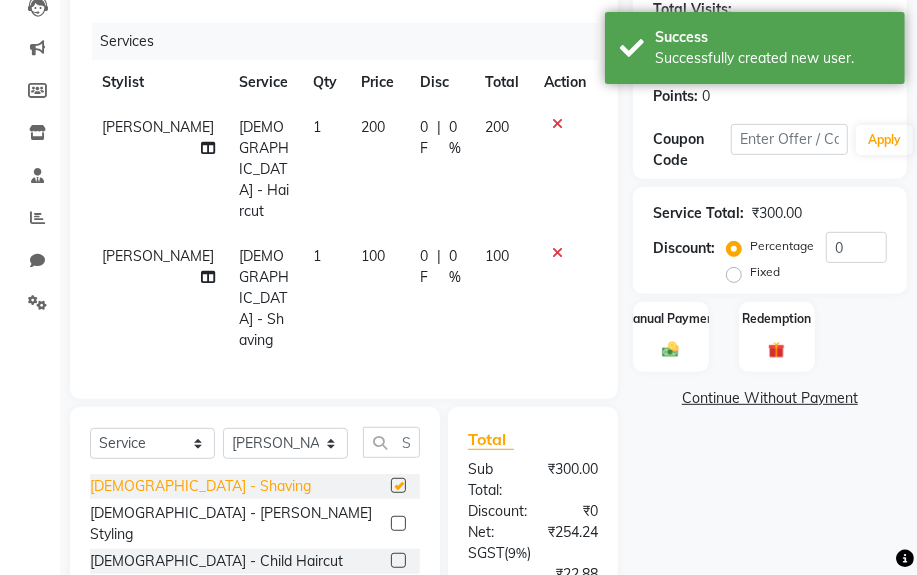 checkbox on "false" 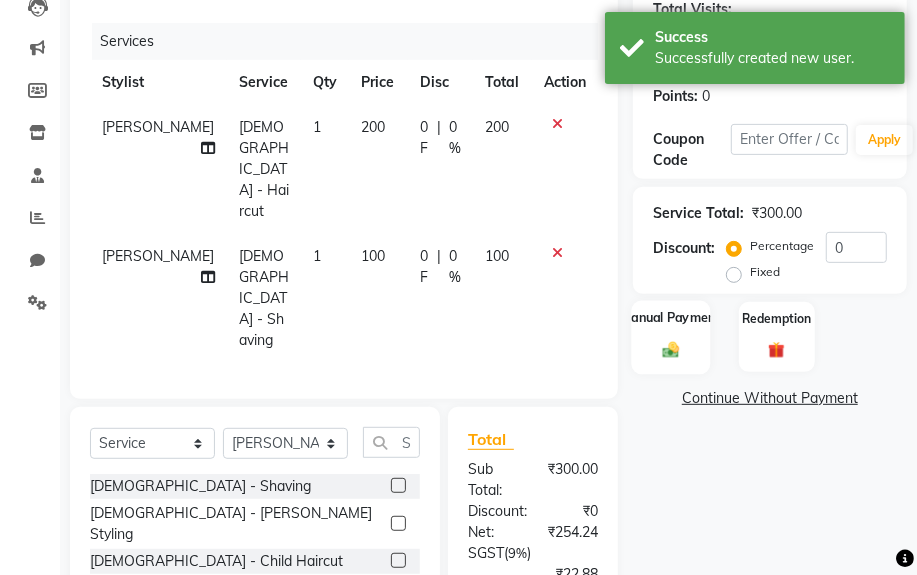 click 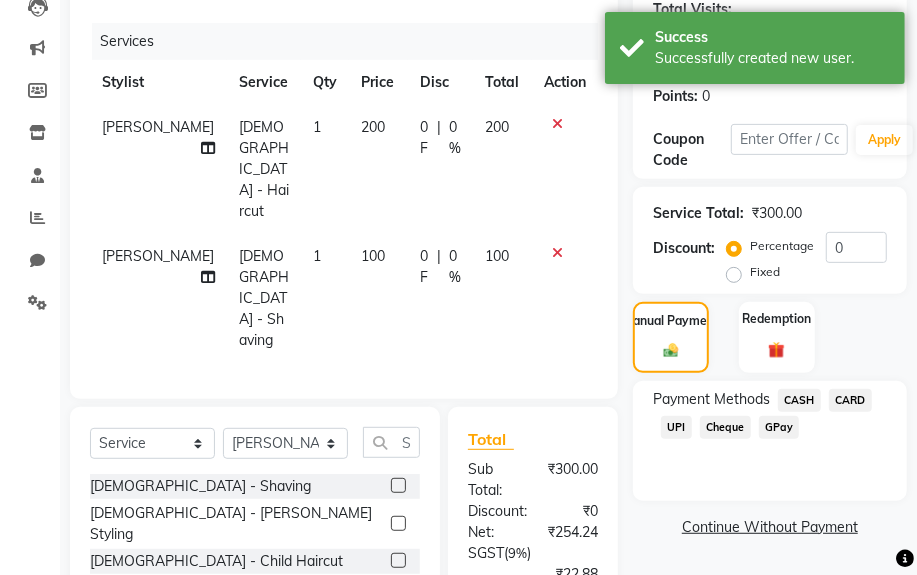click on "UPI" 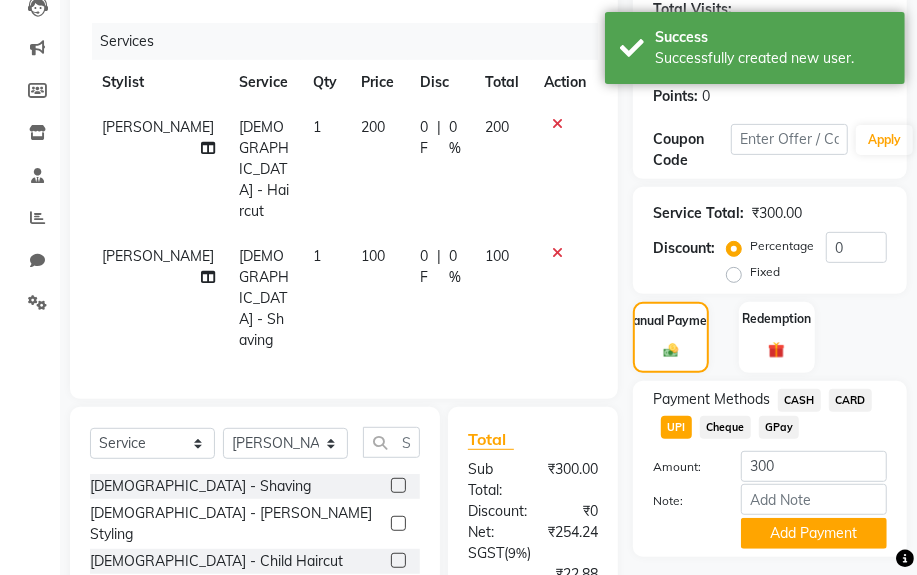 click on "Payment Methods  CASH   CARD   UPI   Cheque   GPay  Amount: 300 Note: Add Payment" 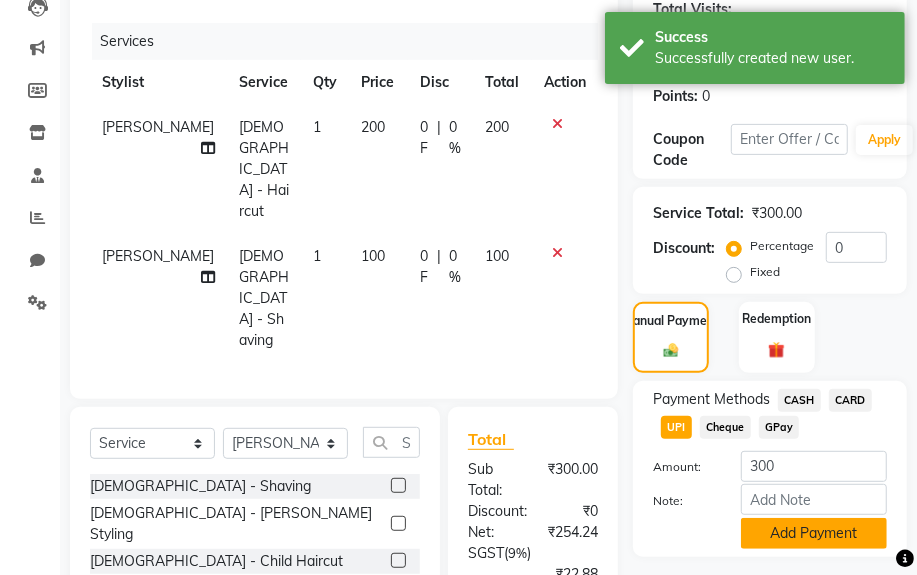 click on "Add Payment" 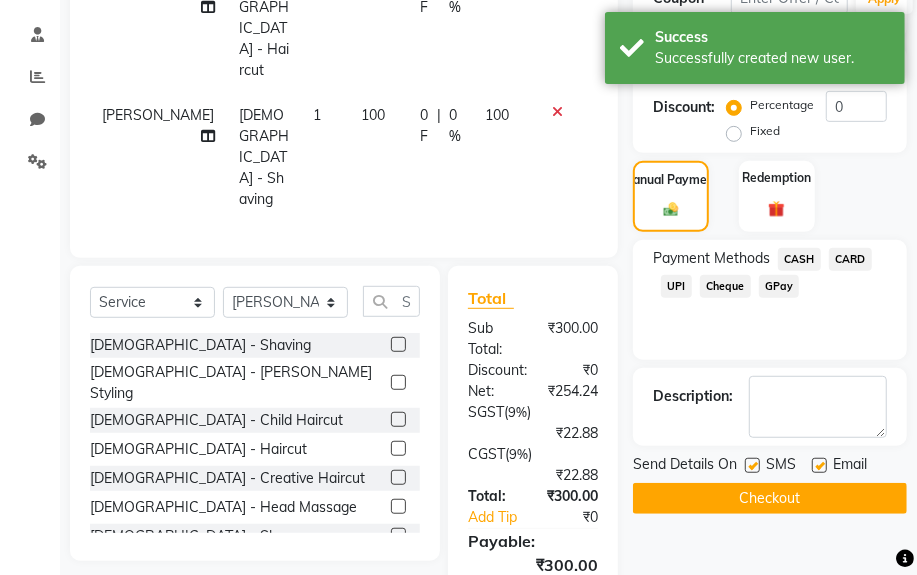 scroll, scrollTop: 490, scrollLeft: 0, axis: vertical 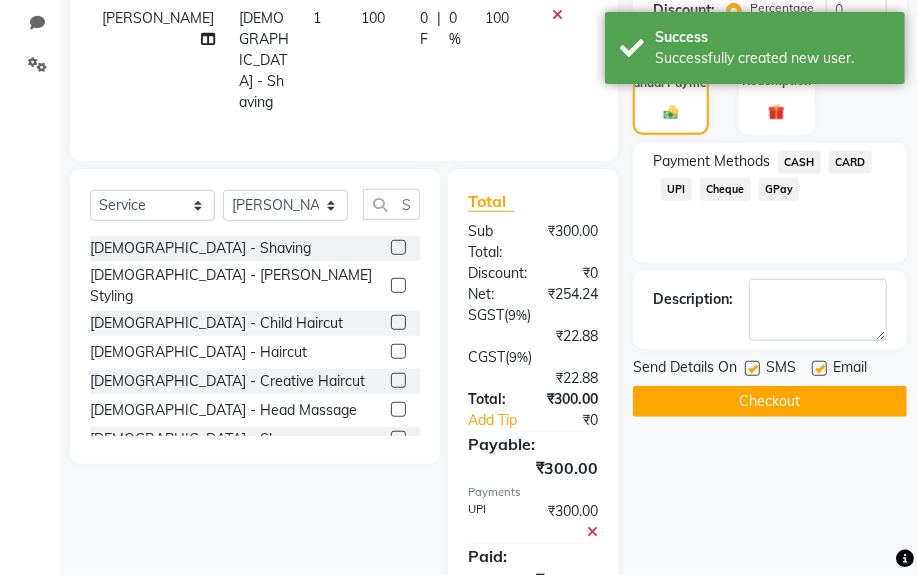 click on "Checkout" 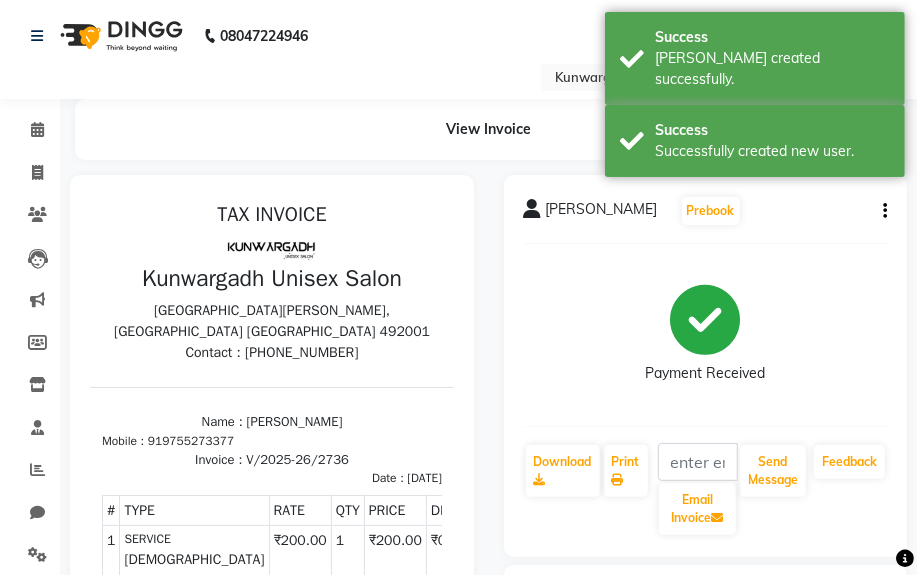 scroll, scrollTop: 0, scrollLeft: 0, axis: both 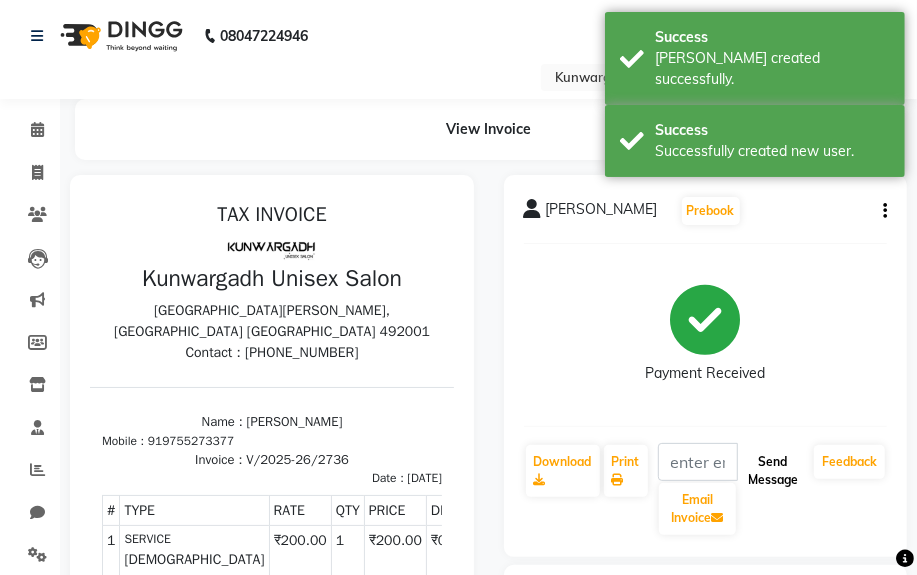 click on "Send Message" 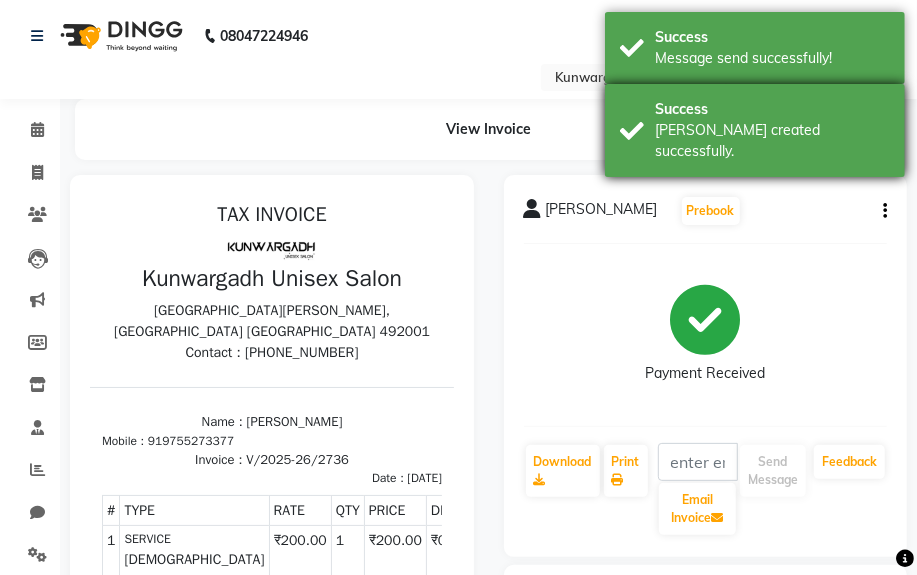 click on "Success" at bounding box center (772, 109) 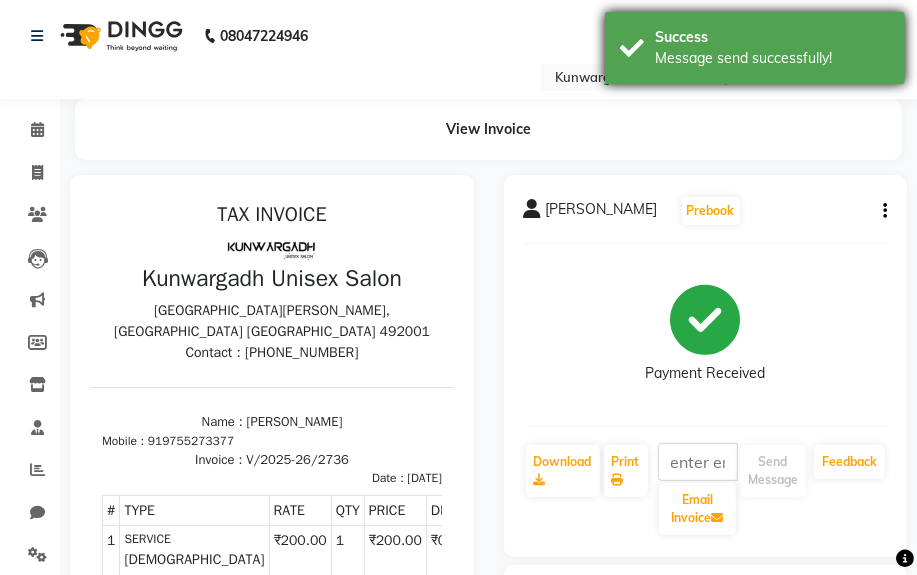 click on "Success   Message send successfully!" at bounding box center [755, 48] 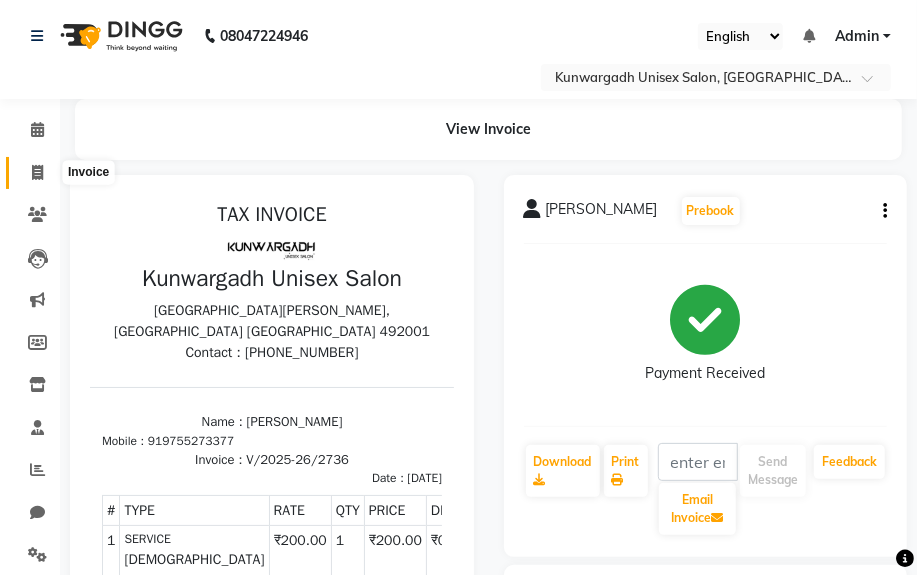 click 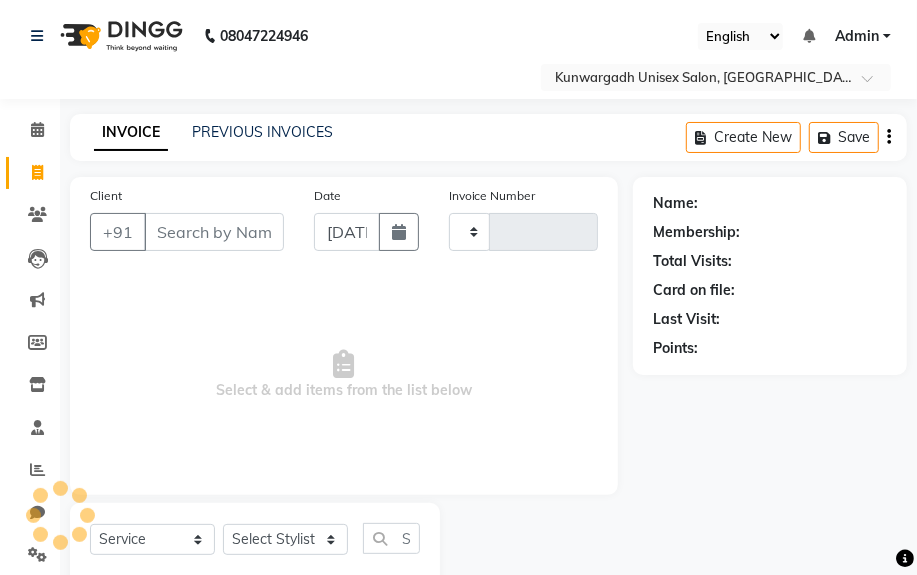 scroll, scrollTop: 52, scrollLeft: 0, axis: vertical 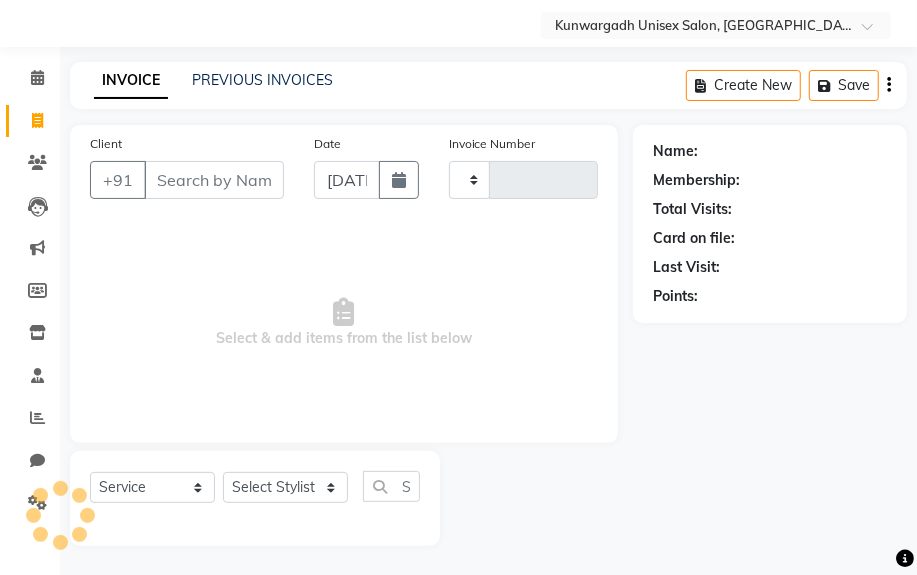 type on "2737" 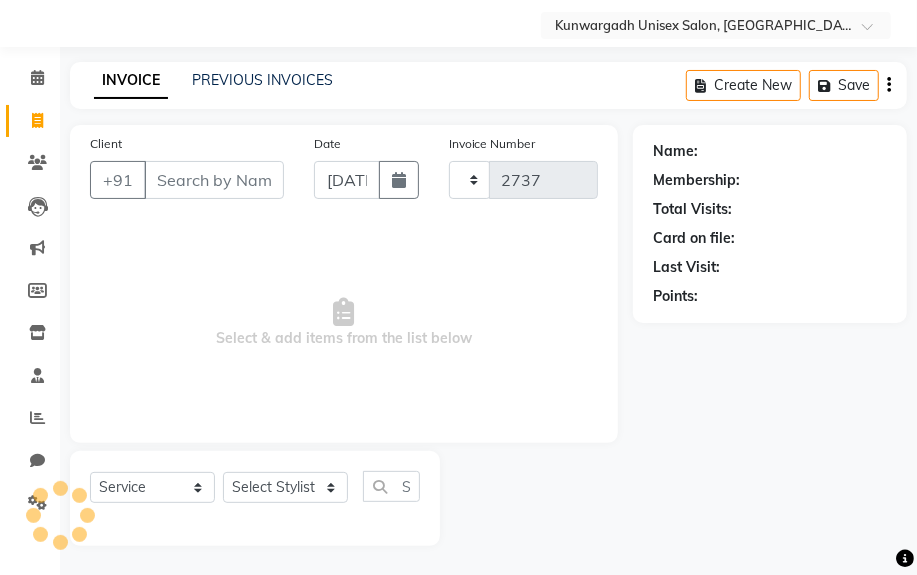 select on "7931" 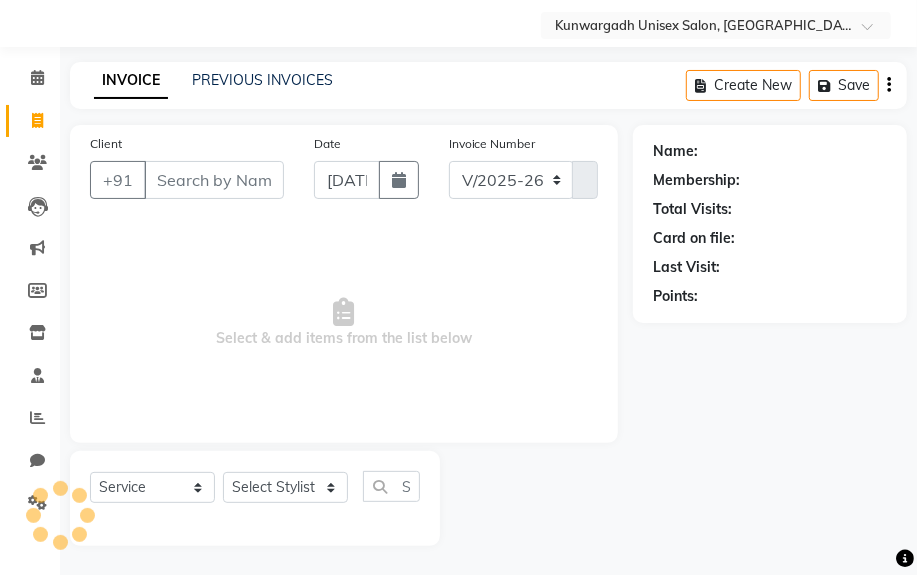select on "product" 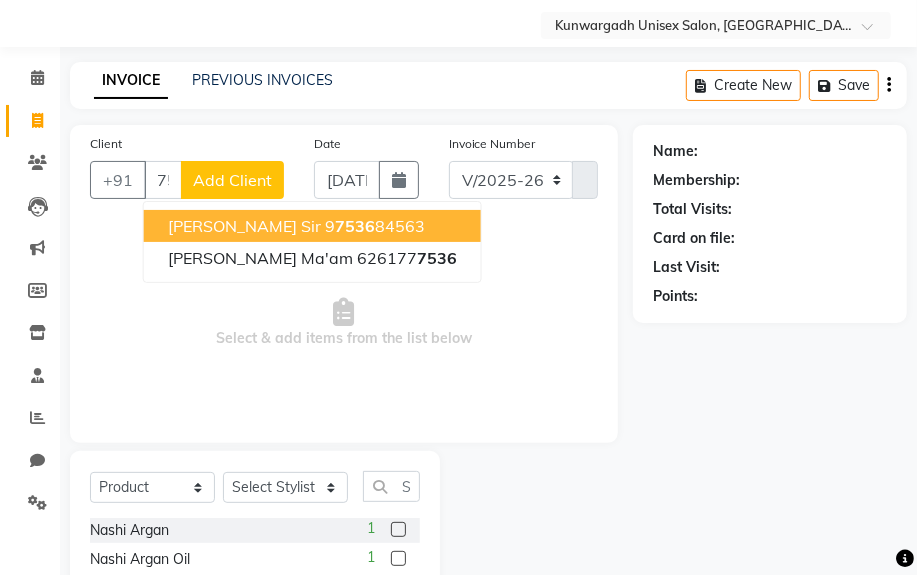 click on "7536" at bounding box center [355, 226] 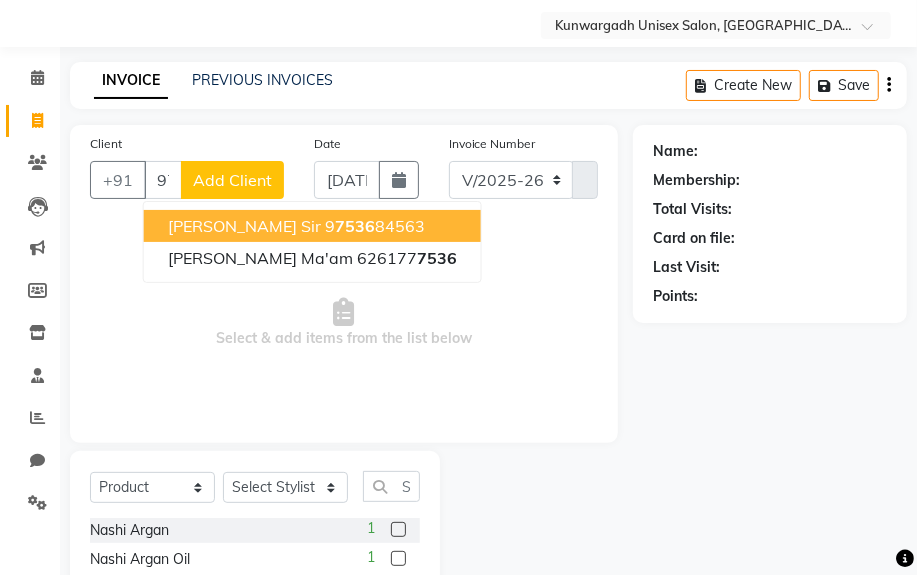 type on "9753684563" 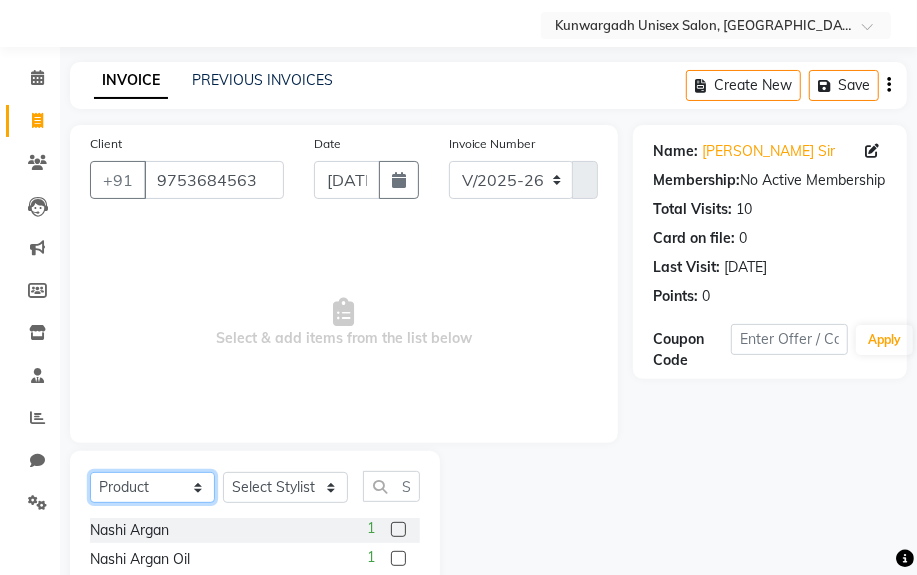 drag, startPoint x: 150, startPoint y: 486, endPoint x: 151, endPoint y: 473, distance: 13.038404 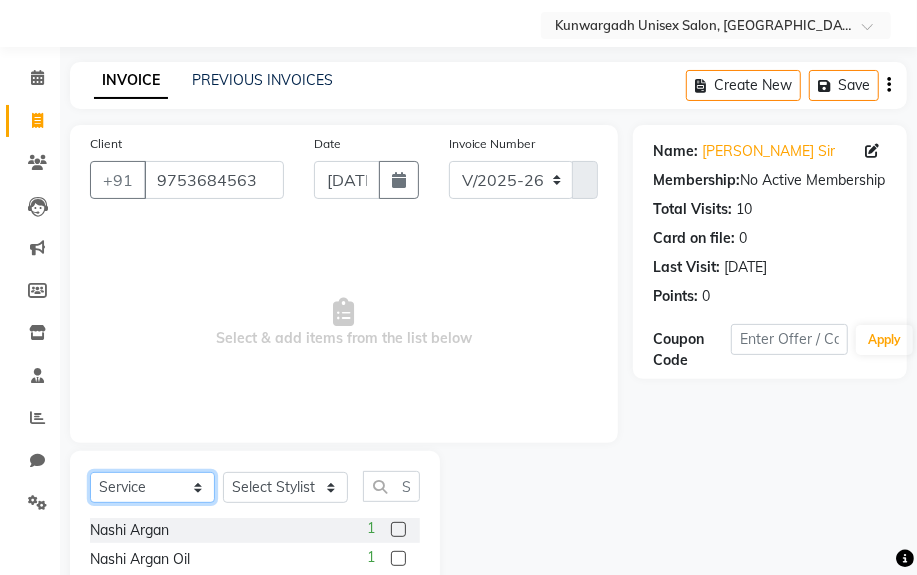 click on "Select  Service  Product  Membership  Package Voucher Prepaid Gift Card" 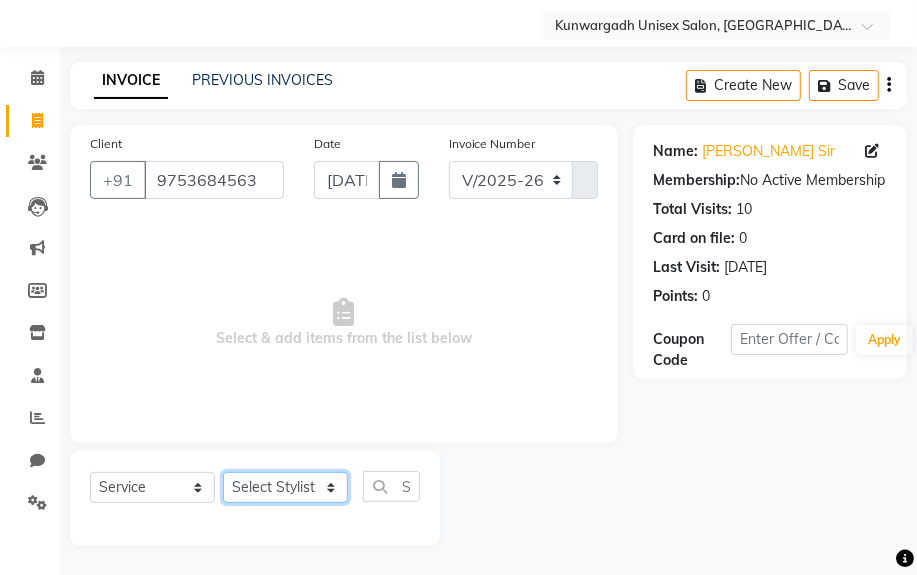 click on "Select Stylist [PERSON_NAME] Sir  Chiku [PERSON_NAME] [PERSON_NAME]  [PERSON_NAME]   [PERSON_NAME]  [PERSON_NAME]  [PERSON_NAME]" 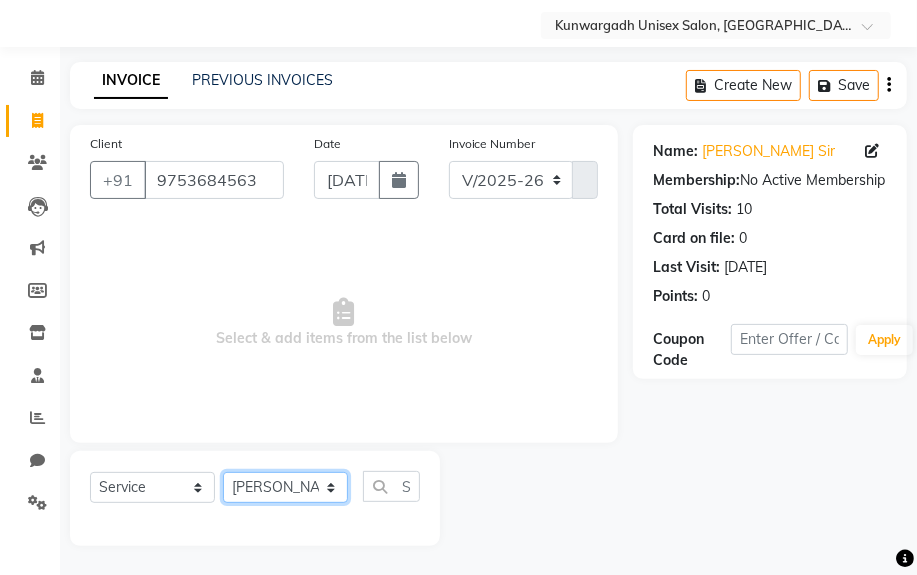 click on "Select Stylist [PERSON_NAME] Sir  Chiku [PERSON_NAME] [PERSON_NAME]  [PERSON_NAME]   [PERSON_NAME]  [PERSON_NAME]  [PERSON_NAME]" 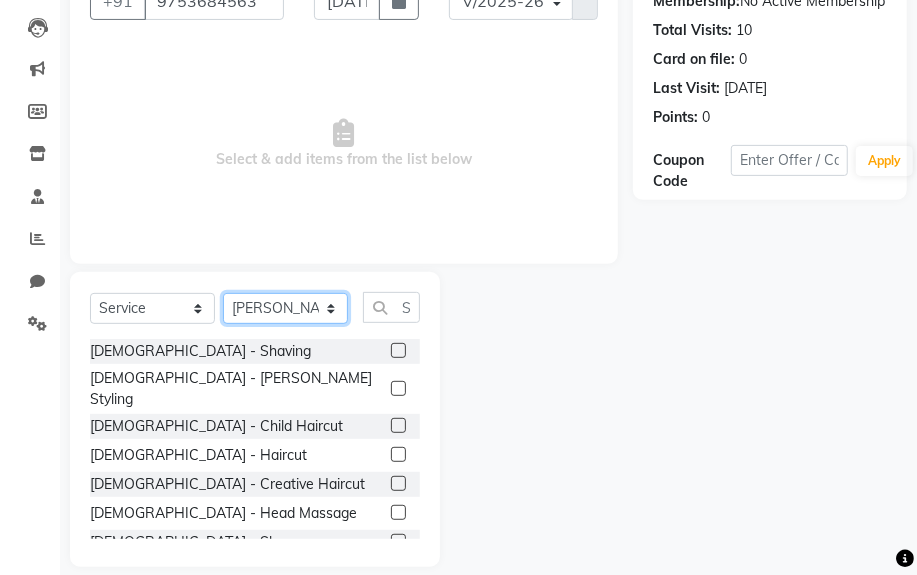 scroll, scrollTop: 252, scrollLeft: 0, axis: vertical 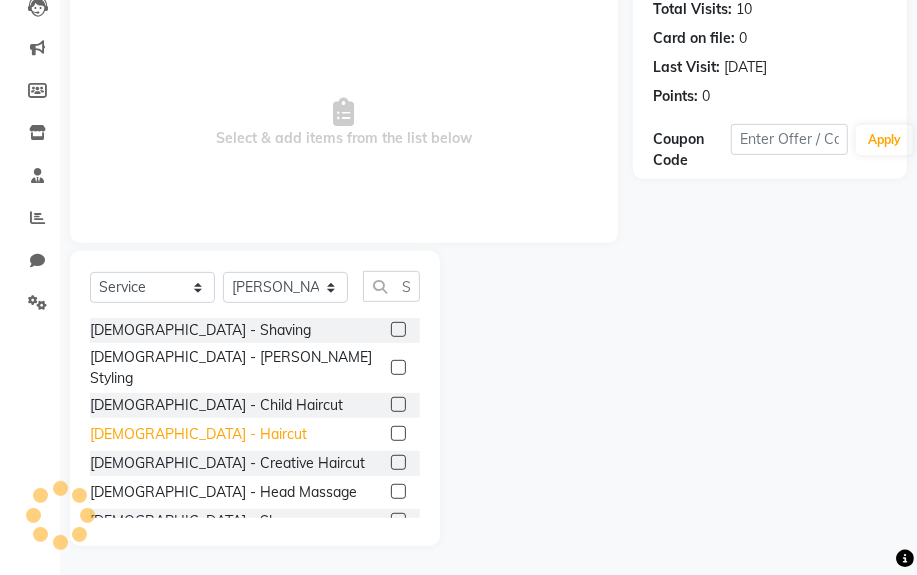 click on "[DEMOGRAPHIC_DATA] - Haircut" 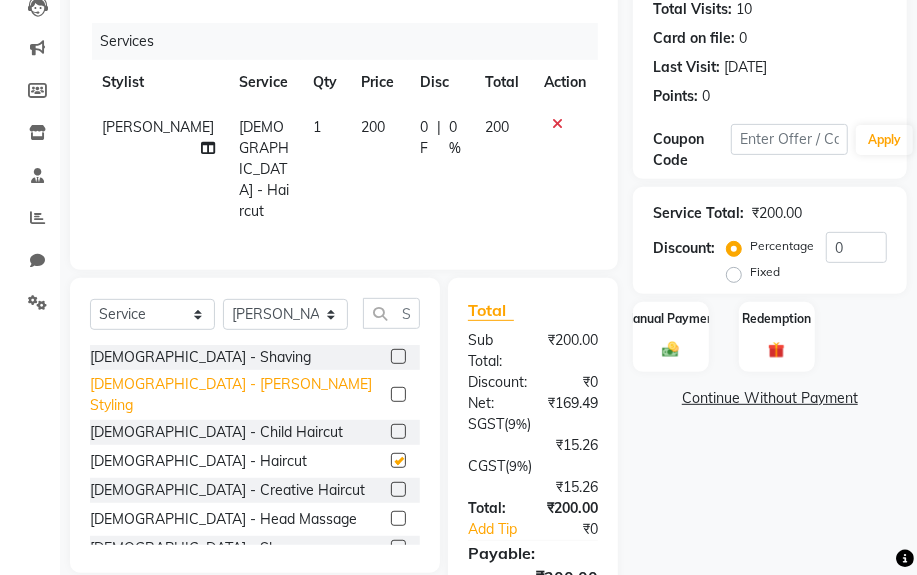 checkbox on "false" 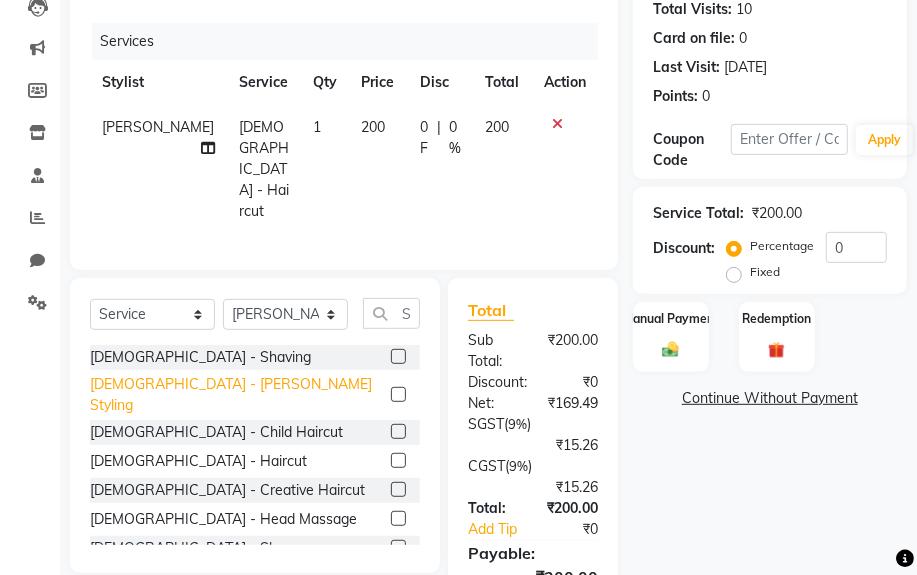 click on "[DEMOGRAPHIC_DATA] - [PERSON_NAME] Styling" 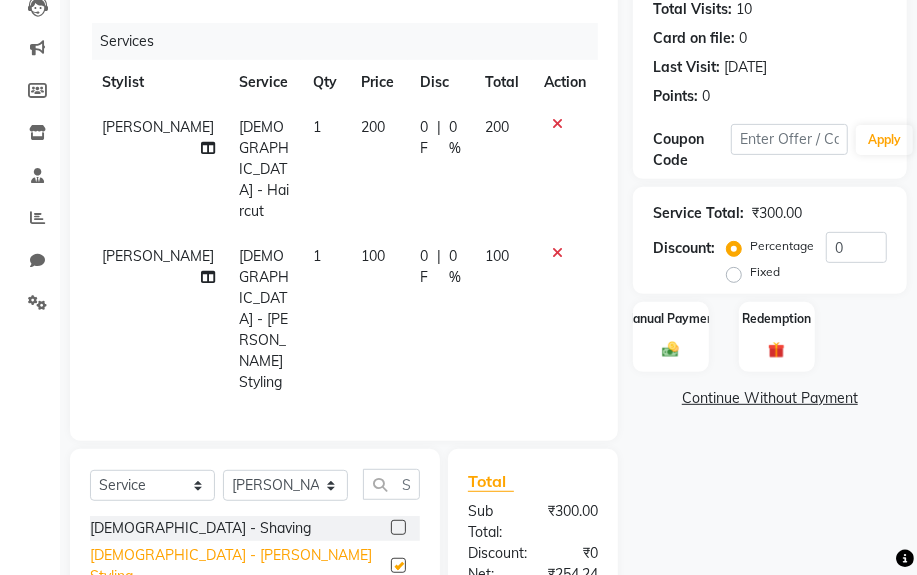 checkbox on "false" 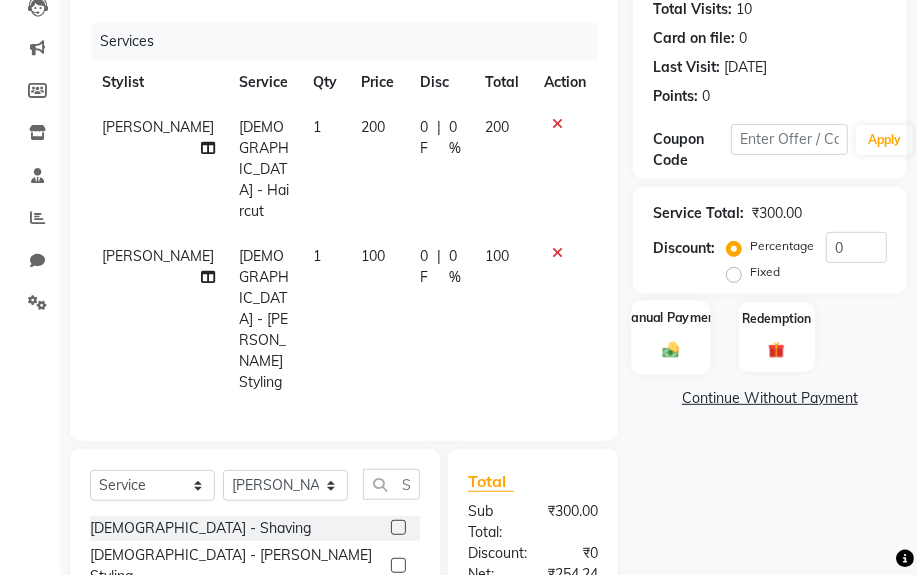click 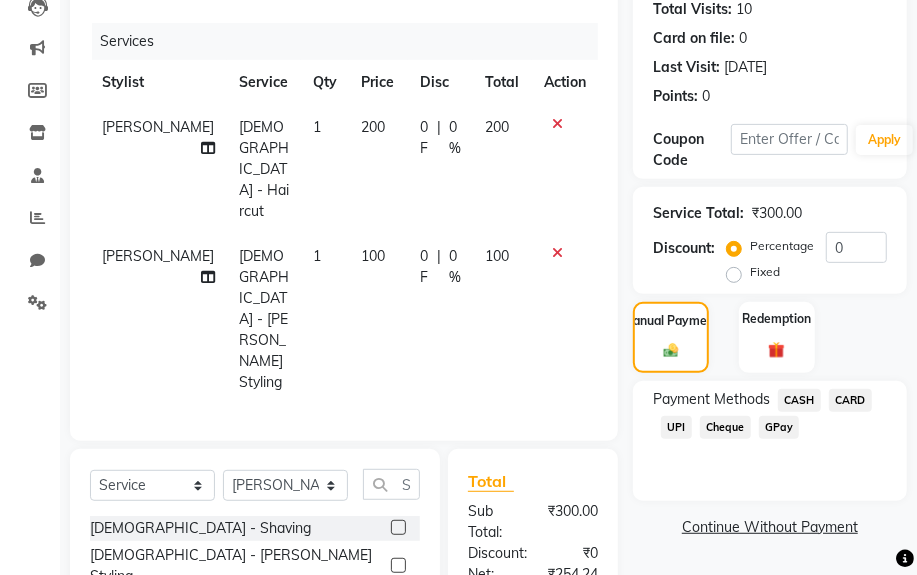 click on "UPI" 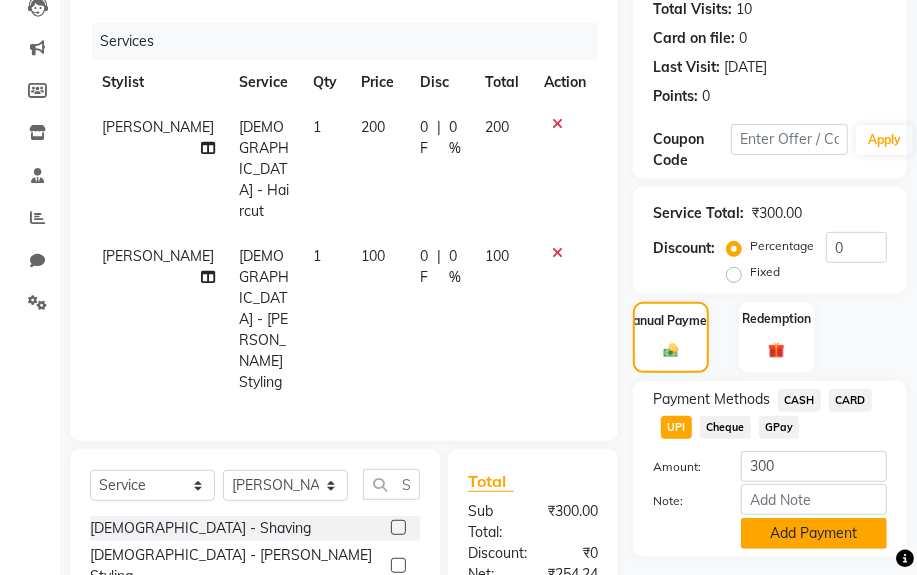 click on "Add Payment" 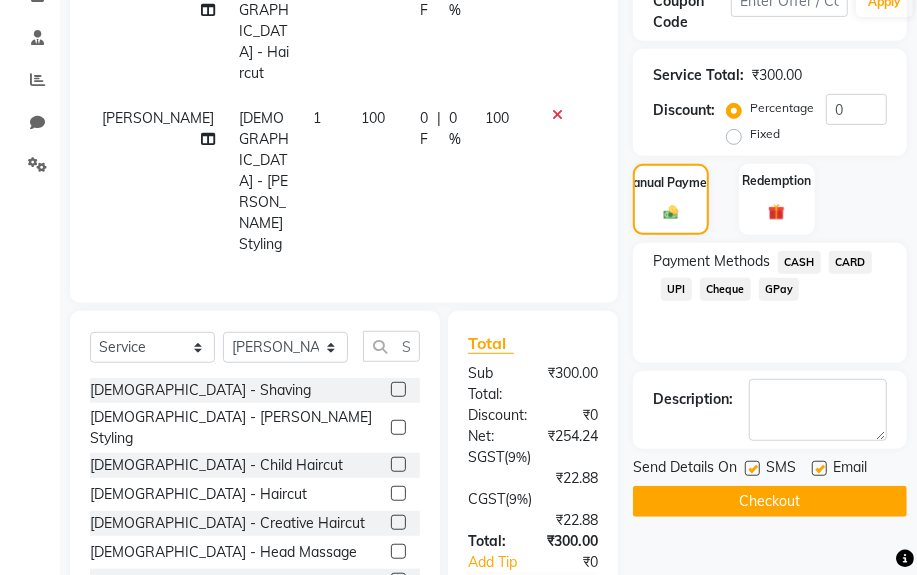 scroll, scrollTop: 511, scrollLeft: 0, axis: vertical 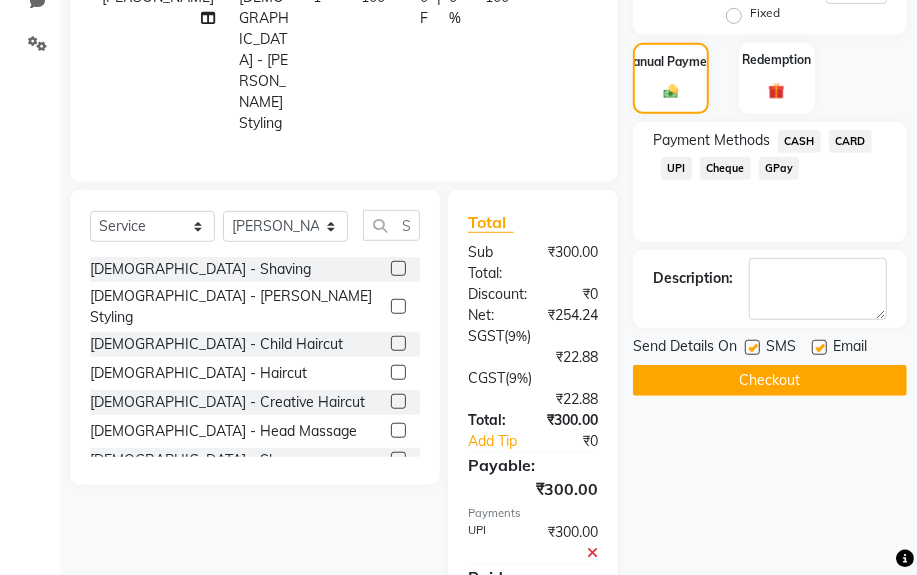 click on "Checkout" 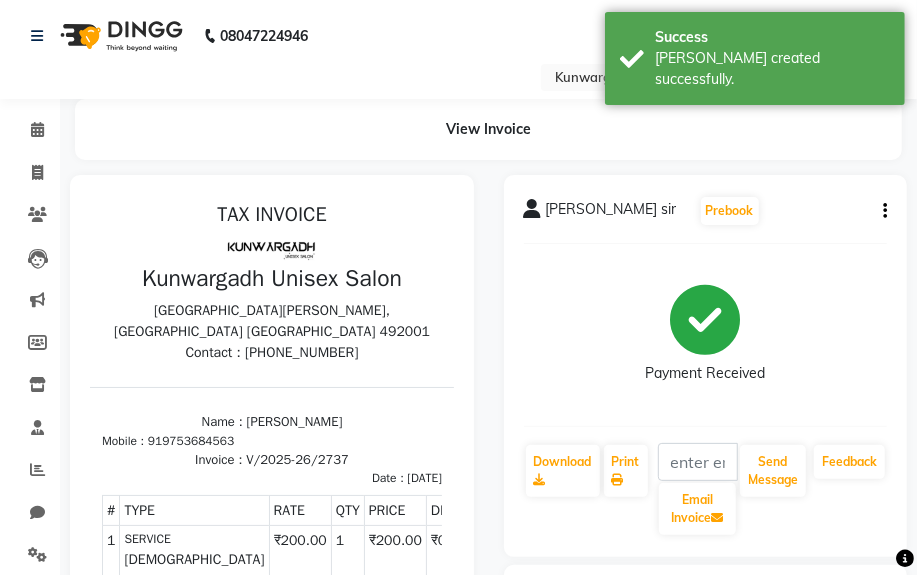 scroll, scrollTop: 0, scrollLeft: 0, axis: both 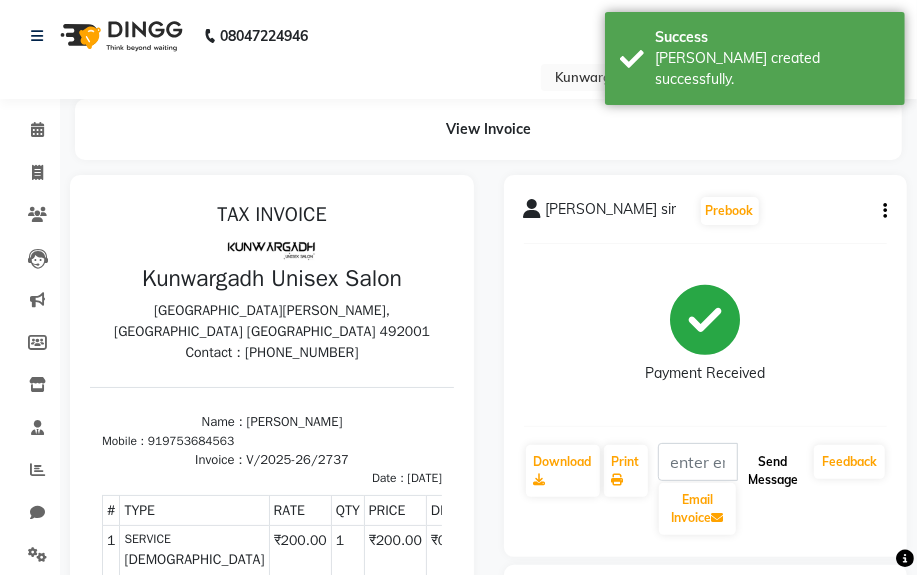 click on "Send Message" 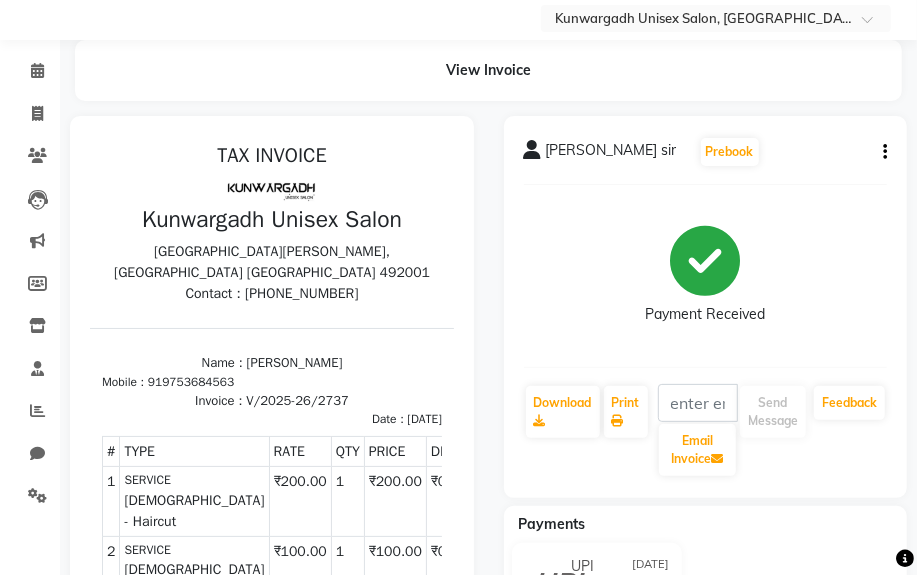 scroll, scrollTop: 90, scrollLeft: 0, axis: vertical 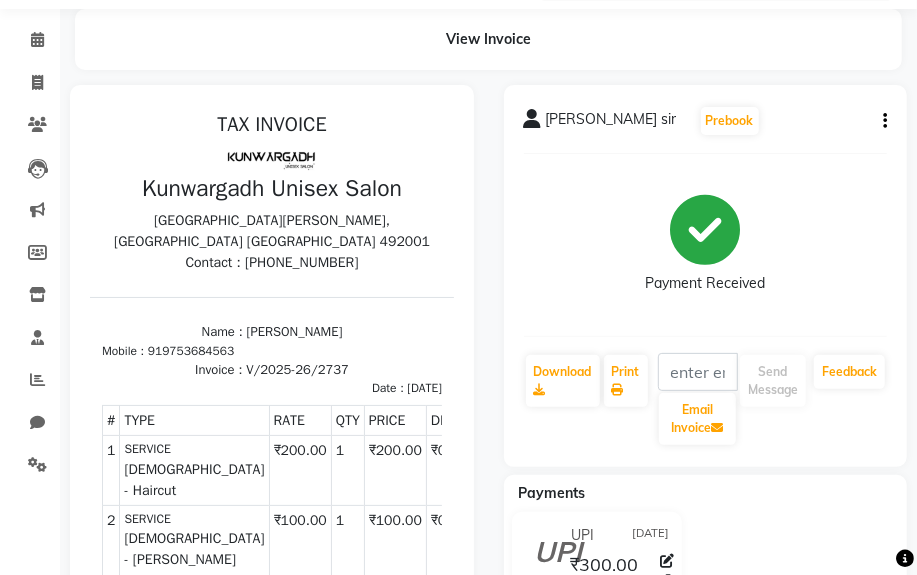 drag, startPoint x: 10, startPoint y: 79, endPoint x: 929, endPoint y: 618, distance: 1065.4022 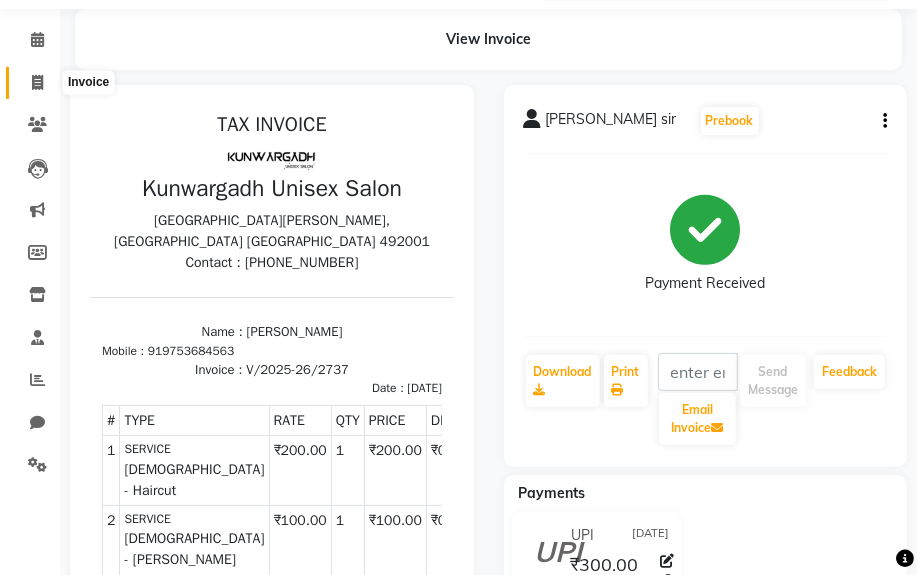 click 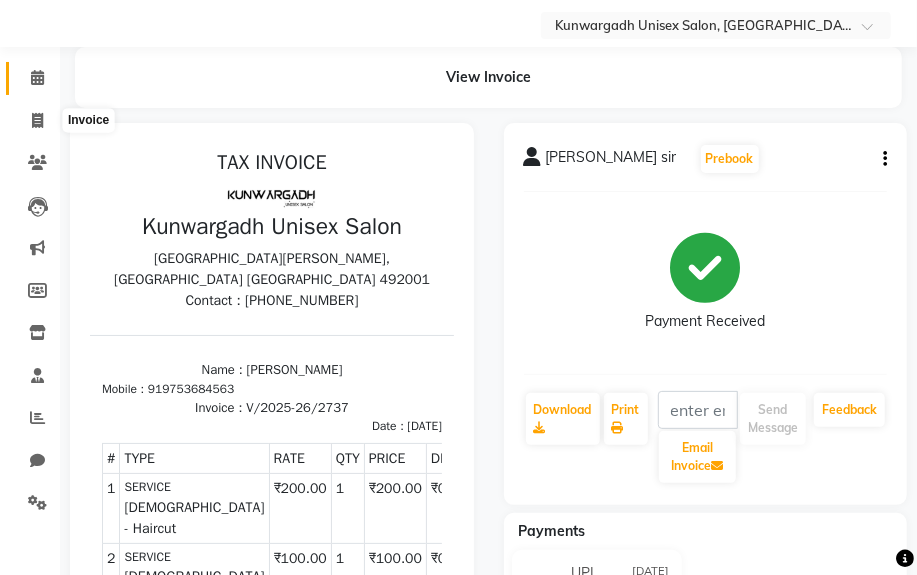 select on "7931" 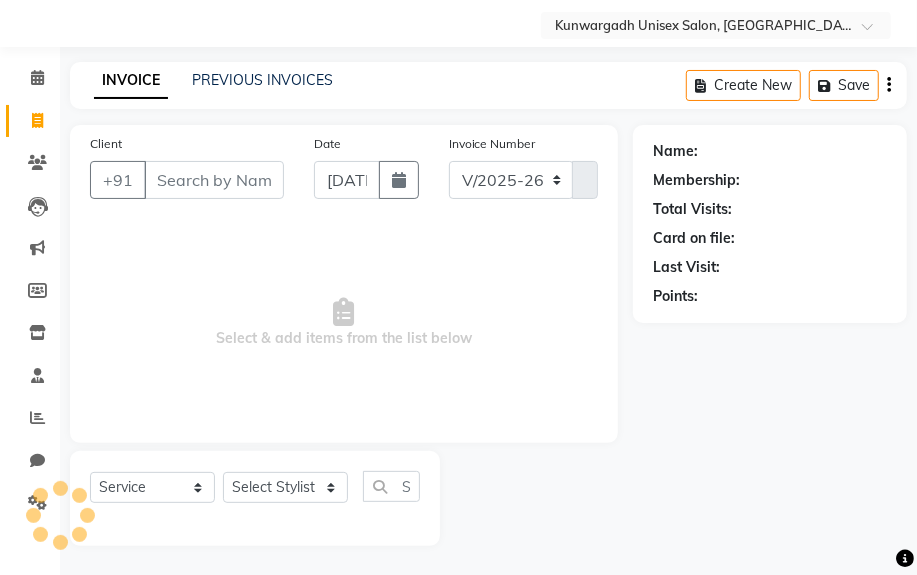 select on "product" 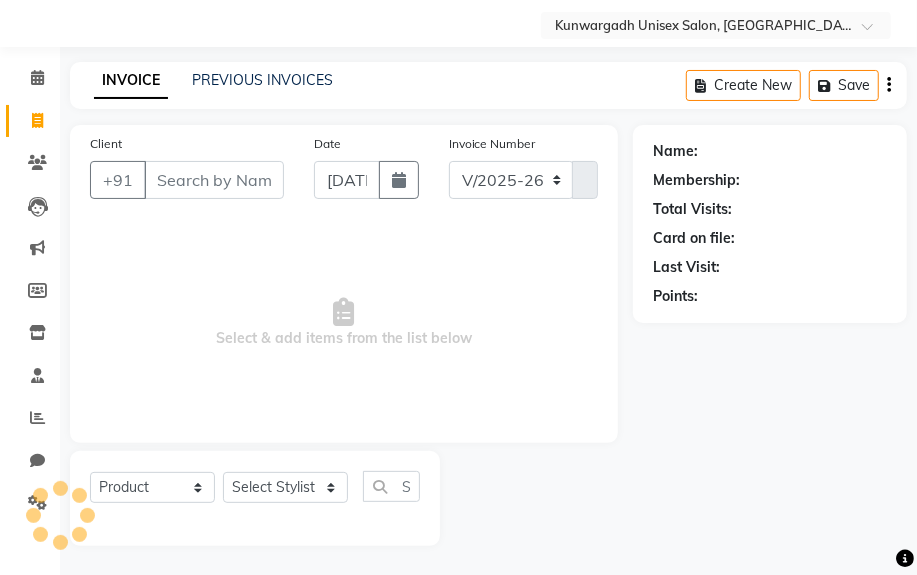 scroll, scrollTop: 90, scrollLeft: 0, axis: vertical 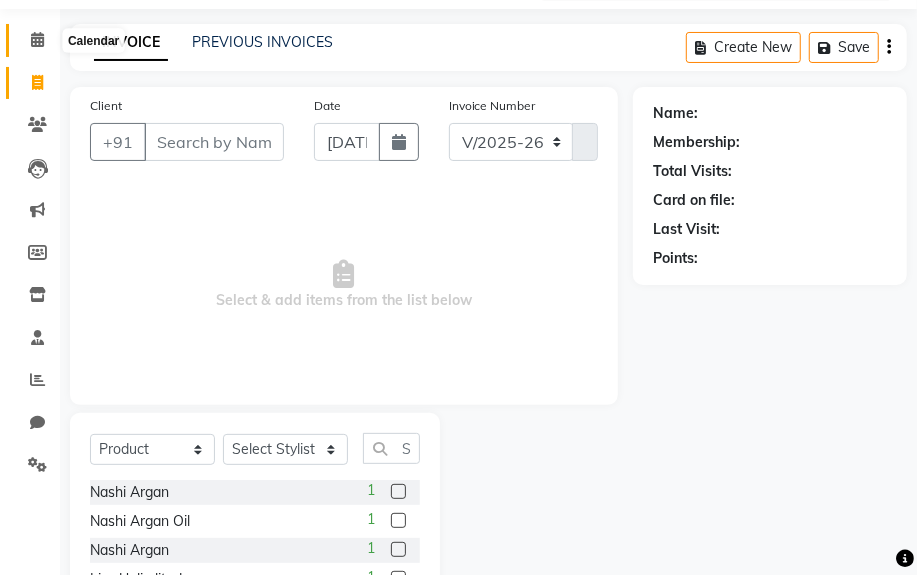 click 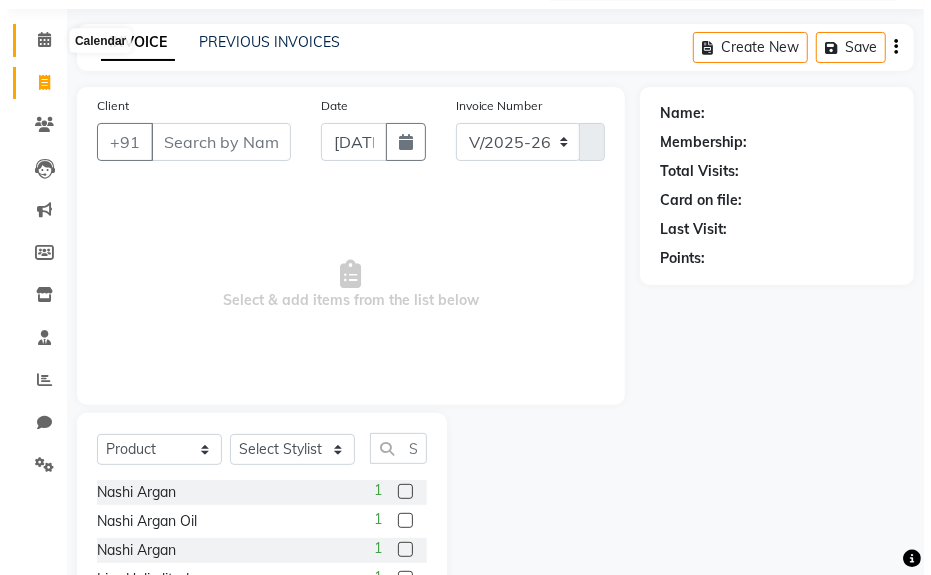 scroll, scrollTop: 0, scrollLeft: 0, axis: both 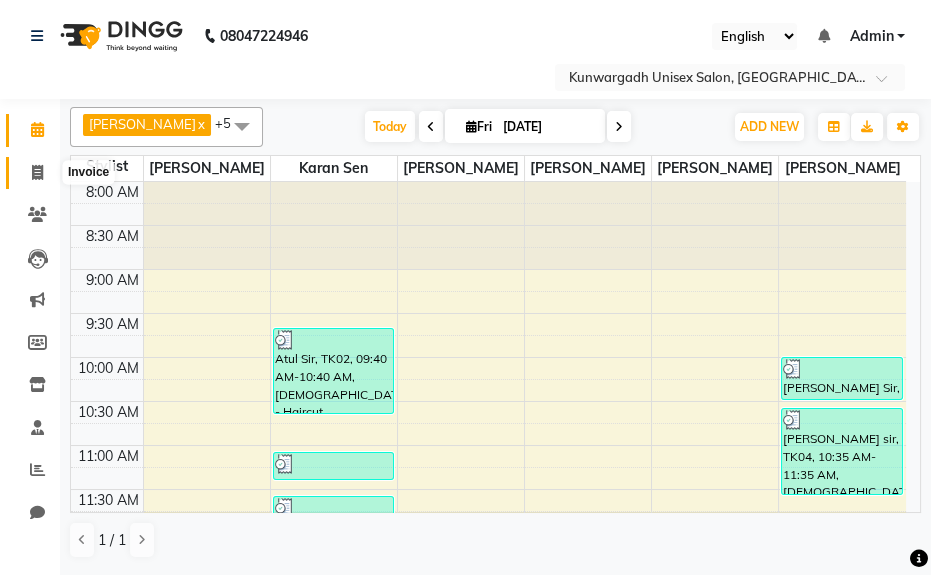 click 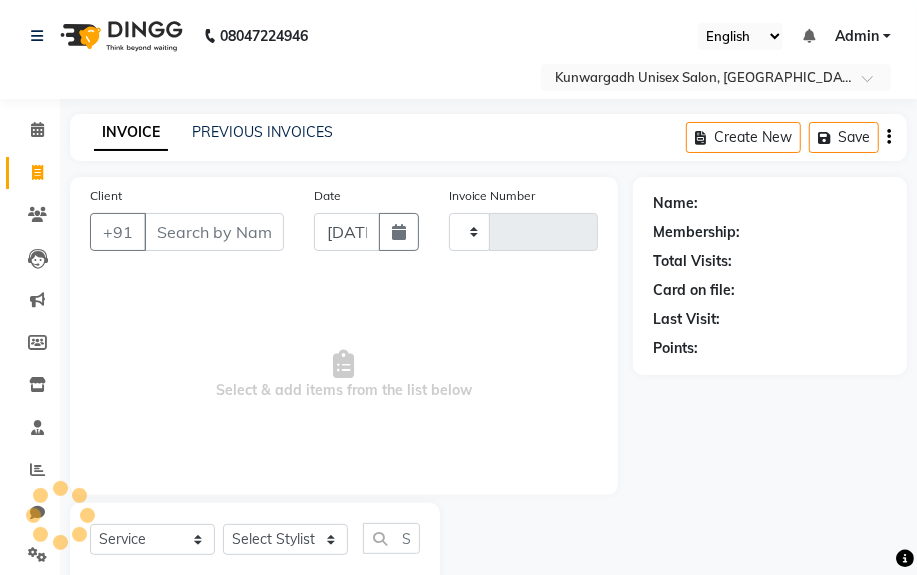 type on "2738" 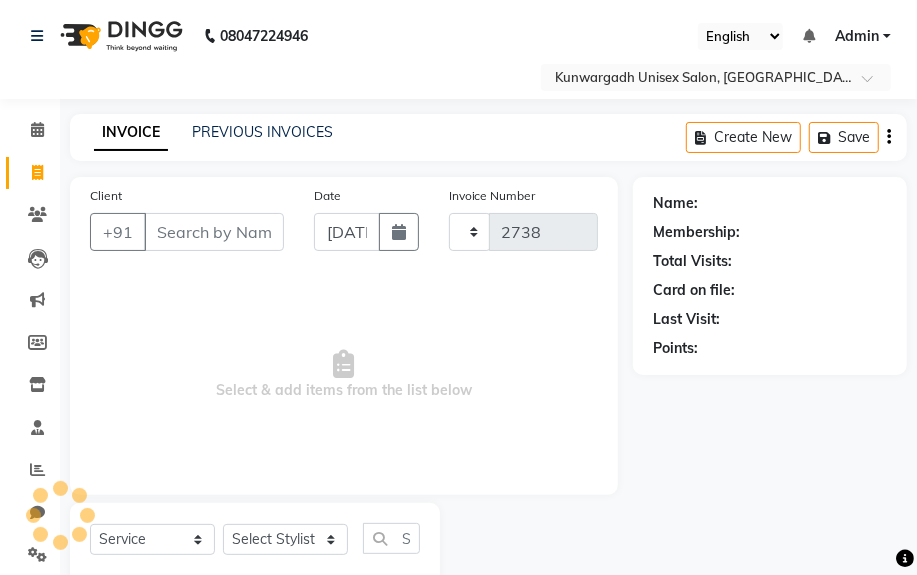 select on "7931" 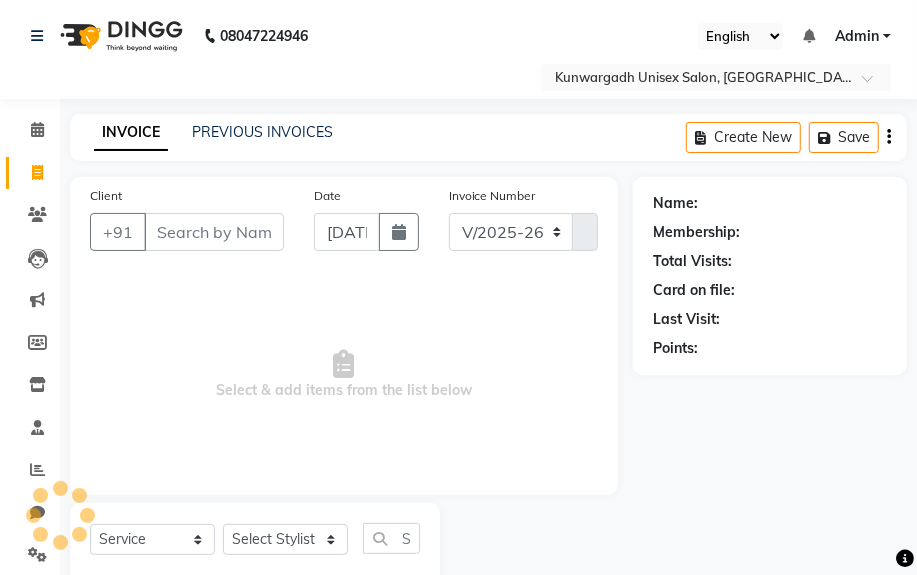 select on "product" 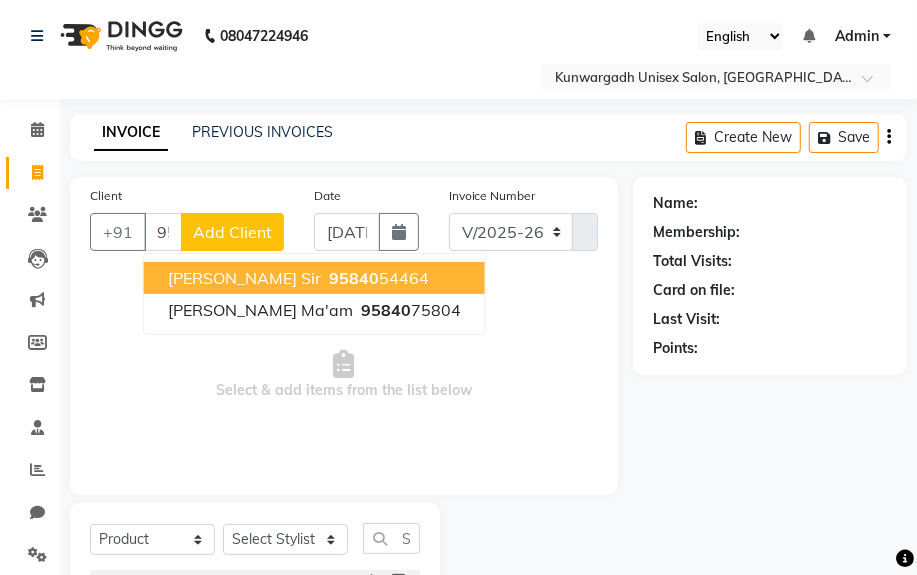 click on "Aditya Sharma Sir   95840 54464" at bounding box center (314, 278) 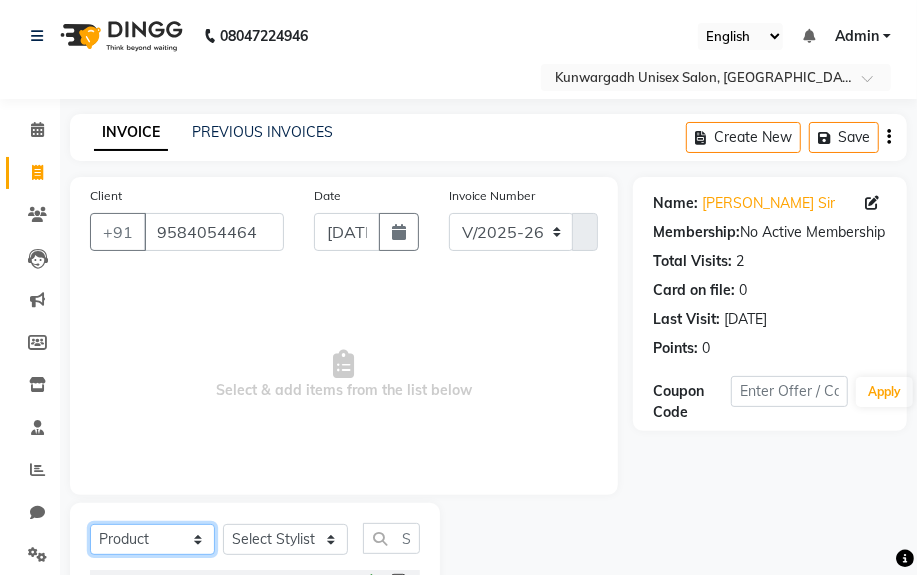 drag, startPoint x: 188, startPoint y: 545, endPoint x: 177, endPoint y: 535, distance: 14.866069 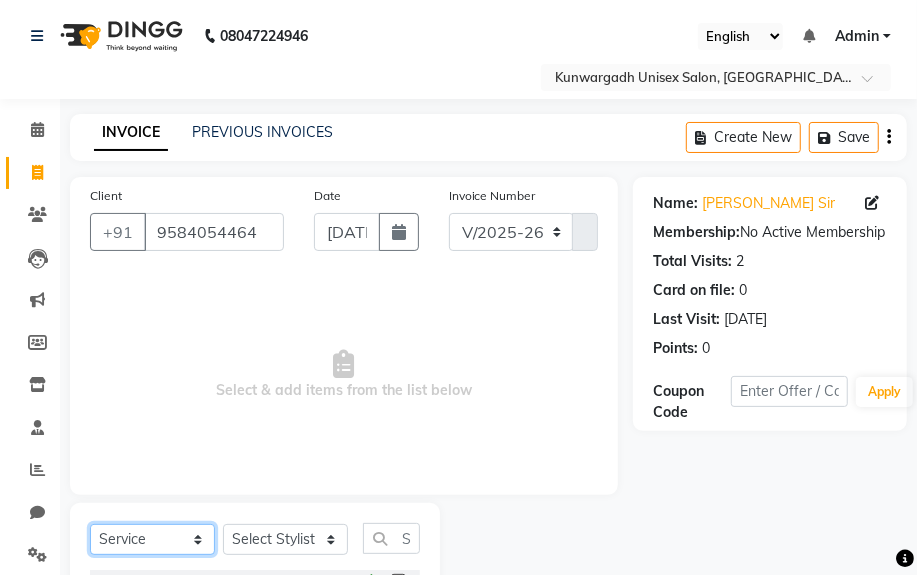 click on "Select  Service  Product  Membership  Package Voucher Prepaid Gift Card" 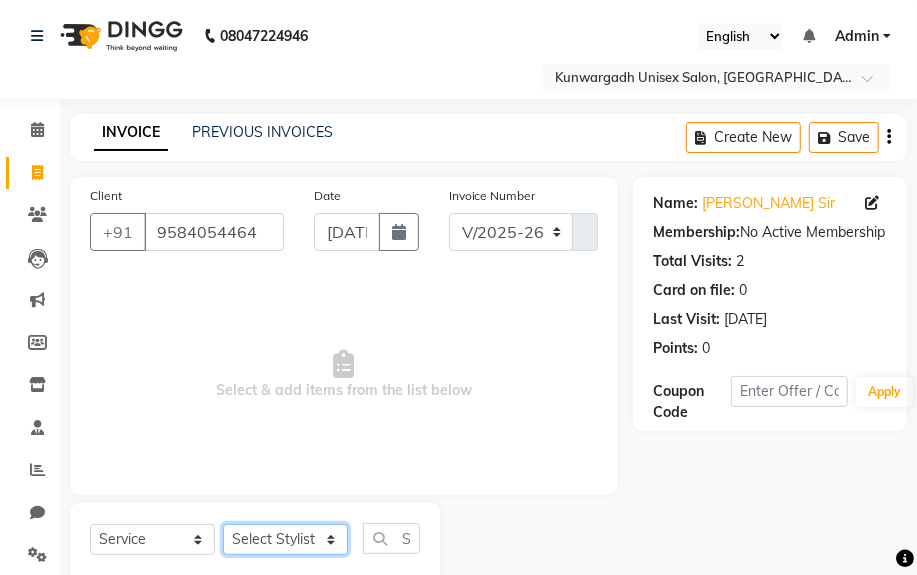 drag, startPoint x: 257, startPoint y: 545, endPoint x: 270, endPoint y: 524, distance: 24.698177 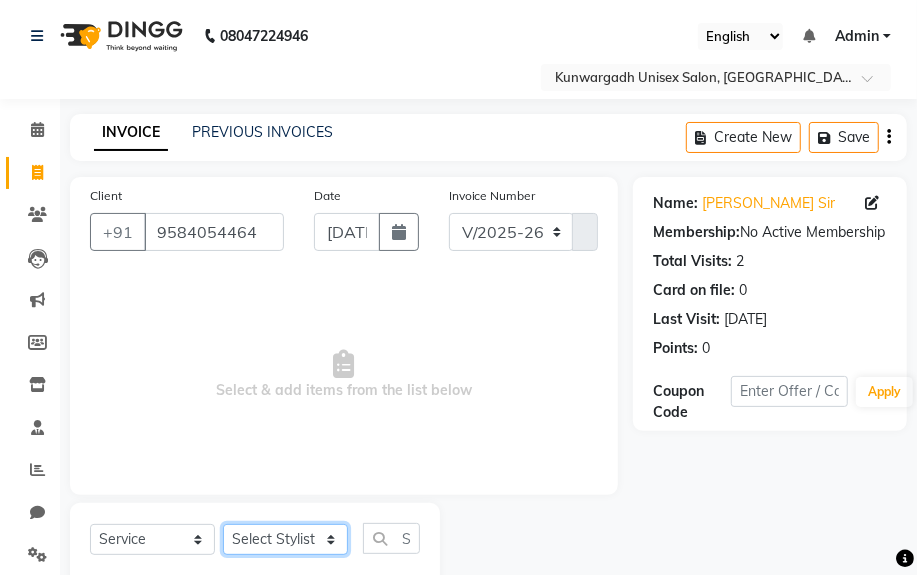 select on "82467" 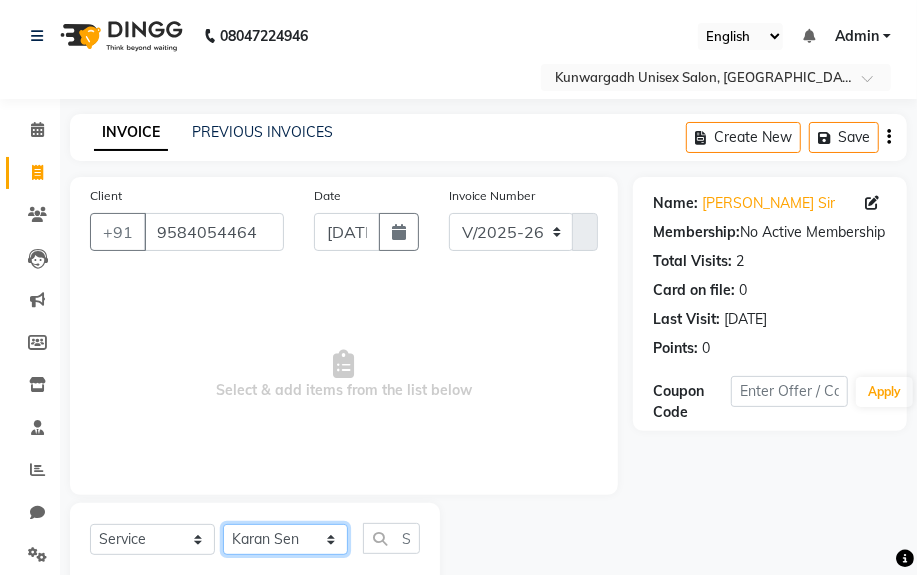 click on "Select Stylist [PERSON_NAME] Sir  Chiku [PERSON_NAME] [PERSON_NAME]  [PERSON_NAME]   [PERSON_NAME]  [PERSON_NAME]  [PERSON_NAME]" 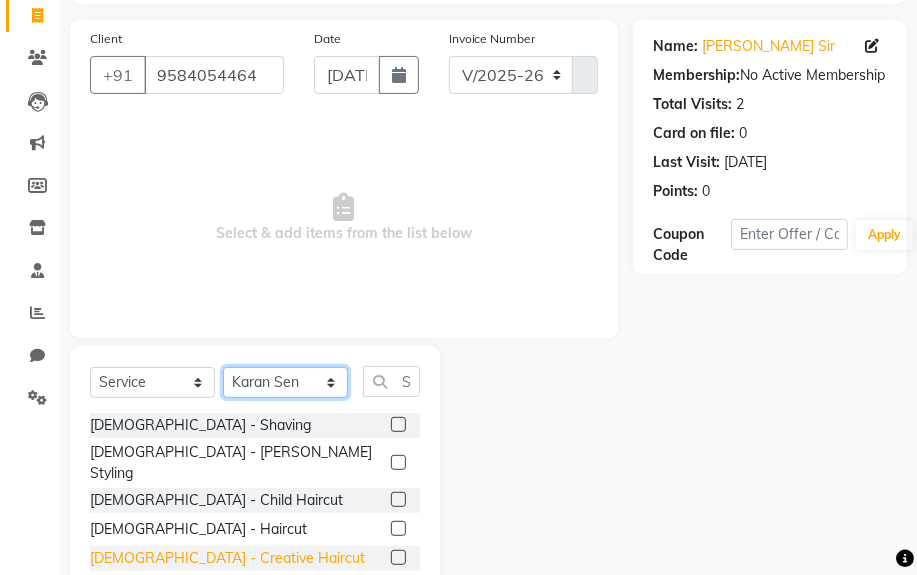 scroll, scrollTop: 252, scrollLeft: 0, axis: vertical 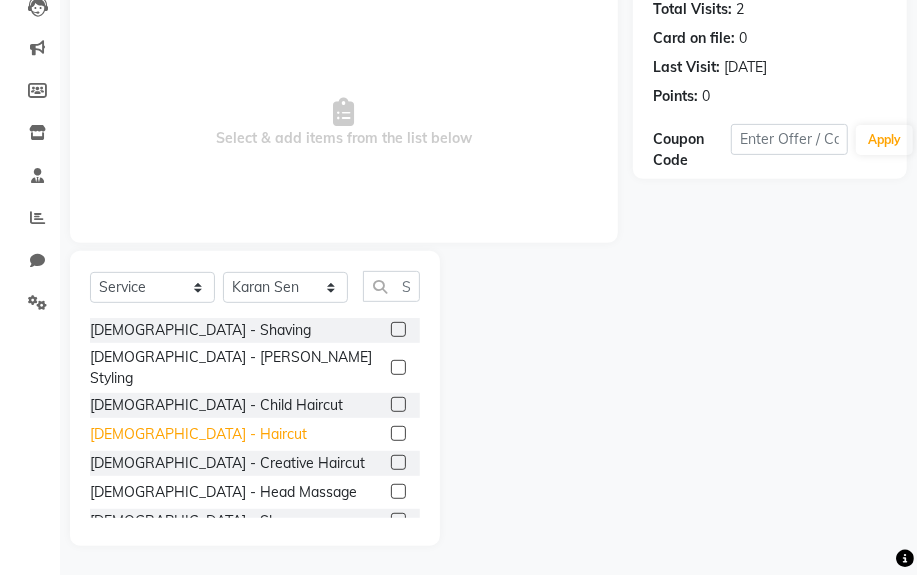 click on "[DEMOGRAPHIC_DATA] - Haircut" 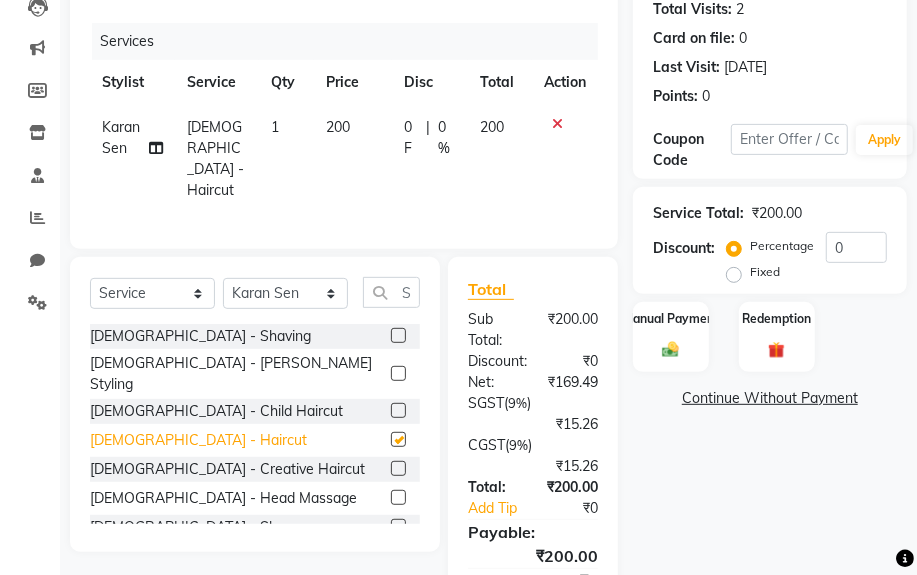 checkbox on "false" 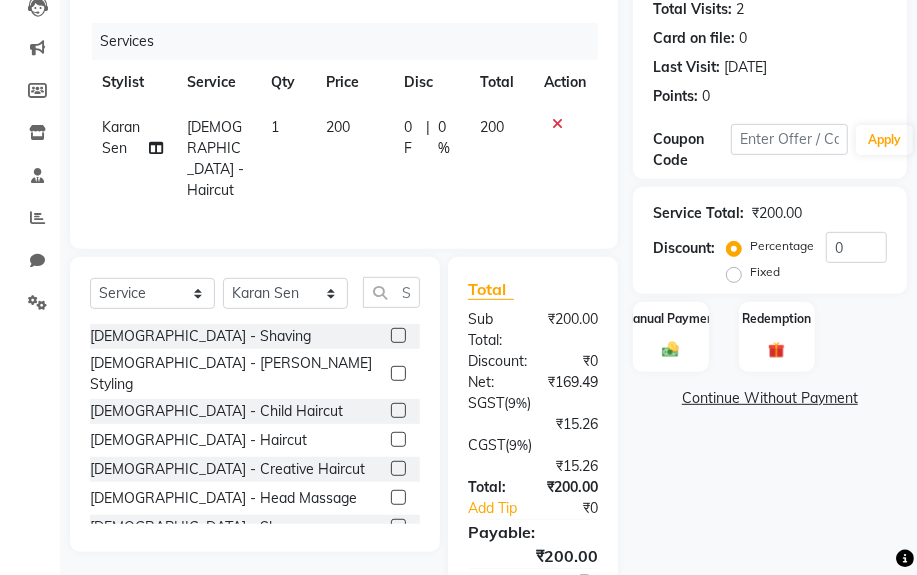 click on "[DEMOGRAPHIC_DATA] - [PERSON_NAME] Styling" 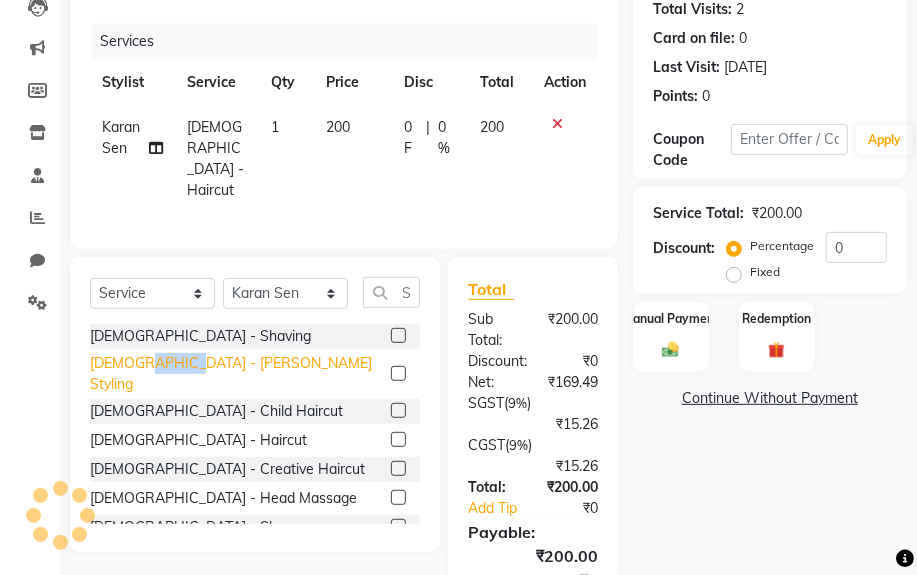 click on "[DEMOGRAPHIC_DATA] - [PERSON_NAME] Styling" 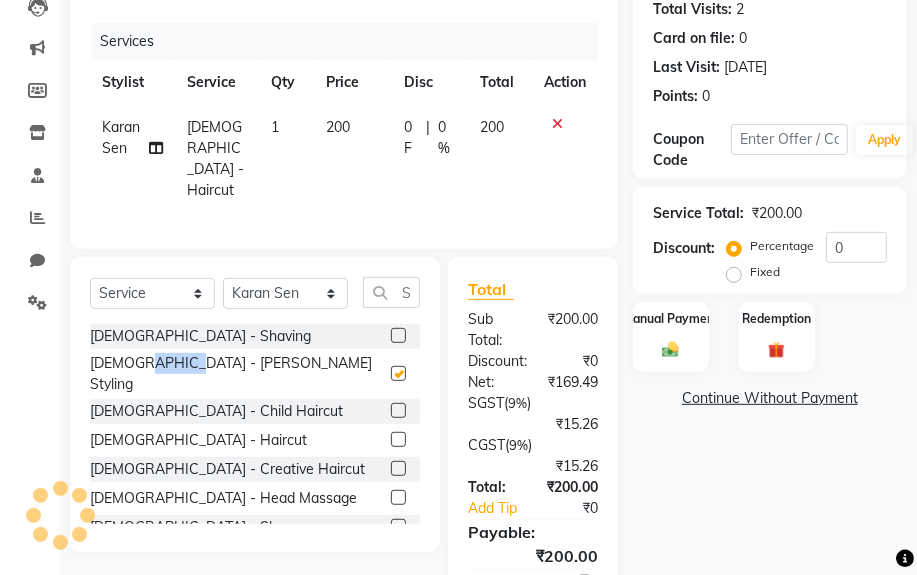 checkbox on "false" 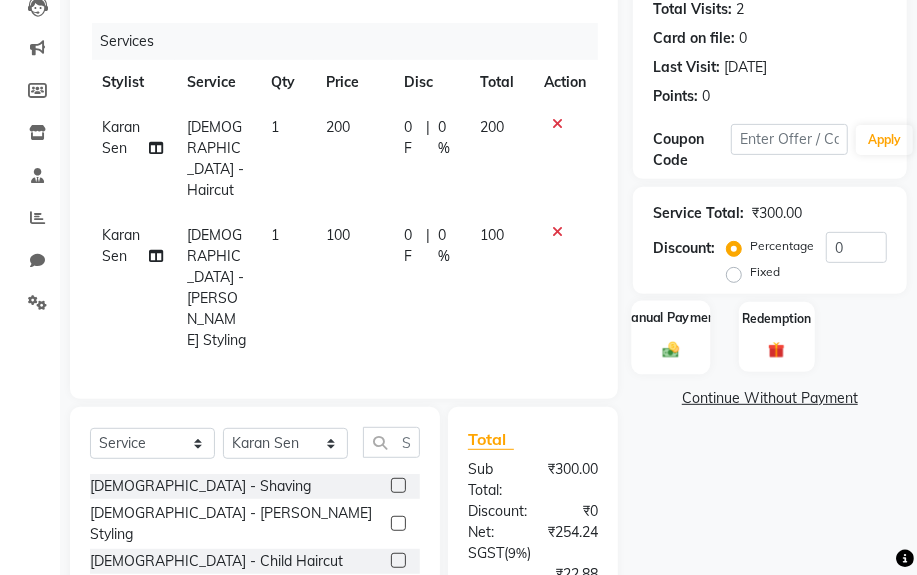 click on "Manual Payment" 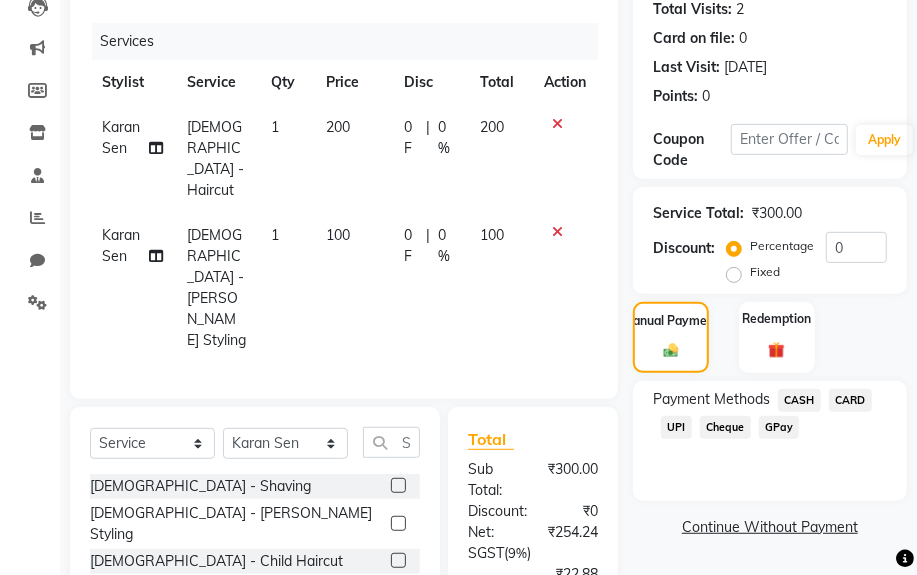 click on "CASH" 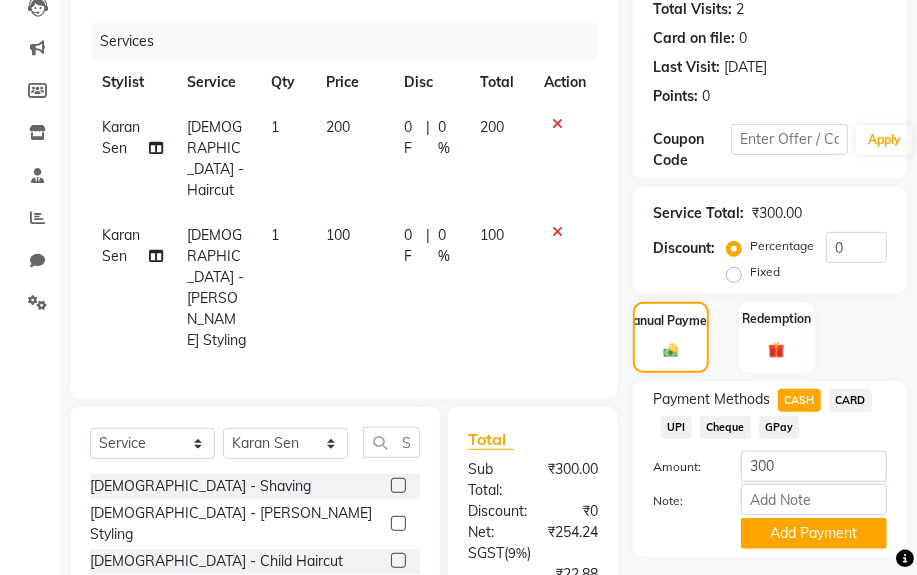 drag, startPoint x: 791, startPoint y: 539, endPoint x: 709, endPoint y: 484, distance: 98.73702 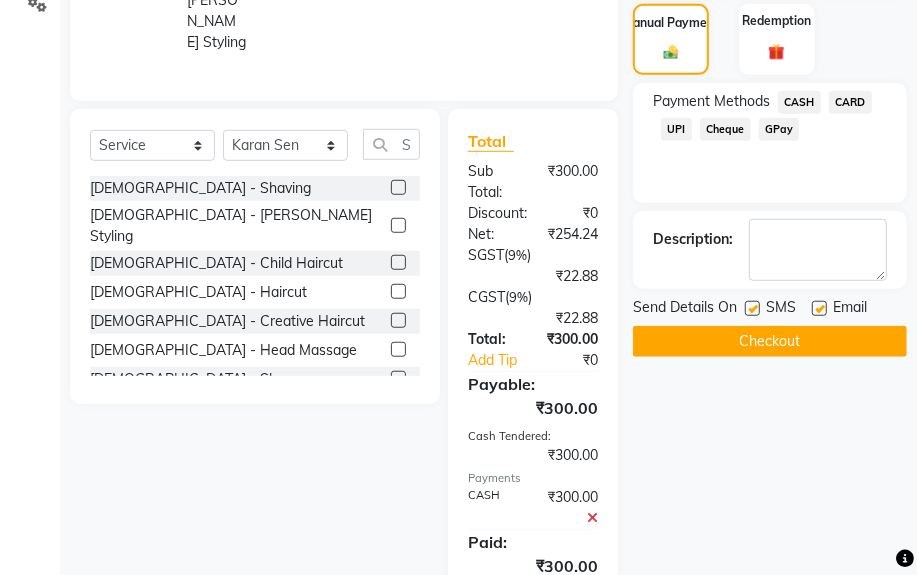 scroll, scrollTop: 557, scrollLeft: 0, axis: vertical 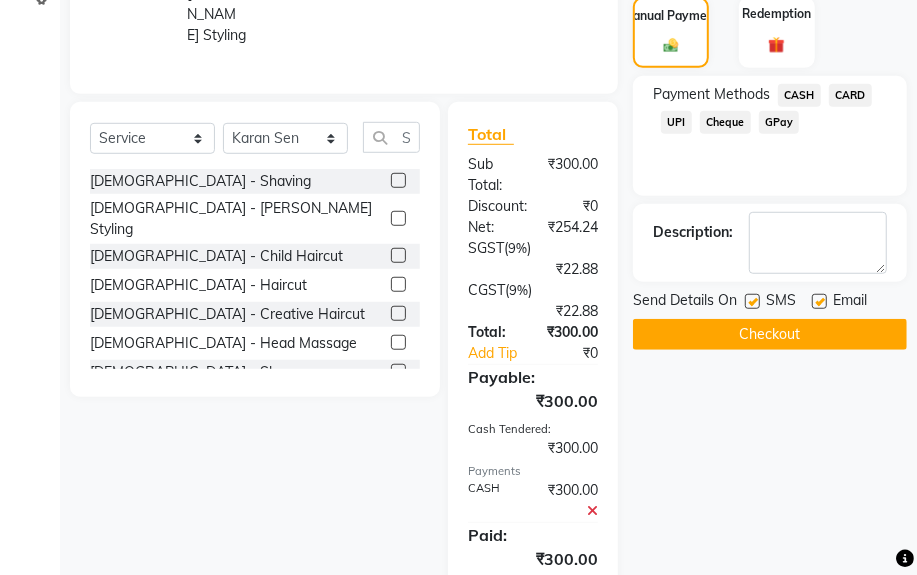 click on "Checkout" 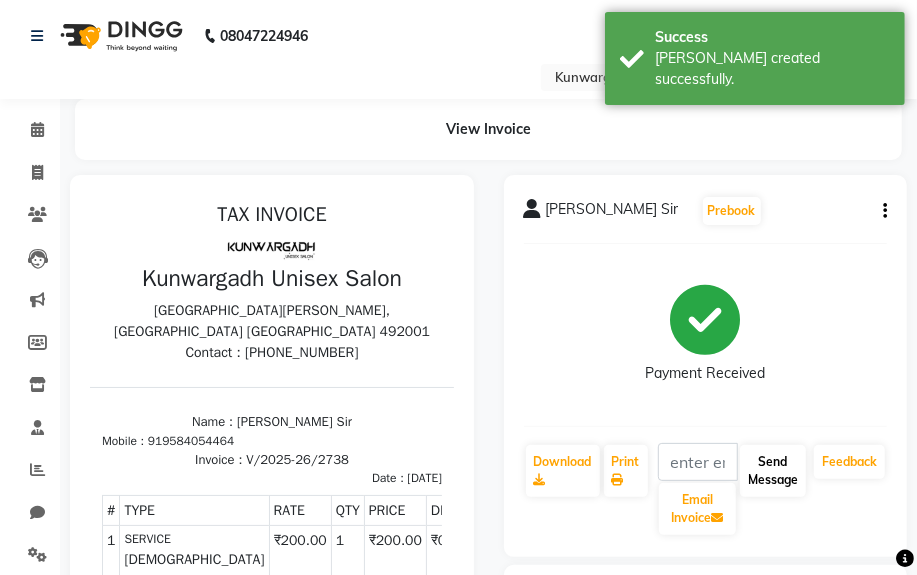 scroll, scrollTop: 0, scrollLeft: 0, axis: both 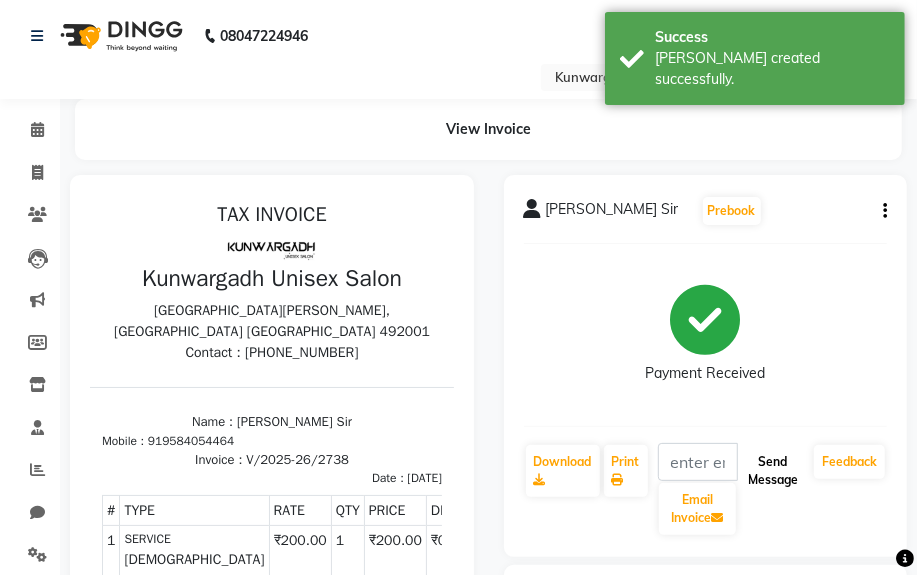 click on "Send Message" 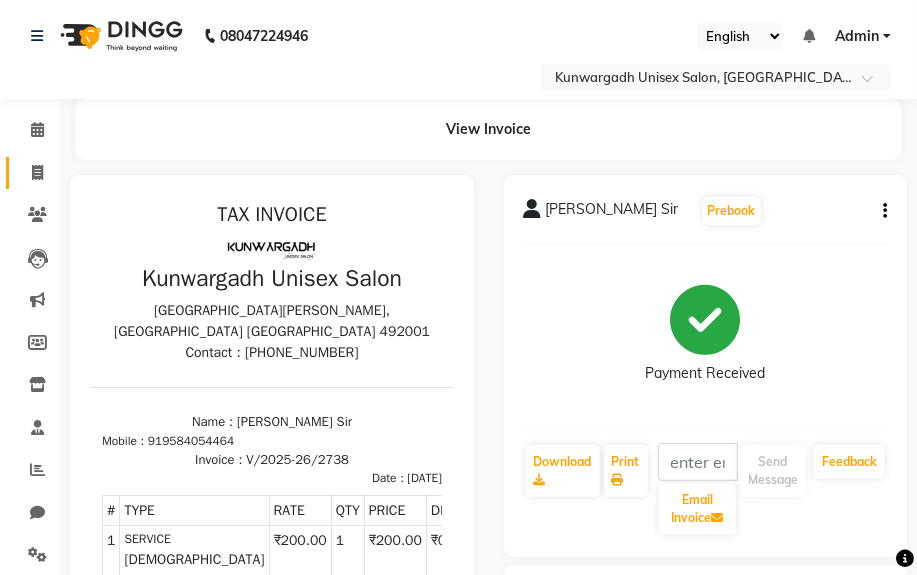 drag, startPoint x: 780, startPoint y: 474, endPoint x: 29, endPoint y: 147, distance: 819.10315 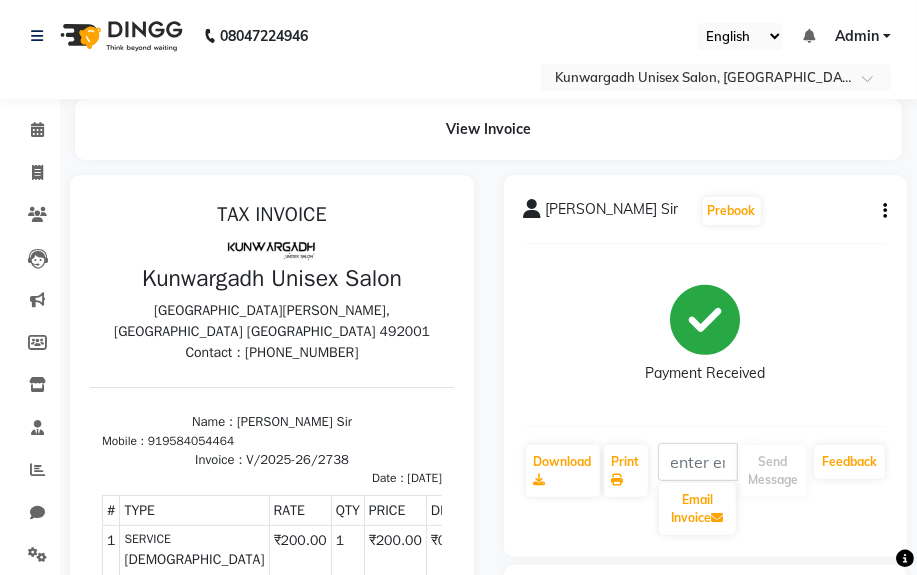 select on "service" 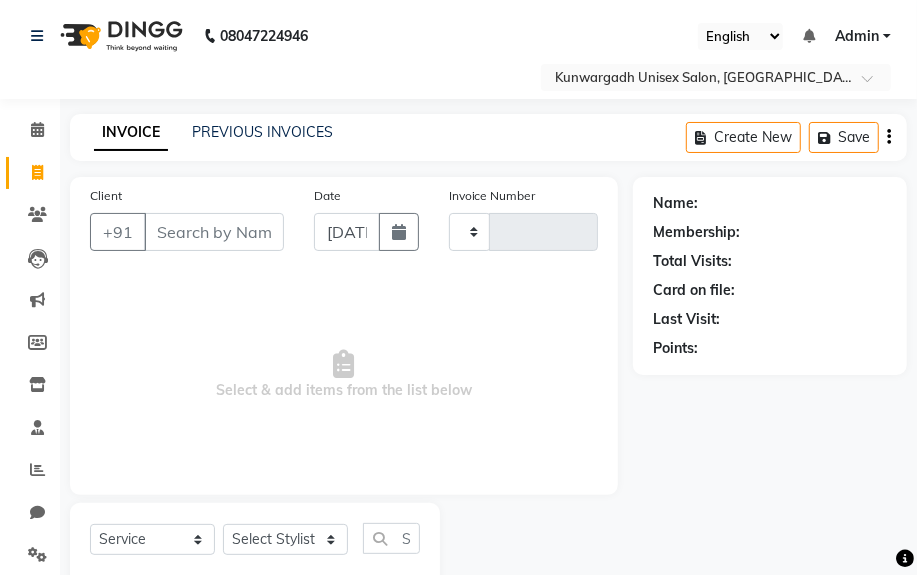 scroll, scrollTop: 52, scrollLeft: 0, axis: vertical 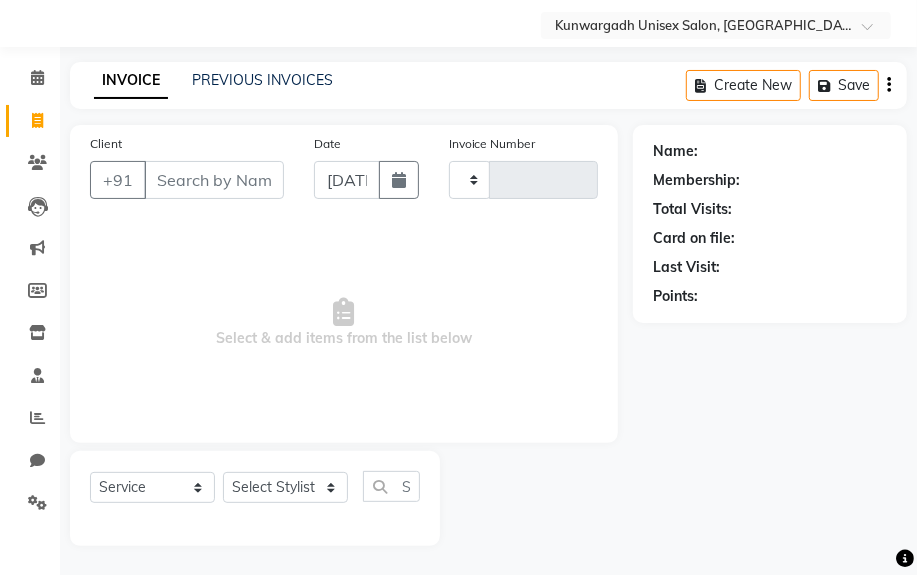 type on "2739" 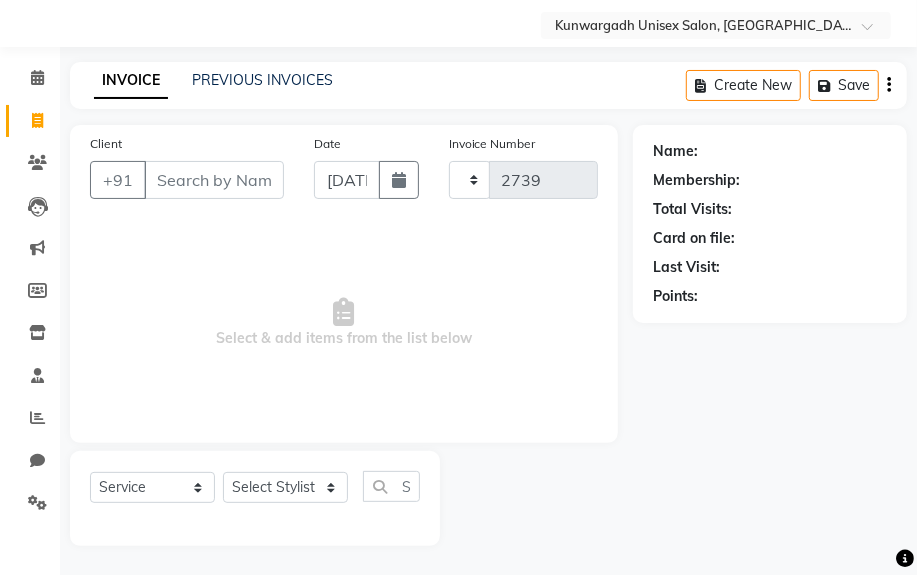 select on "7931" 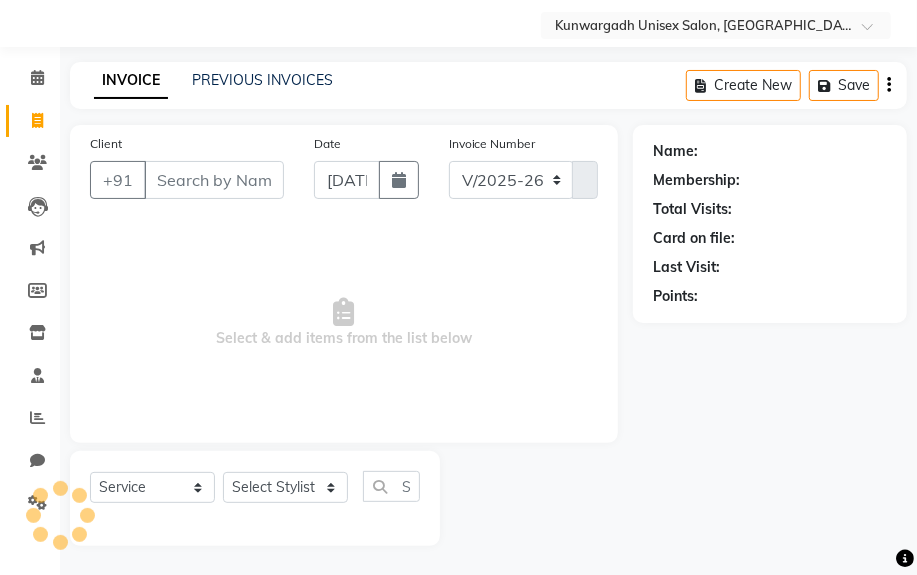 select on "product" 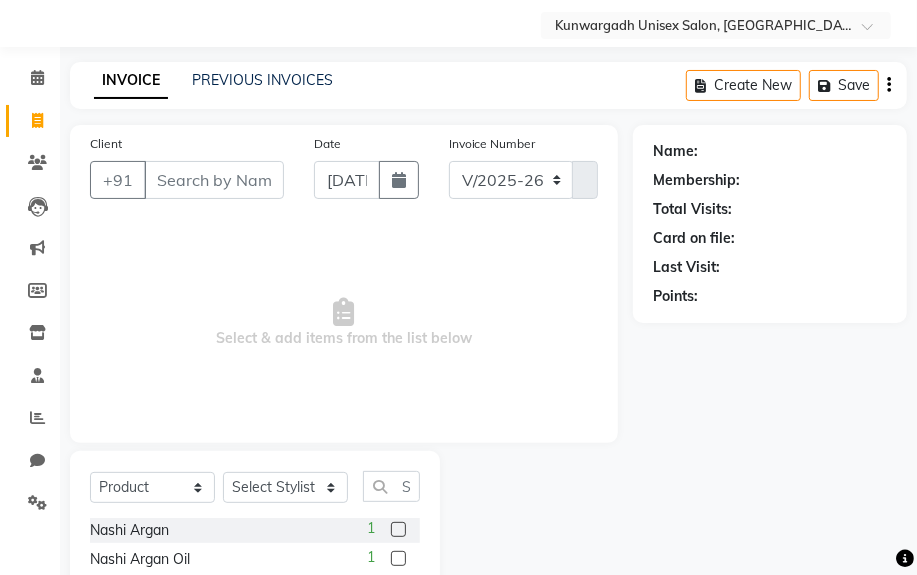 click on "Calendar  Invoice  Clients  Leads   Marketing  Members  Inventory  Staff  Reports  Chat  Settings Completed InProgress Upcoming Dropped Tentative Check-In Confirm Bookings Generate Report Segments Page Builder" 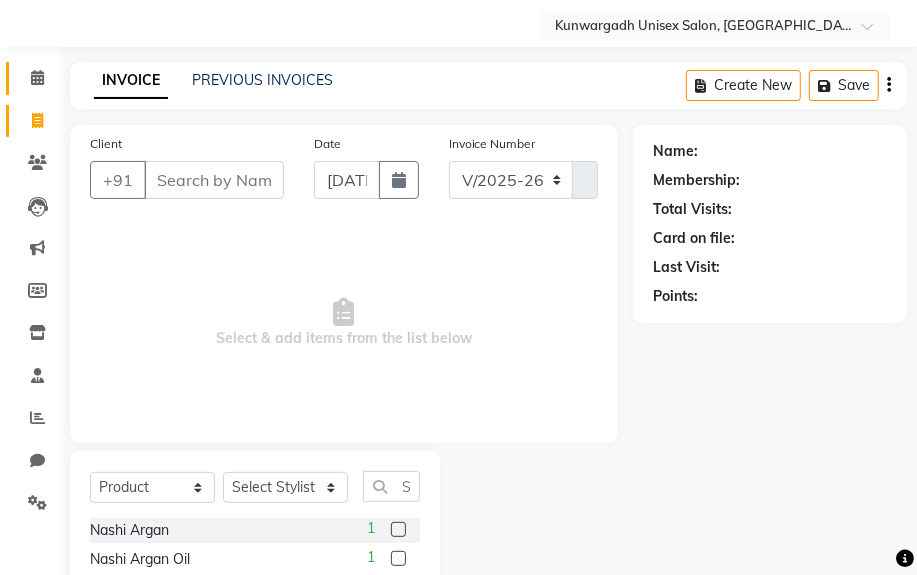 drag, startPoint x: 2, startPoint y: 536, endPoint x: 26, endPoint y: 67, distance: 469.61368 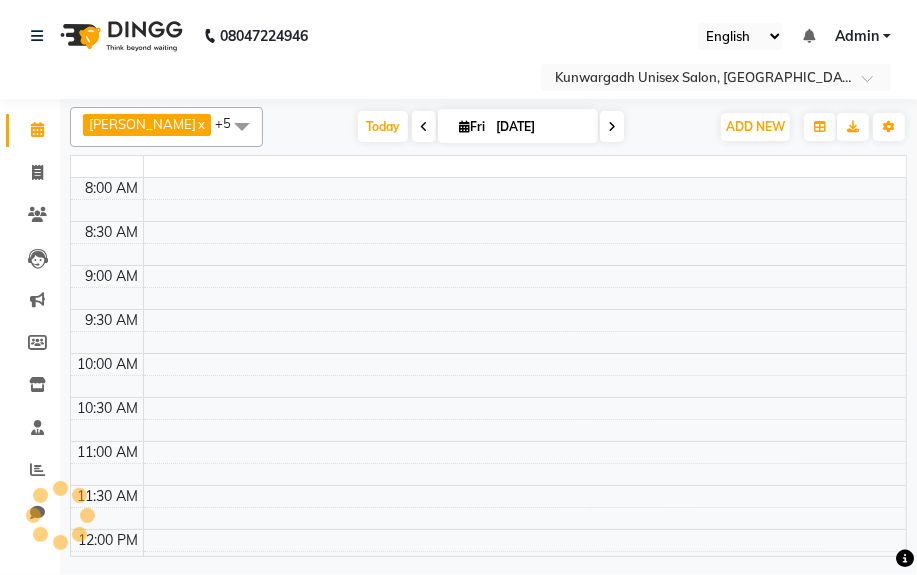 scroll, scrollTop: 0, scrollLeft: 0, axis: both 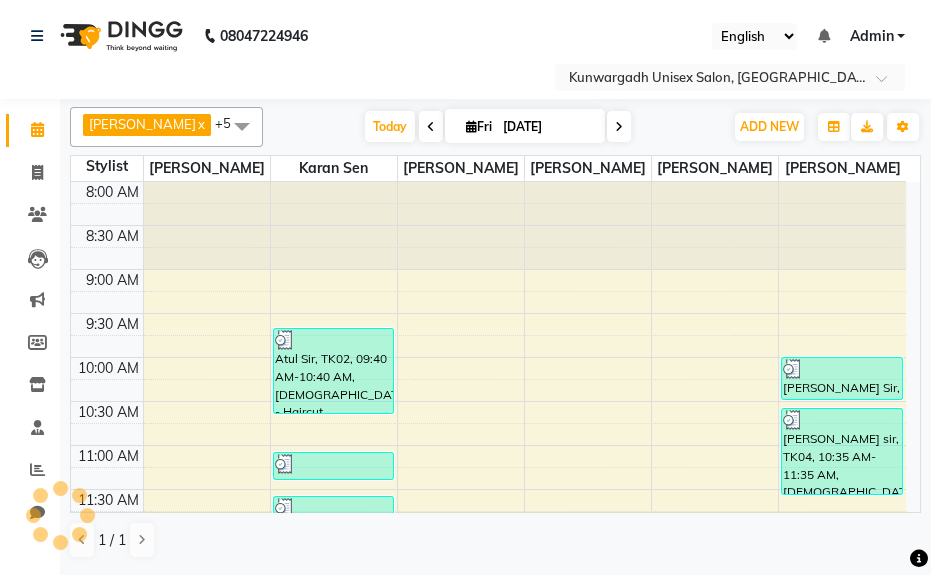 click on "ADD NEW Toggle Dropdown Add Appointment Add Invoice Add Expense Add Attendance Add Client Add Transaction" at bounding box center (769, 127) 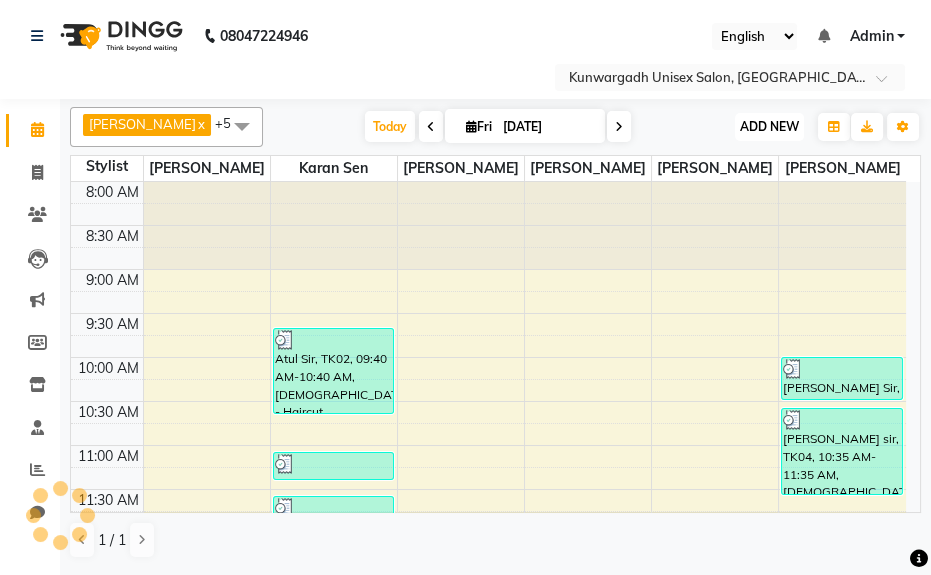 click on "ADD NEW" at bounding box center [769, 126] 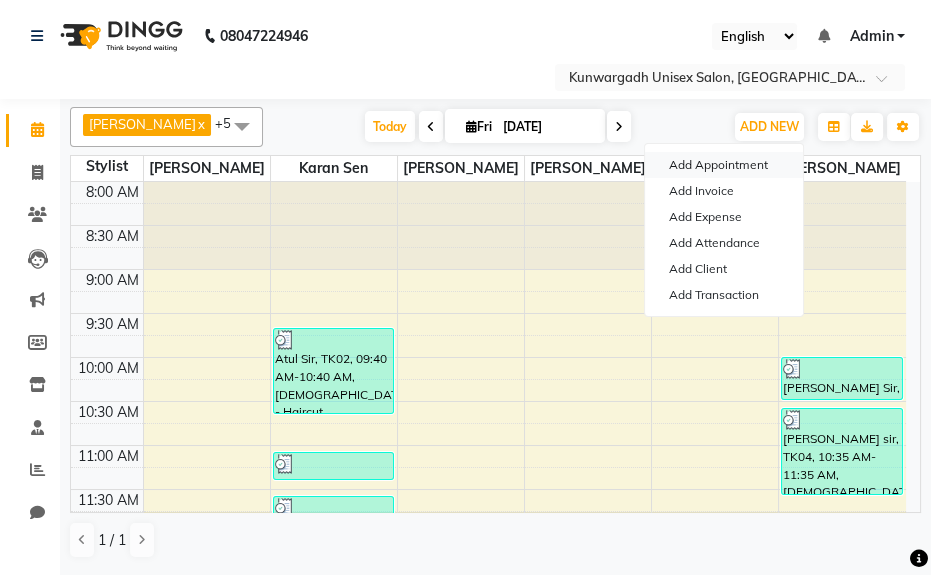 click on "Add Appointment" at bounding box center [724, 165] 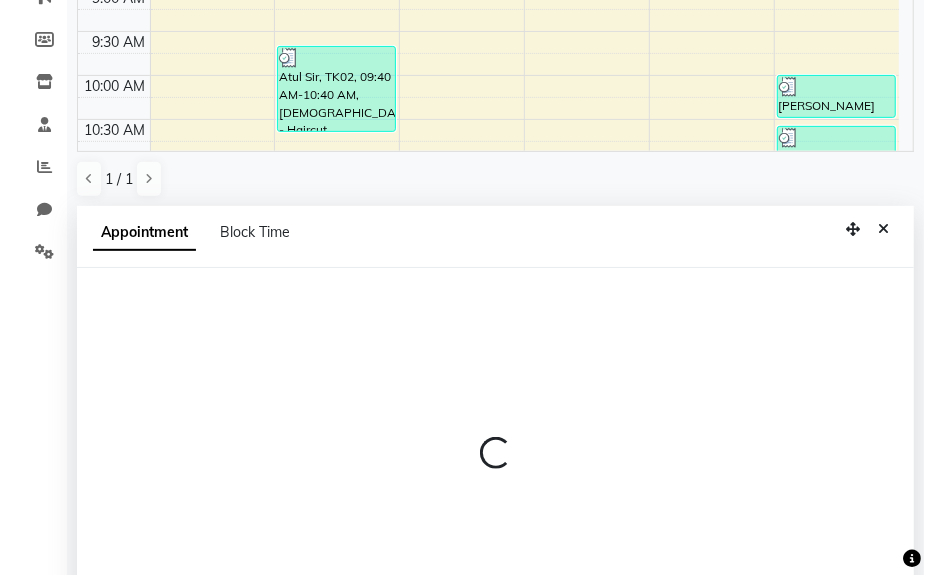 scroll, scrollTop: 388, scrollLeft: 0, axis: vertical 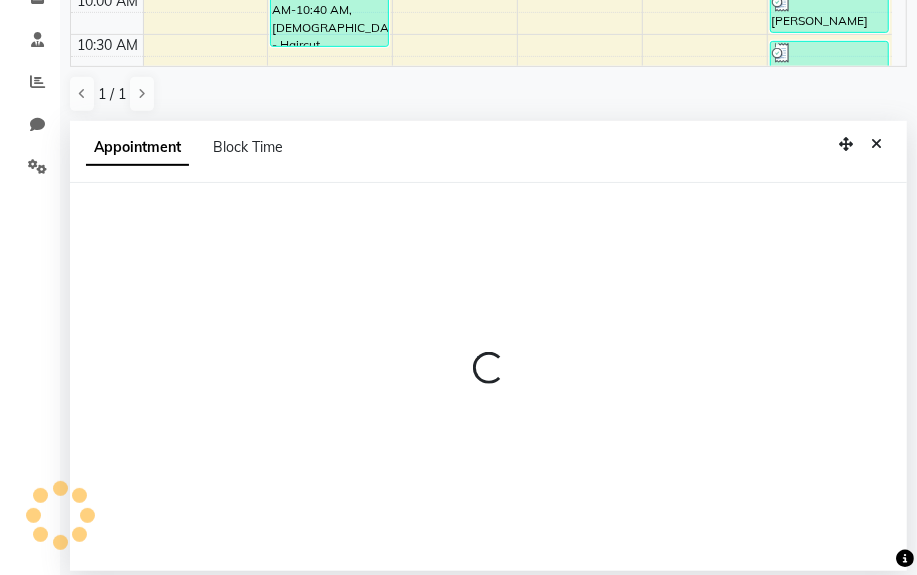 select on "540" 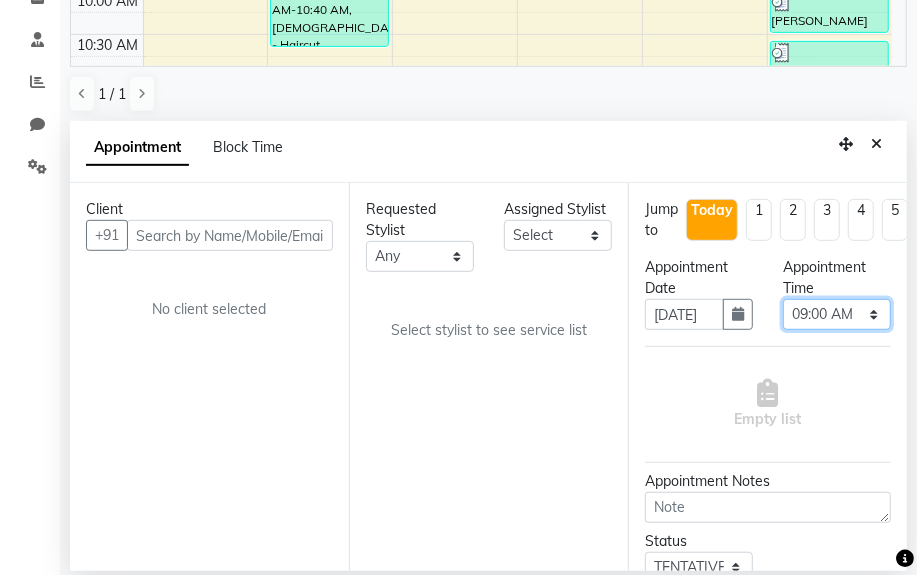 click on "Select 09:00 AM 09:15 AM 09:30 AM 09:45 AM 10:00 AM 10:15 AM 10:30 AM 10:45 AM 11:00 AM 11:15 AM 11:30 AM 11:45 AM 12:00 PM 12:15 PM 12:30 PM 12:45 PM 01:00 PM 01:15 PM 01:30 PM 01:45 PM 02:00 PM 02:15 PM 02:30 PM 02:45 PM 03:00 PM 03:15 PM 03:30 PM 03:45 PM 04:00 PM 04:15 PM 04:30 PM 04:45 PM 05:00 PM 05:15 PM 05:30 PM 05:45 PM 06:00 PM 06:15 PM 06:30 PM 06:45 PM 07:00 PM 07:15 PM 07:30 PM 07:45 PM 08:00 PM 08:15 PM 08:30 PM 08:45 PM 09:00 PM 09:15 PM 09:30 PM 09:45 PM 10:00 PM 10:15 PM 10:30 PM 10:45 PM 11:00 PM" at bounding box center (837, 314) 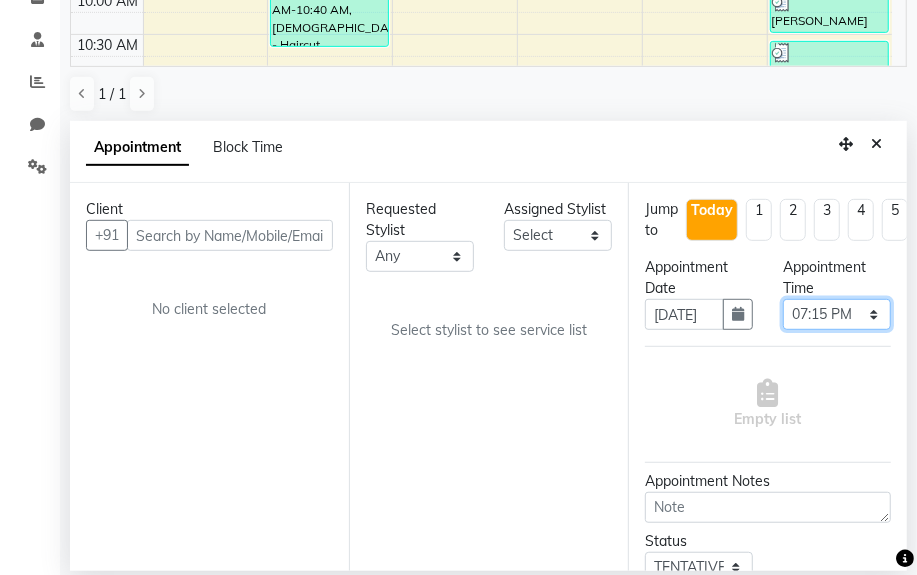 click on "Select 09:00 AM 09:15 AM 09:30 AM 09:45 AM 10:00 AM 10:15 AM 10:30 AM 10:45 AM 11:00 AM 11:15 AM 11:30 AM 11:45 AM 12:00 PM 12:15 PM 12:30 PM 12:45 PM 01:00 PM 01:15 PM 01:30 PM 01:45 PM 02:00 PM 02:15 PM 02:30 PM 02:45 PM 03:00 PM 03:15 PM 03:30 PM 03:45 PM 04:00 PM 04:15 PM 04:30 PM 04:45 PM 05:00 PM 05:15 PM 05:30 PM 05:45 PM 06:00 PM 06:15 PM 06:30 PM 06:45 PM 07:00 PM 07:15 PM 07:30 PM 07:45 PM 08:00 PM 08:15 PM 08:30 PM 08:45 PM 09:00 PM 09:15 PM 09:30 PM 09:45 PM 10:00 PM 10:15 PM 10:30 PM 10:45 PM 11:00 PM" at bounding box center (837, 314) 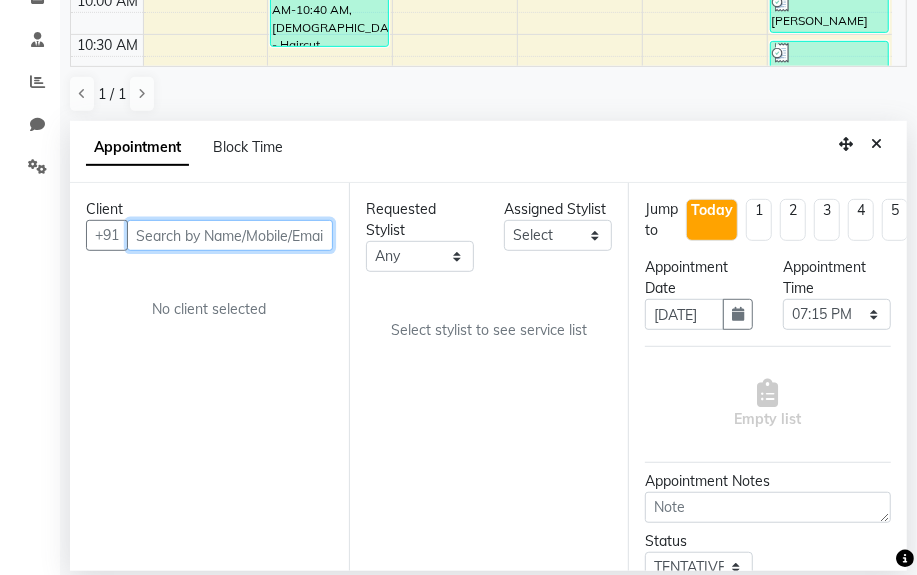 click at bounding box center [230, 235] 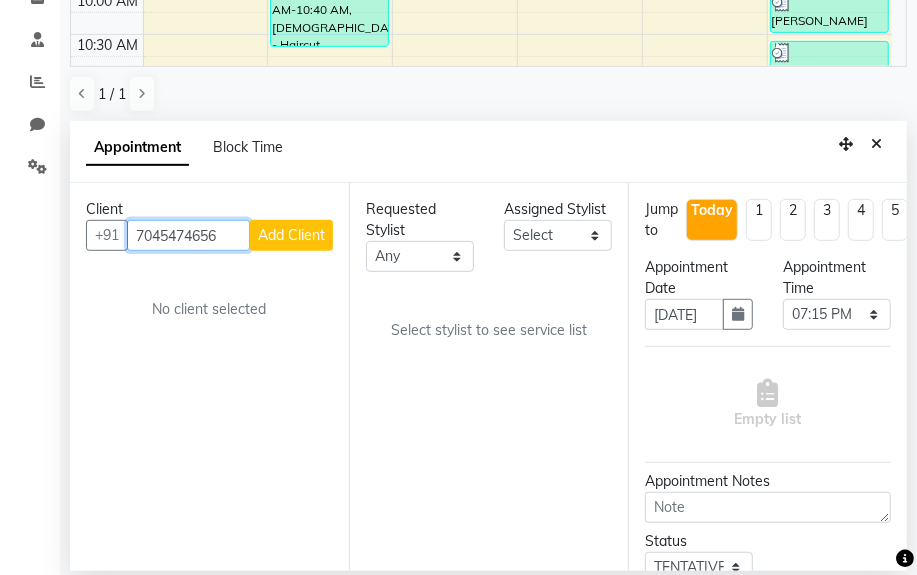 type on "7045474656" 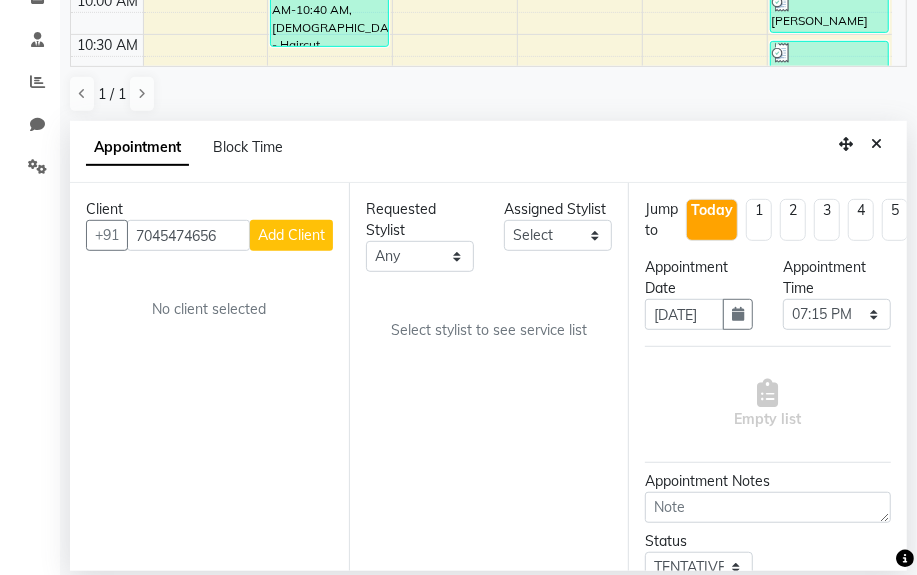click on "Add Client" at bounding box center [291, 235] 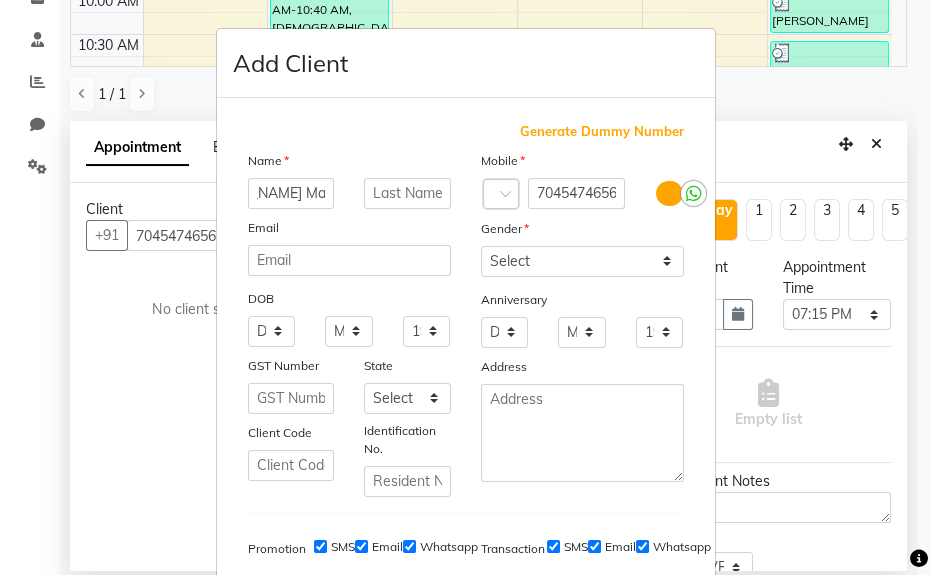 scroll, scrollTop: 0, scrollLeft: 70, axis: horizontal 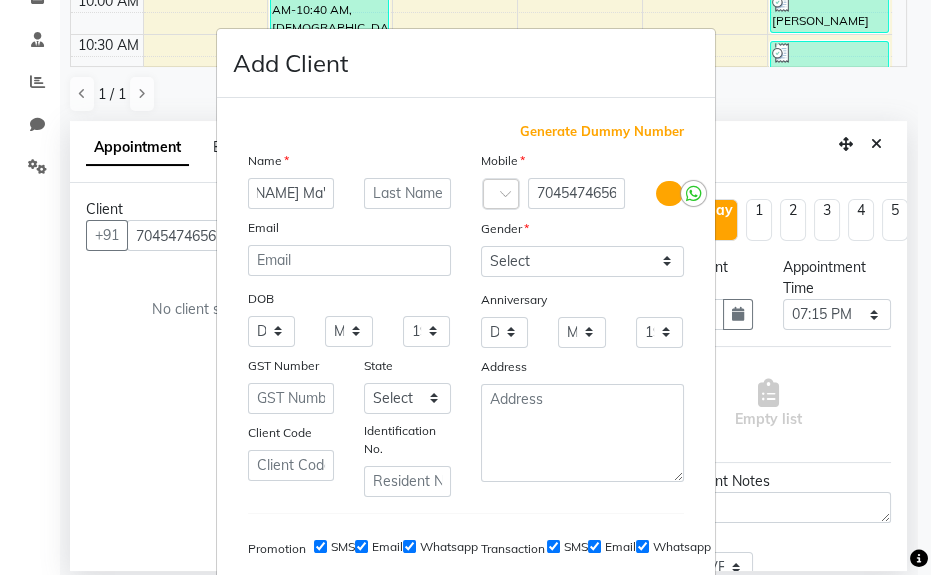 type on "[PERSON_NAME] Ma'am" 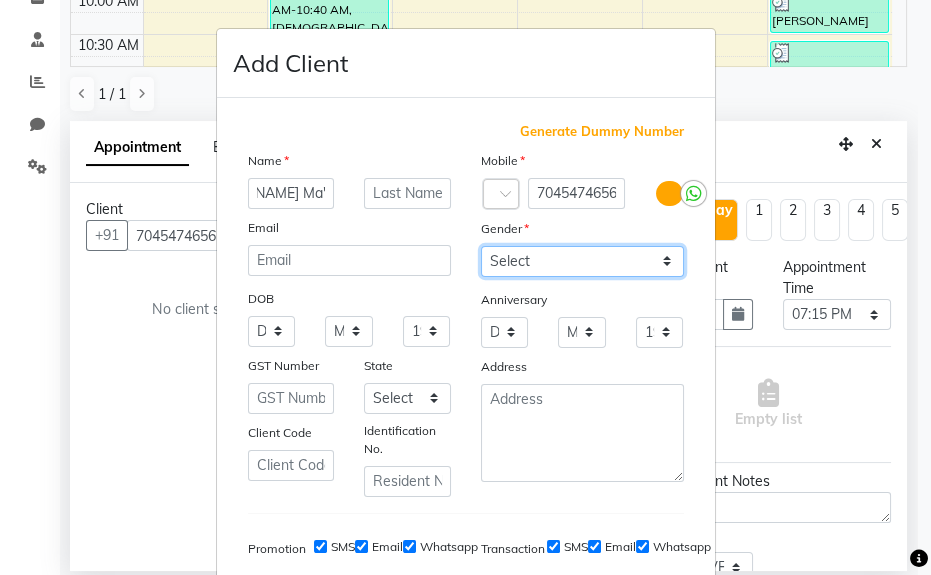 click on "Select [DEMOGRAPHIC_DATA] [DEMOGRAPHIC_DATA] Other Prefer Not To Say" at bounding box center (582, 261) 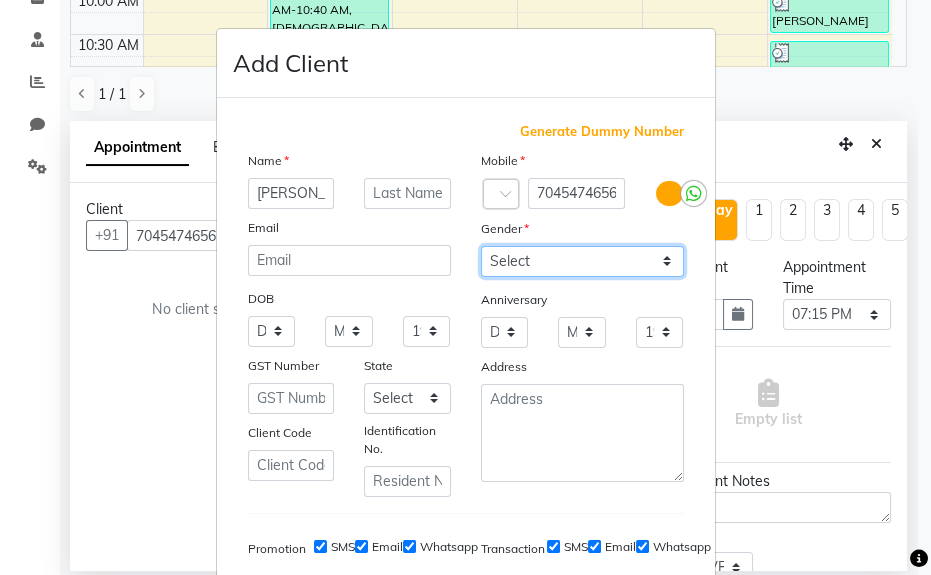select on "[DEMOGRAPHIC_DATA]" 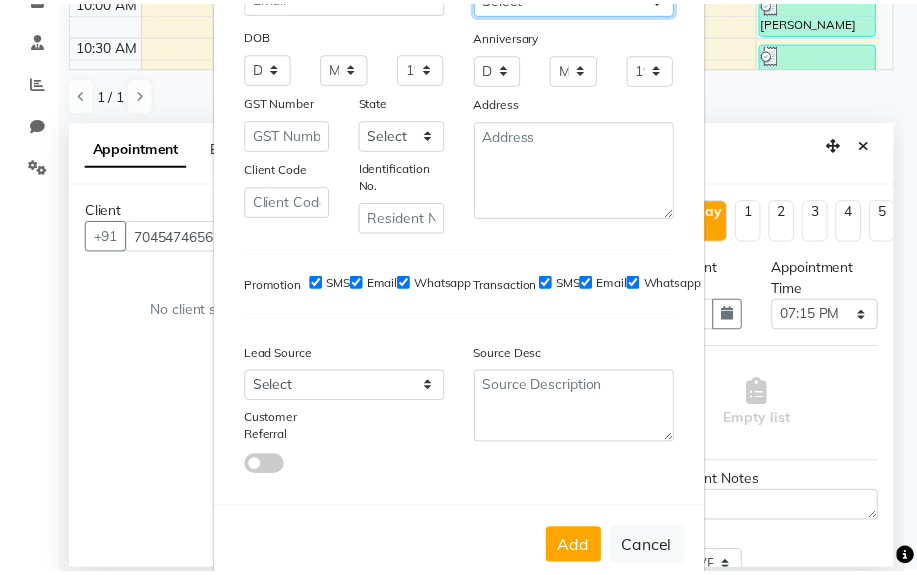 scroll, scrollTop: 272, scrollLeft: 0, axis: vertical 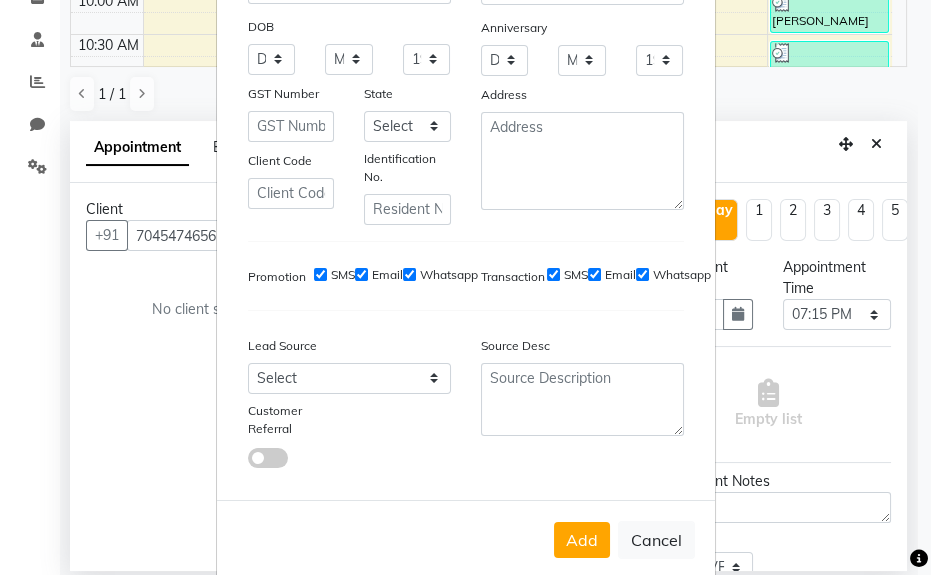 click on "Add" at bounding box center (582, 540) 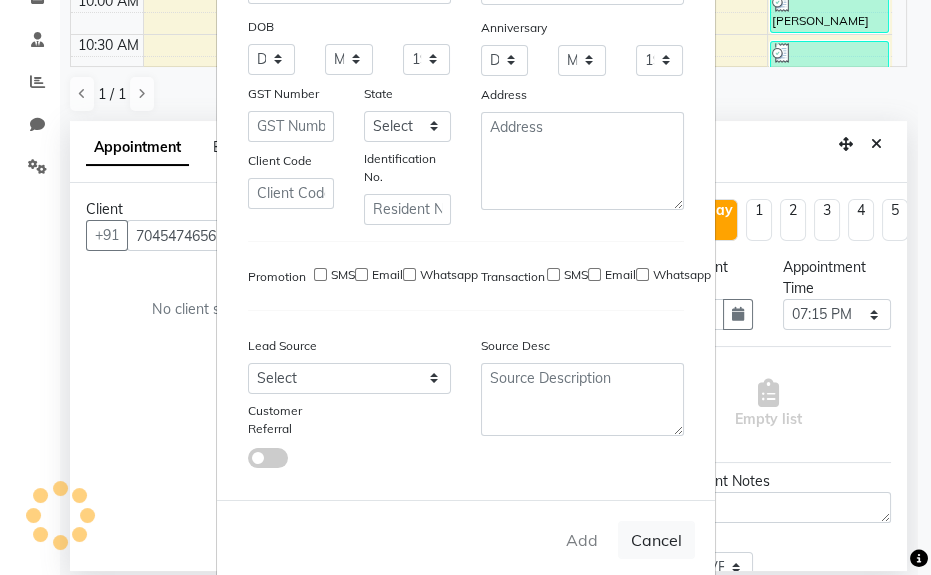 type 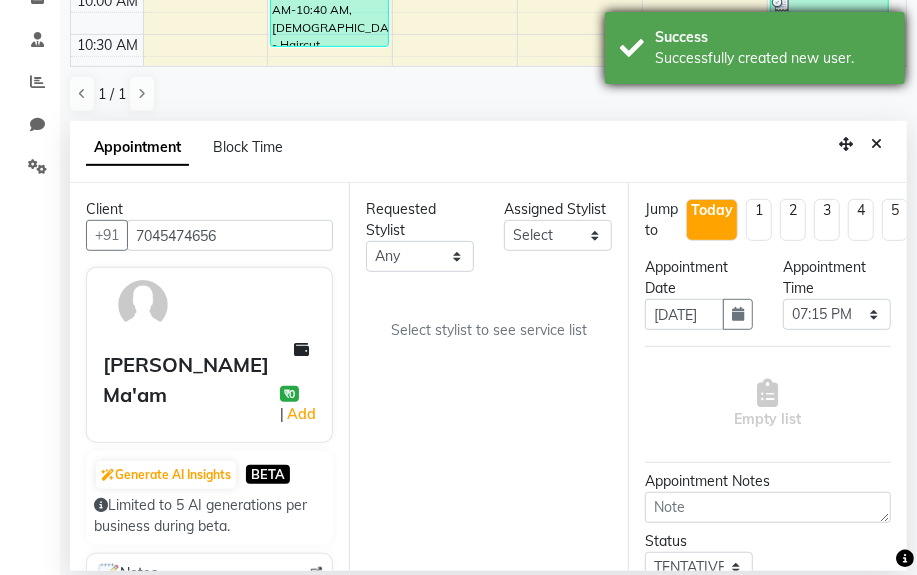 click on "Success   Successfully created new user." at bounding box center (755, 48) 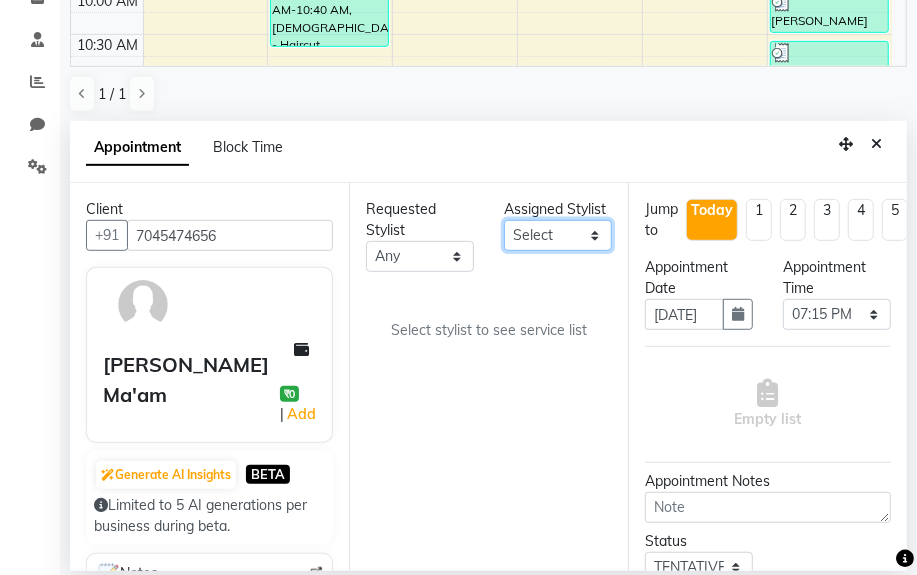 click on "Select Ayush Sir  Chiku Sir  Dolly Thakur Gaurav soni  Gulfan Khan   Karan Sen  Muskan Sahu  Samir Khan" at bounding box center [558, 235] 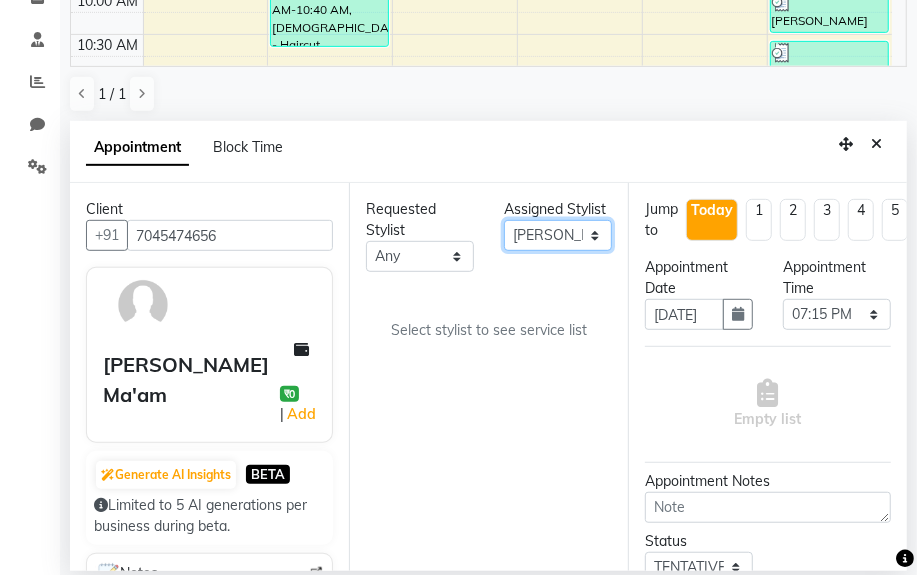 click on "Select Ayush Sir  Chiku Sir  Dolly Thakur Gaurav soni  Gulfan Khan   Karan Sen  Muskan Sahu  Samir Khan" at bounding box center (558, 235) 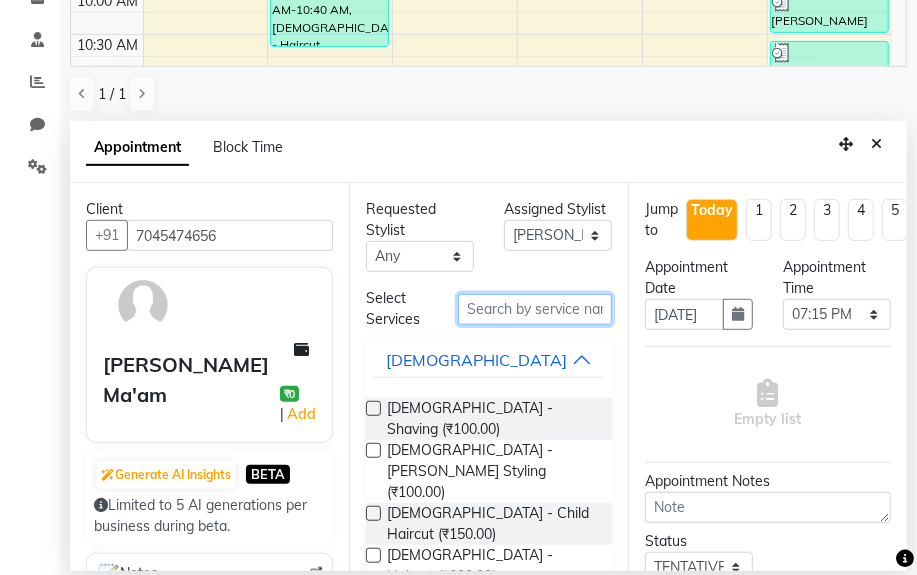 click at bounding box center (535, 309) 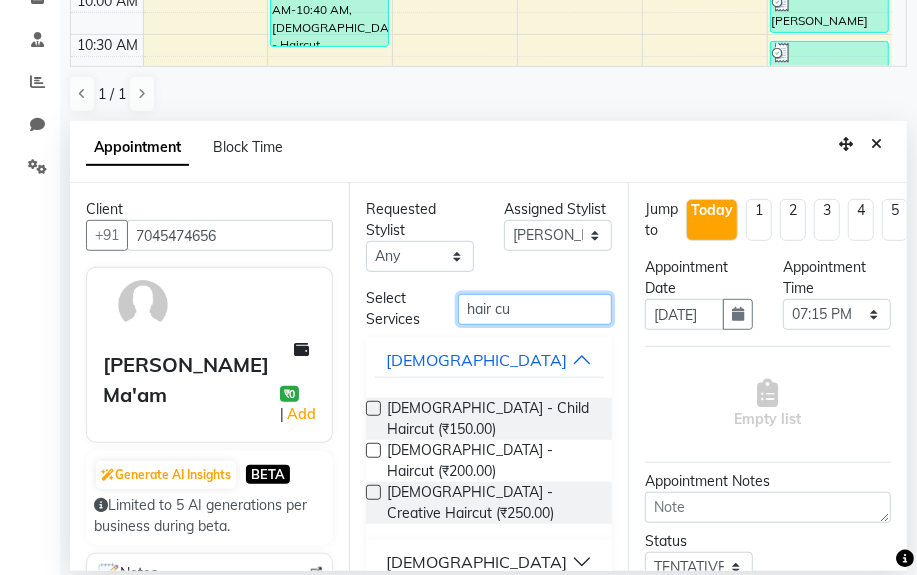 type on "hair cu" 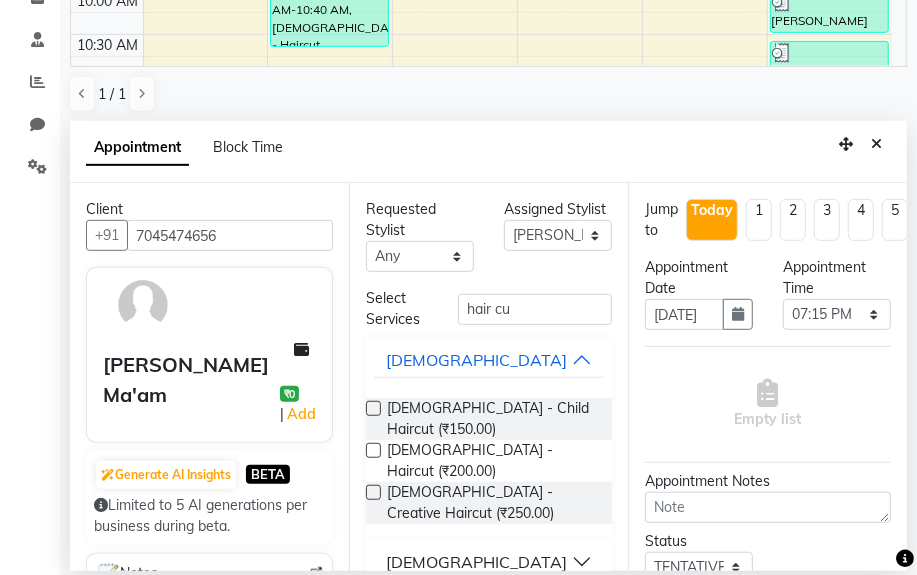 click on "FEMALE" at bounding box center (476, 562) 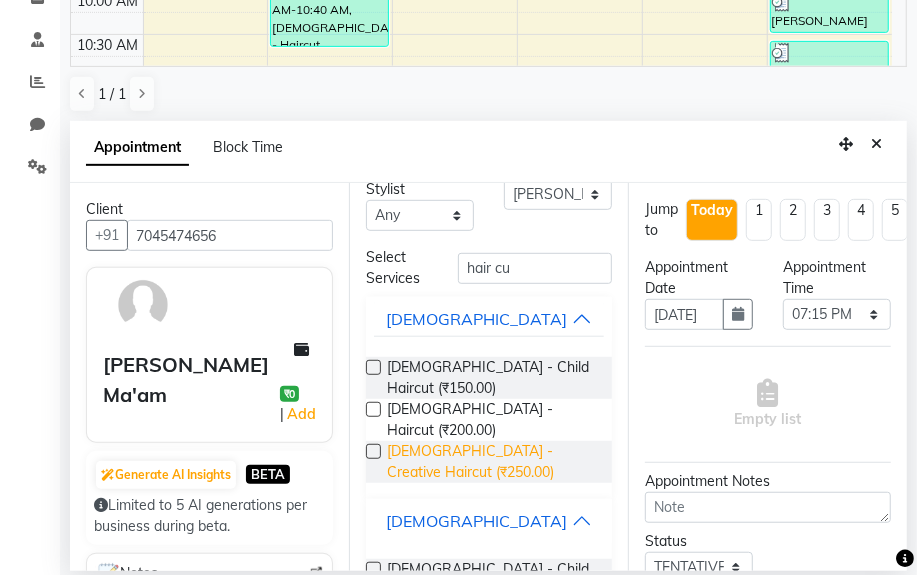 scroll, scrollTop: 83, scrollLeft: 0, axis: vertical 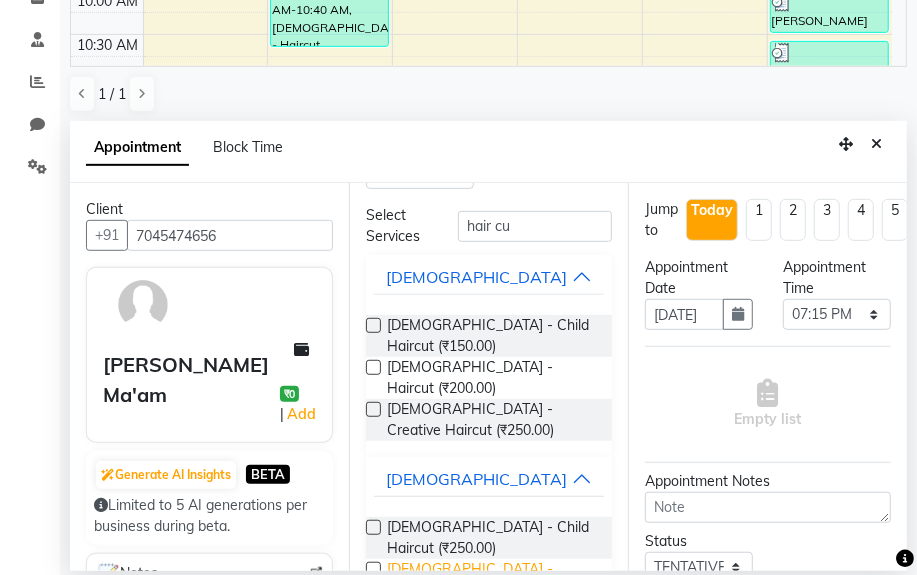 click on "Female - Haircut (₹700.00)" at bounding box center [491, 580] 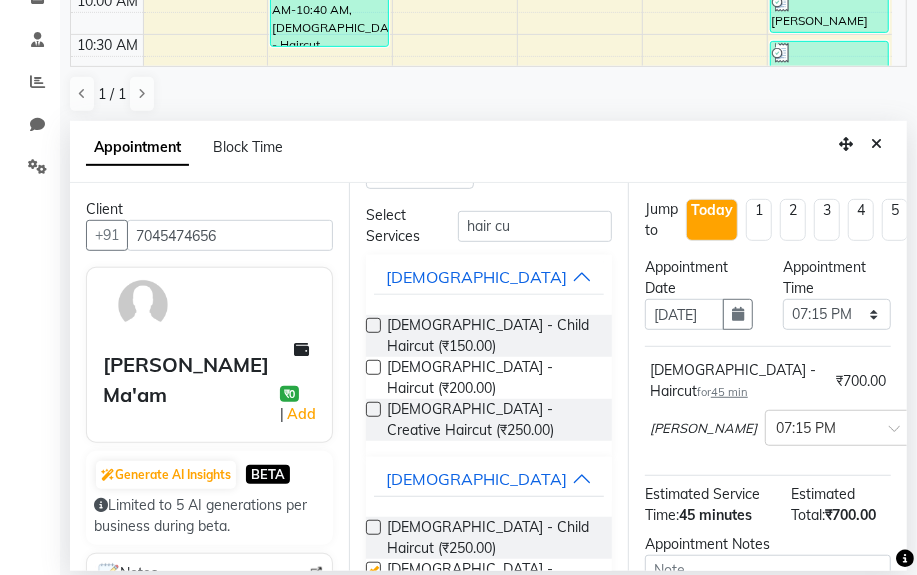 checkbox on "false" 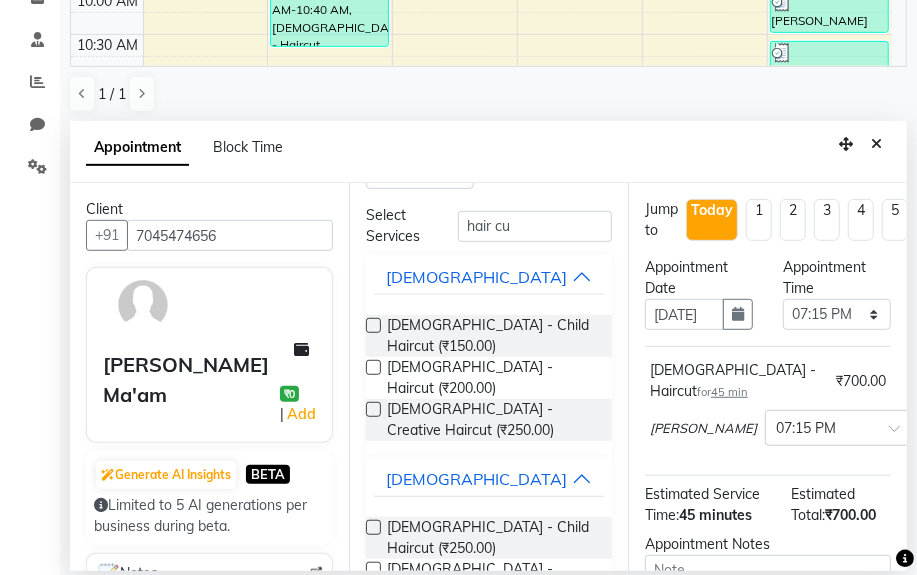 scroll, scrollTop: 0, scrollLeft: 0, axis: both 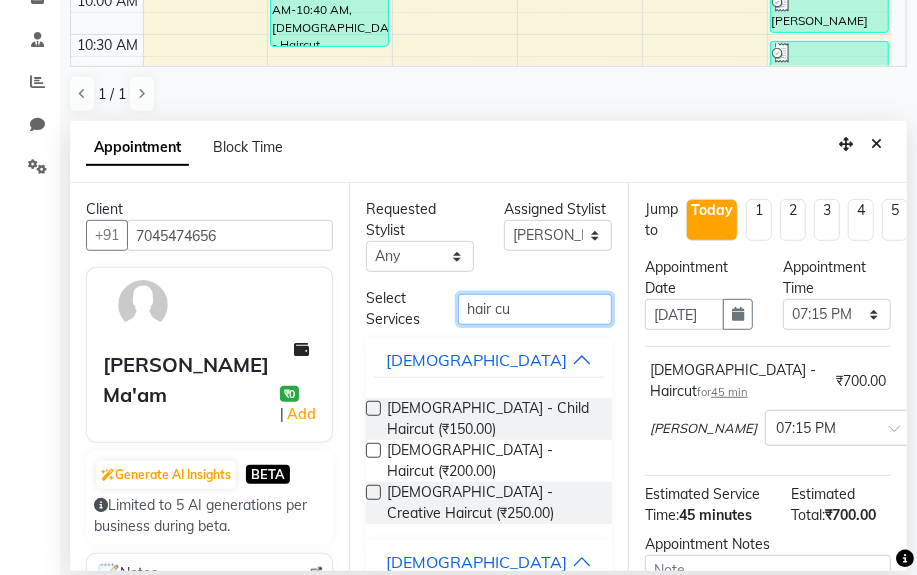click on "hair cu" at bounding box center (535, 309) 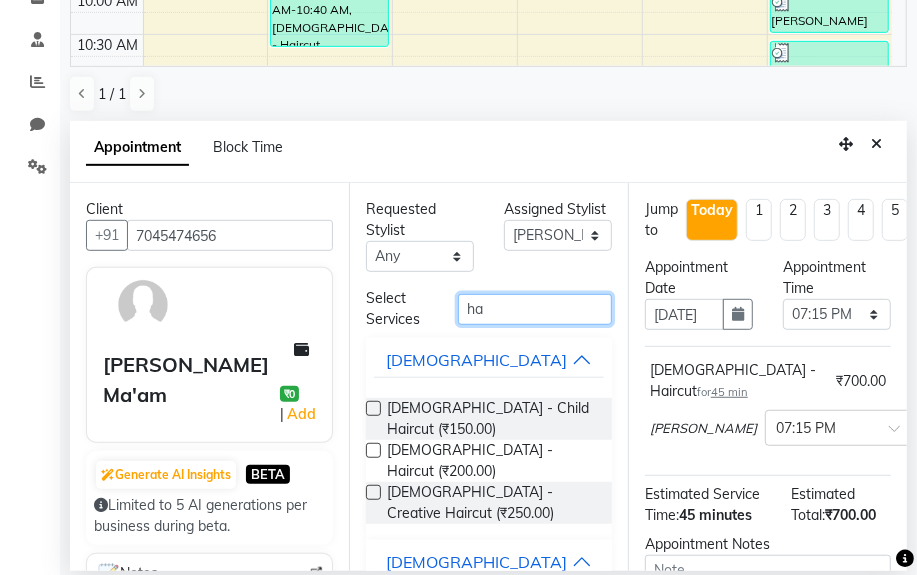 type on "h" 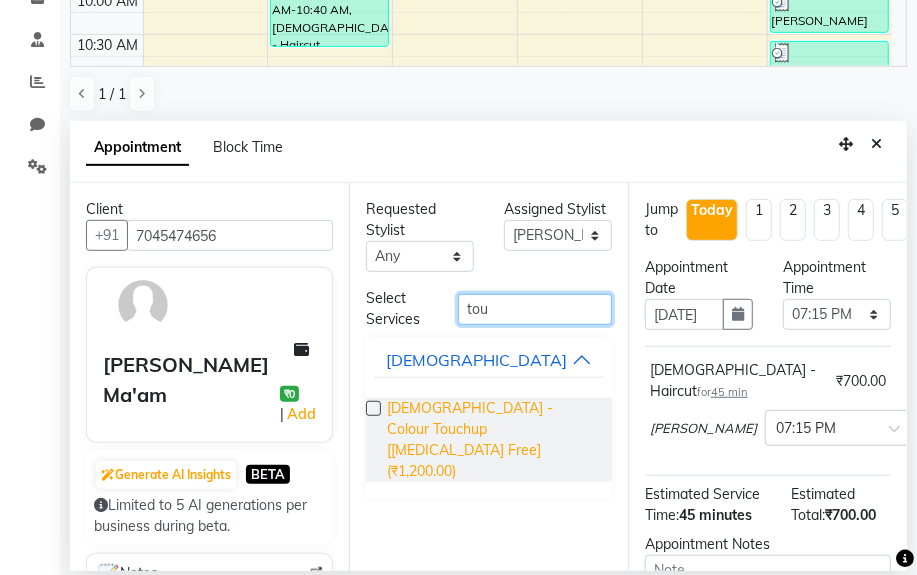 type on "tou" 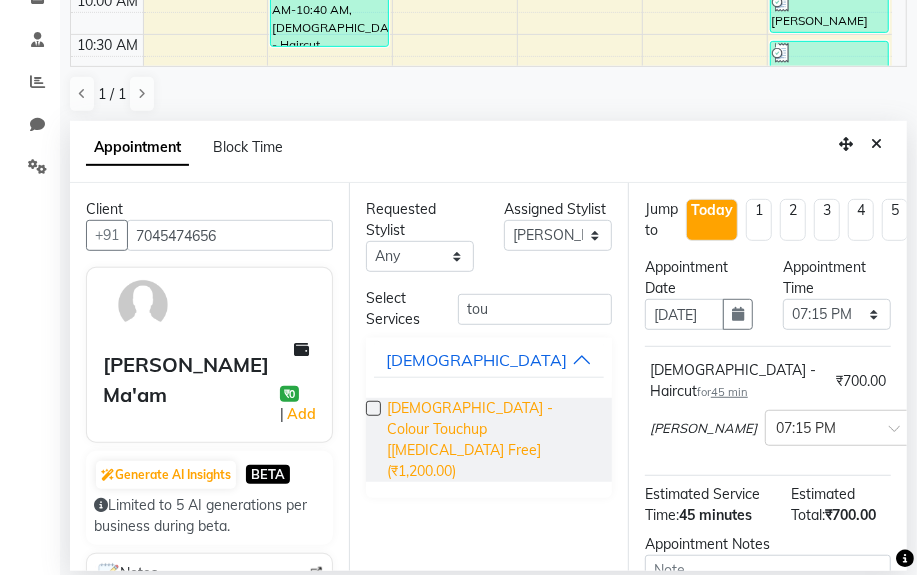 click on "Female - Colour Touchup [Ammonia Free] (₹1,200.00)" at bounding box center (491, 440) 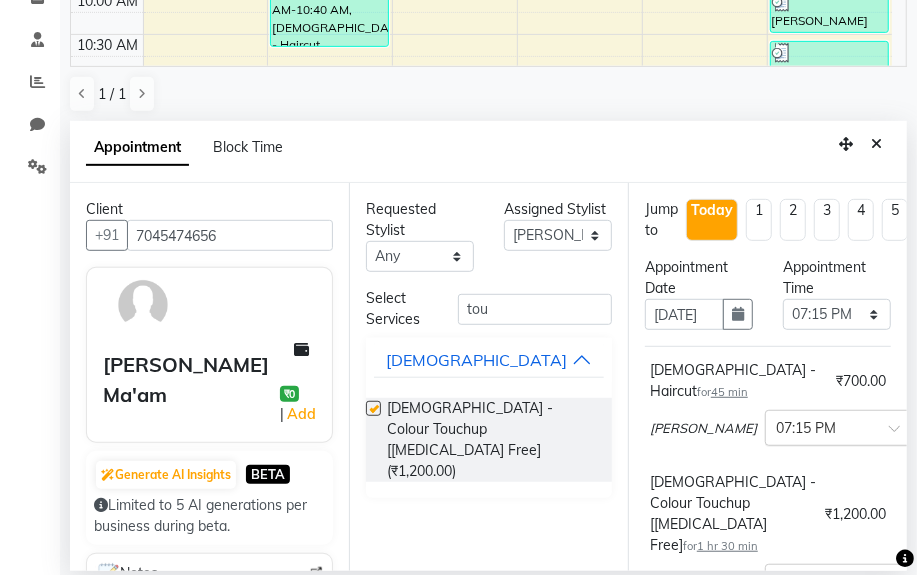checkbox on "false" 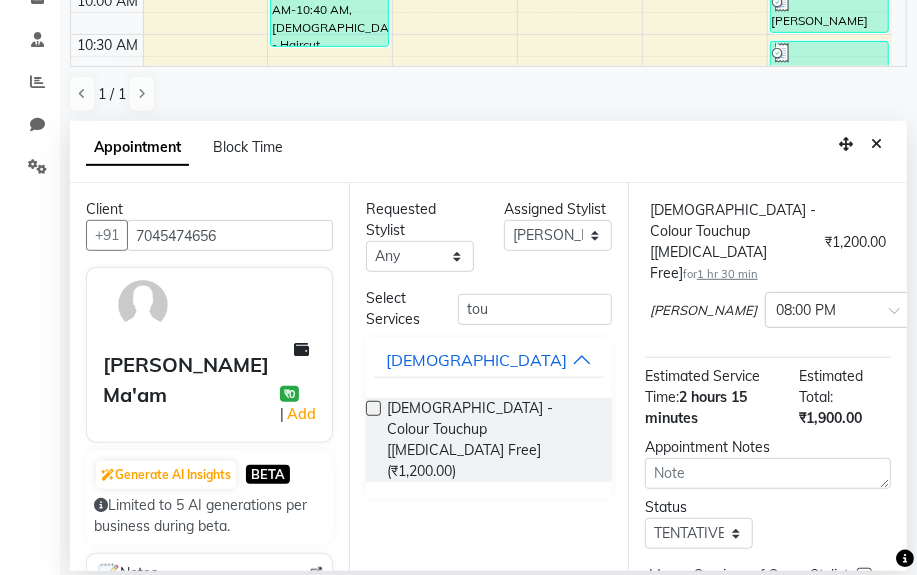 scroll, scrollTop: 363, scrollLeft: 0, axis: vertical 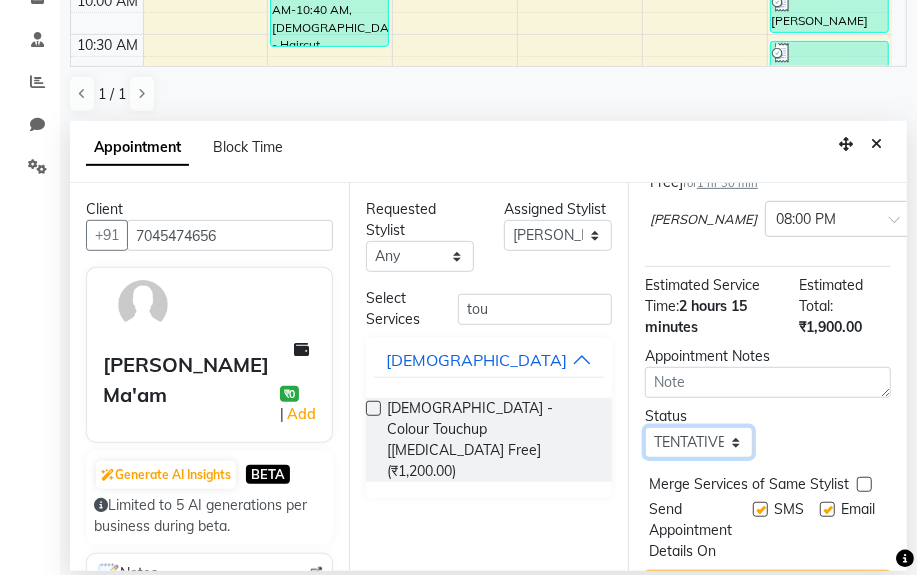 click on "Select TENTATIVE CONFIRM CHECK-IN UPCOMING" at bounding box center (699, 442) 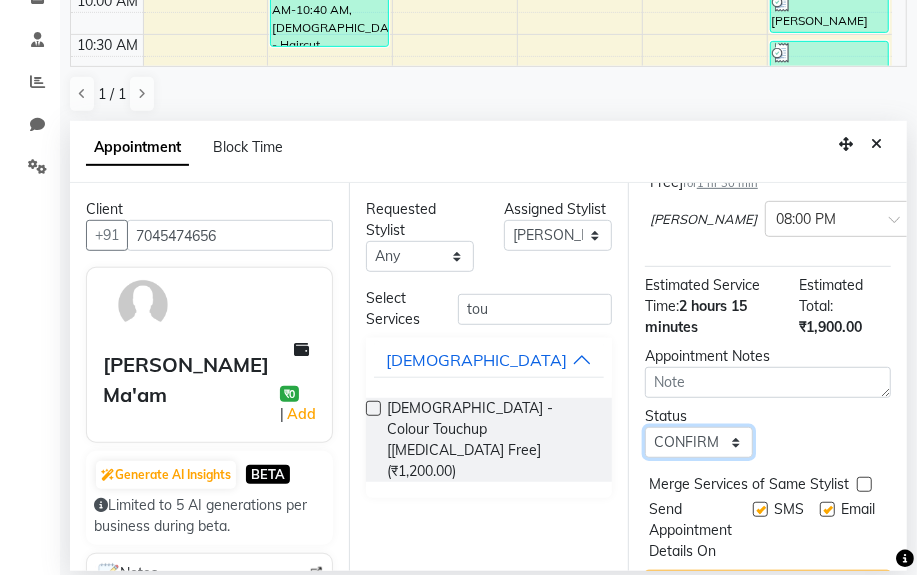 click on "Select TENTATIVE CONFIRM CHECK-IN UPCOMING" at bounding box center (699, 442) 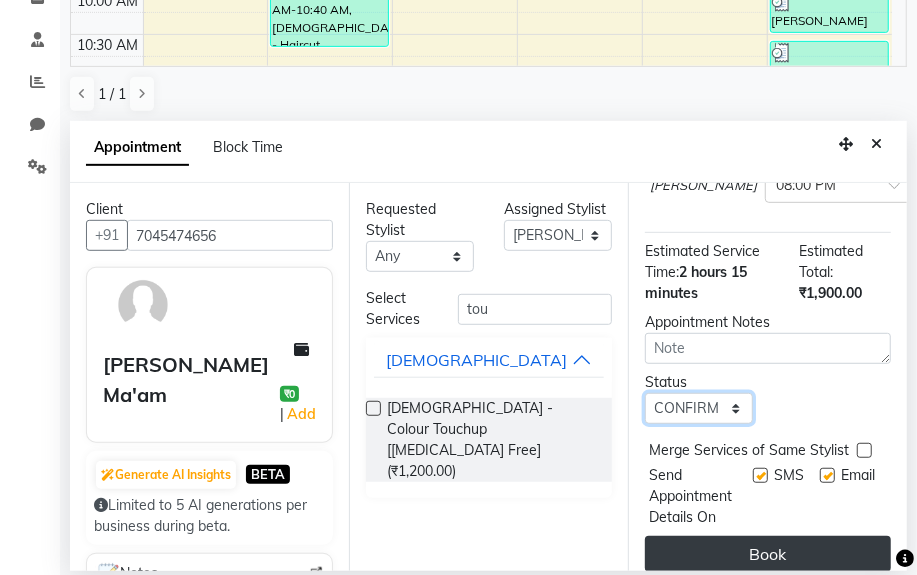scroll, scrollTop: 411, scrollLeft: 0, axis: vertical 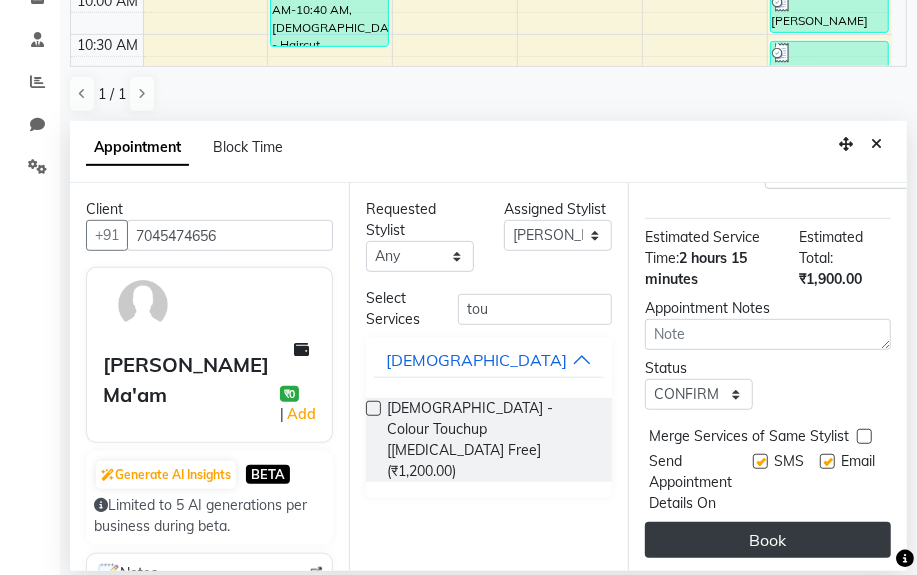 click on "Book" at bounding box center (768, 540) 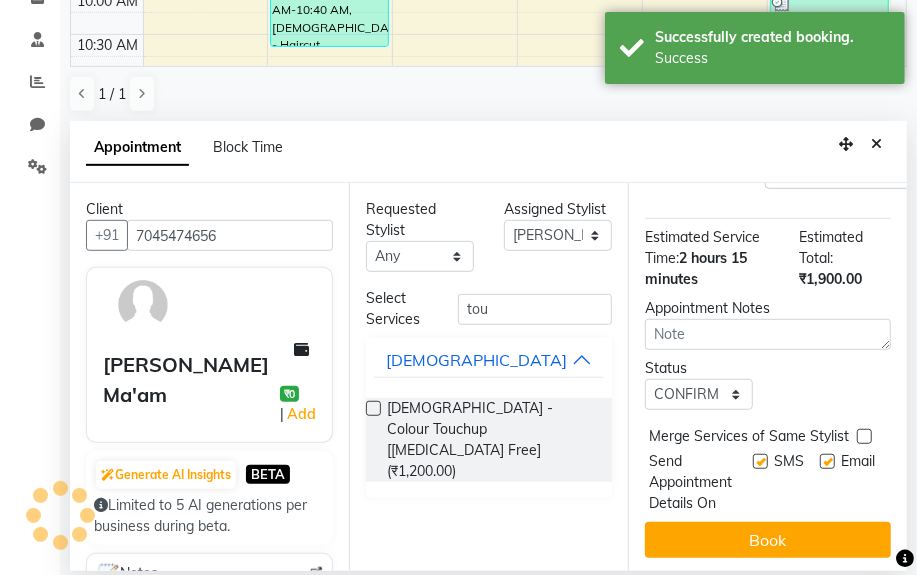 scroll, scrollTop: 295, scrollLeft: 0, axis: vertical 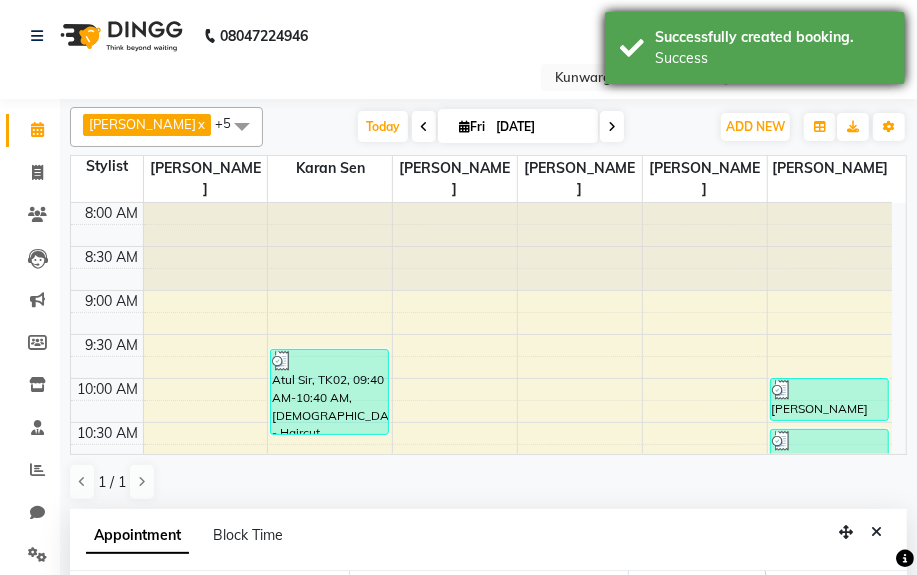 click on "Success" at bounding box center [772, 58] 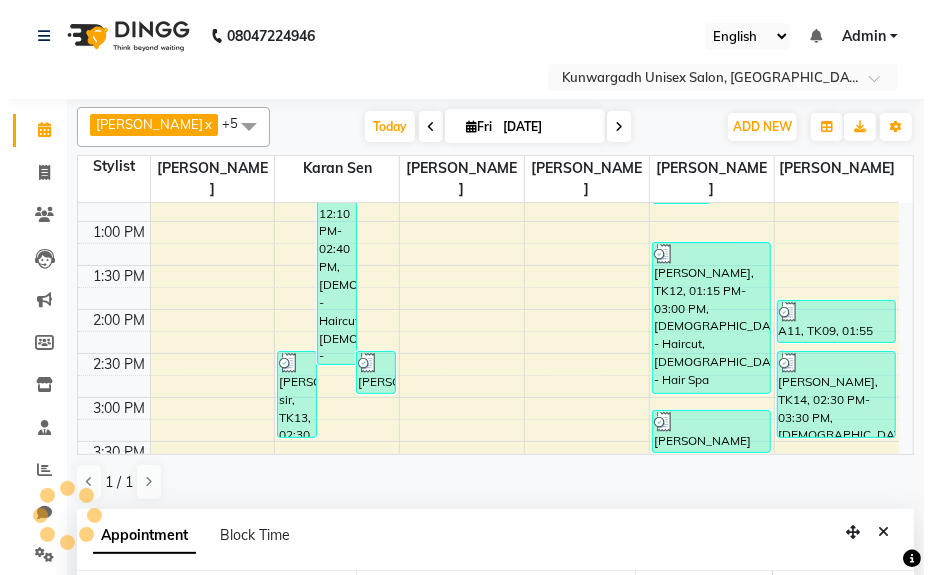 scroll, scrollTop: 454, scrollLeft: 0, axis: vertical 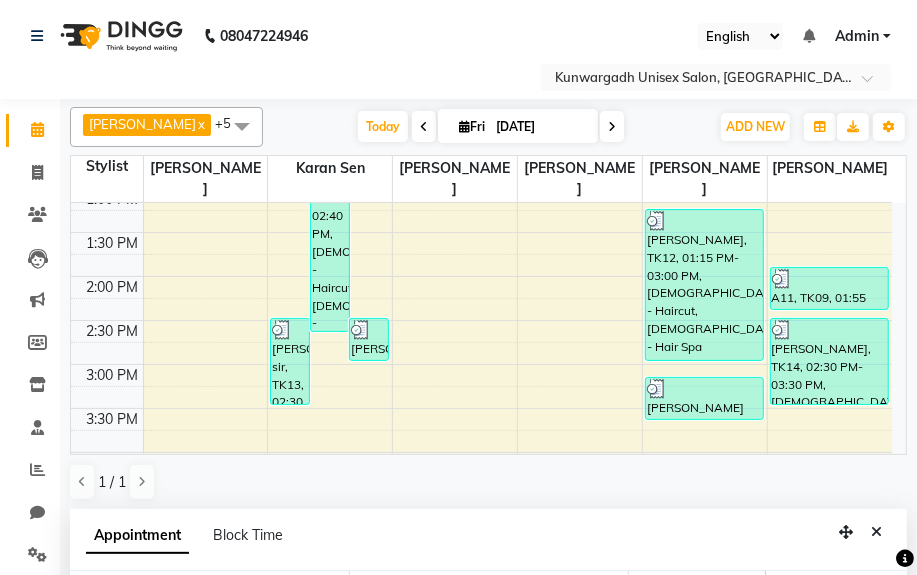 click at bounding box center (876, 532) 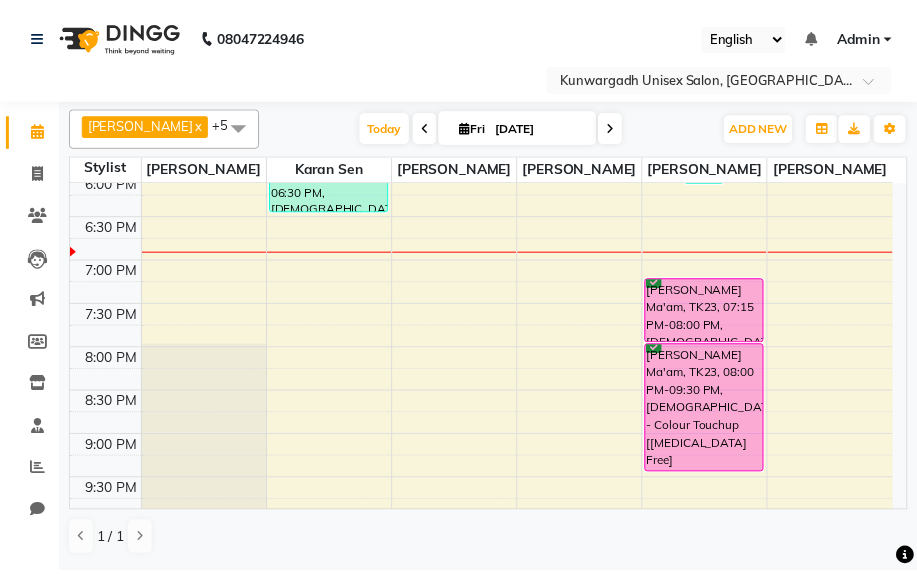 scroll, scrollTop: 909, scrollLeft: 0, axis: vertical 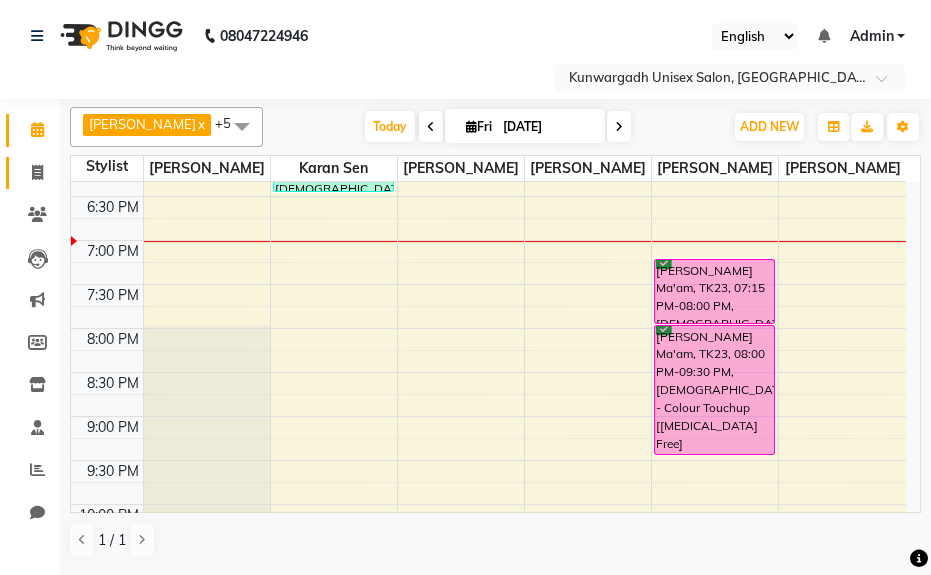 click 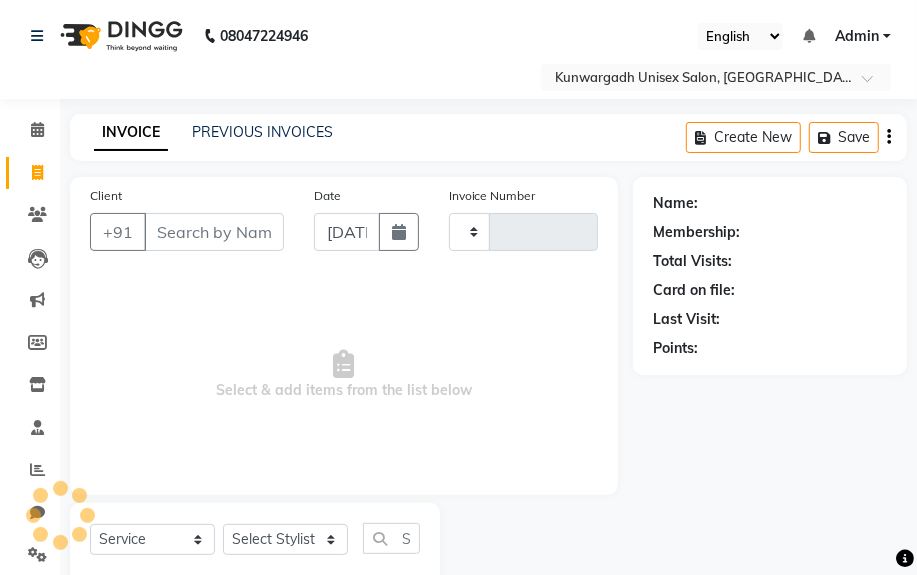 type on "2739" 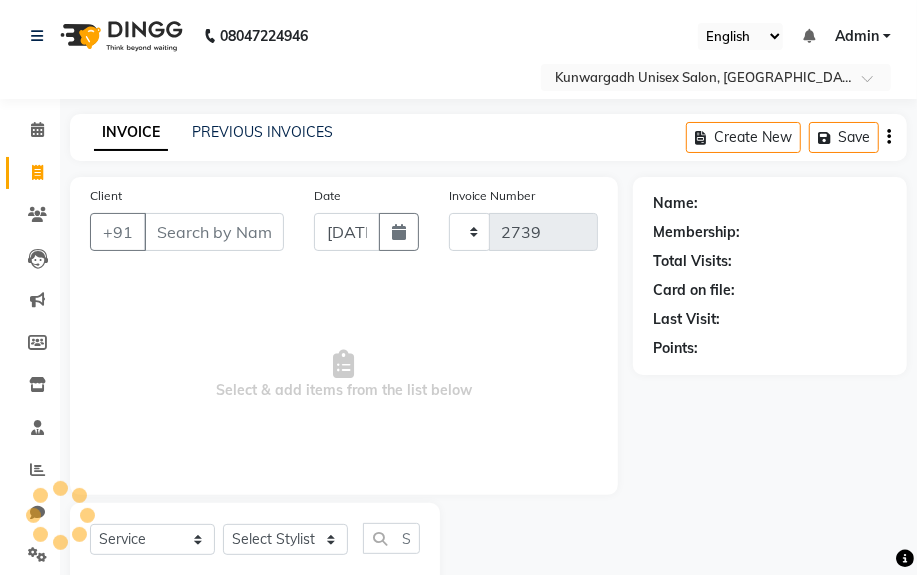 select on "7931" 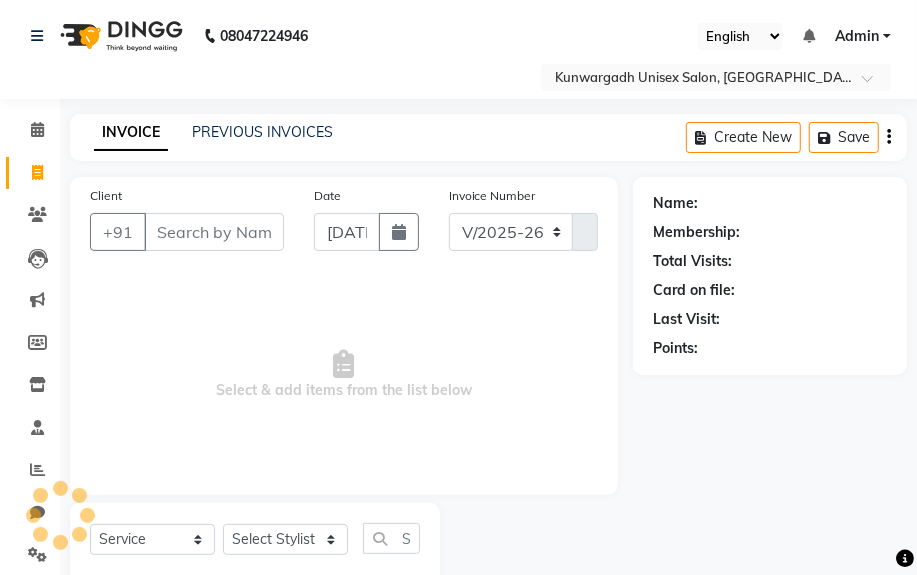 select on "product" 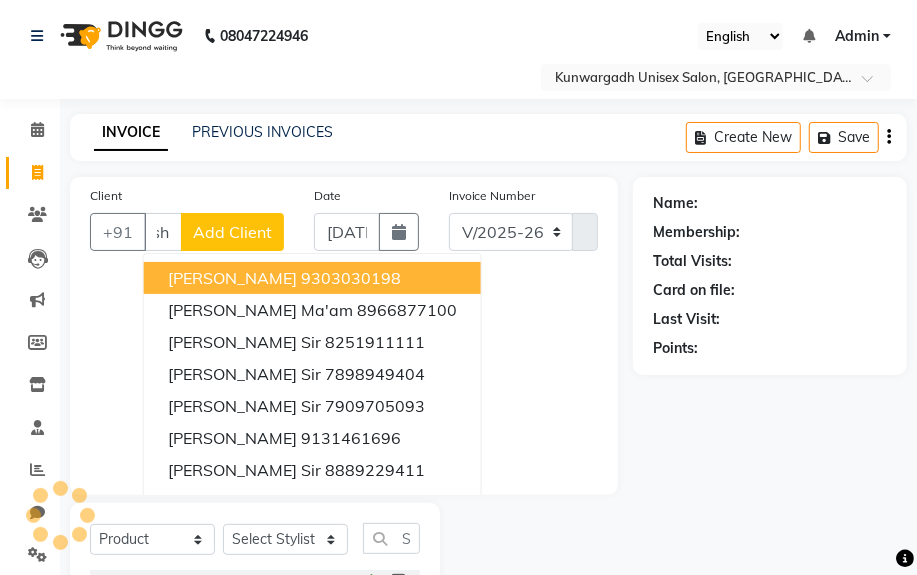 scroll, scrollTop: 0, scrollLeft: 38, axis: horizontal 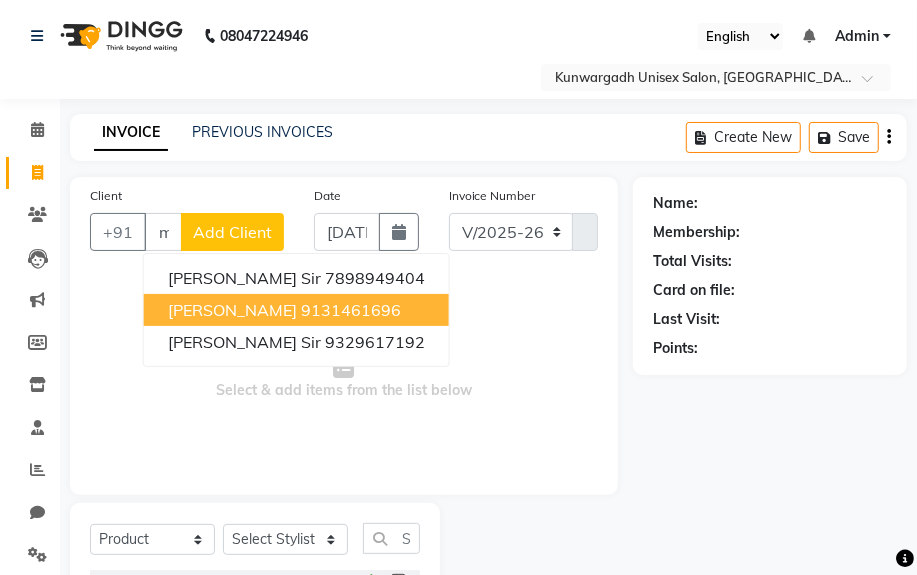 click on "9131461696" at bounding box center (351, 310) 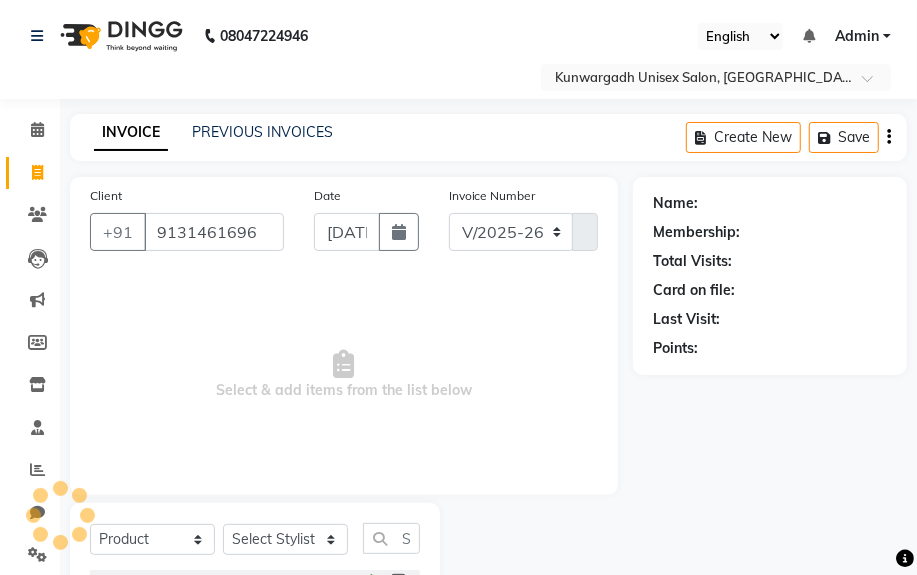 scroll, scrollTop: 0, scrollLeft: 0, axis: both 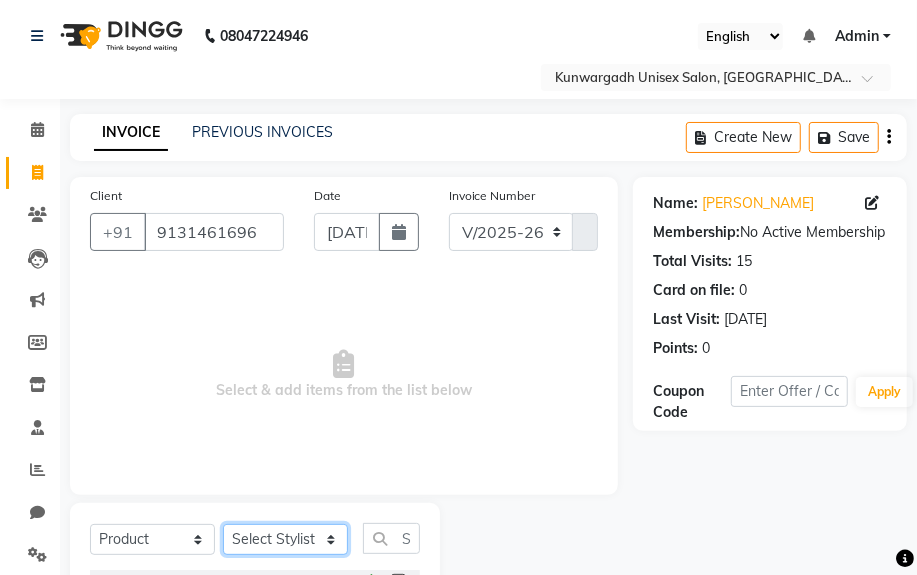 click on "Select Stylist [PERSON_NAME] Sir  Chiku [PERSON_NAME] [PERSON_NAME]  [PERSON_NAME]   [PERSON_NAME]  [PERSON_NAME]  [PERSON_NAME]" 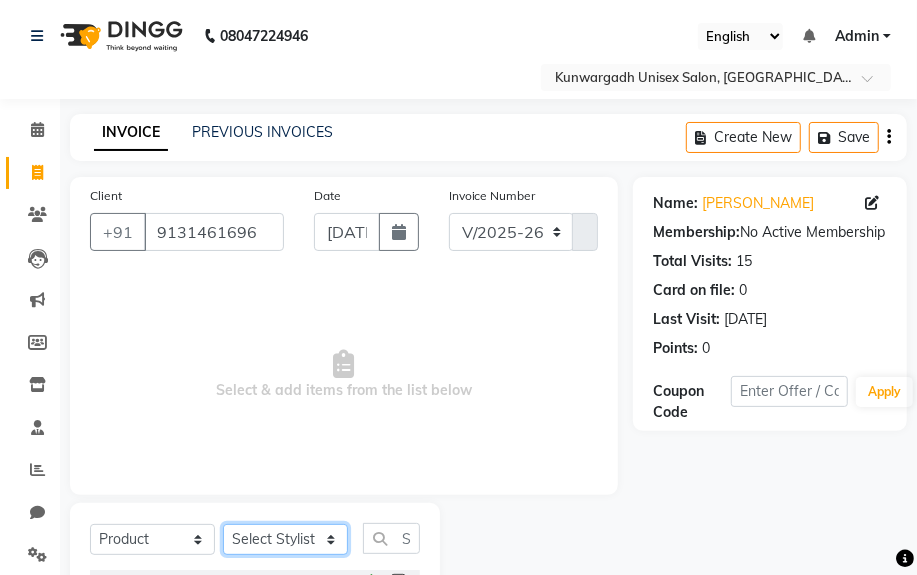 select on "71280" 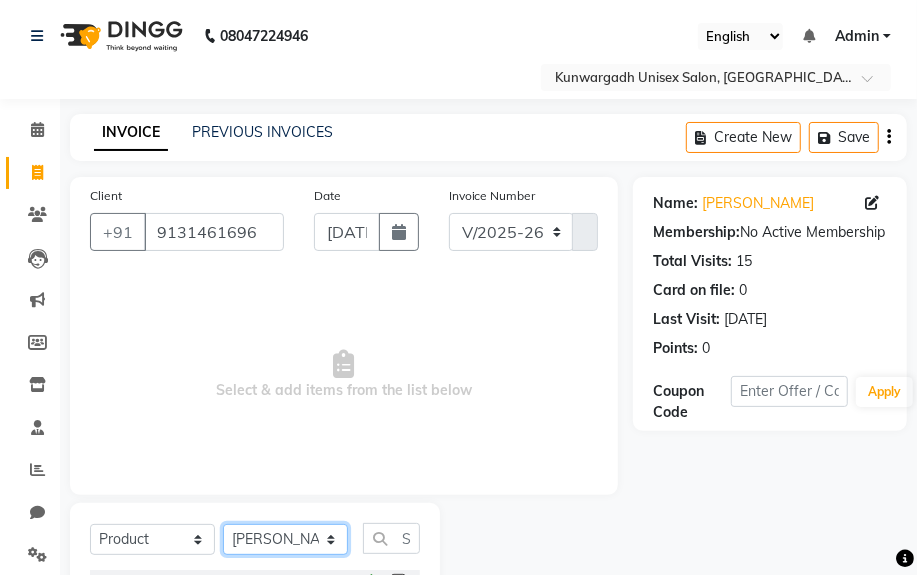 click on "Select Stylist [PERSON_NAME] Sir  Chiku [PERSON_NAME] [PERSON_NAME]  [PERSON_NAME]   [PERSON_NAME]  [PERSON_NAME]  [PERSON_NAME]" 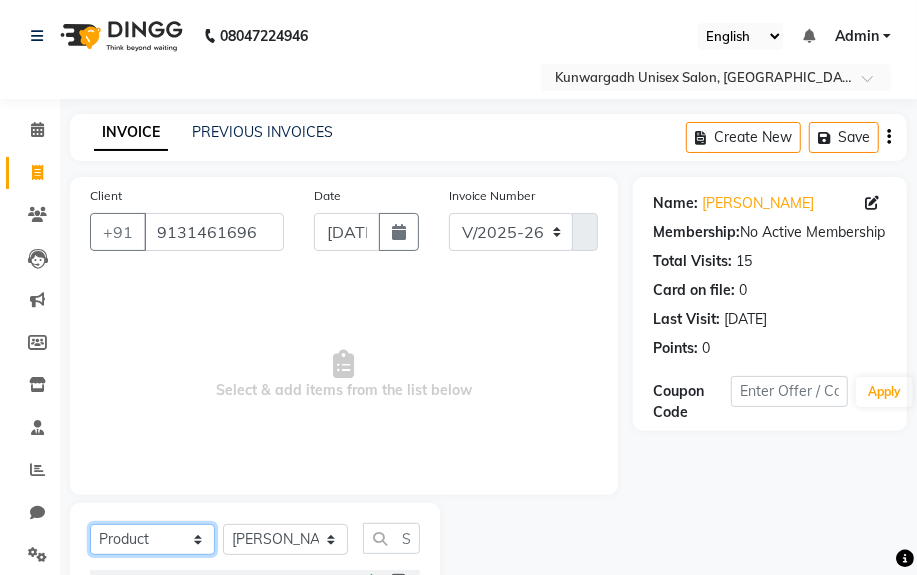 click on "Select  Service  Product  Membership  Package Voucher Prepaid Gift Card" 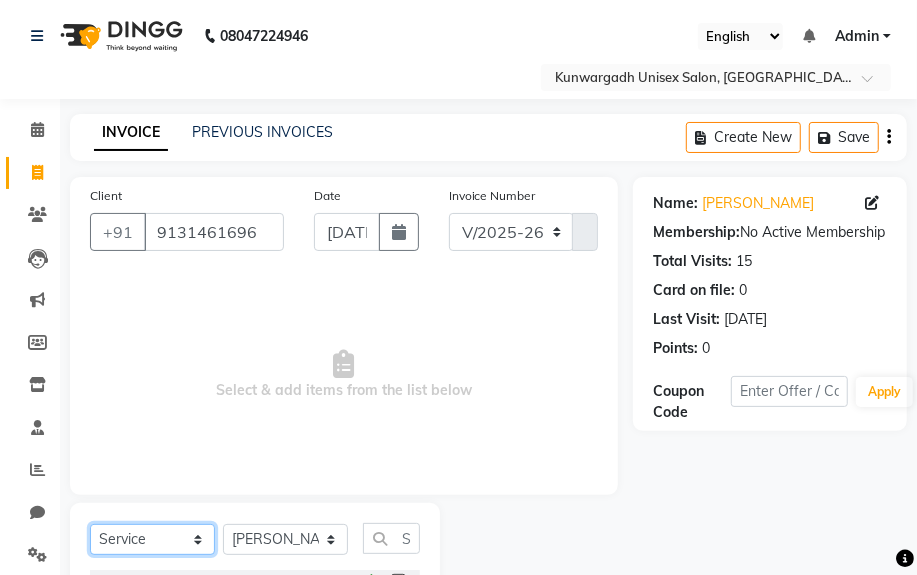 click on "Select  Service  Product  Membership  Package Voucher Prepaid Gift Card" 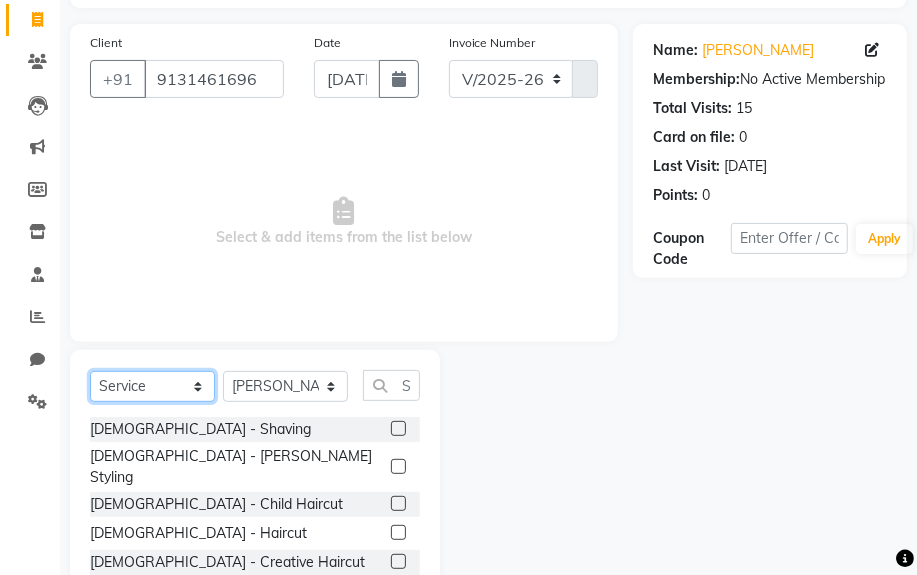 scroll, scrollTop: 252, scrollLeft: 0, axis: vertical 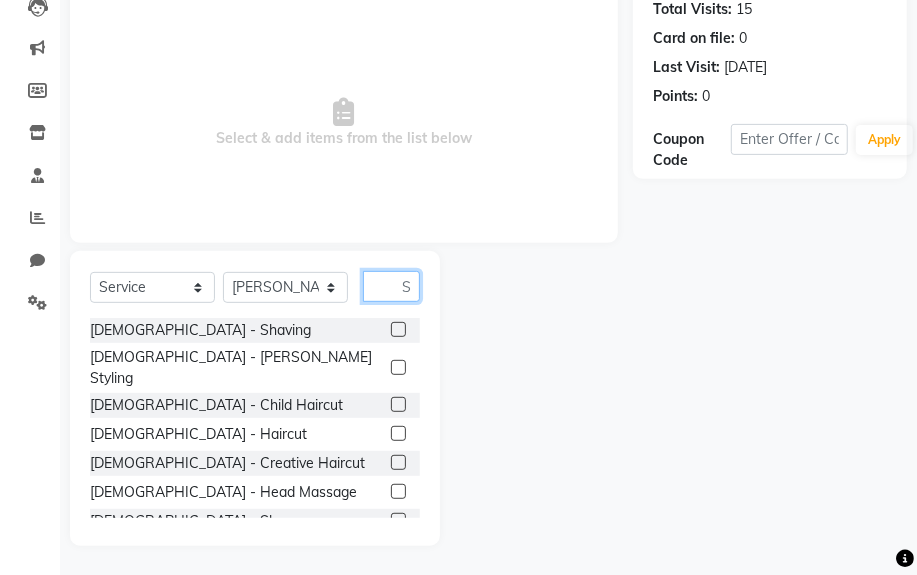 click 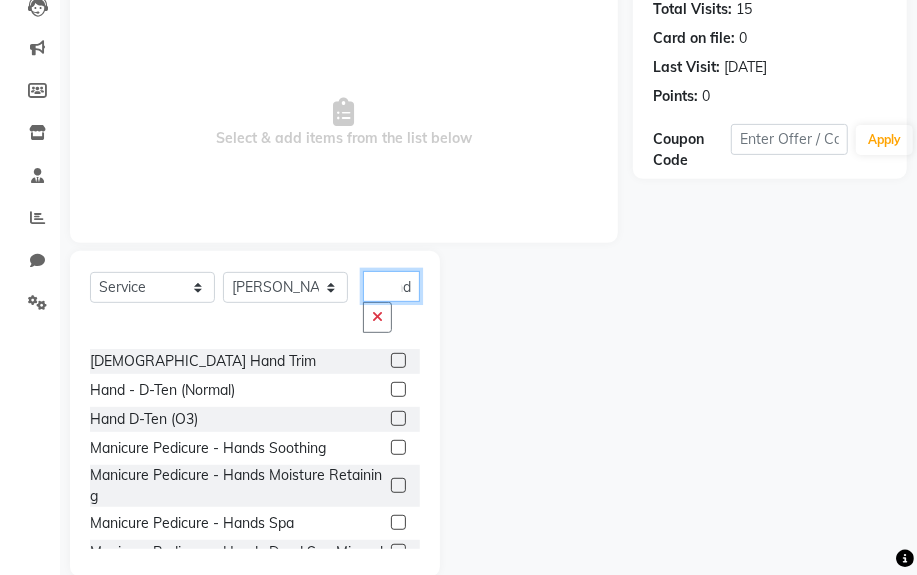 scroll, scrollTop: 0, scrollLeft: 39, axis: horizontal 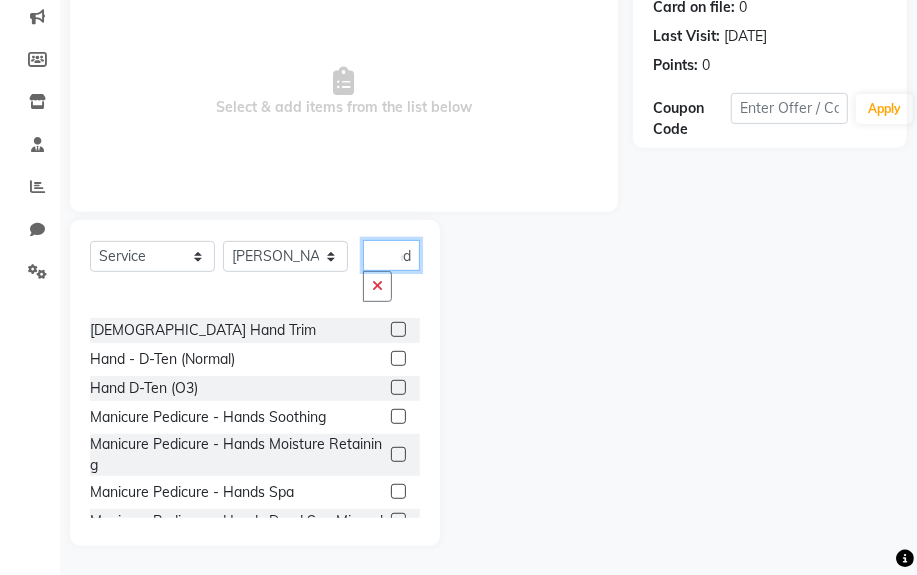 drag, startPoint x: 400, startPoint y: 251, endPoint x: 390, endPoint y: 270, distance: 21.470911 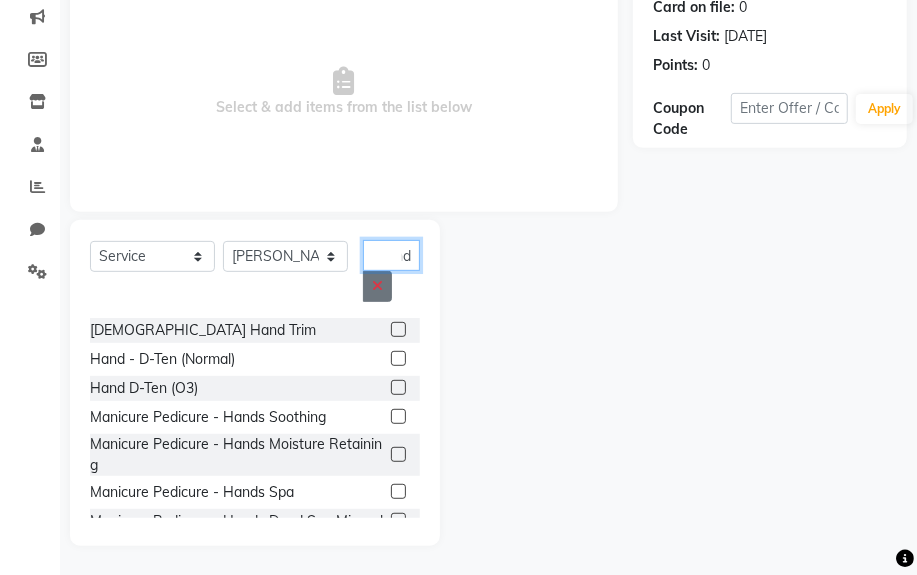type on "hand" 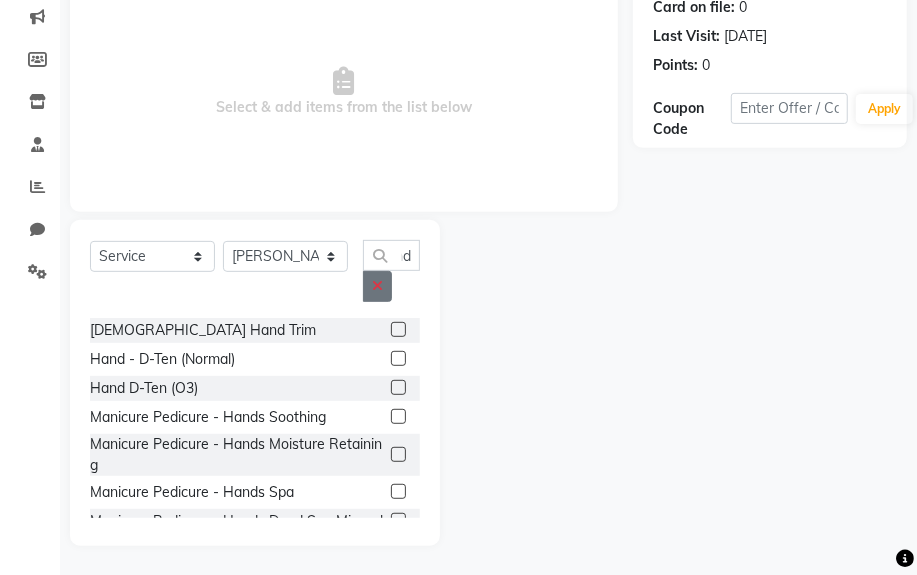 click 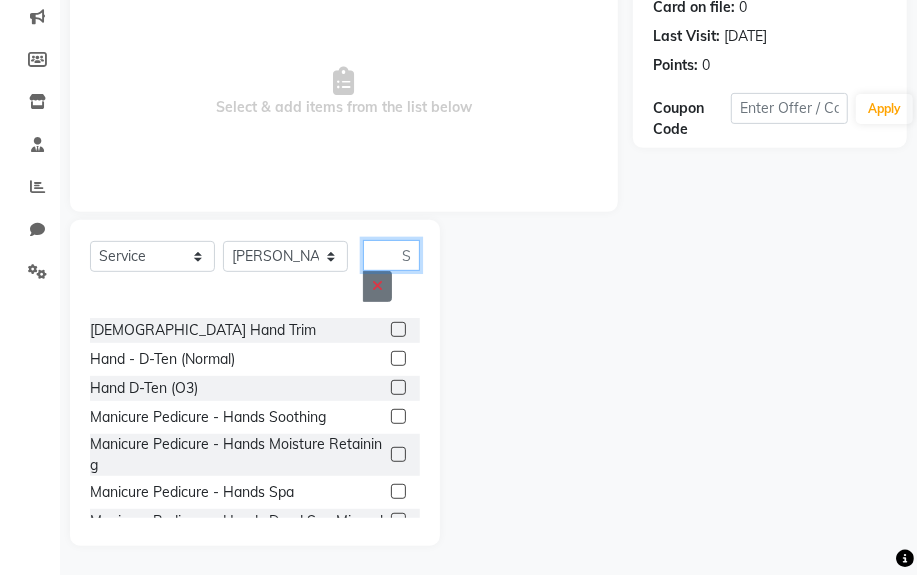 scroll, scrollTop: 0, scrollLeft: 0, axis: both 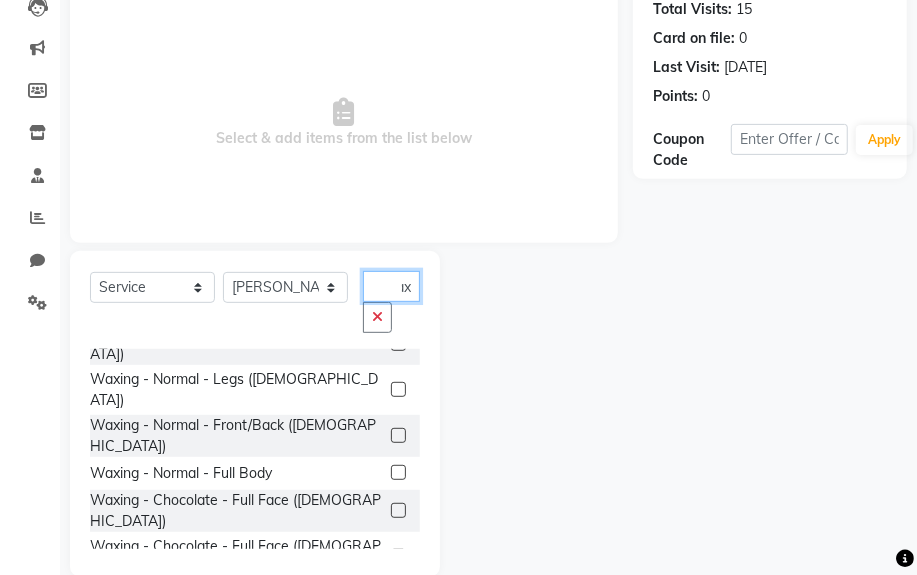type on "wax" 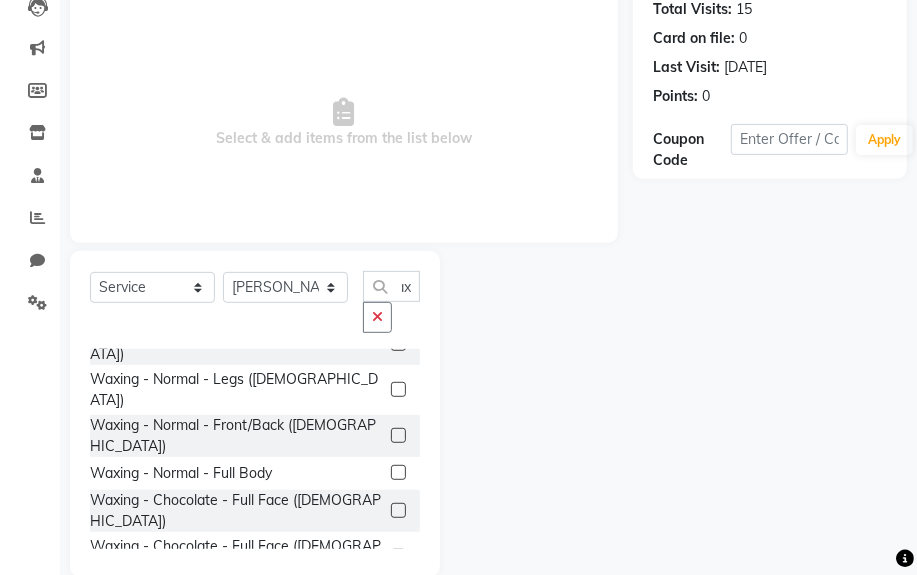 click on "Waxing - Chocolate - Arms ([DEMOGRAPHIC_DATA])" 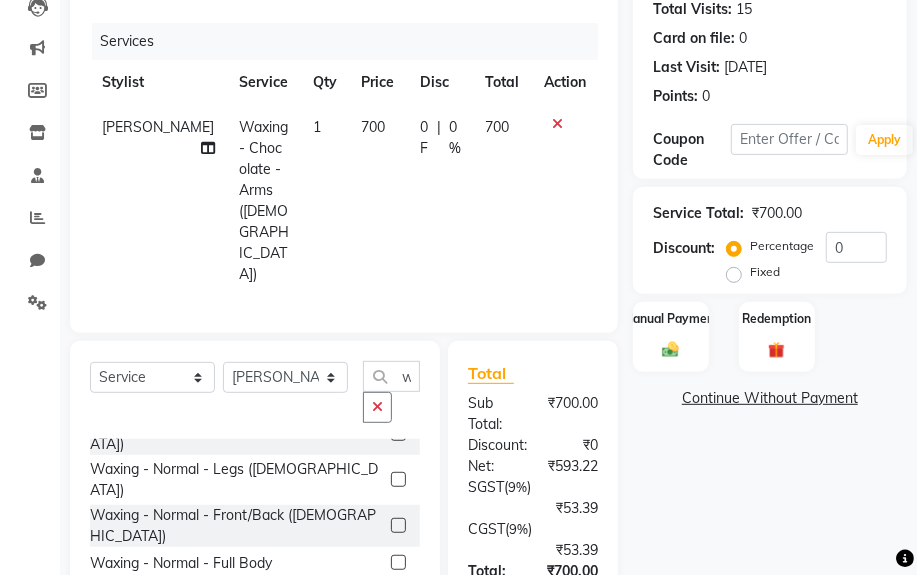 checkbox on "false" 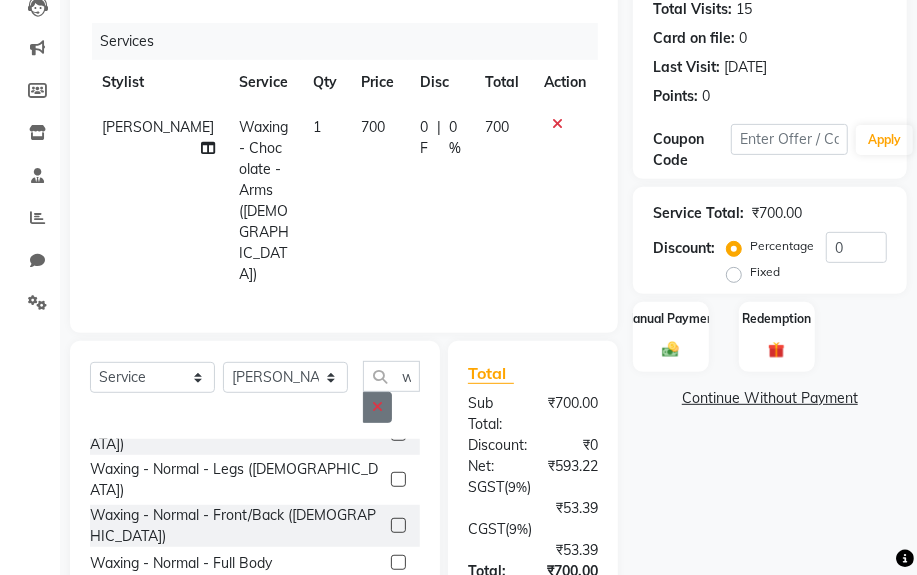 click 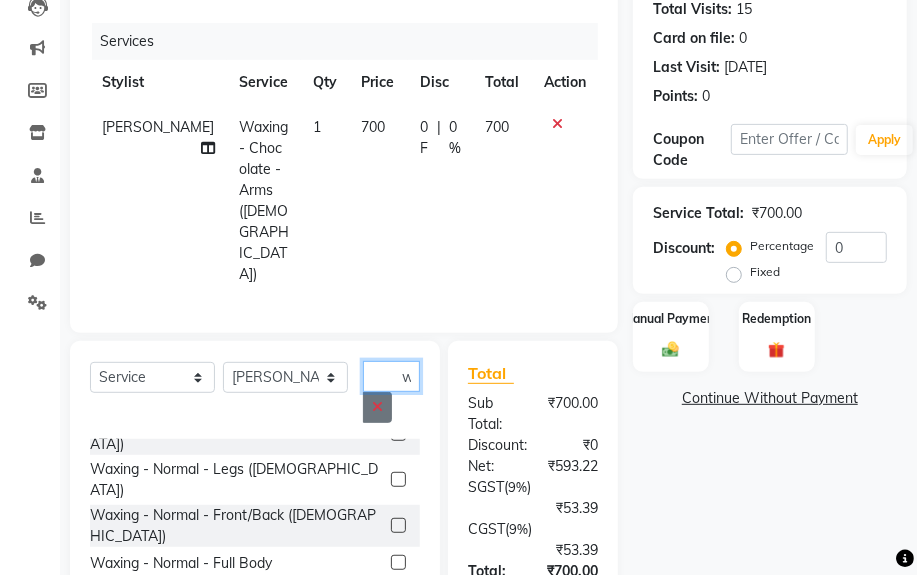 type 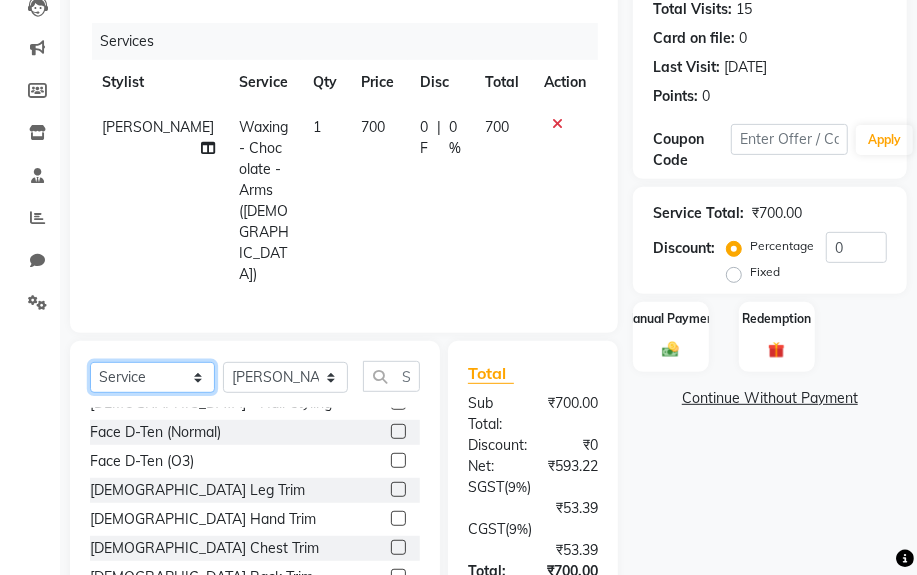 click on "Select  Service  Product  Membership  Package Voucher Prepaid Gift Card" 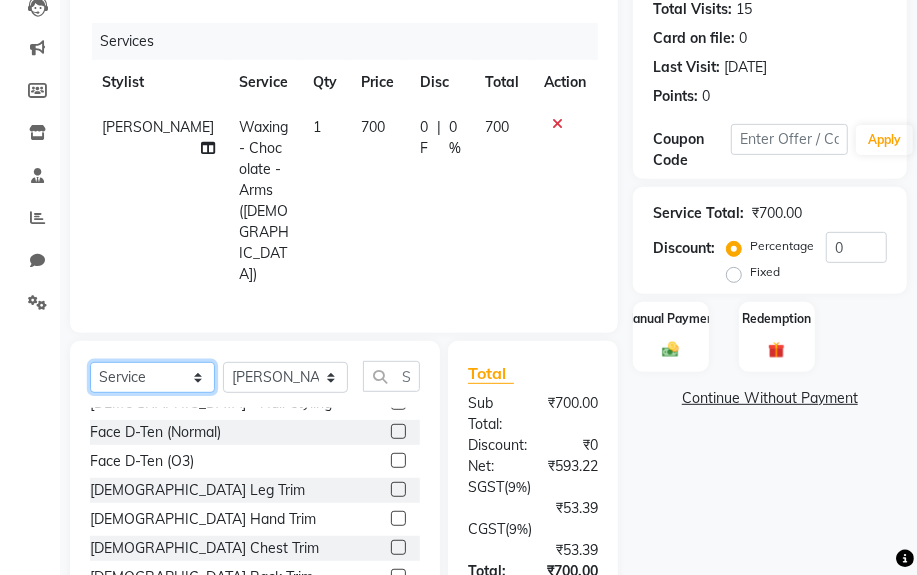 click on "Select  Service  Product  Membership  Package Voucher Prepaid Gift Card" 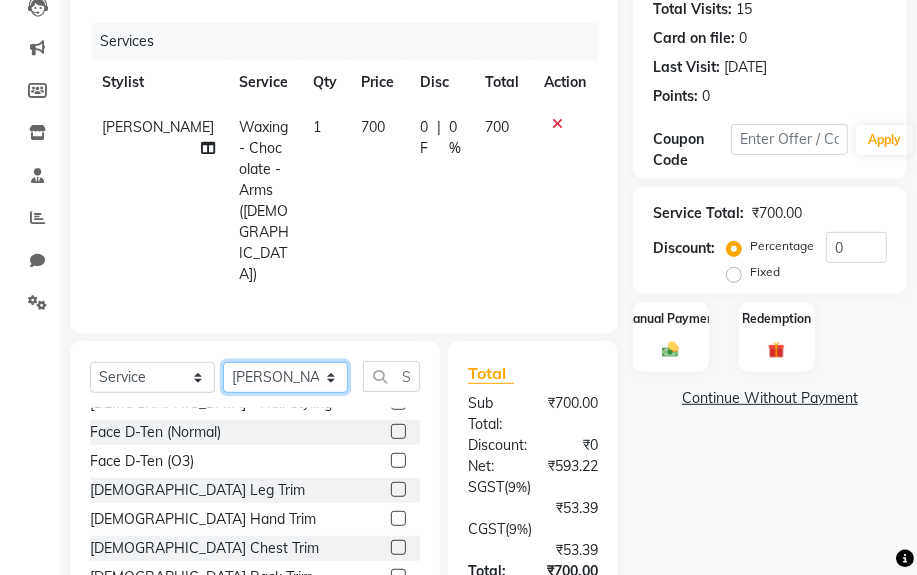 click on "Select Stylist [PERSON_NAME] Sir  Chiku [PERSON_NAME] [PERSON_NAME]  [PERSON_NAME]   [PERSON_NAME]  [PERSON_NAME]  [PERSON_NAME]" 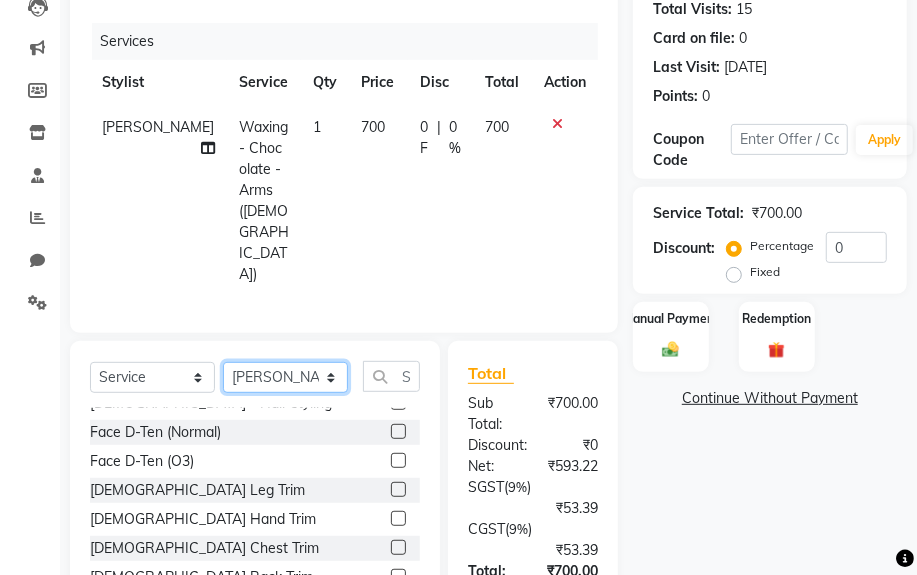 select on "82467" 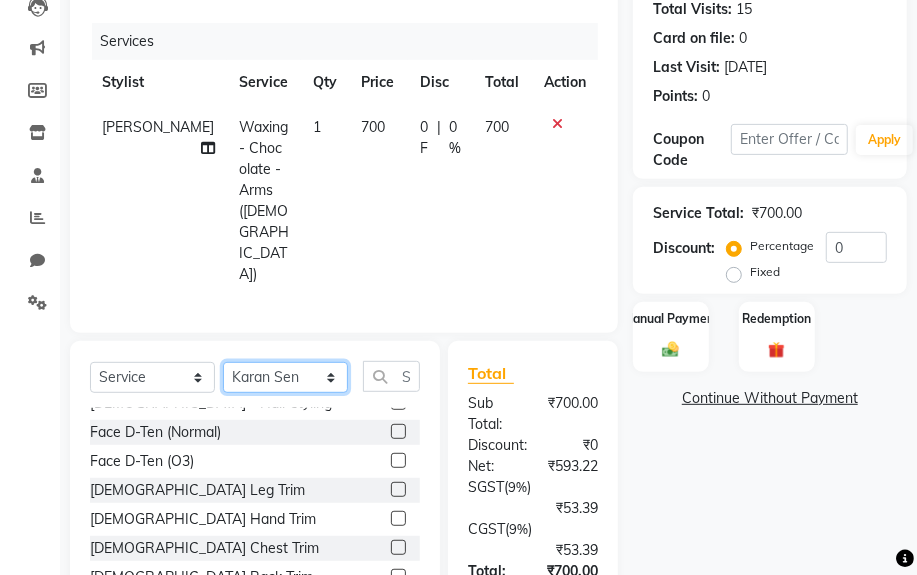 click on "Select Stylist [PERSON_NAME] Sir  Chiku [PERSON_NAME] [PERSON_NAME]  [PERSON_NAME]   [PERSON_NAME]  [PERSON_NAME]  [PERSON_NAME]" 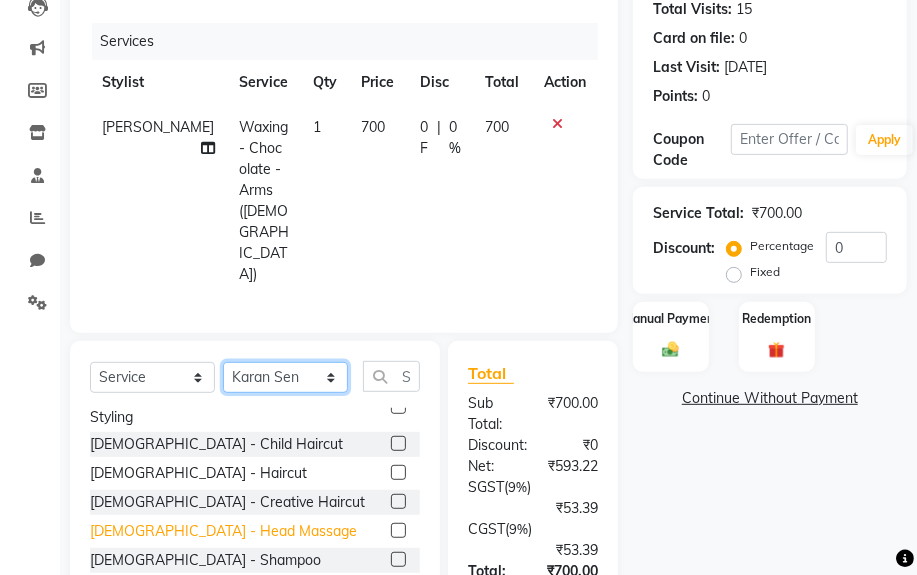 scroll, scrollTop: 0, scrollLeft: 0, axis: both 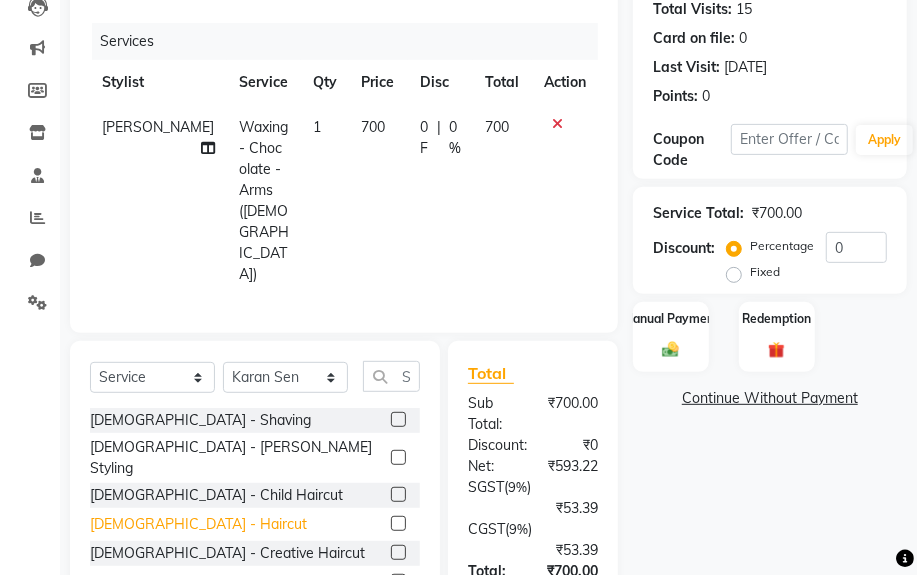 click on "[DEMOGRAPHIC_DATA] - Haircut" 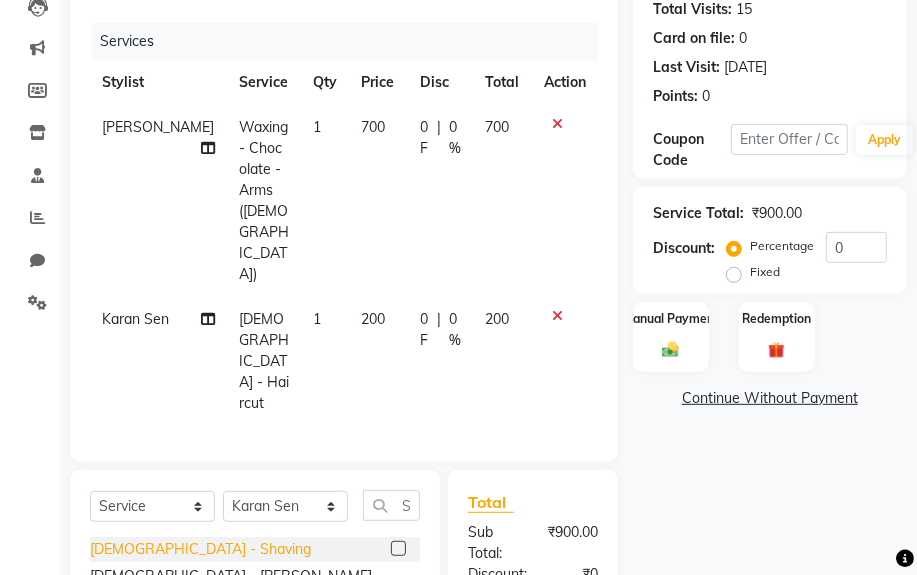 checkbox on "false" 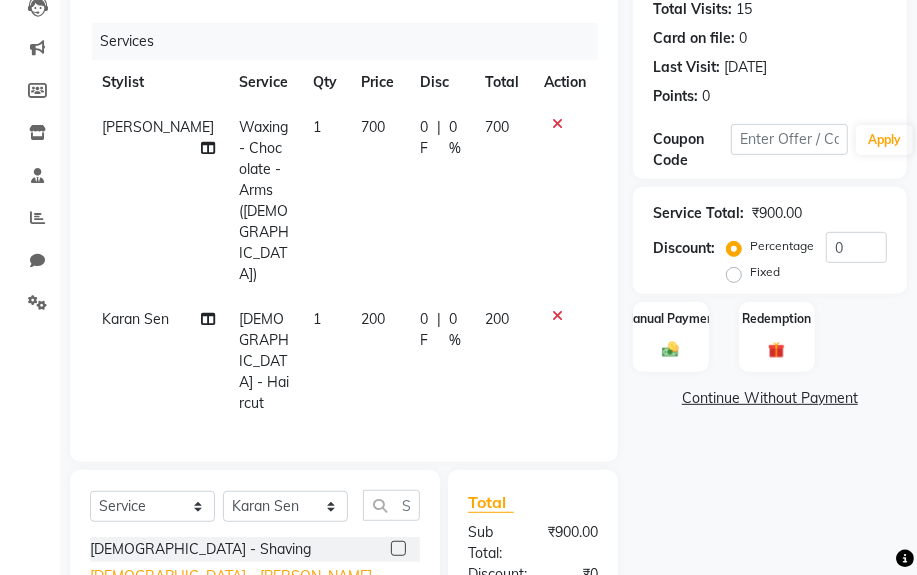 click on "[DEMOGRAPHIC_DATA] - [PERSON_NAME] Styling" 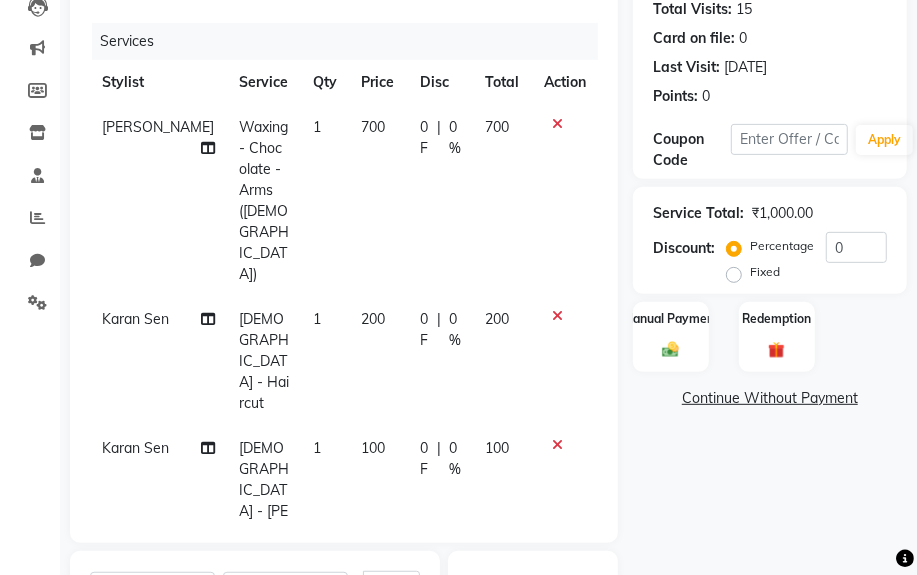 checkbox on "false" 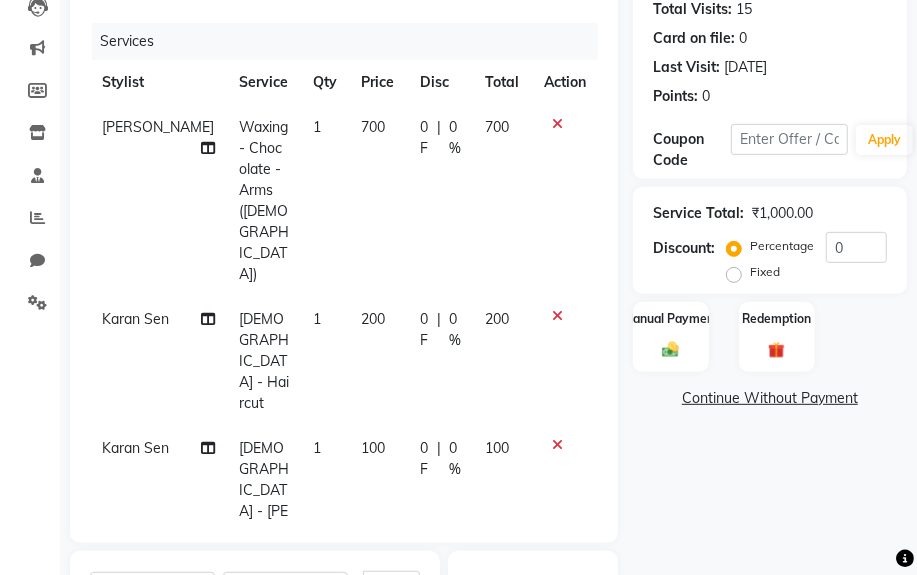 click on "Service Total:  ₹1,000.00  Discount:  Percentage   Fixed  0" 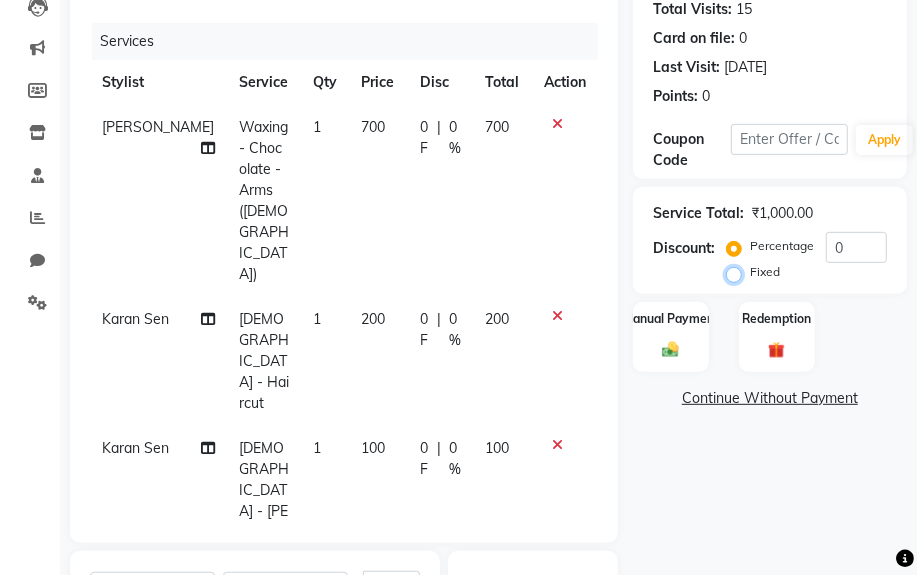 click on "Fixed" at bounding box center (738, 272) 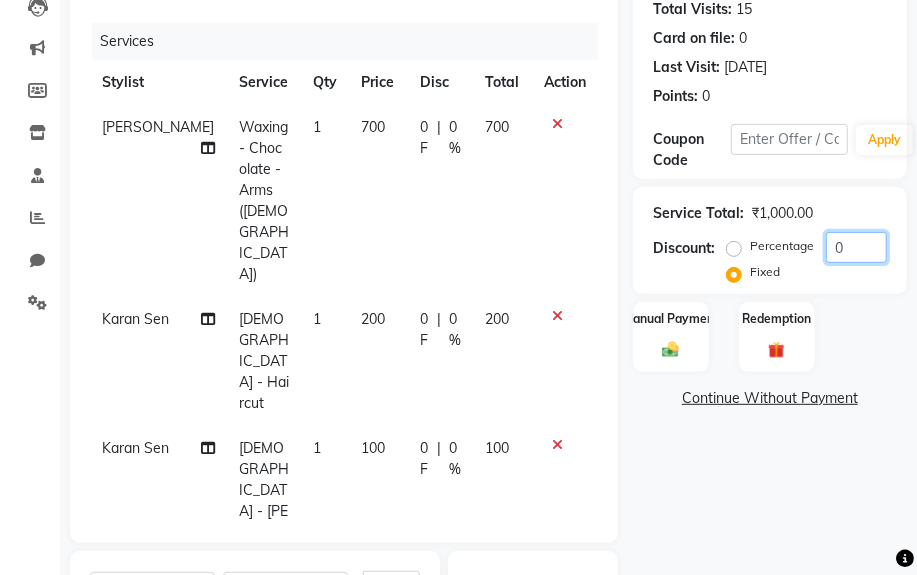 click on "0" 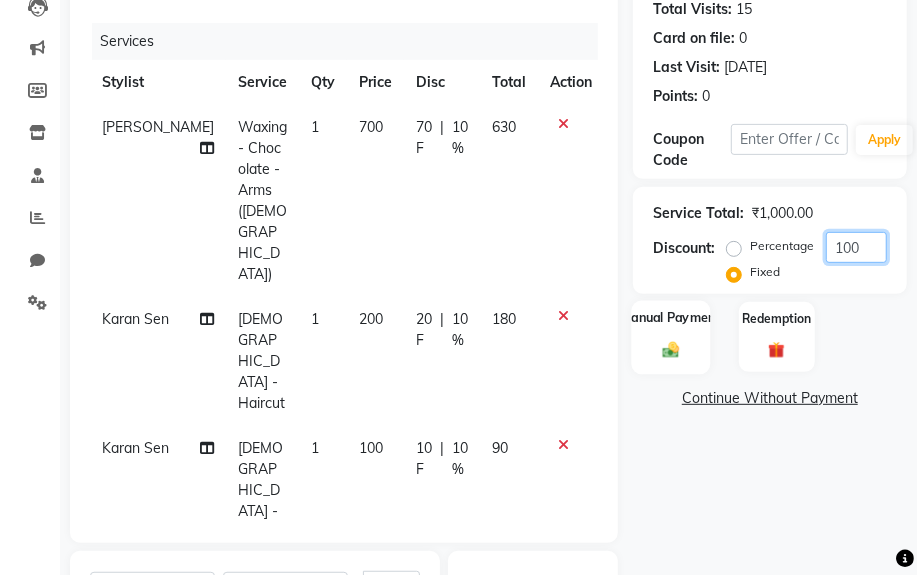 type on "100" 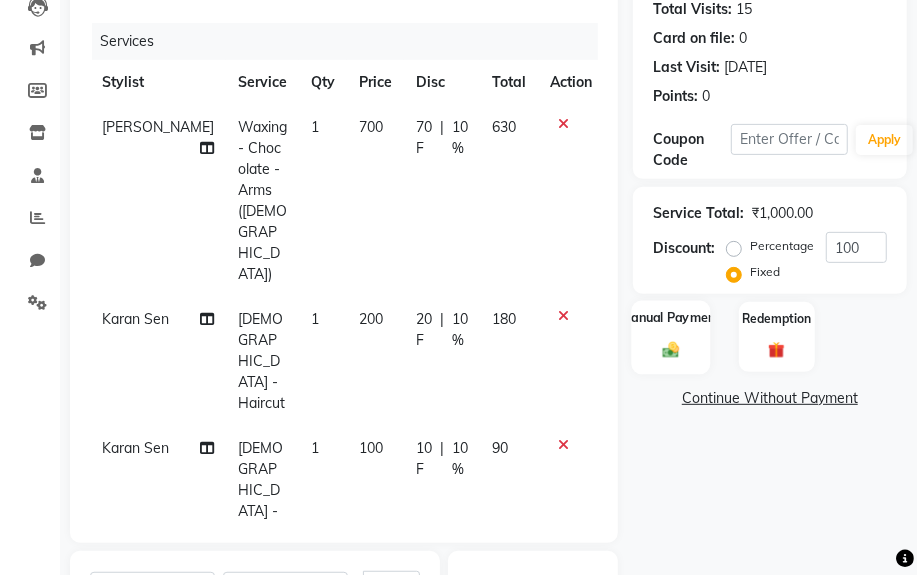 click on "Manual Payment" 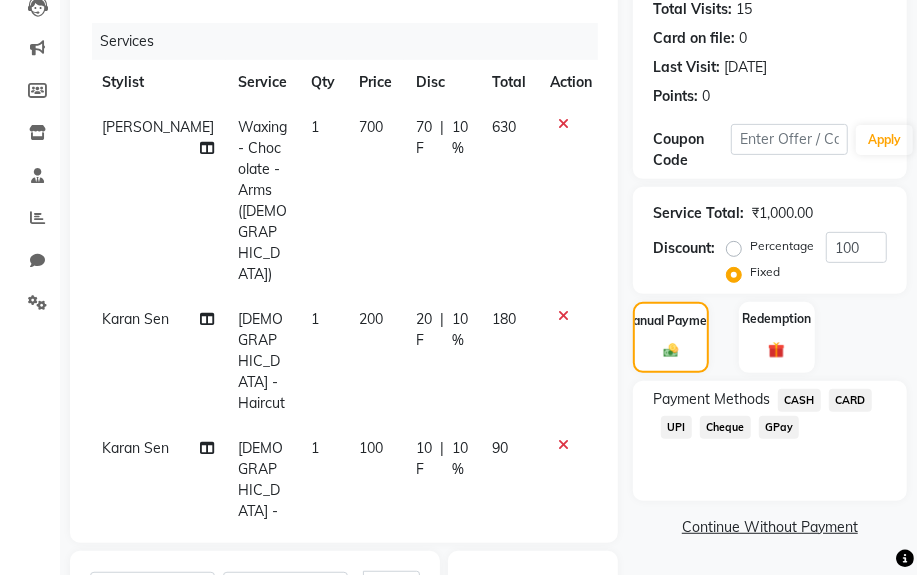 click on "UPI" 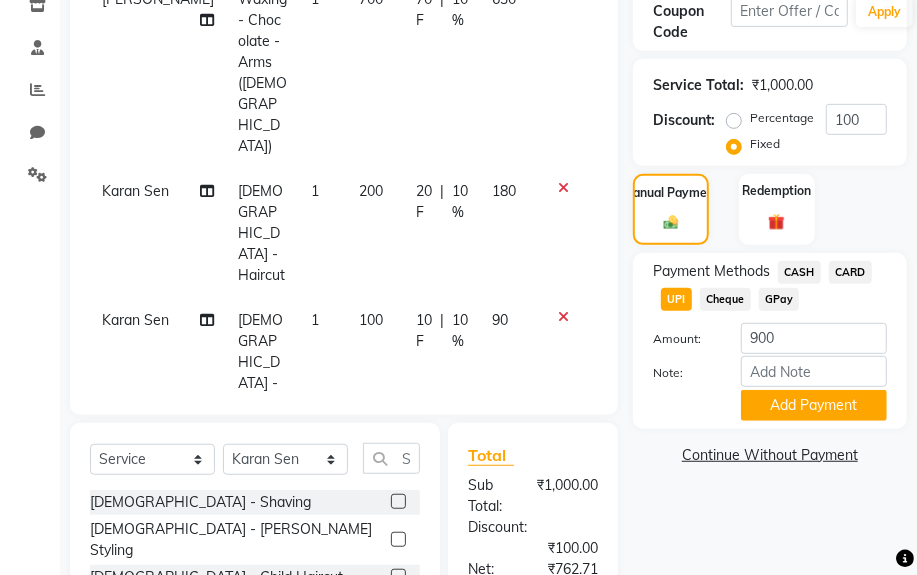 scroll, scrollTop: 575, scrollLeft: 0, axis: vertical 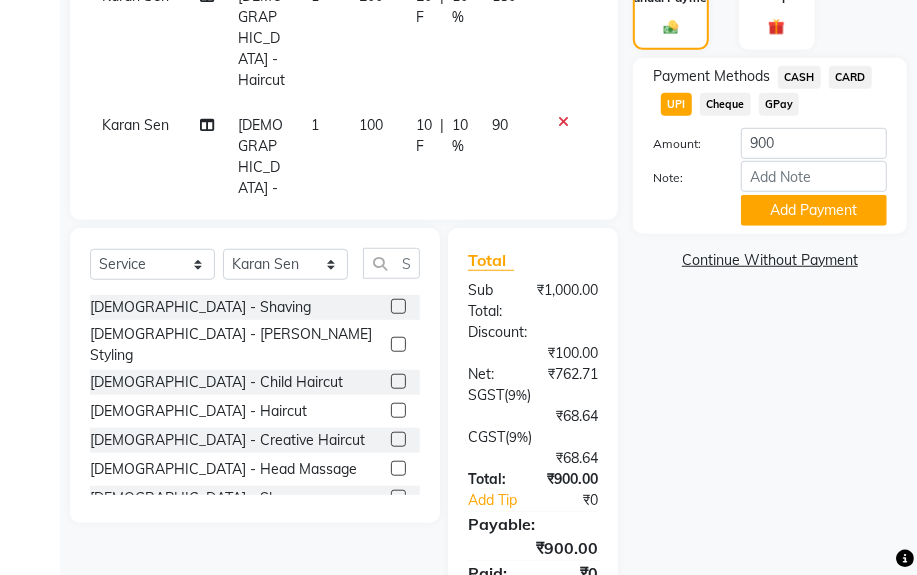 click on "Payment Methods  CASH   CARD   UPI   Cheque   GPay  Amount: 900 Note: Add Payment" 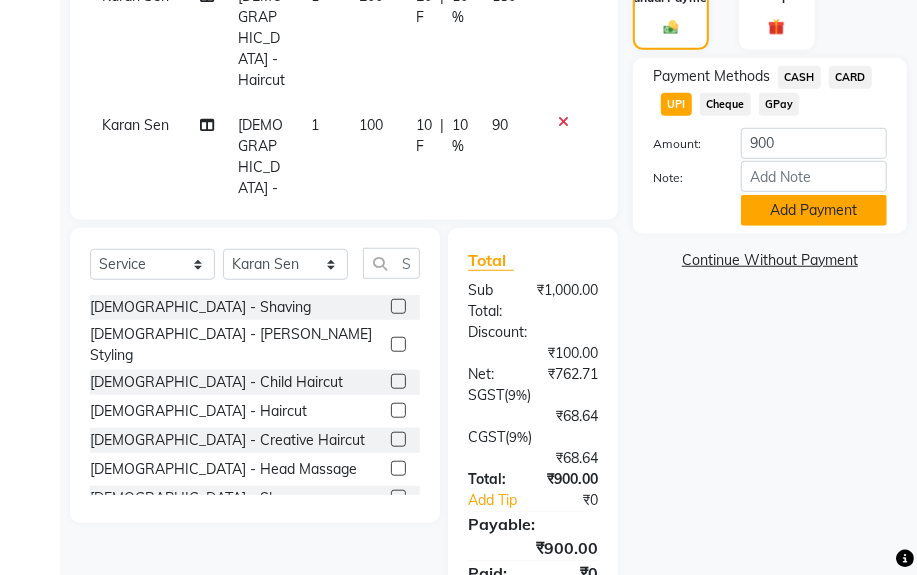 click on "Add Payment" 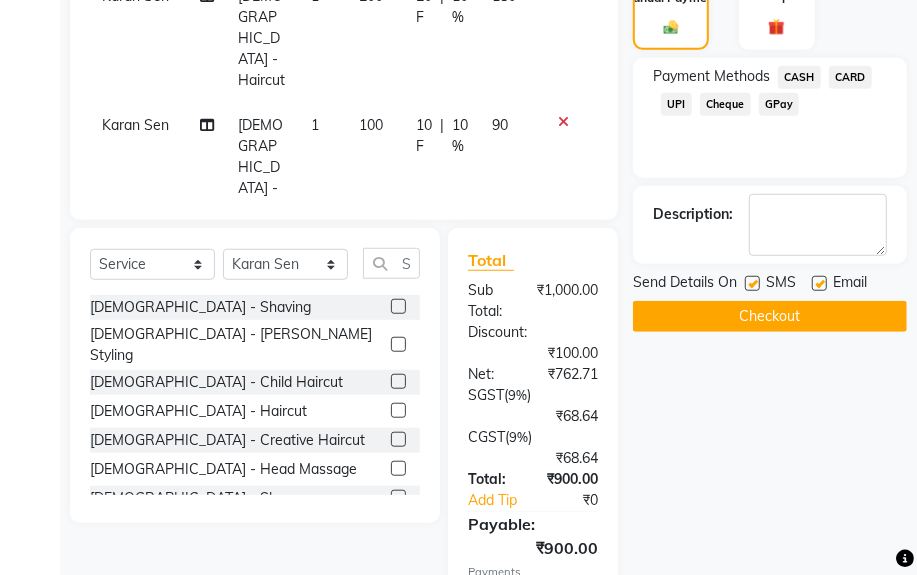 click on "Checkout" 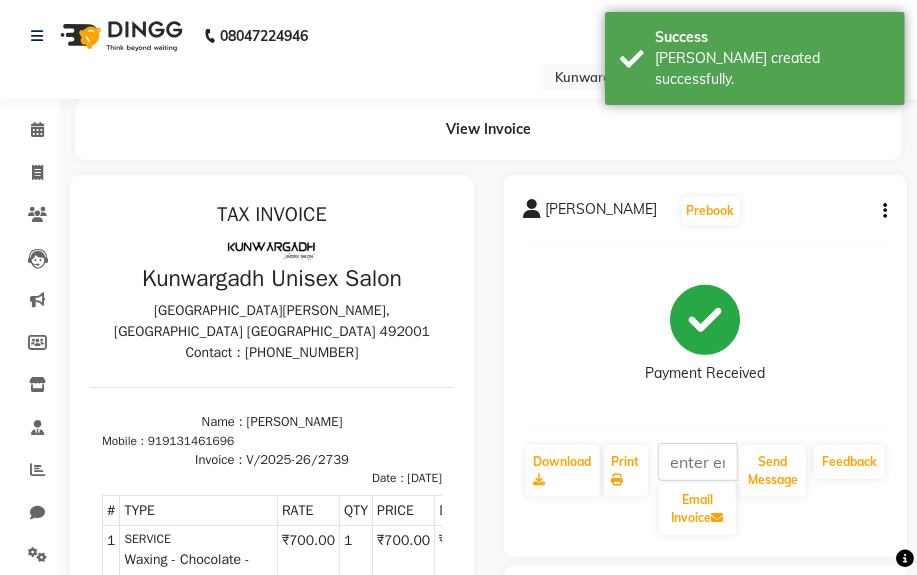 scroll, scrollTop: 0, scrollLeft: 0, axis: both 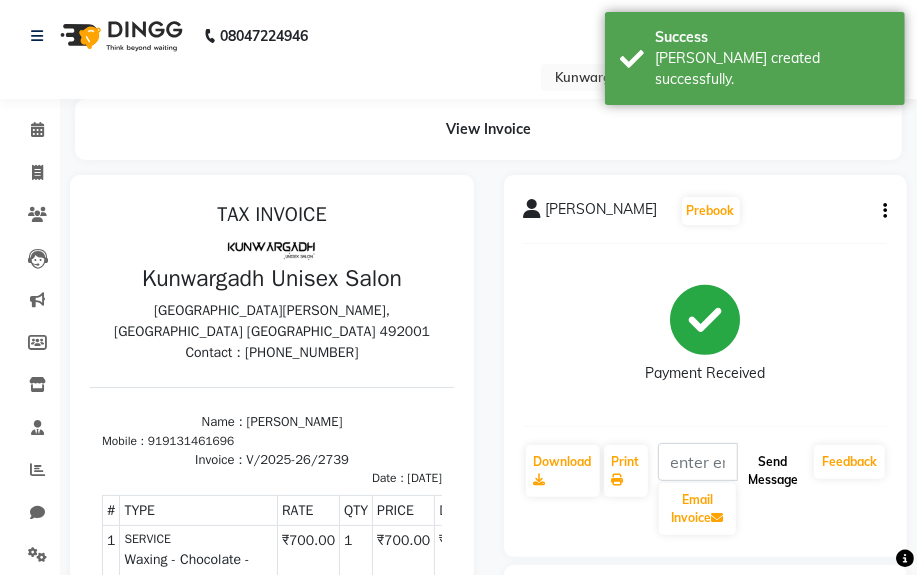click on "Send Message" 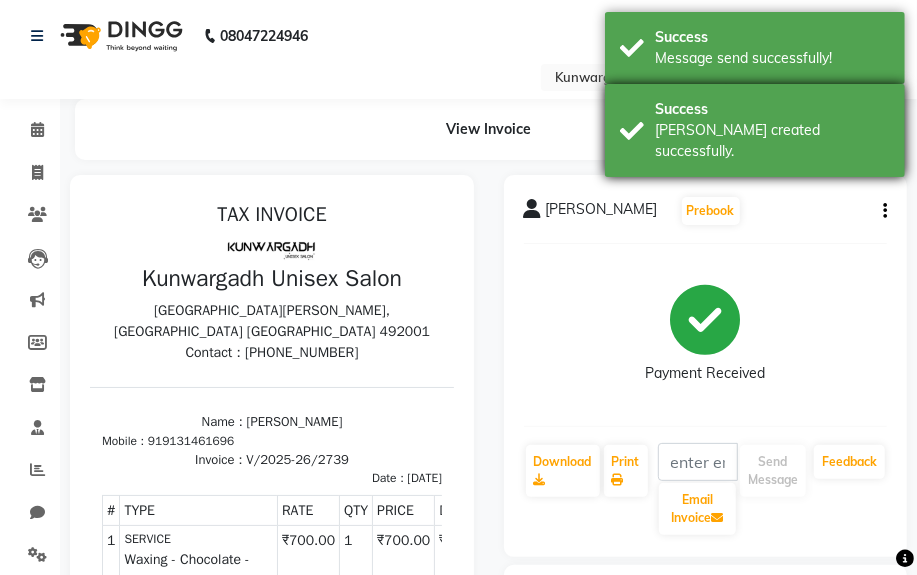 click on "Success" at bounding box center [772, 109] 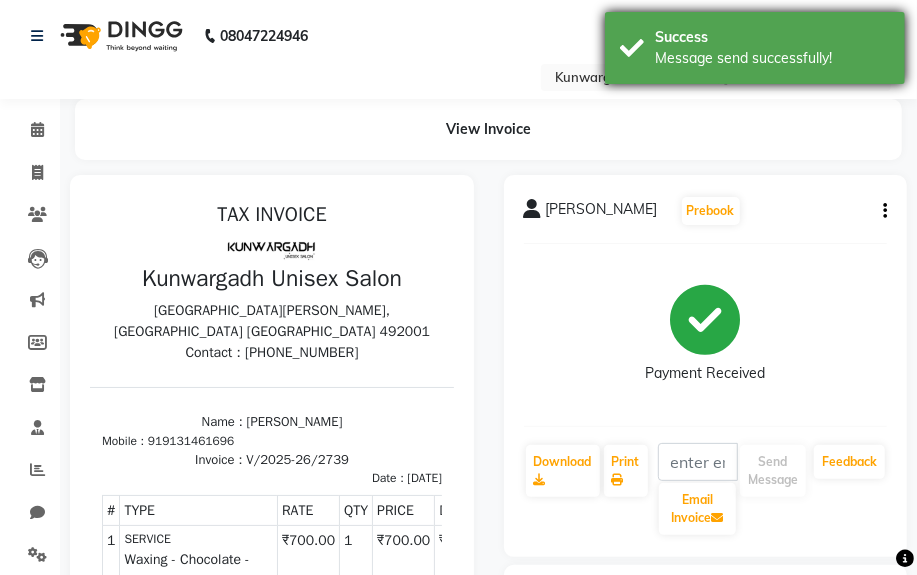 click on "Success" at bounding box center [772, 37] 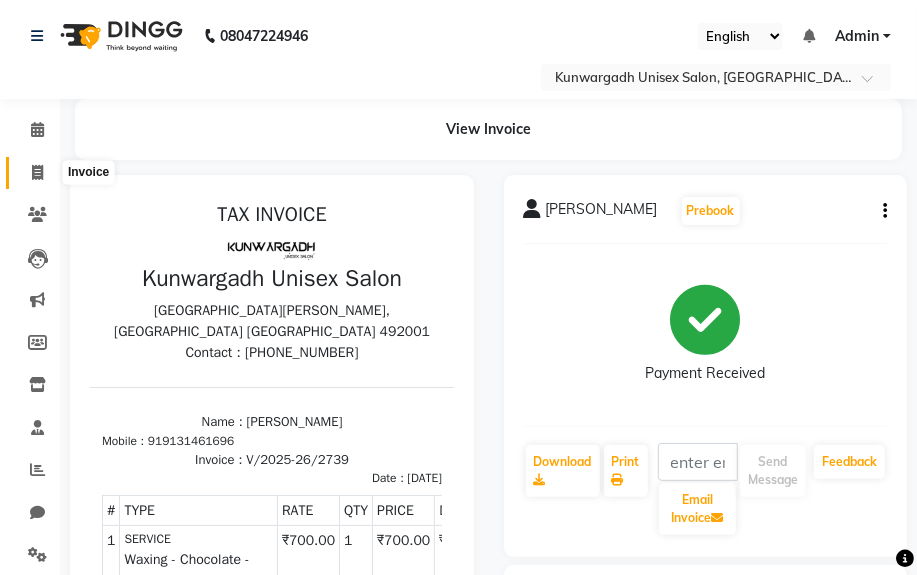 click 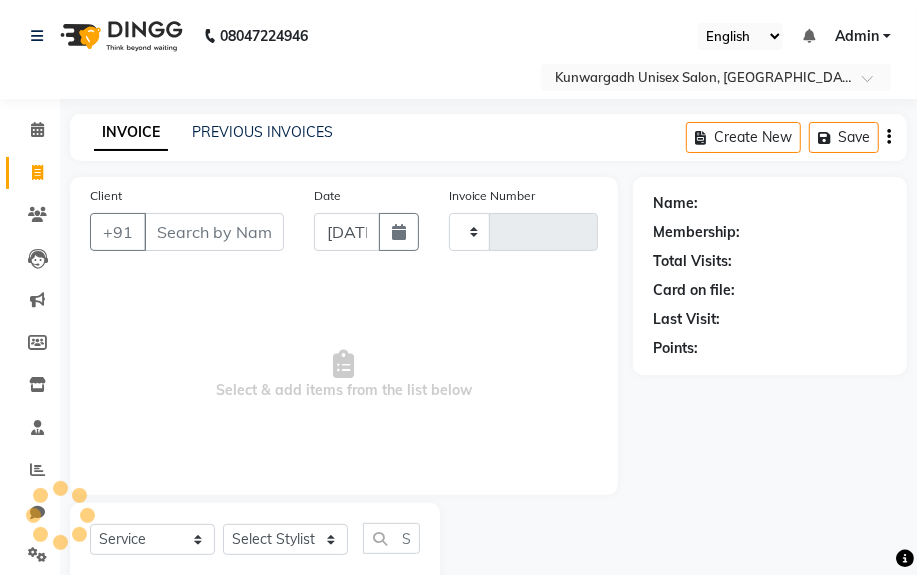 scroll, scrollTop: 52, scrollLeft: 0, axis: vertical 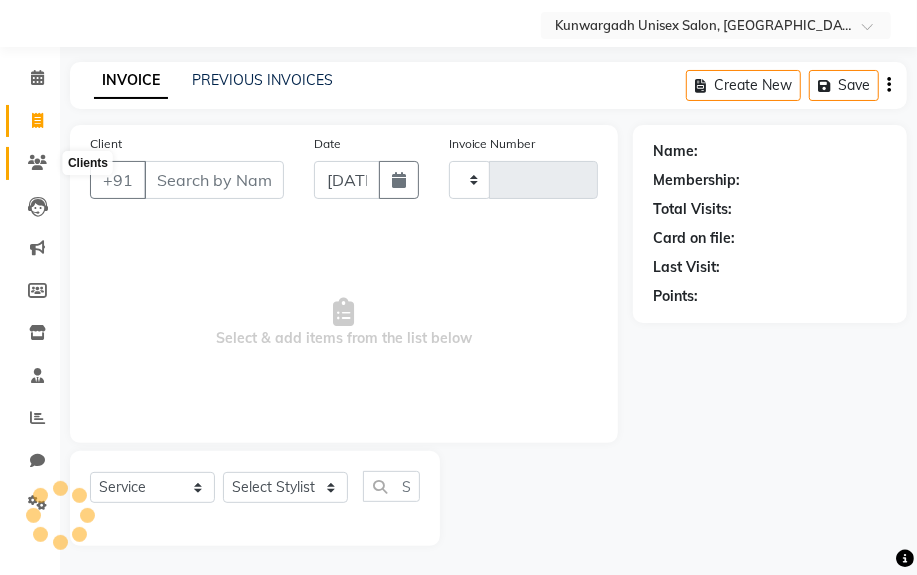 type on "2740" 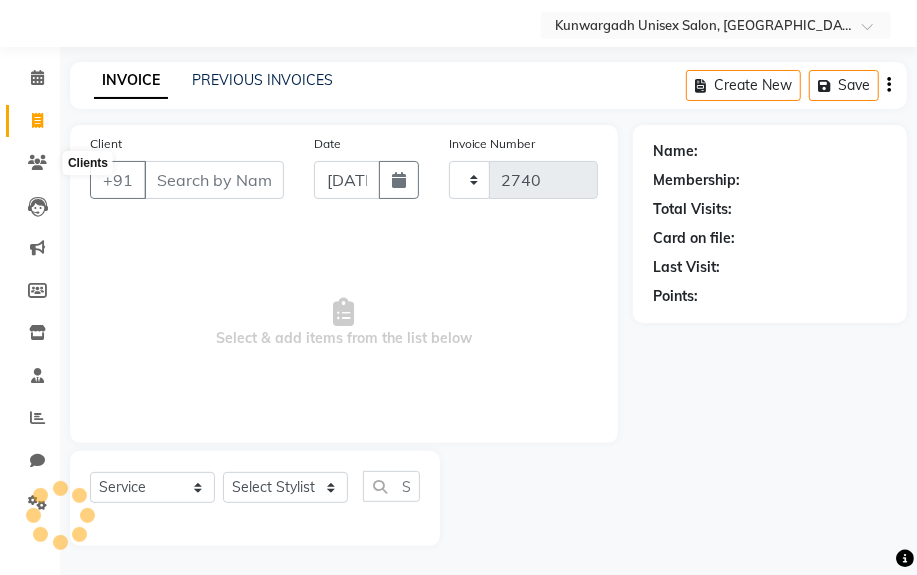 select on "7931" 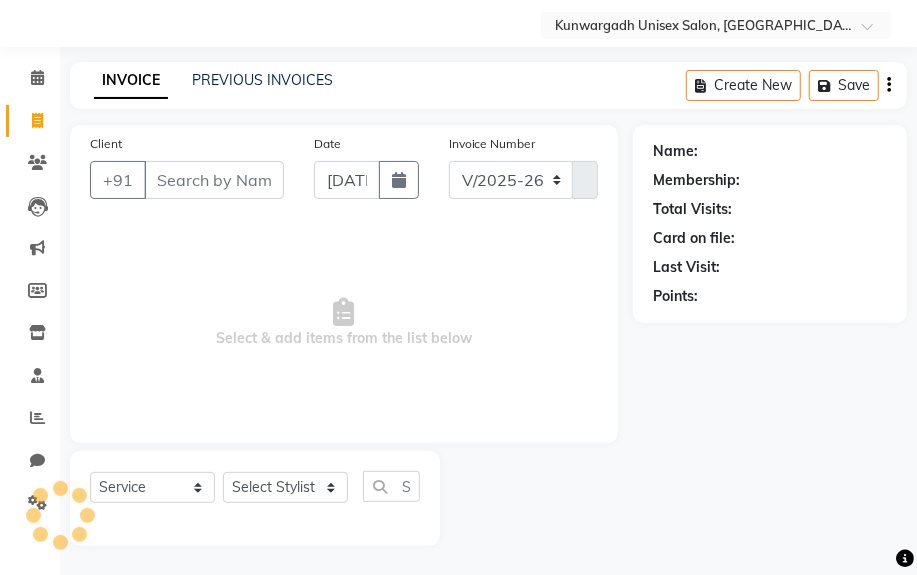 select on "product" 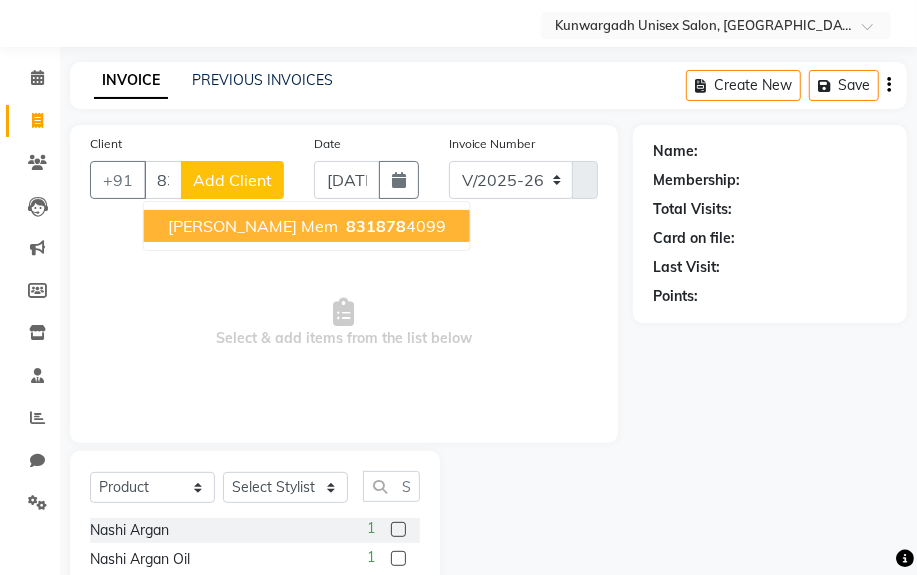 click on "[PERSON_NAME] Mem" at bounding box center (253, 226) 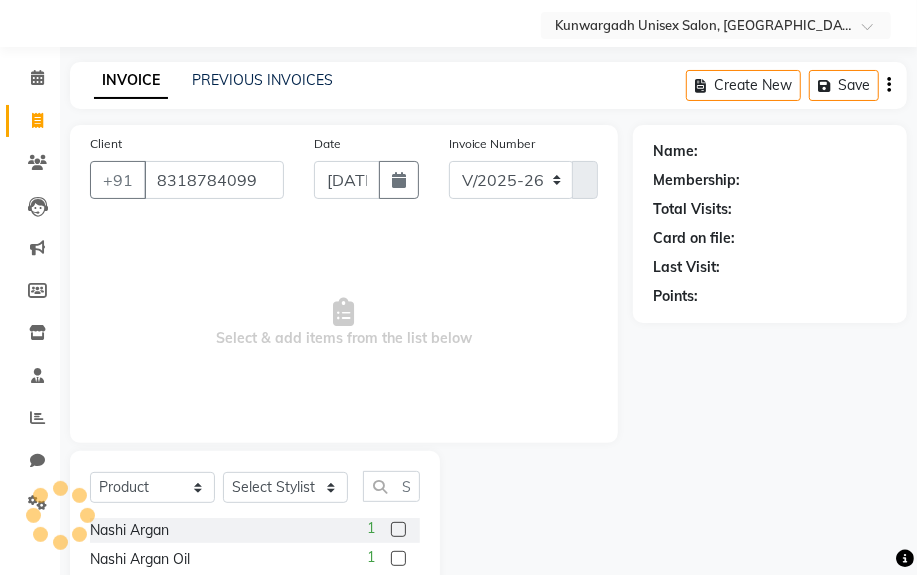 type on "8318784099" 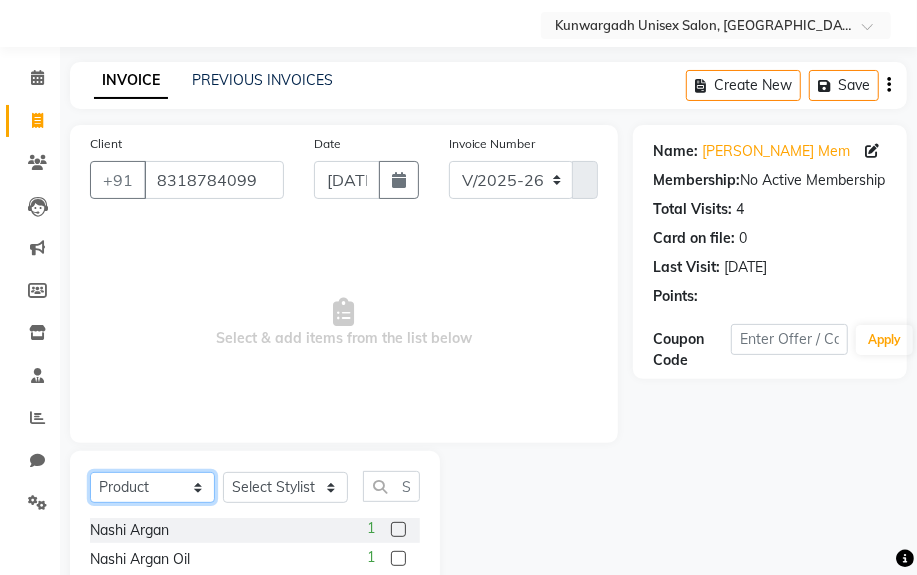 click on "Select  Service  Product  Membership  Package Voucher Prepaid Gift Card" 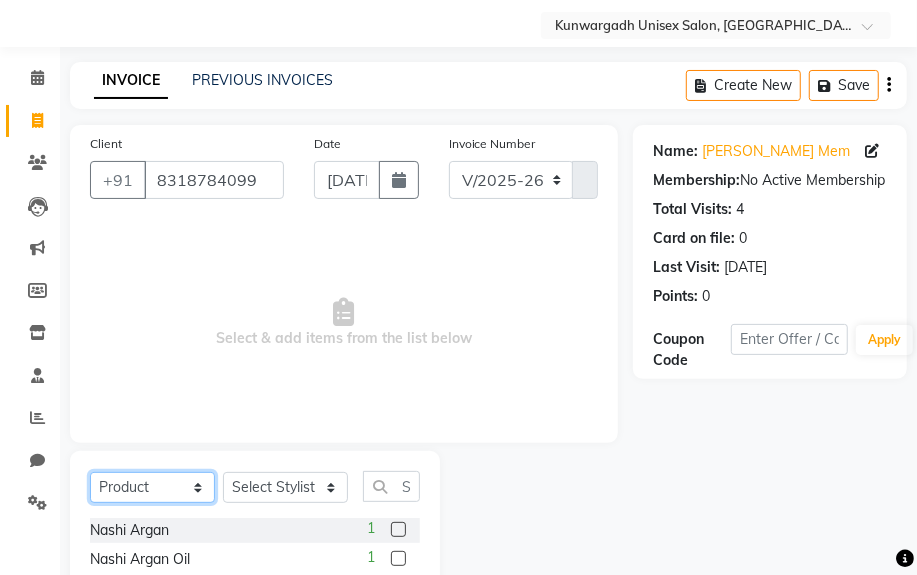 select on "service" 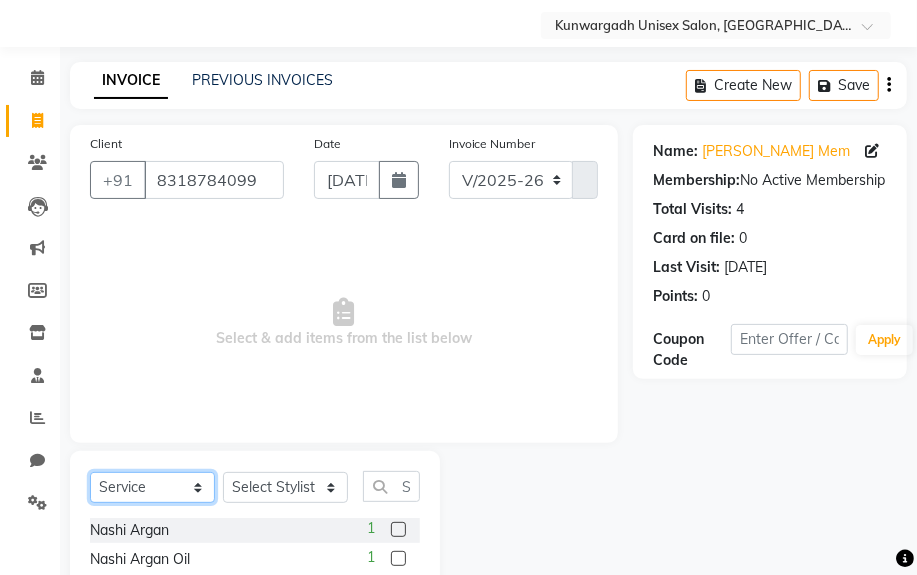 click on "Select  Service  Product  Membership  Package Voucher Prepaid Gift Card" 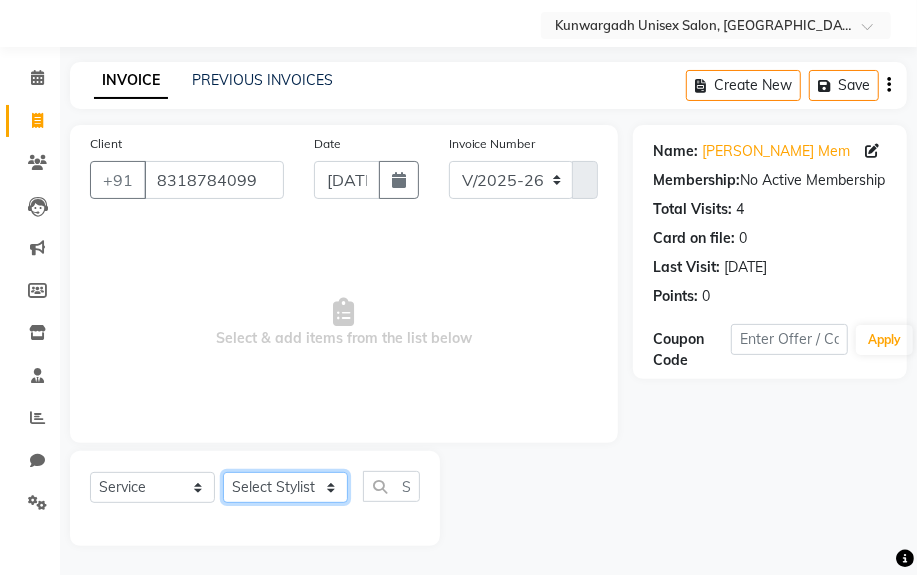click on "Select Stylist [PERSON_NAME] Sir  Chiku [PERSON_NAME] [PERSON_NAME]  [PERSON_NAME]   [PERSON_NAME]  [PERSON_NAME]  [PERSON_NAME]" 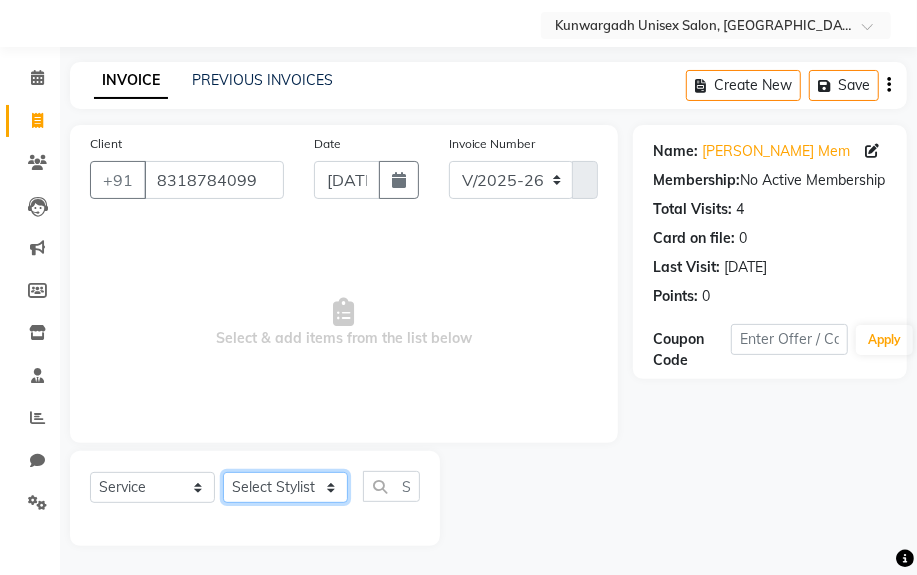 select on "71280" 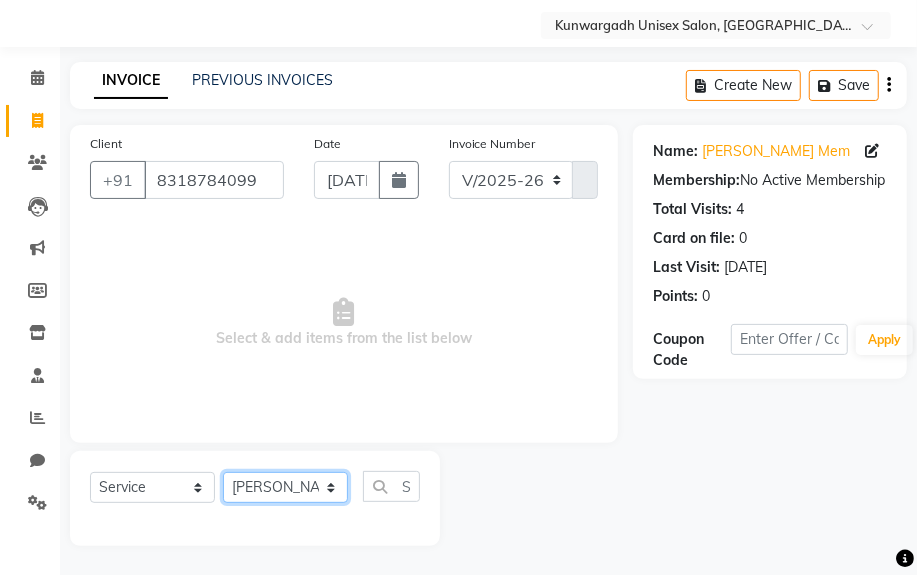 click on "Select Stylist [PERSON_NAME] Sir  Chiku [PERSON_NAME] [PERSON_NAME]  [PERSON_NAME]   [PERSON_NAME]  [PERSON_NAME]  [PERSON_NAME]" 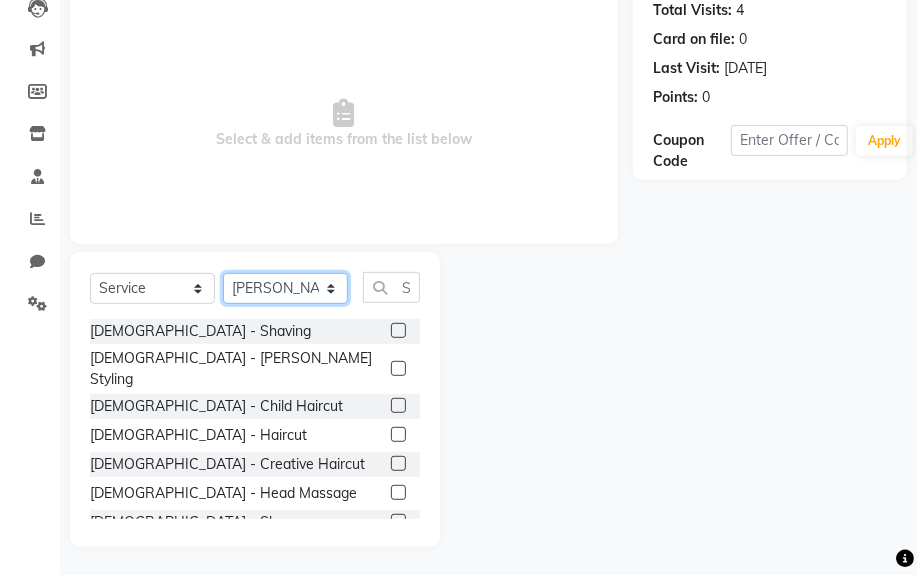 scroll, scrollTop: 252, scrollLeft: 0, axis: vertical 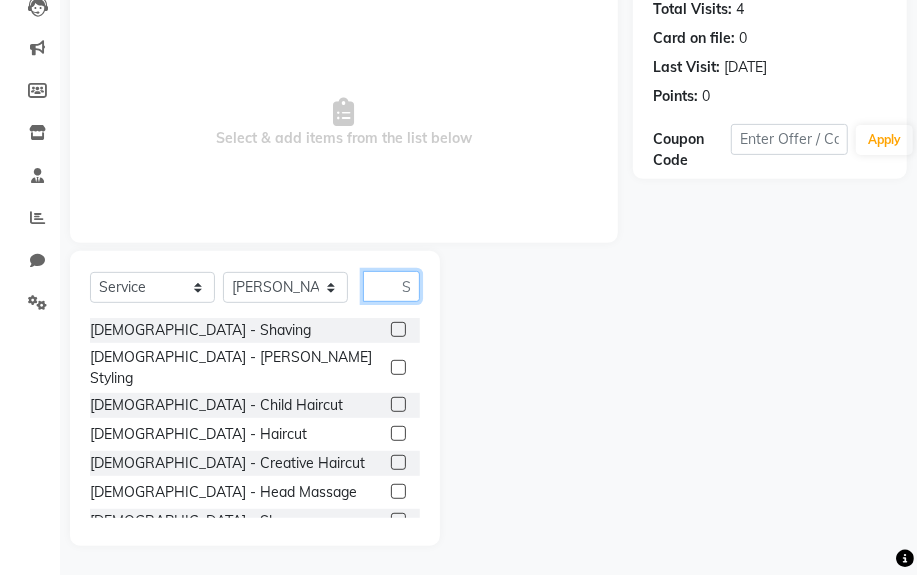 click 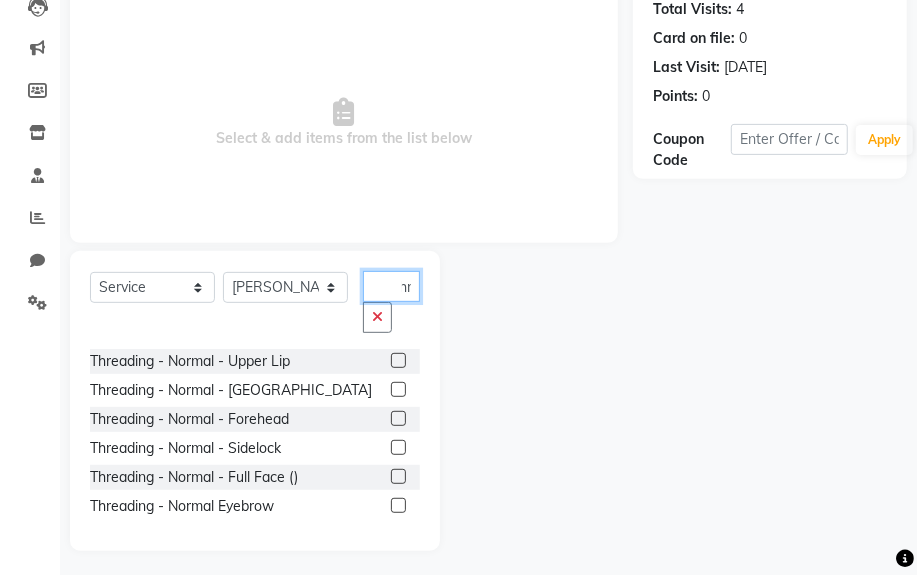 scroll, scrollTop: 0, scrollLeft: 15, axis: horizontal 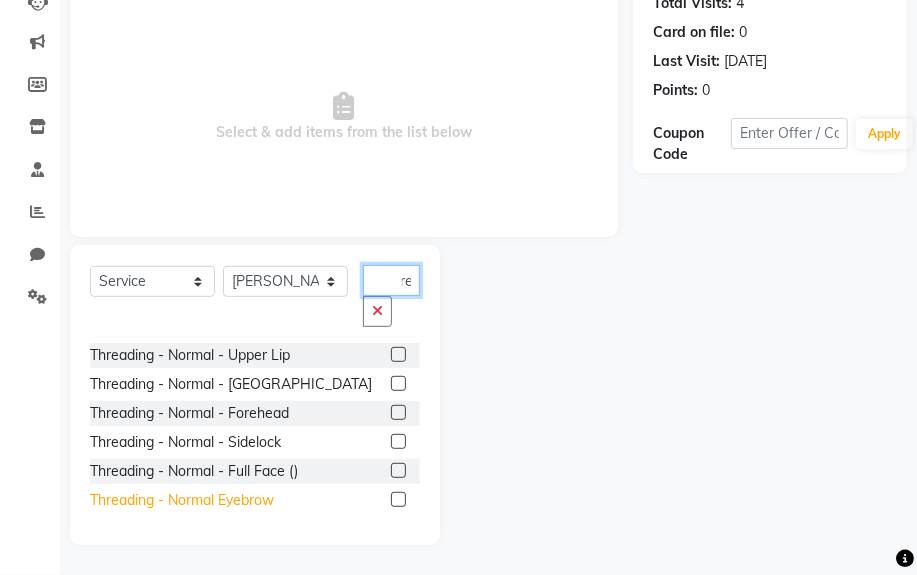 type on "thre" 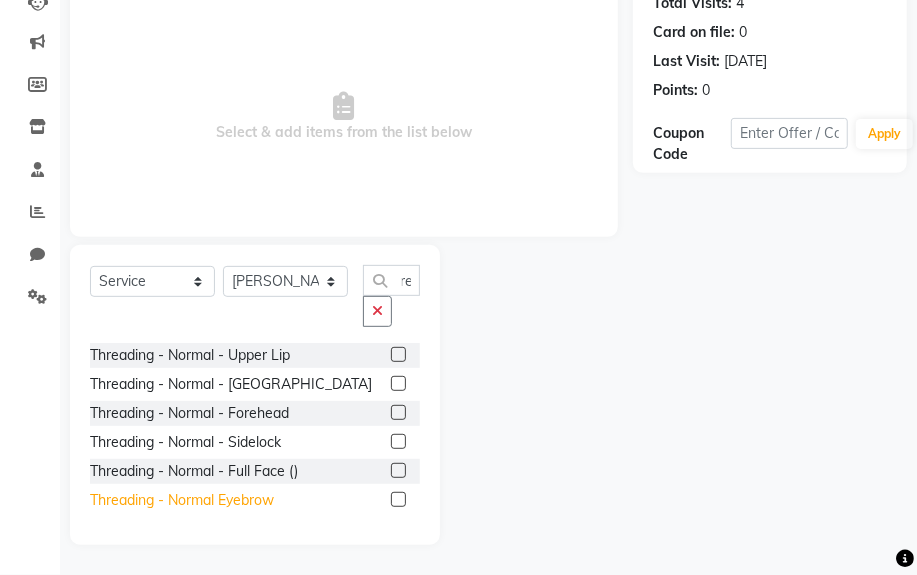 click on "Threading - Normal Eyebrow" 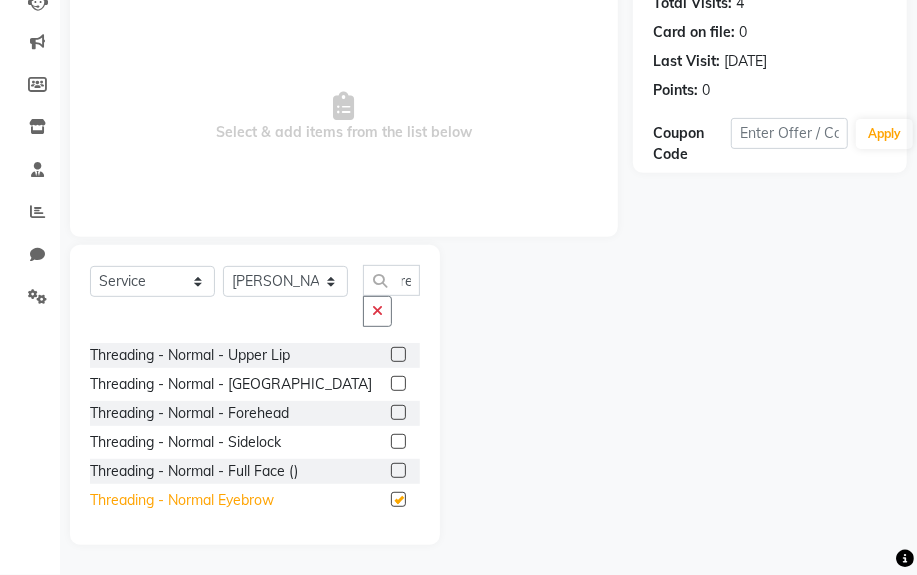 scroll, scrollTop: 0, scrollLeft: 0, axis: both 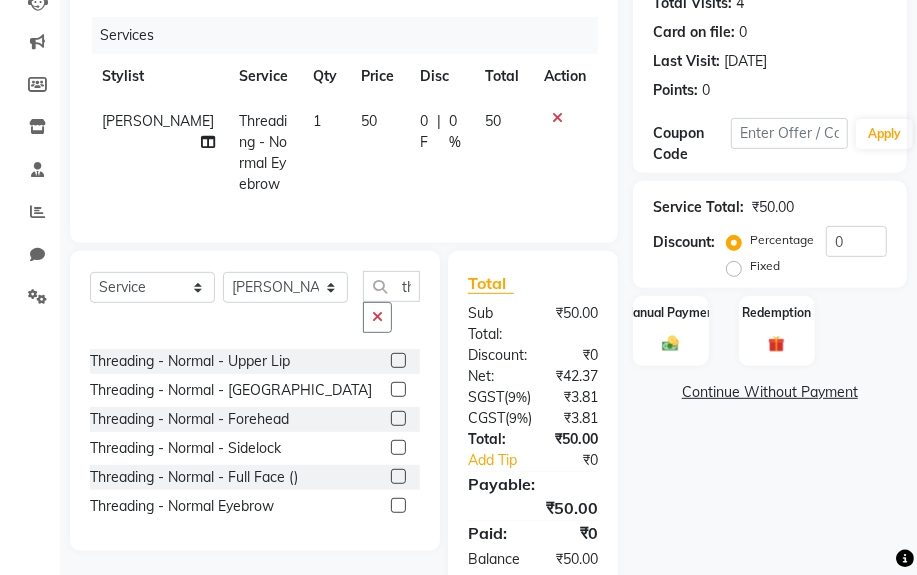 checkbox on "false" 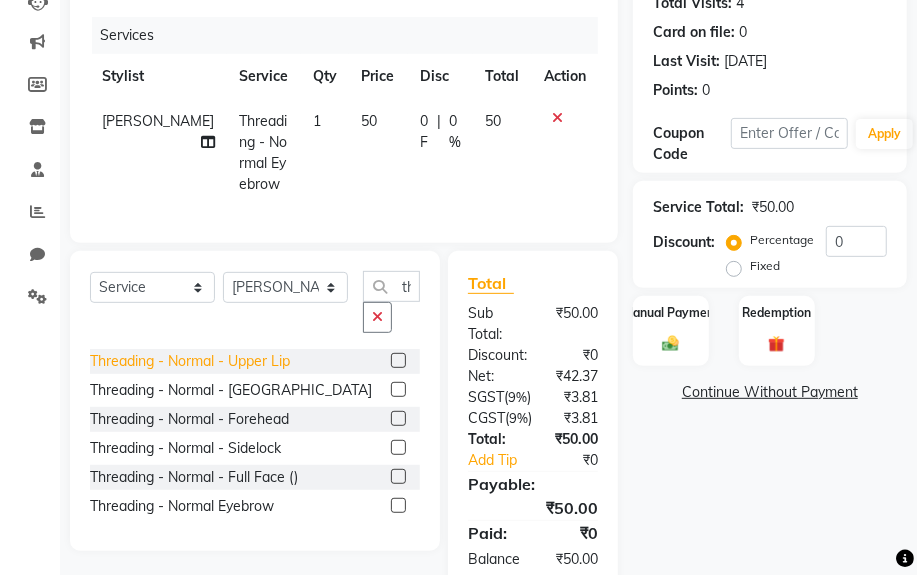click on "Threading - Normal - Upper Lip" 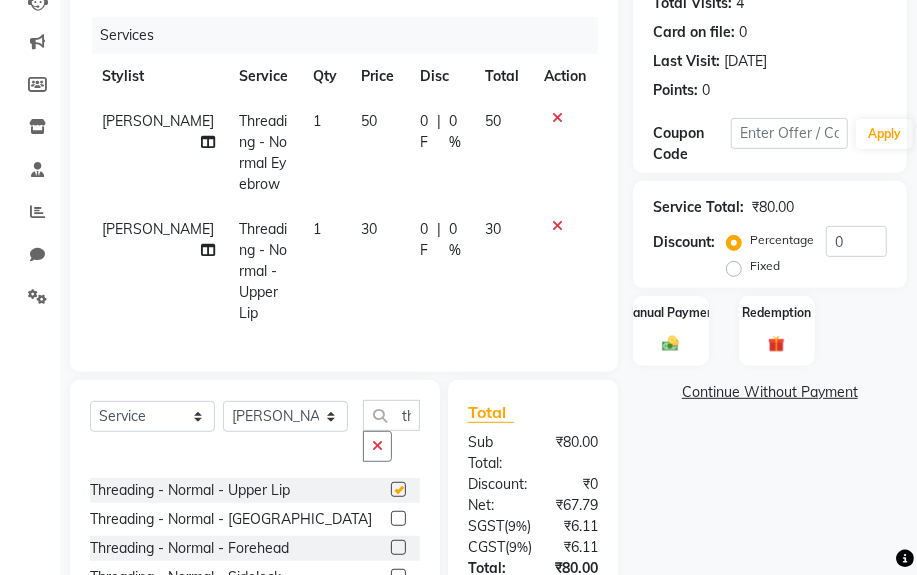 checkbox on "false" 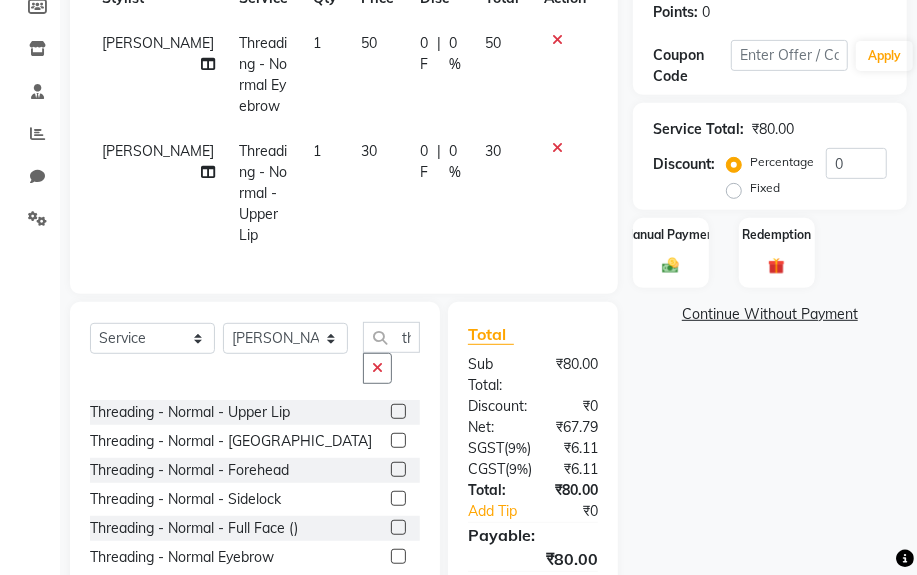 scroll, scrollTop: 440, scrollLeft: 0, axis: vertical 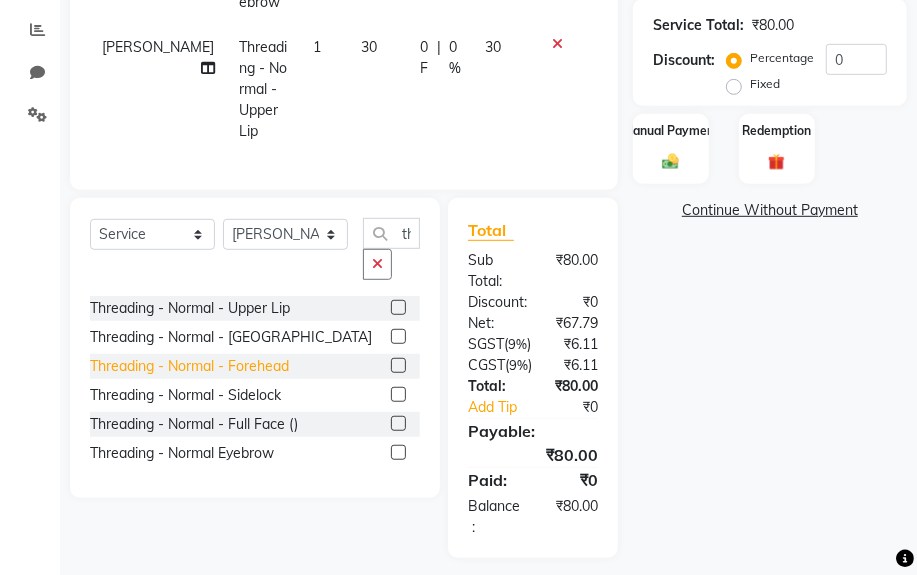 click on "Threading - Normal - Forehead" 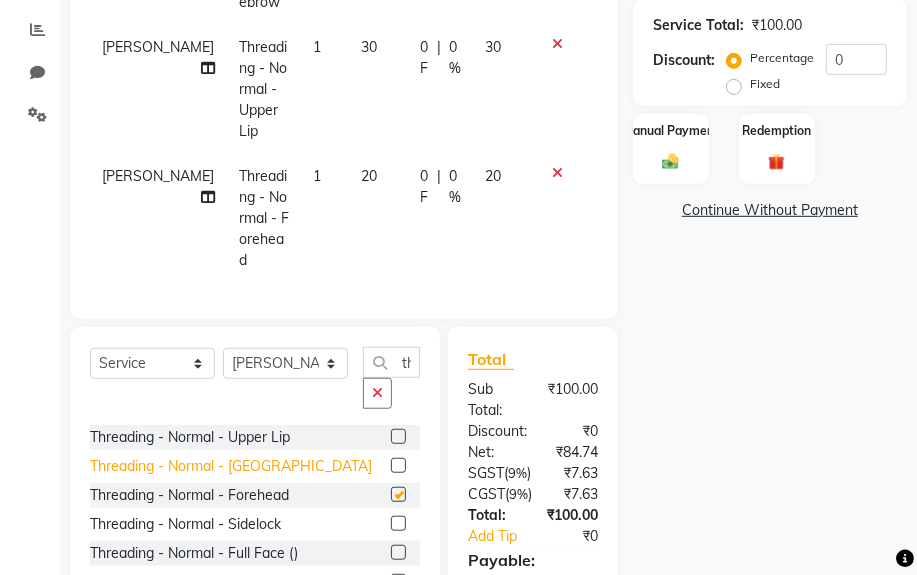 checkbox on "false" 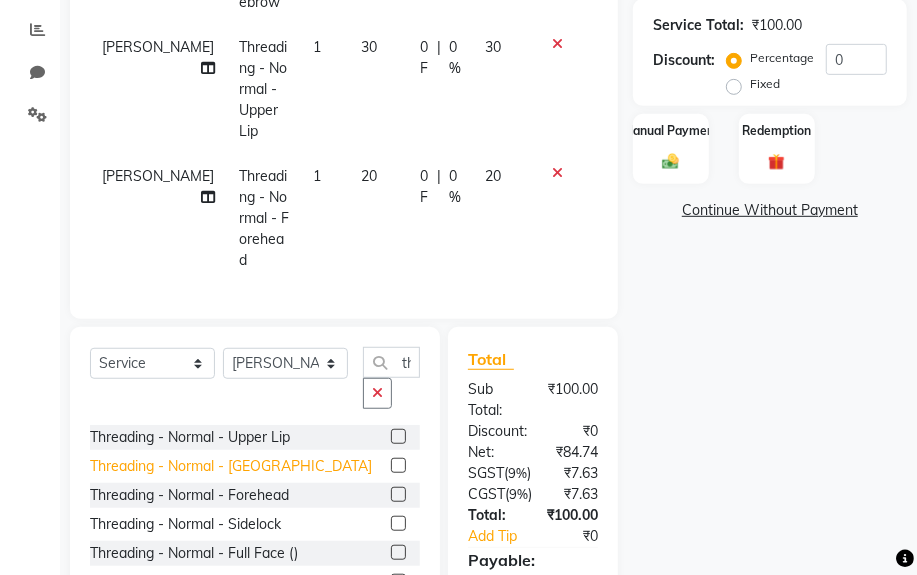 click on "Threading - Normal - [GEOGRAPHIC_DATA]" 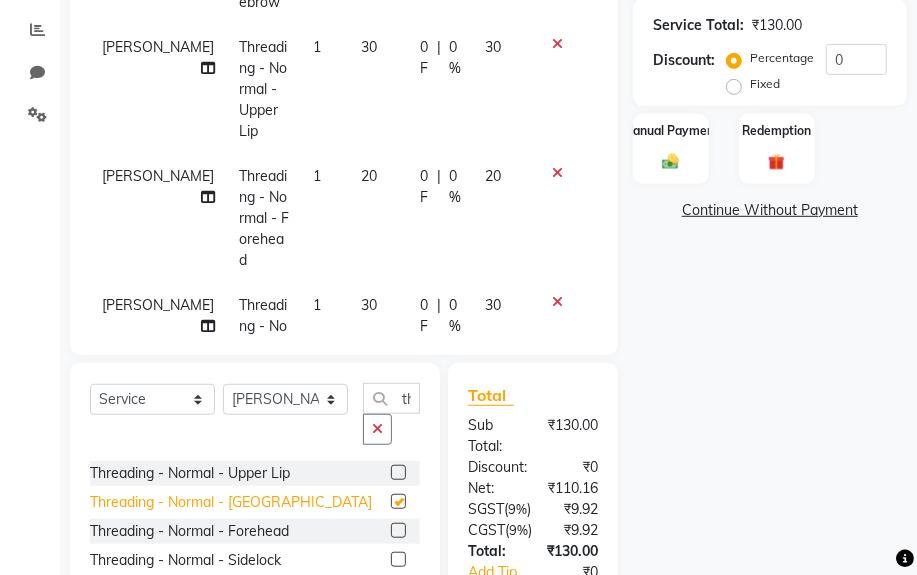 checkbox on "false" 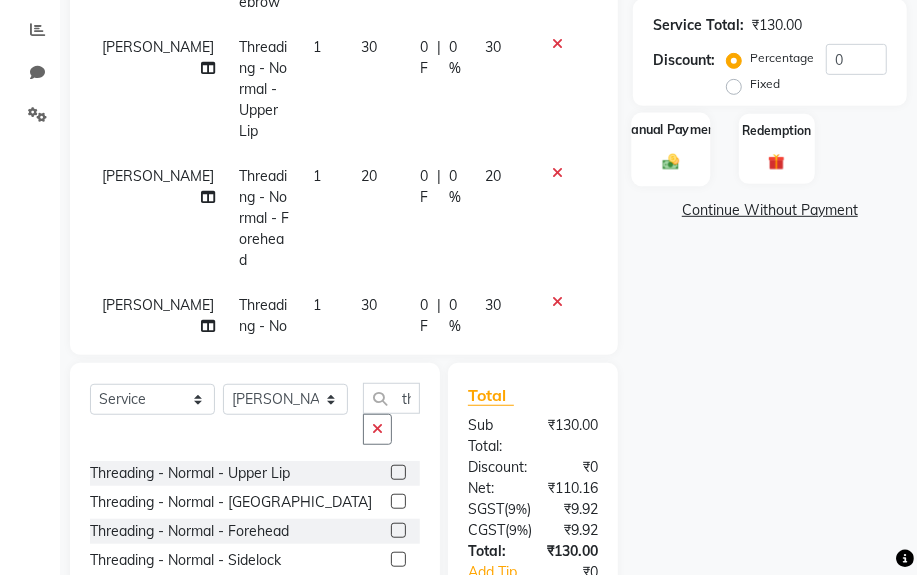 click on "Manual Payment" 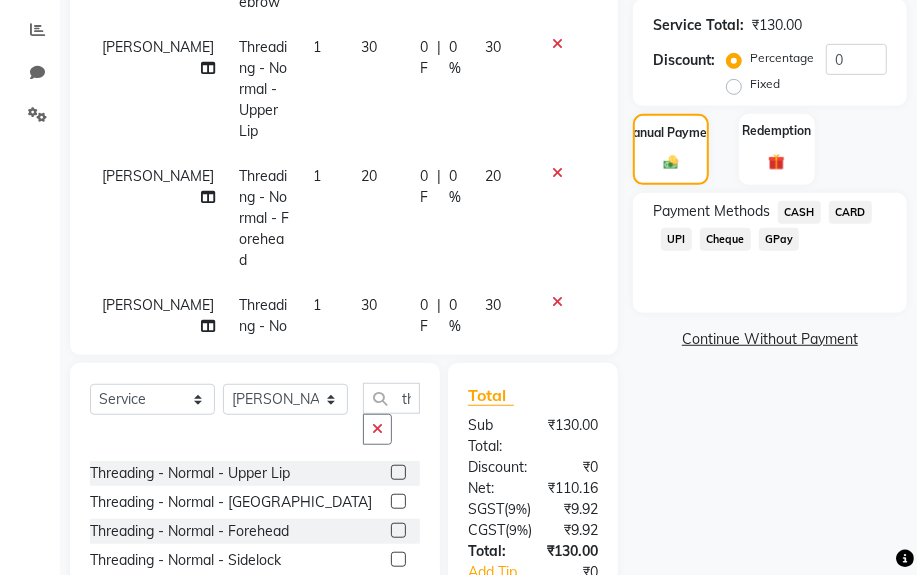 click on "Fixed" 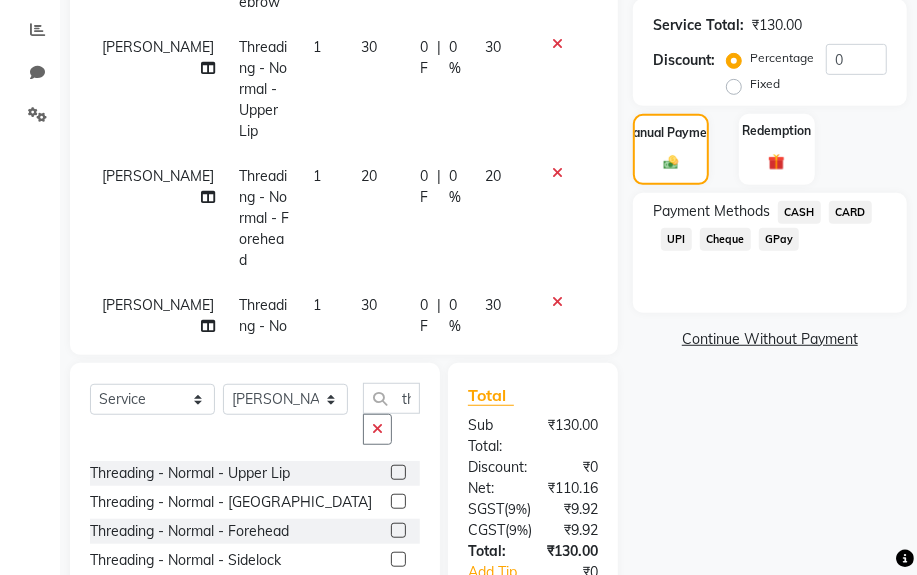 click on "Discount:  Percentage   Fixed  0" 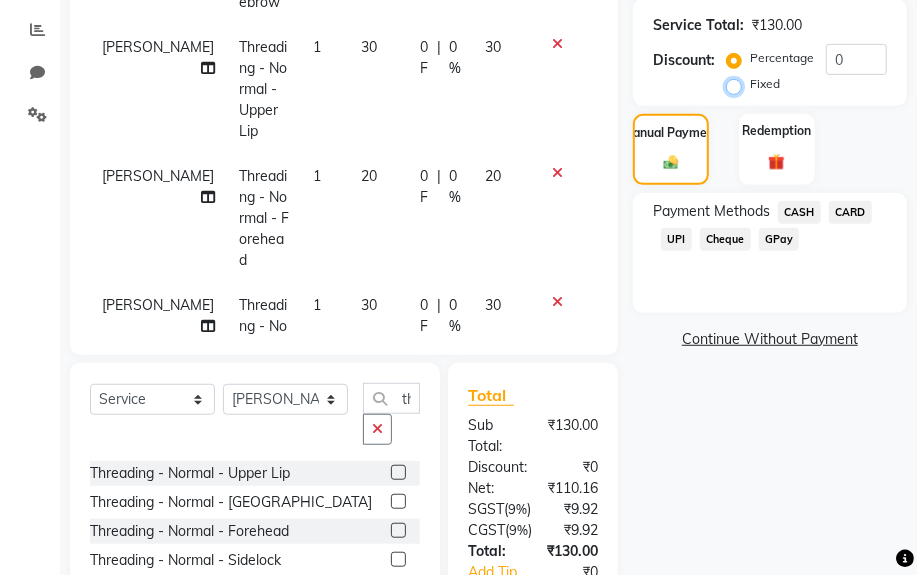 click on "Fixed" at bounding box center [738, 84] 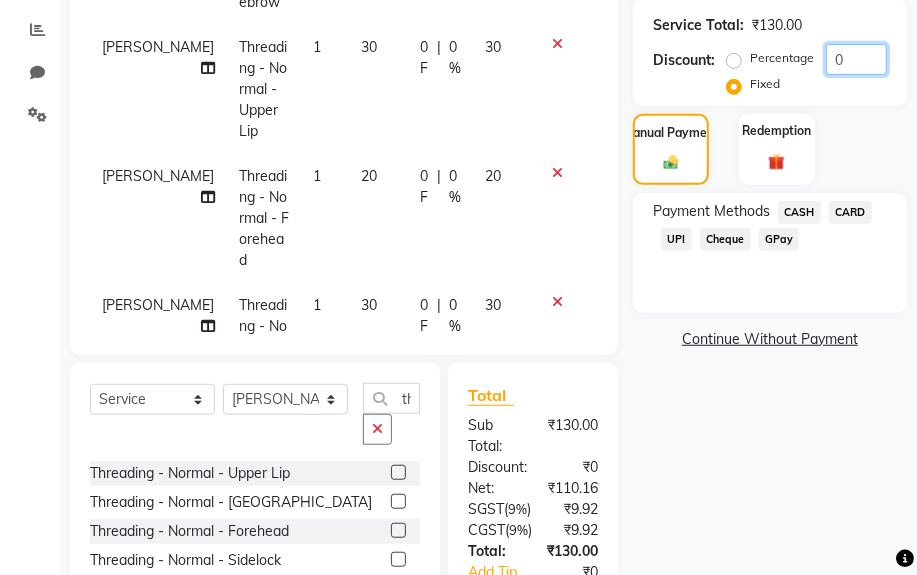 click on "0" 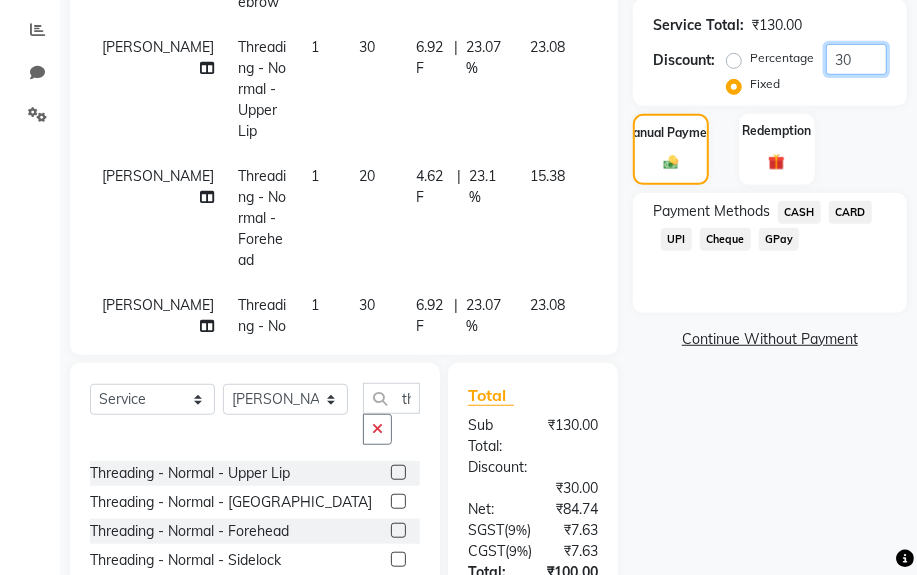 type on "30" 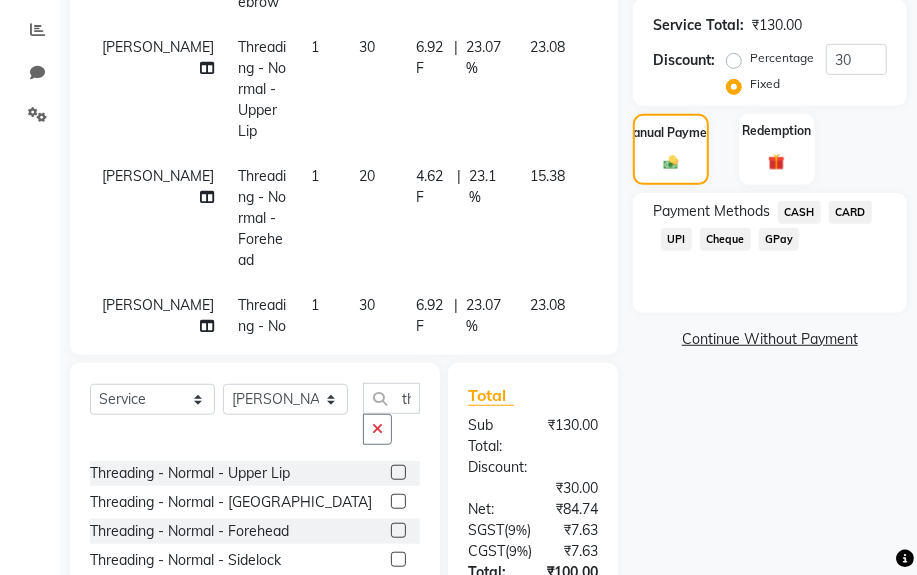 click on "CASH" 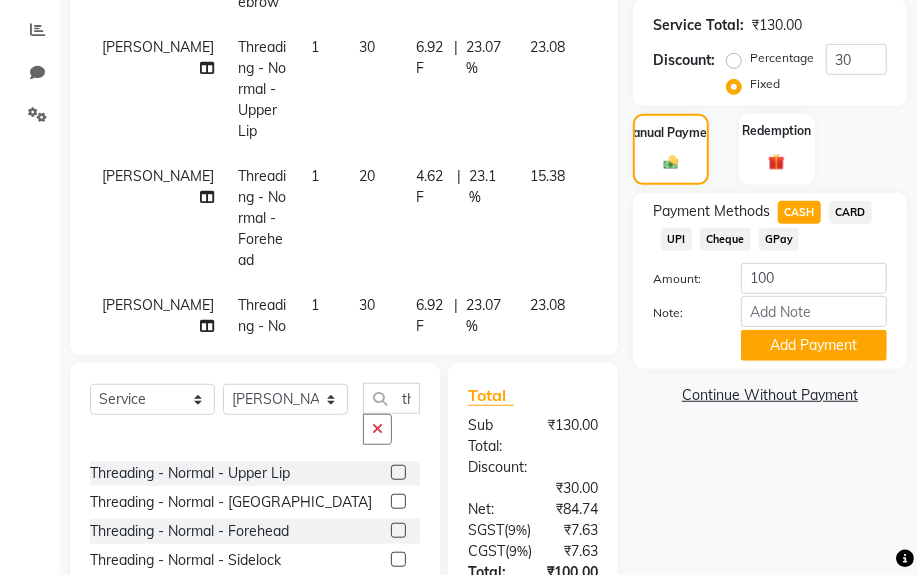 click on "Note:" 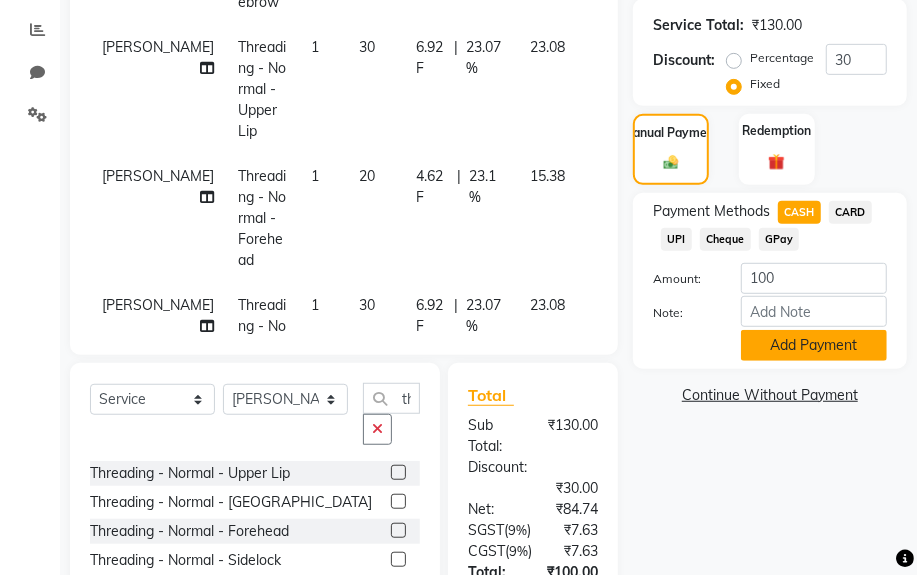 click on "Add Payment" 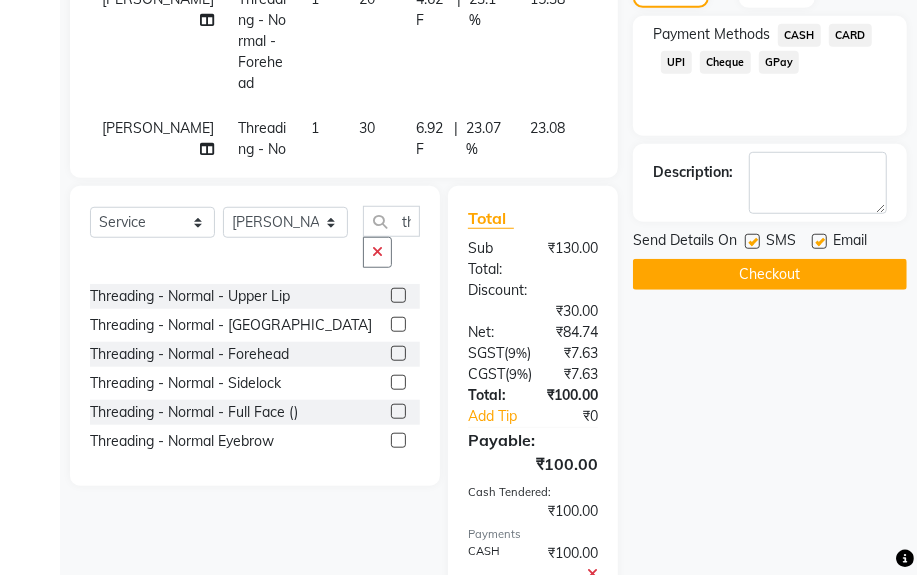 scroll, scrollTop: 712, scrollLeft: 0, axis: vertical 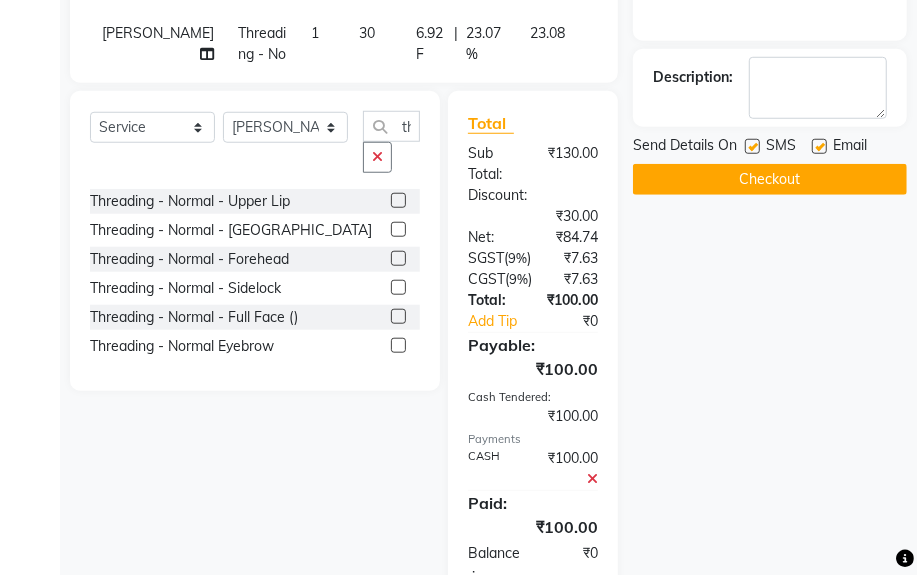 click on "Checkout" 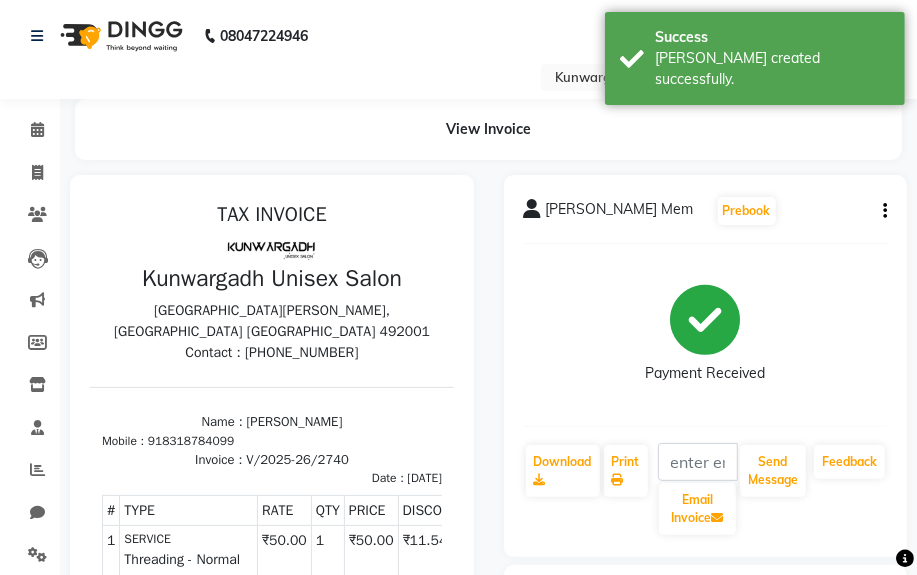 scroll, scrollTop: 0, scrollLeft: 0, axis: both 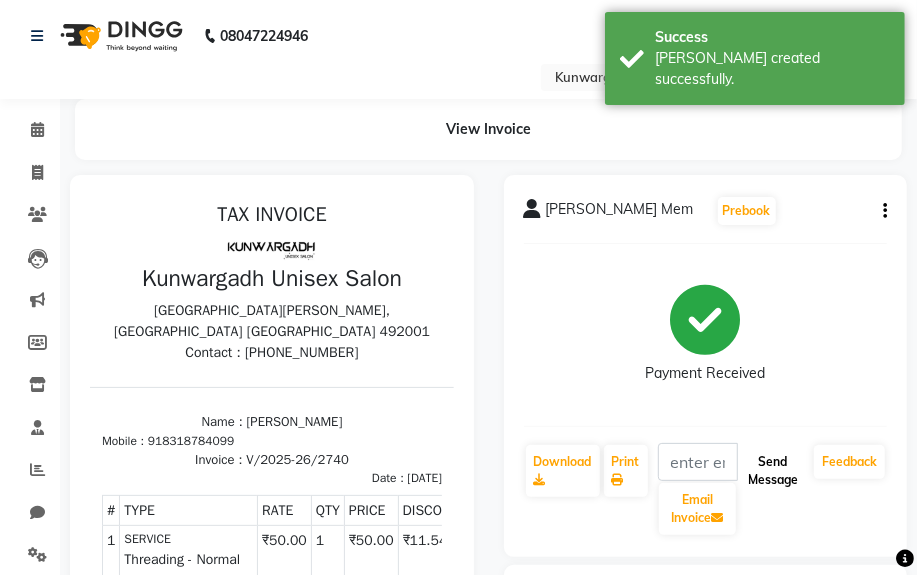 click on "Send Message" 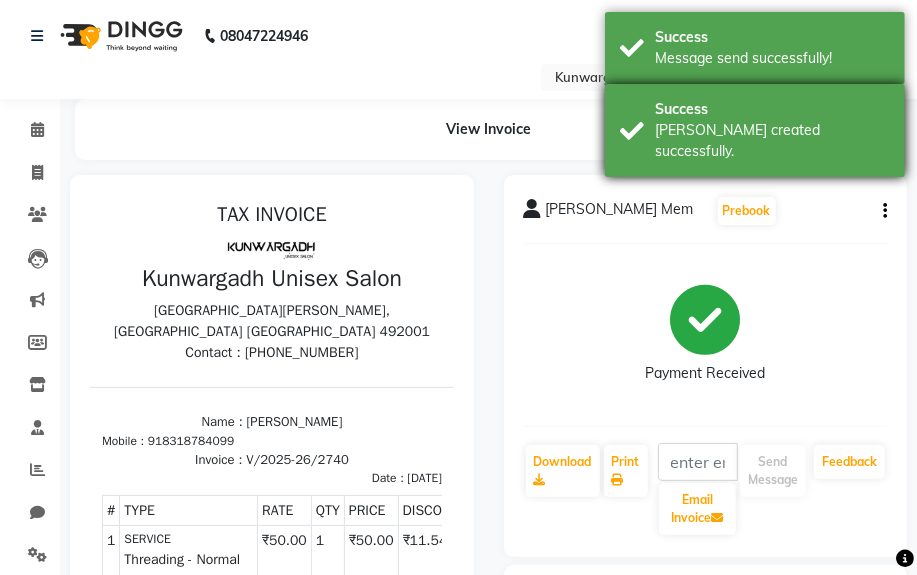 click on "Success" at bounding box center [772, 109] 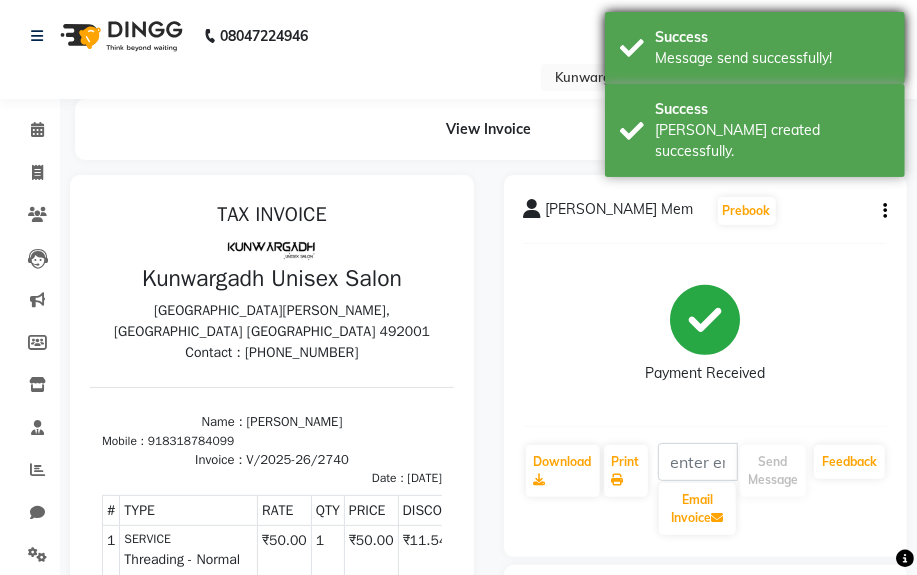 click on "Success" at bounding box center (772, 37) 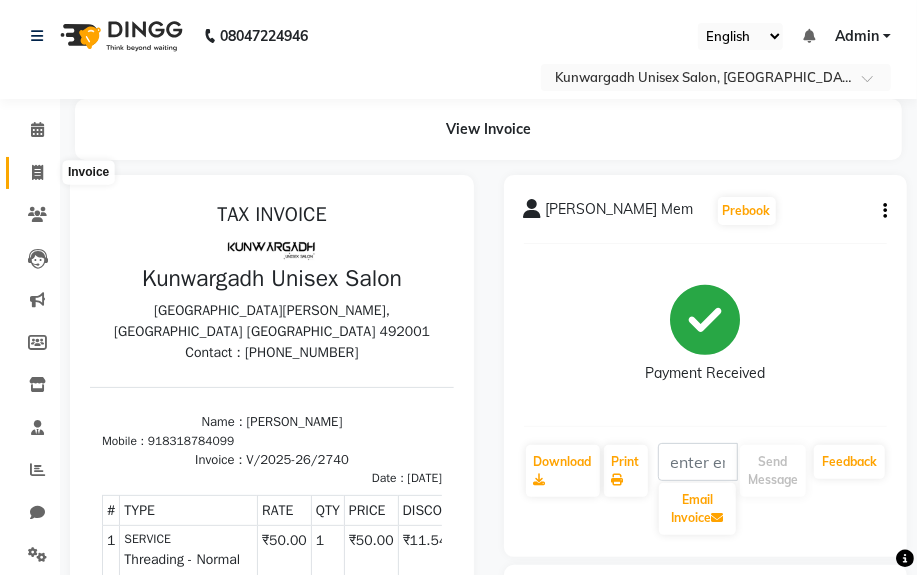 click 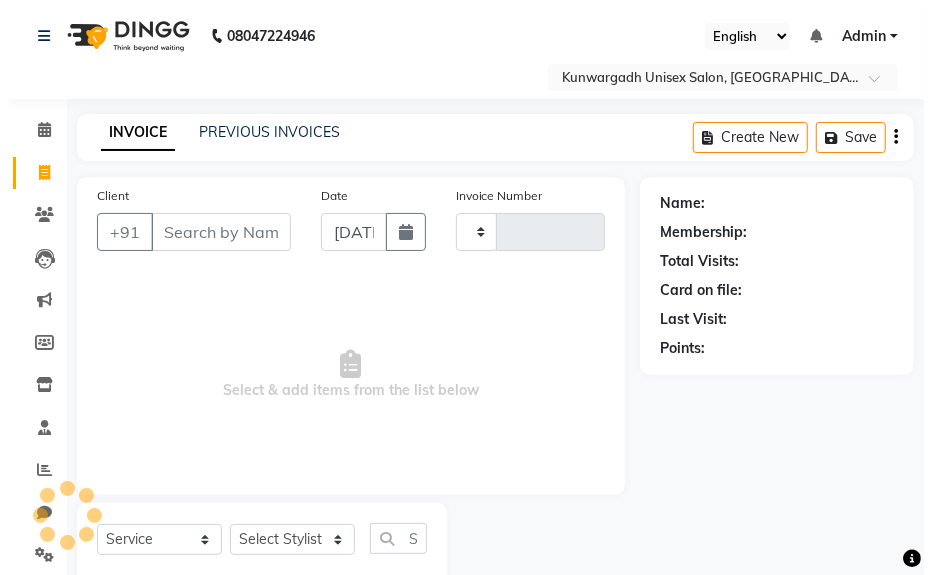 scroll, scrollTop: 52, scrollLeft: 0, axis: vertical 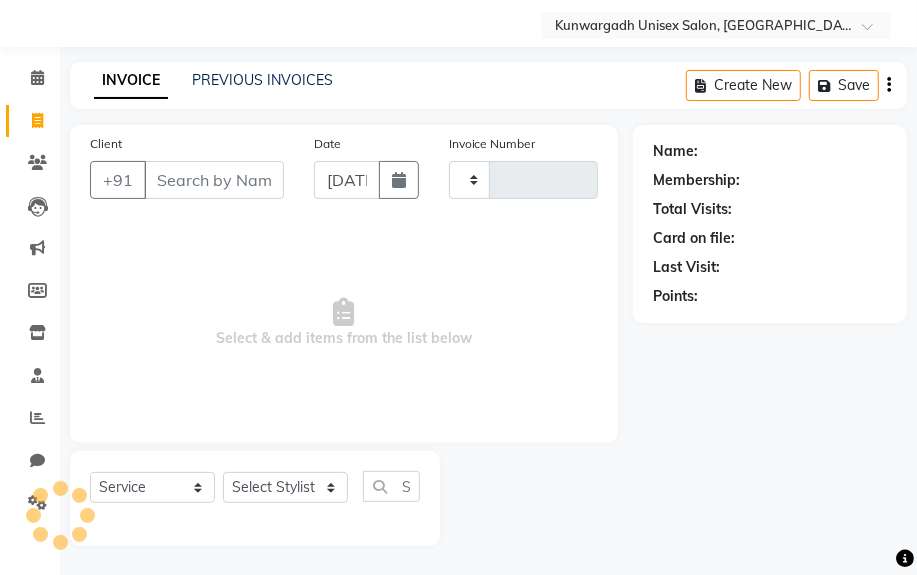 type on "2741" 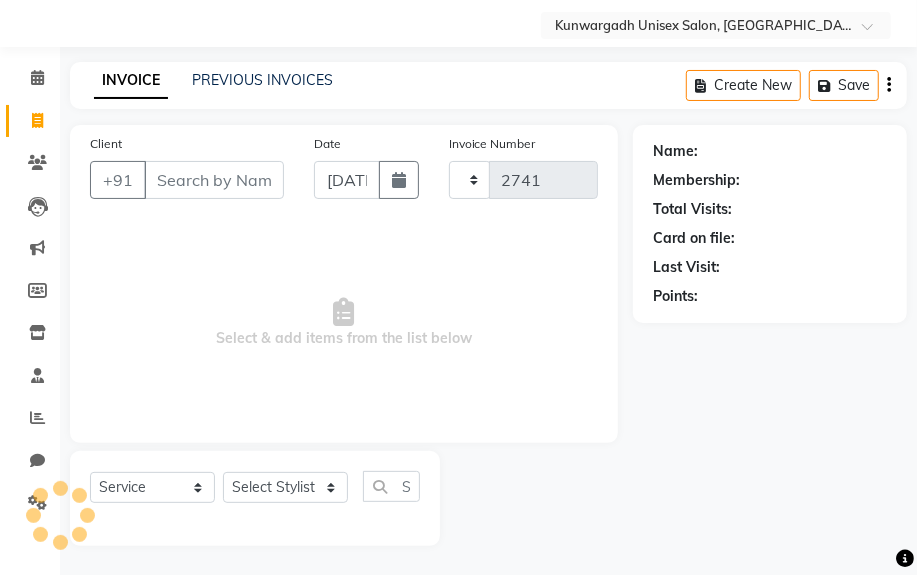 select on "7931" 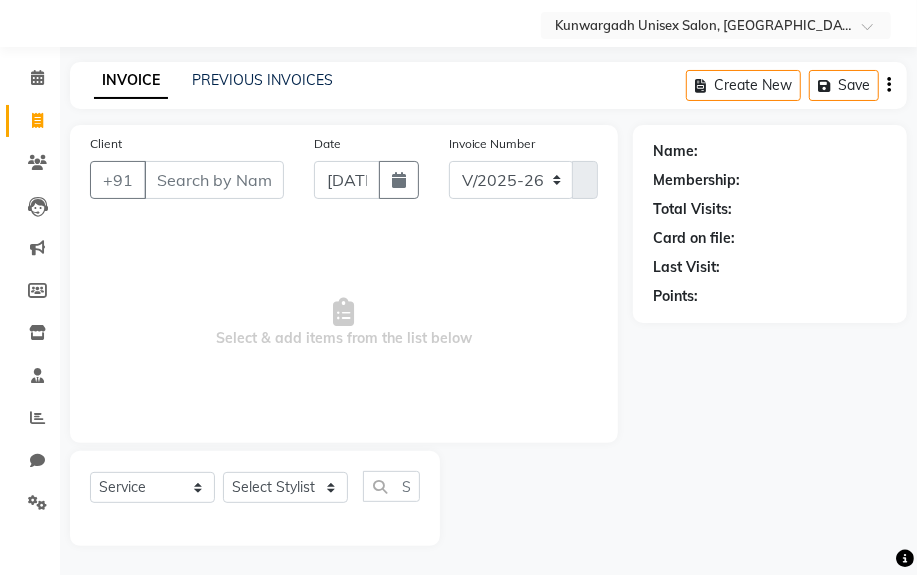 select on "product" 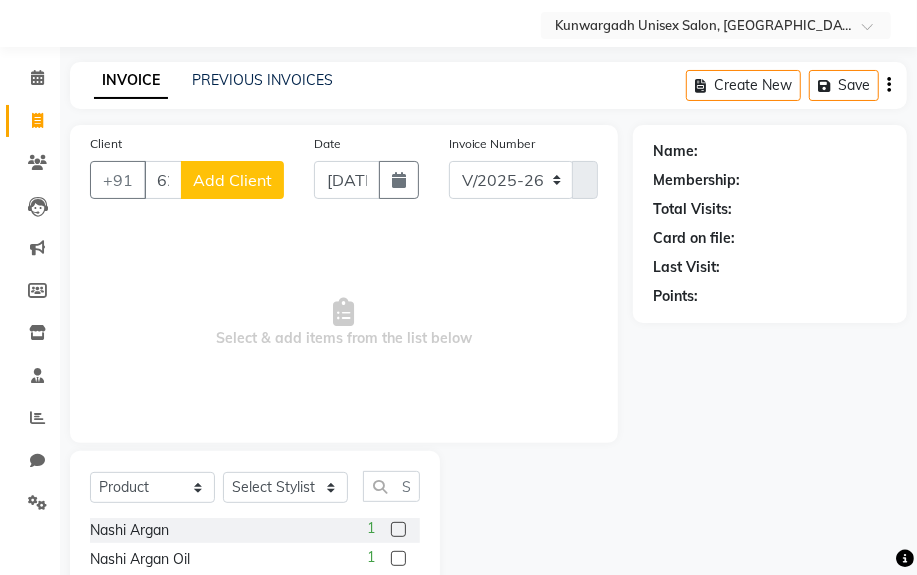 type on "6266454500" 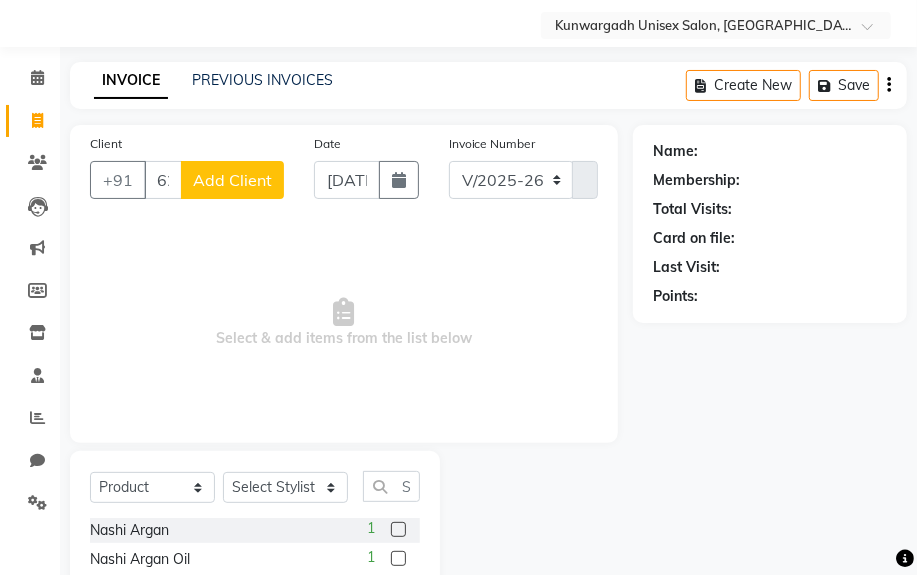 click on "Add Client" 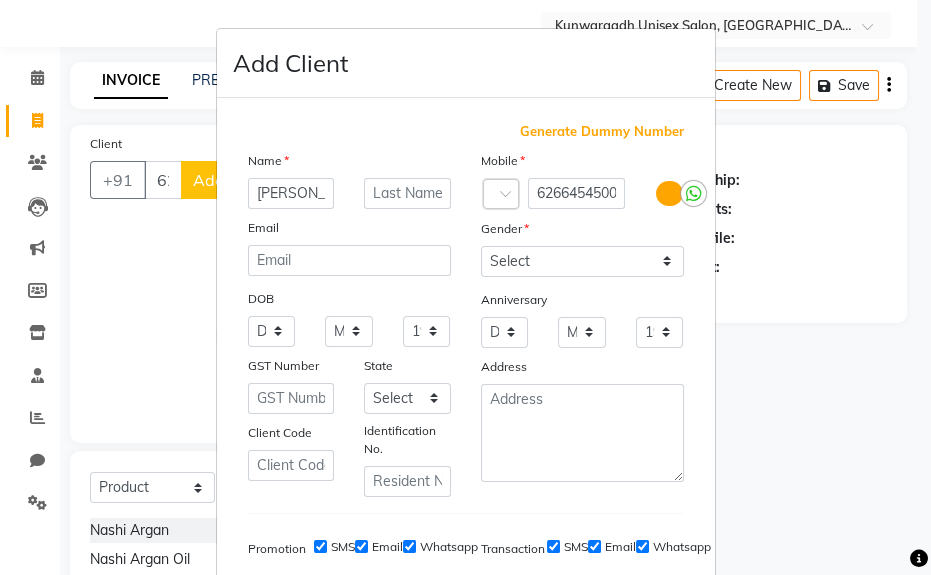 scroll, scrollTop: 0, scrollLeft: 2, axis: horizontal 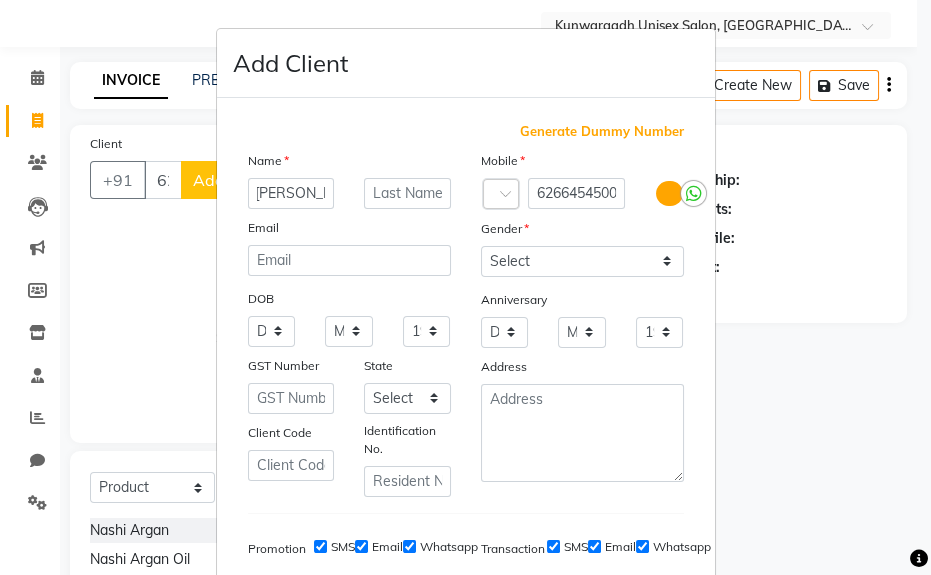 type on "[PERSON_NAME] Sir" 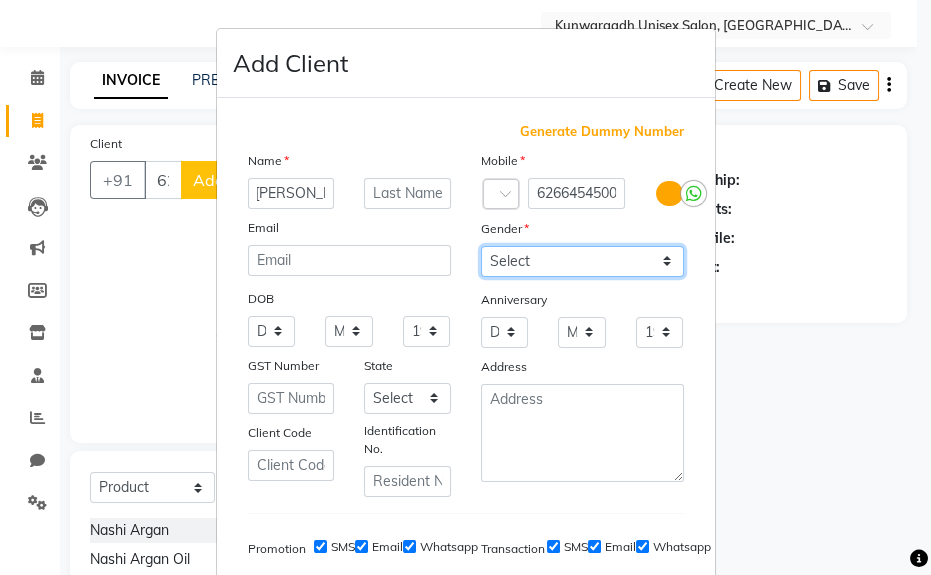 click on "Select [DEMOGRAPHIC_DATA] [DEMOGRAPHIC_DATA] Other Prefer Not To Say" at bounding box center [582, 261] 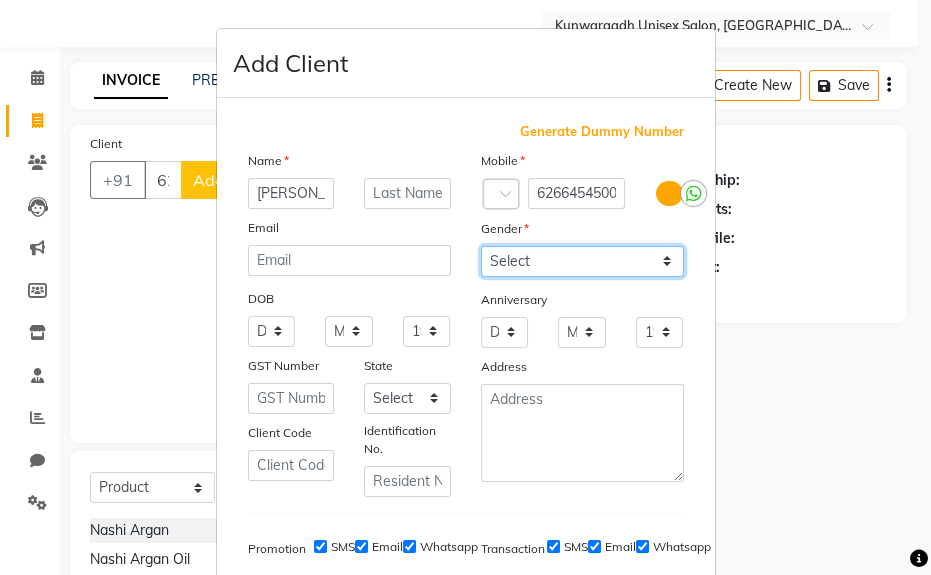 select on "[DEMOGRAPHIC_DATA]" 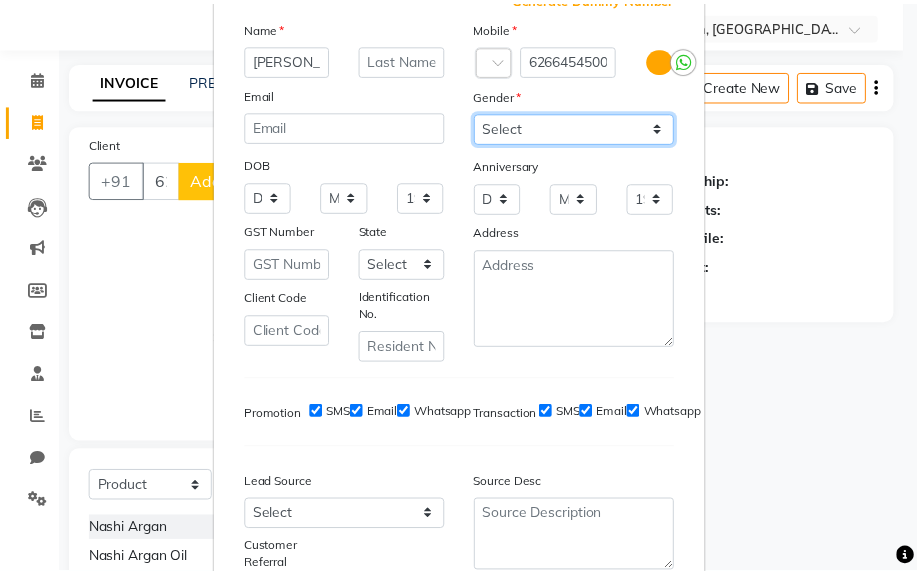 scroll, scrollTop: 308, scrollLeft: 0, axis: vertical 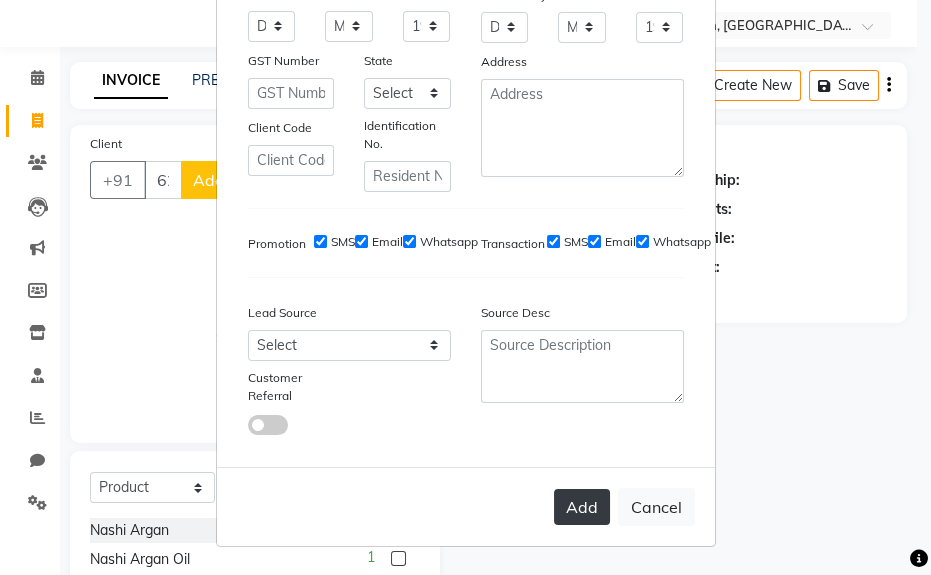 click on "Add" at bounding box center (582, 507) 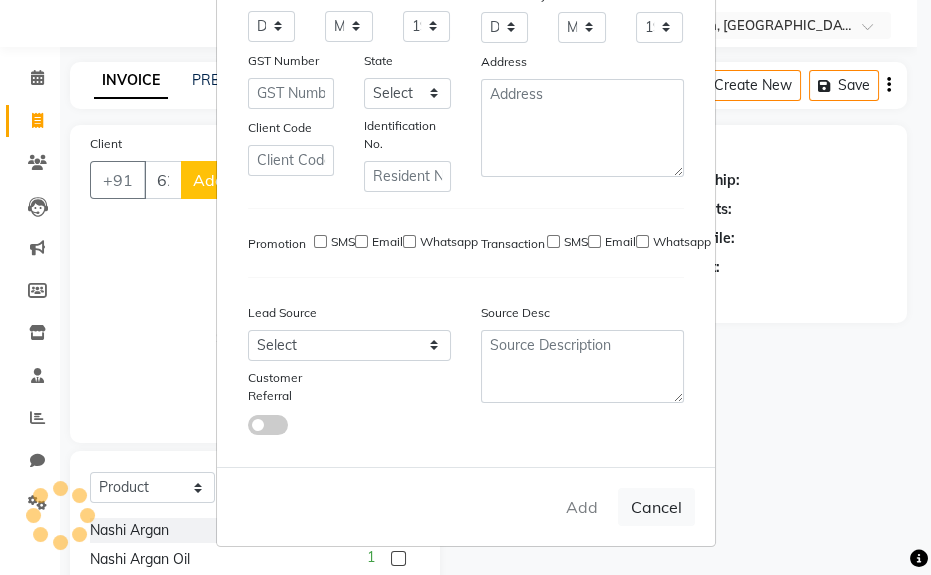 type 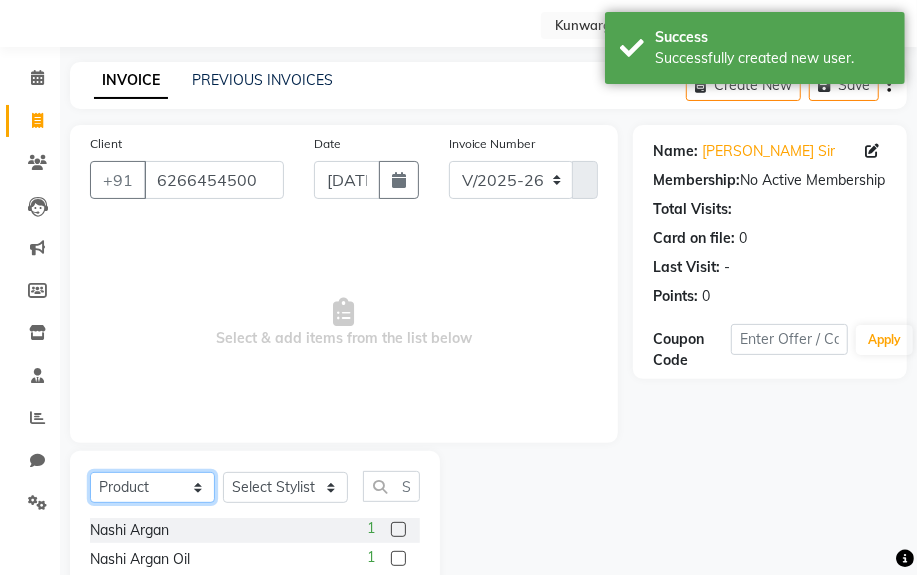 drag, startPoint x: 153, startPoint y: 486, endPoint x: 157, endPoint y: 472, distance: 14.56022 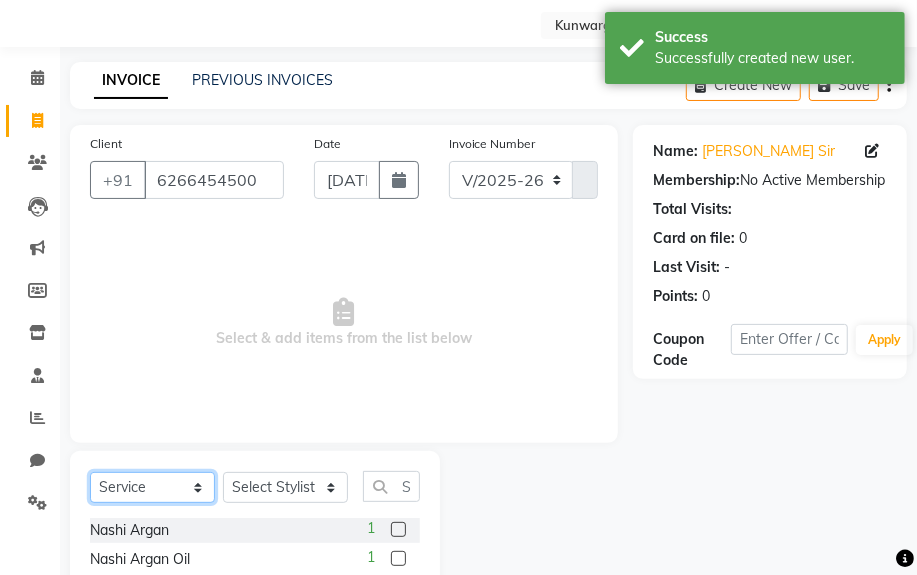 click on "Select  Service  Product  Membership  Package Voucher Prepaid Gift Card" 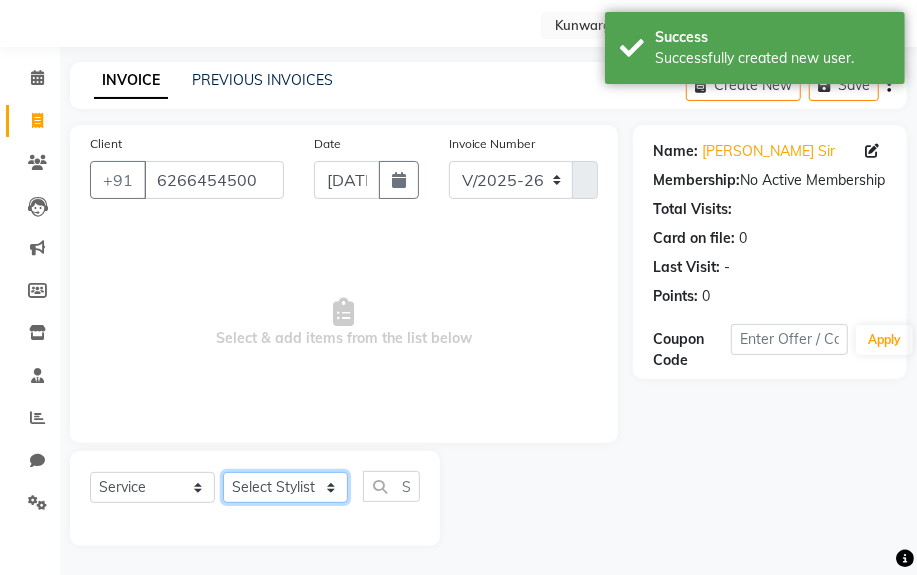 click on "Select Stylist [PERSON_NAME] Sir  Chiku [PERSON_NAME] [PERSON_NAME]  [PERSON_NAME]   [PERSON_NAME]  [PERSON_NAME]  [PERSON_NAME]" 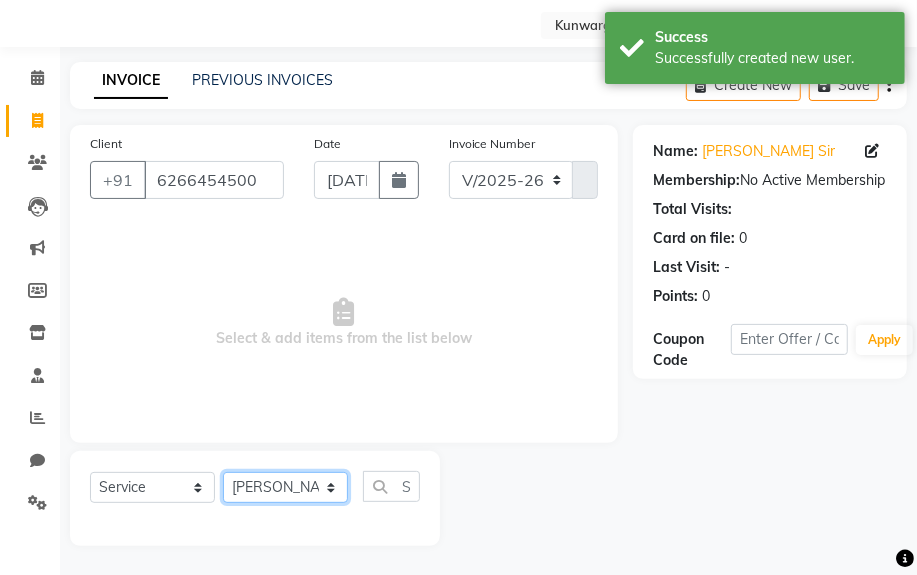 click on "Select Stylist [PERSON_NAME] Sir  Chiku [PERSON_NAME] [PERSON_NAME]  [PERSON_NAME]   [PERSON_NAME]  [PERSON_NAME]  [PERSON_NAME]" 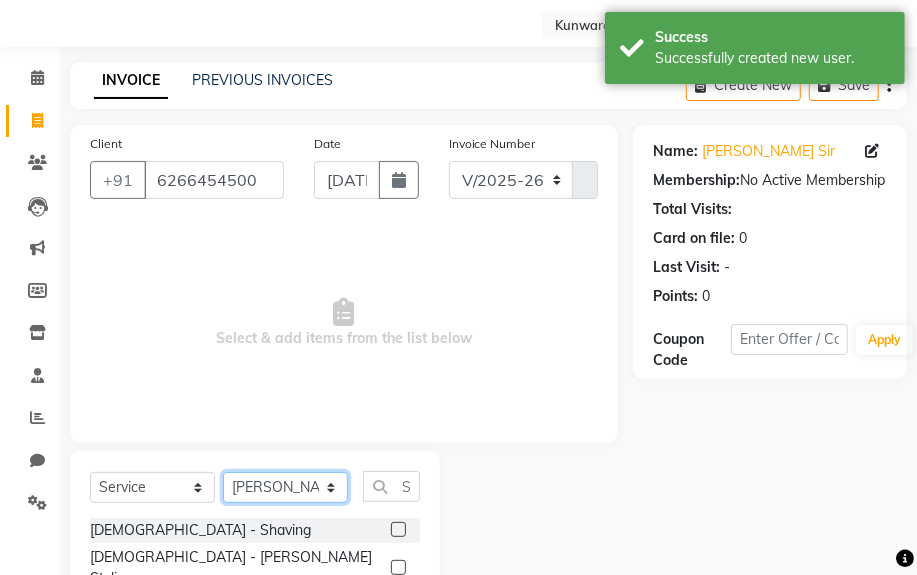 drag, startPoint x: 301, startPoint y: 486, endPoint x: 299, endPoint y: 472, distance: 14.142136 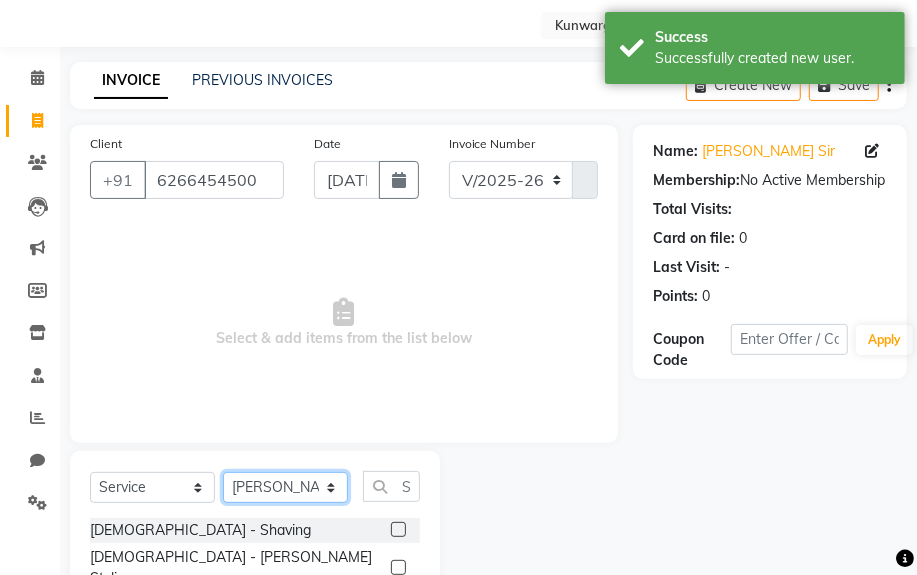 select on "84120" 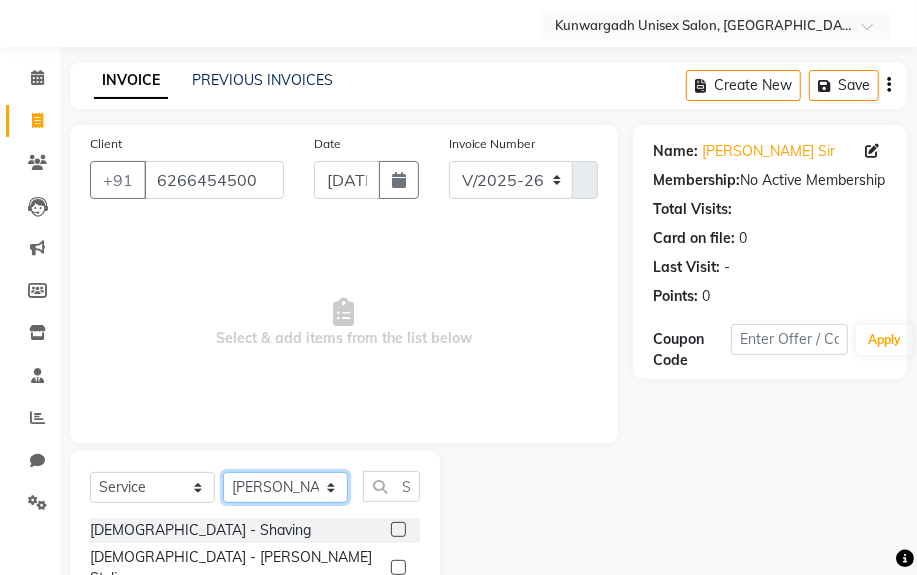 scroll, scrollTop: 252, scrollLeft: 0, axis: vertical 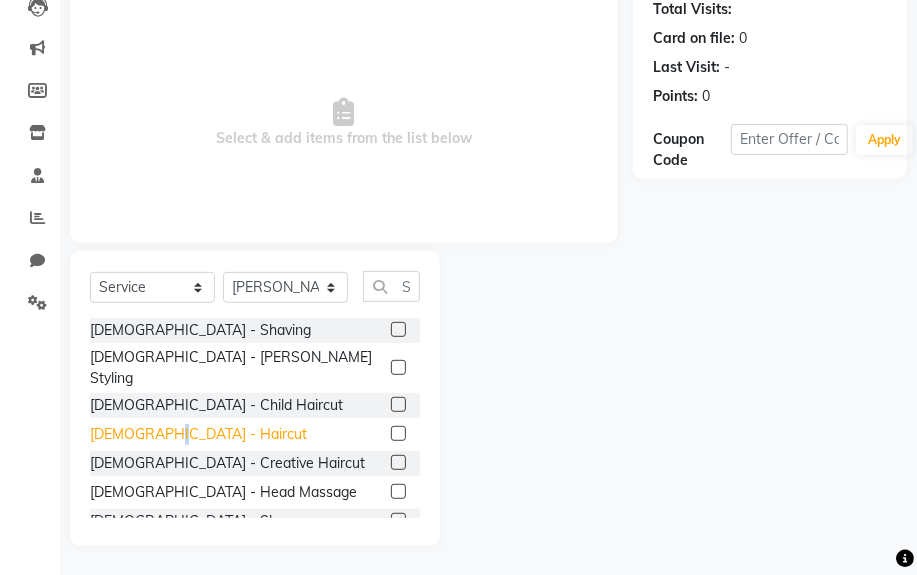 click on "[DEMOGRAPHIC_DATA] - Haircut" 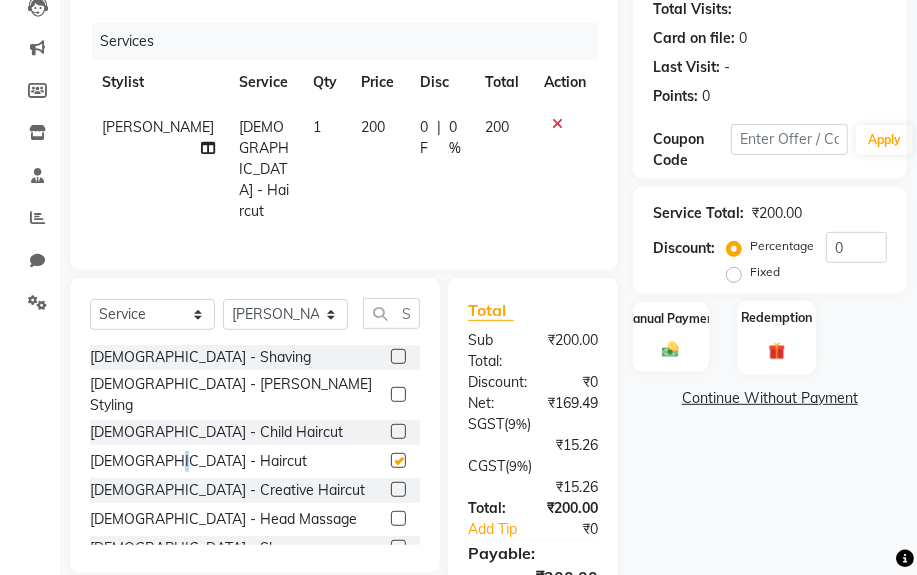 checkbox on "false" 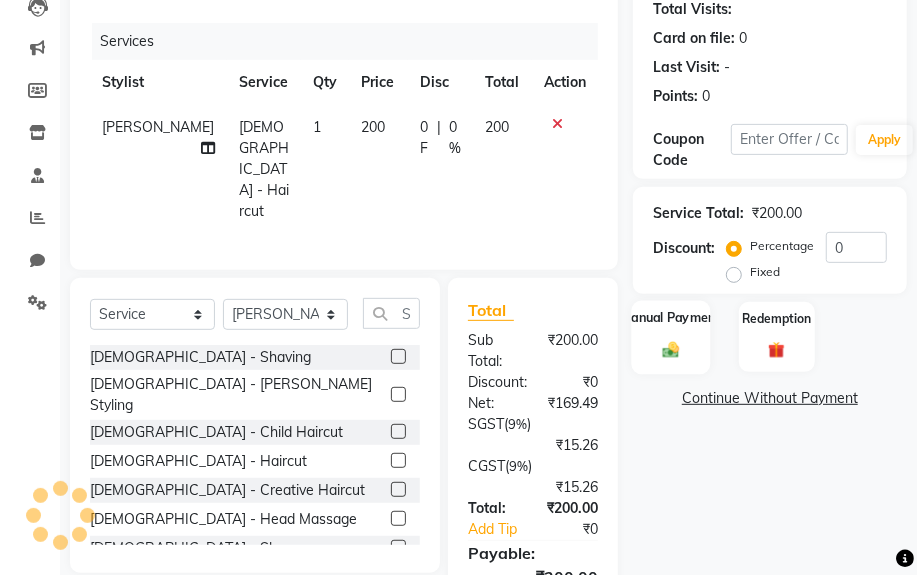 click on "Manual Payment" 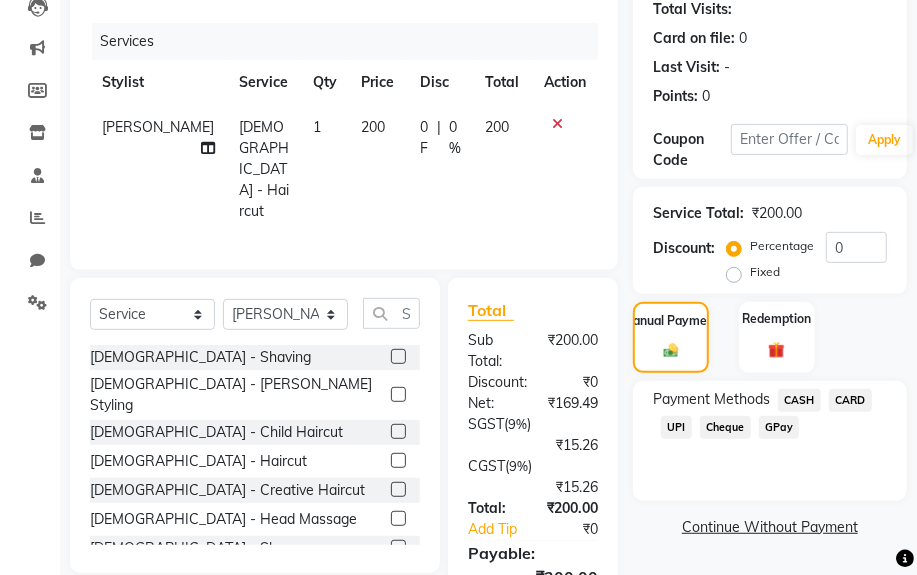 click on "CASH" 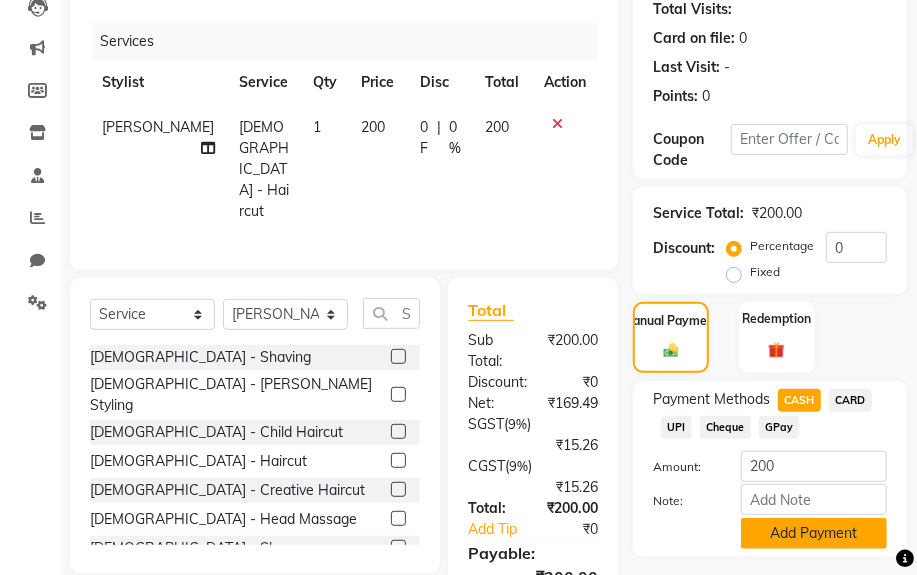 click on "Add Payment" 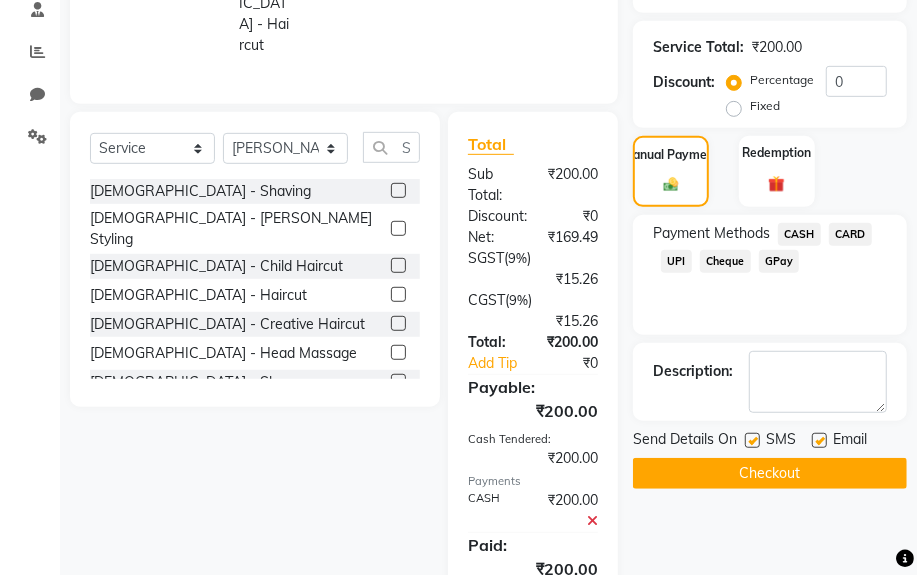 scroll, scrollTop: 492, scrollLeft: 0, axis: vertical 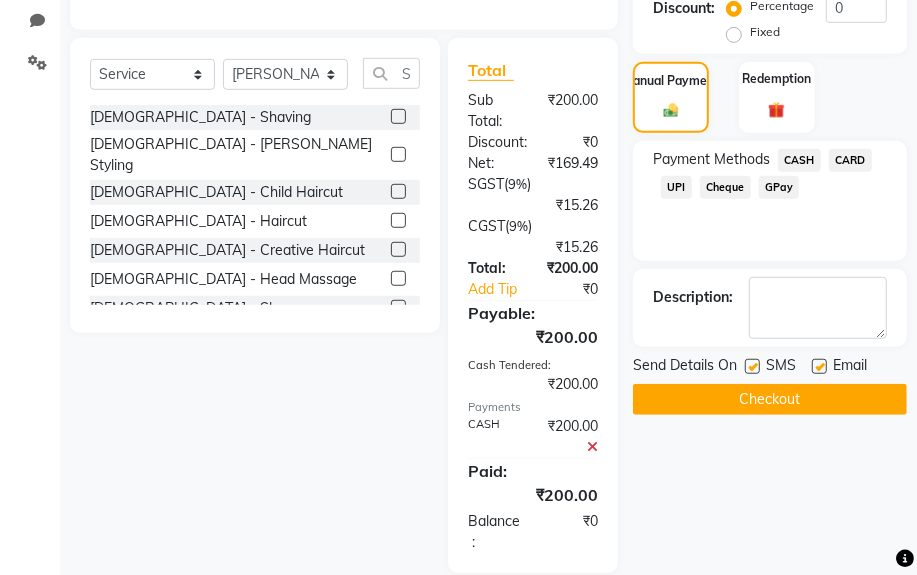 click on "Checkout" 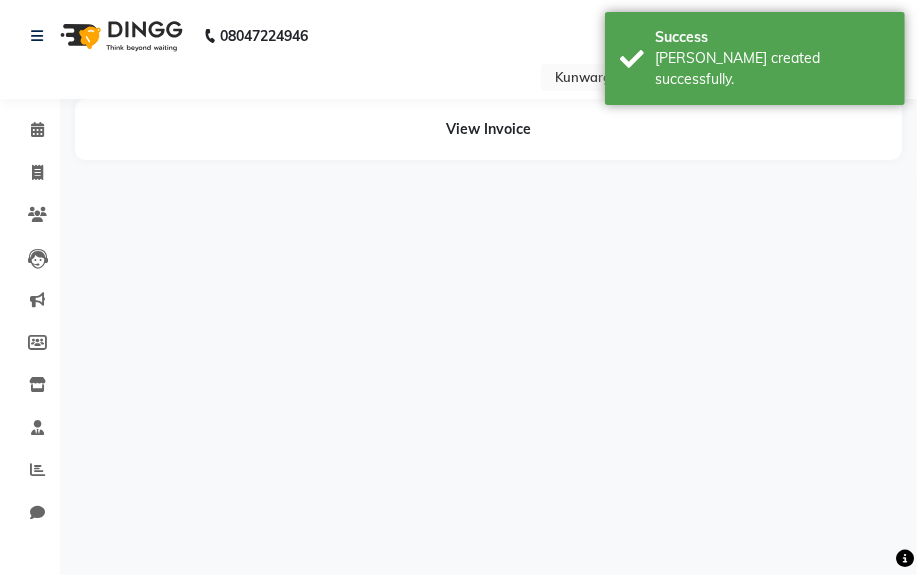 scroll, scrollTop: 0, scrollLeft: 0, axis: both 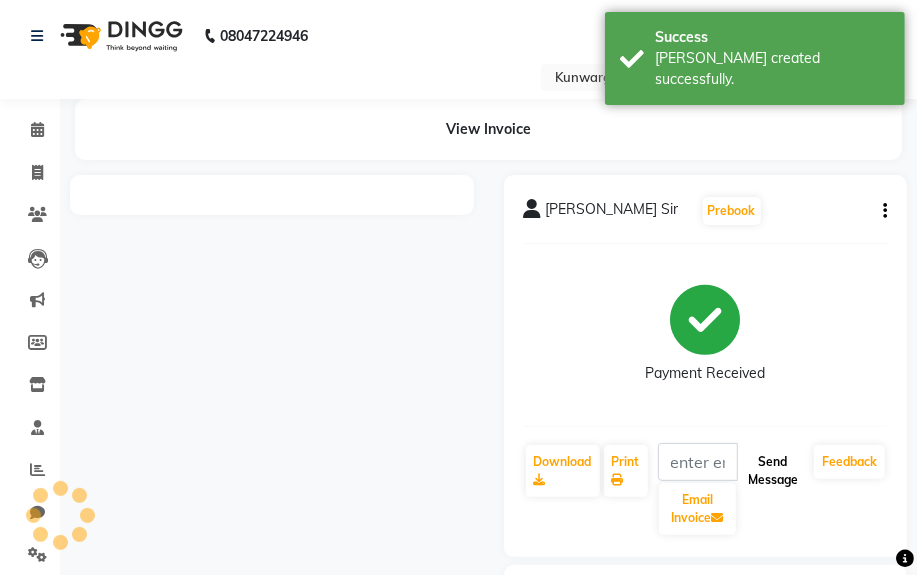 click on "Send Message" 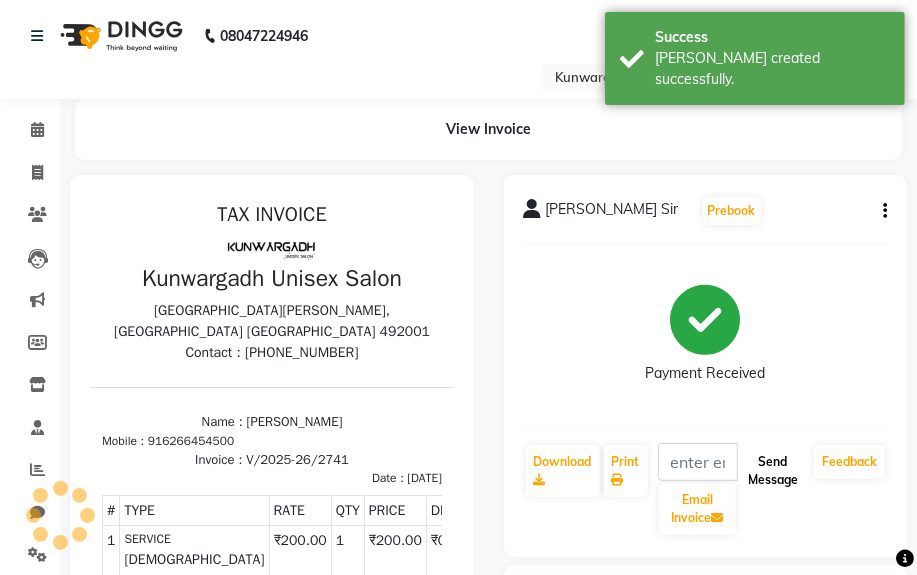 scroll, scrollTop: 0, scrollLeft: 0, axis: both 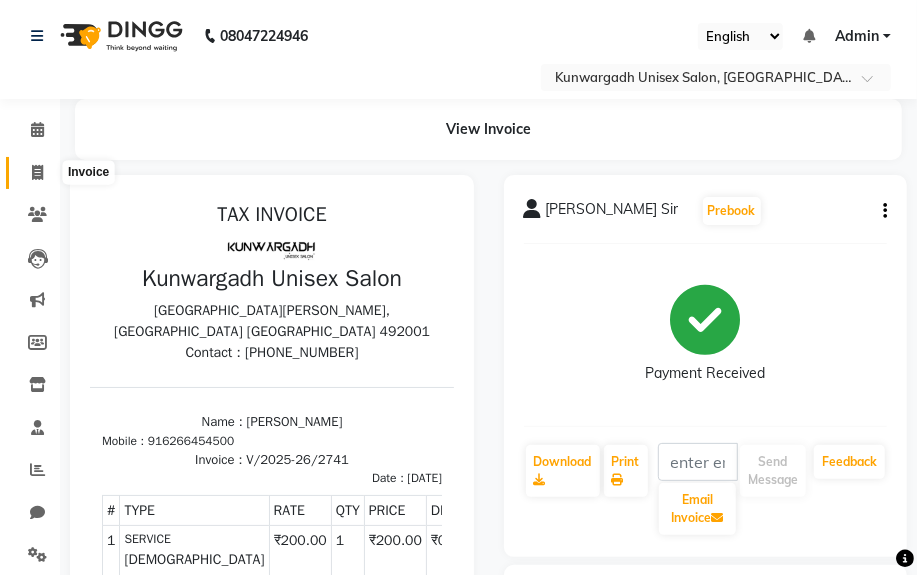 click 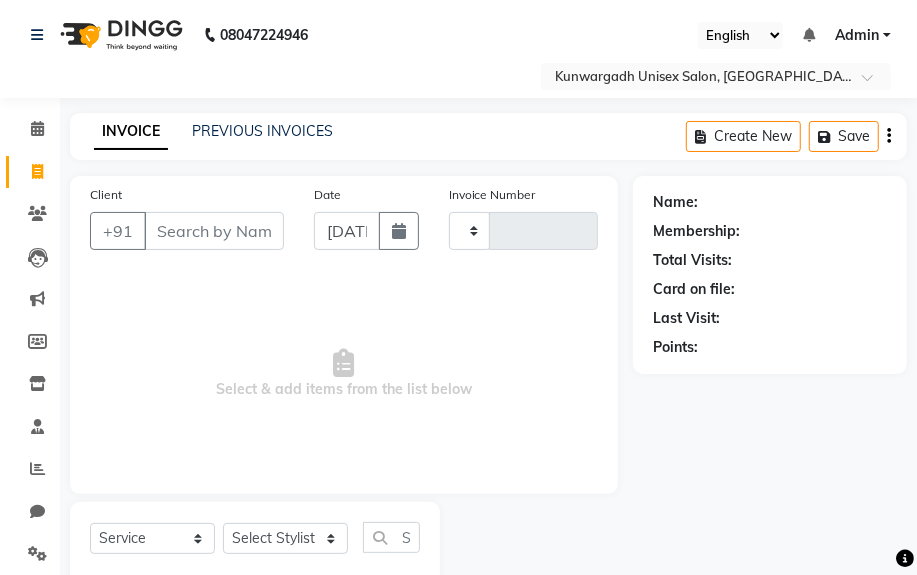 type on "2742" 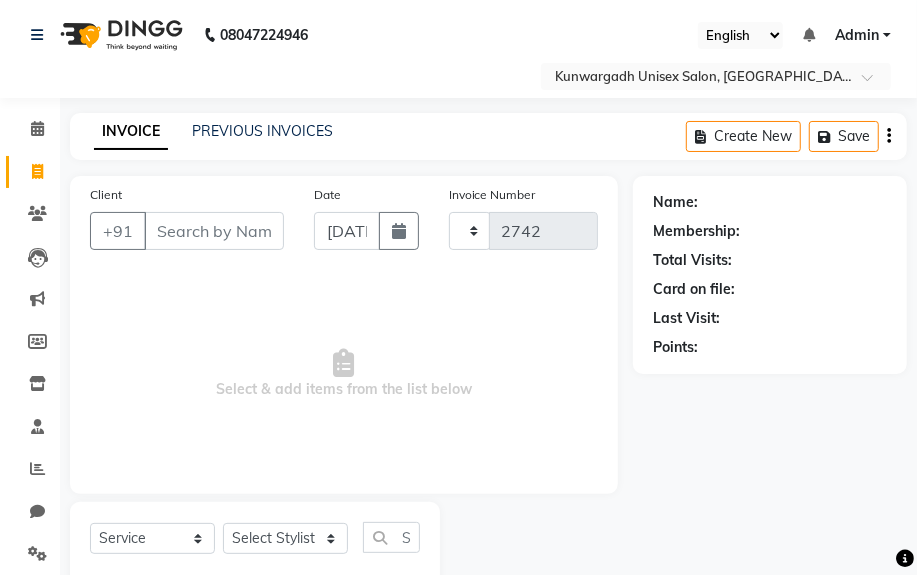 select on "7931" 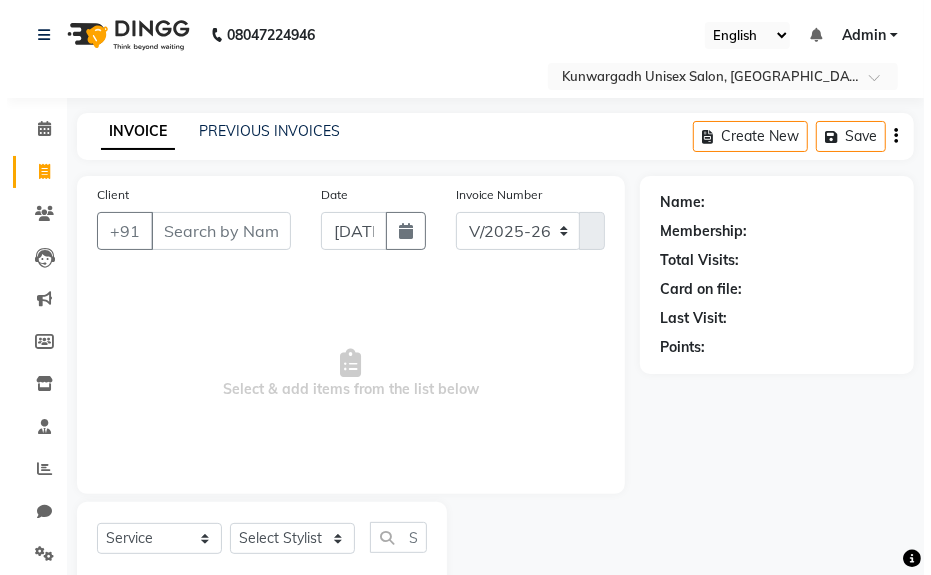 scroll, scrollTop: 52, scrollLeft: 0, axis: vertical 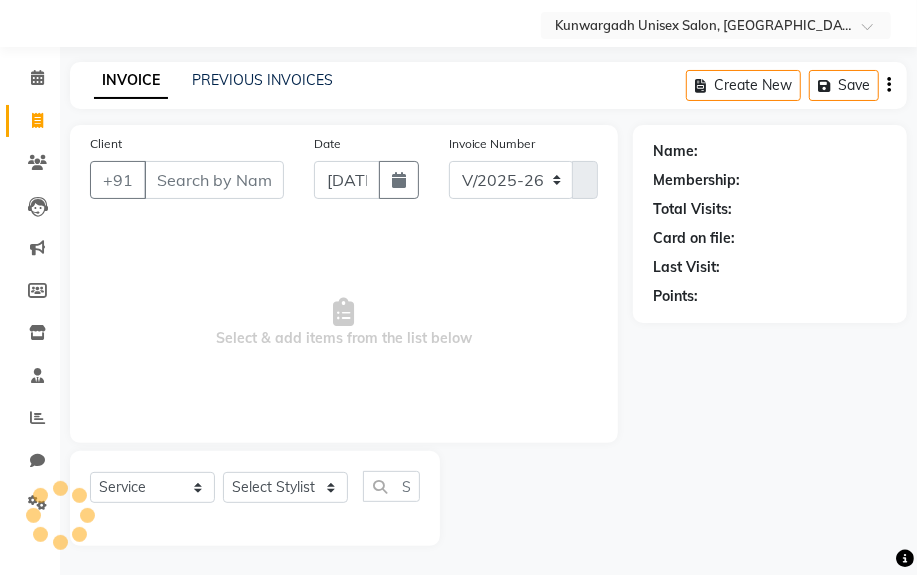 select on "product" 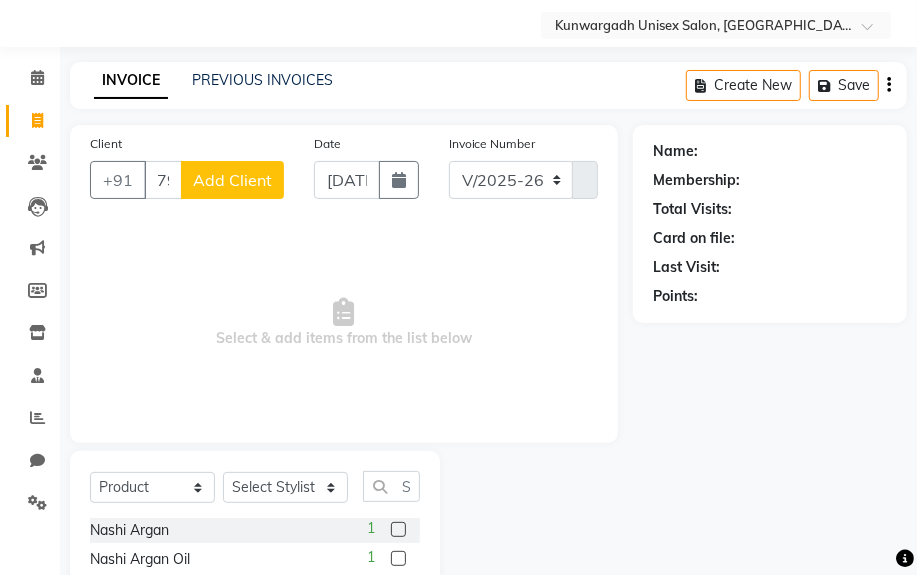 type on "7999384658" 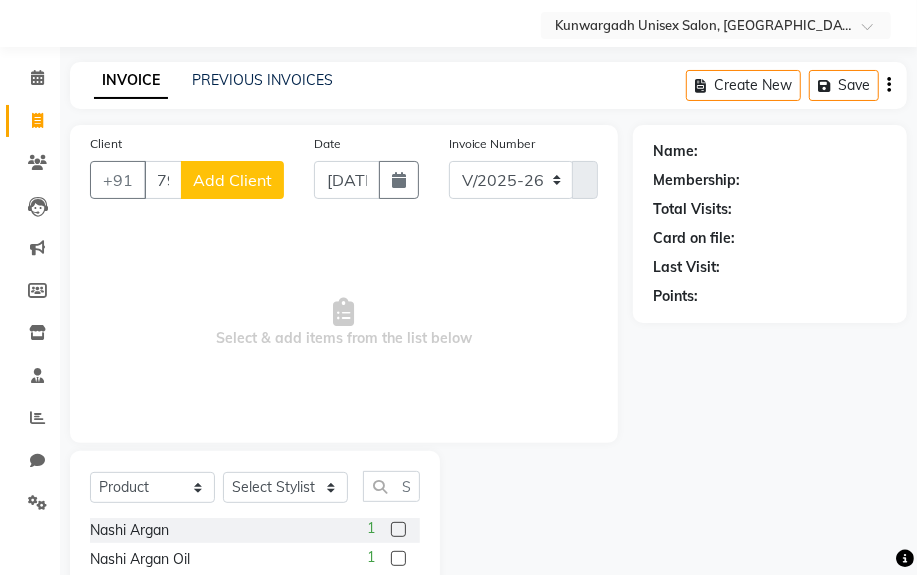 click on "Add Client" 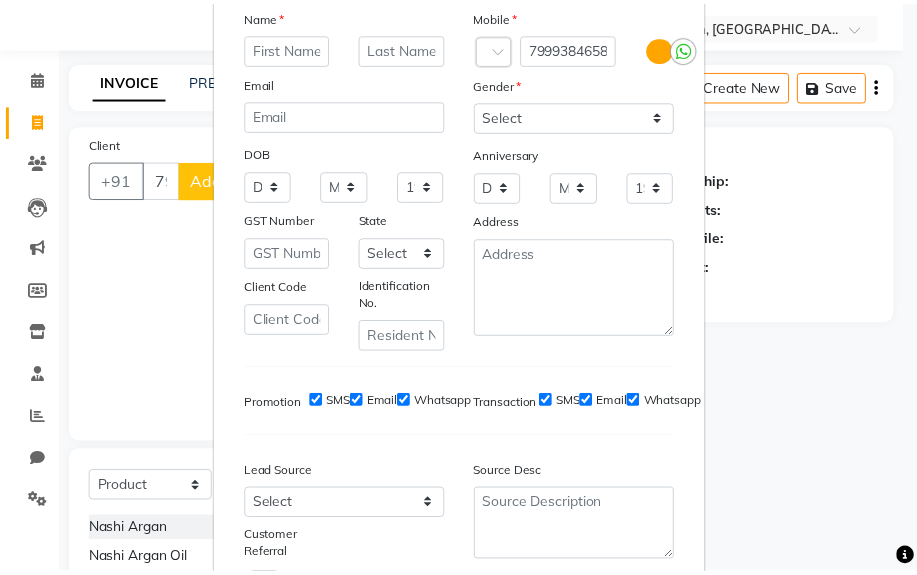 scroll, scrollTop: 272, scrollLeft: 0, axis: vertical 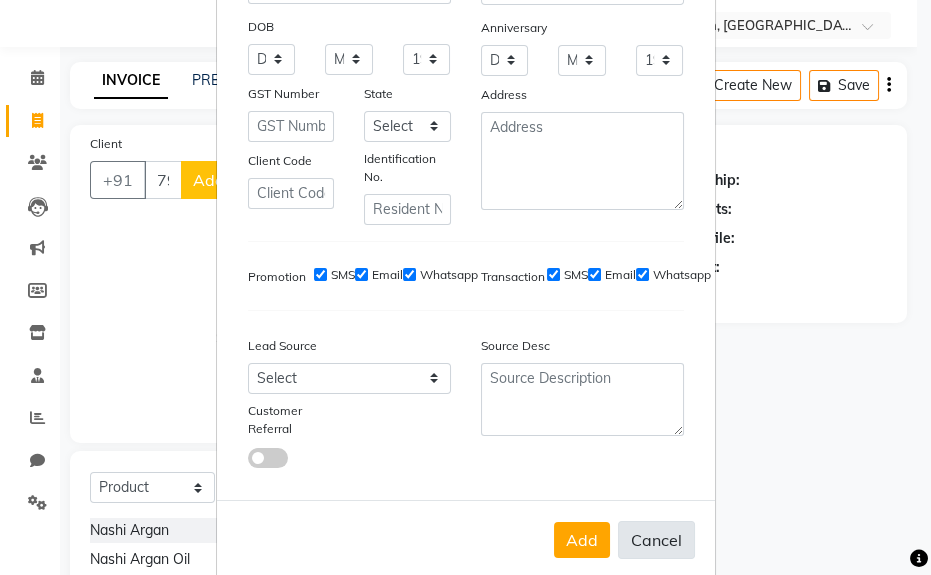 click on "Cancel" at bounding box center (656, 540) 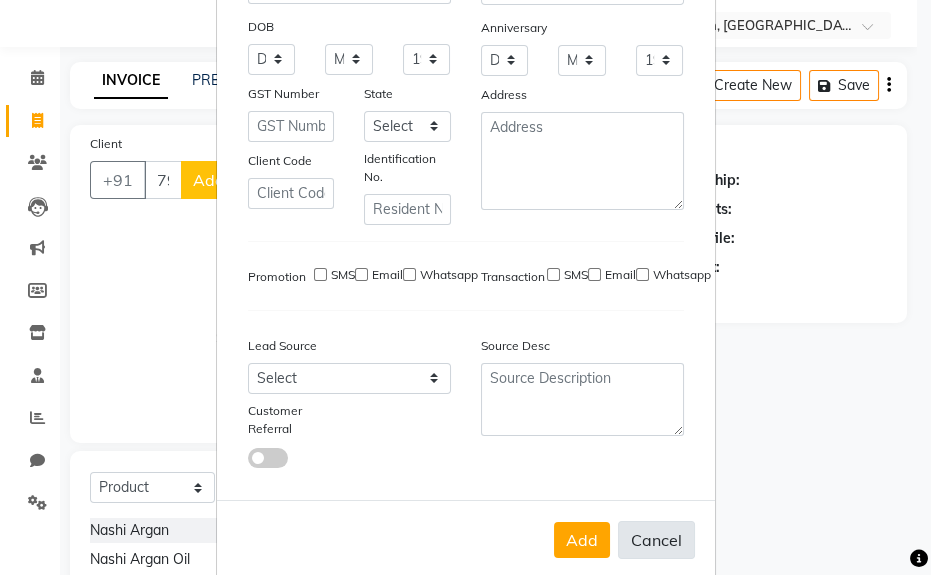select 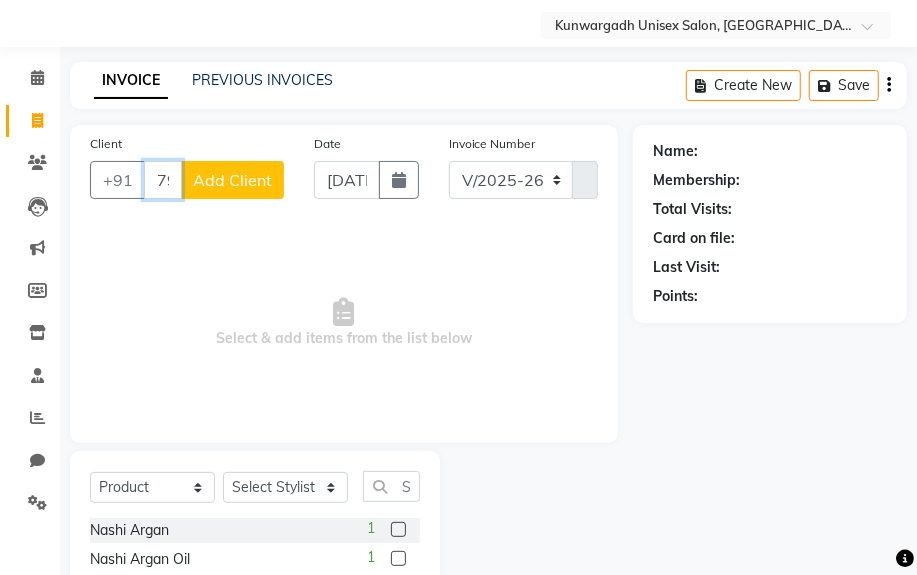 scroll, scrollTop: 0, scrollLeft: 80, axis: horizontal 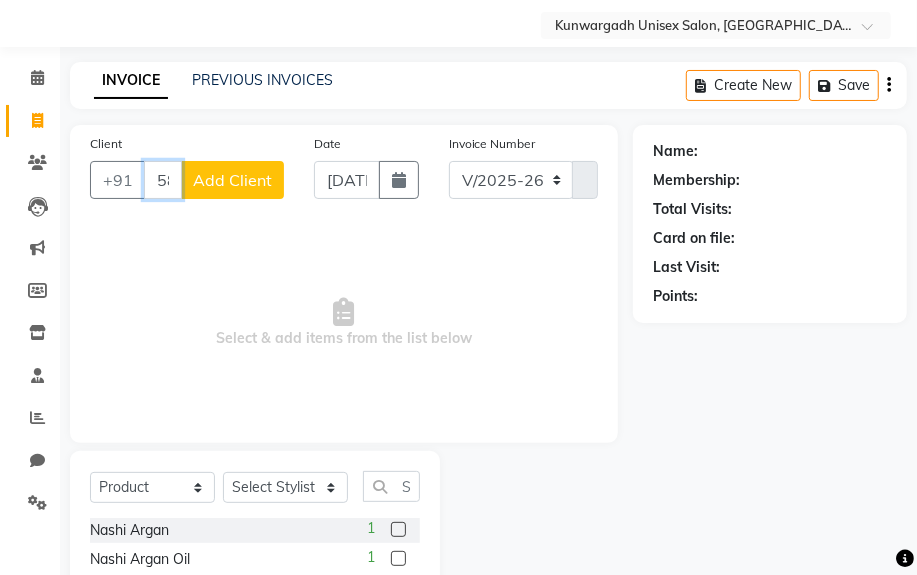 drag, startPoint x: 145, startPoint y: 177, endPoint x: 256, endPoint y: 177, distance: 111 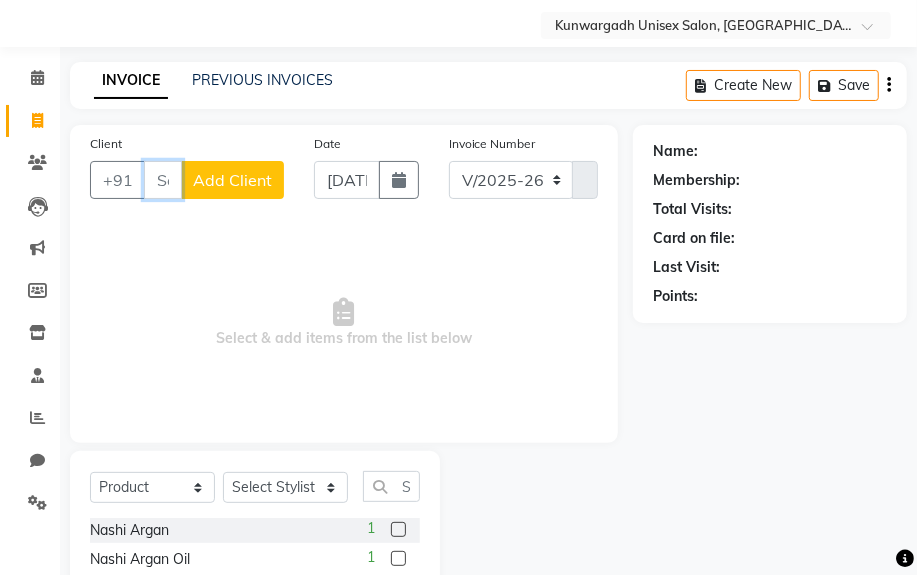 scroll, scrollTop: 0, scrollLeft: 0, axis: both 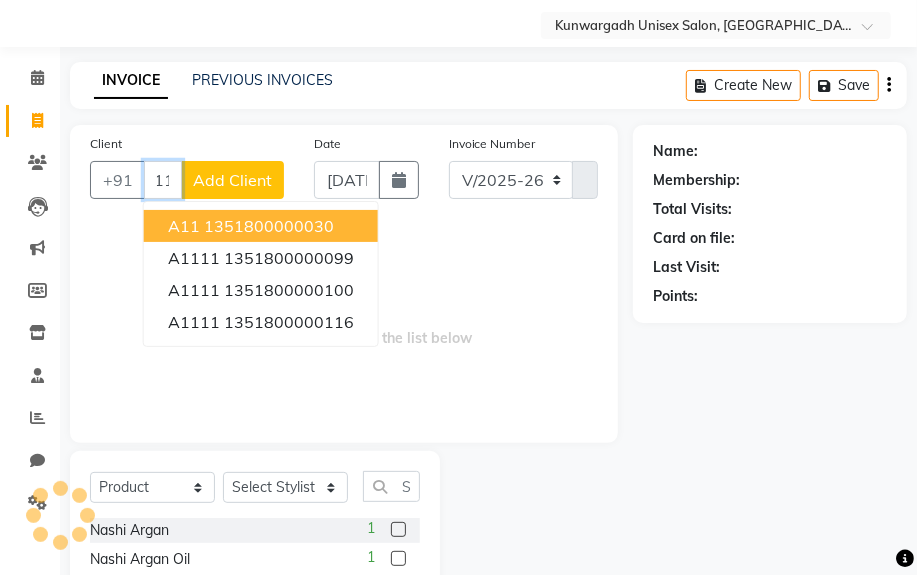 click on "1351800000030" at bounding box center (269, 226) 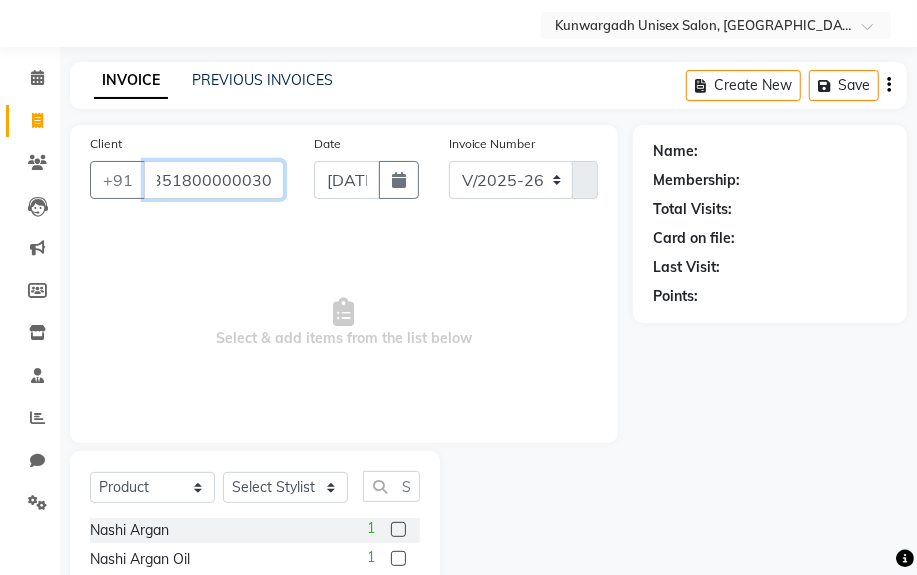 scroll, scrollTop: 0, scrollLeft: 9, axis: horizontal 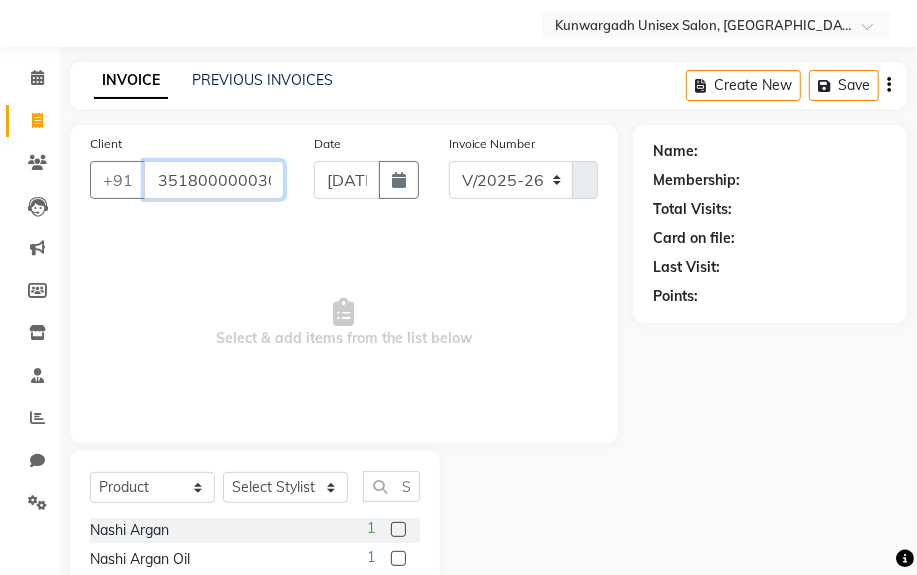 type on "1351800000030" 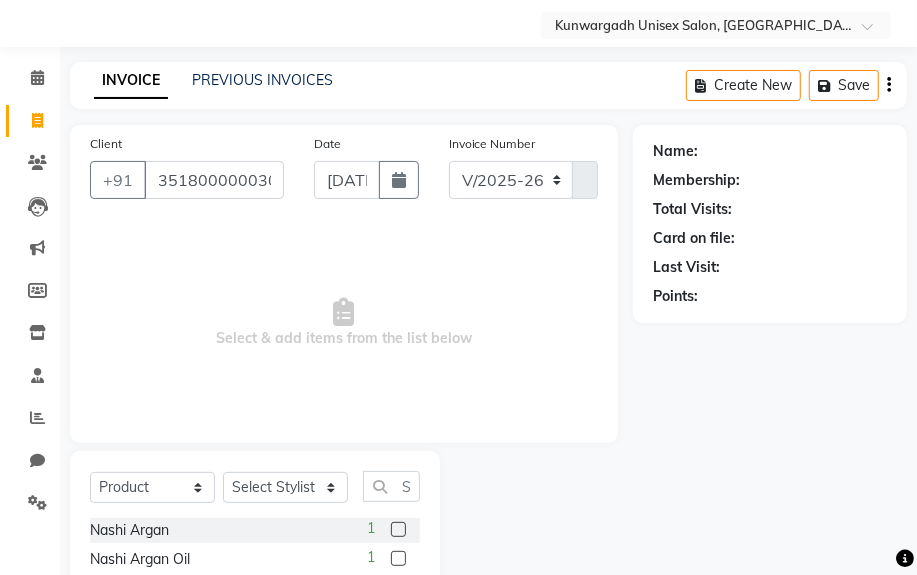 scroll, scrollTop: 0, scrollLeft: 0, axis: both 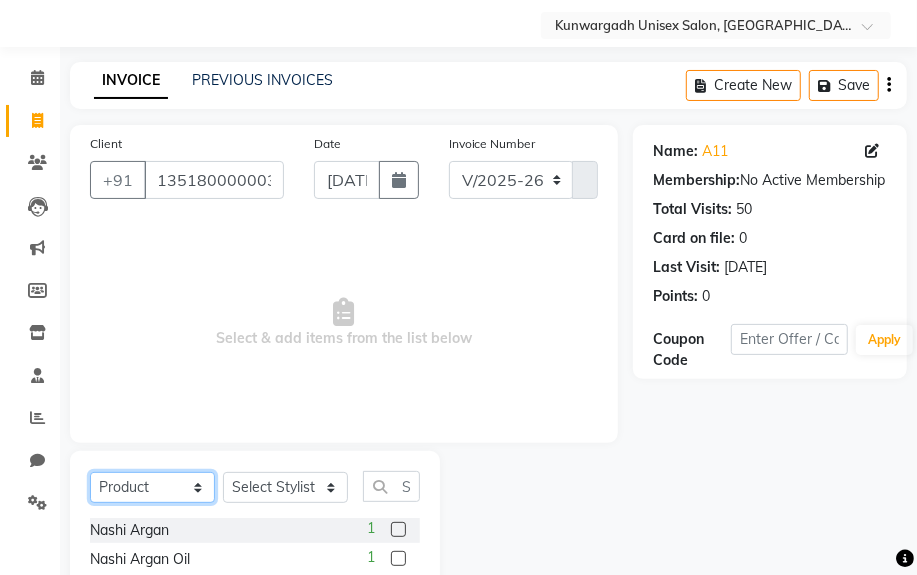 click on "Select  Service  Product  Membership  Package Voucher Prepaid Gift Card" 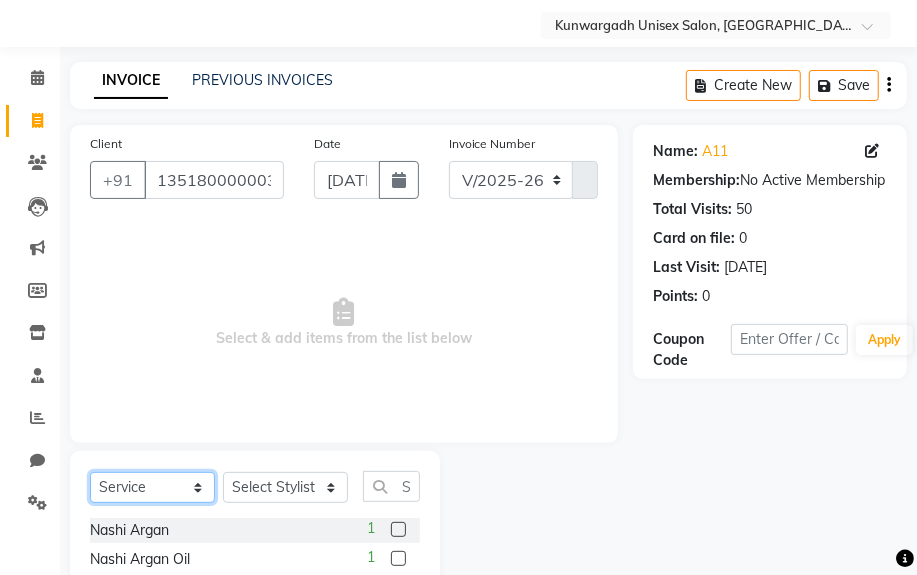 click on "Select  Service  Product  Membership  Package Voucher Prepaid Gift Card" 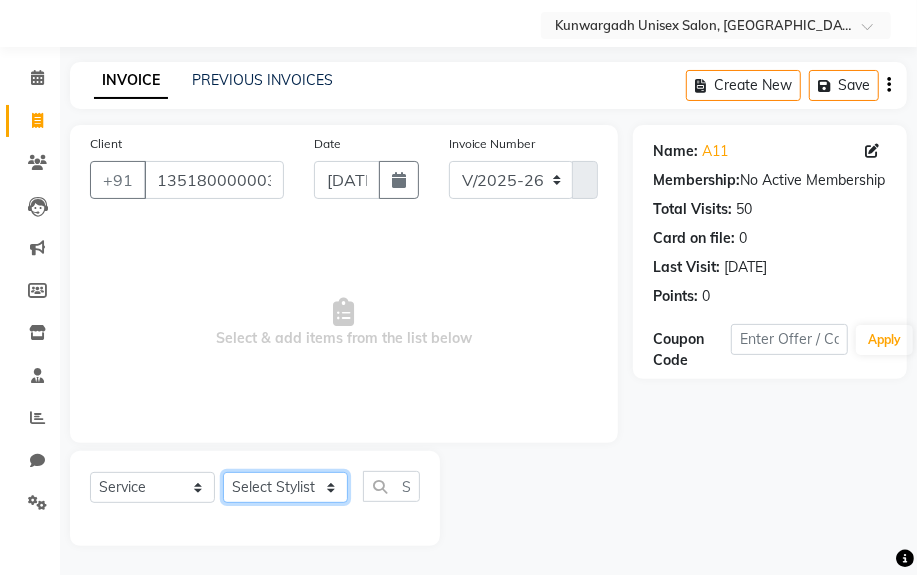 click on "Select Stylist [PERSON_NAME] Sir  Chiku [PERSON_NAME] [PERSON_NAME]  [PERSON_NAME]   [PERSON_NAME]  [PERSON_NAME]  [PERSON_NAME]" 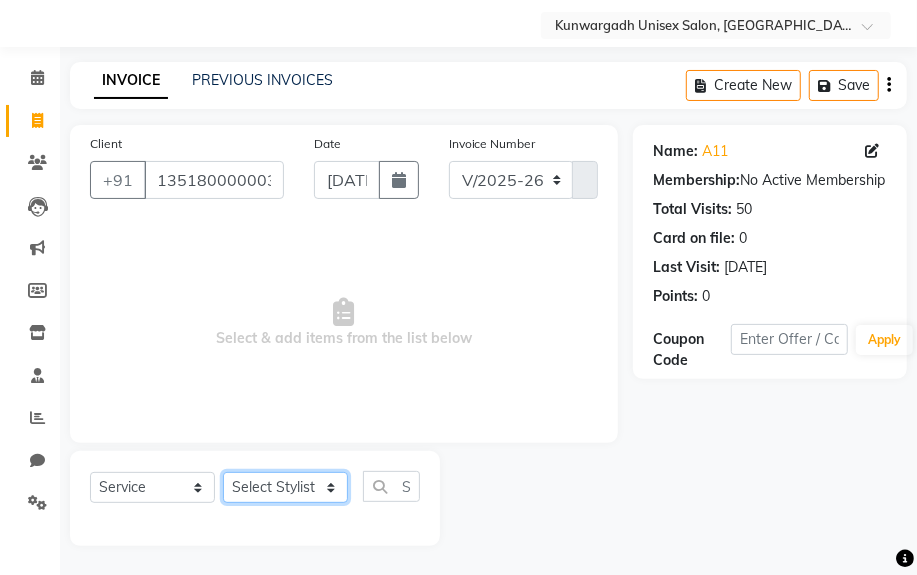 select on "82467" 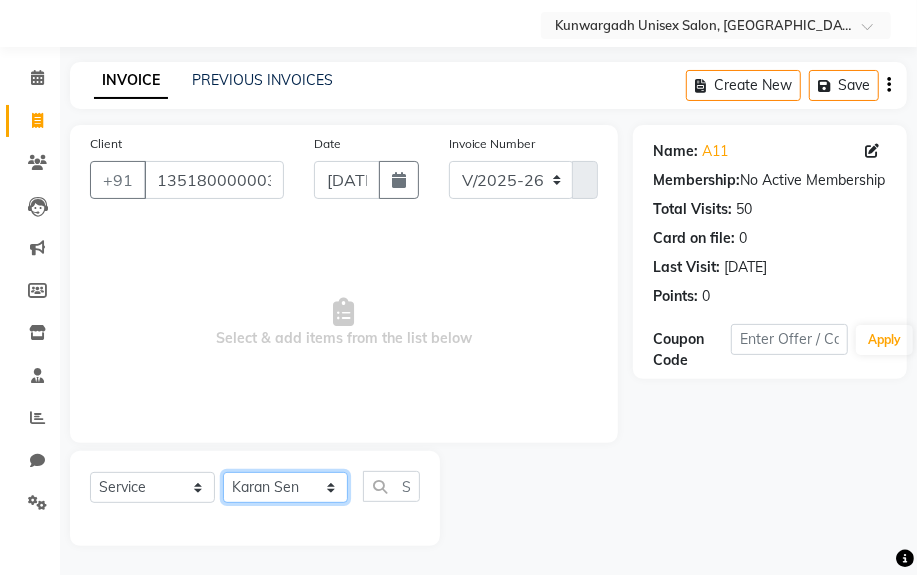 click on "Select Stylist [PERSON_NAME] Sir  Chiku [PERSON_NAME] [PERSON_NAME]  [PERSON_NAME]   [PERSON_NAME]  [PERSON_NAME]  [PERSON_NAME]" 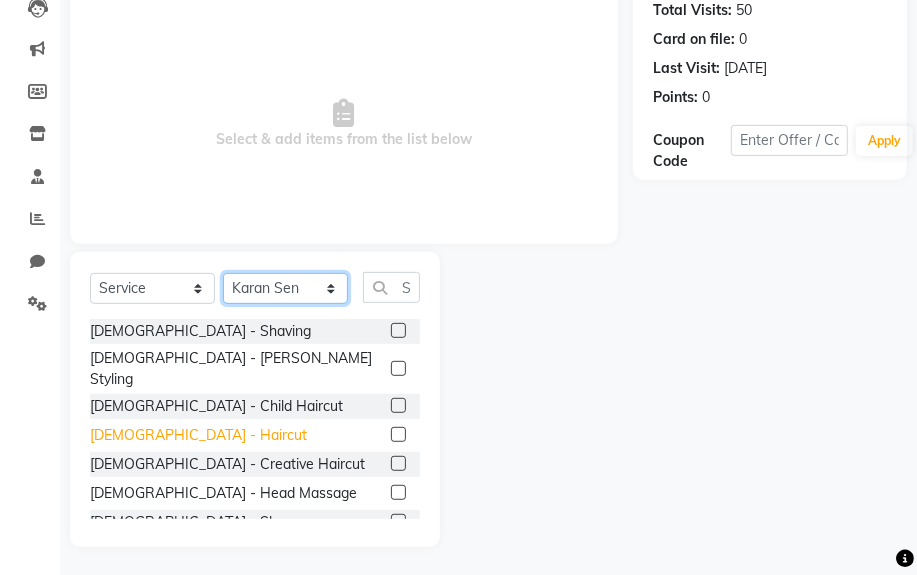 scroll, scrollTop: 252, scrollLeft: 0, axis: vertical 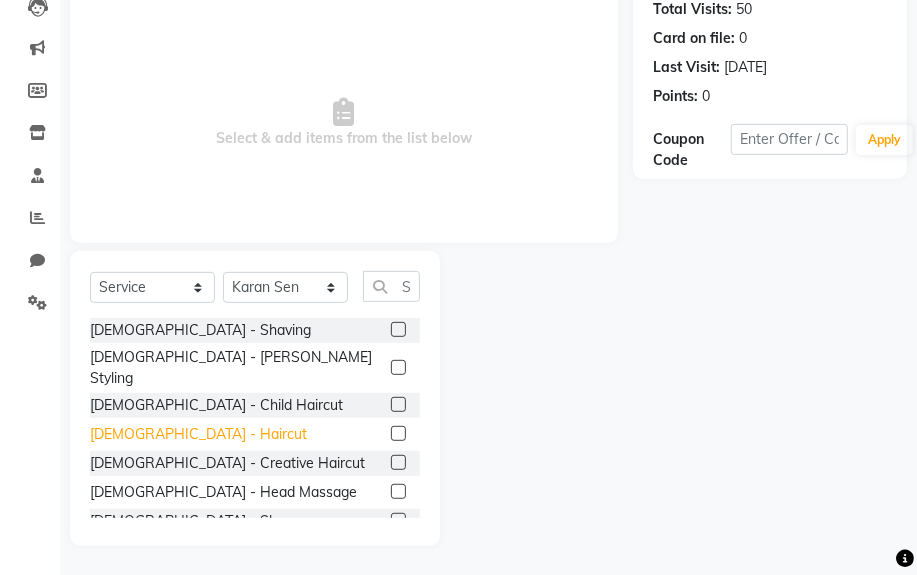 click on "[DEMOGRAPHIC_DATA] - Haircut" 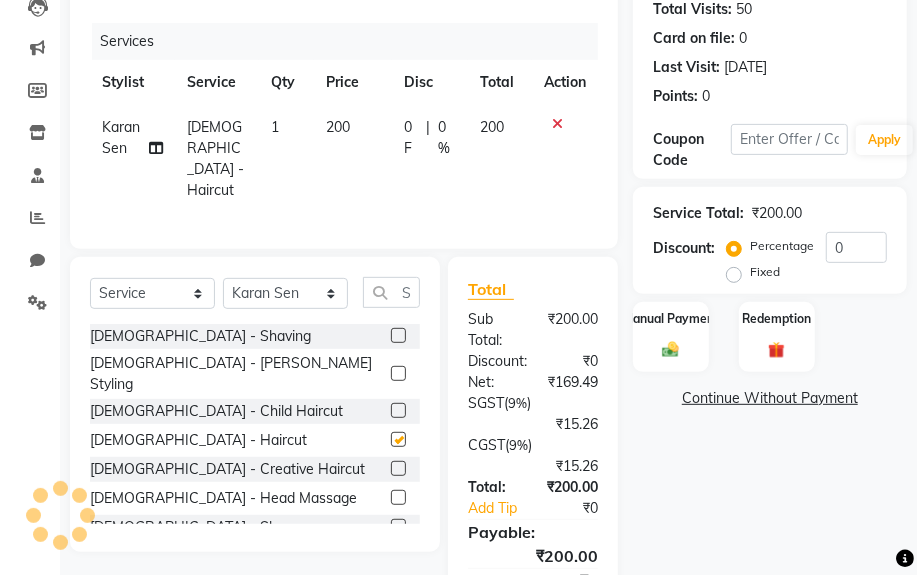 checkbox on "false" 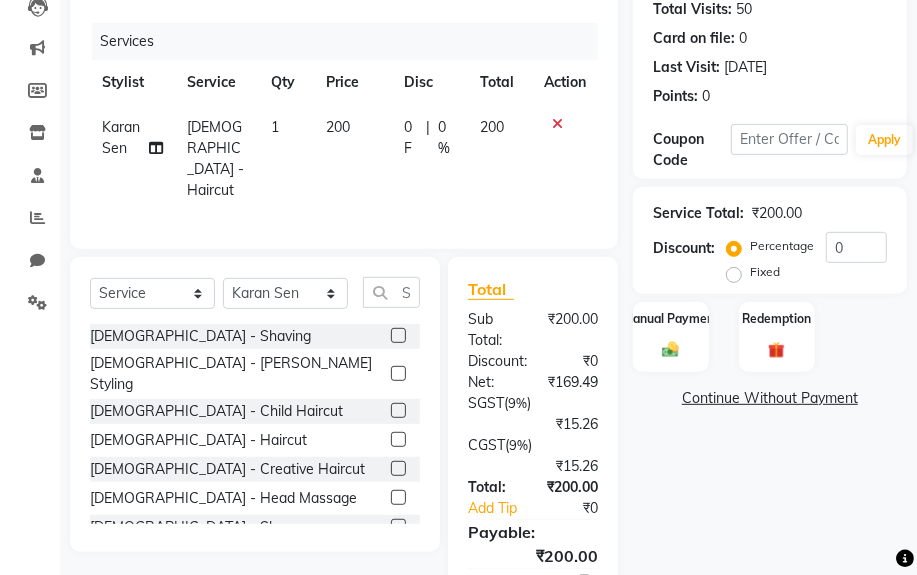 click on "[DEMOGRAPHIC_DATA] - [PERSON_NAME] Styling" 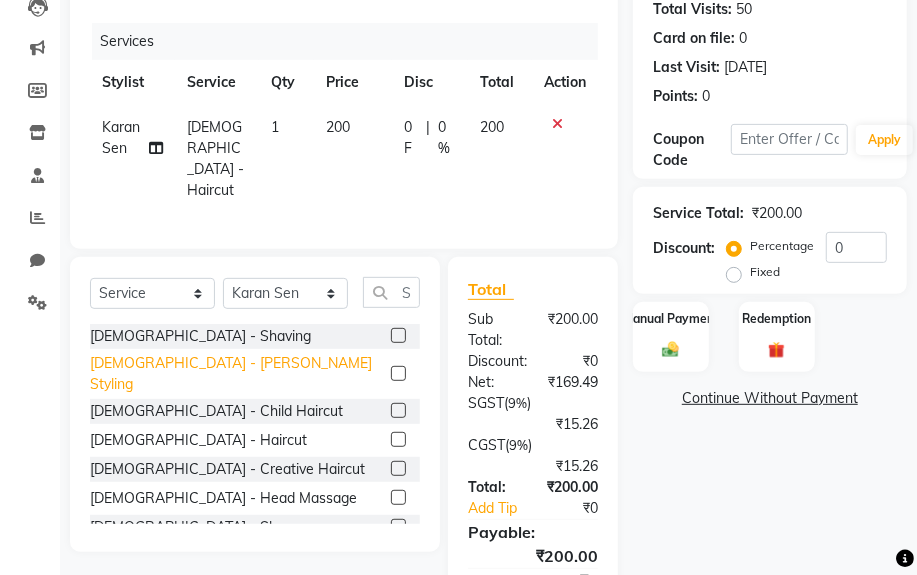 click on "[DEMOGRAPHIC_DATA] - [PERSON_NAME] Styling" 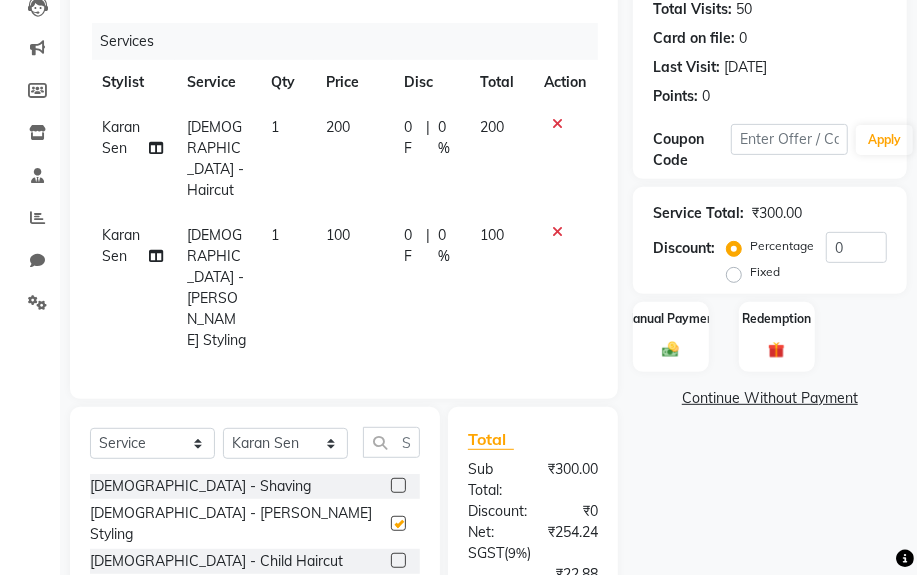 checkbox on "false" 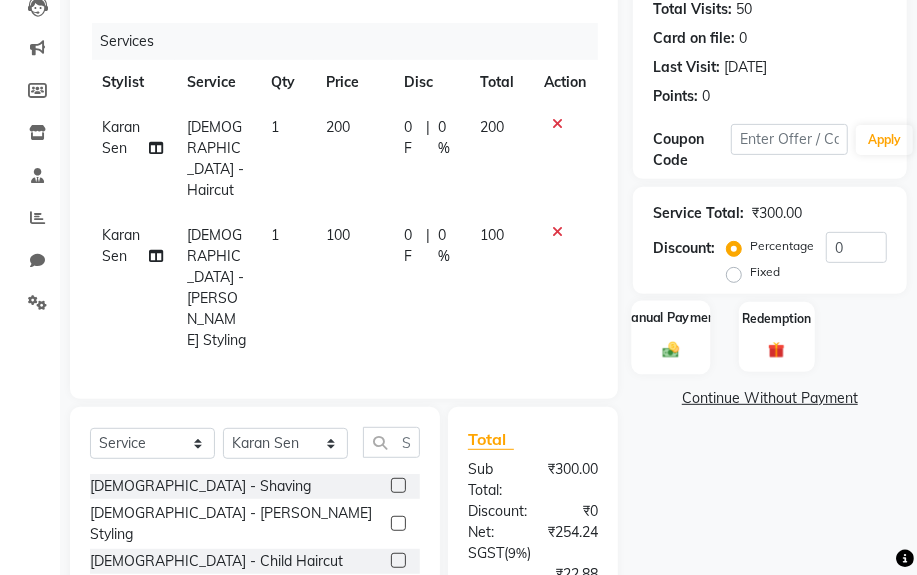 click 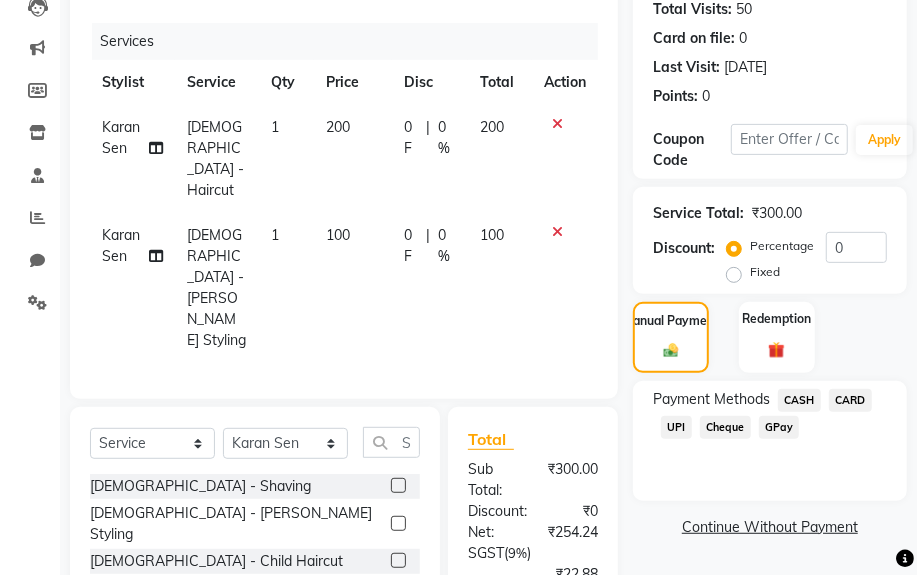 click on "UPI" 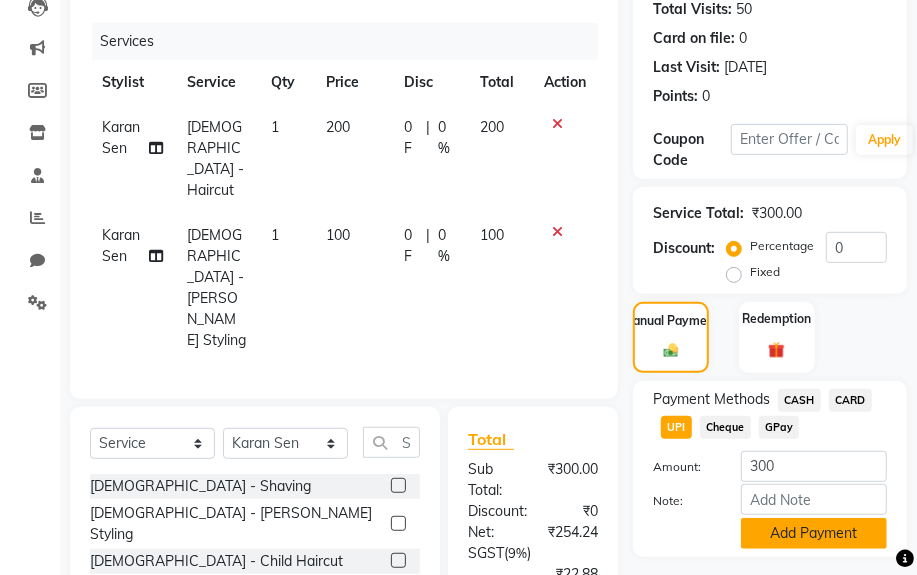 click on "Add Payment" 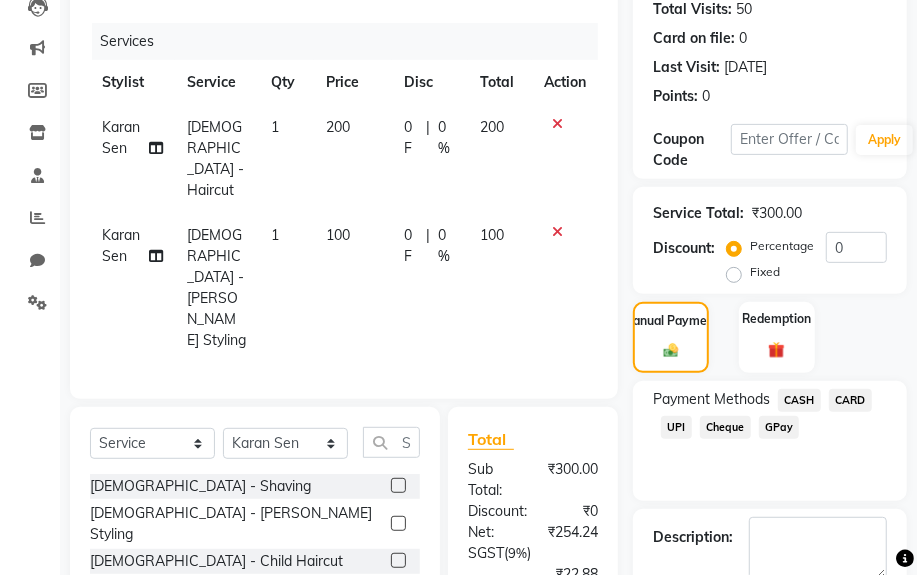 scroll, scrollTop: 511, scrollLeft: 0, axis: vertical 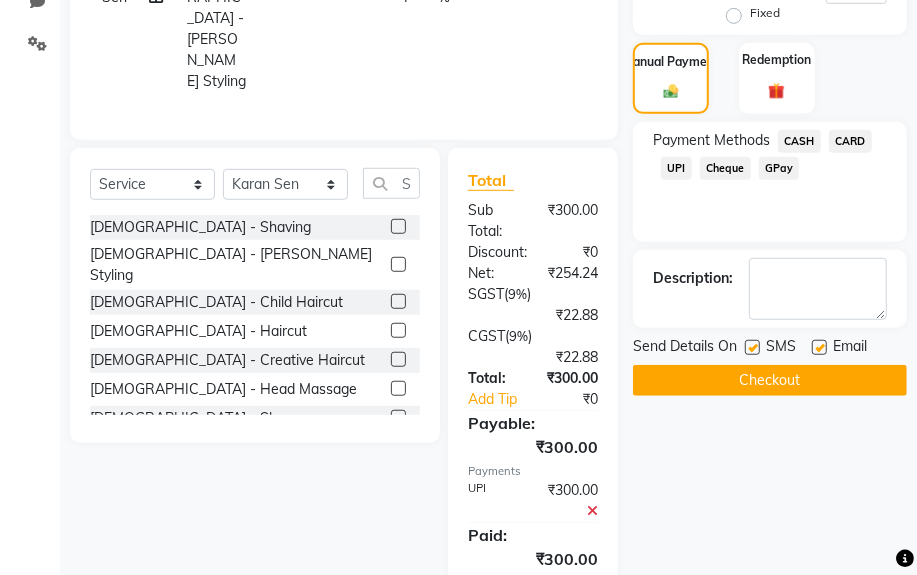 click on "Checkout" 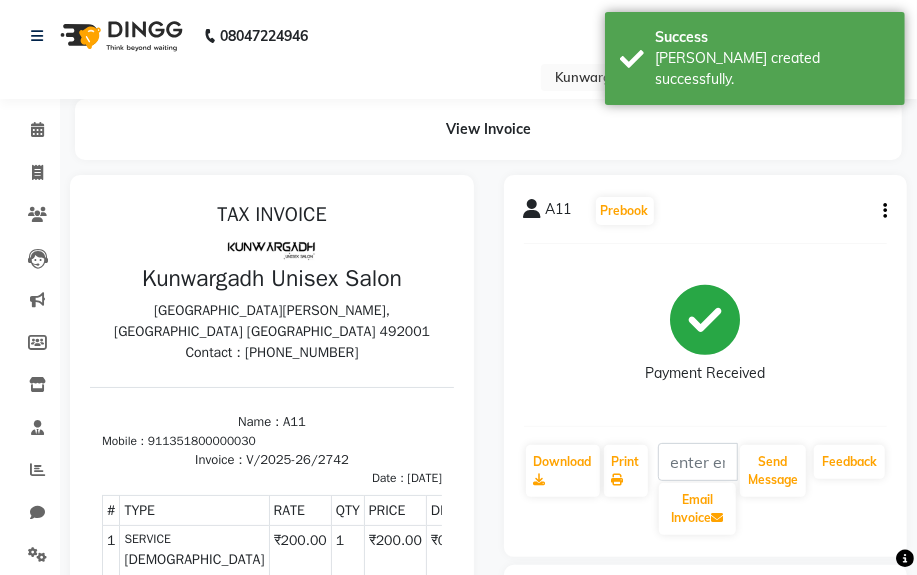 scroll, scrollTop: 0, scrollLeft: 0, axis: both 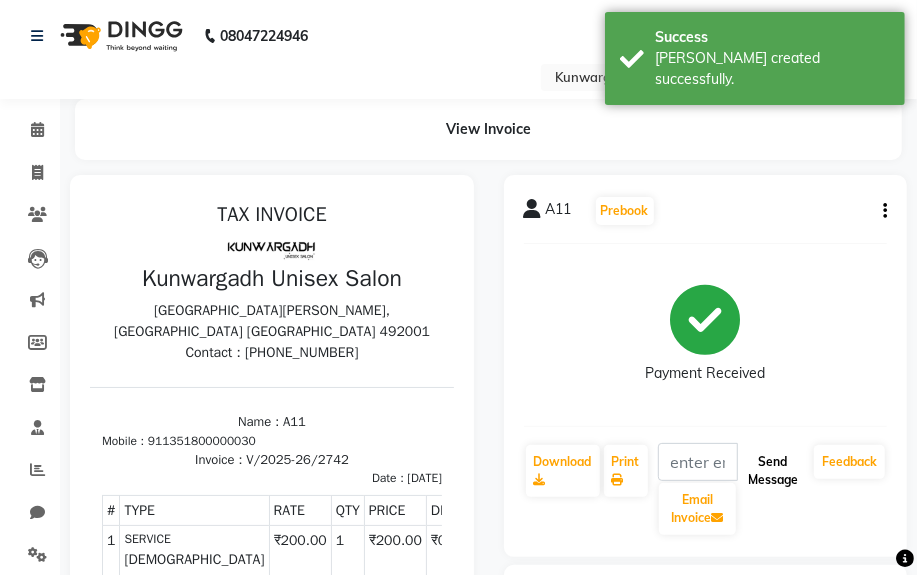 click on "Send Message" 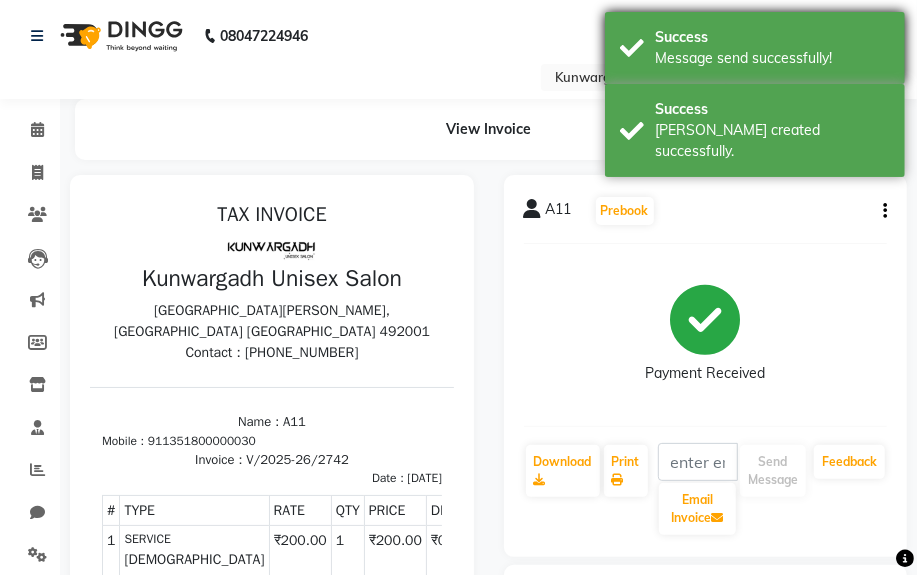 drag, startPoint x: 780, startPoint y: 103, endPoint x: 776, endPoint y: 52, distance: 51.156624 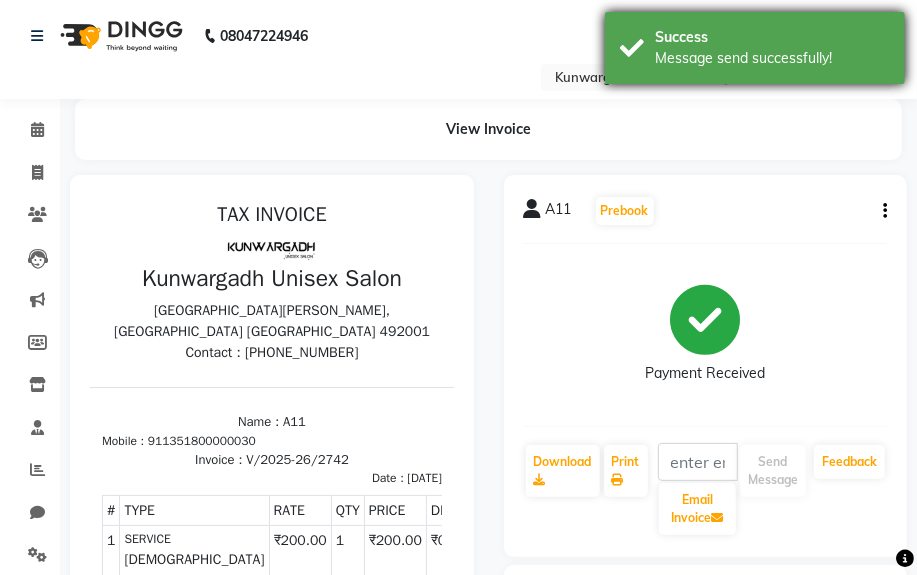 click on "Success" at bounding box center [772, 37] 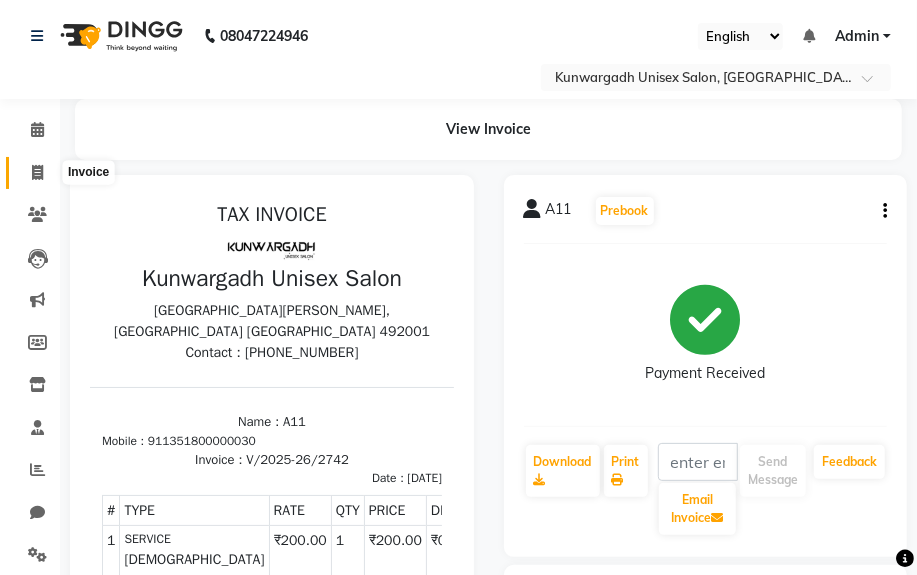 click 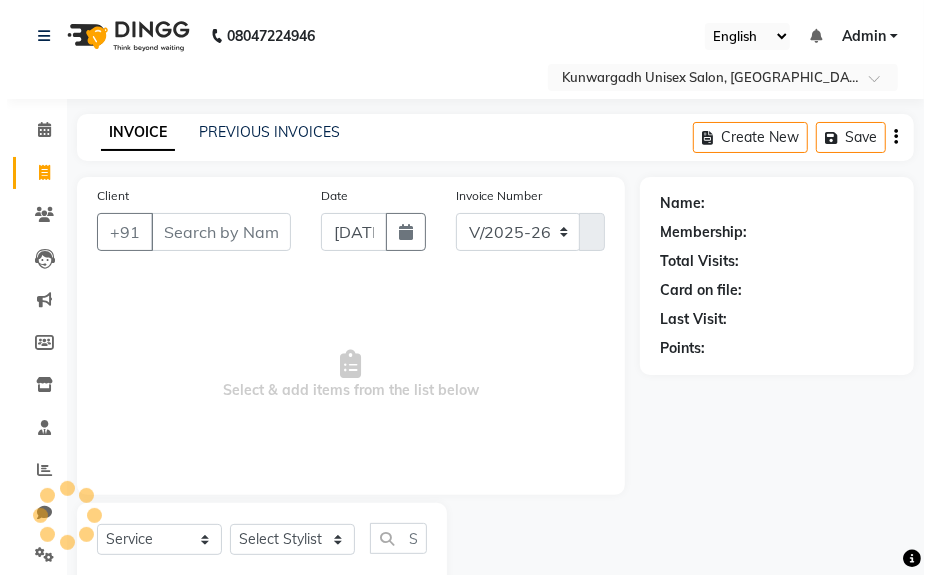 scroll, scrollTop: 52, scrollLeft: 0, axis: vertical 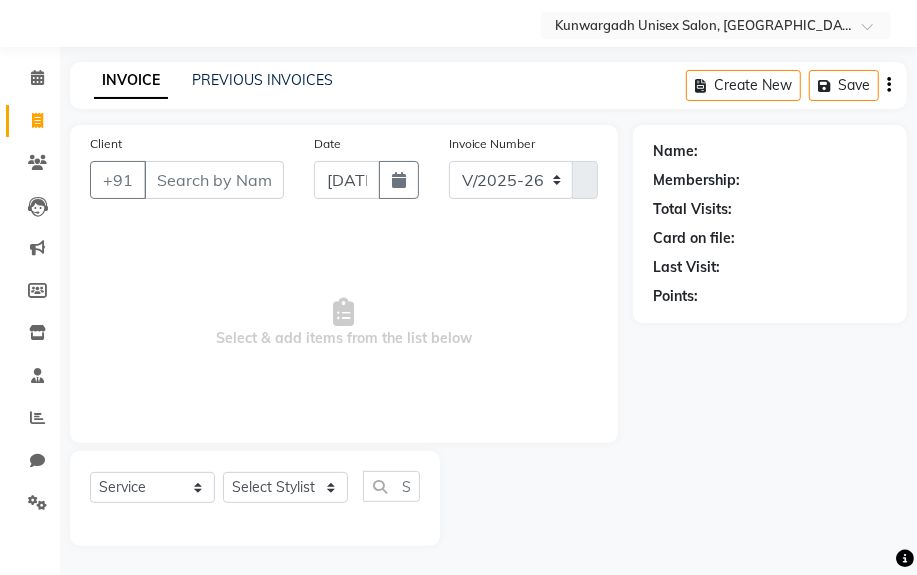 select on "product" 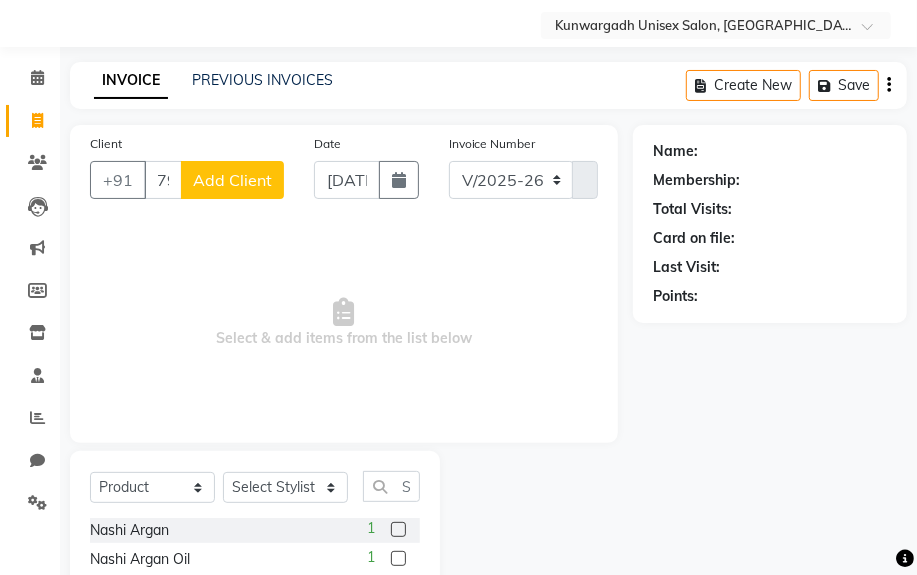 type on "7987545518" 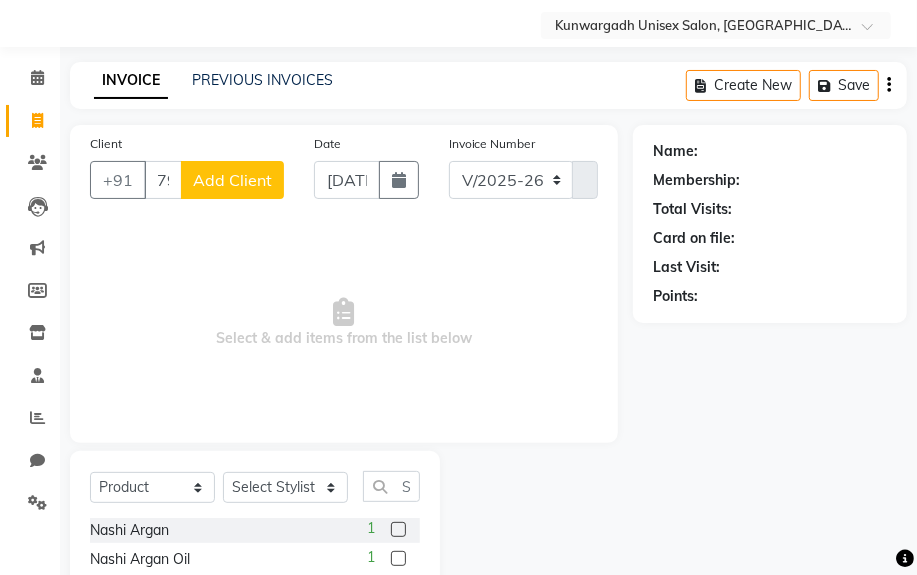 click on "Add Client" 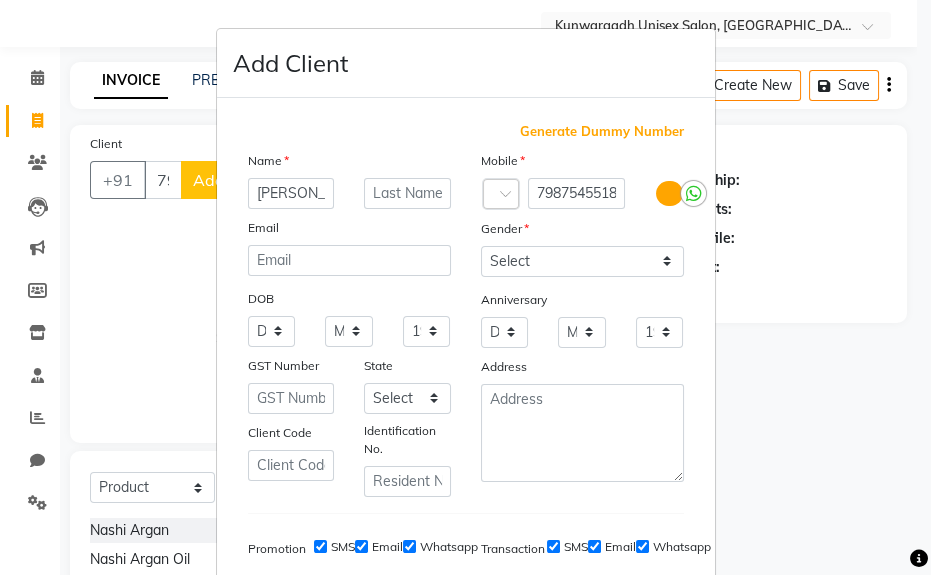 scroll, scrollTop: 0, scrollLeft: 2, axis: horizontal 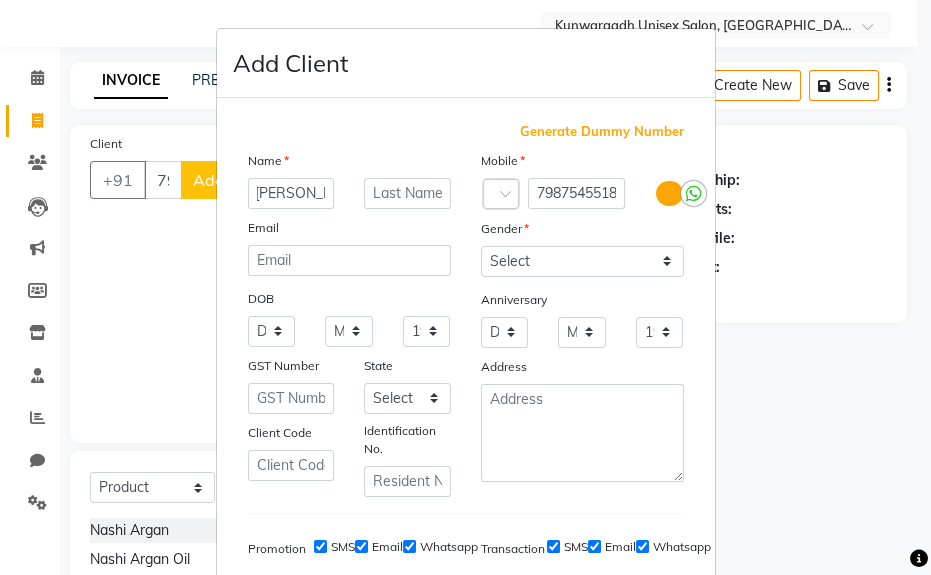 type on "[PERSON_NAME]" 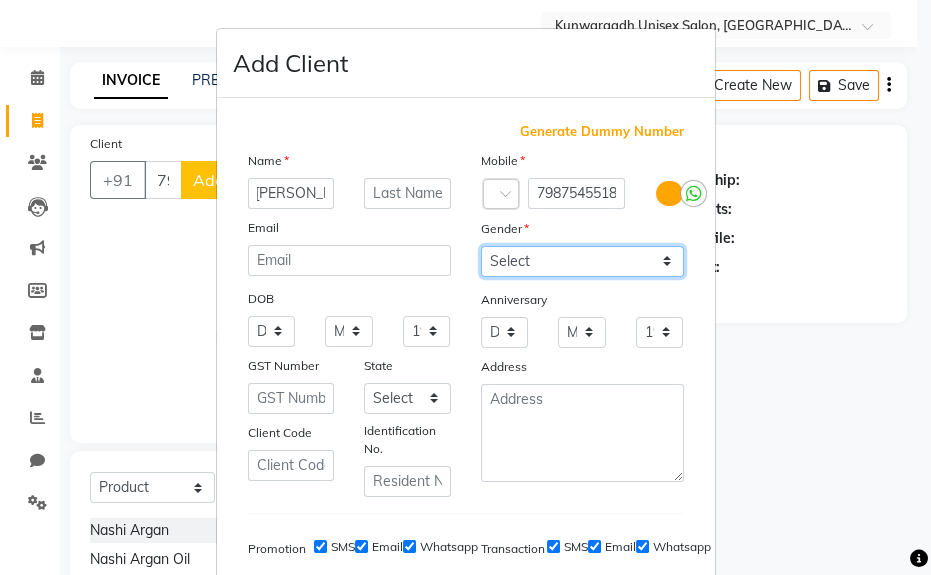 click on "Select [DEMOGRAPHIC_DATA] [DEMOGRAPHIC_DATA] Other Prefer Not To Say" at bounding box center (582, 261) 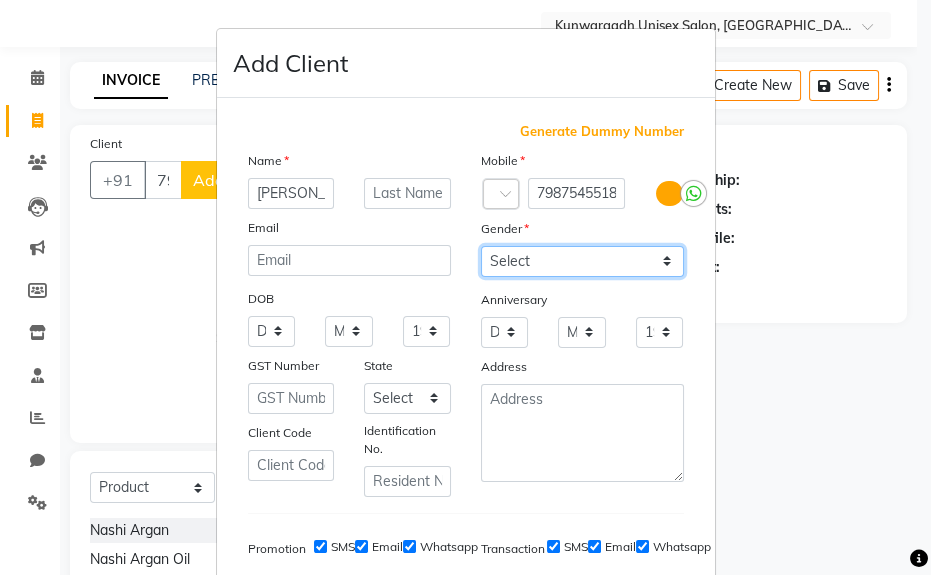 select on "[DEMOGRAPHIC_DATA]" 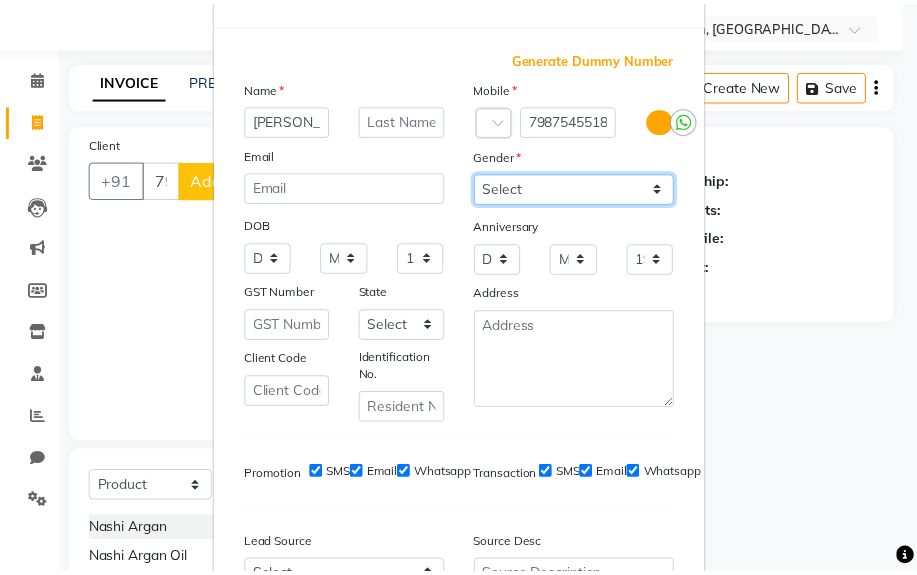 scroll, scrollTop: 308, scrollLeft: 0, axis: vertical 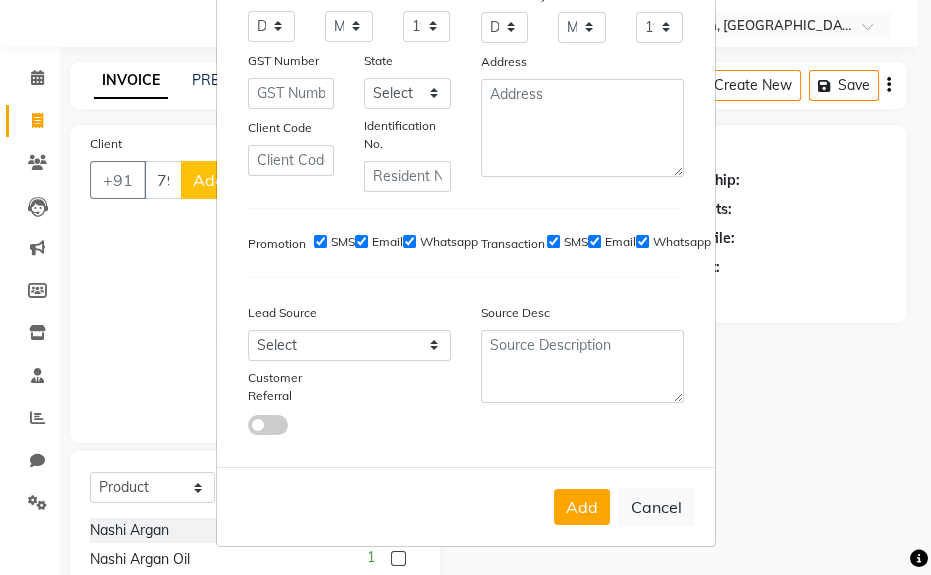 click on "Add   Cancel" at bounding box center [466, 506] 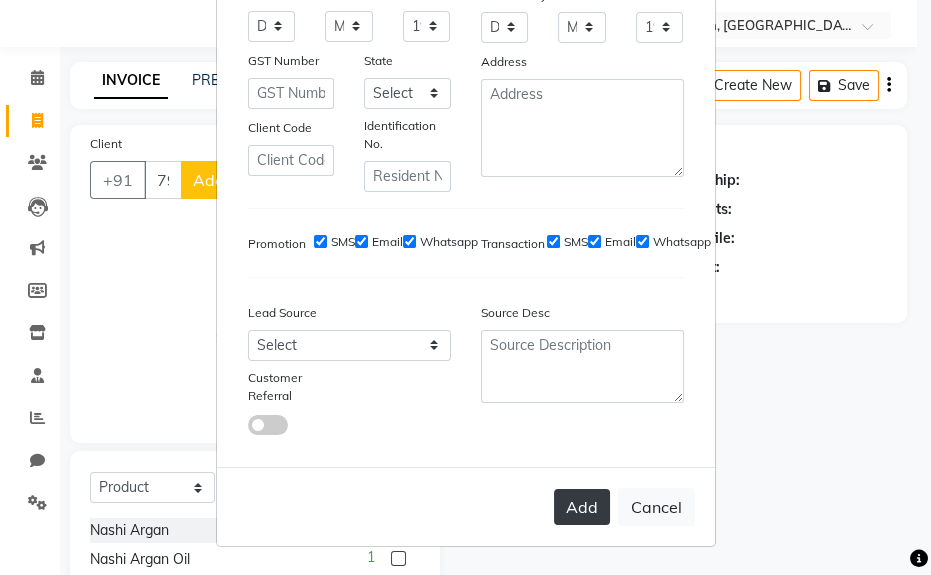 click on "Add" at bounding box center [582, 507] 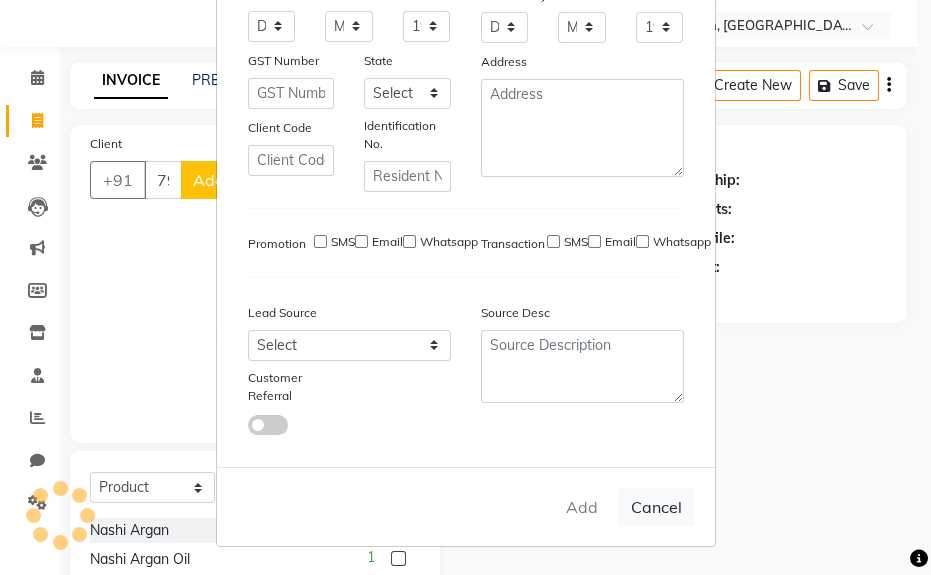 type 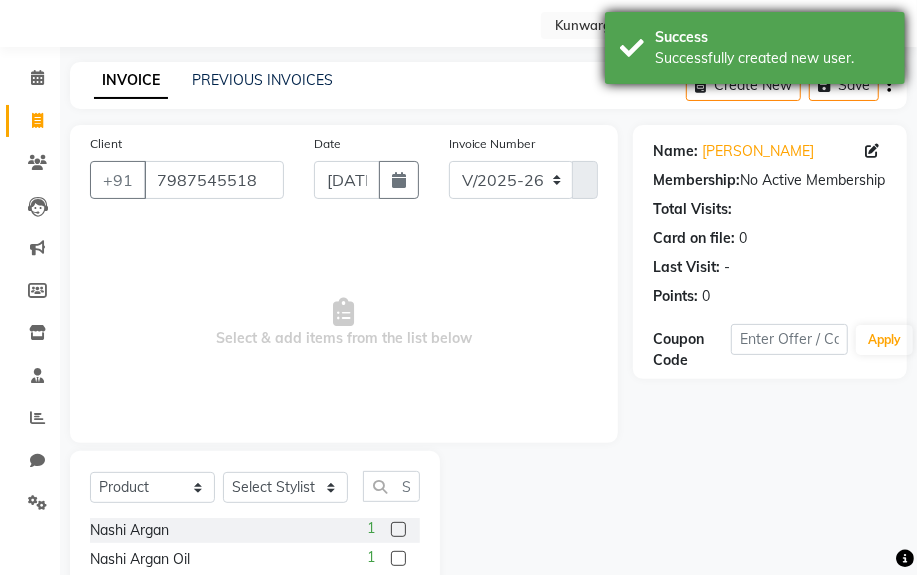 click on "Successfully created new user." at bounding box center [772, 58] 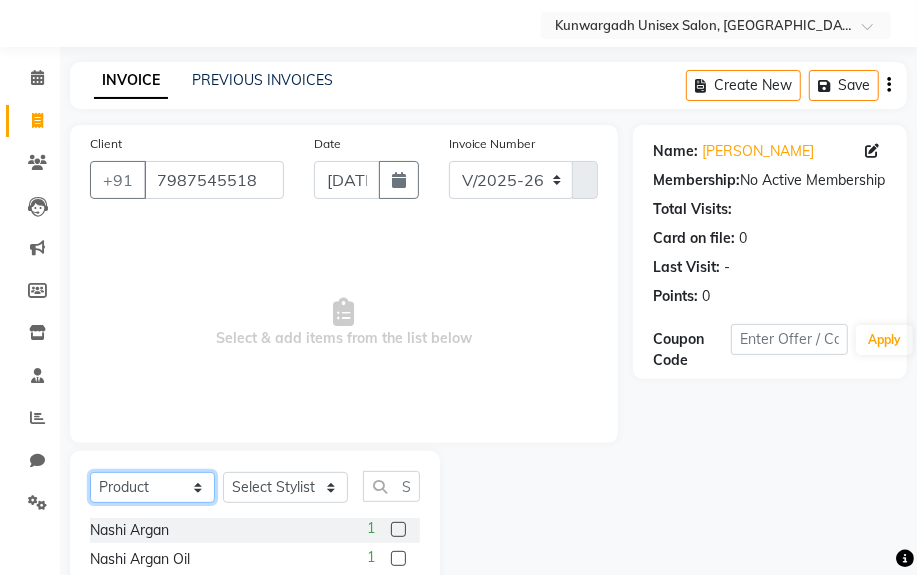 drag, startPoint x: 160, startPoint y: 487, endPoint x: 158, endPoint y: 471, distance: 16.124516 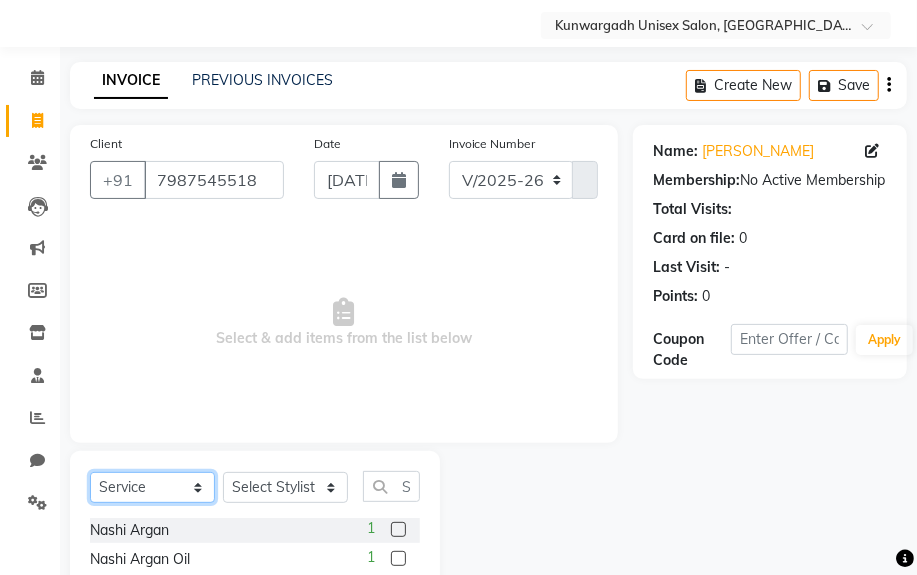 click on "Select  Service  Product  Membership  Package Voucher Prepaid Gift Card" 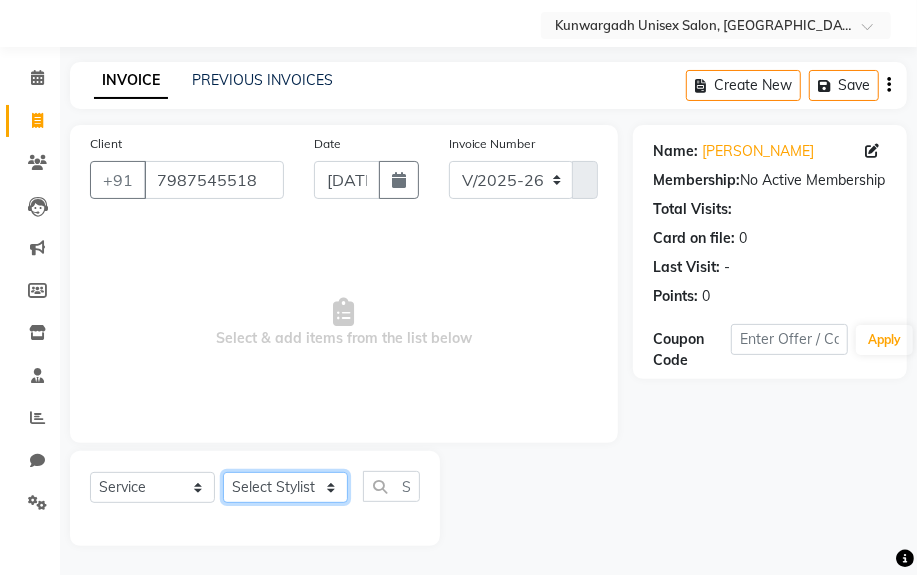 click on "Select Stylist [PERSON_NAME] Sir  Chiku [PERSON_NAME] [PERSON_NAME]  [PERSON_NAME]   [PERSON_NAME]  [PERSON_NAME]  [PERSON_NAME]" 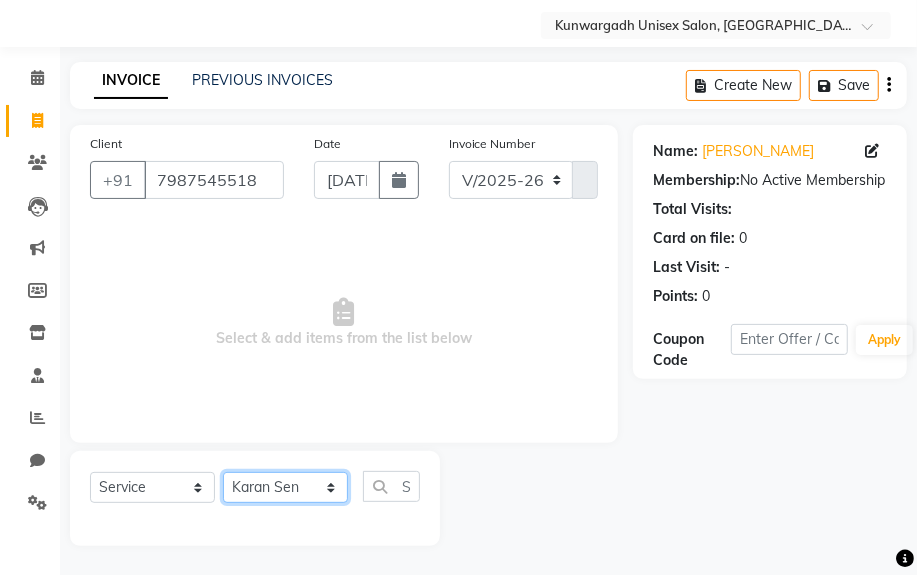 click on "Select Stylist [PERSON_NAME] Sir  Chiku [PERSON_NAME] [PERSON_NAME]  [PERSON_NAME]   [PERSON_NAME]  [PERSON_NAME]  [PERSON_NAME]" 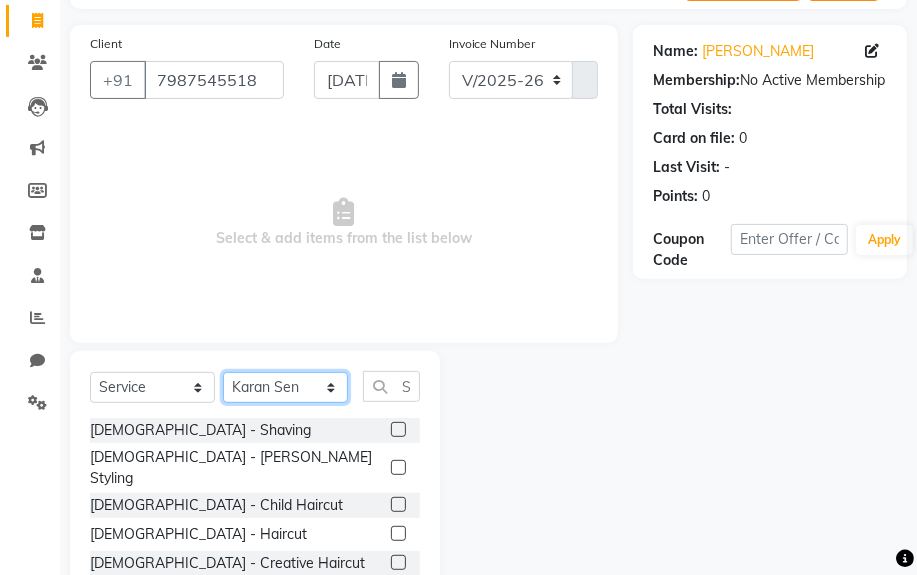 scroll, scrollTop: 252, scrollLeft: 0, axis: vertical 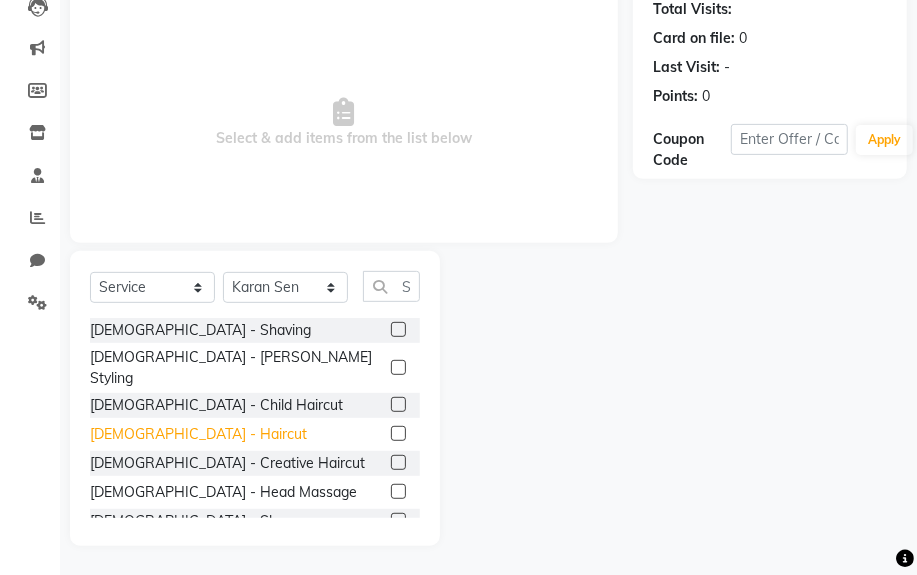 click on "[DEMOGRAPHIC_DATA] - Haircut" 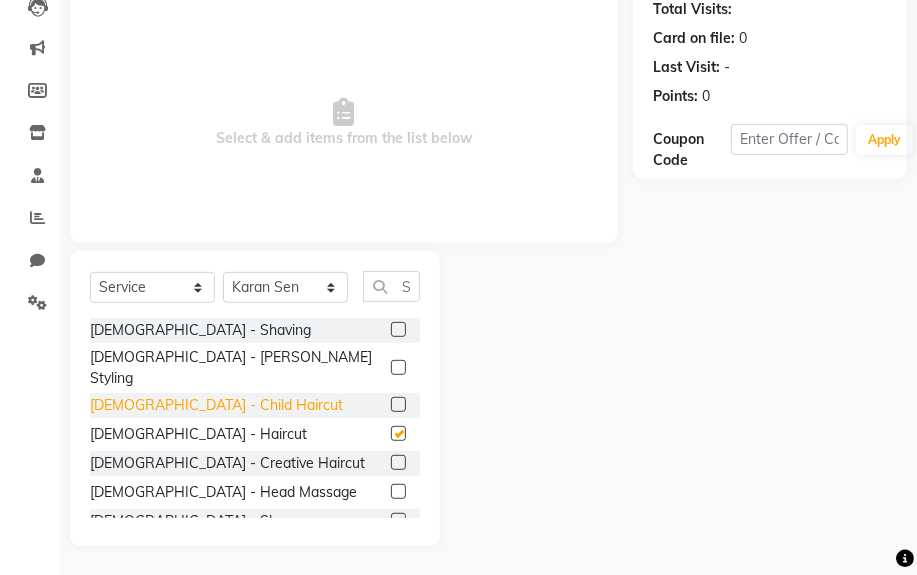 checkbox on "false" 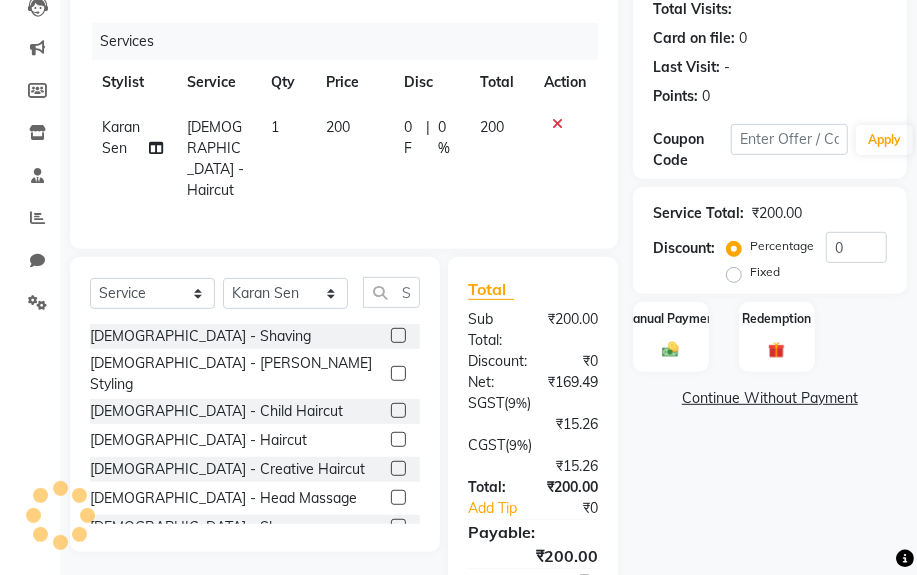 click on "Male - Shaving  Male - Beard Styling  Male - Child Haircut  Male - Haircut  Male - Creative Haircut  Male - Head Massage  Male - Shampoo  Male - Conditioner  Male - Beard Colour  Male - Hair Colour [Ammonia Free]  Male - Highlights  Male - Straightening & Smoothening  Male - Keratin  Male - Hair Spa  Male - Olaplex Treatment  Male - Nashi Treatment  Male - Moroccan Oil Spa  Male - loreal wash   Male - underarm trim  male - Hair styling   Face D-Ten (Normal)  Face D-Ten (O3)  Male Leg Trim   Male Hand Trim  Male Chest Trim  Male Back Trim   Hair - patch Service  face - Wash   Hand - D-Ten (Normal)  Nail Cut - Filing  Male - Face Massage   Male - Hair Outline   Beverages-   Australian Silk - Hair Wig   Hand D-Ten (O3)  Anti Dandruff - Treatment   Rubber Face Mask   Make Up - Eyelashes  Make Up - Eye Makeup  Make Up - Base Makeup  Make Up - Party Makeup  Make Up - Engagement Makeup  Make Up - Mac  Make Up - Air Brush  Make Up - Hd  Make Up - Hd (Derma) + Air Brush  Make Up - Huda + Air Brush  Facial - Alga Mask" 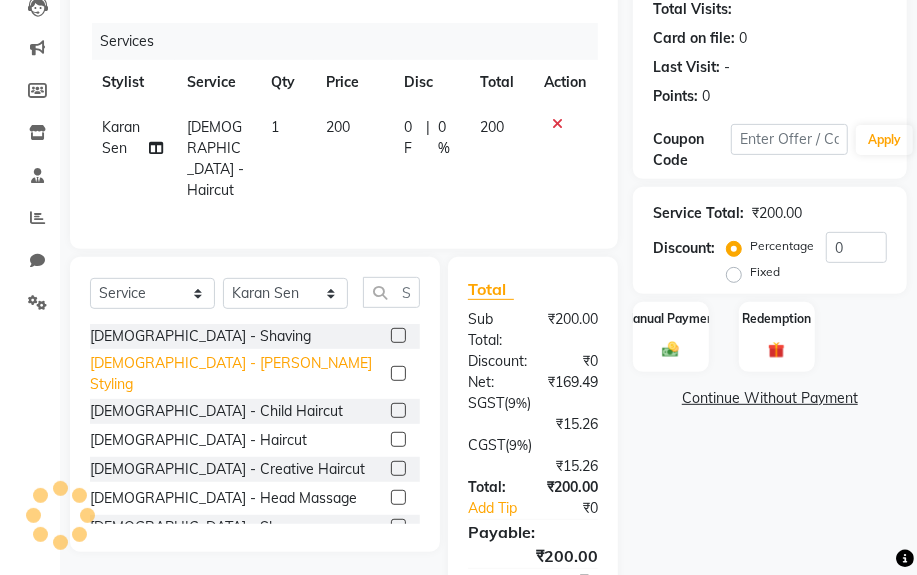 click on "[DEMOGRAPHIC_DATA] - [PERSON_NAME] Styling" 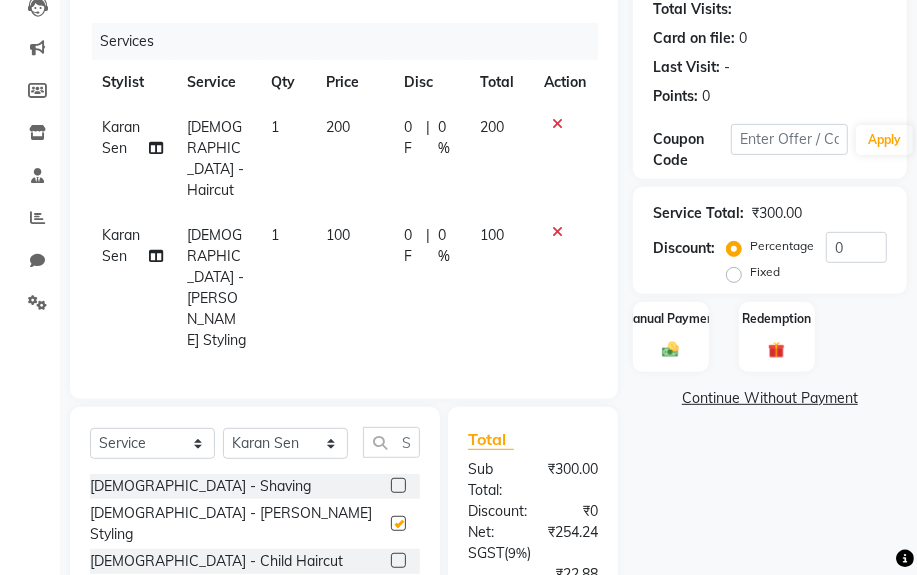 checkbox on "false" 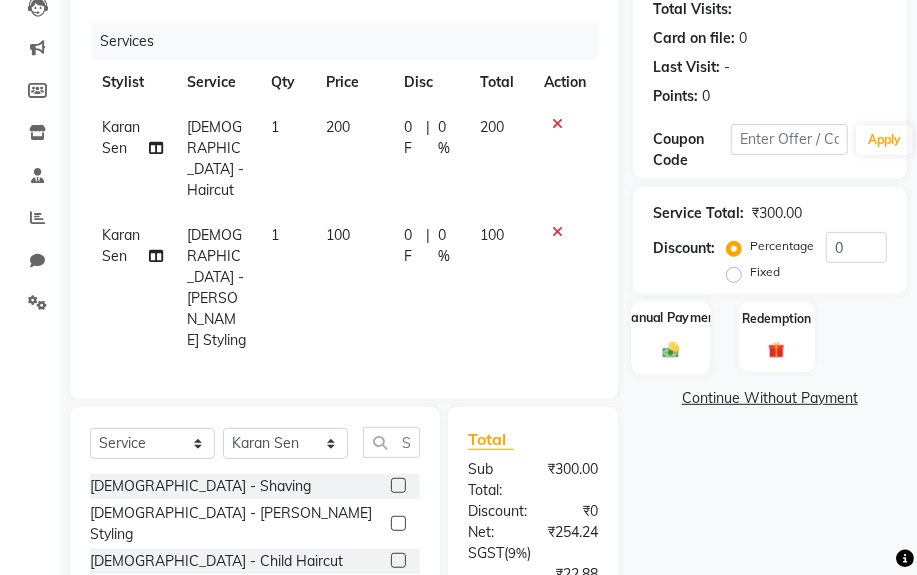 click 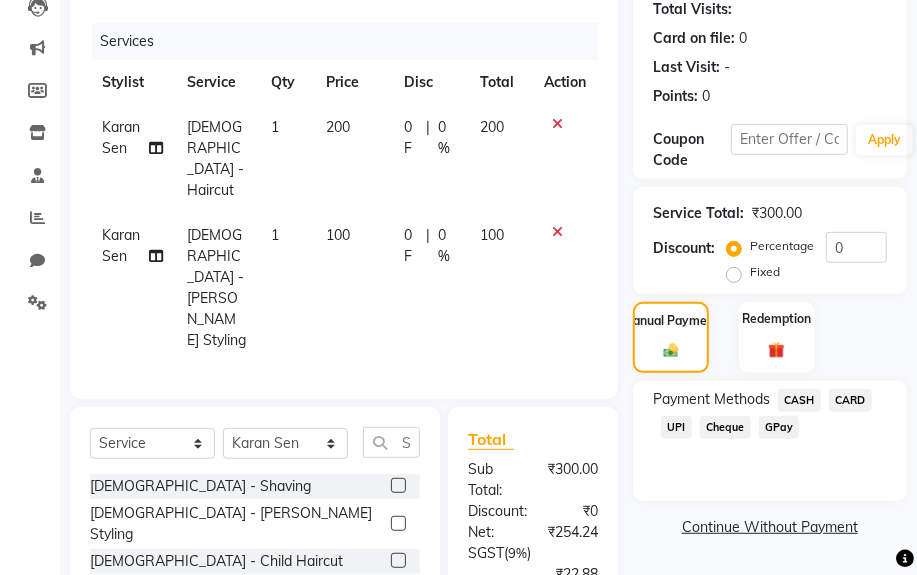 click on "CASH" 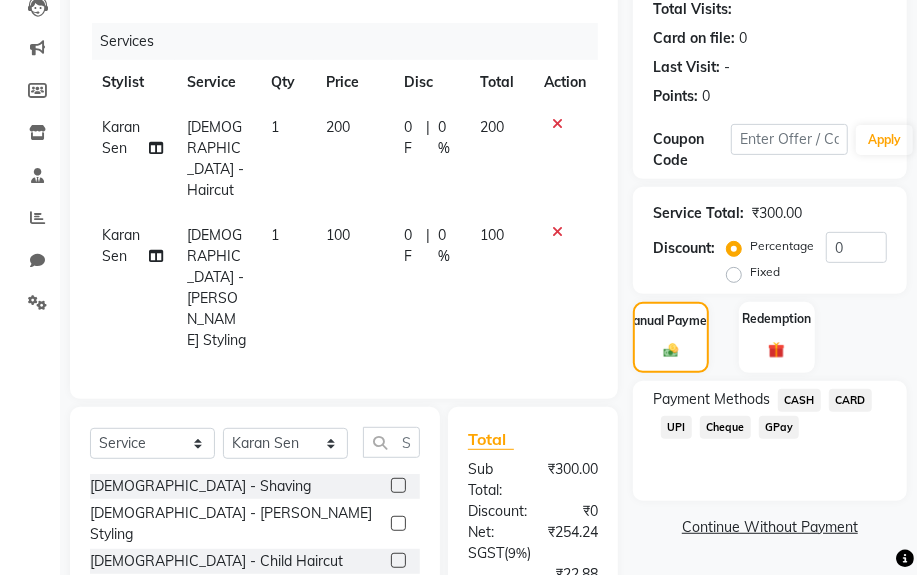 click on "CASH" 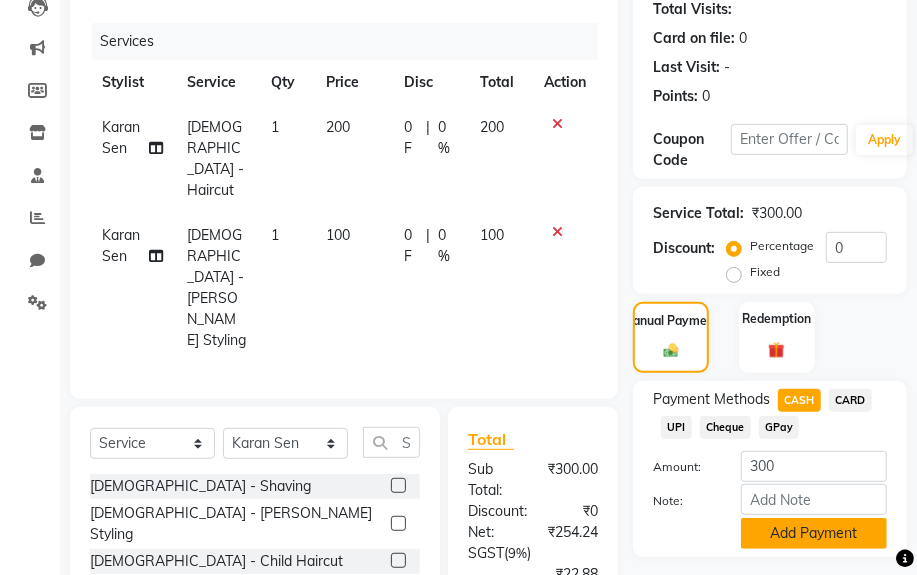 click on "Add Payment" 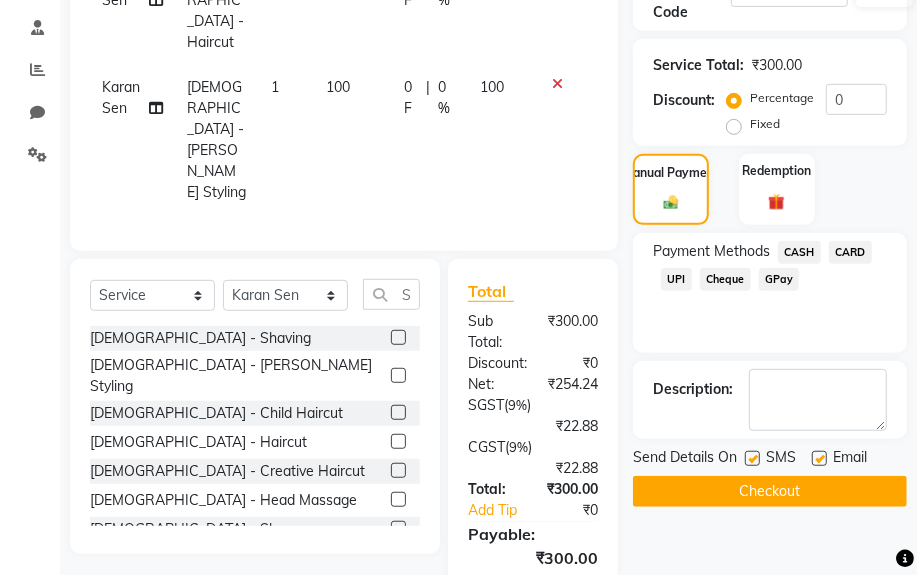 scroll, scrollTop: 557, scrollLeft: 0, axis: vertical 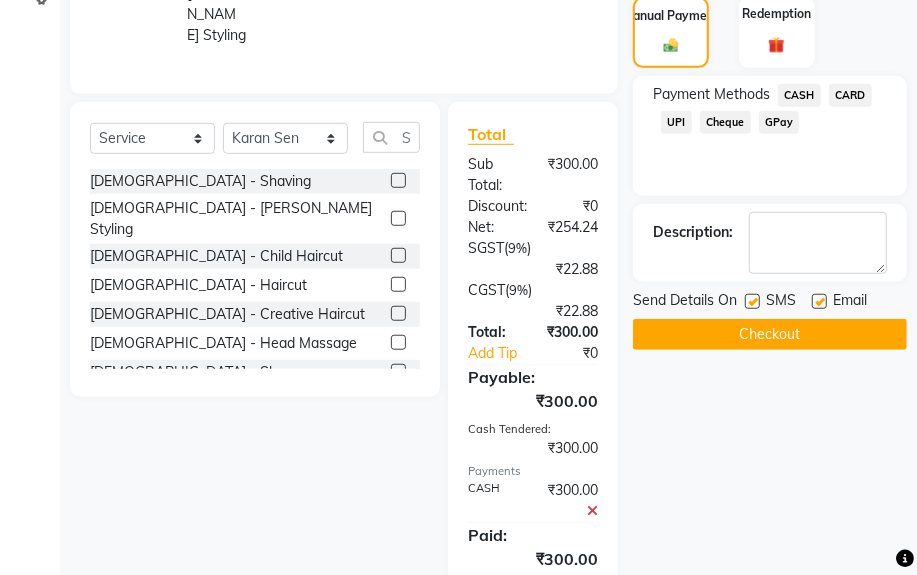 click on "Name: Gaurav Sir  Membership:  No Active Membership  Total Visits:   Card on file:  0 Last Visit:   - Points:   0  Coupon Code Apply Service Total:  ₹300.00  Discount:  Percentage   Fixed  0 Manual Payment Redemption Payment Methods  CASH   CARD   UPI   Cheque   GPay  Description:                  Send Details On SMS Email  Checkout" 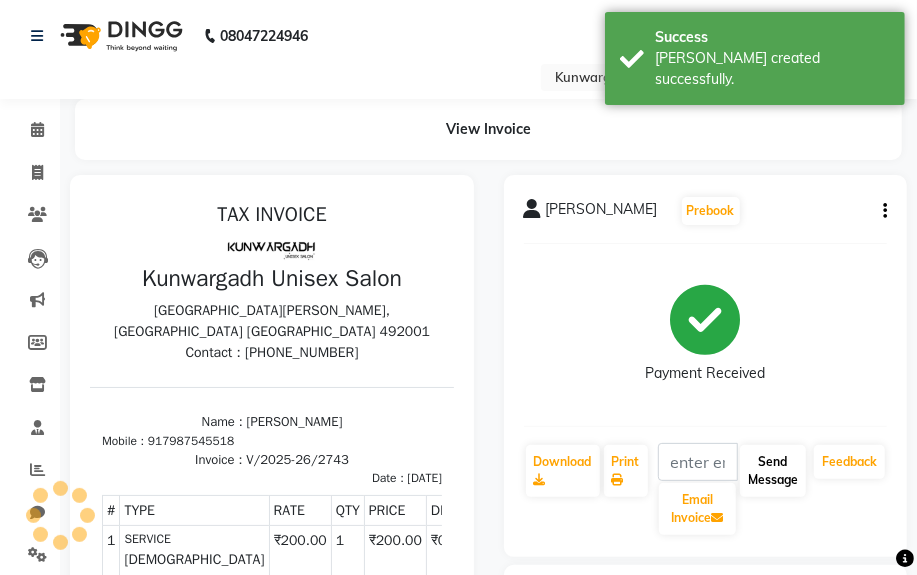 scroll, scrollTop: 0, scrollLeft: 0, axis: both 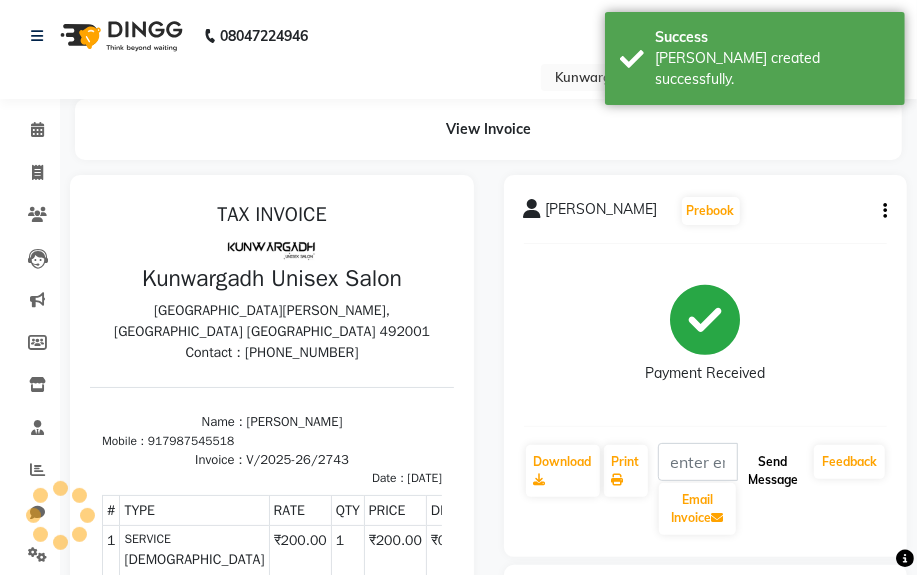 click on "Send Message" 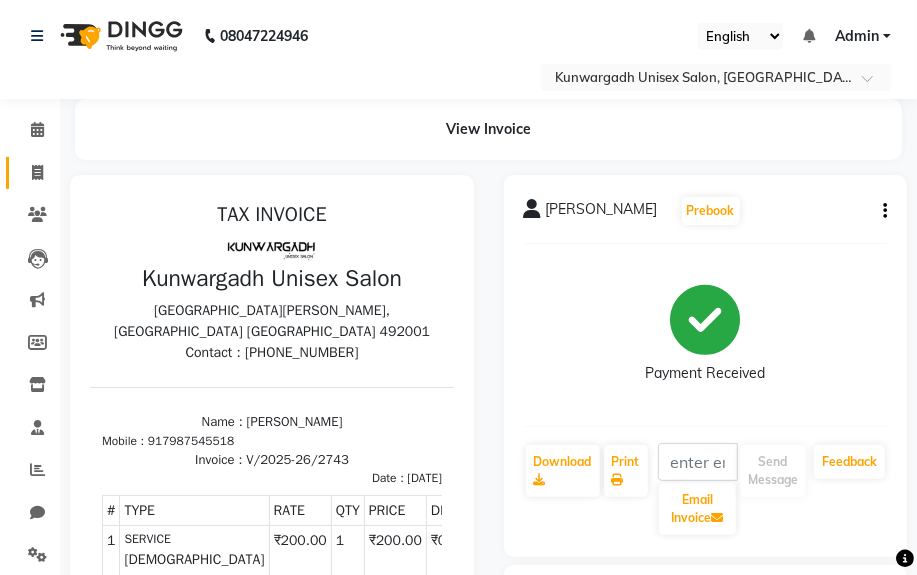 click 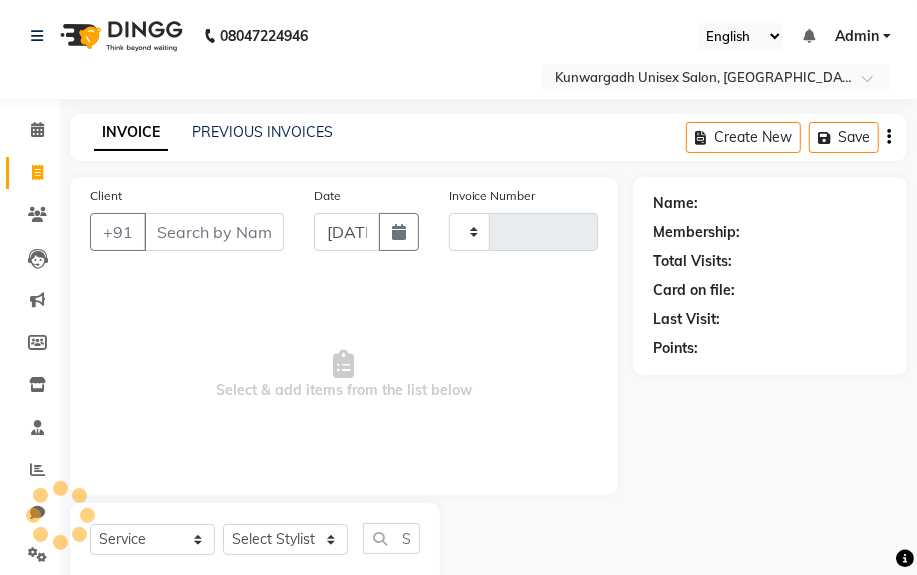 scroll, scrollTop: 52, scrollLeft: 0, axis: vertical 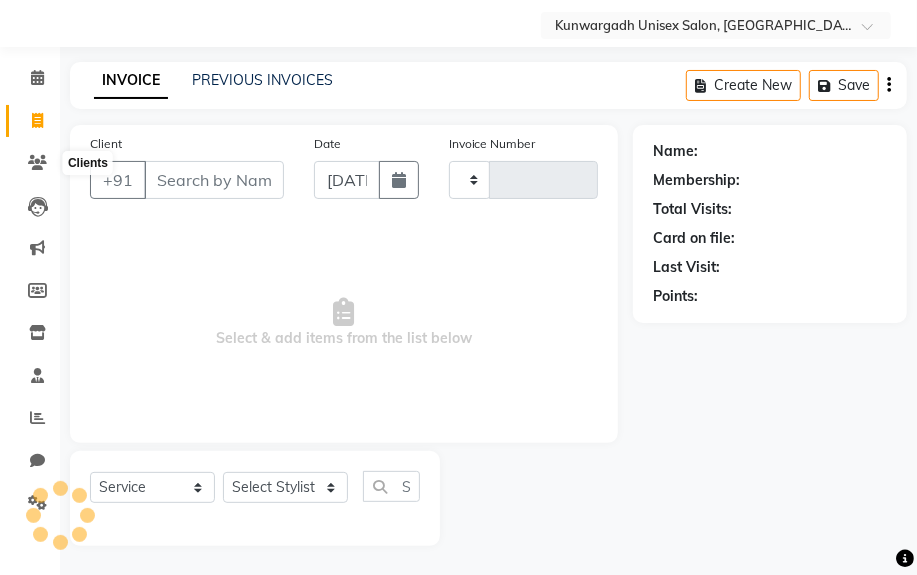 type on "2744" 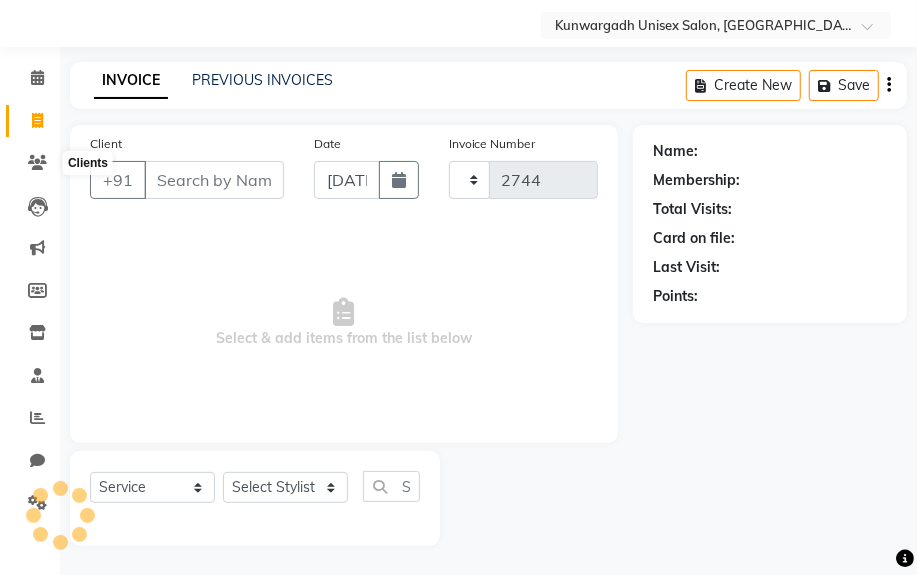 select on "7931" 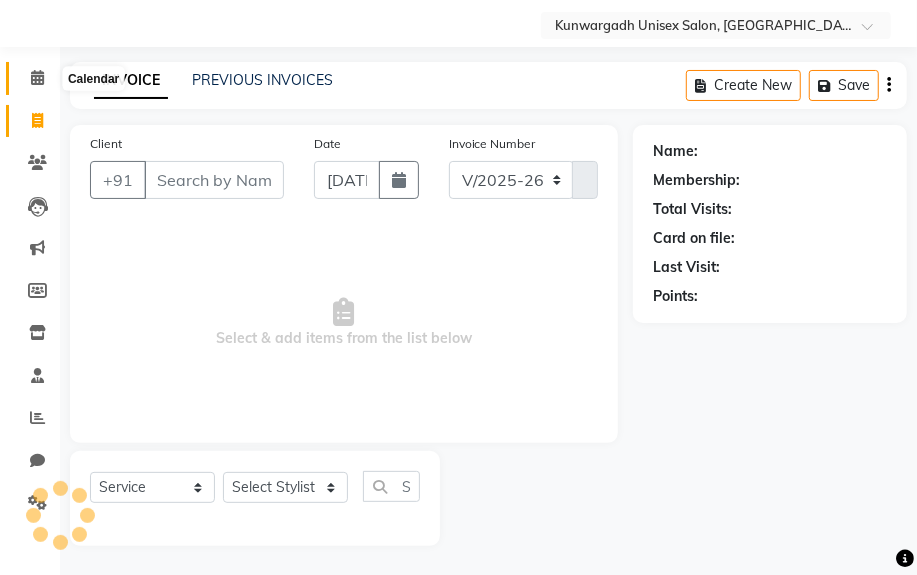 click 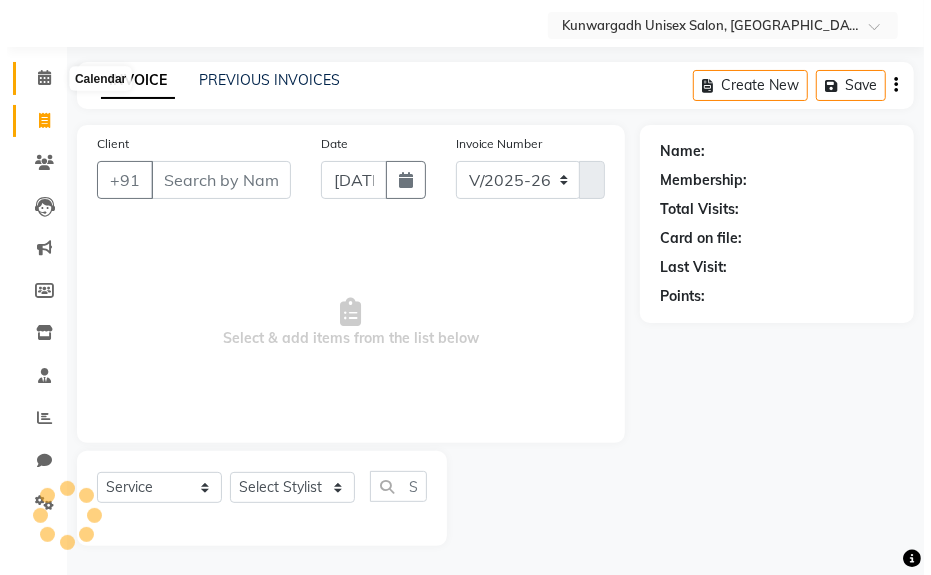 scroll, scrollTop: 0, scrollLeft: 0, axis: both 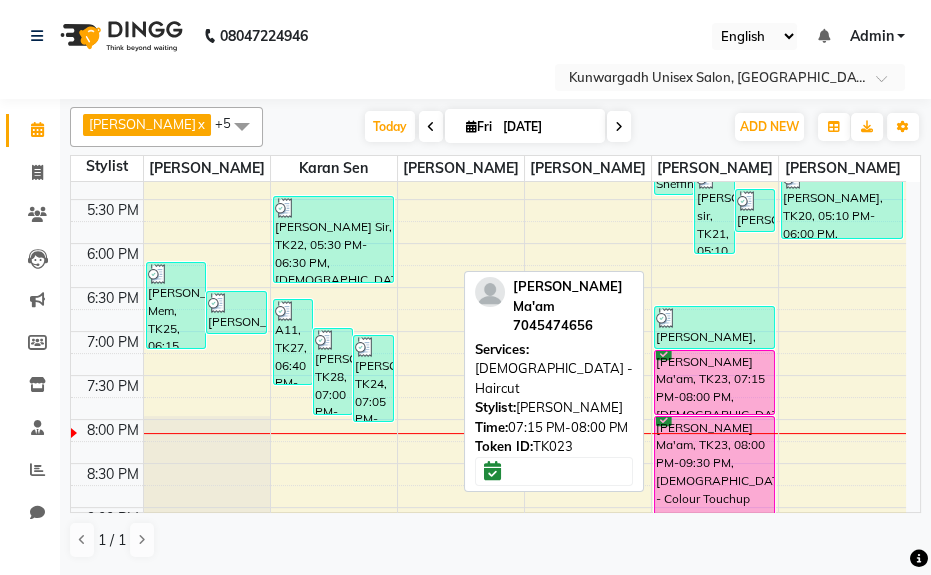 click on "[PERSON_NAME] Ma'am, TK23, 07:15 PM-08:00 PM, [DEMOGRAPHIC_DATA] - Haircut" at bounding box center [714, 382] 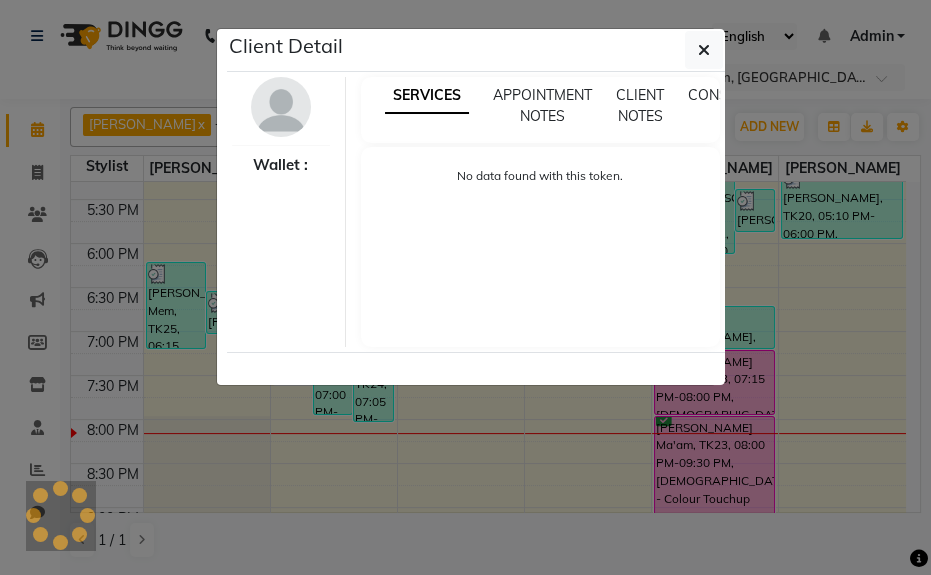 select on "6" 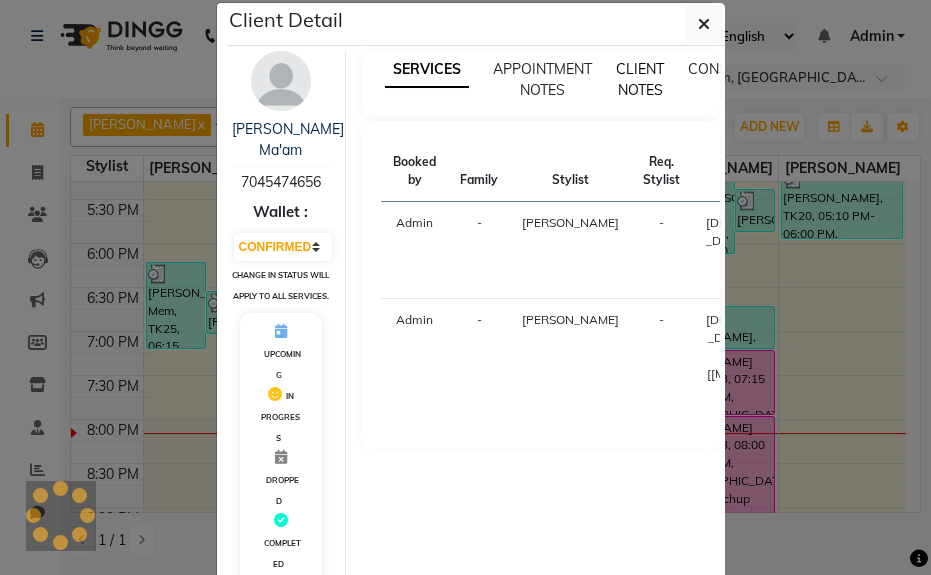 scroll, scrollTop: 0, scrollLeft: 0, axis: both 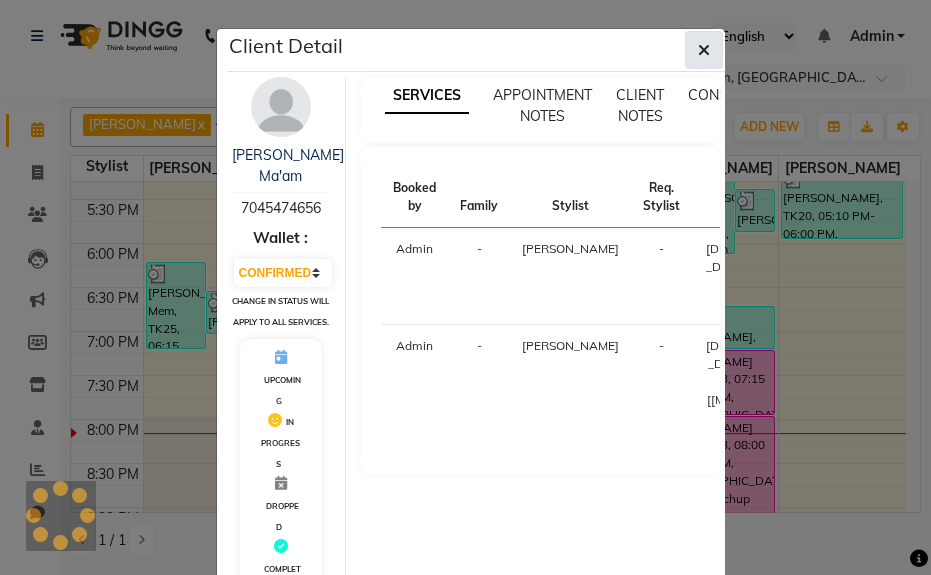 drag, startPoint x: 714, startPoint y: 80, endPoint x: 701, endPoint y: 66, distance: 19.104973 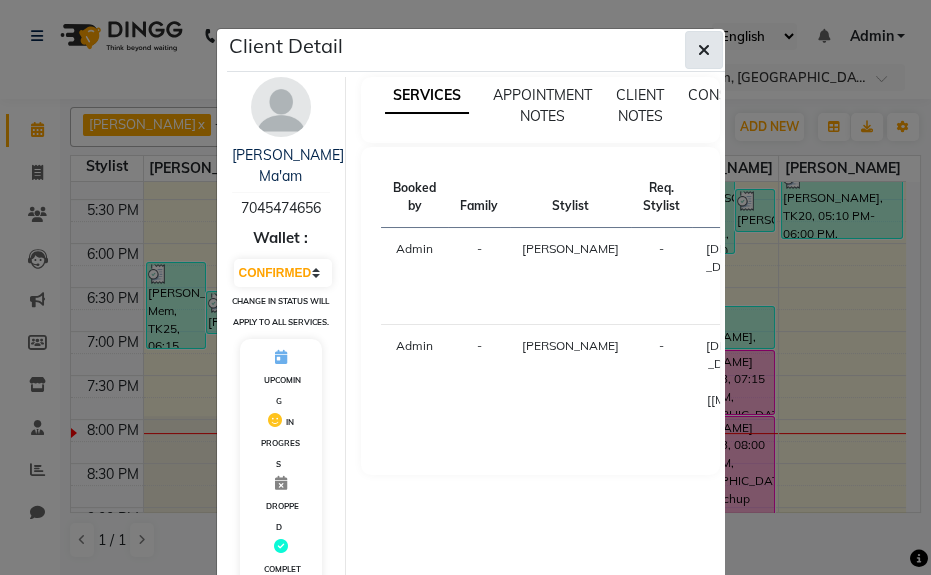 click 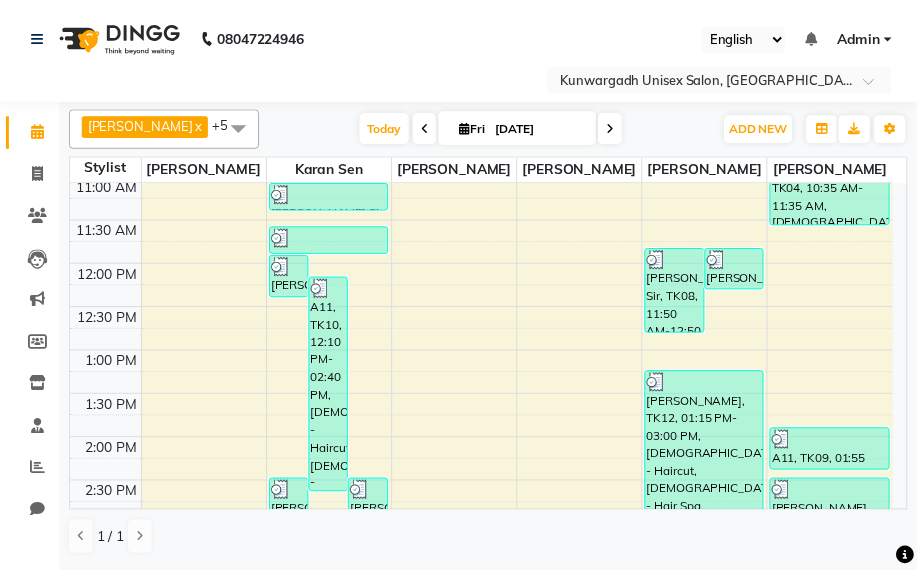 scroll, scrollTop: 272, scrollLeft: 0, axis: vertical 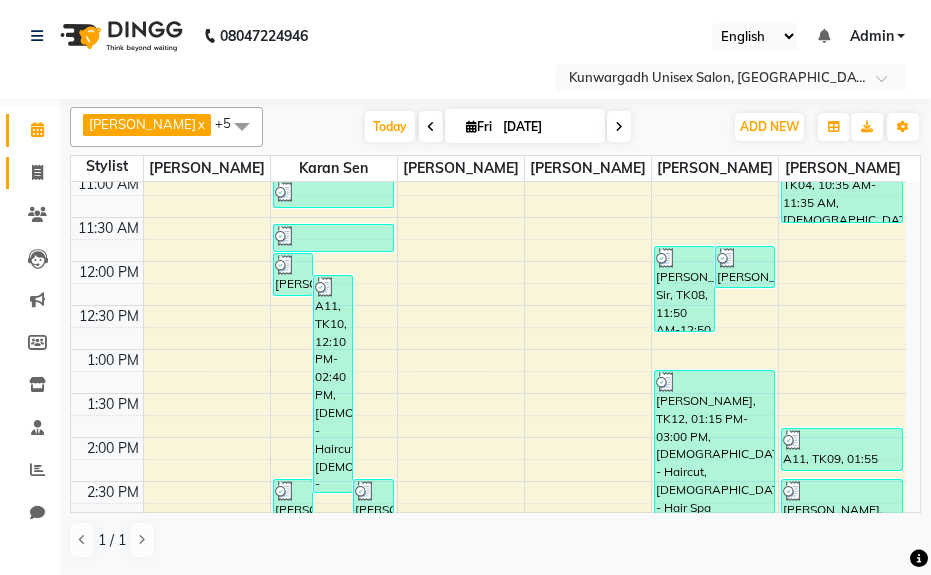 drag, startPoint x: 55, startPoint y: 156, endPoint x: 50, endPoint y: 167, distance: 12.083046 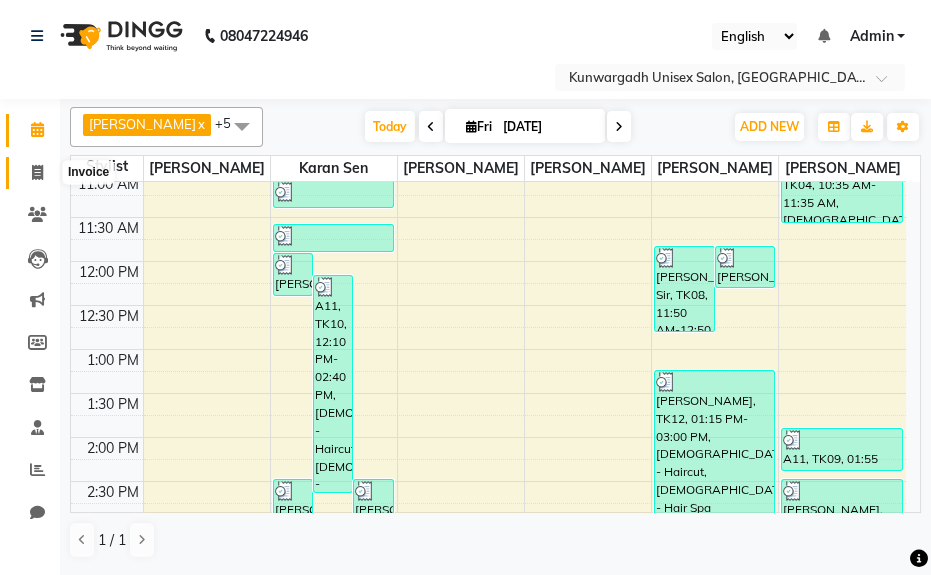 click 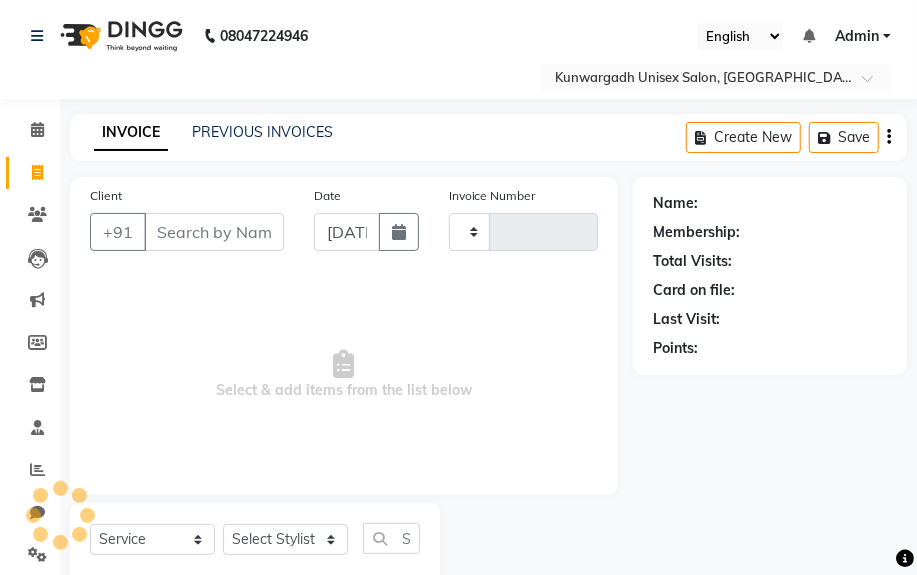type on "2744" 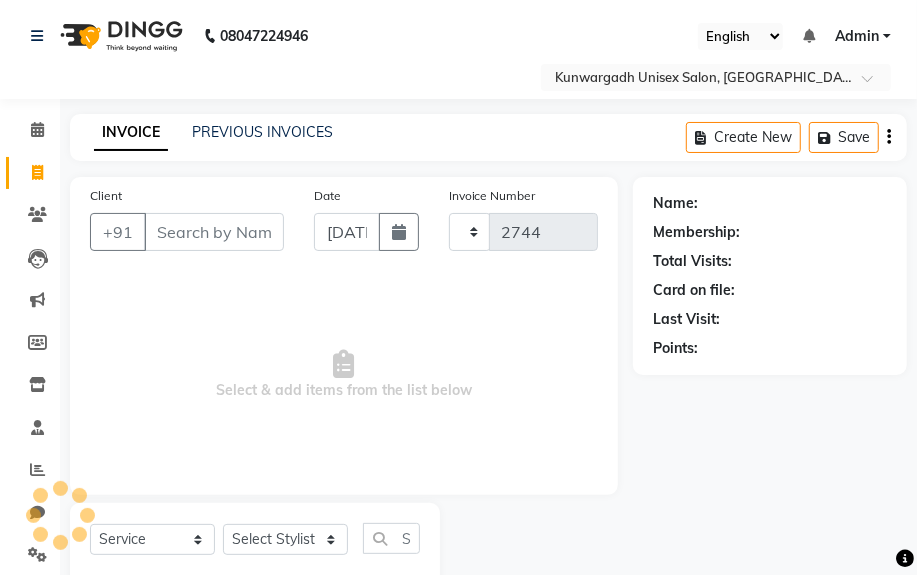 type 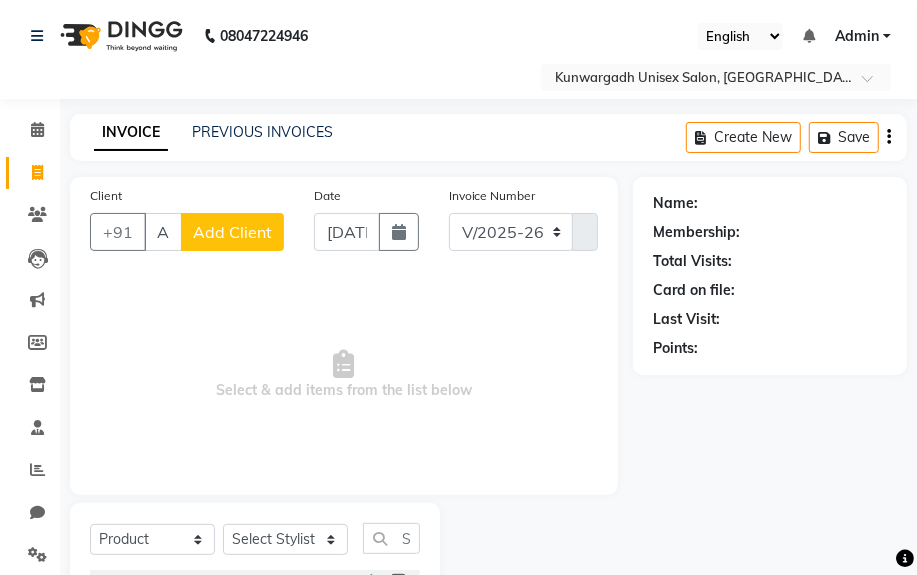 scroll, scrollTop: 0, scrollLeft: 15, axis: horizontal 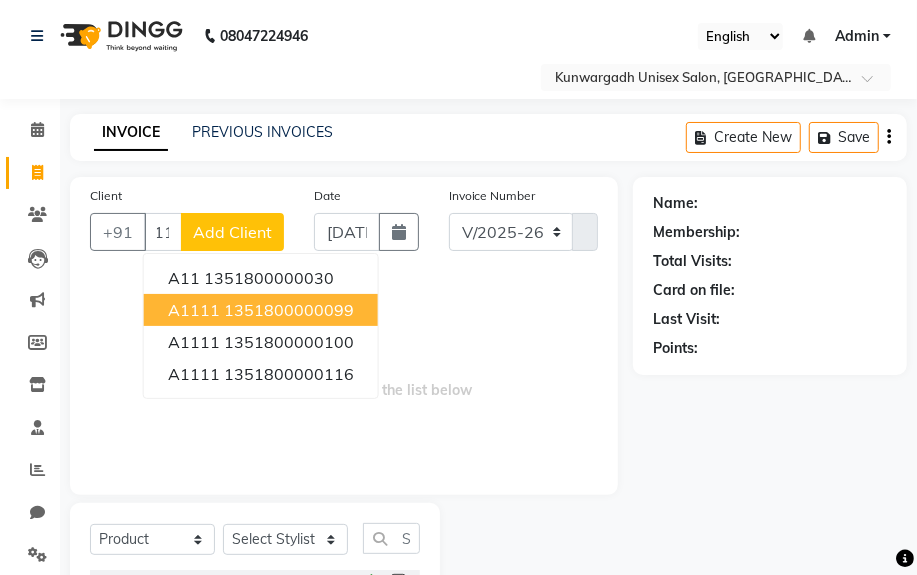 click on "A1111" at bounding box center [194, 310] 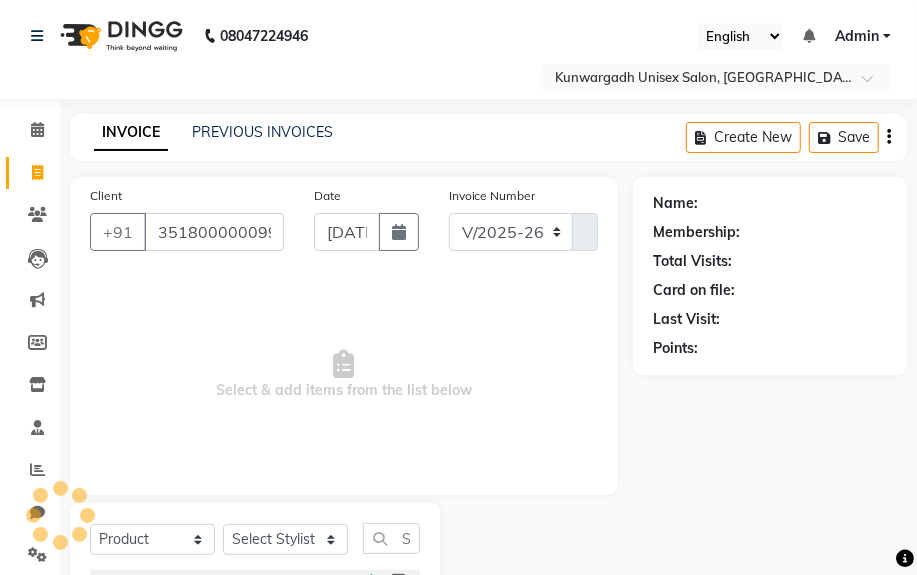 scroll, scrollTop: 0, scrollLeft: 0, axis: both 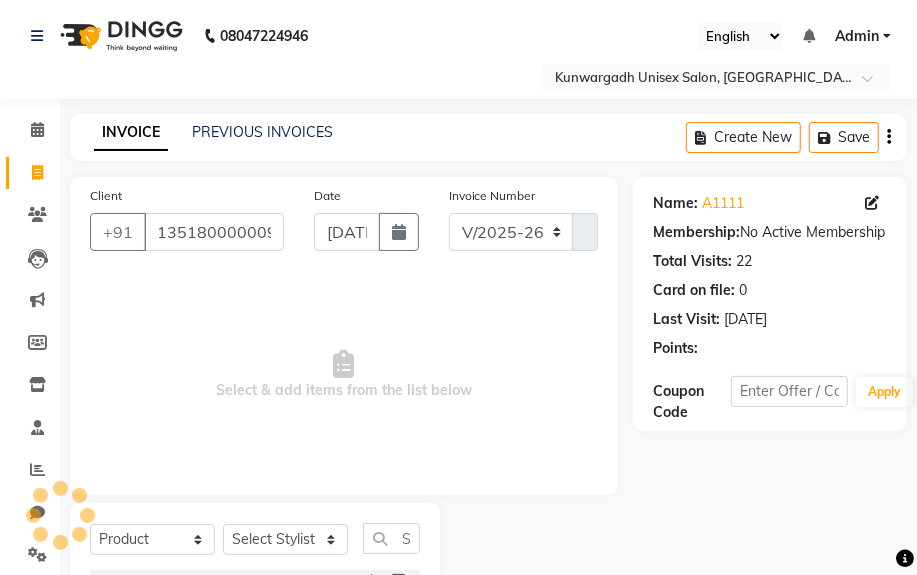 click on "Select  Service  Product  Membership  Package Voucher Prepaid Gift Card  Select Stylist Ayush Sir  Chiku Sir  Dolly Thakur Gaurav soni  Gulfan Khan   Karan Sen  Muskan Sahu  Samir Khan" 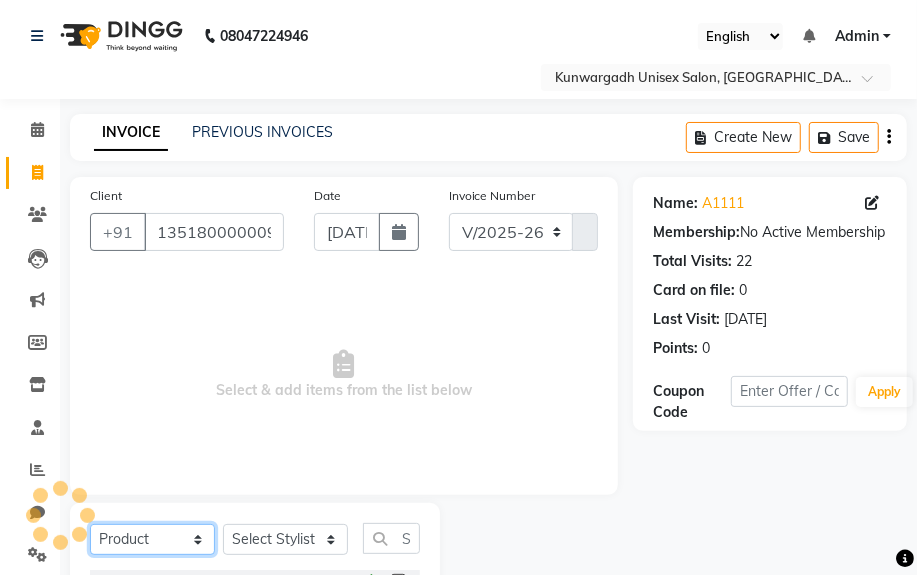 click on "Select  Service  Product  Membership  Package Voucher Prepaid Gift Card" 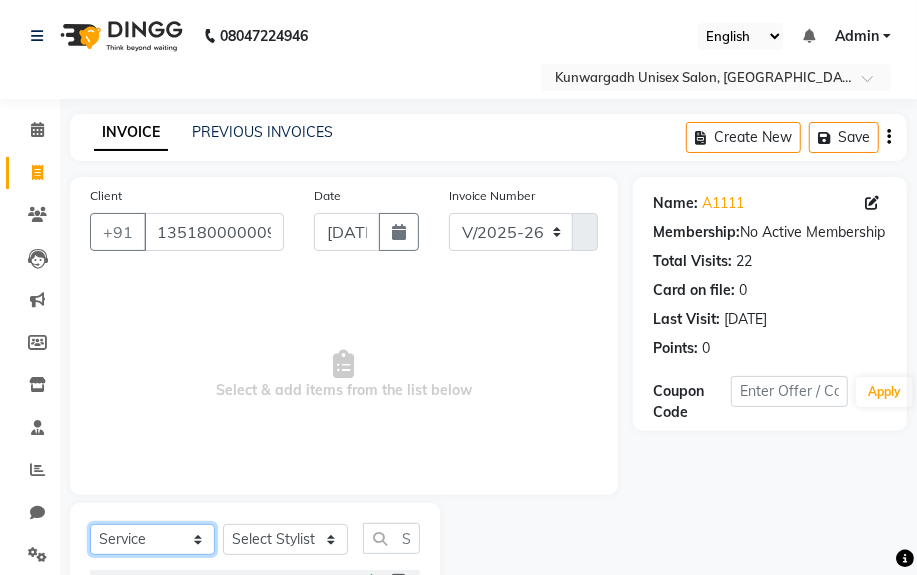 click on "Select  Service  Product  Membership  Package Voucher Prepaid Gift Card" 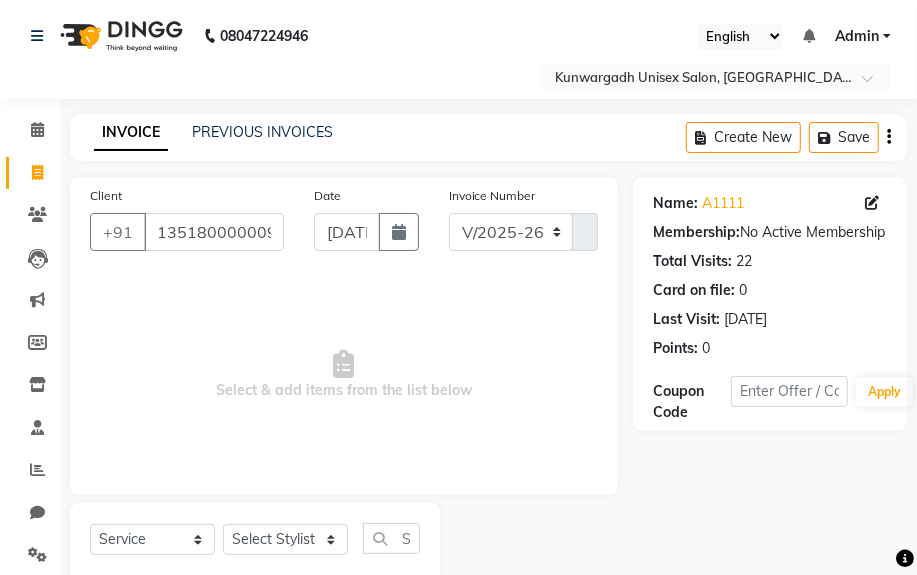 click on "Select  Service  Product  Membership  Package Voucher Prepaid Gift Card  Select Stylist Ayush Sir  Chiku Sir  Dolly Thakur Gaurav soni  Gulfan Khan   Karan Sen  Muskan Sahu  Samir Khan" 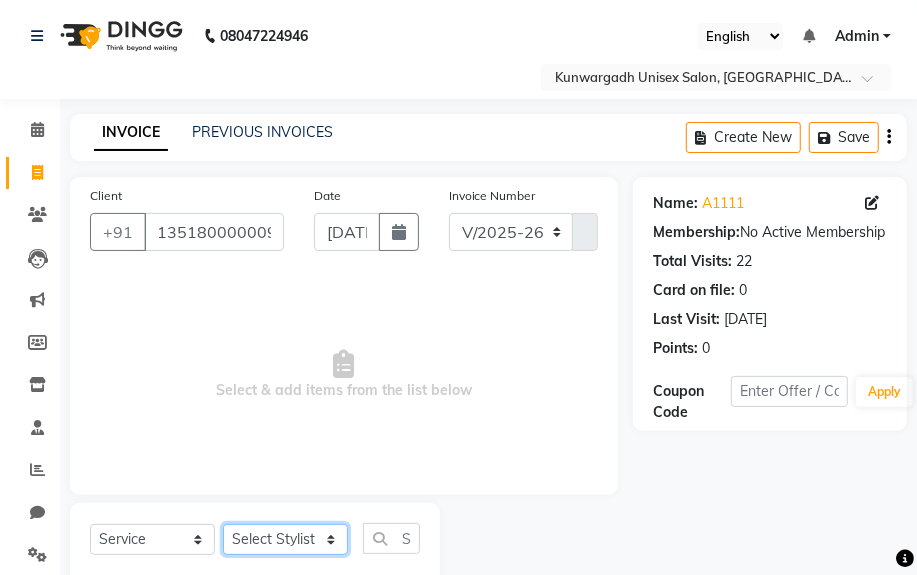 drag, startPoint x: 310, startPoint y: 531, endPoint x: 320, endPoint y: 524, distance: 12.206555 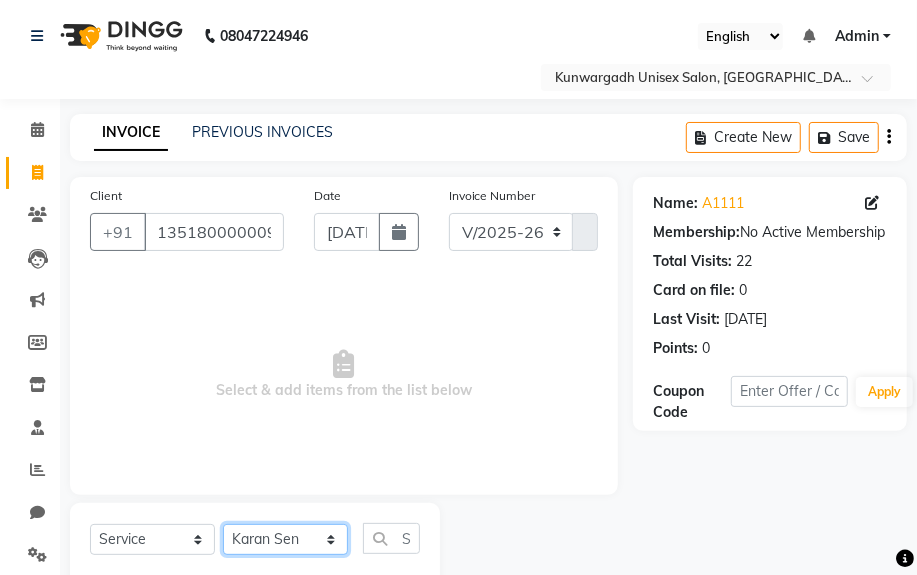 click on "Select Stylist [PERSON_NAME] Sir  Chiku [PERSON_NAME] [PERSON_NAME]  [PERSON_NAME]   [PERSON_NAME]  [PERSON_NAME]  [PERSON_NAME]" 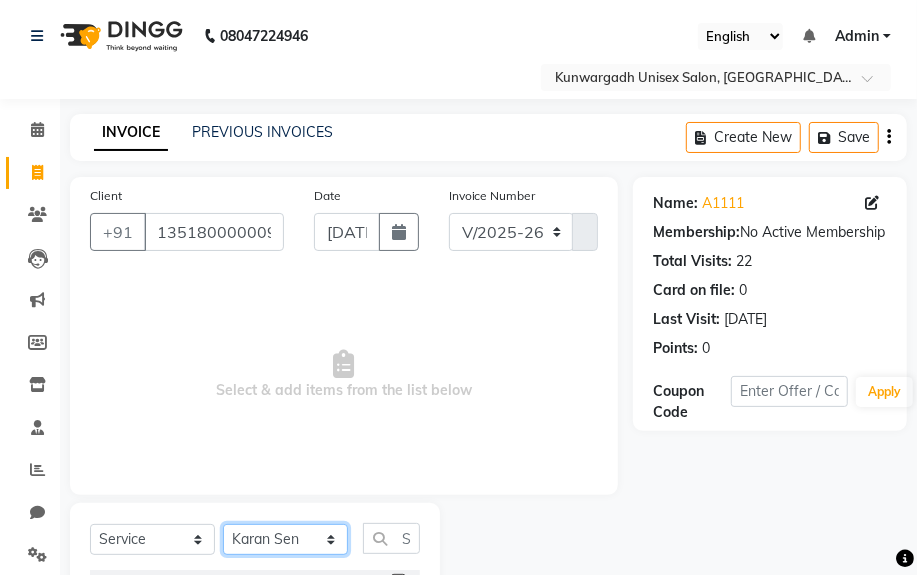 drag, startPoint x: 279, startPoint y: 545, endPoint x: 286, endPoint y: 524, distance: 22.135944 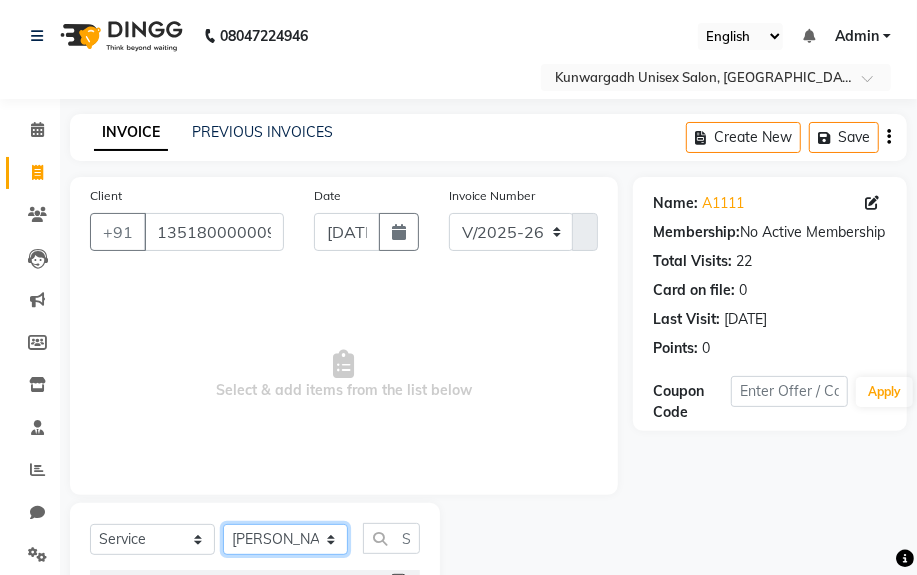 click on "Select Stylist [PERSON_NAME] Sir  Chiku [PERSON_NAME] [PERSON_NAME]  [PERSON_NAME]   [PERSON_NAME]  [PERSON_NAME]  [PERSON_NAME]" 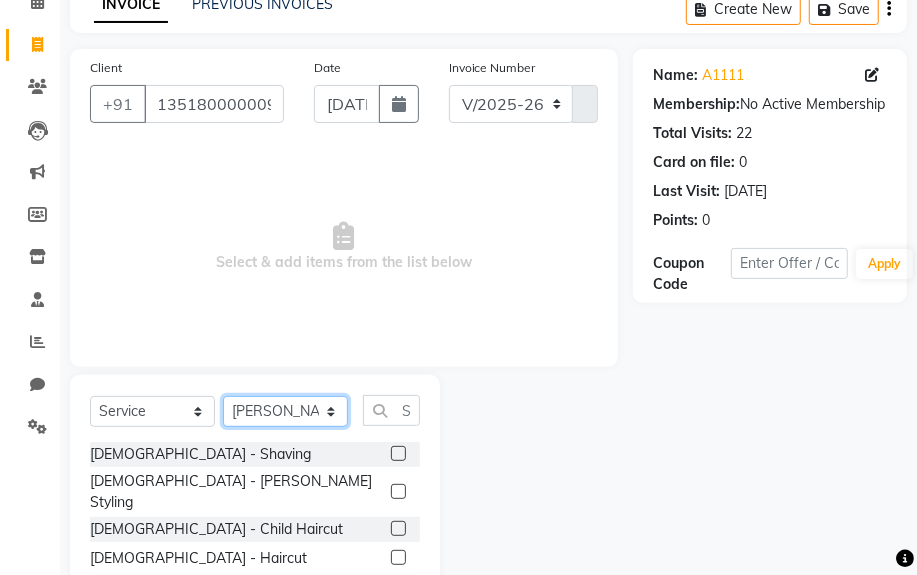 scroll, scrollTop: 252, scrollLeft: 0, axis: vertical 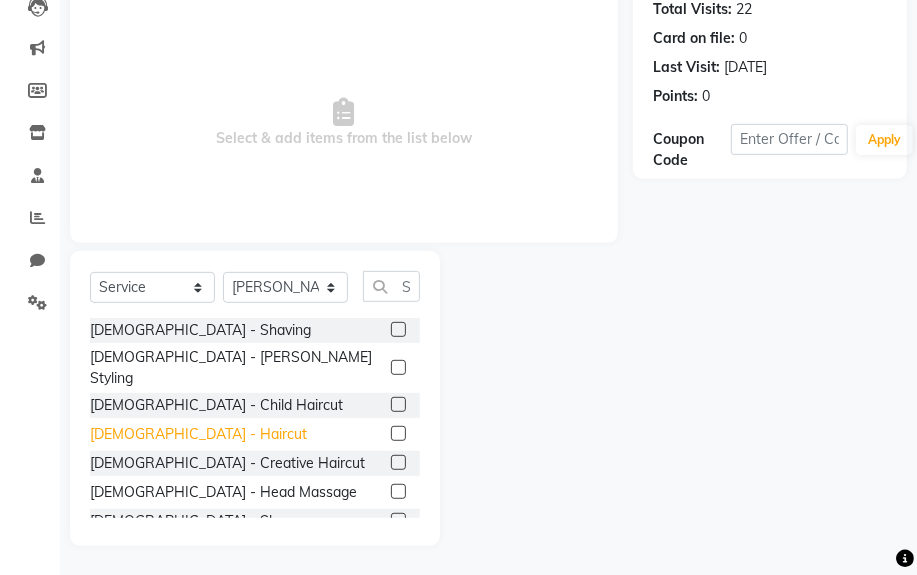 click on "[DEMOGRAPHIC_DATA] - Haircut" 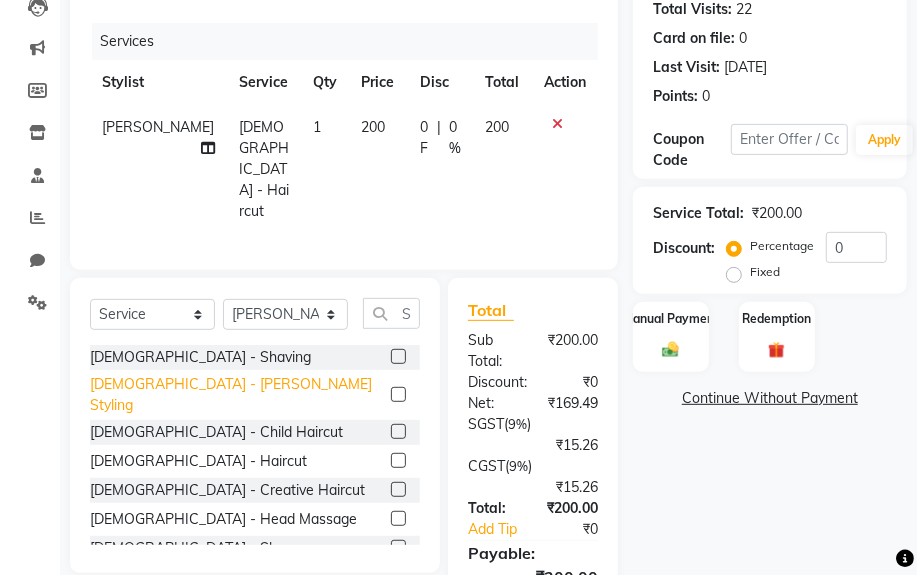 click on "[DEMOGRAPHIC_DATA] - [PERSON_NAME] Styling" 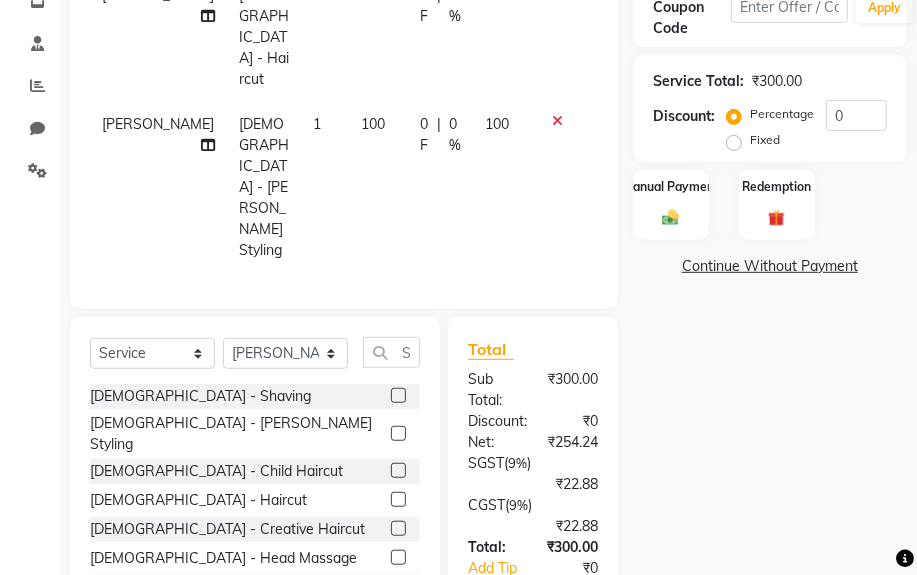 scroll, scrollTop: 425, scrollLeft: 0, axis: vertical 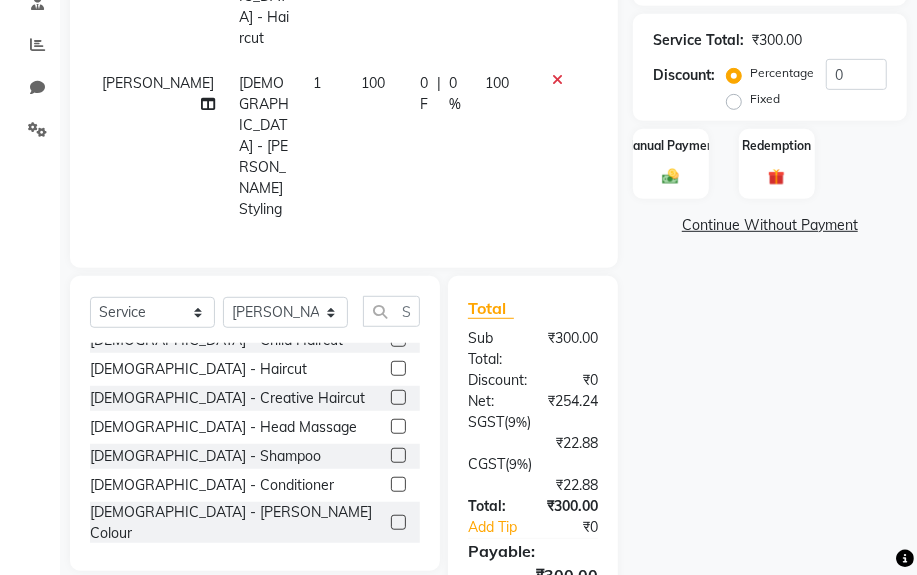 click on "[DEMOGRAPHIC_DATA] - Hair Colour [[MEDICAL_DATA] Free]" 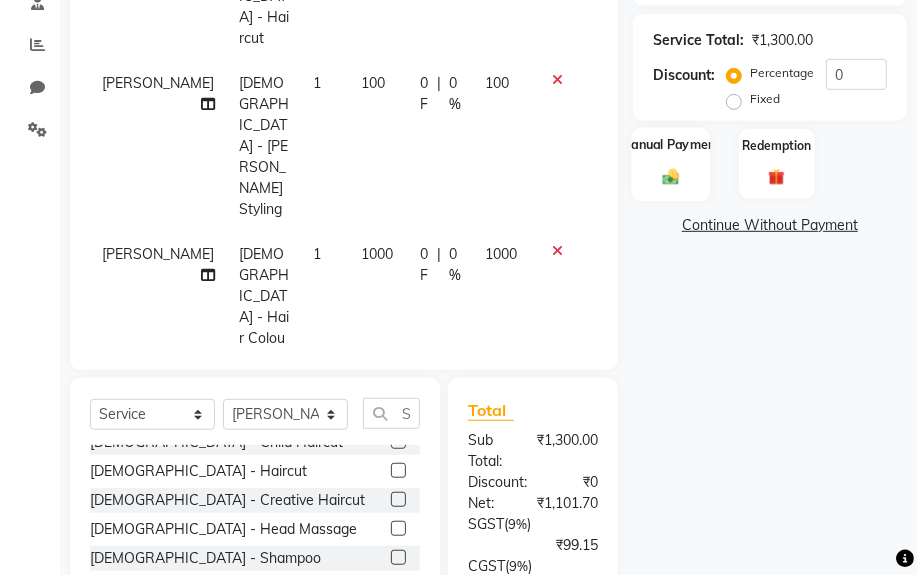 click on "Manual Payment" 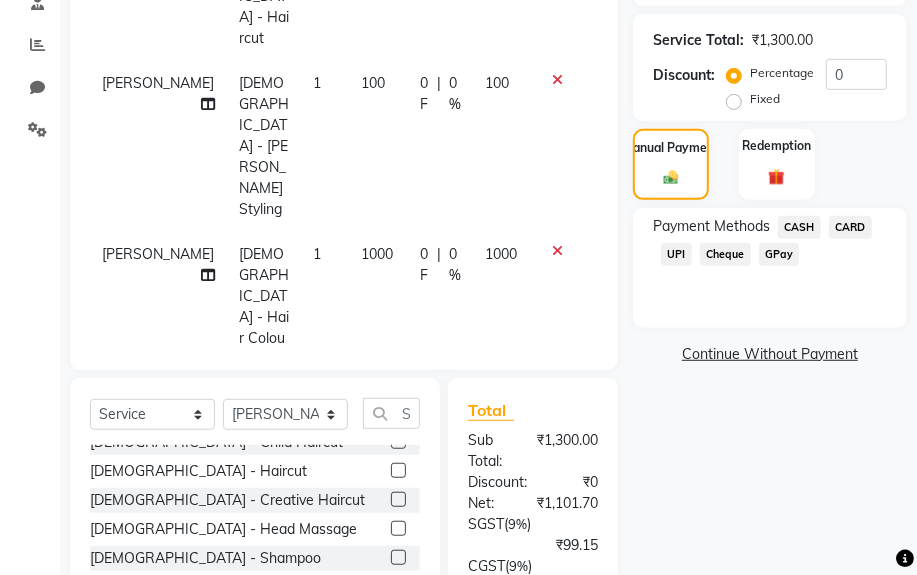 click on "CASH" 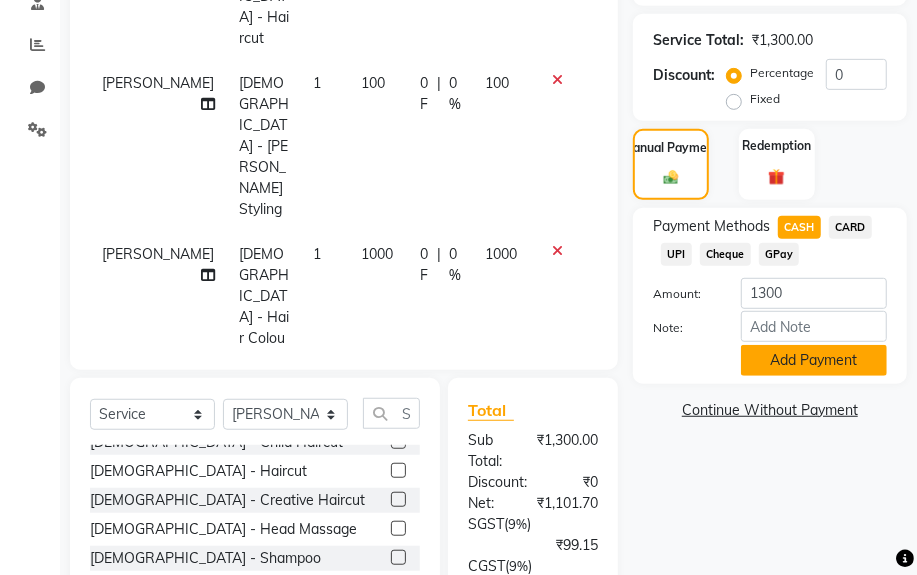click on "Add Payment" 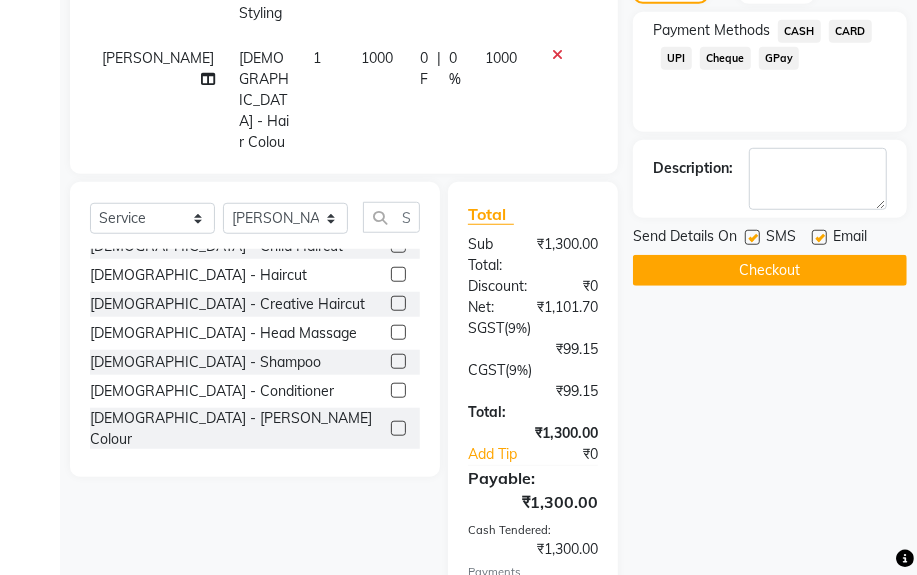scroll, scrollTop: 686, scrollLeft: 0, axis: vertical 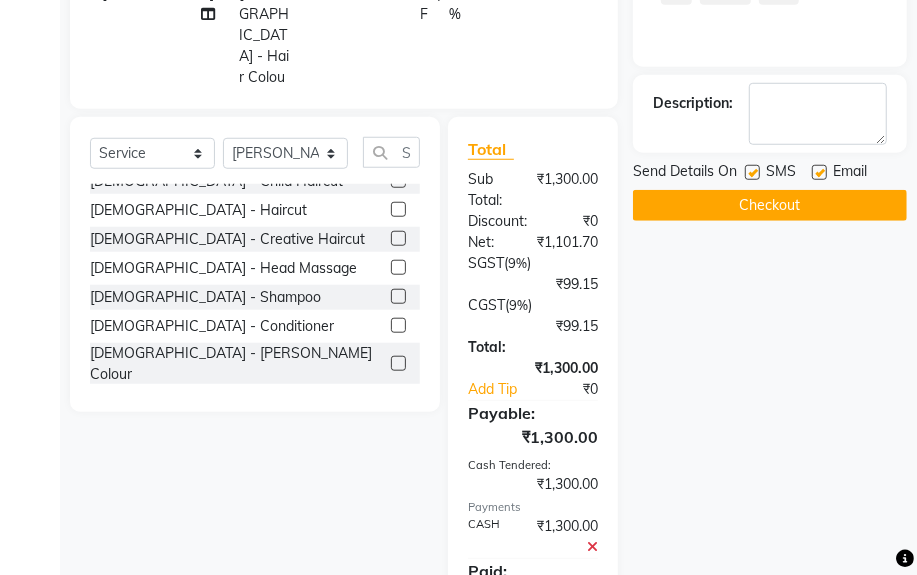 click on "Checkout" 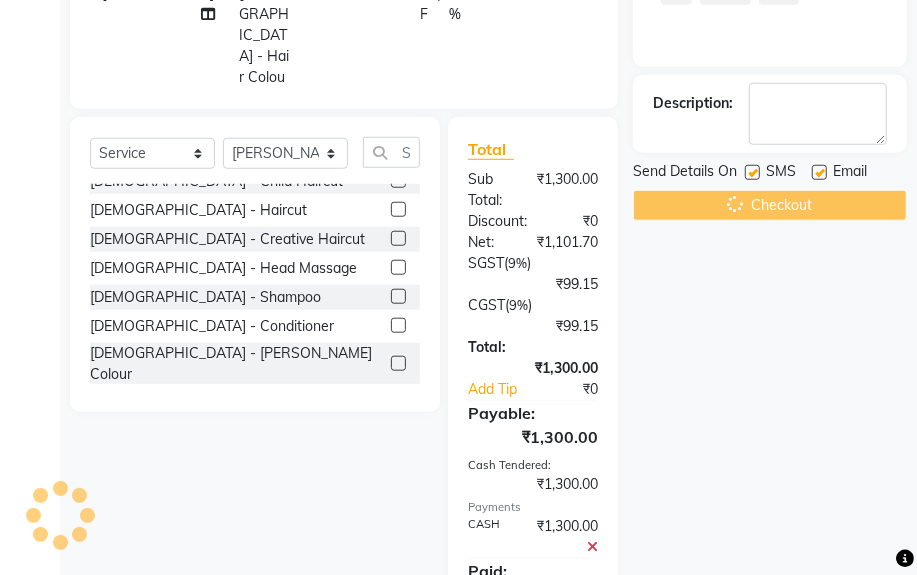 scroll, scrollTop: 0, scrollLeft: 0, axis: both 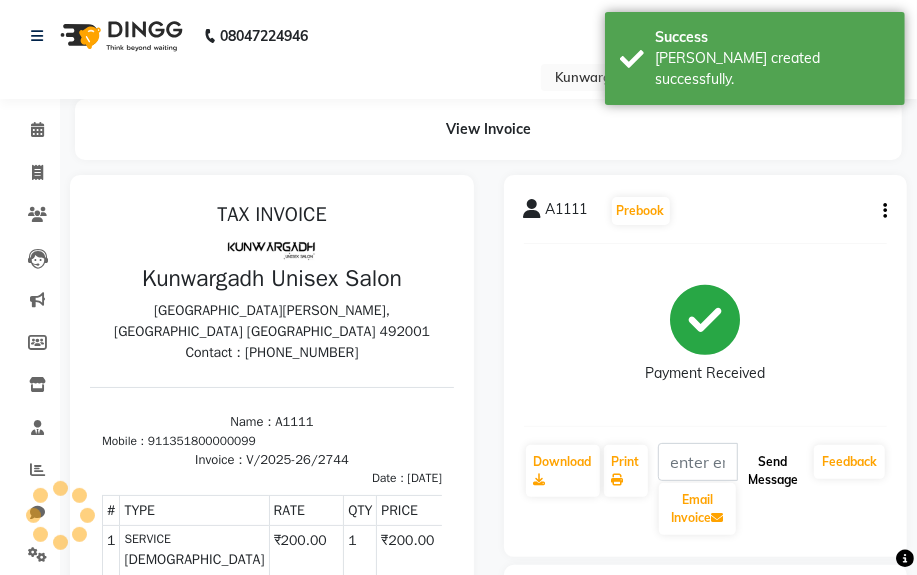 click on "Send Message" 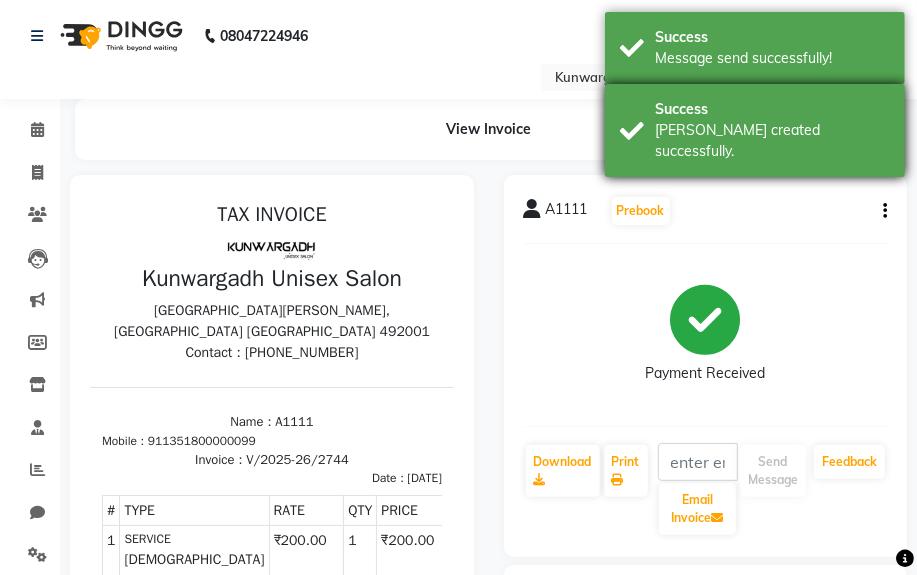 click on "[PERSON_NAME] created successfully." at bounding box center (772, 141) 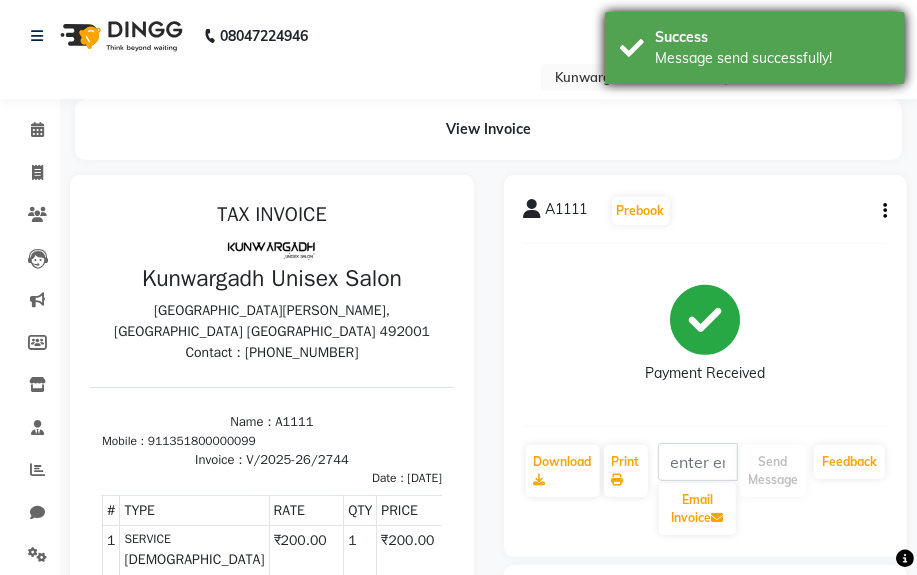 click on "Message send successfully!" at bounding box center [772, 58] 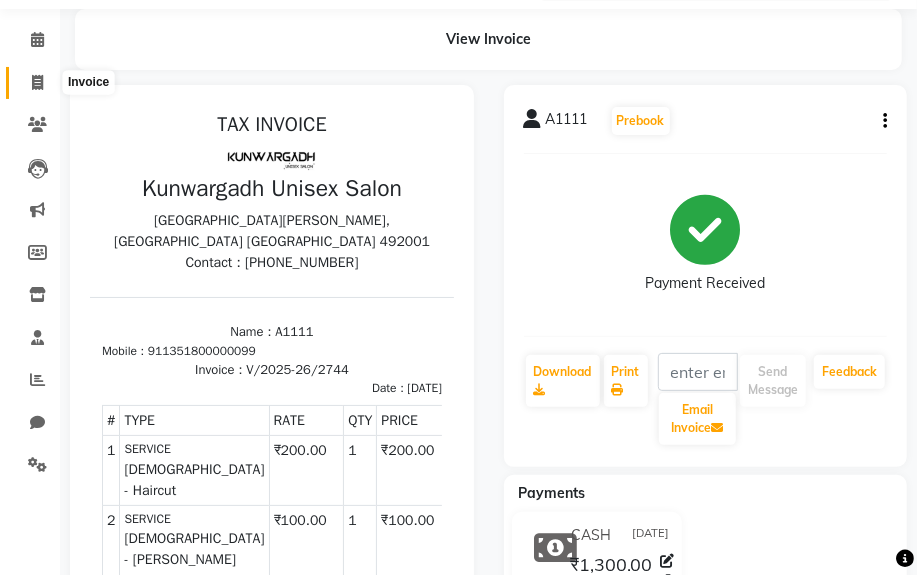 click 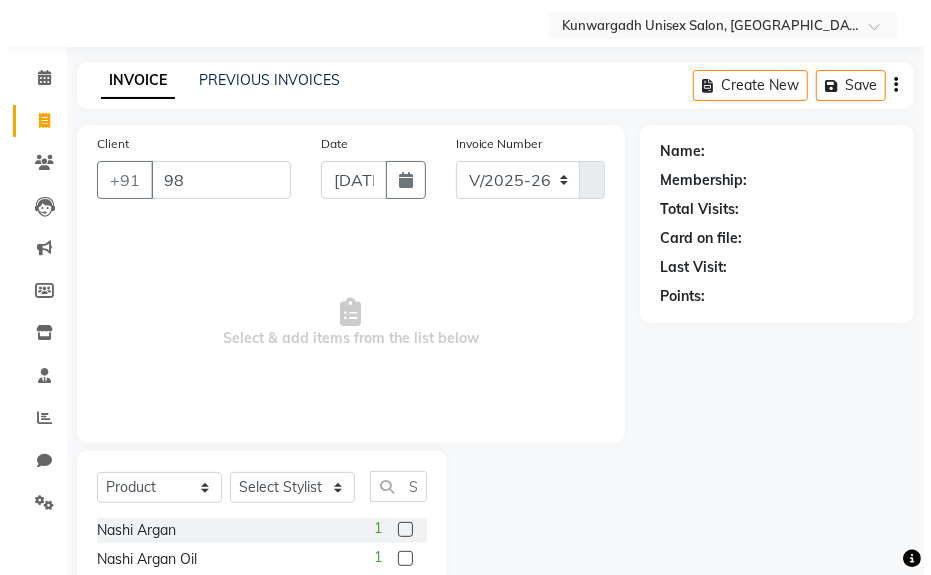 scroll, scrollTop: 90, scrollLeft: 0, axis: vertical 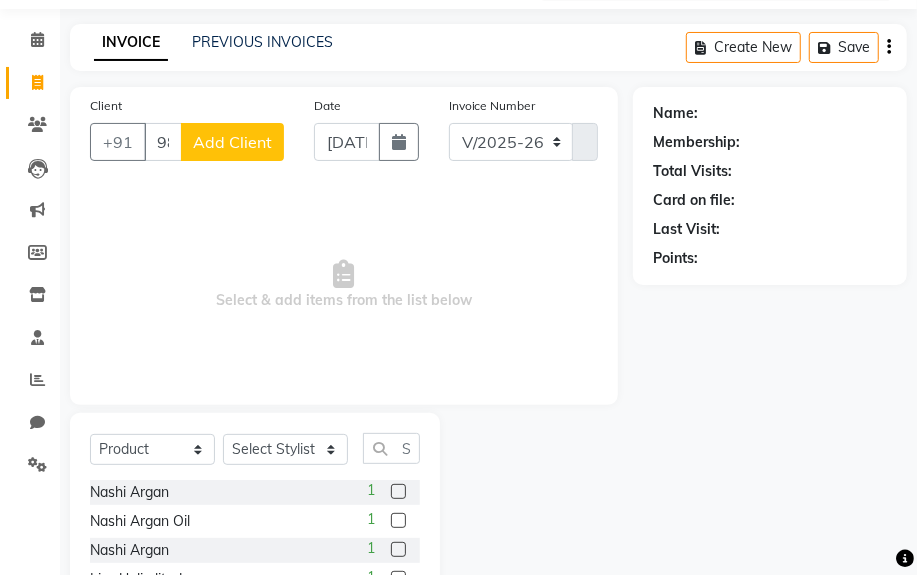 click on "Add Client" 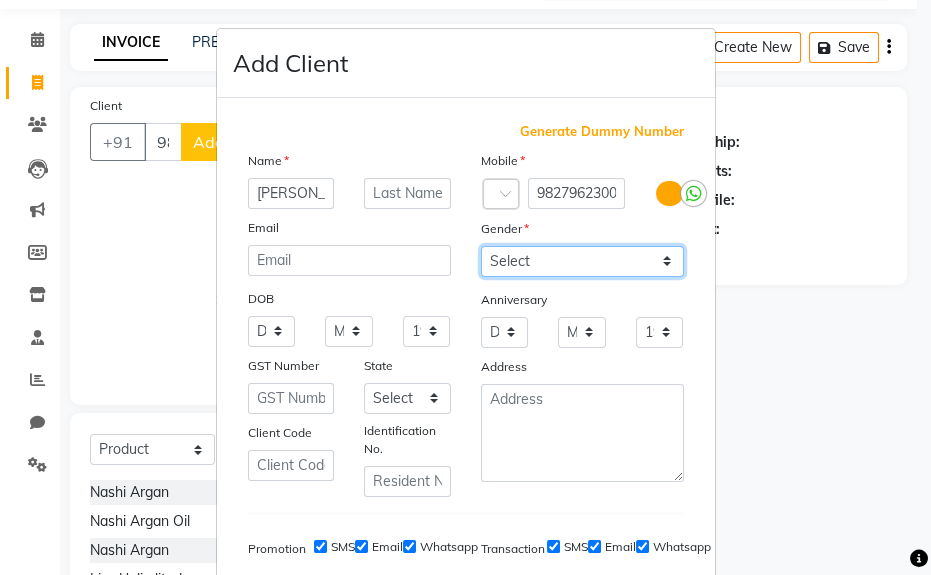 drag, startPoint x: 535, startPoint y: 252, endPoint x: 531, endPoint y: 264, distance: 12.649111 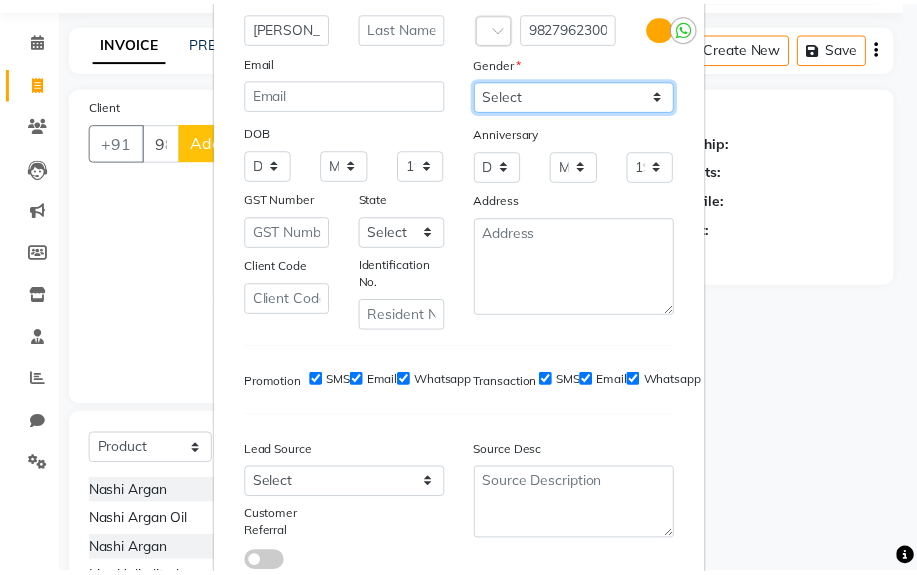 scroll, scrollTop: 308, scrollLeft: 0, axis: vertical 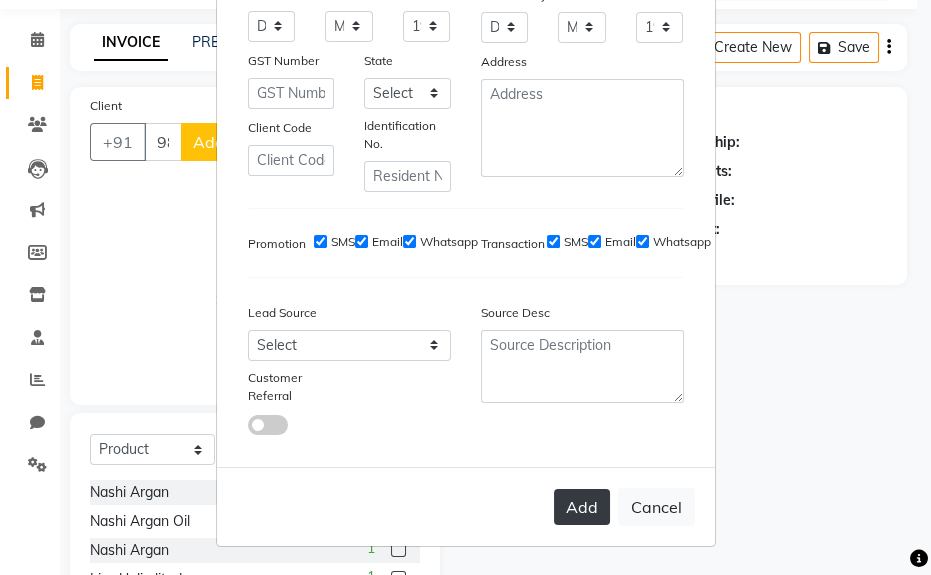 click on "Add" at bounding box center [582, 507] 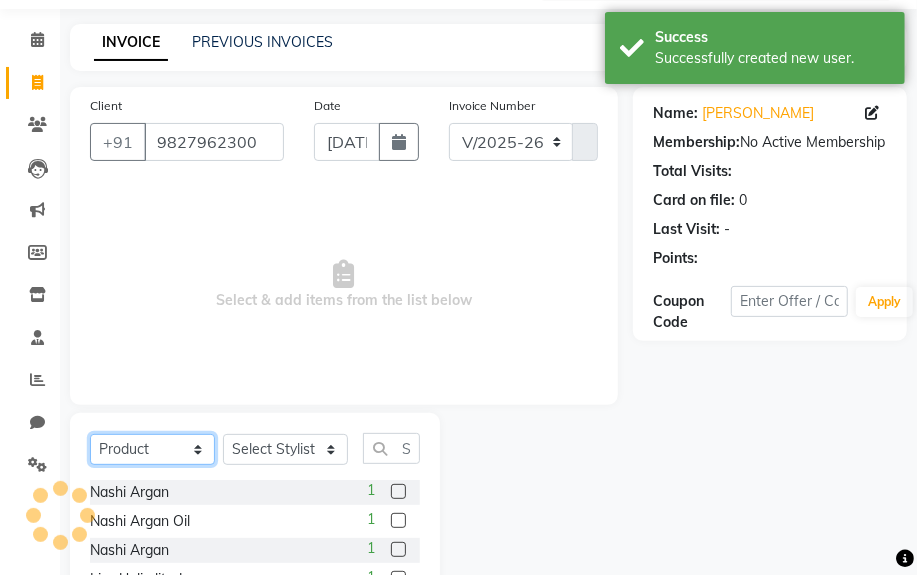 drag, startPoint x: 185, startPoint y: 449, endPoint x: 177, endPoint y: 433, distance: 17.888544 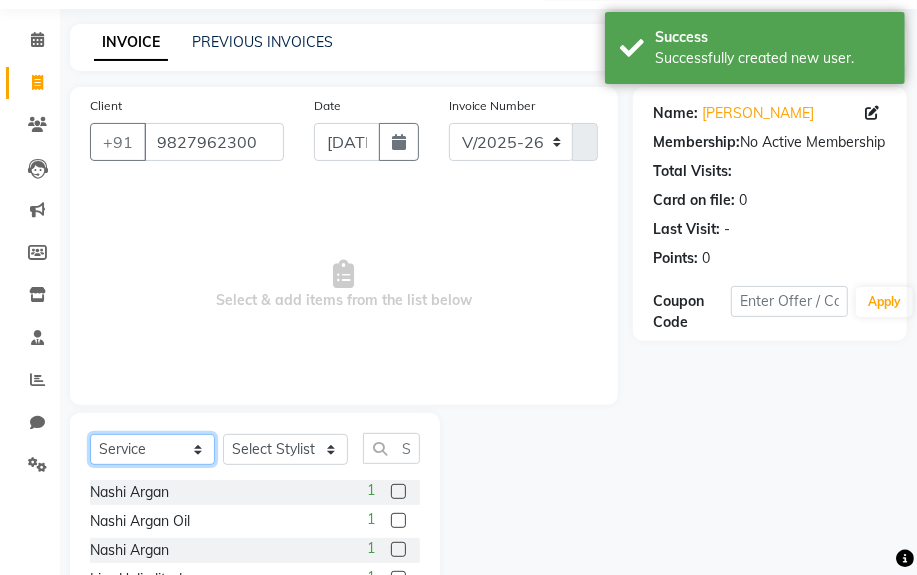 click on "Select  Service  Product  Membership  Package Voucher Prepaid Gift Card" 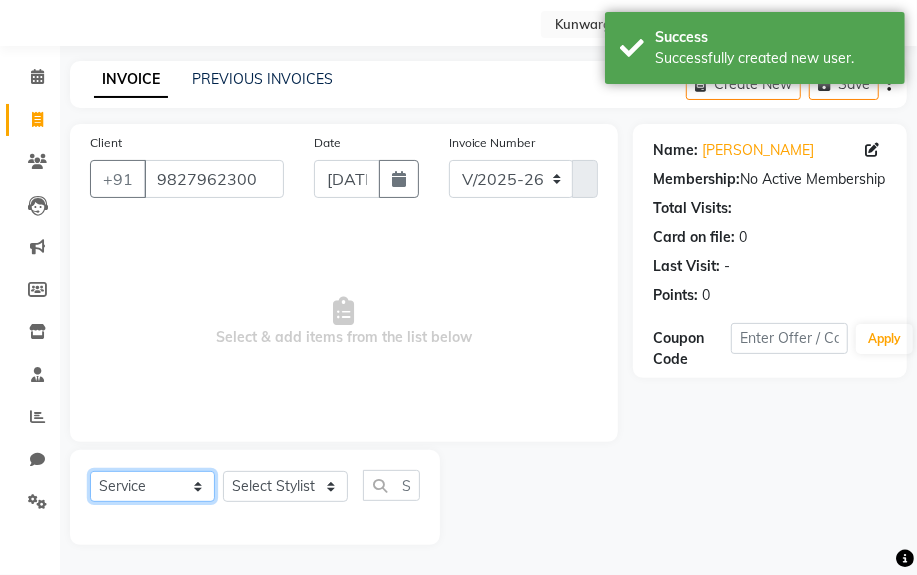 scroll, scrollTop: 52, scrollLeft: 0, axis: vertical 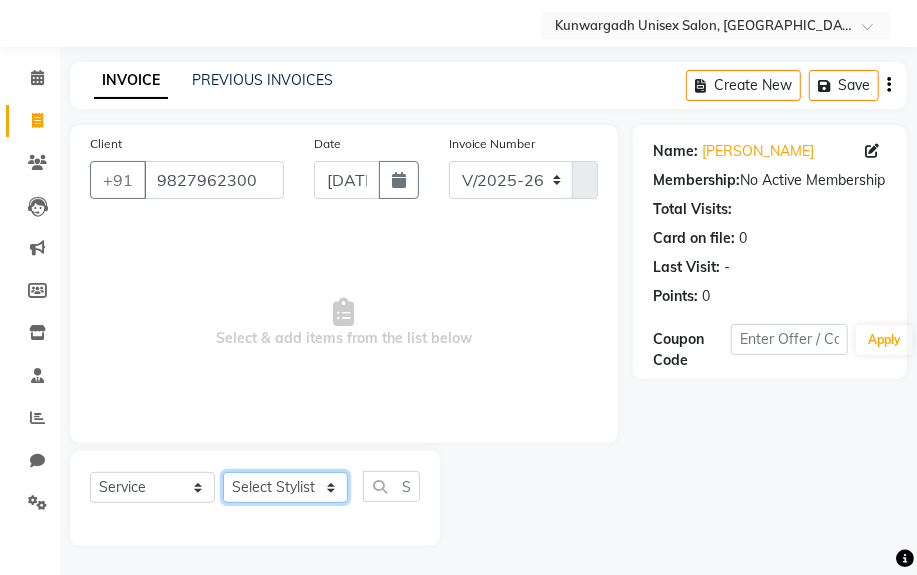 click on "Select Stylist [PERSON_NAME] Sir  Chiku [PERSON_NAME] [PERSON_NAME]  [PERSON_NAME]   [PERSON_NAME]  [PERSON_NAME]  [PERSON_NAME]" 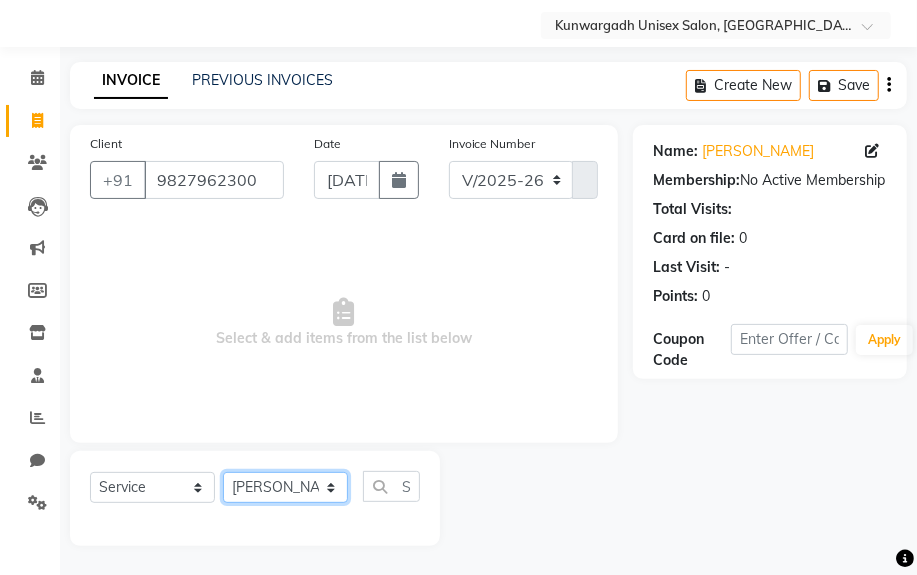 click on "Select Stylist [PERSON_NAME] Sir  Chiku [PERSON_NAME] [PERSON_NAME]  [PERSON_NAME]   [PERSON_NAME]  [PERSON_NAME]  [PERSON_NAME]" 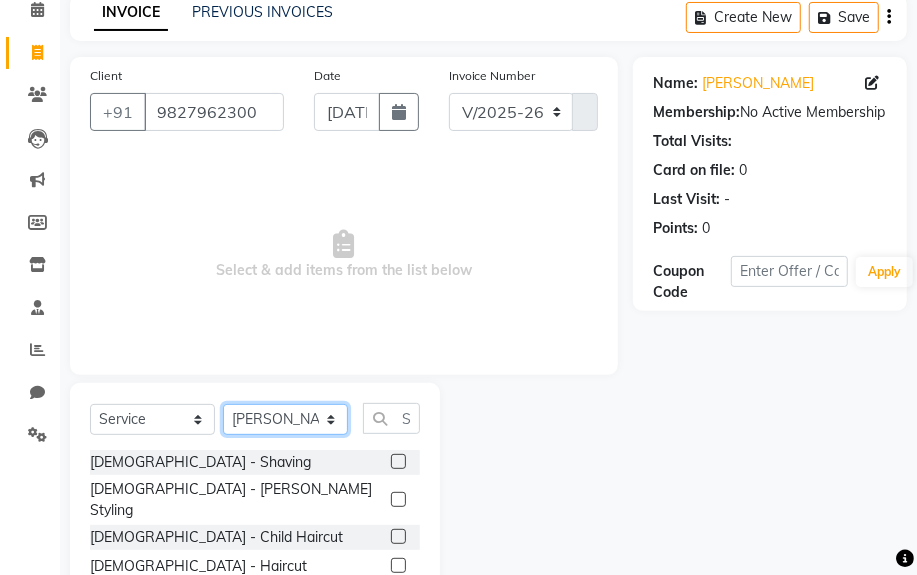 scroll, scrollTop: 252, scrollLeft: 0, axis: vertical 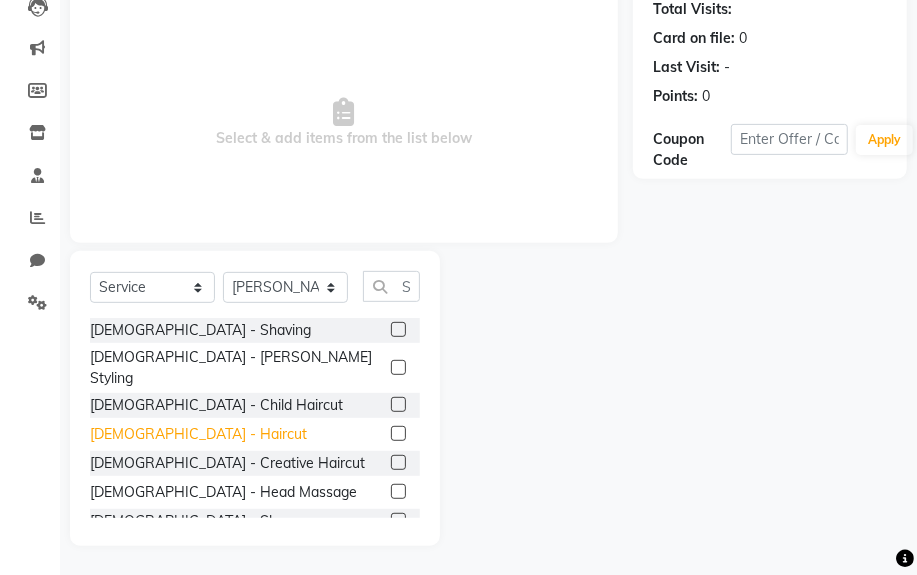 click on "[DEMOGRAPHIC_DATA] - Haircut" 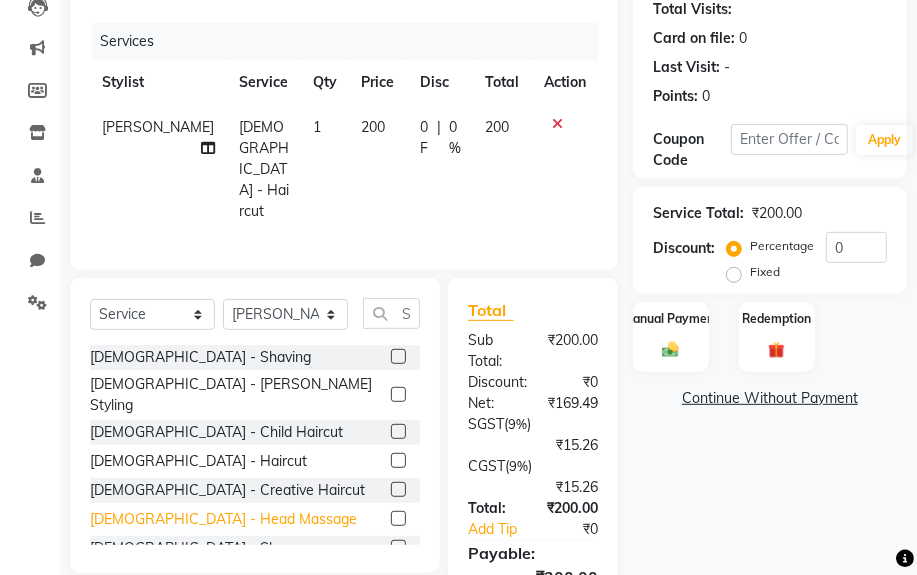 scroll, scrollTop: 90, scrollLeft: 0, axis: vertical 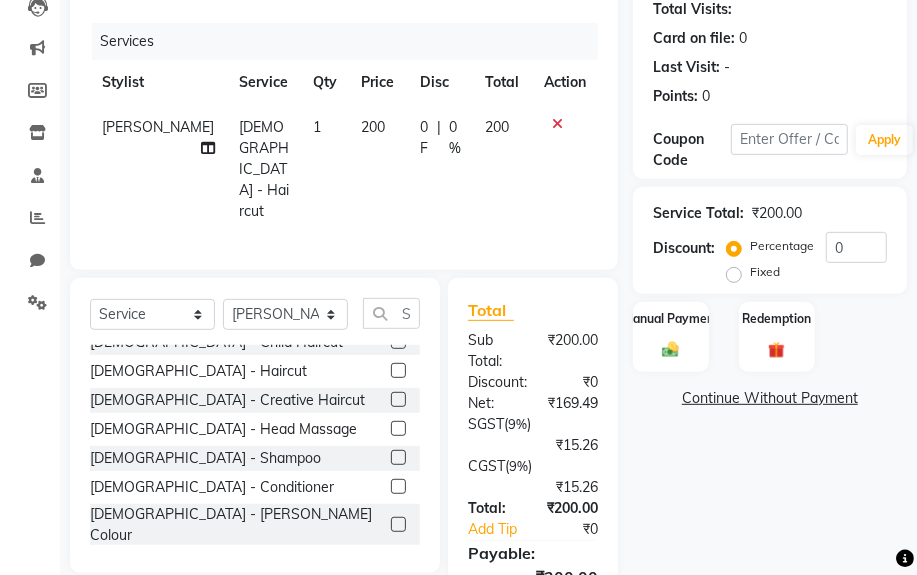 click on "[DEMOGRAPHIC_DATA] - Hair Colour [[MEDICAL_DATA] Free]" 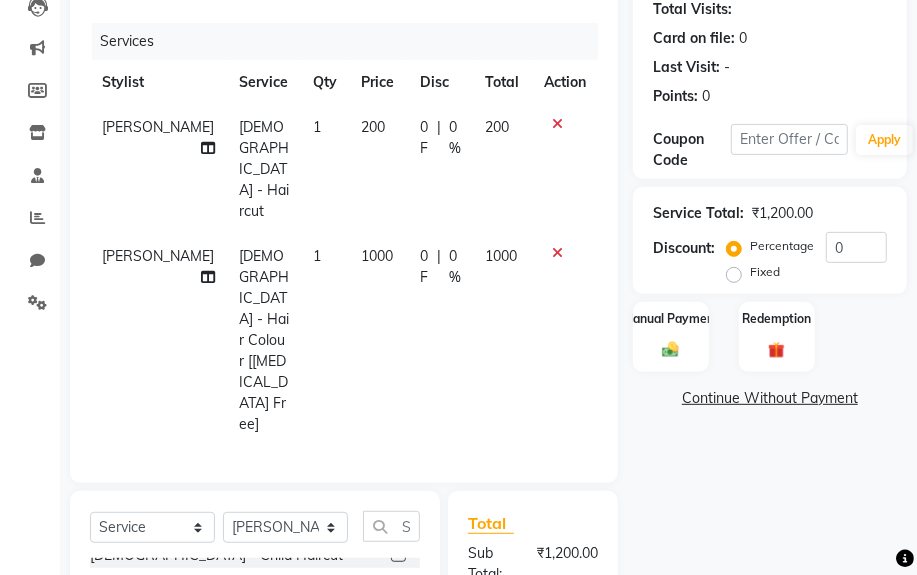 click on "Service Total:  ₹1,200.00  Discount:  Percentage   Fixed  0" 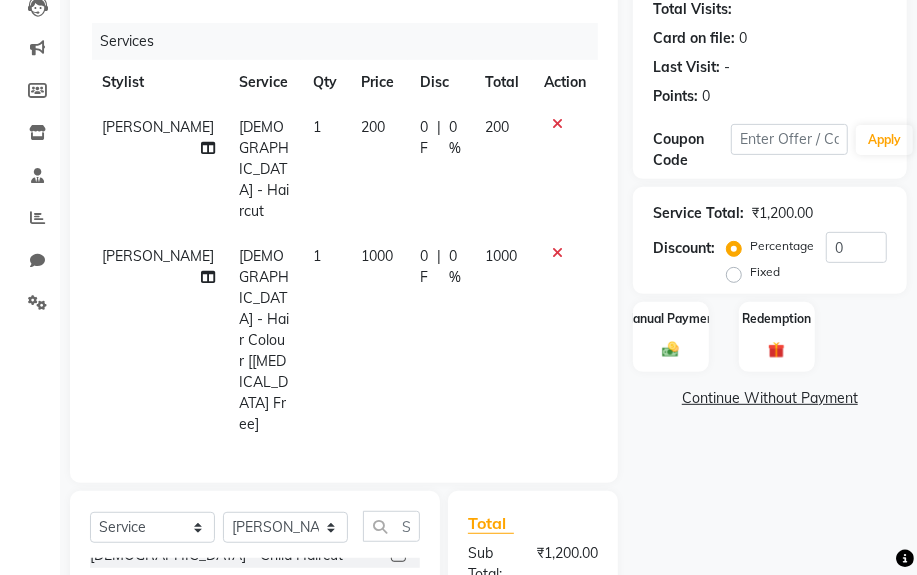 click on "Fixed" 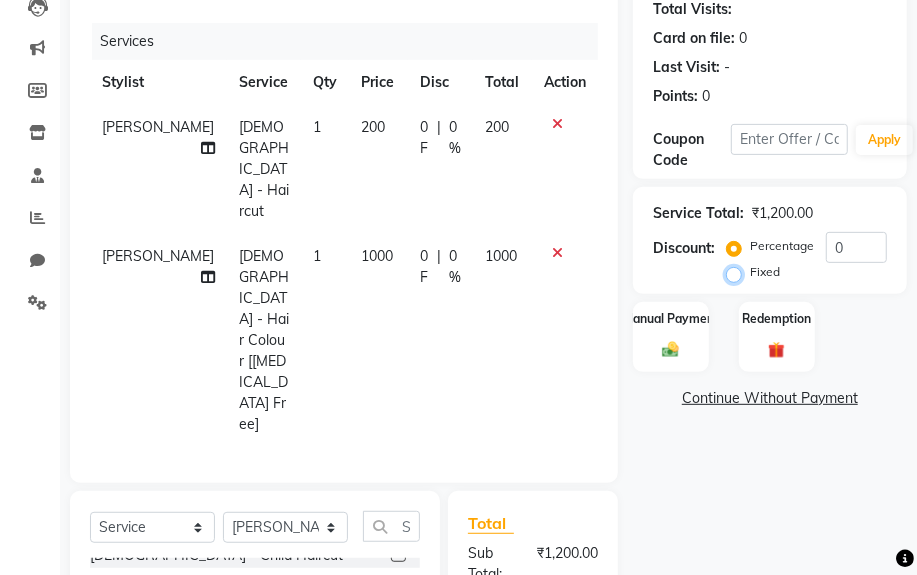 click on "Fixed" at bounding box center [738, 272] 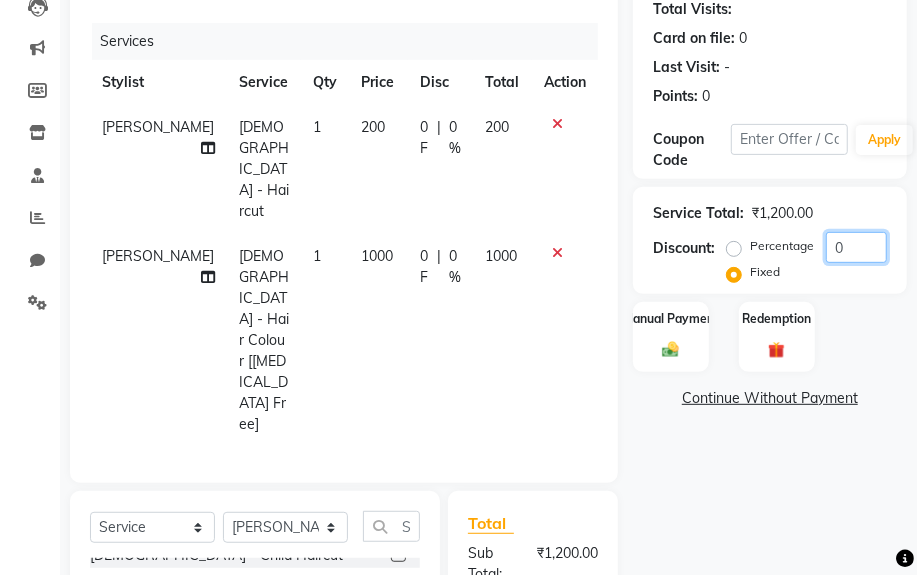 click on "0" 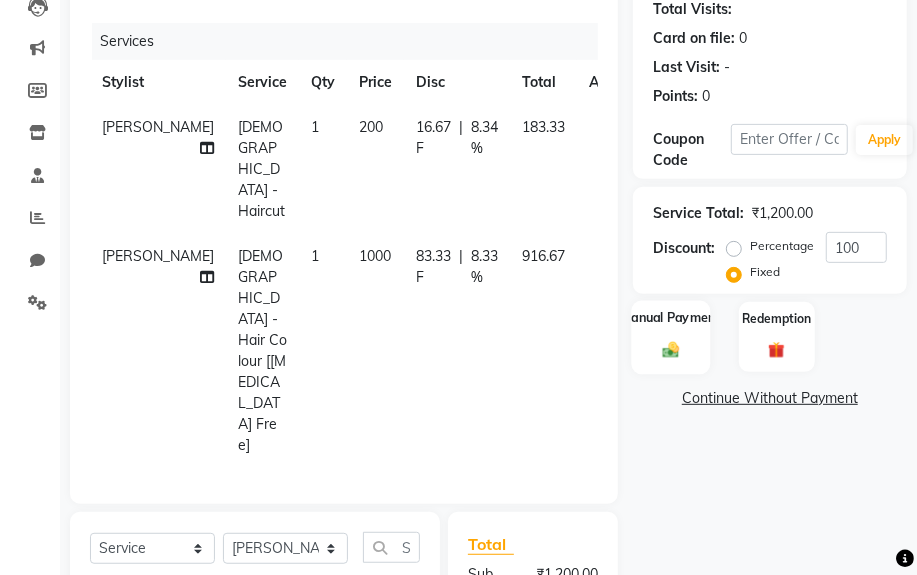 click on "Manual Payment" 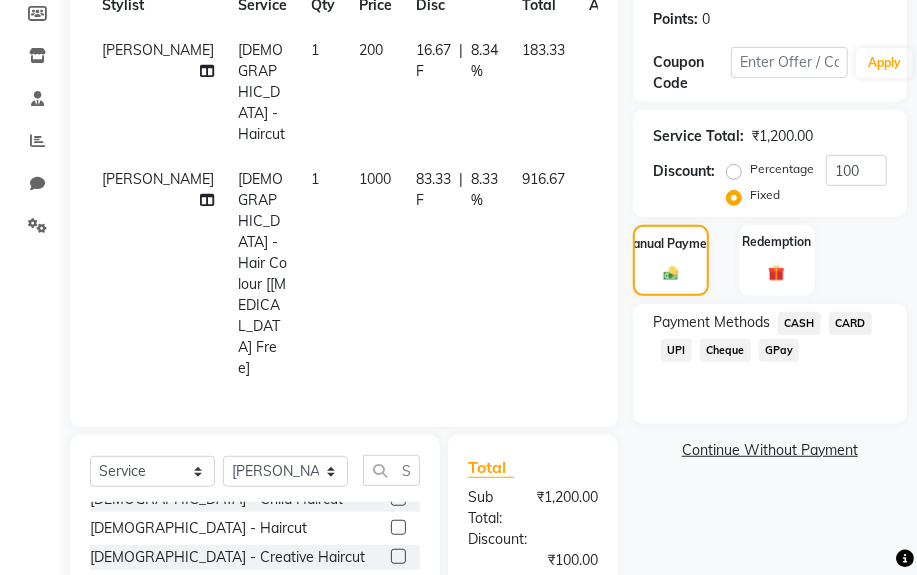 scroll, scrollTop: 434, scrollLeft: 0, axis: vertical 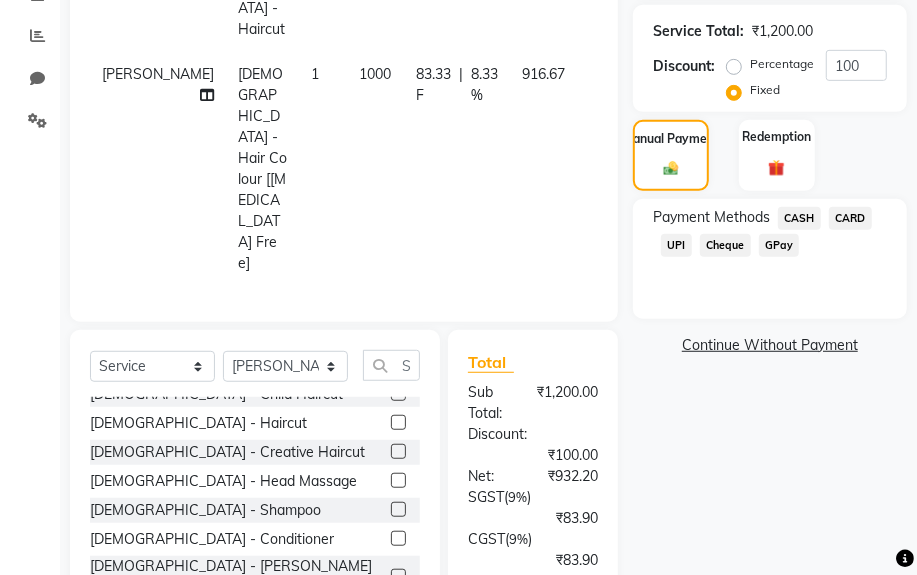 click on "CASH" 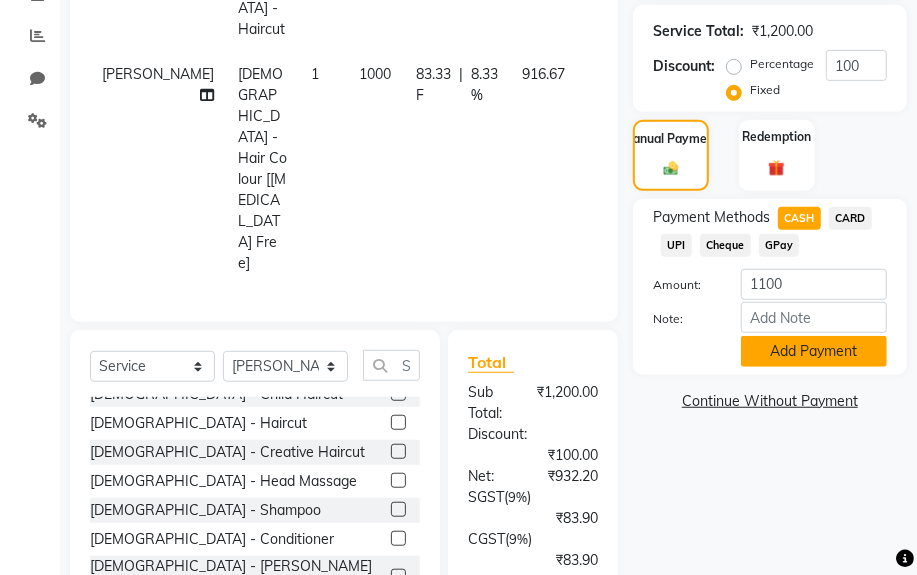 click on "Add Payment" 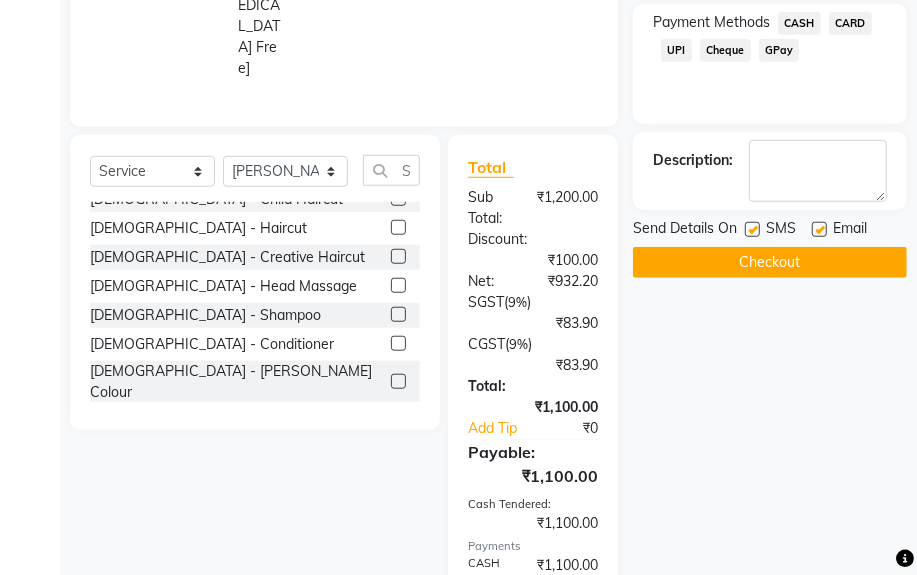 scroll, scrollTop: 641, scrollLeft: 0, axis: vertical 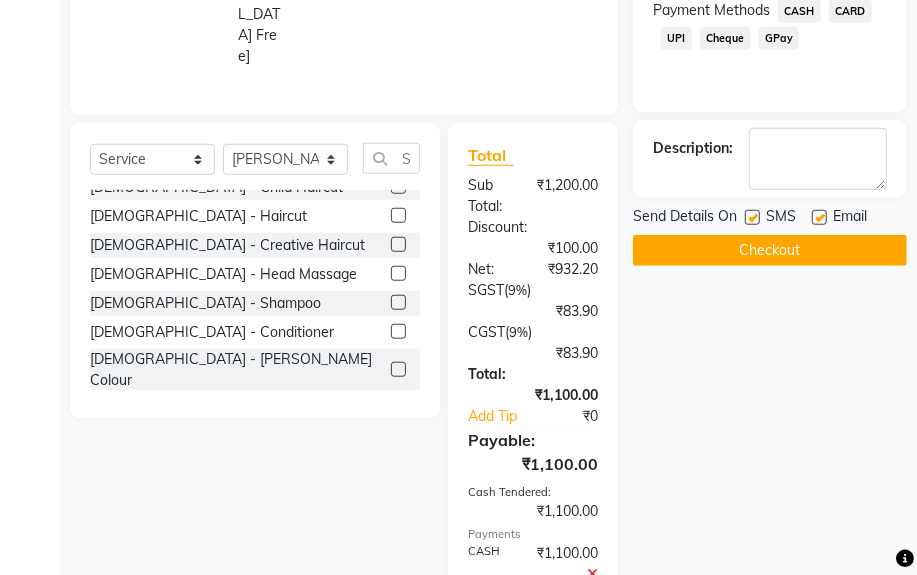 click on "Checkout" 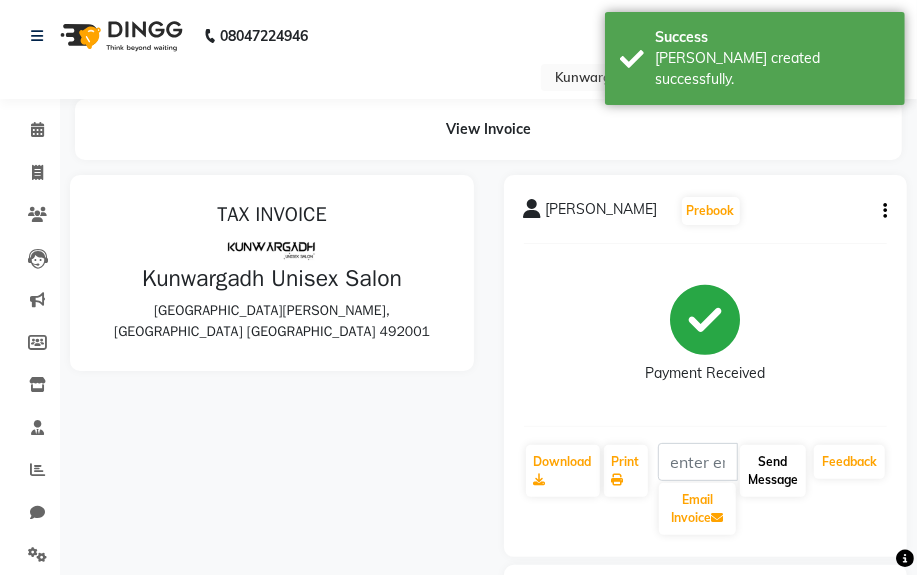 scroll, scrollTop: 0, scrollLeft: 0, axis: both 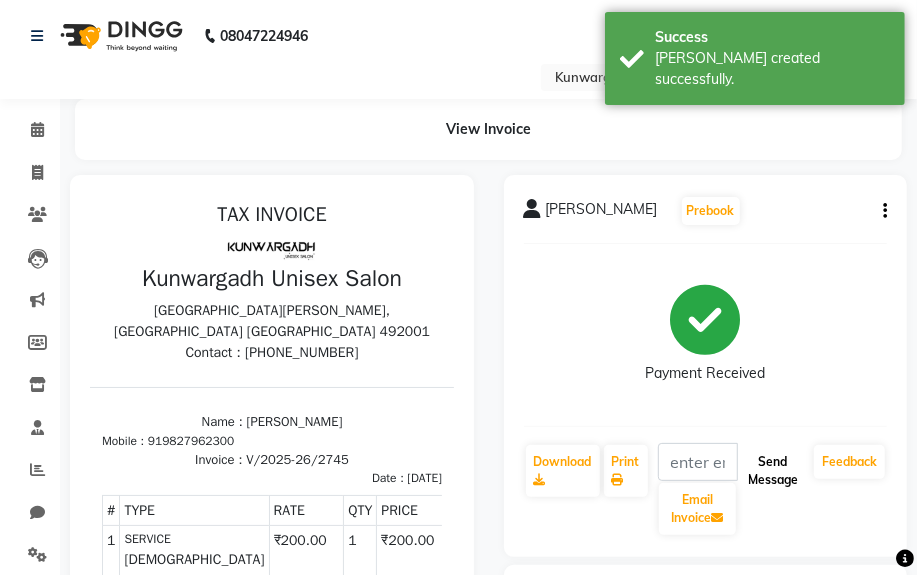 click on "Send Message" 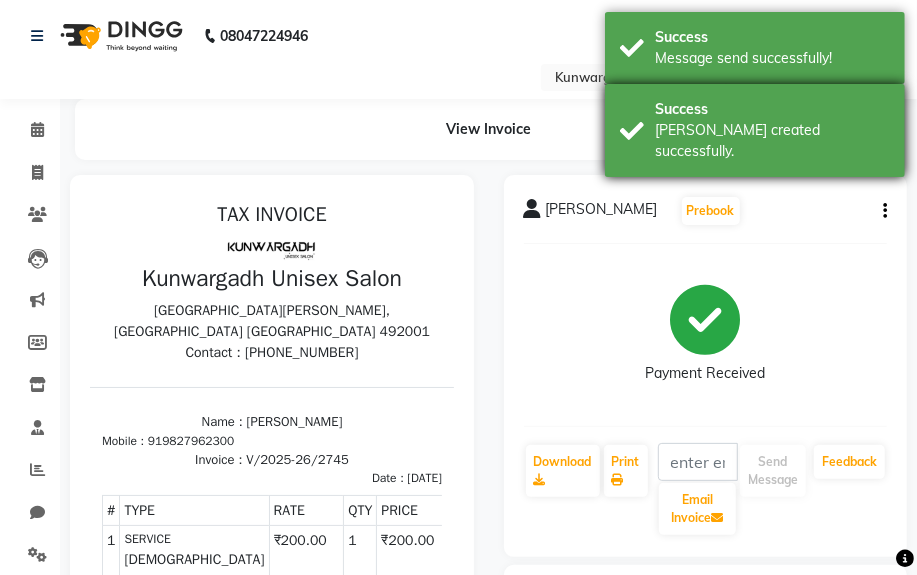 click on "[PERSON_NAME] created successfully." at bounding box center [772, 141] 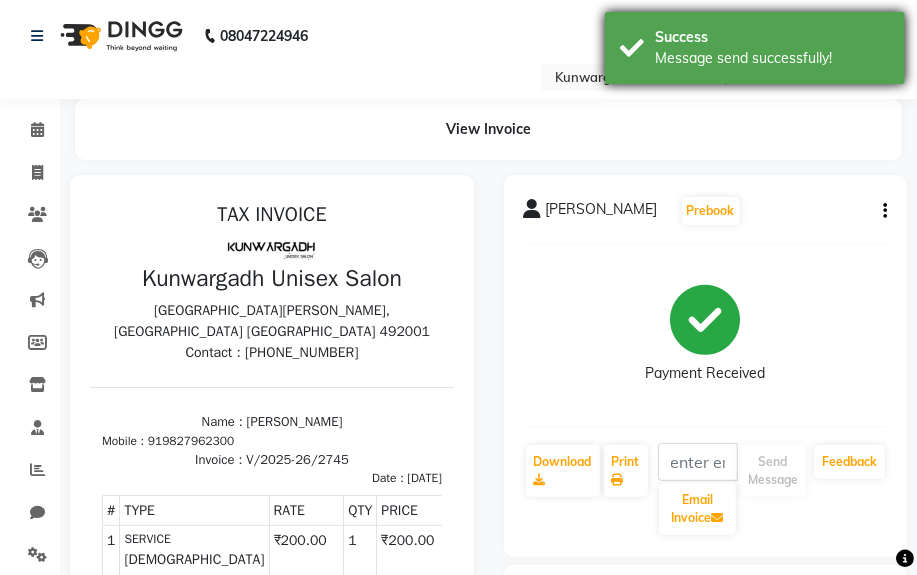 click on "Message send successfully!" at bounding box center (772, 58) 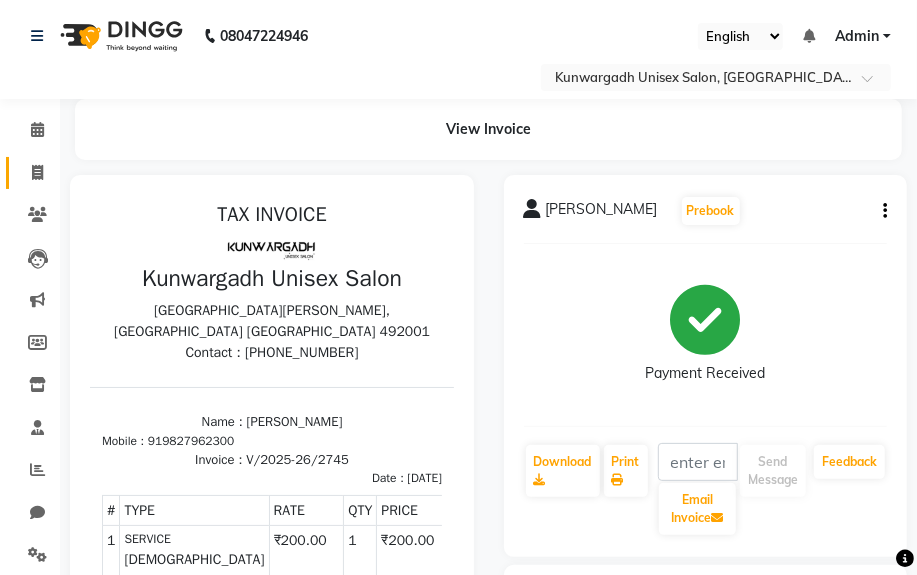 click on "Invoice" 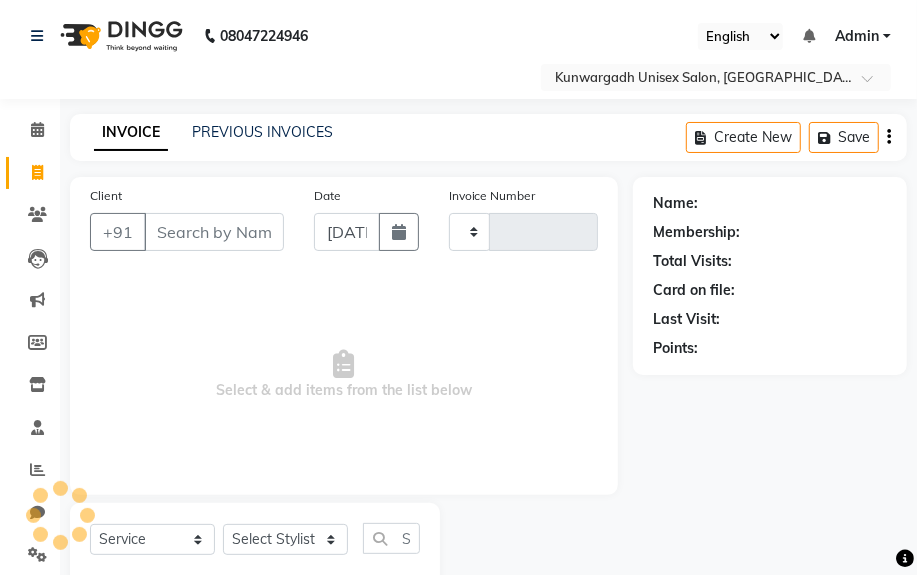 scroll, scrollTop: 52, scrollLeft: 0, axis: vertical 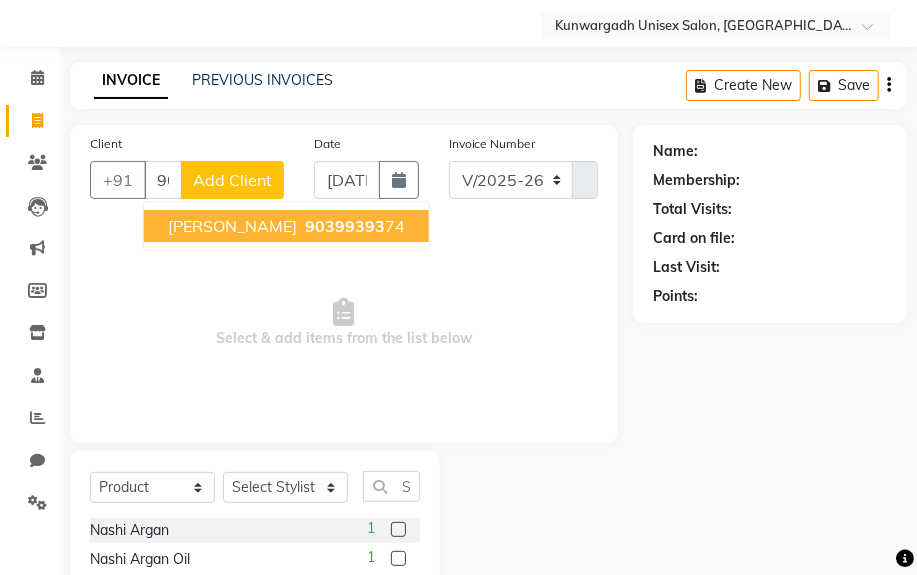 click on "90399393 74" at bounding box center [353, 226] 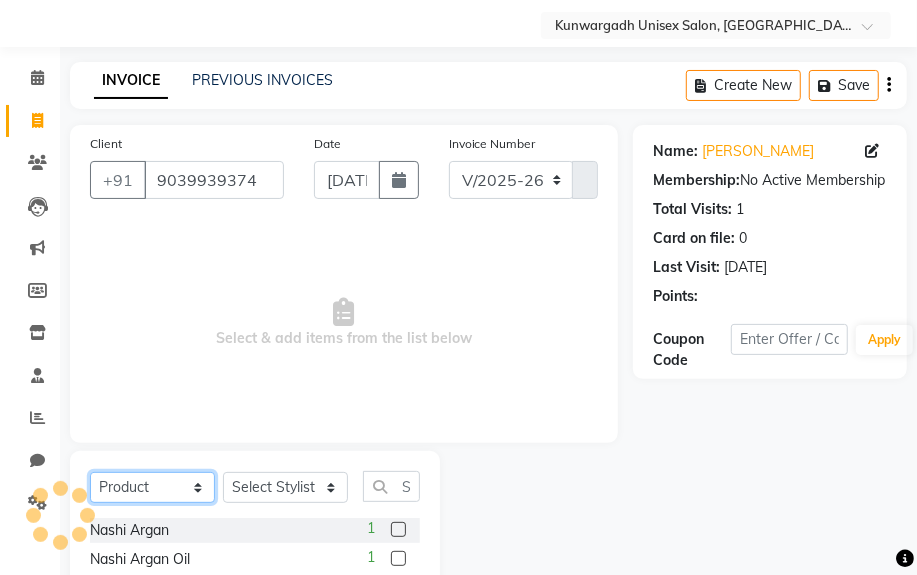 click on "Select  Service  Product  Membership  Package Voucher Prepaid Gift Card" 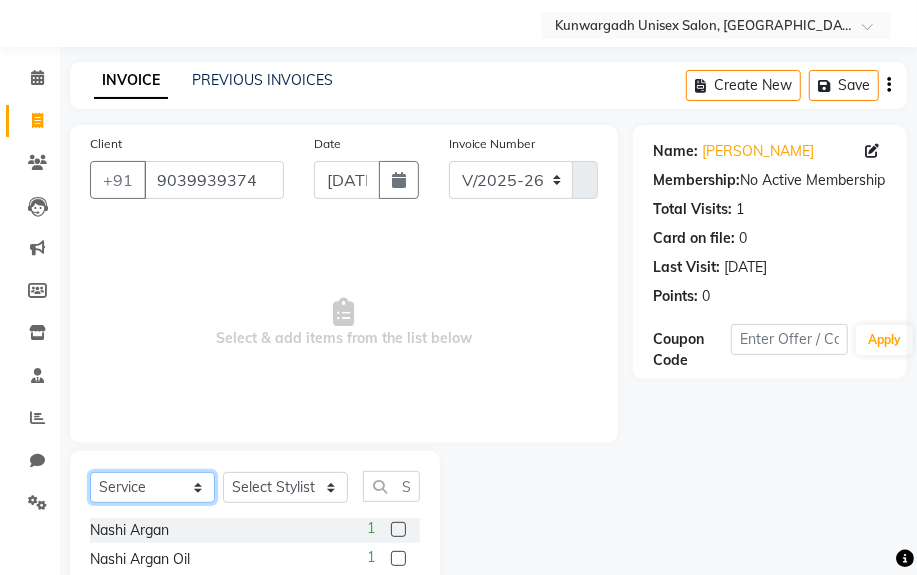 click on "Select  Service  Product  Membership  Package Voucher Prepaid Gift Card" 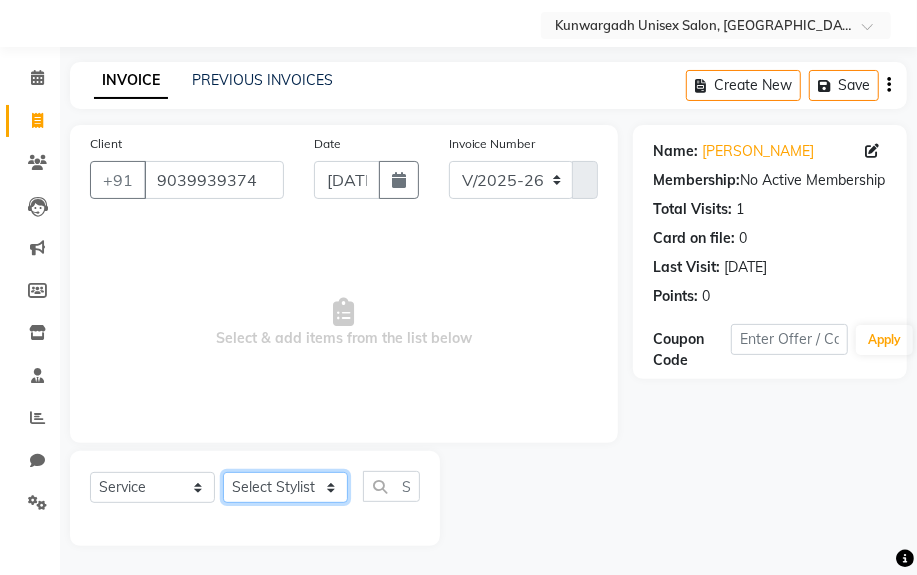 click on "Select Stylist [PERSON_NAME] Sir  Chiku [PERSON_NAME] [PERSON_NAME]  [PERSON_NAME]   [PERSON_NAME]  [PERSON_NAME]  [PERSON_NAME]" 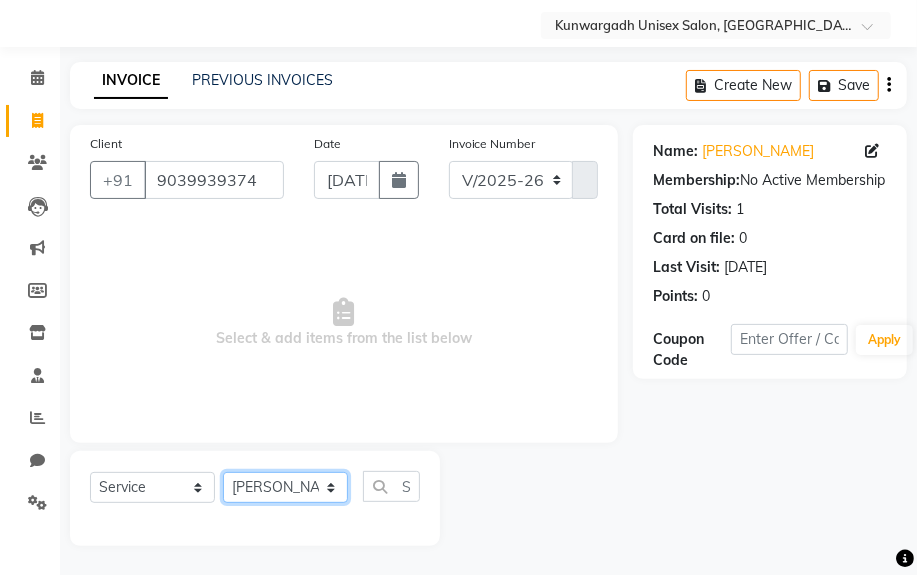 click on "Select Stylist [PERSON_NAME] Sir  Chiku [PERSON_NAME] [PERSON_NAME]  [PERSON_NAME]   [PERSON_NAME]  [PERSON_NAME]  [PERSON_NAME]" 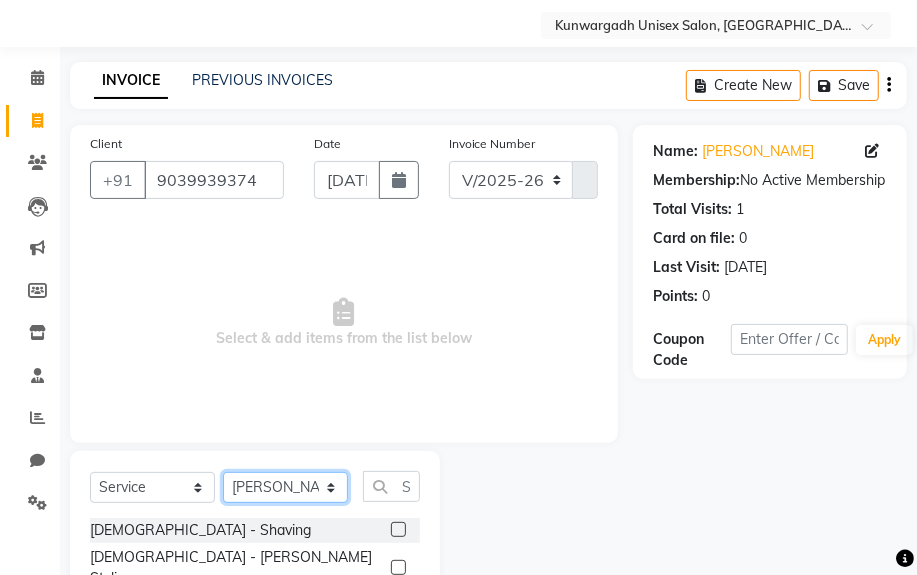 scroll, scrollTop: 252, scrollLeft: 0, axis: vertical 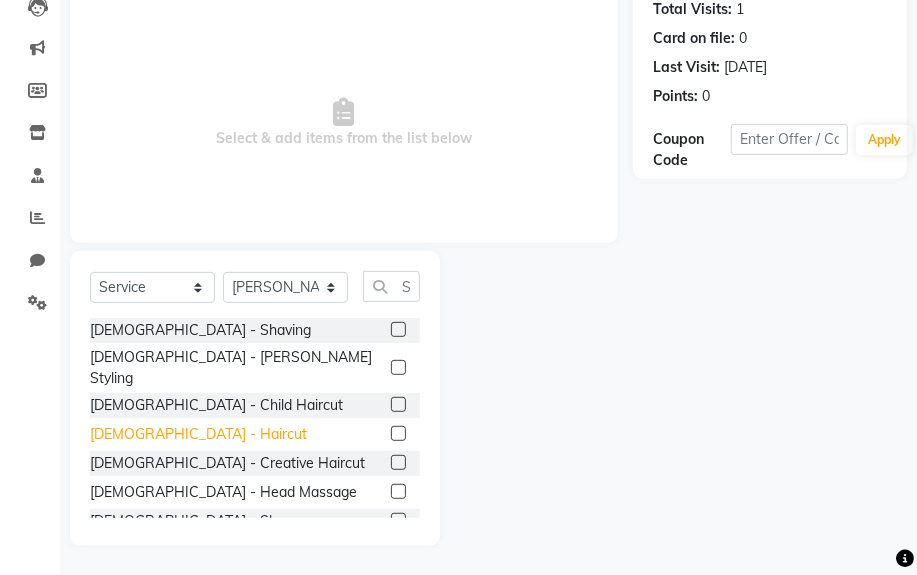 click on "[DEMOGRAPHIC_DATA] - Haircut" 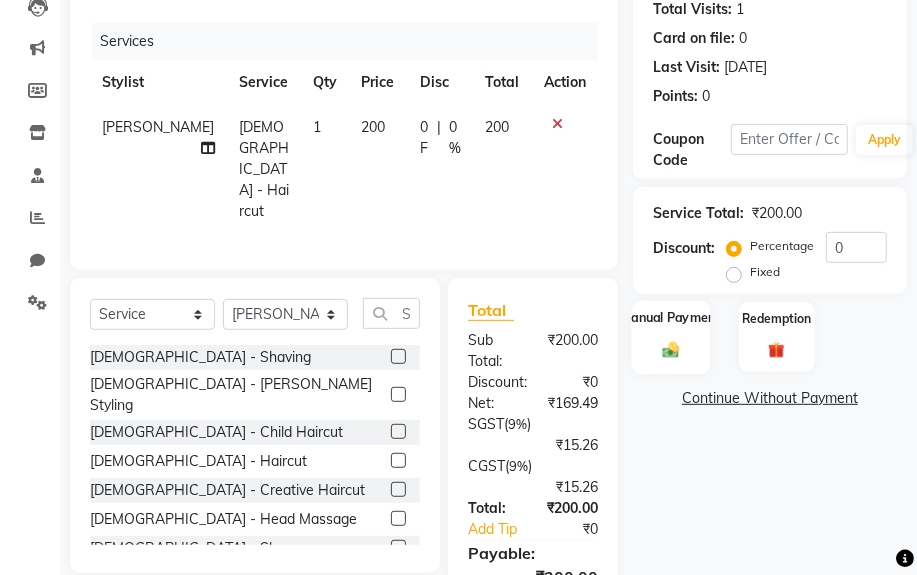 click on "Manual Payment" 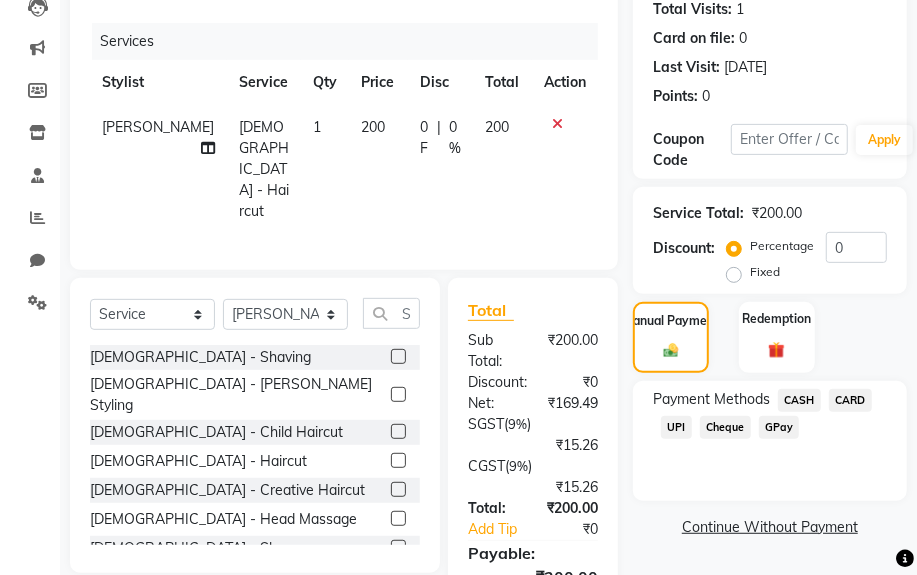 click on "CASH" 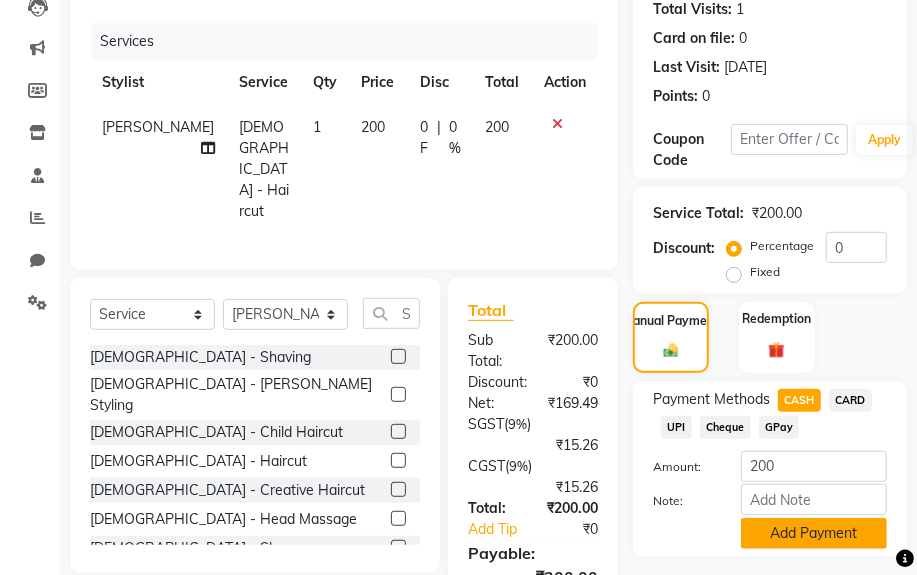 click on "Add Payment" 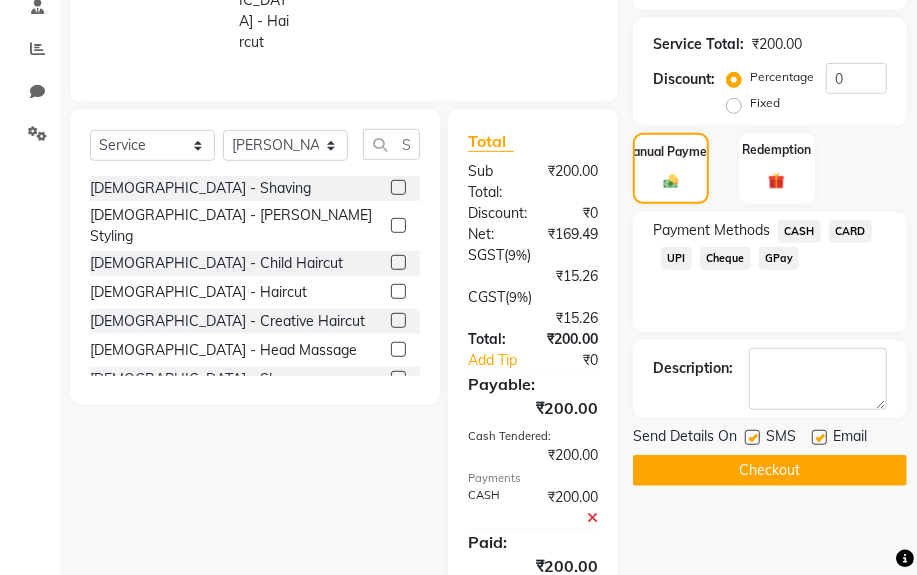 scroll, scrollTop: 492, scrollLeft: 0, axis: vertical 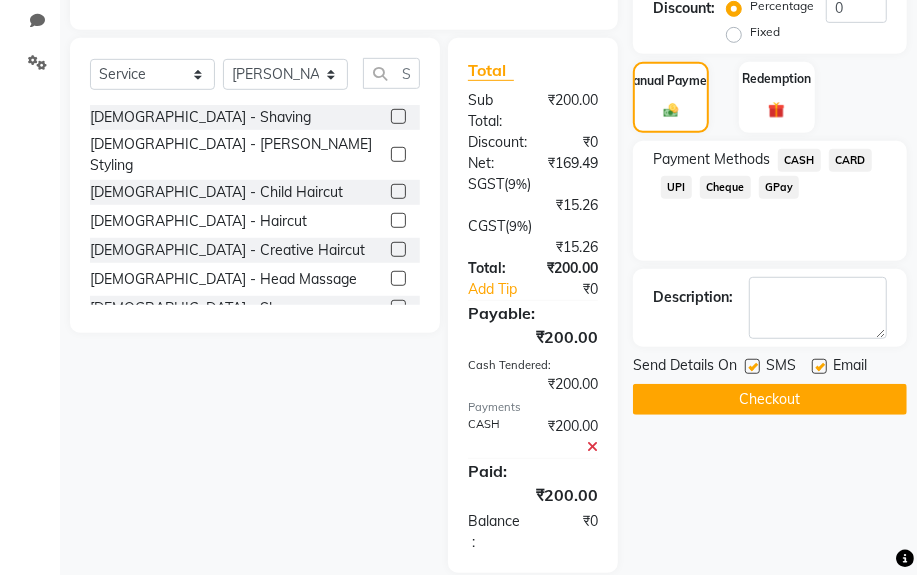 click on "Checkout" 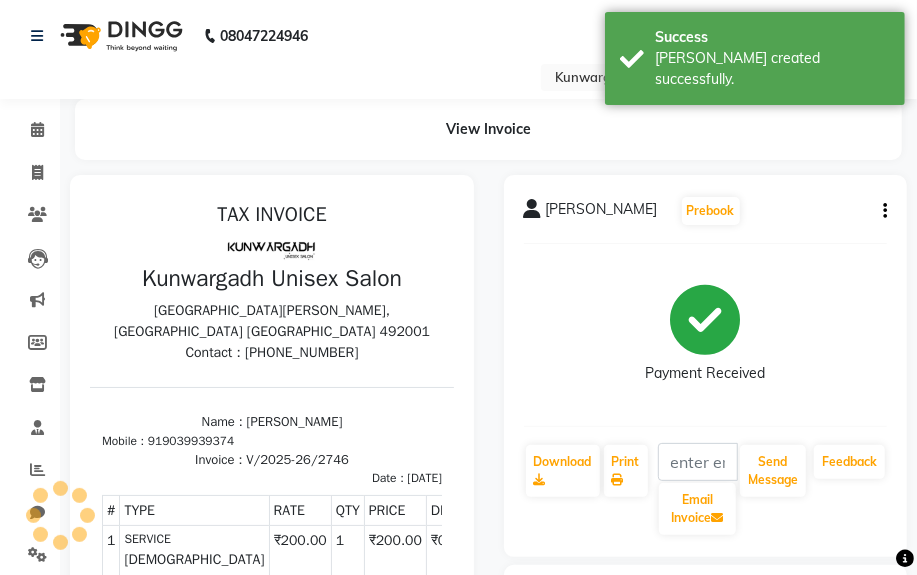 scroll, scrollTop: 0, scrollLeft: 0, axis: both 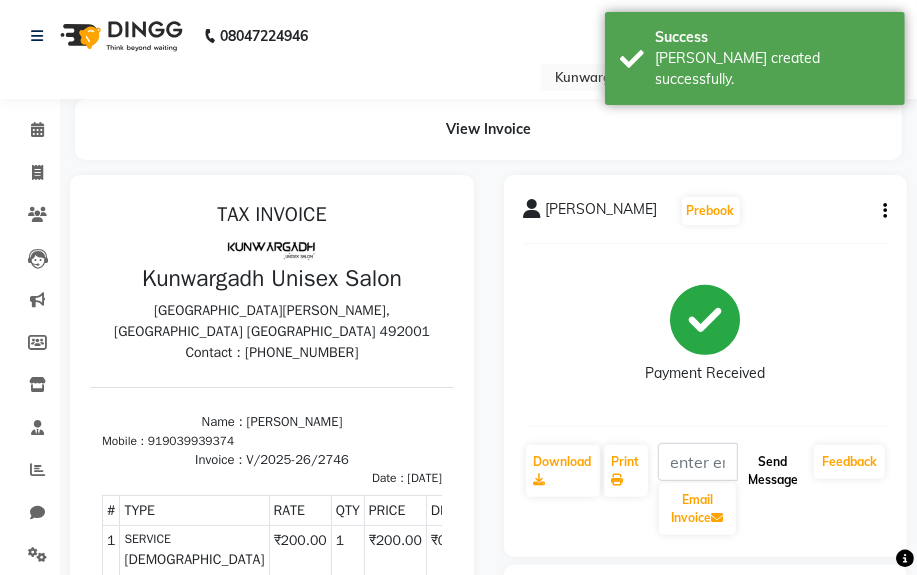 click on "Send Message" 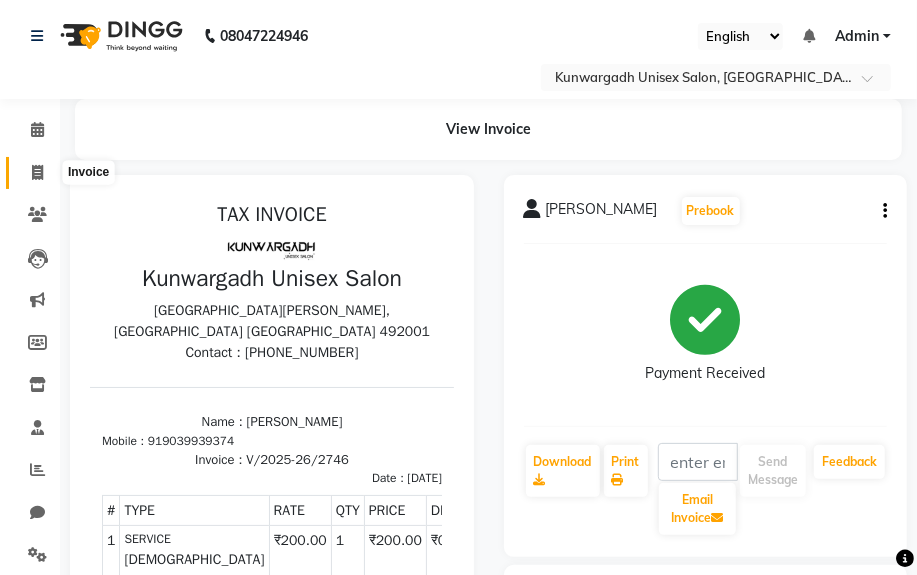 click 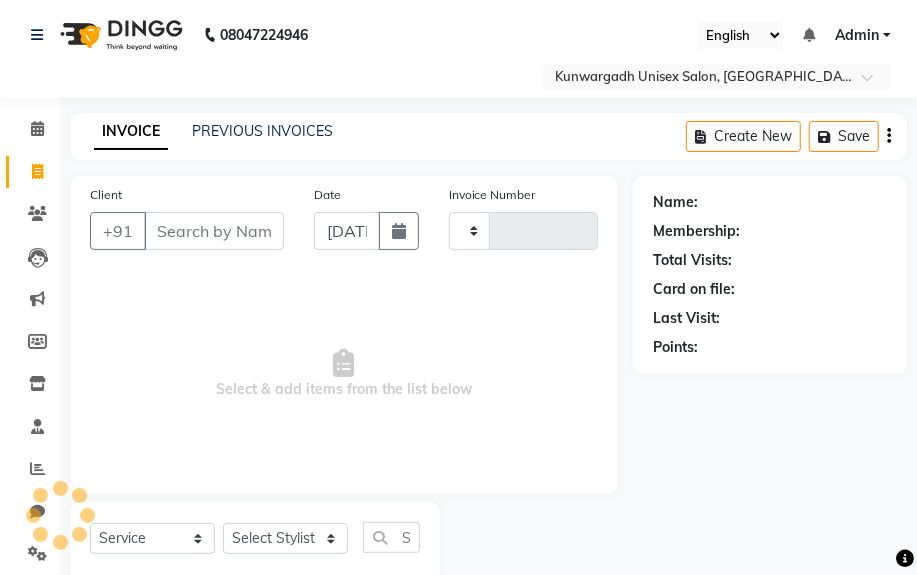scroll, scrollTop: 52, scrollLeft: 0, axis: vertical 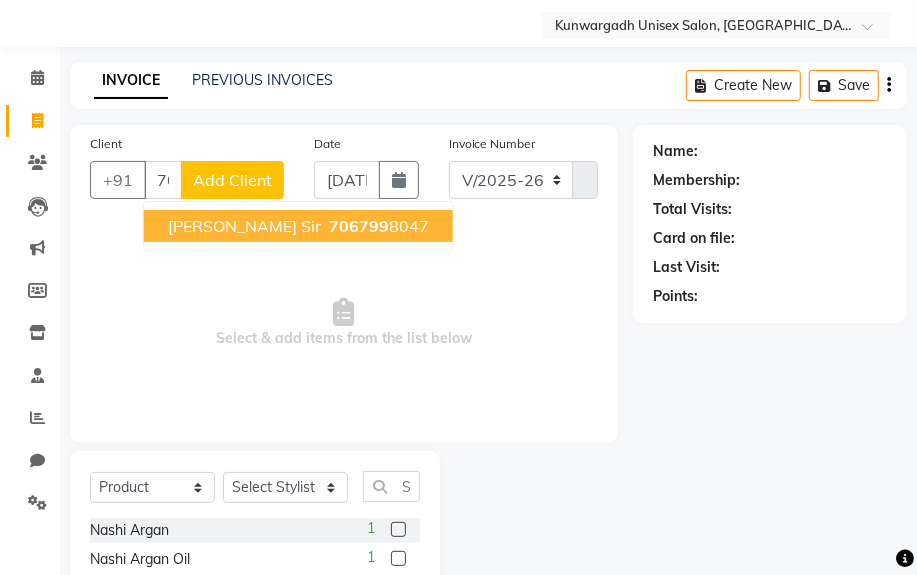 click on "[PERSON_NAME] Sir" at bounding box center (244, 226) 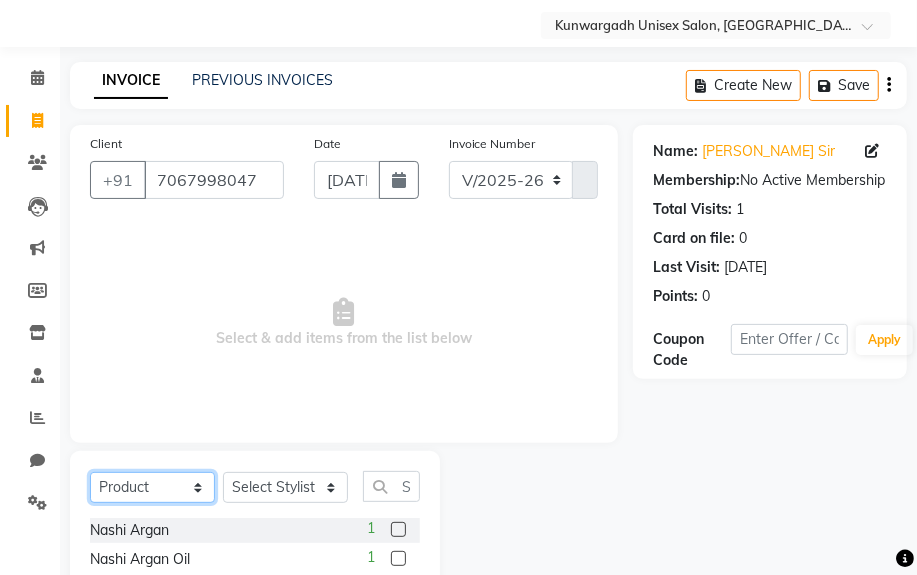 click on "Select  Service  Product  Membership  Package Voucher Prepaid Gift Card" 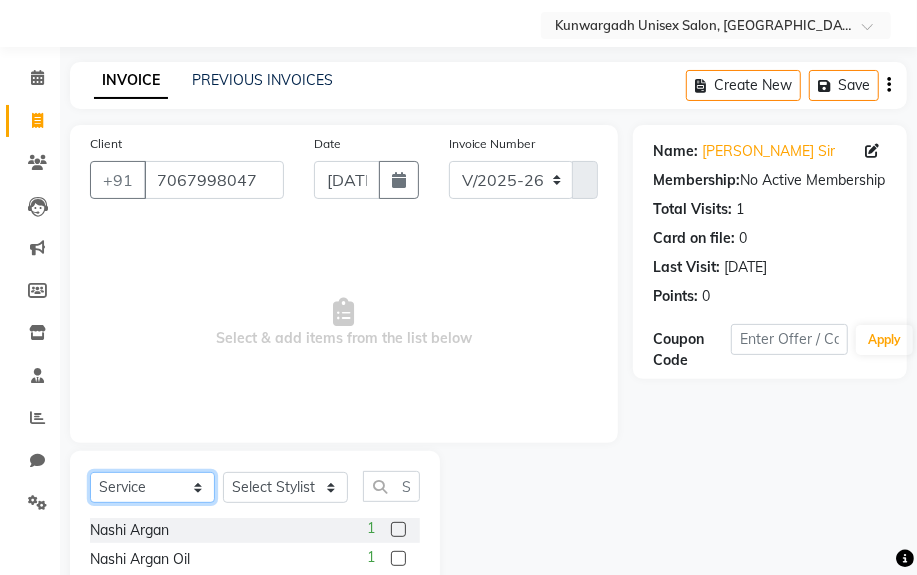 click on "Select  Service  Product  Membership  Package Voucher Prepaid Gift Card" 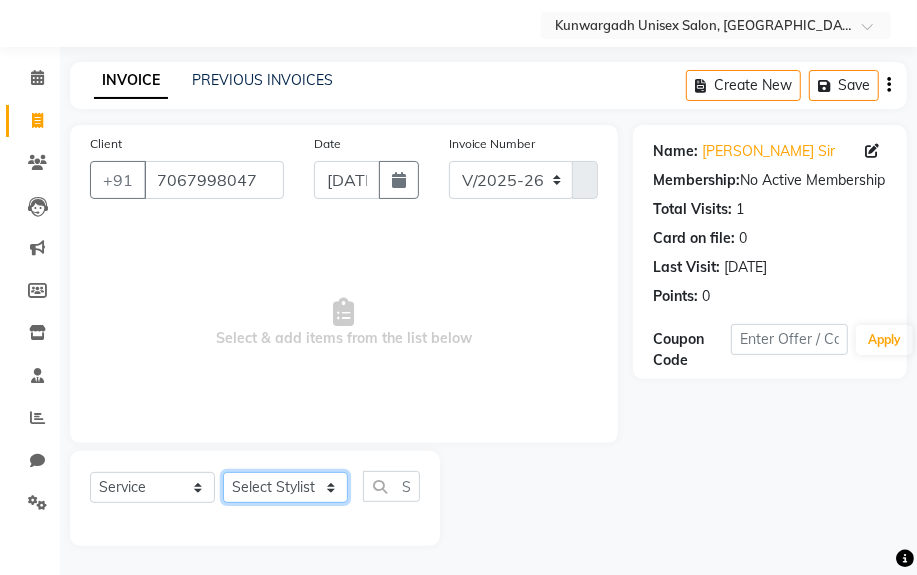 click on "Select Stylist [PERSON_NAME] Sir  Chiku [PERSON_NAME] [PERSON_NAME]  [PERSON_NAME]   [PERSON_NAME]  [PERSON_NAME]  [PERSON_NAME]" 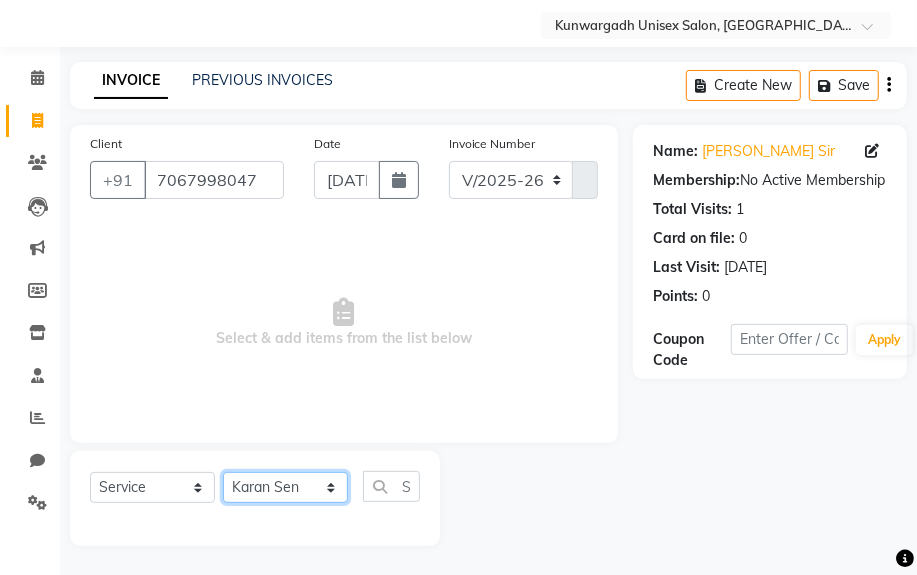 click on "Select Stylist [PERSON_NAME] Sir  Chiku [PERSON_NAME] [PERSON_NAME]  [PERSON_NAME]   [PERSON_NAME]  [PERSON_NAME]  [PERSON_NAME]" 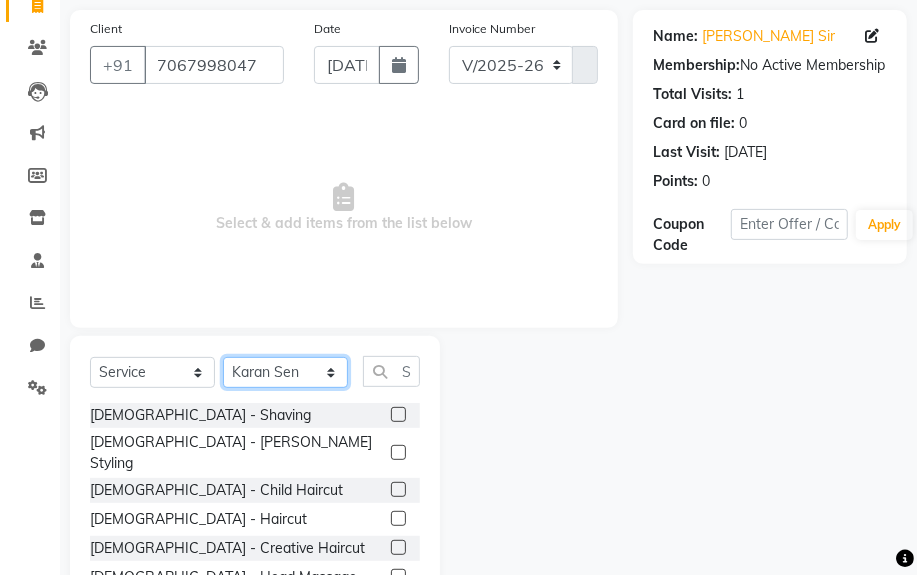 scroll, scrollTop: 252, scrollLeft: 0, axis: vertical 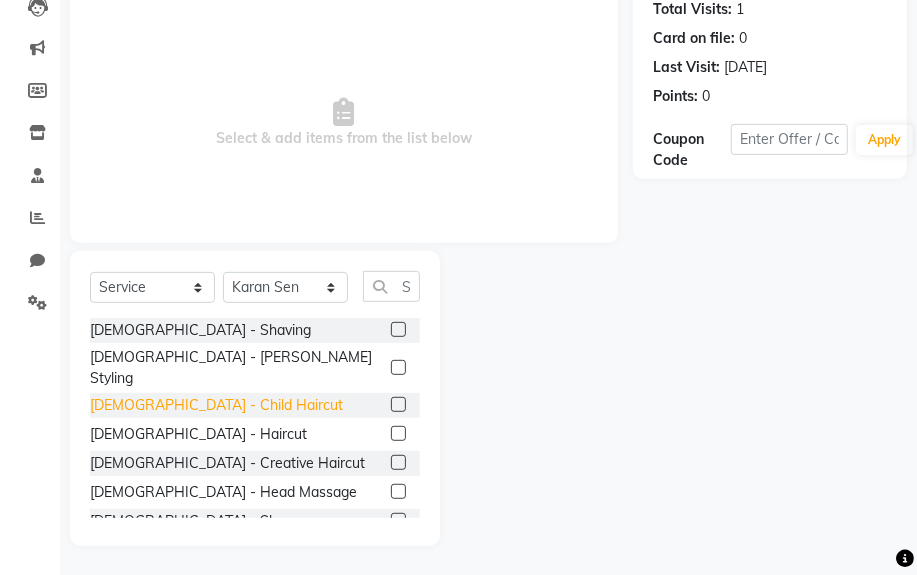 drag, startPoint x: 175, startPoint y: 425, endPoint x: 177, endPoint y: 395, distance: 30.066593 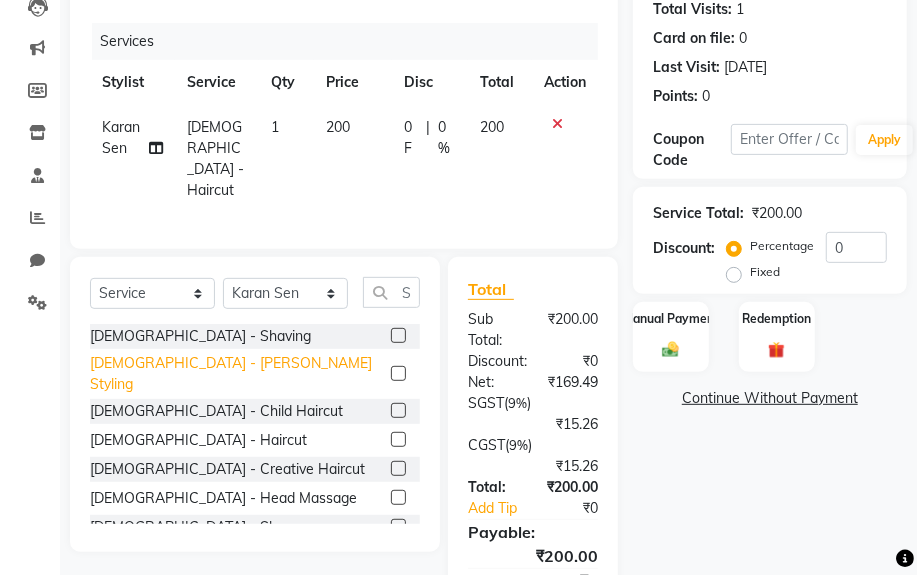 click on "[DEMOGRAPHIC_DATA] - [PERSON_NAME] Styling" 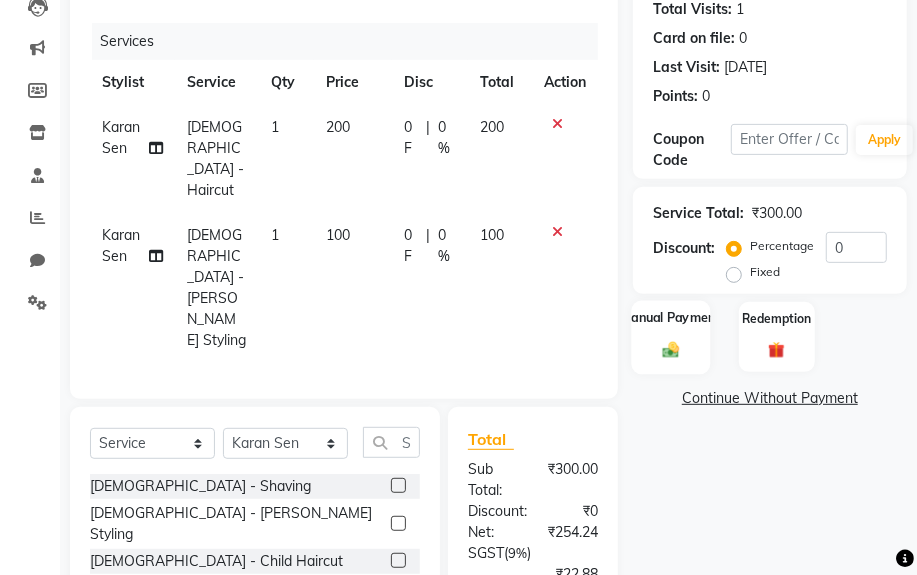 click on "Manual Payment" 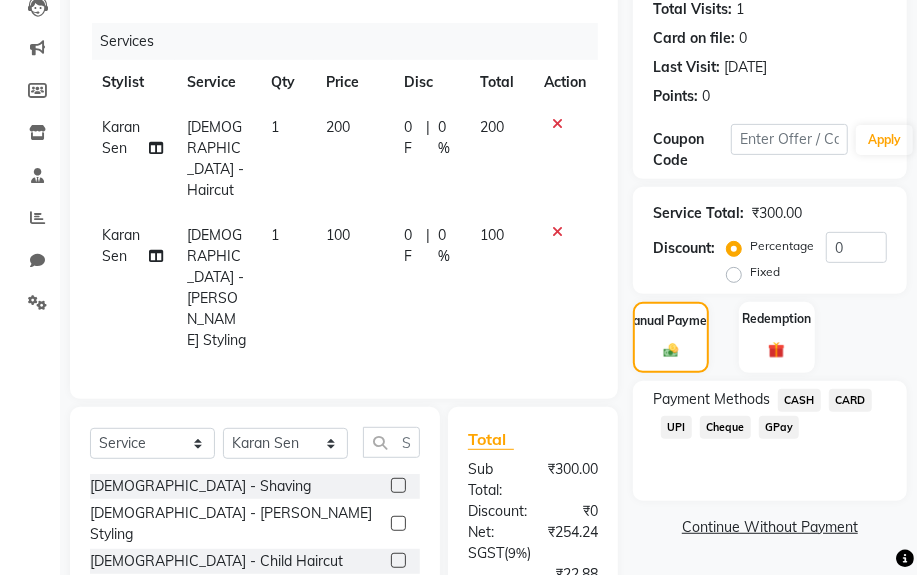 click on "UPI" 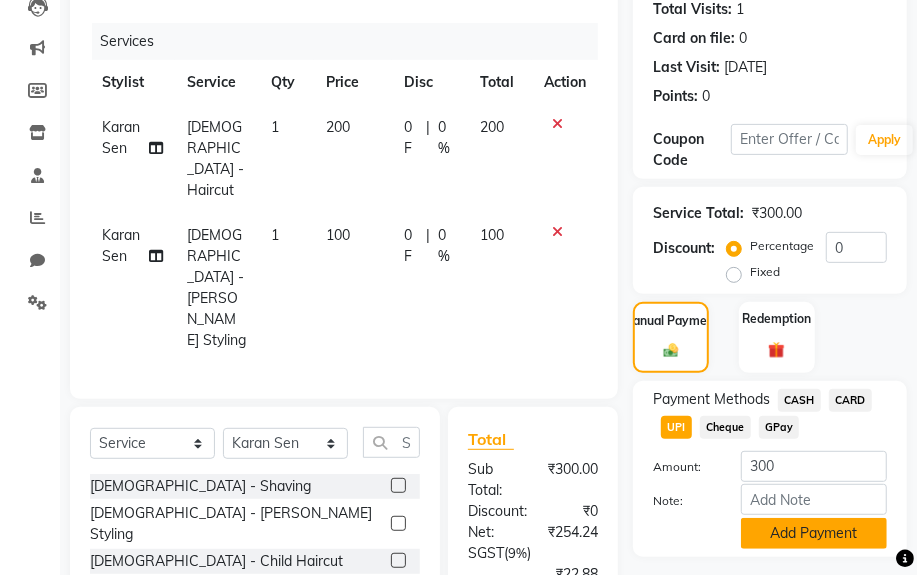 click on "Add Payment" 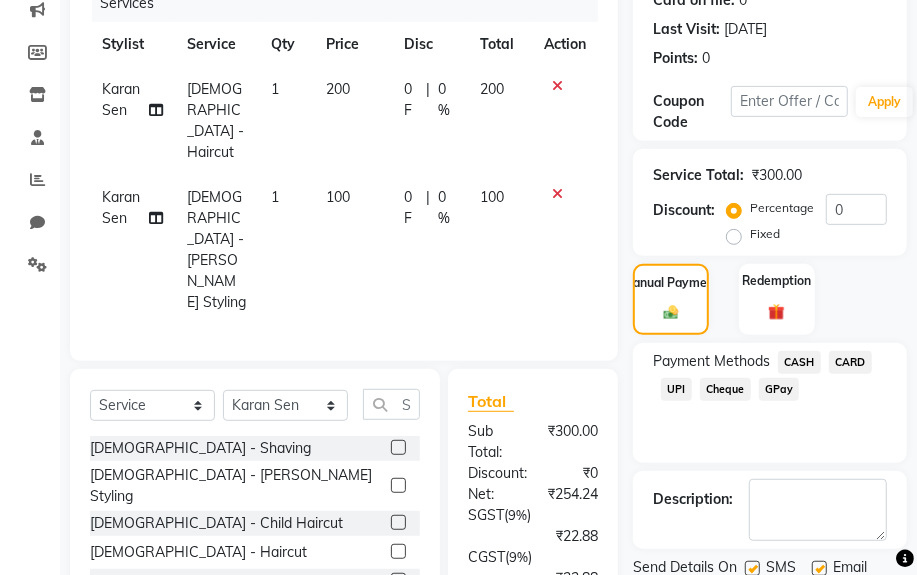 scroll, scrollTop: 511, scrollLeft: 0, axis: vertical 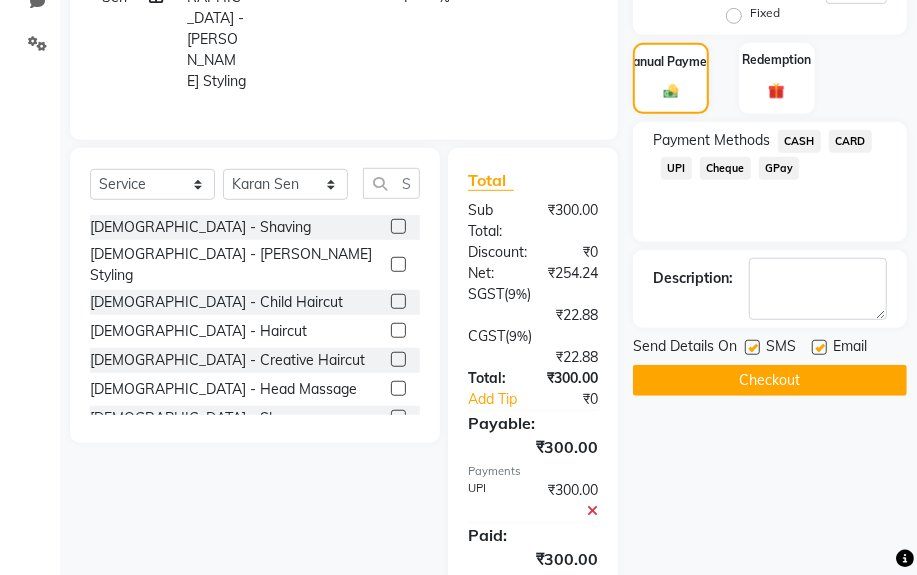 click on "Checkout" 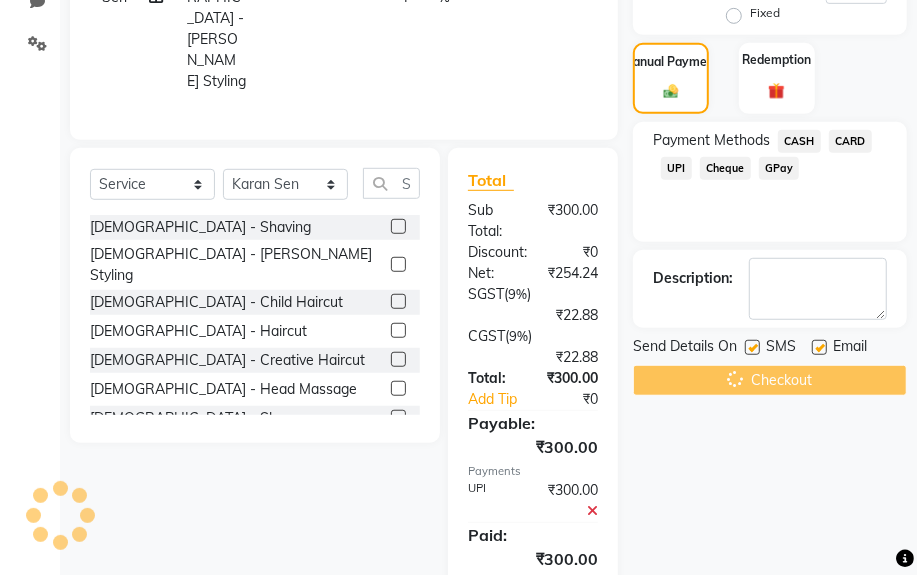 scroll, scrollTop: 0, scrollLeft: 0, axis: both 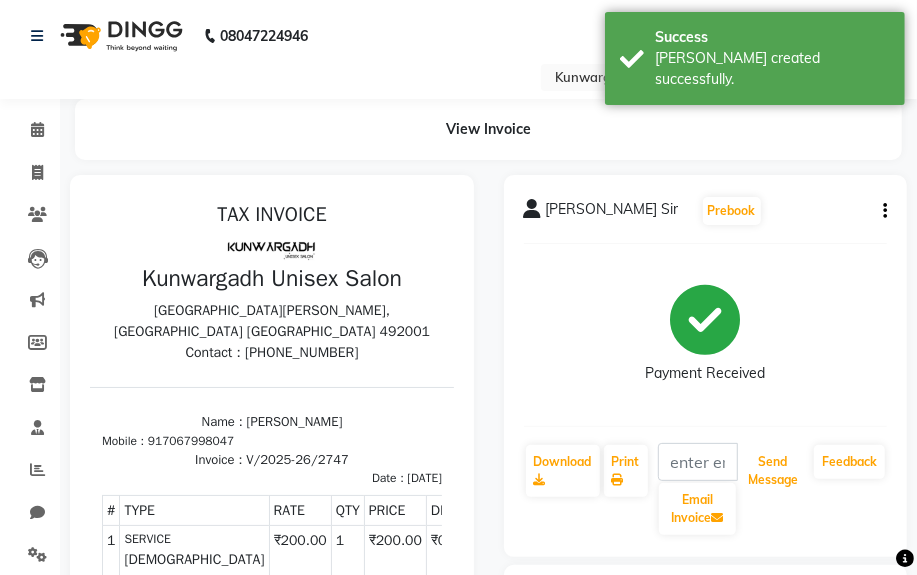 click on "Send Message" 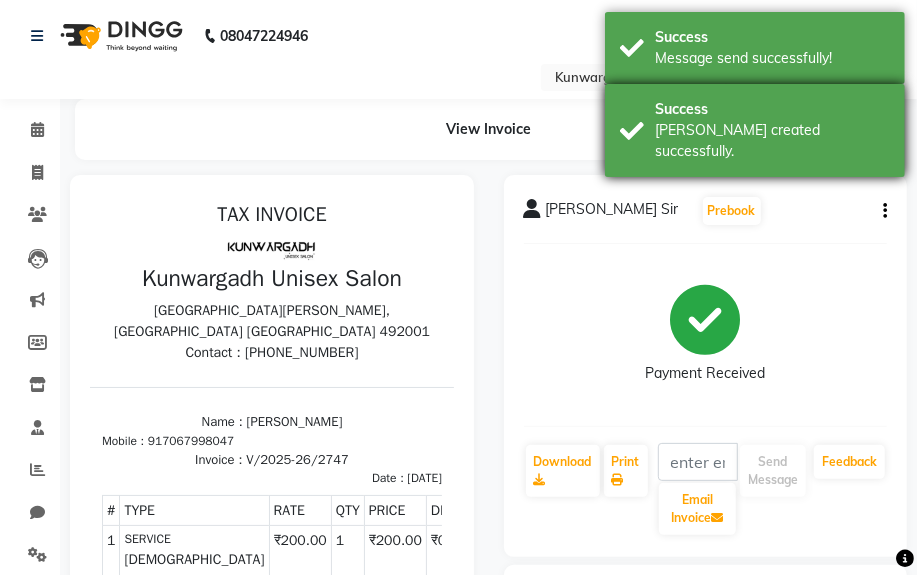 drag, startPoint x: 747, startPoint y: 144, endPoint x: 747, endPoint y: 119, distance: 25 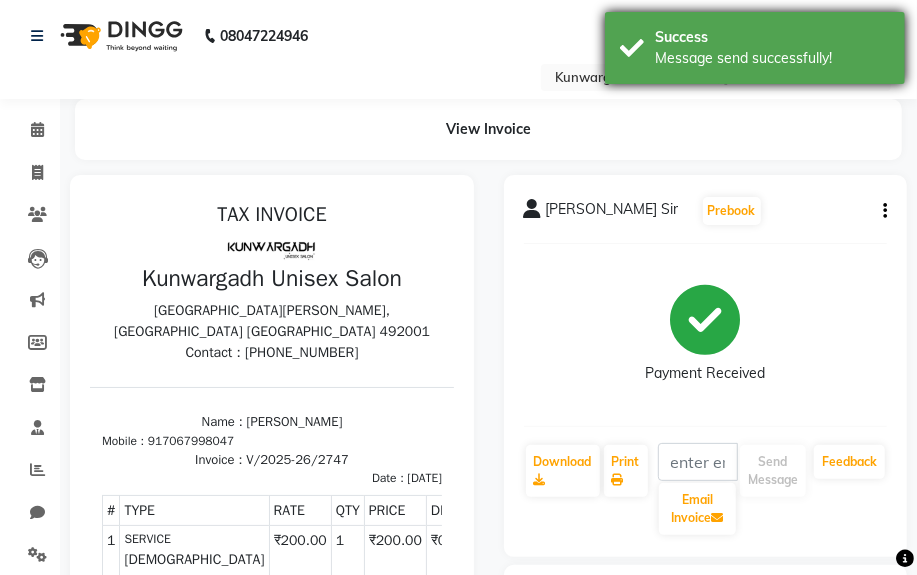 click on "Success   Message send successfully!" at bounding box center (755, 48) 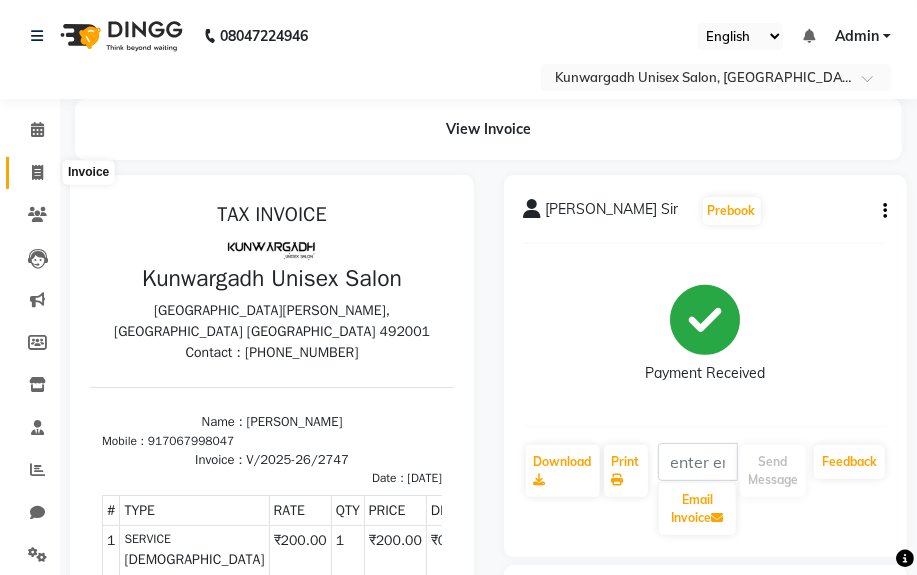 click 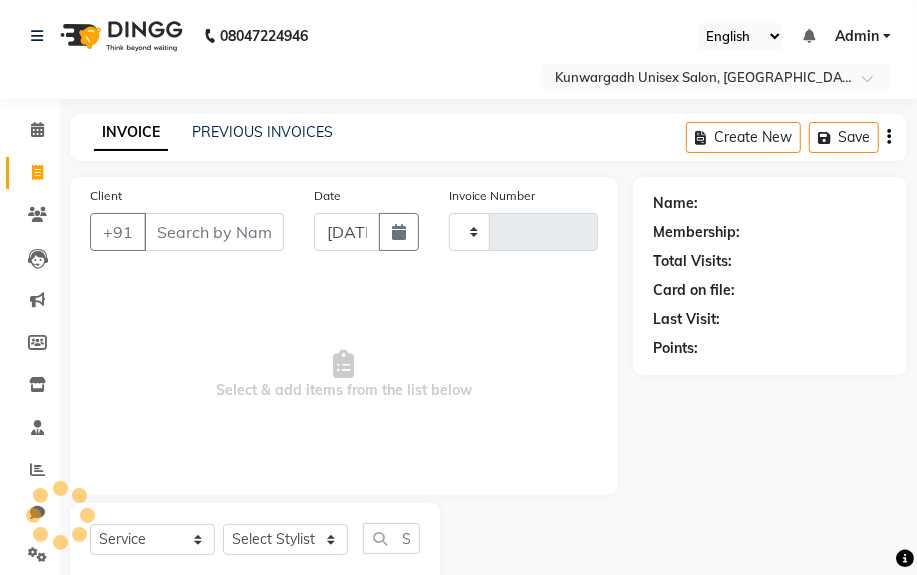 scroll, scrollTop: 52, scrollLeft: 0, axis: vertical 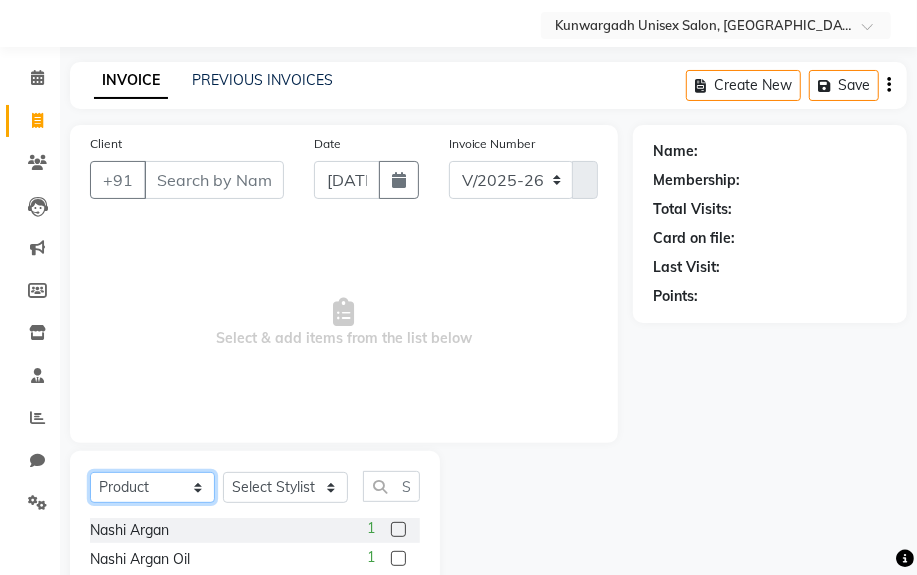 click on "Select  Service  Product  Membership  Package Voucher Prepaid Gift Card" 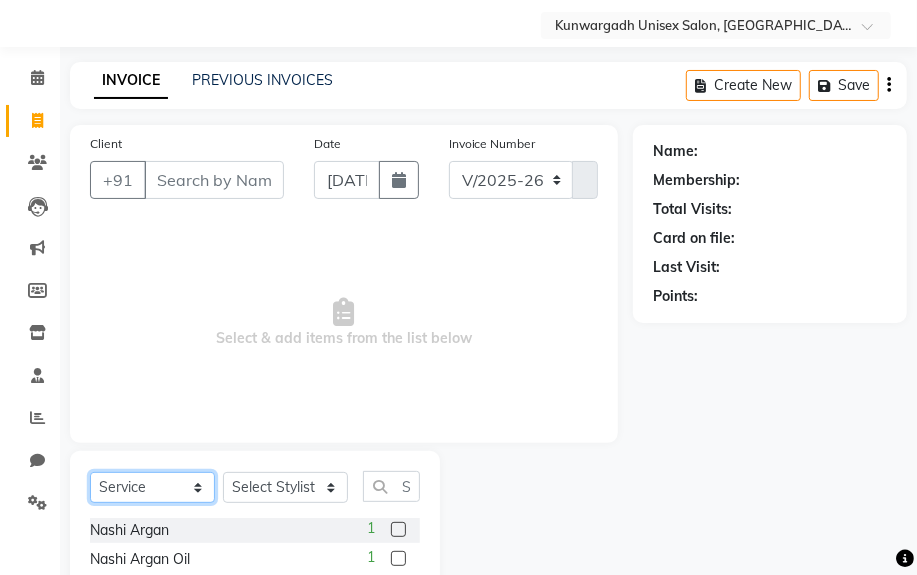 click on "Select  Service  Product  Membership  Package Voucher Prepaid Gift Card" 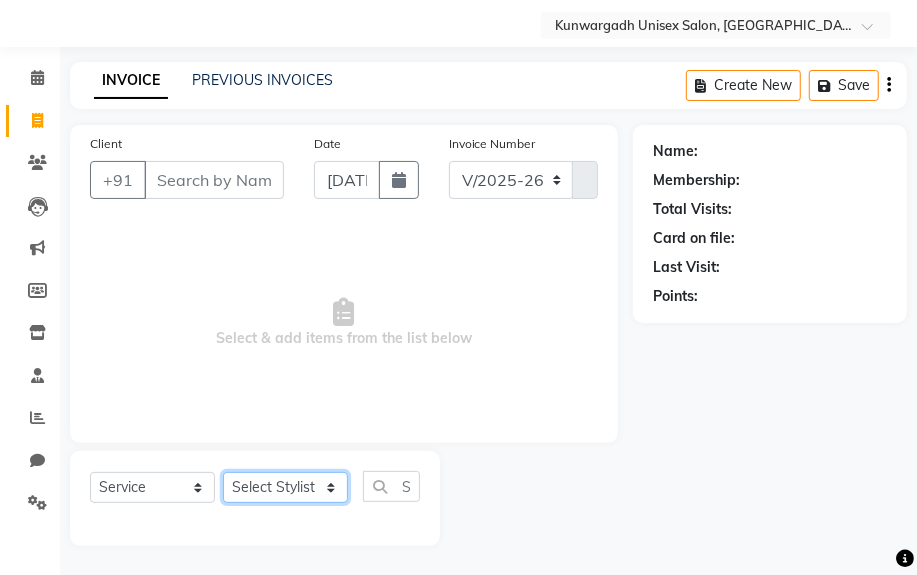 click on "Select Stylist [PERSON_NAME] Sir  Chiku [PERSON_NAME] [PERSON_NAME]  [PERSON_NAME]   [PERSON_NAME]  [PERSON_NAME]  [PERSON_NAME]" 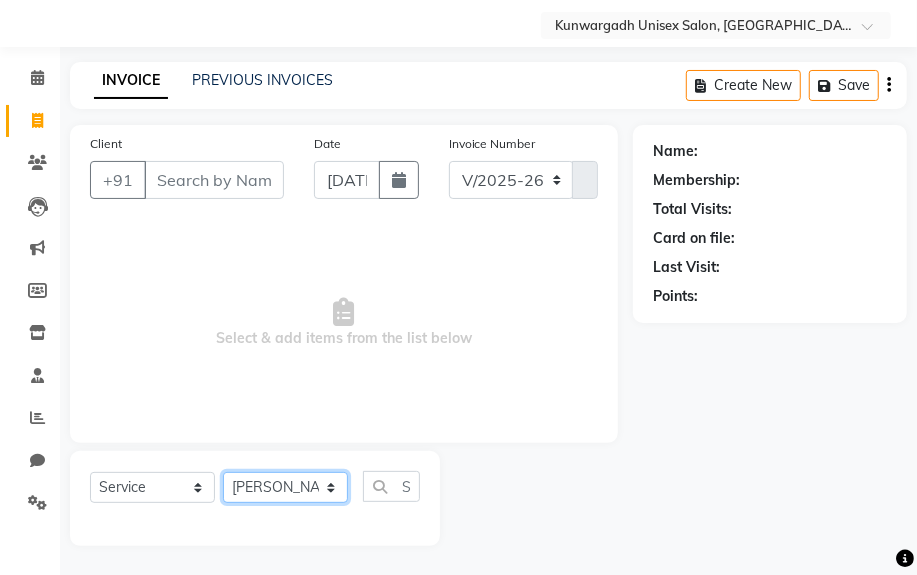 click on "Select Stylist [PERSON_NAME] Sir  Chiku [PERSON_NAME] [PERSON_NAME]  [PERSON_NAME]   [PERSON_NAME]  [PERSON_NAME]  [PERSON_NAME]" 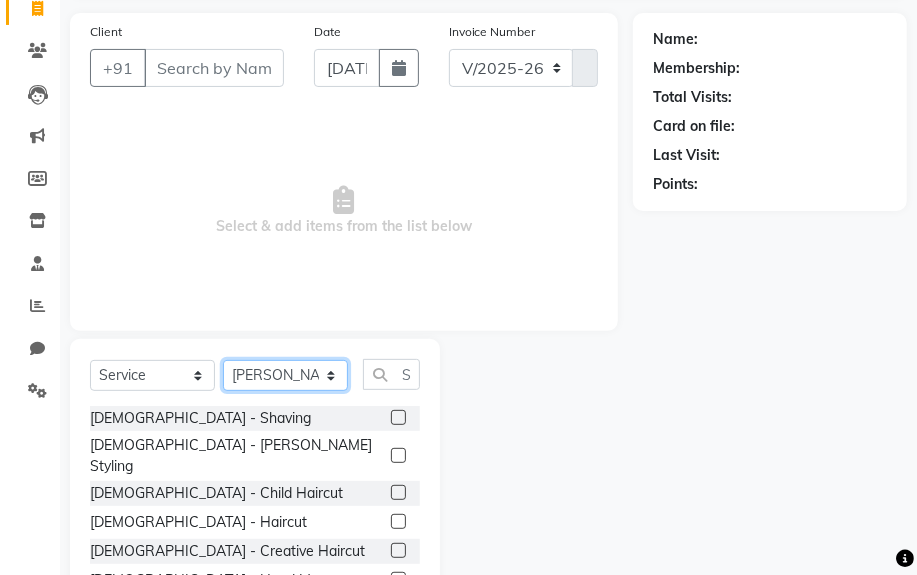scroll, scrollTop: 252, scrollLeft: 0, axis: vertical 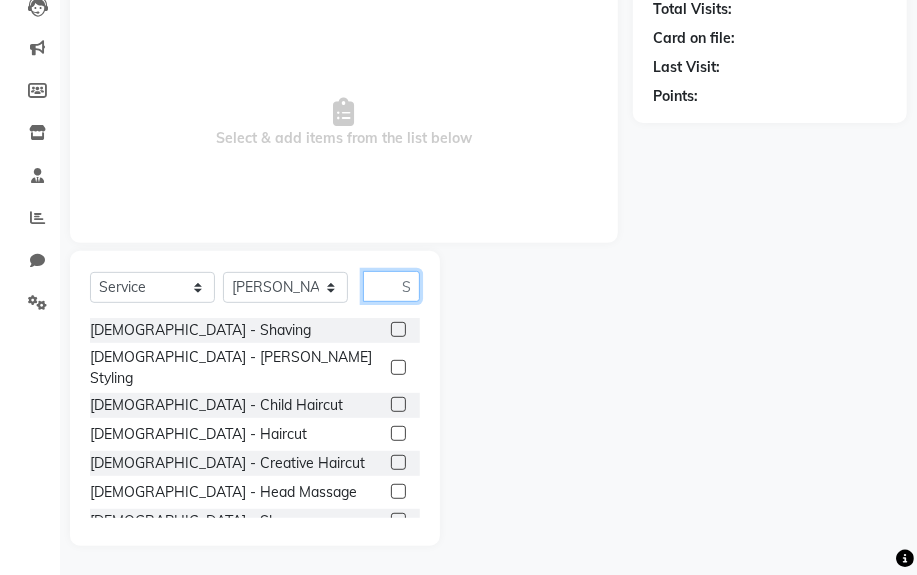 click 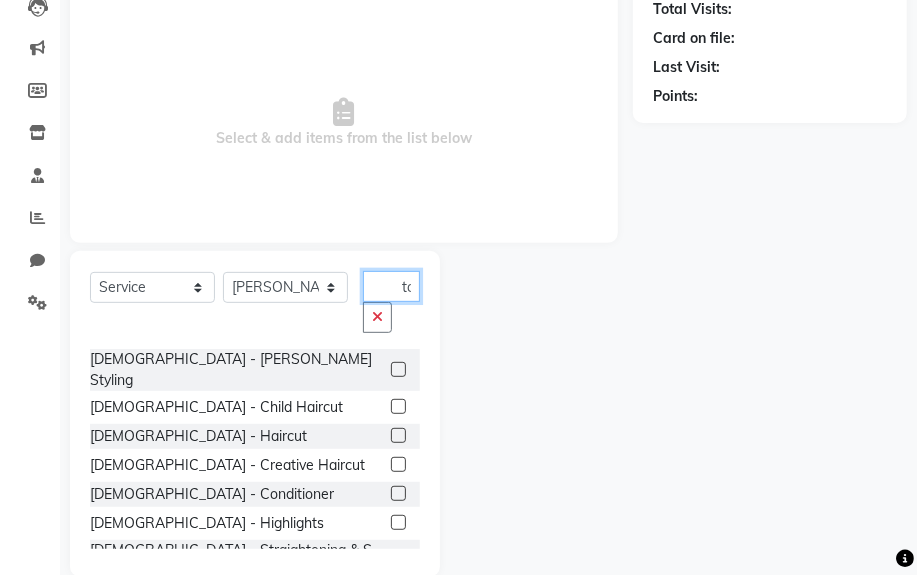 scroll, scrollTop: 0, scrollLeft: 10, axis: horizontal 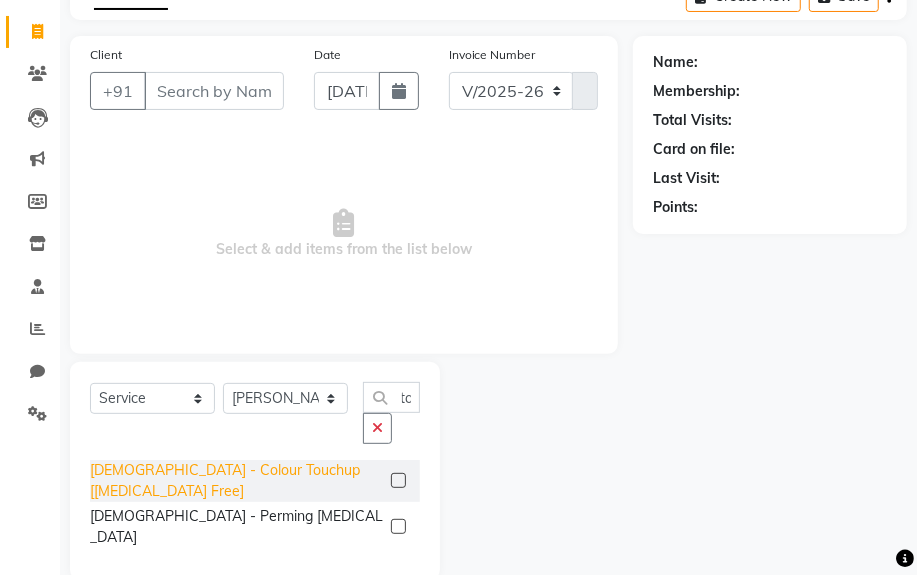 click on "[DEMOGRAPHIC_DATA] - Colour Touchup [[MEDICAL_DATA] Free]" 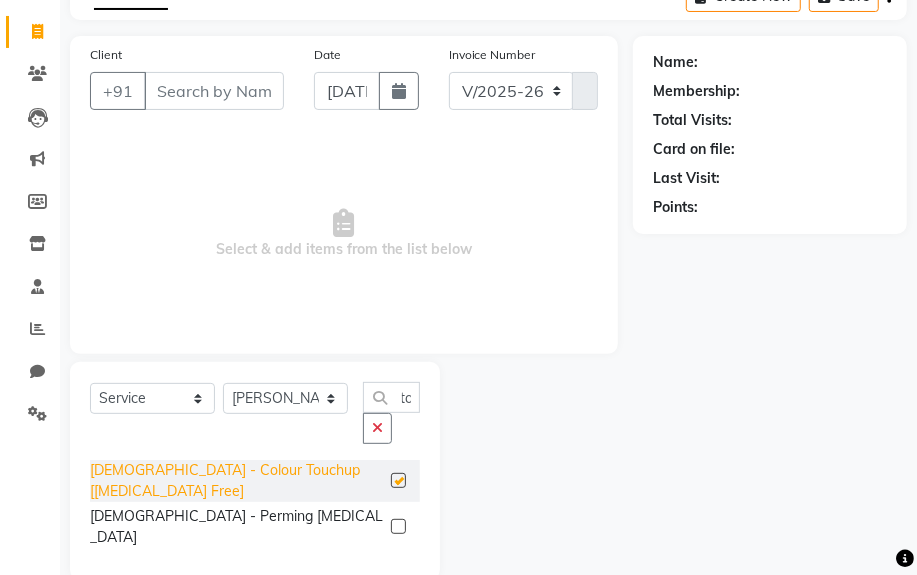 scroll, scrollTop: 0, scrollLeft: 0, axis: both 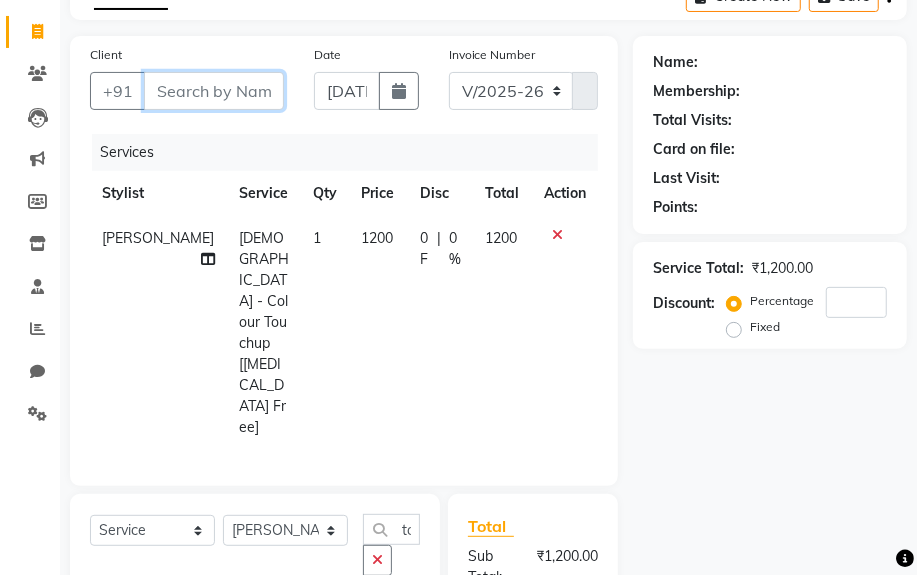 click on "Client" at bounding box center [214, 91] 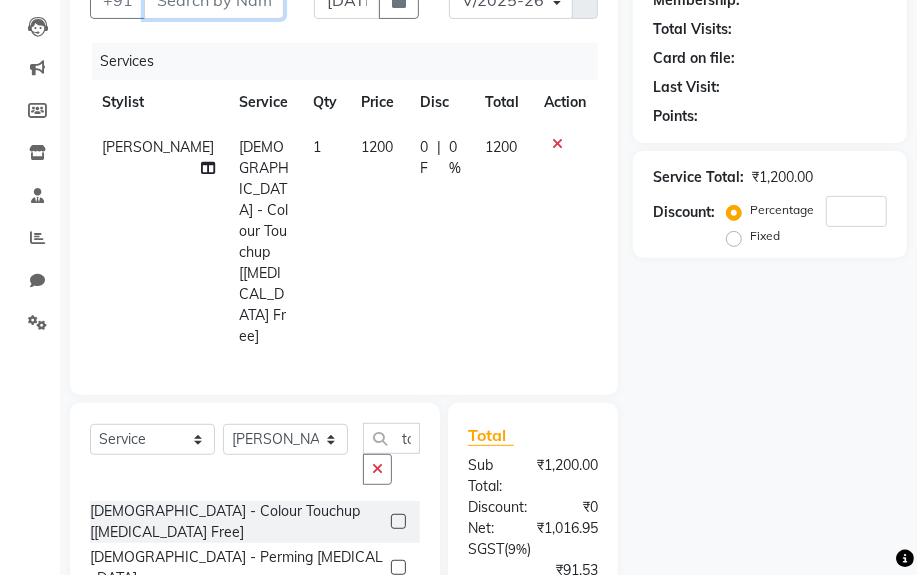 scroll, scrollTop: 0, scrollLeft: 0, axis: both 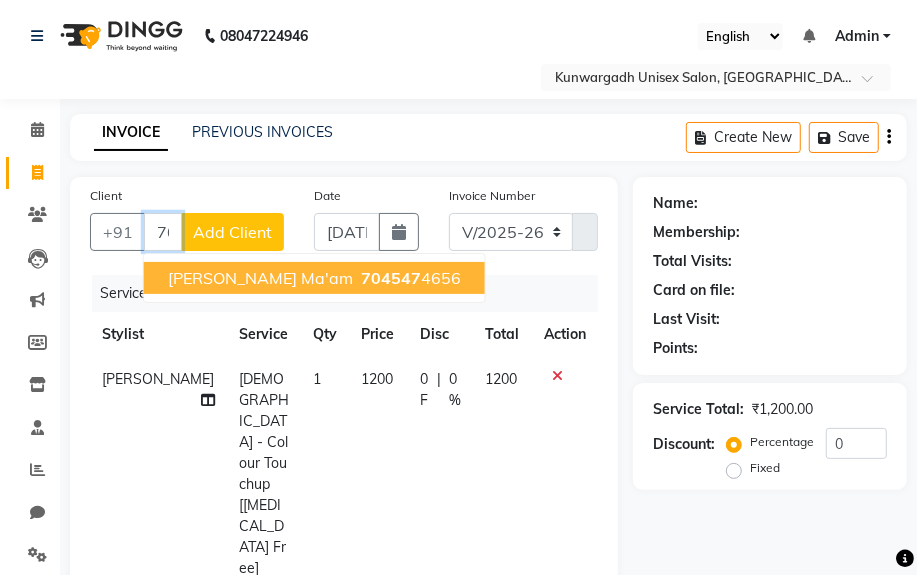 click on "[PERSON_NAME] Ma'am" at bounding box center [260, 278] 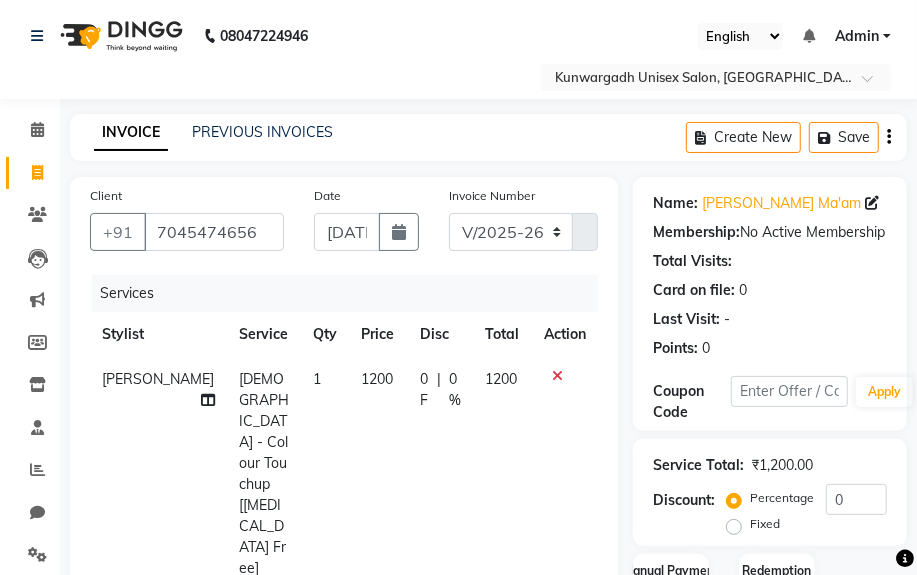 scroll, scrollTop: 272, scrollLeft: 0, axis: vertical 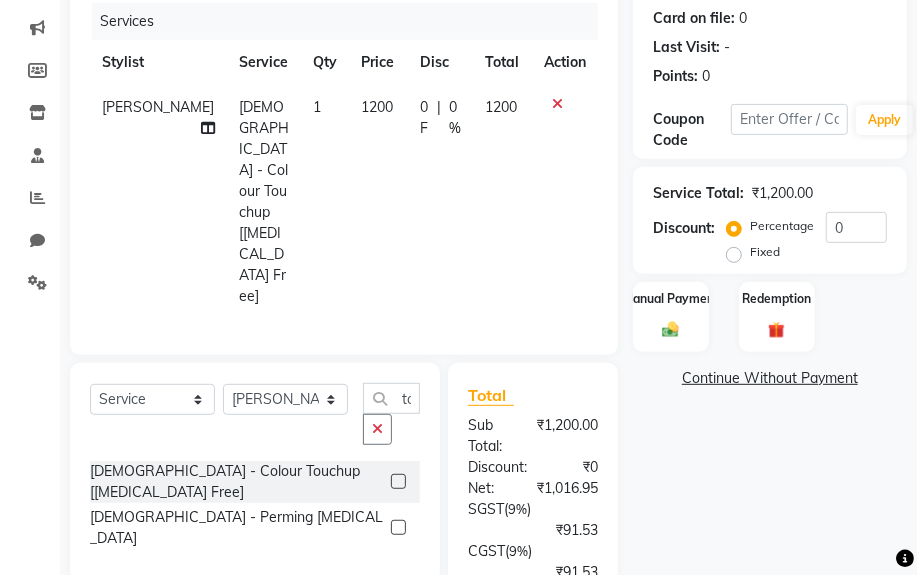click on "Manual Payment Redemption" 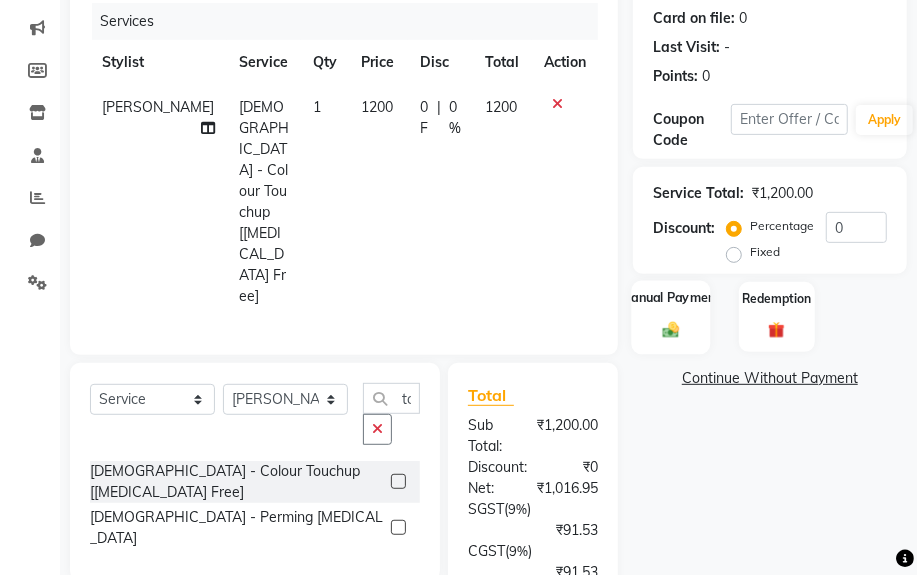 click on "Manual Payment" 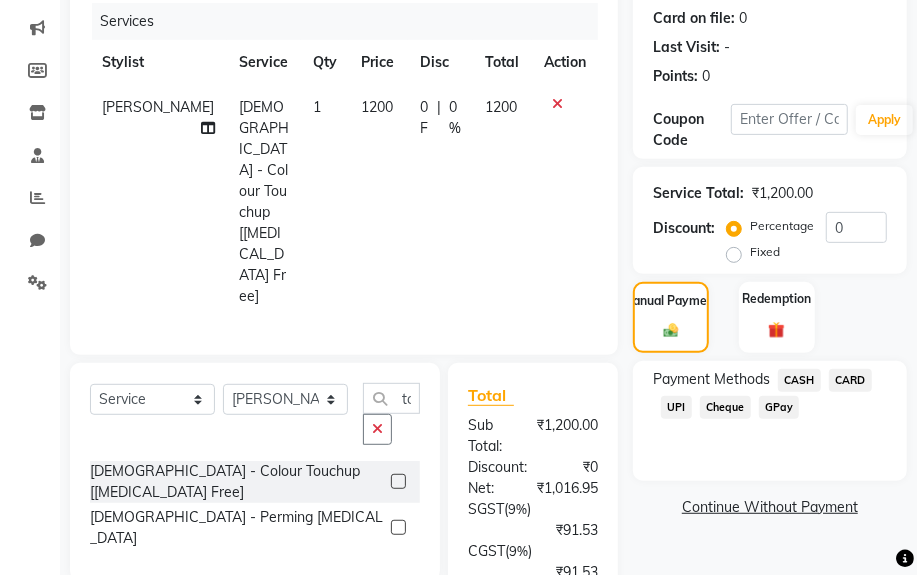 click on "UPI" 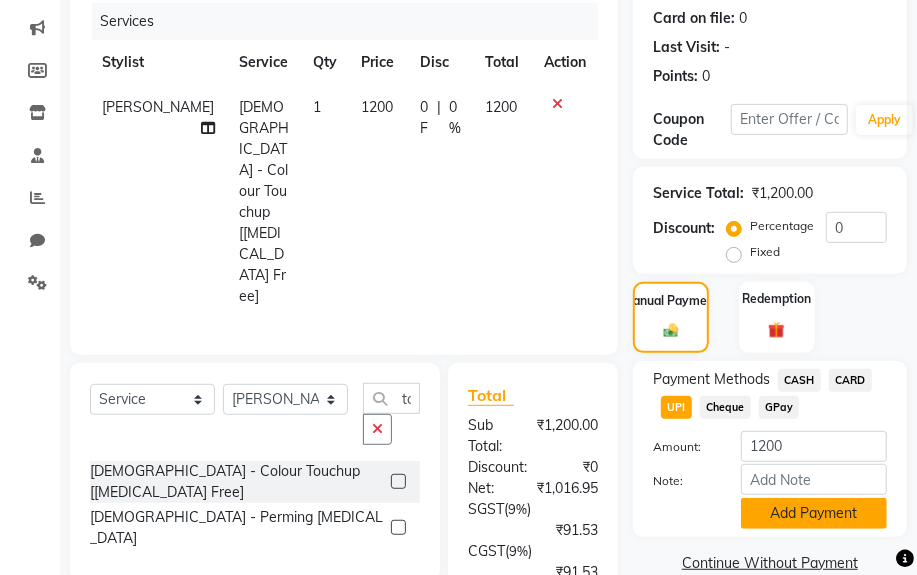 click on "Add Payment" 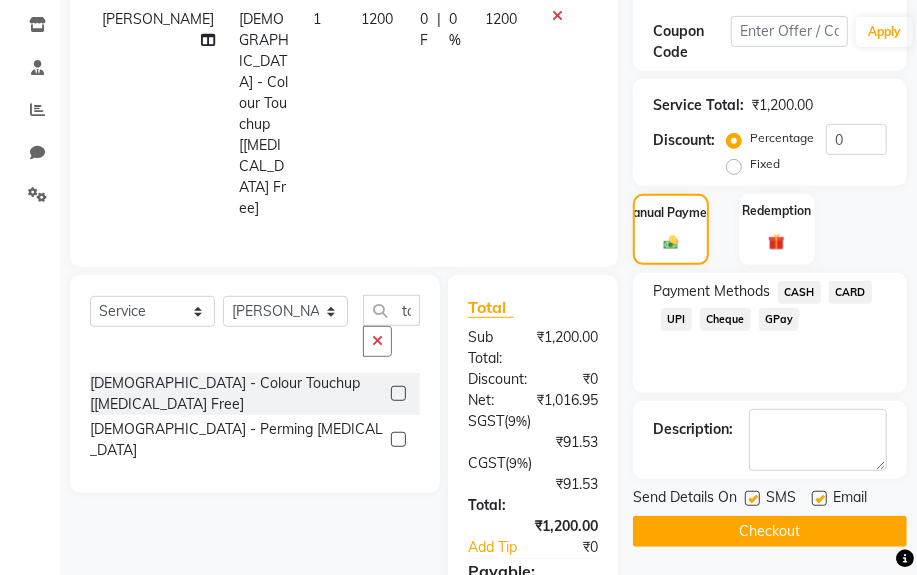 scroll, scrollTop: 509, scrollLeft: 0, axis: vertical 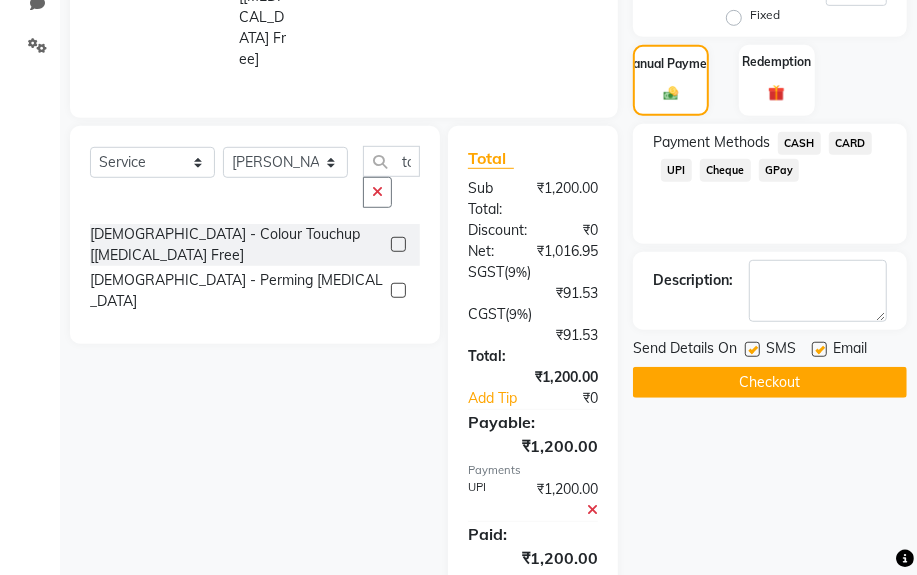 click on "Checkout" 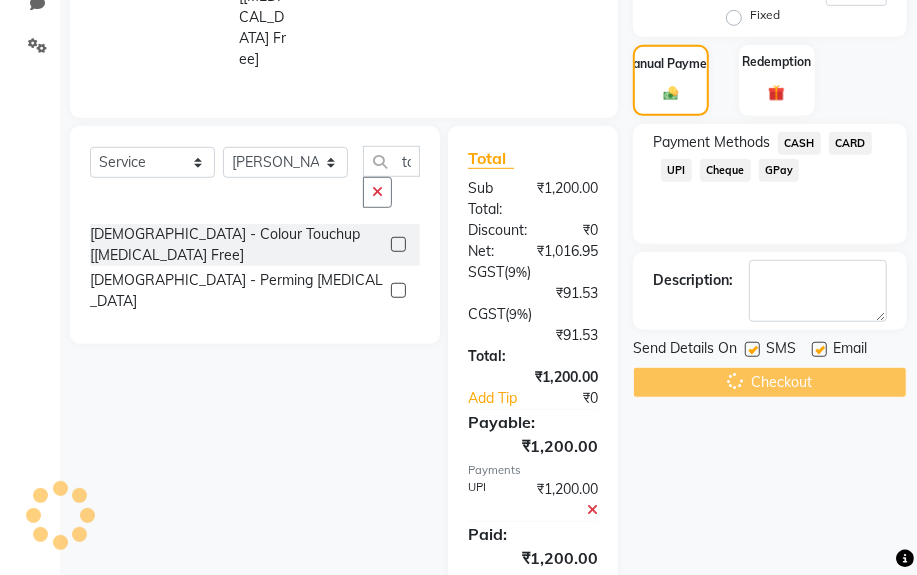scroll, scrollTop: 0, scrollLeft: 0, axis: both 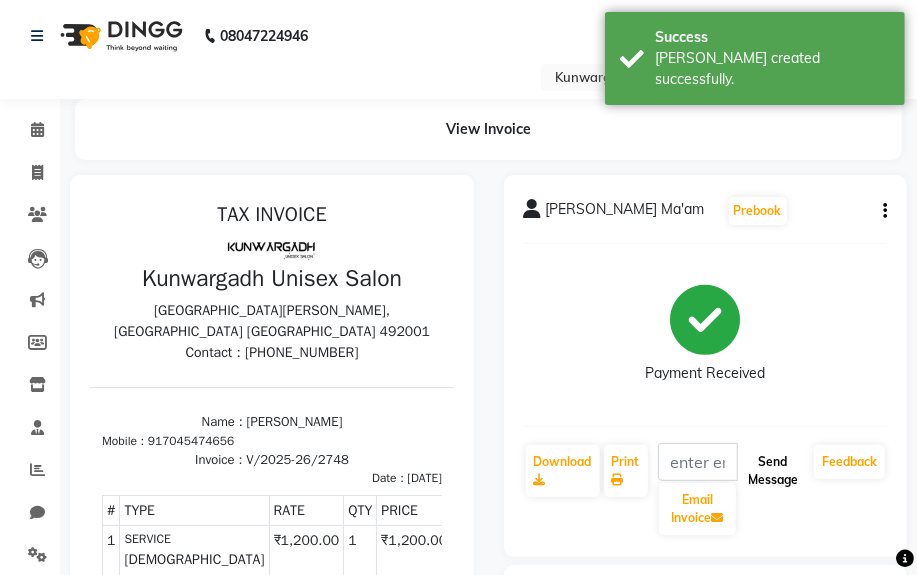 click on "Send Message" 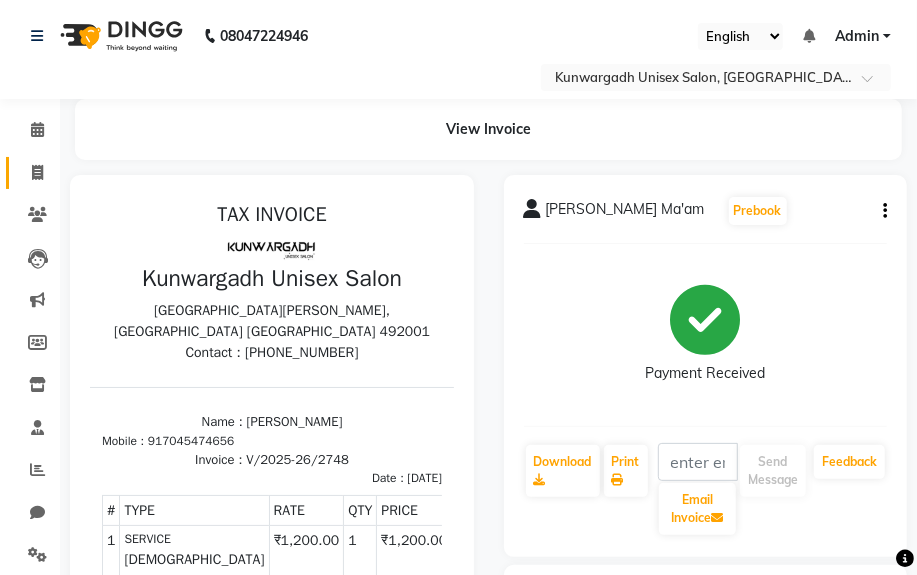 click on "Invoice" 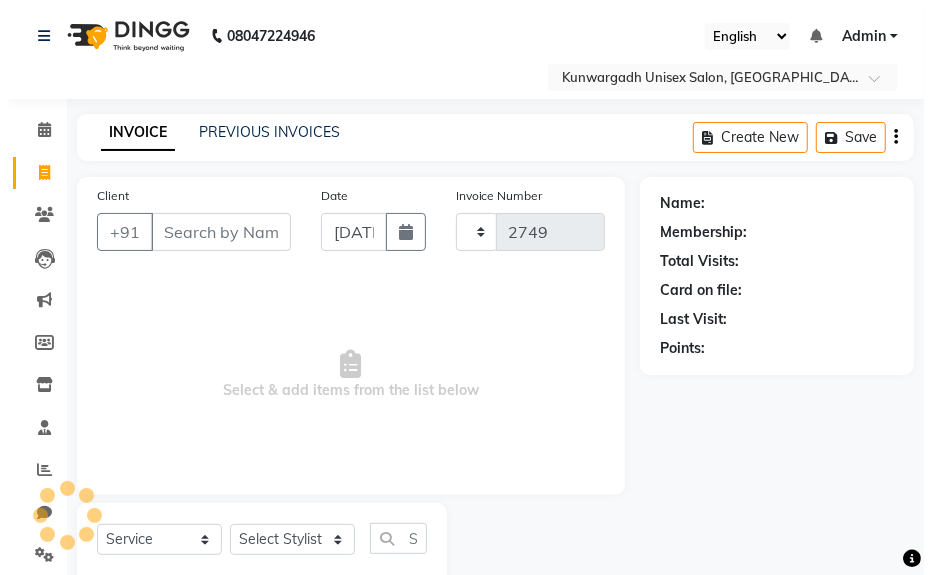 scroll, scrollTop: 52, scrollLeft: 0, axis: vertical 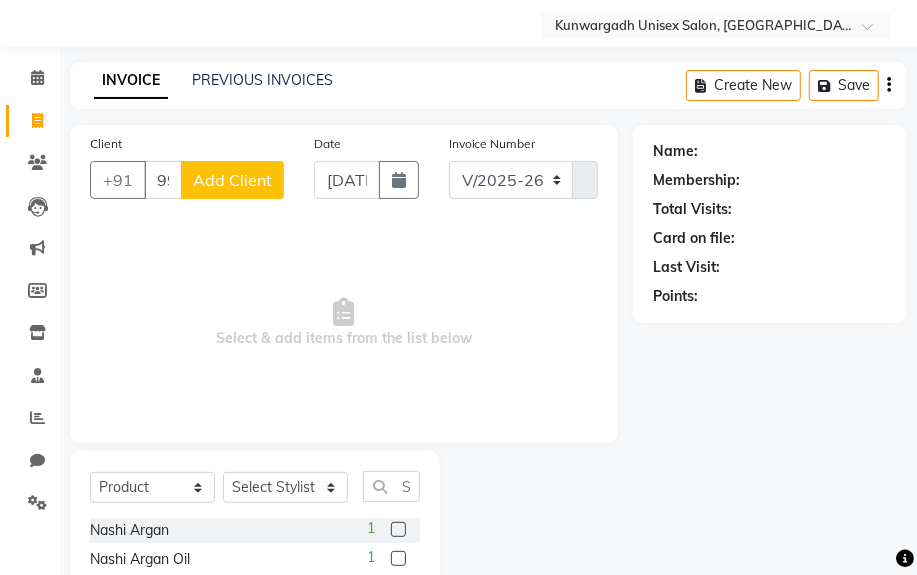 click on "Add Client" 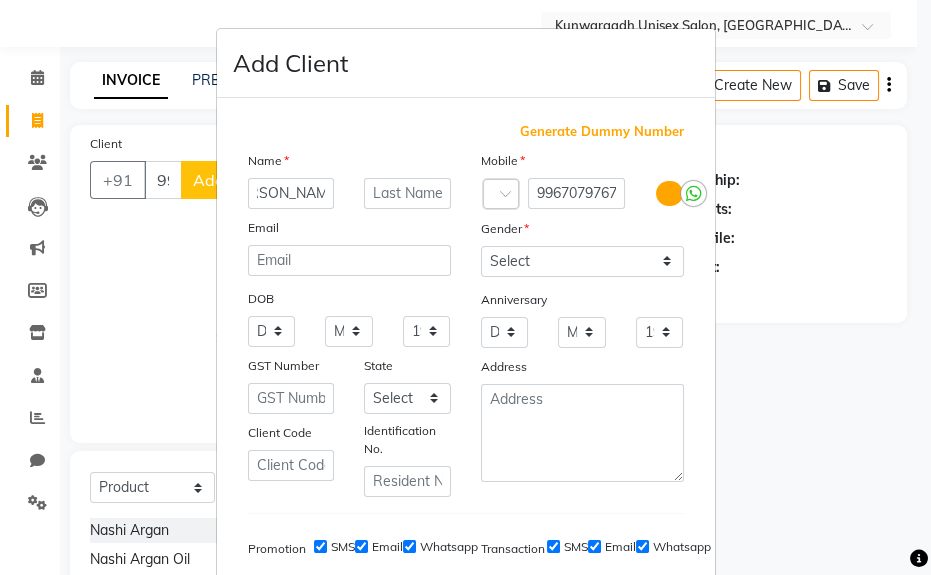 scroll, scrollTop: 0, scrollLeft: 33, axis: horizontal 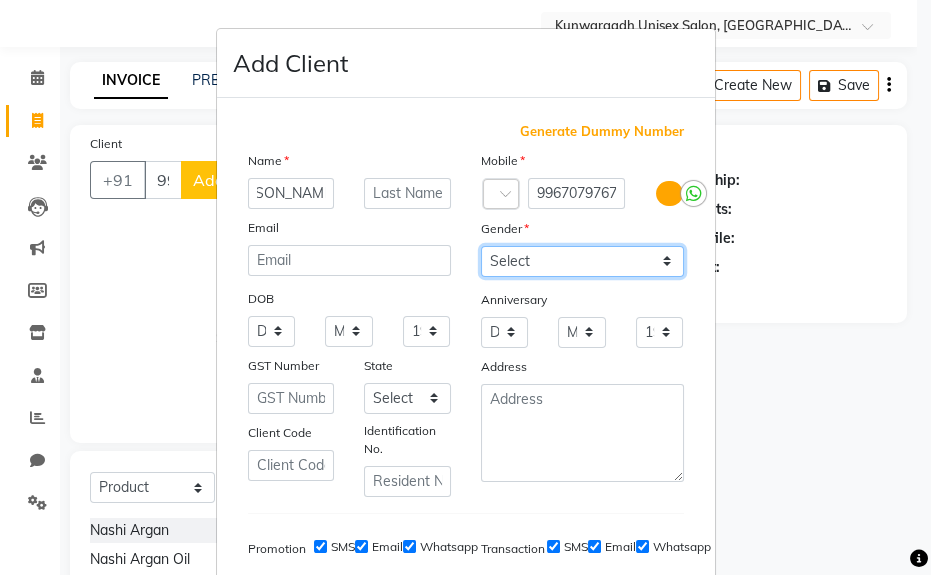click on "Select [DEMOGRAPHIC_DATA] [DEMOGRAPHIC_DATA] Other Prefer Not To Say" at bounding box center [582, 261] 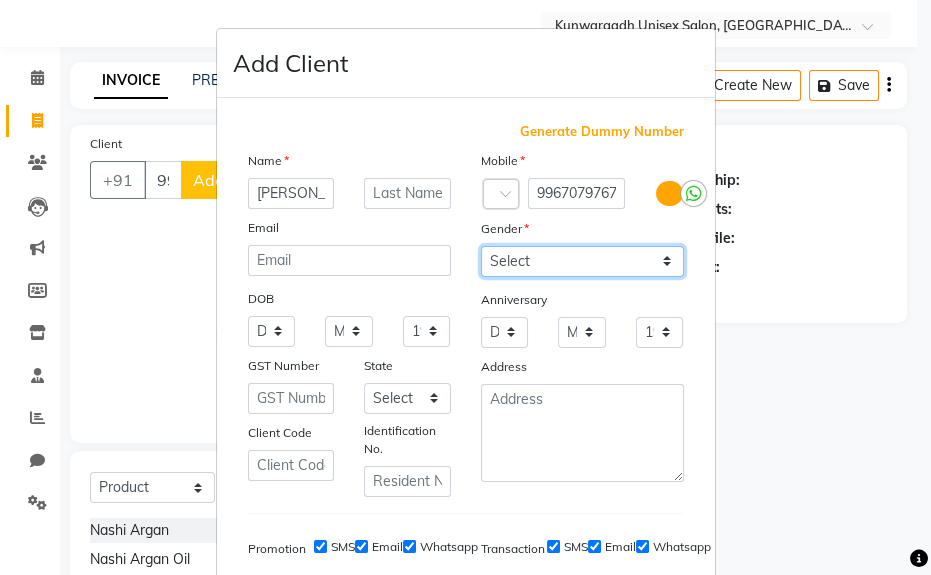 click on "Select [DEMOGRAPHIC_DATA] [DEMOGRAPHIC_DATA] Other Prefer Not To Say" at bounding box center [582, 261] 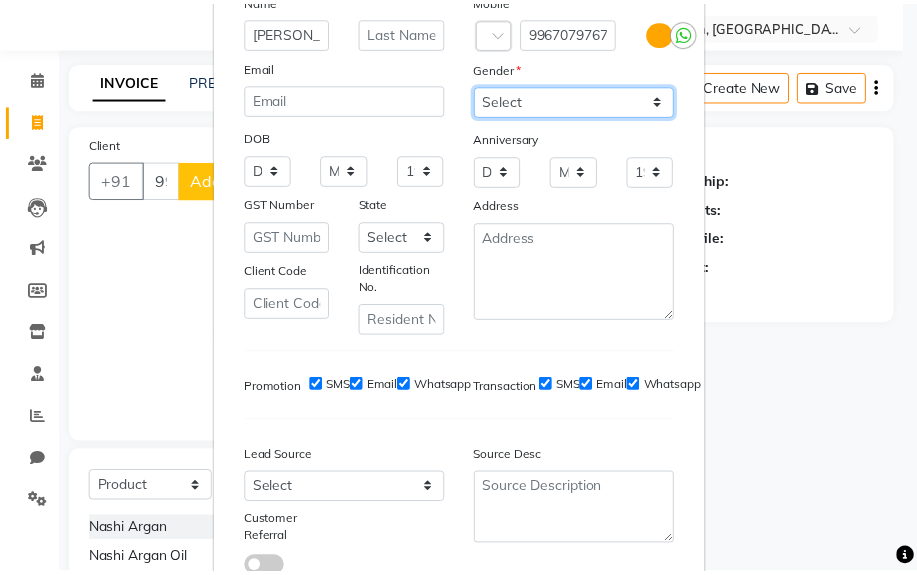 scroll, scrollTop: 308, scrollLeft: 0, axis: vertical 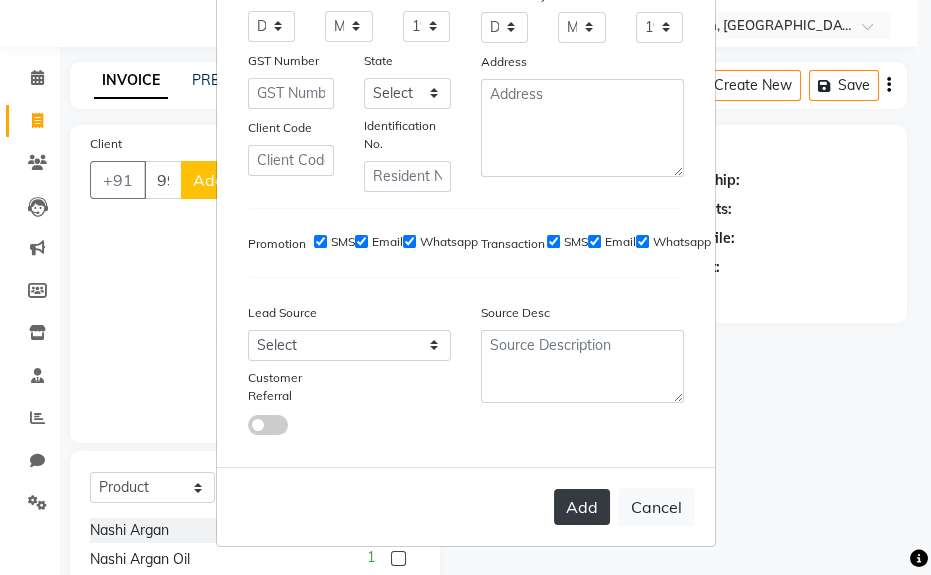 click on "Add" at bounding box center [582, 507] 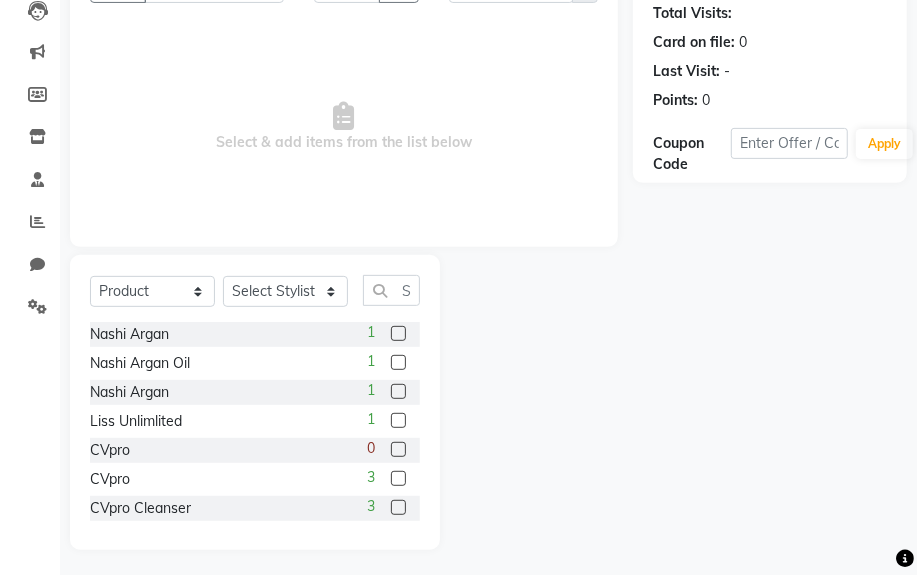 scroll, scrollTop: 252, scrollLeft: 0, axis: vertical 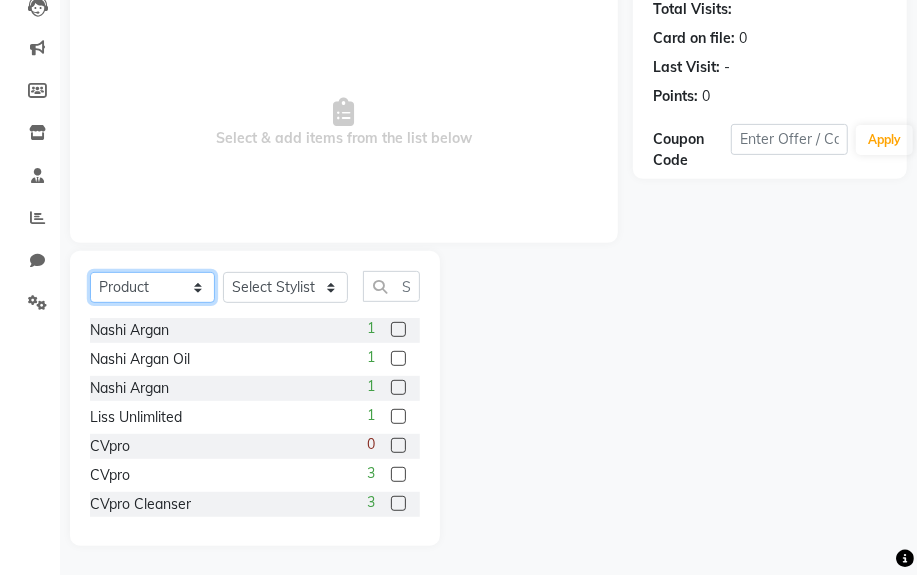 click on "Select  Service  Product  Membership  Package Voucher Prepaid Gift Card" 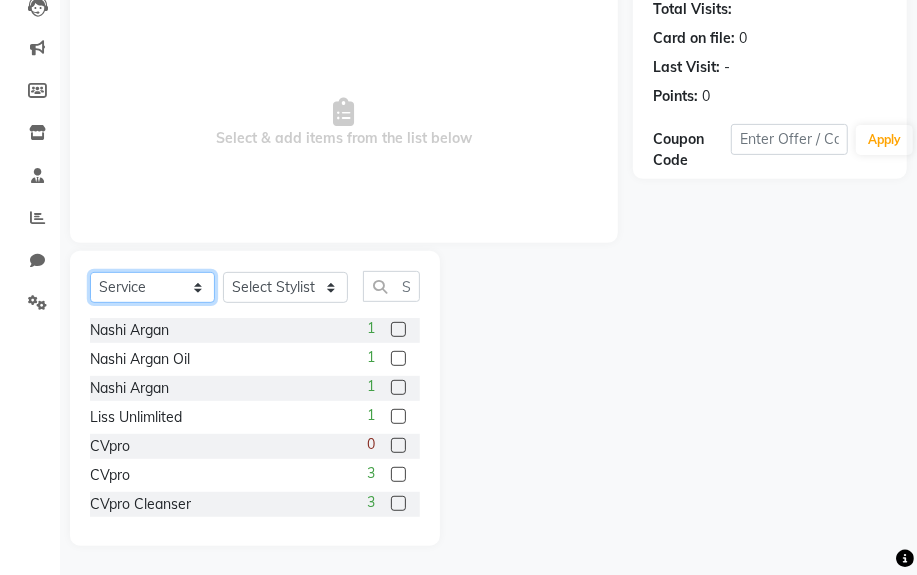 click on "Select  Service  Product  Membership  Package Voucher Prepaid Gift Card" 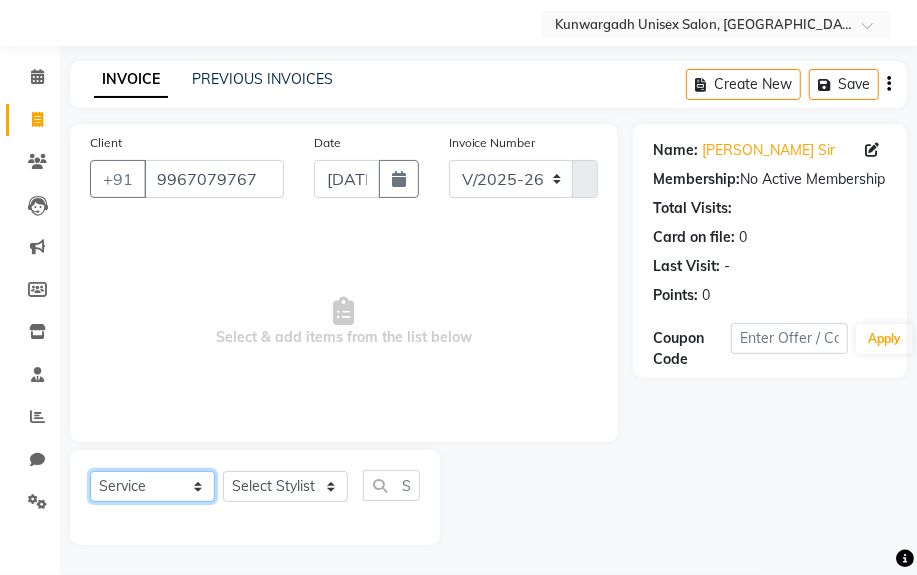 scroll, scrollTop: 52, scrollLeft: 0, axis: vertical 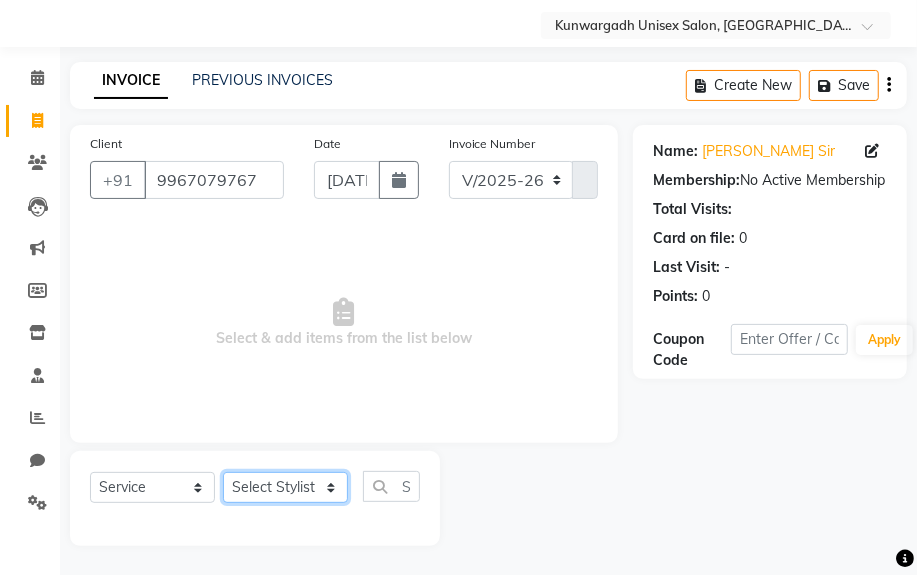 click on "Select Stylist [PERSON_NAME] Sir  Chiku [PERSON_NAME] [PERSON_NAME]  [PERSON_NAME]   [PERSON_NAME]  [PERSON_NAME]  [PERSON_NAME]" 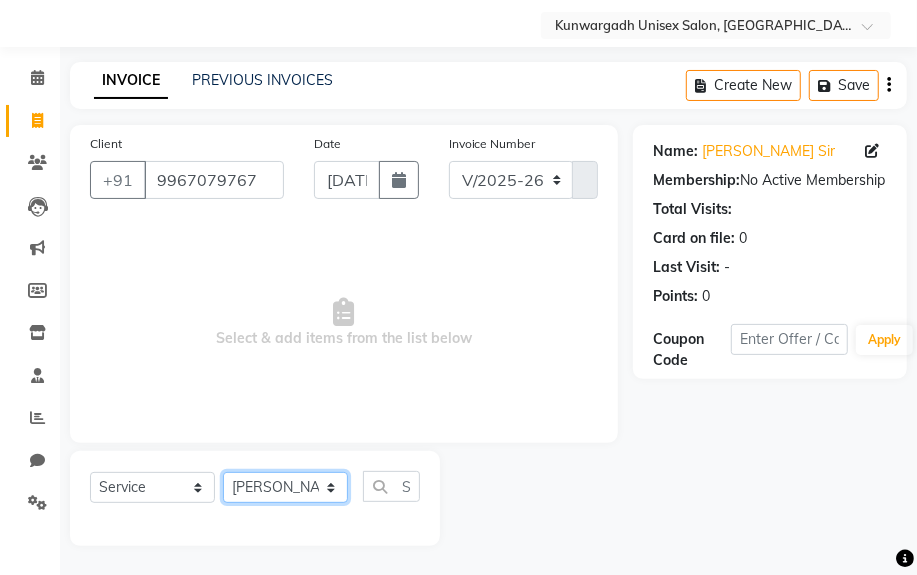 click on "Select Stylist [PERSON_NAME] Sir  Chiku [PERSON_NAME] [PERSON_NAME]  [PERSON_NAME]   [PERSON_NAME]  [PERSON_NAME]  [PERSON_NAME]" 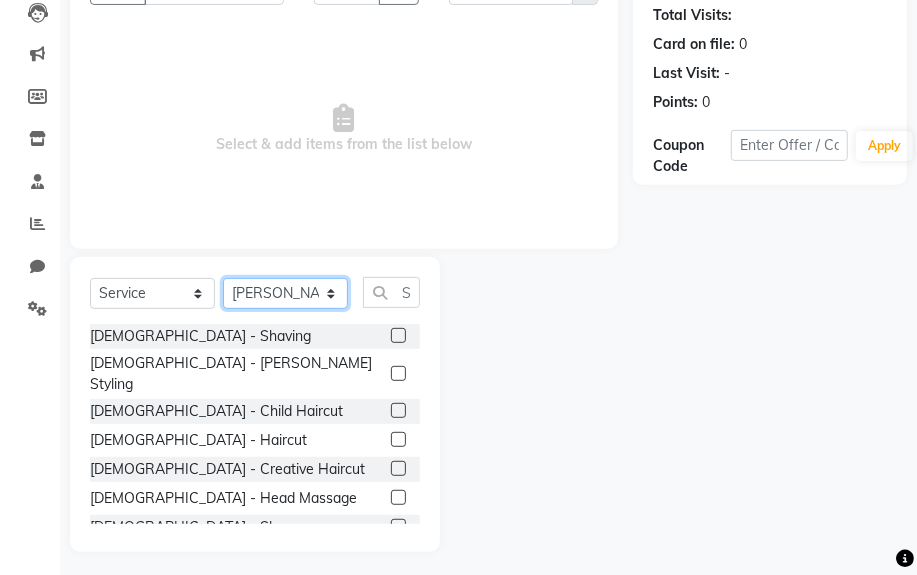 scroll, scrollTop: 252, scrollLeft: 0, axis: vertical 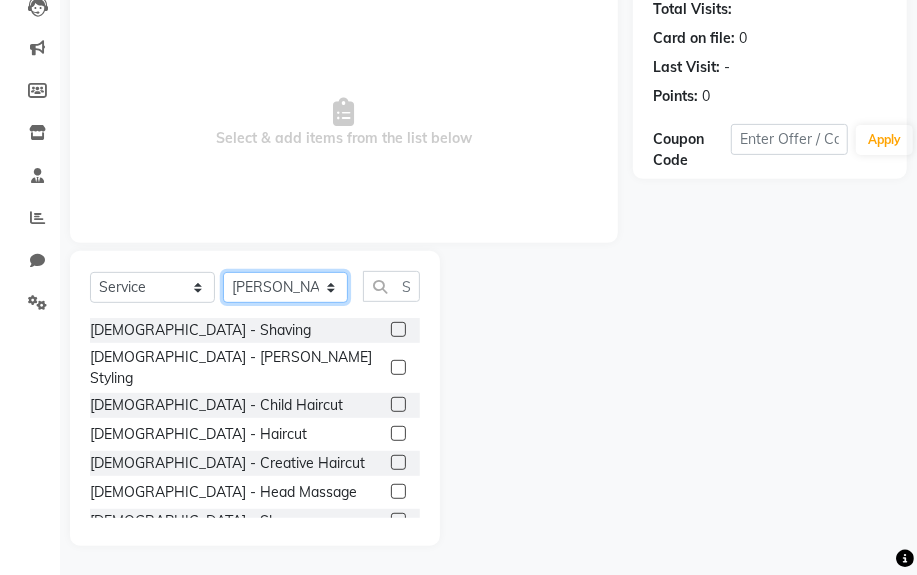 click on "Select Stylist [PERSON_NAME] Sir  Chiku [PERSON_NAME] [PERSON_NAME]  [PERSON_NAME]   [PERSON_NAME]  [PERSON_NAME]  [PERSON_NAME]" 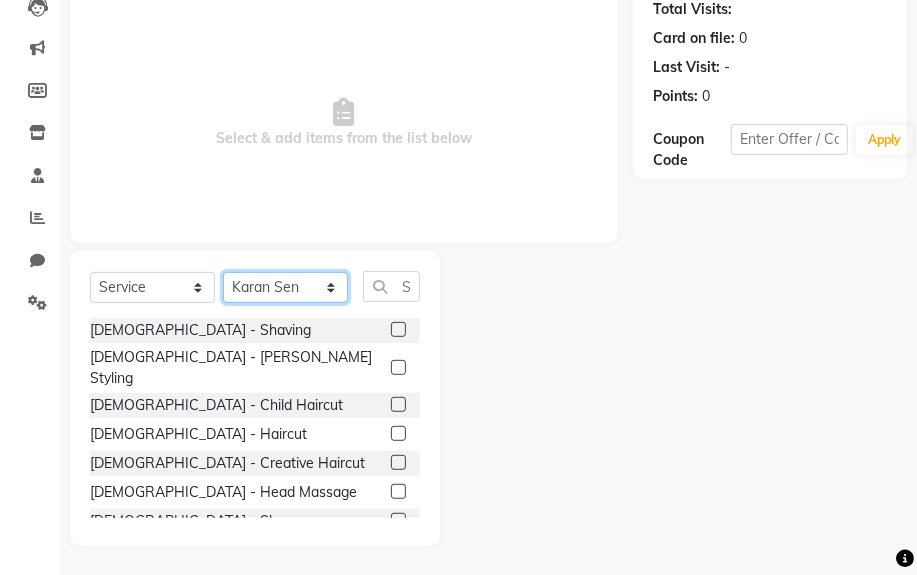 click on "Select Stylist [PERSON_NAME] Sir  Chiku [PERSON_NAME] [PERSON_NAME]  [PERSON_NAME]   [PERSON_NAME]  [PERSON_NAME]  [PERSON_NAME]" 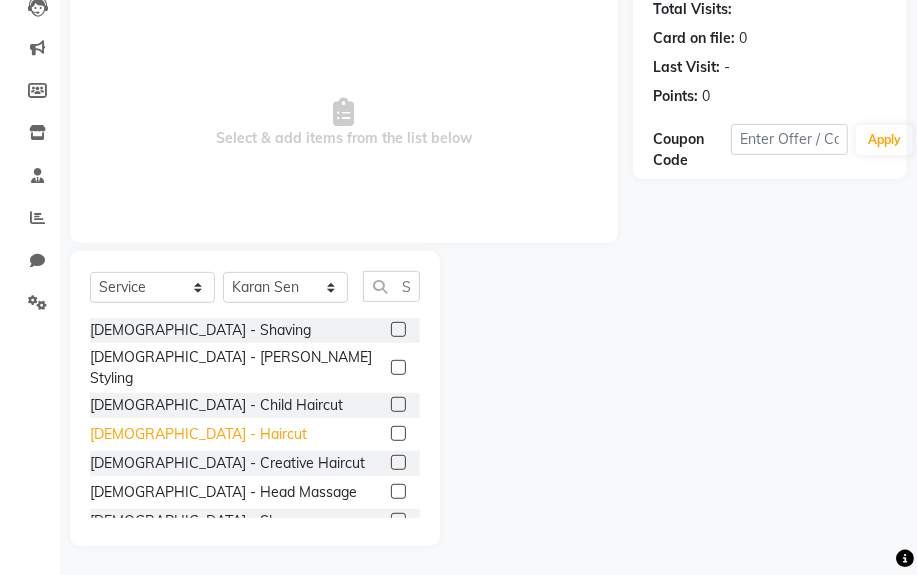 click on "[DEMOGRAPHIC_DATA] - Haircut" 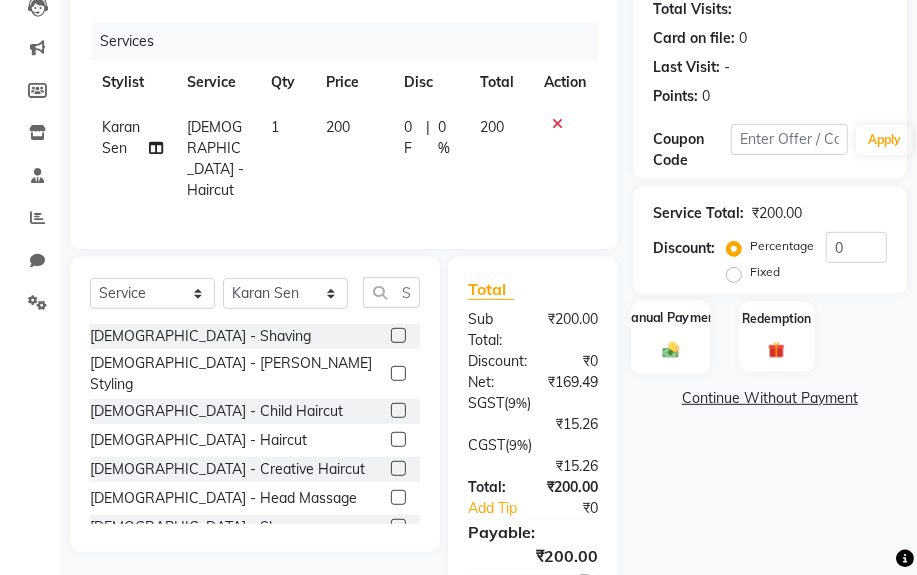 click on "Manual Payment" 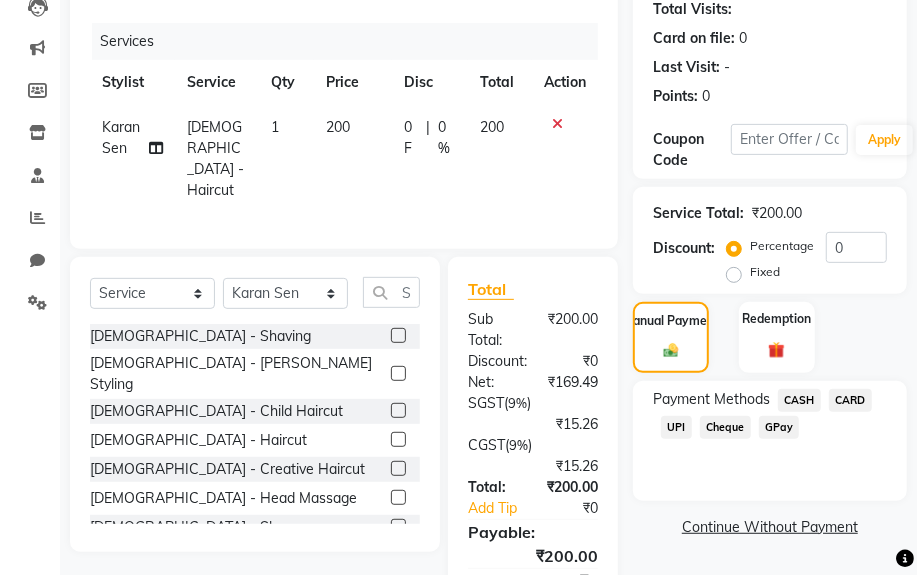 click on "UPI" 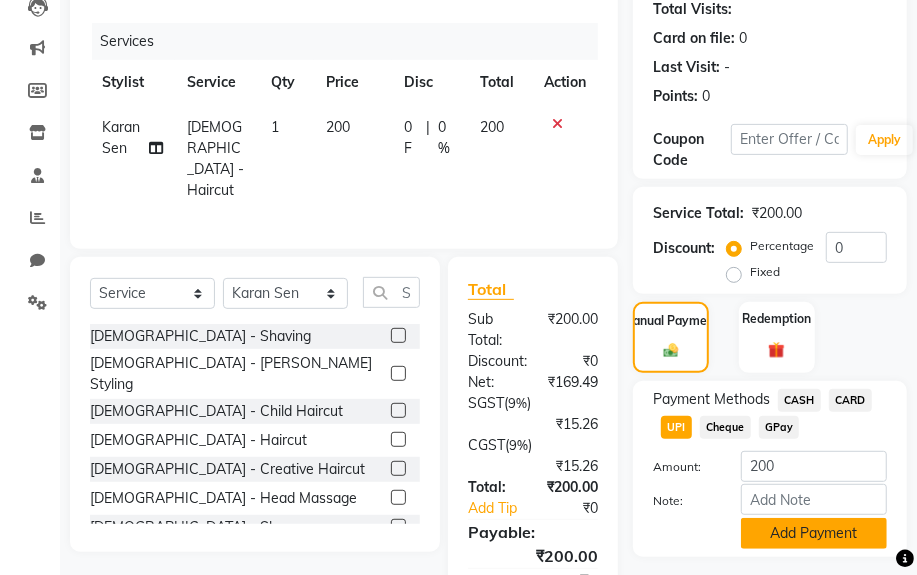 click on "Add Payment" 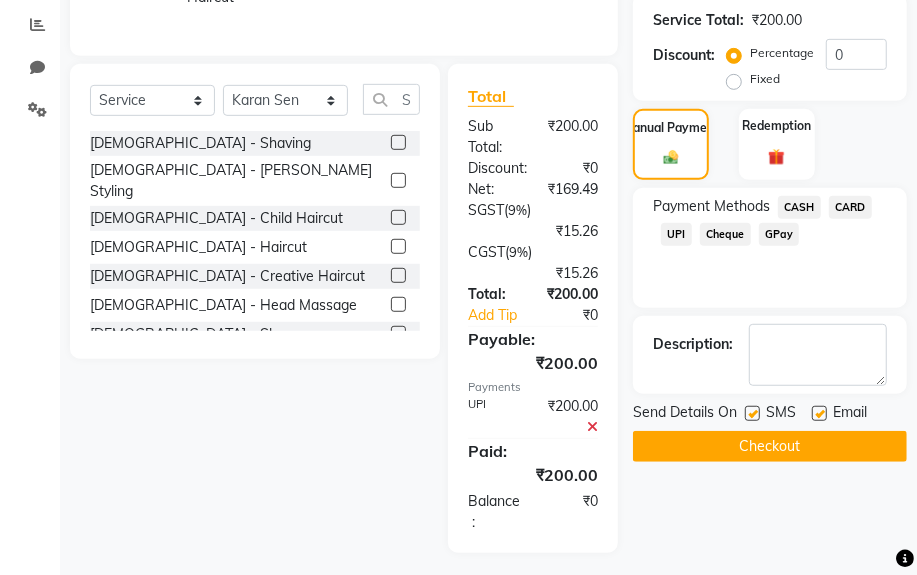 scroll, scrollTop: 447, scrollLeft: 0, axis: vertical 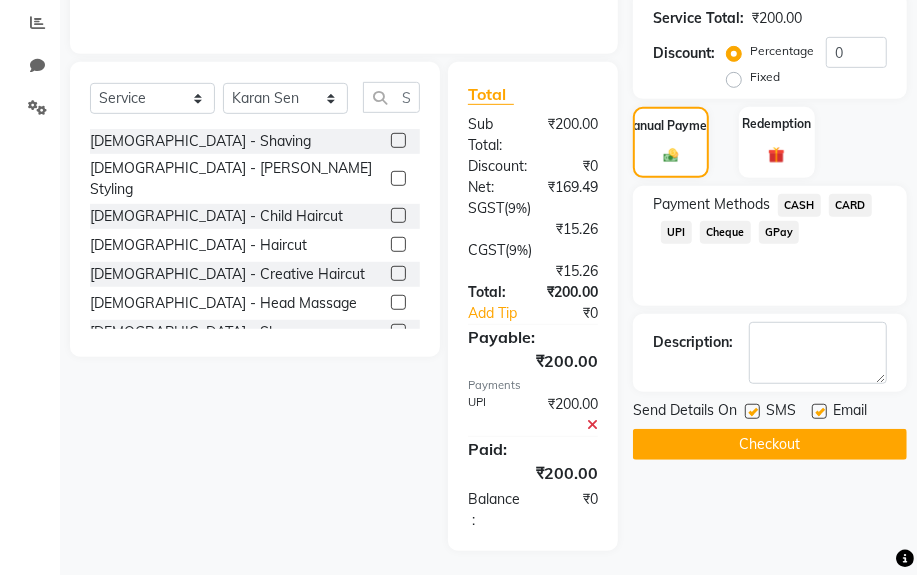 click on "Checkout" 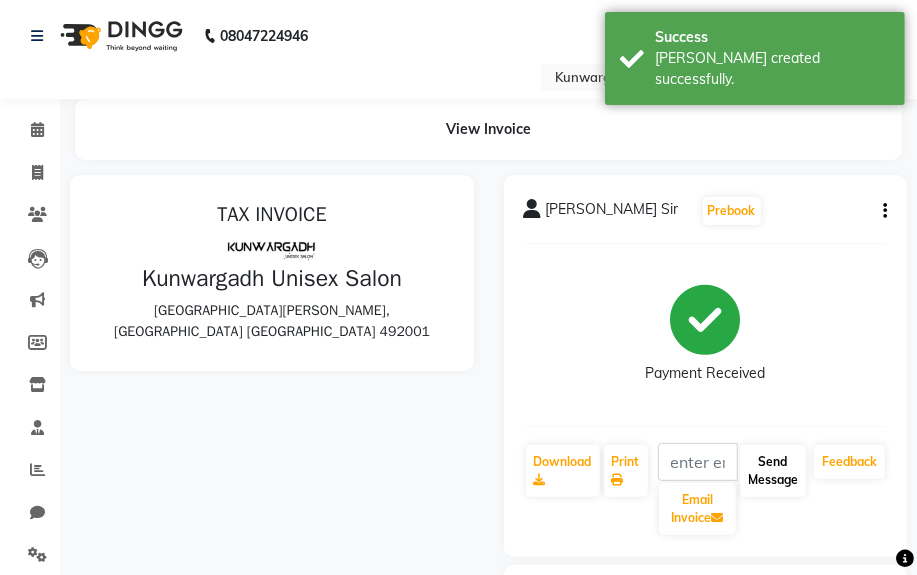 scroll, scrollTop: 0, scrollLeft: 0, axis: both 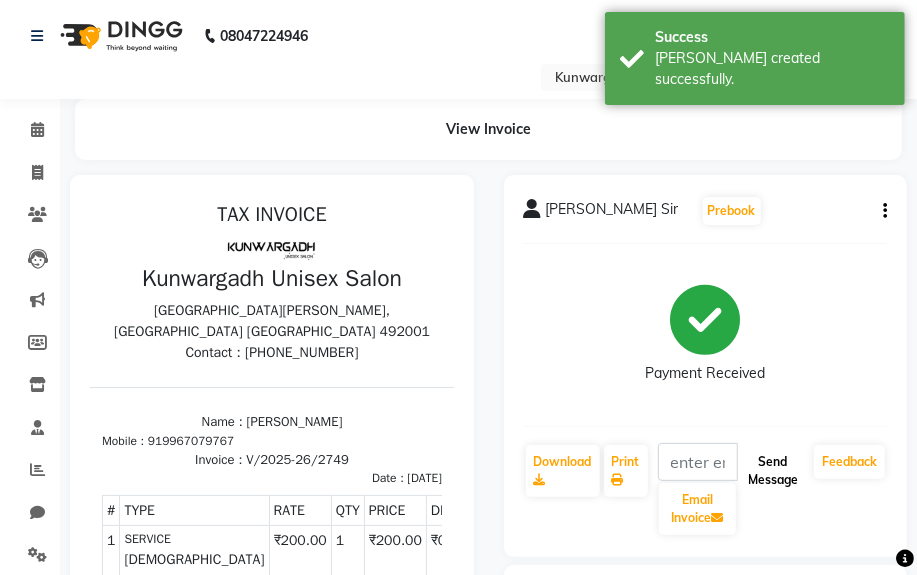 click on "Send Message" 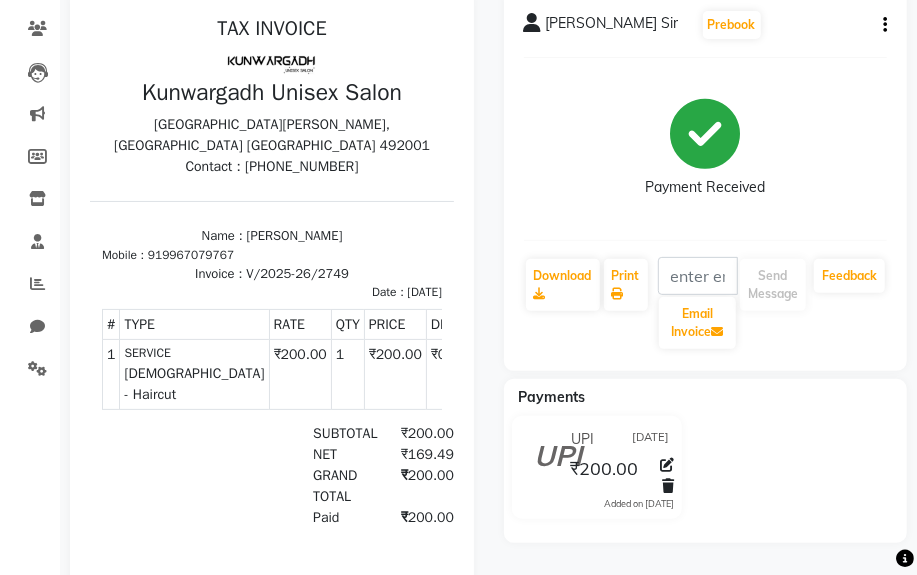 scroll, scrollTop: 280, scrollLeft: 0, axis: vertical 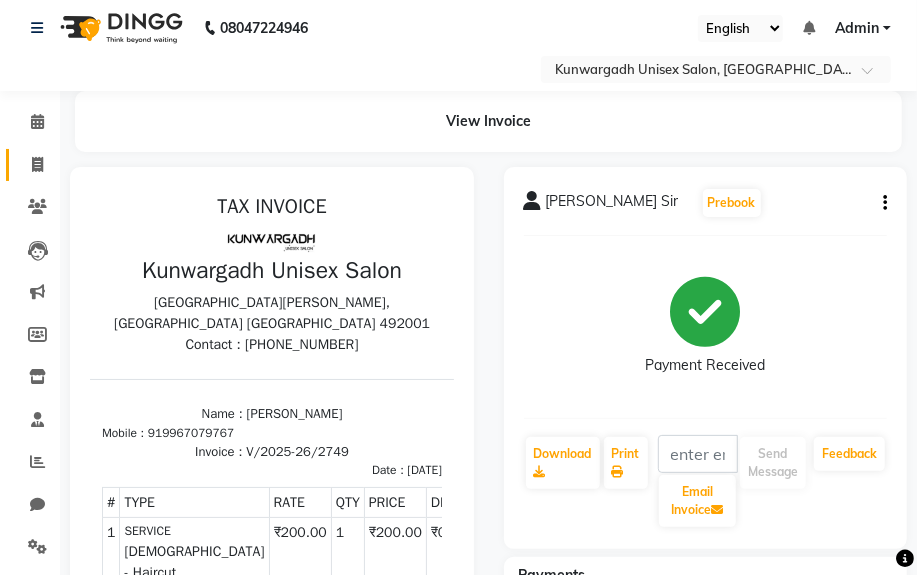 click 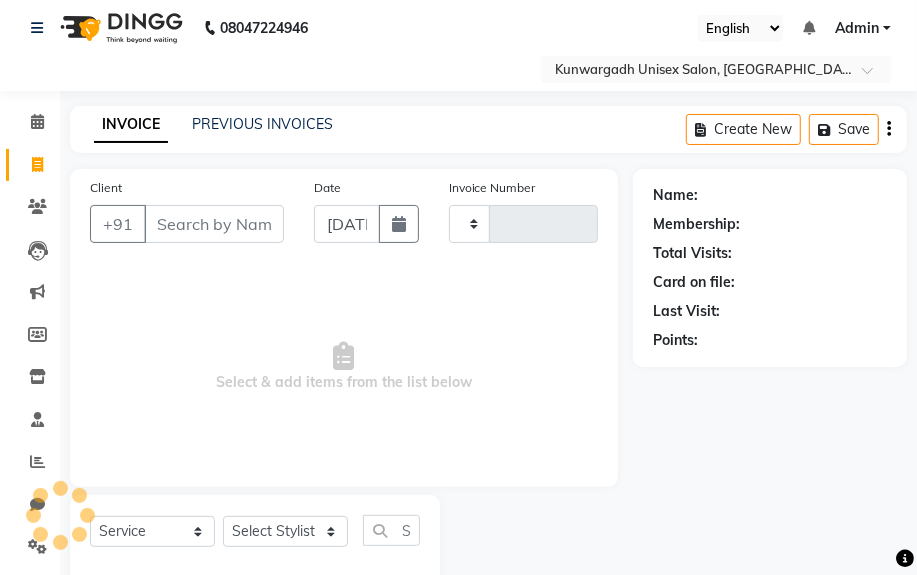 scroll, scrollTop: 52, scrollLeft: 0, axis: vertical 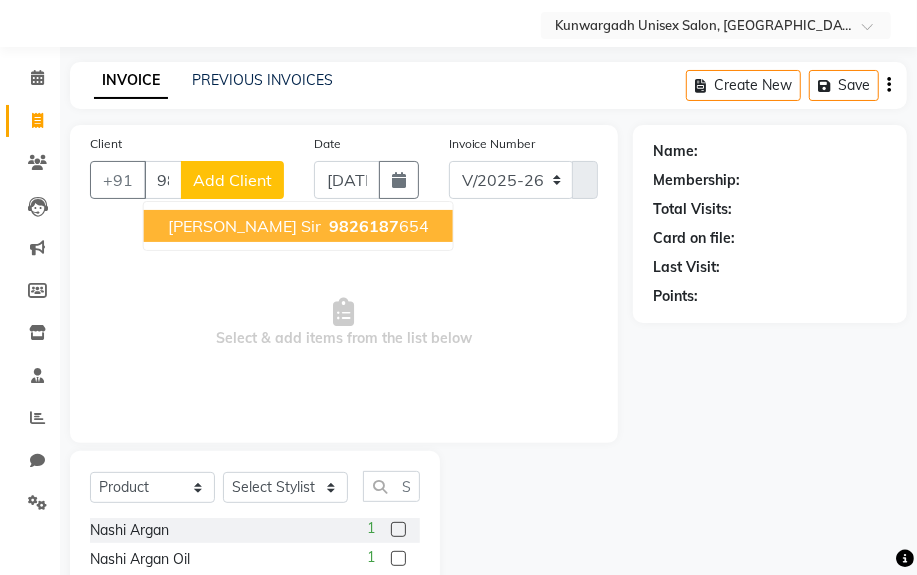 click on "[PERSON_NAME] Sir" at bounding box center (244, 226) 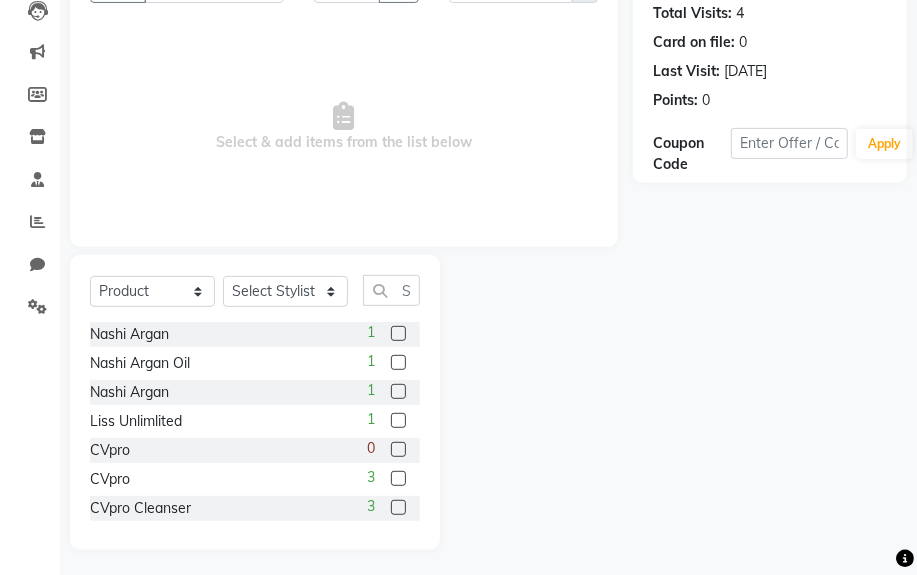 scroll, scrollTop: 252, scrollLeft: 0, axis: vertical 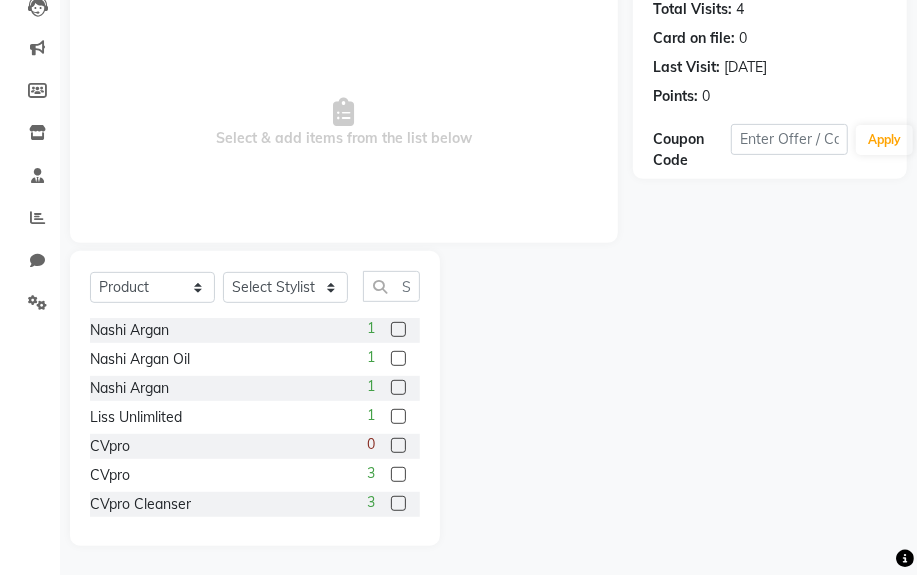 click on "Select  Service  Product  Membership  Package Voucher Prepaid Gift Card  Select Stylist Ayush Sir  Chiku Sir  Dolly Thakur Gaurav soni  Gulfan Khan   Karan Sen  Muskan Sahu  Samir Khan" 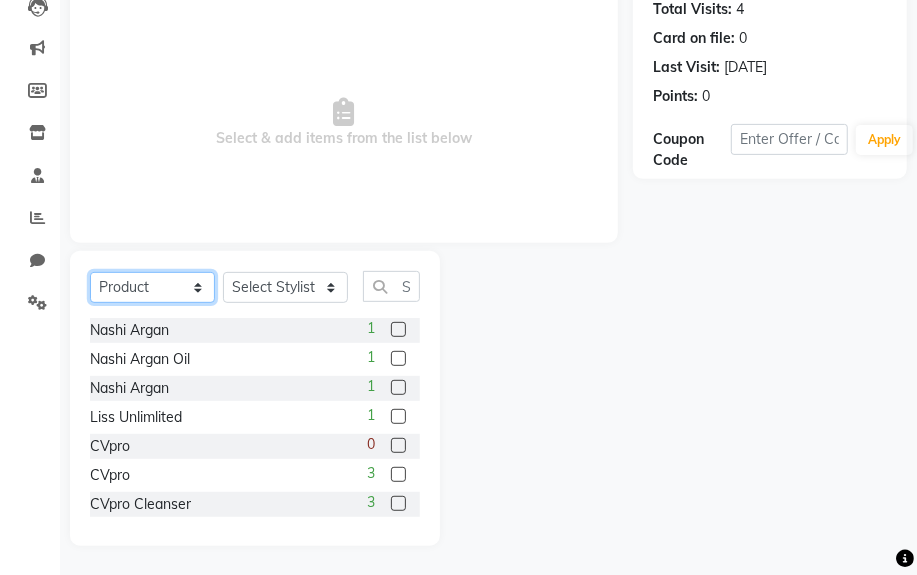 click on "Select  Service  Product  Membership  Package Voucher Prepaid Gift Card" 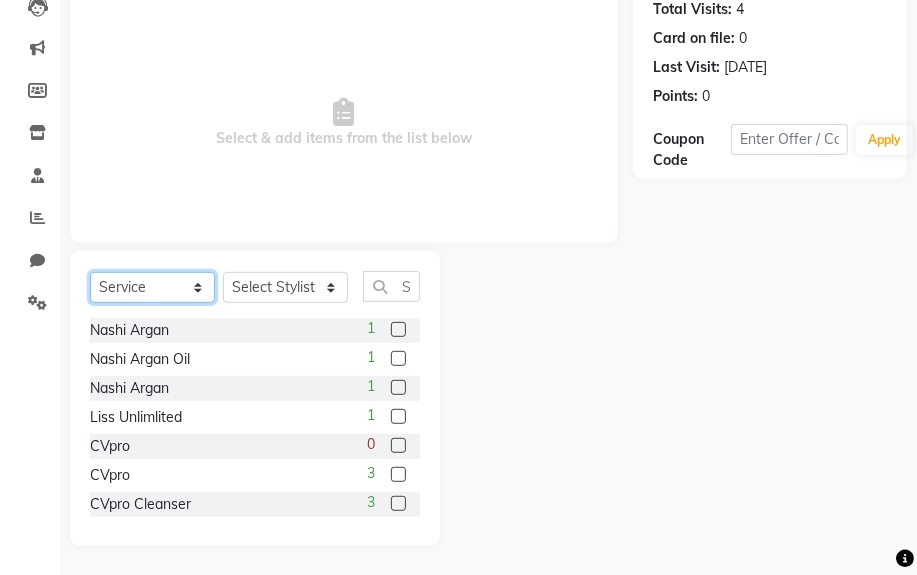 click on "Select  Service  Product  Membership  Package Voucher Prepaid Gift Card" 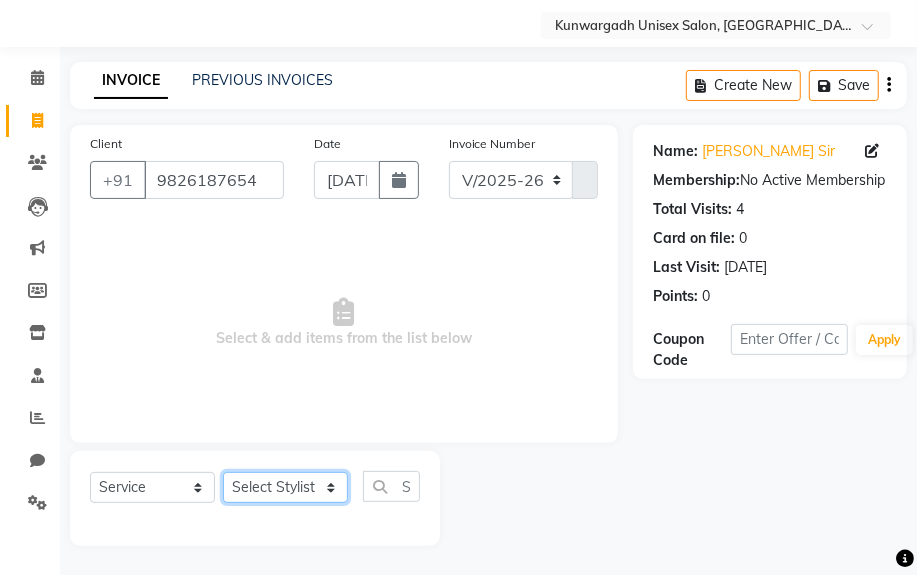 click on "Select Stylist [PERSON_NAME] Sir  Chiku [PERSON_NAME] [PERSON_NAME]  [PERSON_NAME]   [PERSON_NAME]  [PERSON_NAME]  [PERSON_NAME]" 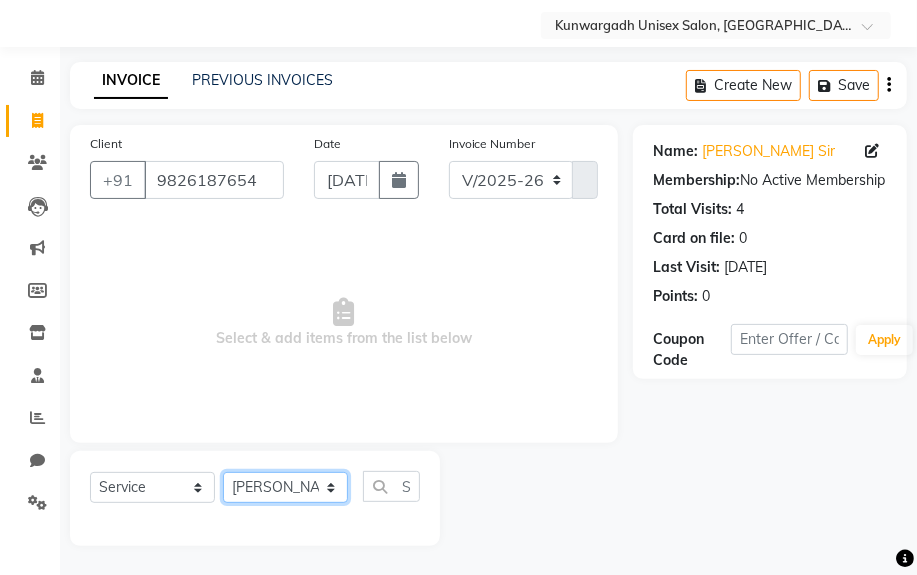 click on "Select Stylist [PERSON_NAME] Sir  Chiku [PERSON_NAME] [PERSON_NAME]  [PERSON_NAME]   [PERSON_NAME]  [PERSON_NAME]  [PERSON_NAME]" 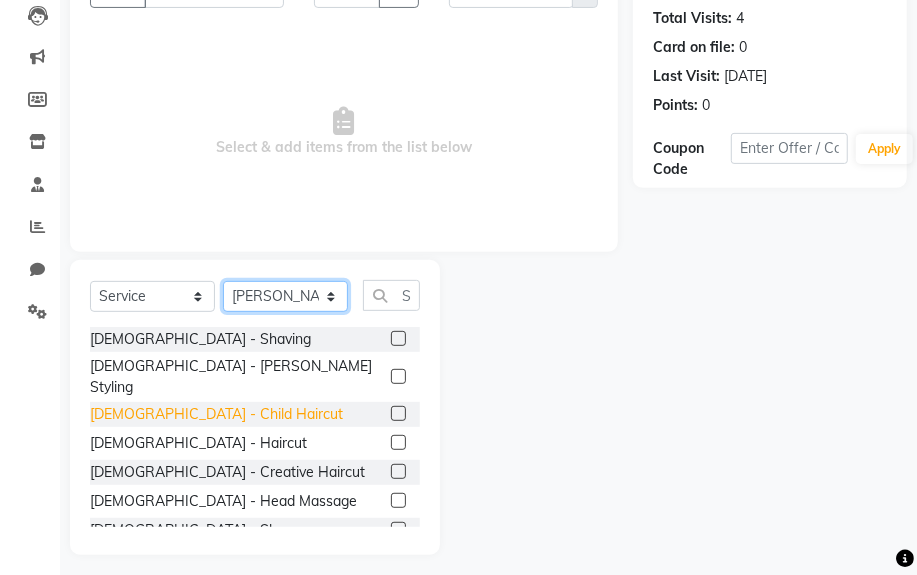 scroll, scrollTop: 252, scrollLeft: 0, axis: vertical 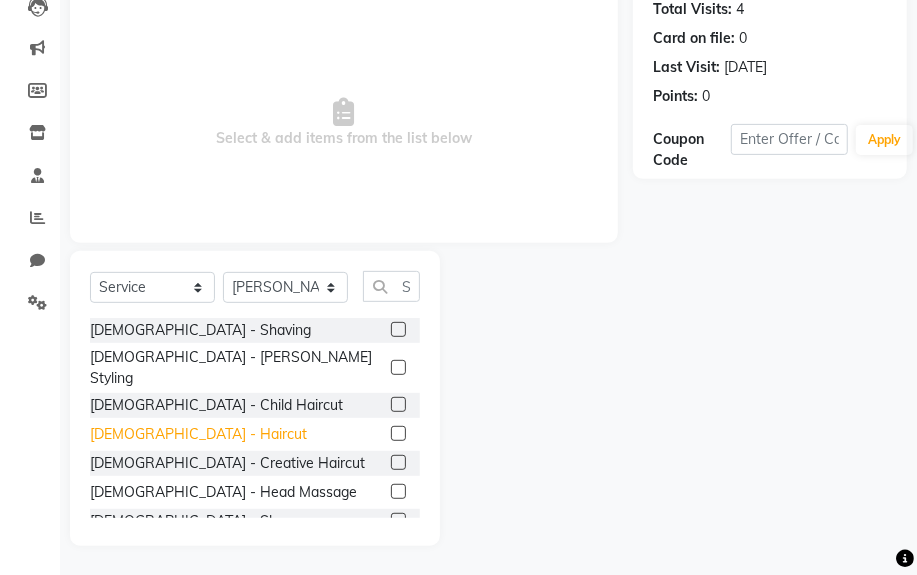 click on "[DEMOGRAPHIC_DATA] - Haircut" 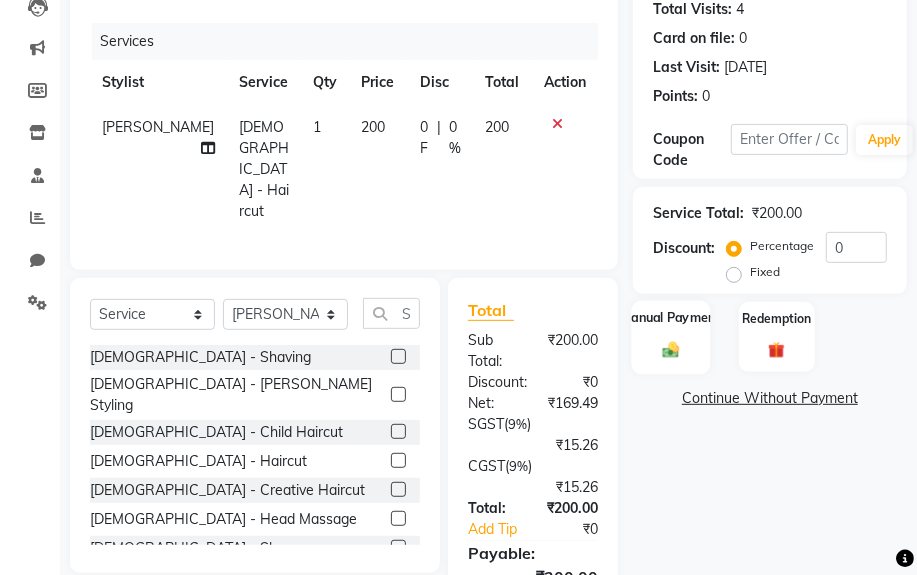 click 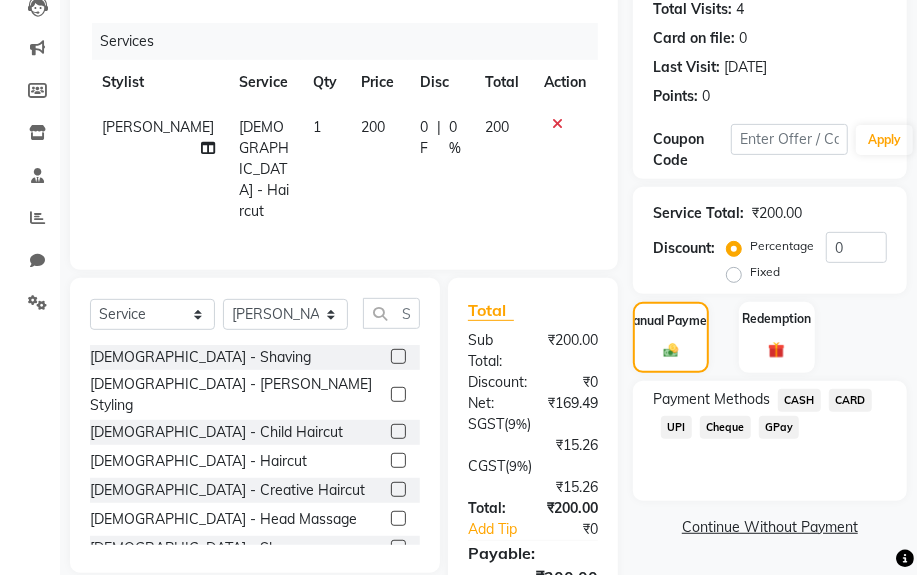 click on "UPI" 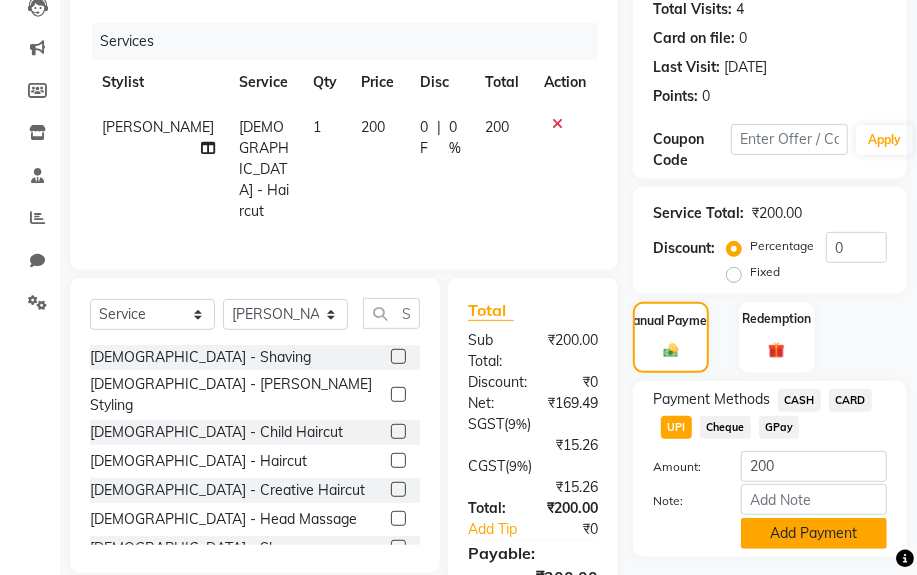 click on "Add Payment" 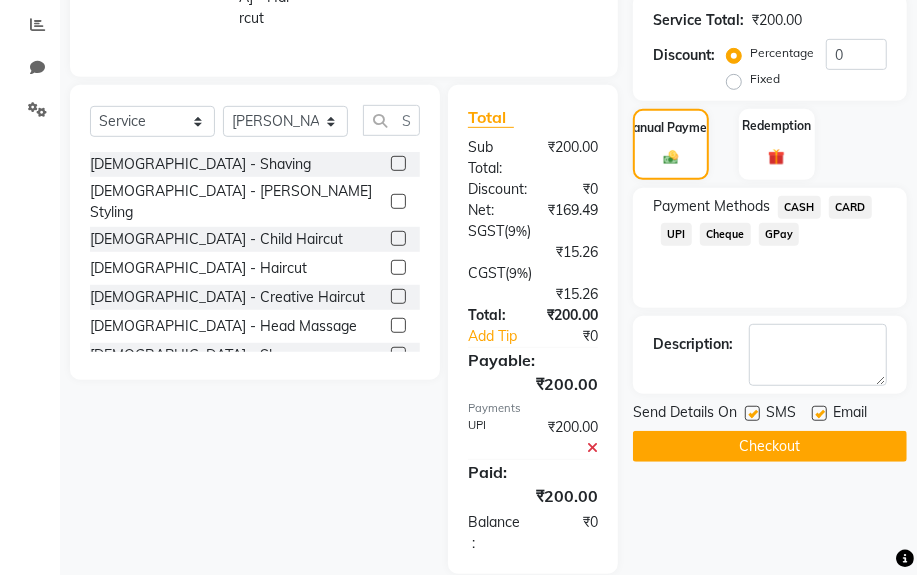 scroll, scrollTop: 447, scrollLeft: 0, axis: vertical 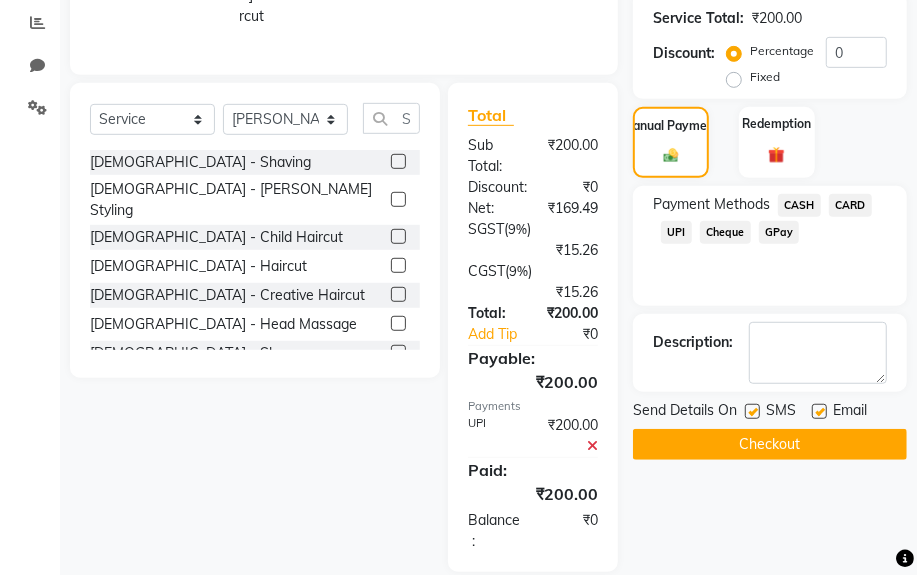 click on "Checkout" 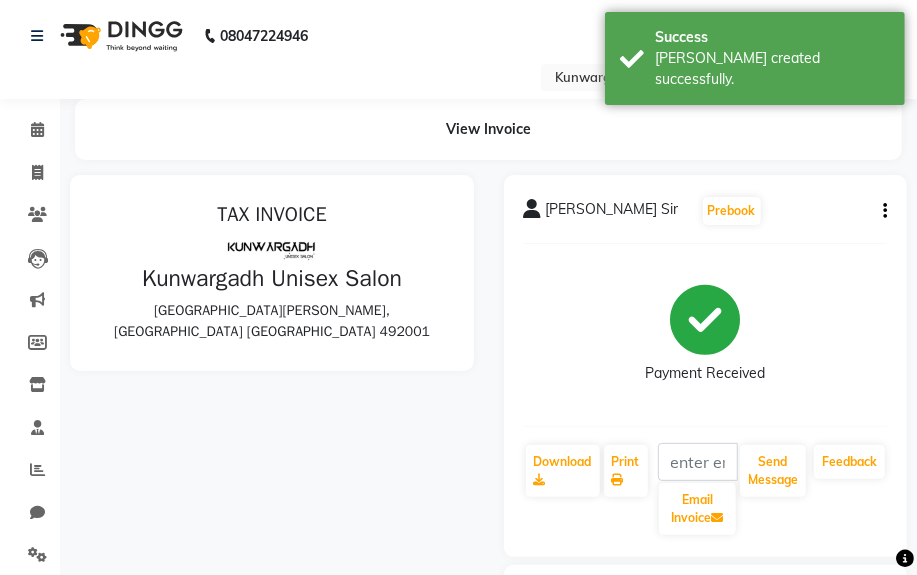 scroll, scrollTop: 0, scrollLeft: 0, axis: both 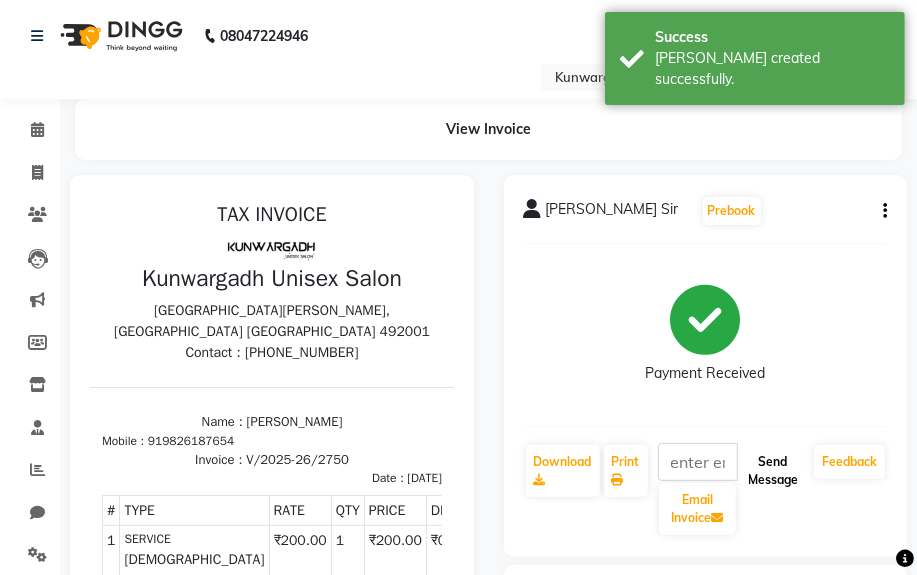 click on "Send Message" 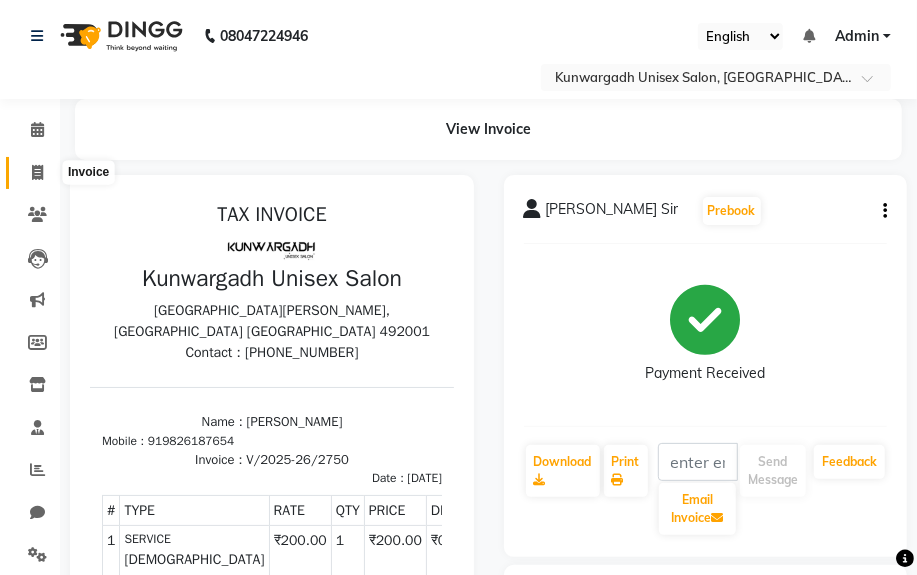 click 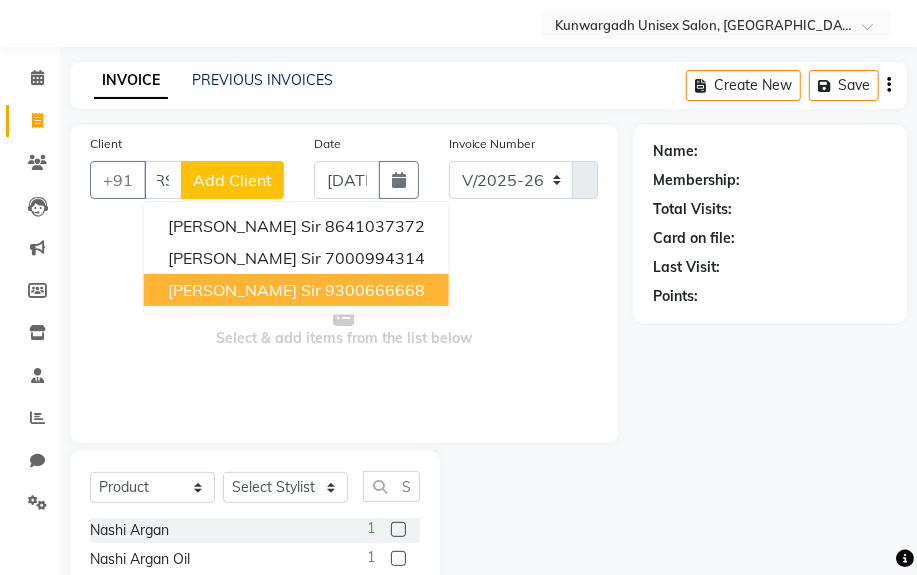 scroll, scrollTop: 0, scrollLeft: 35, axis: horizontal 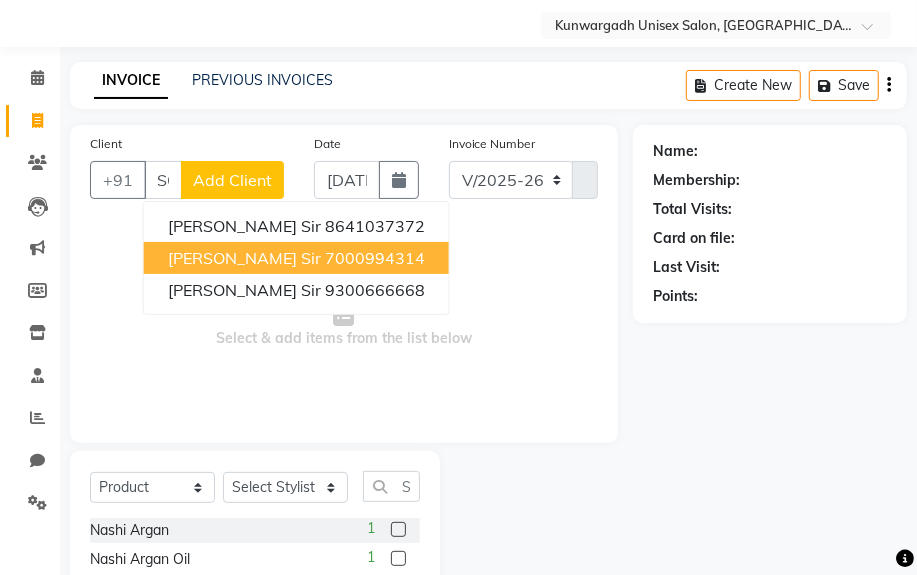 click on "Luckey Ananat Sir" at bounding box center (244, 258) 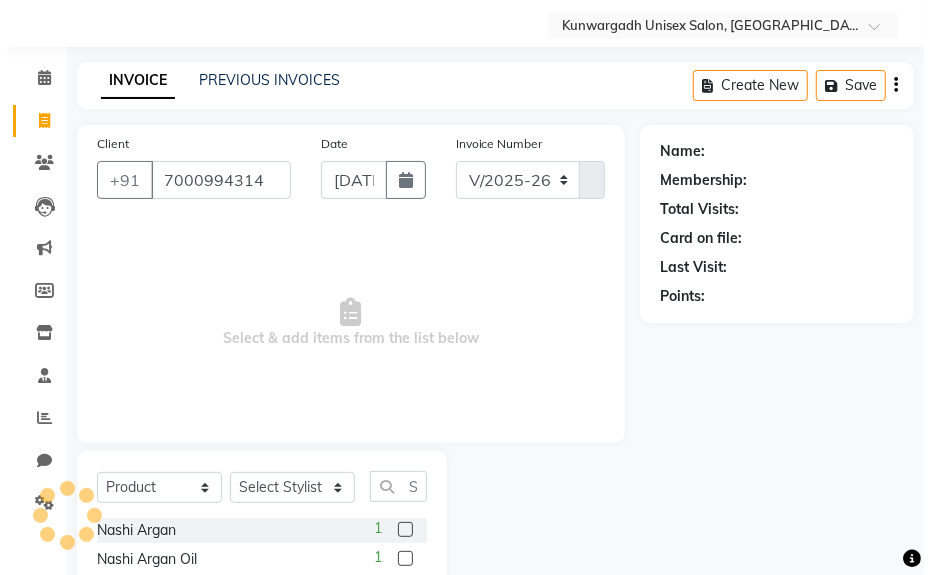 scroll, scrollTop: 0, scrollLeft: 0, axis: both 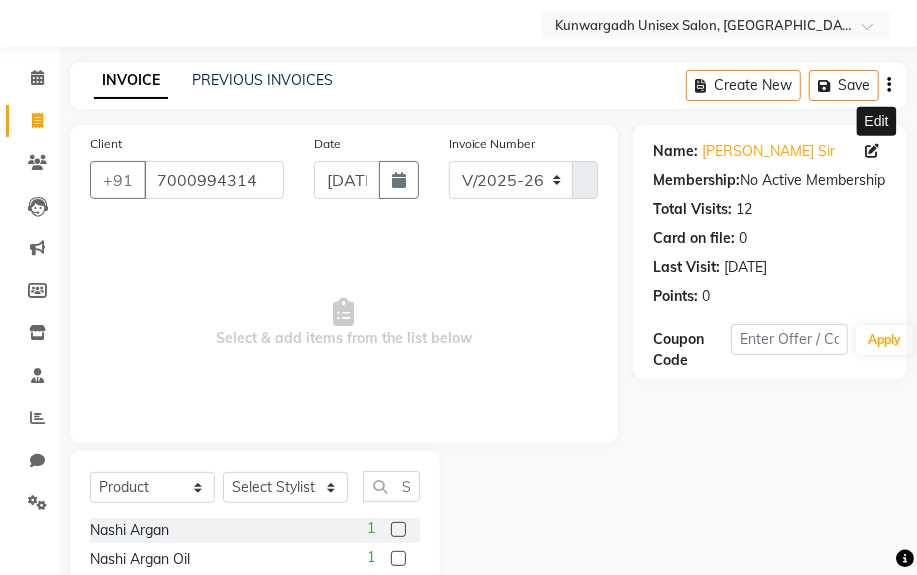 click 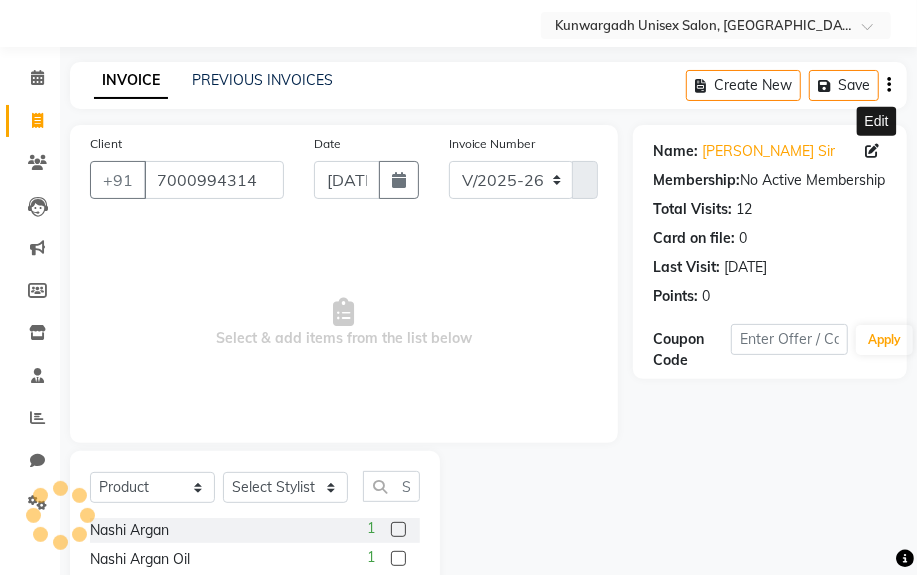 click 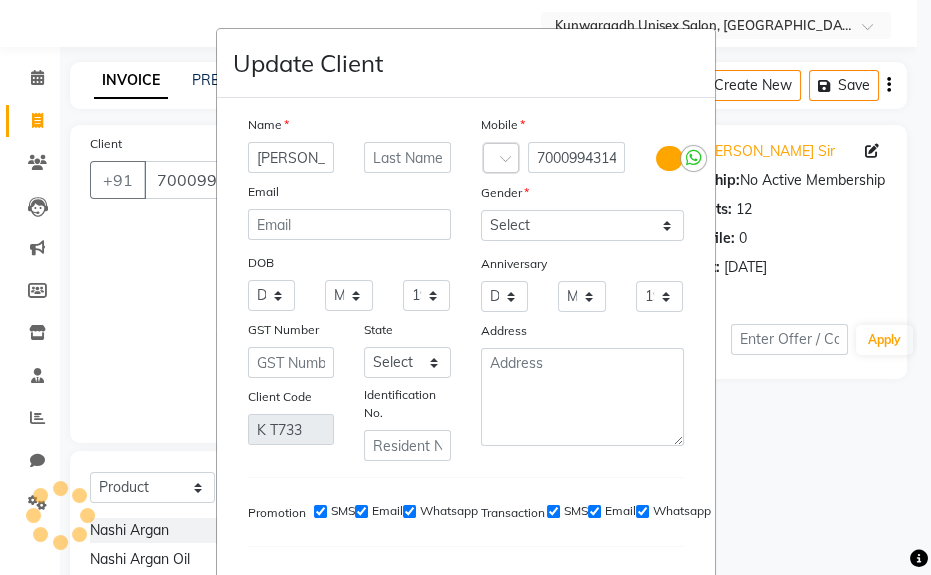 scroll, scrollTop: 0, scrollLeft: 0, axis: both 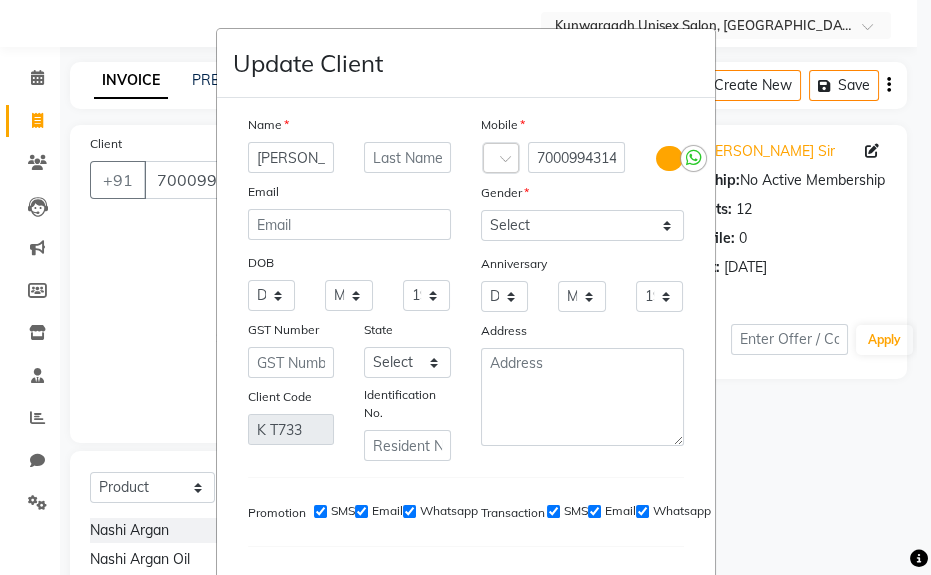 drag, startPoint x: 248, startPoint y: 155, endPoint x: 234, endPoint y: 161, distance: 15.231546 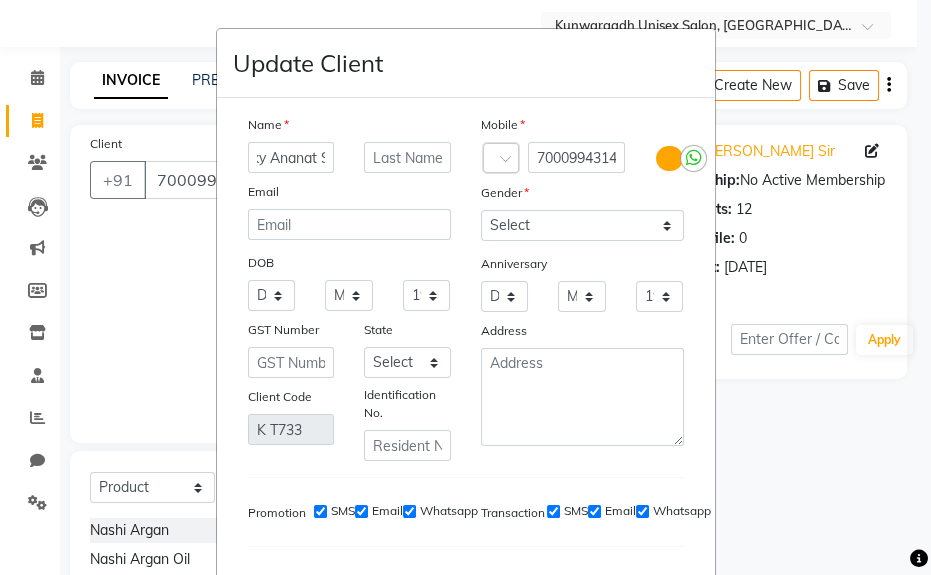 scroll, scrollTop: 0, scrollLeft: 40, axis: horizontal 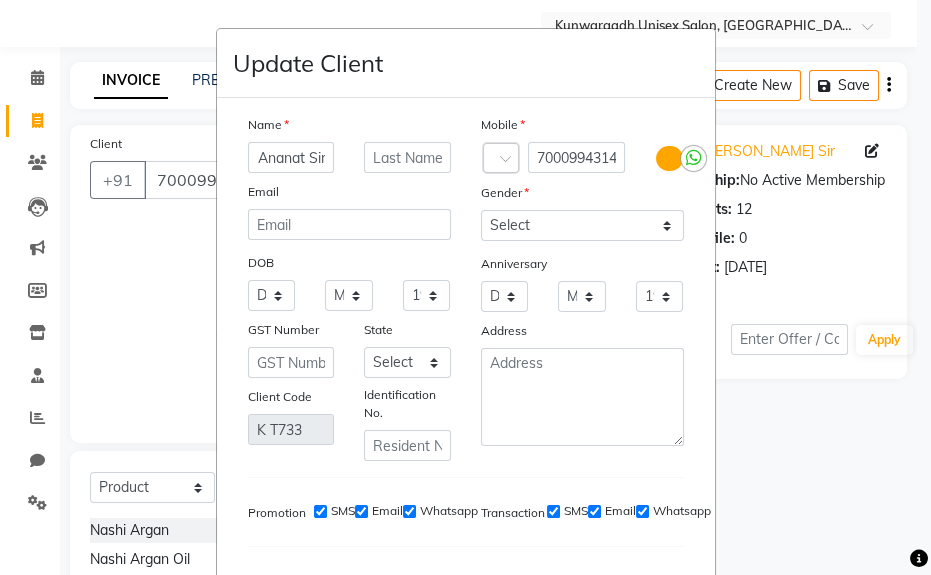 click on "Lucky Ananat Sir" at bounding box center (291, 157) 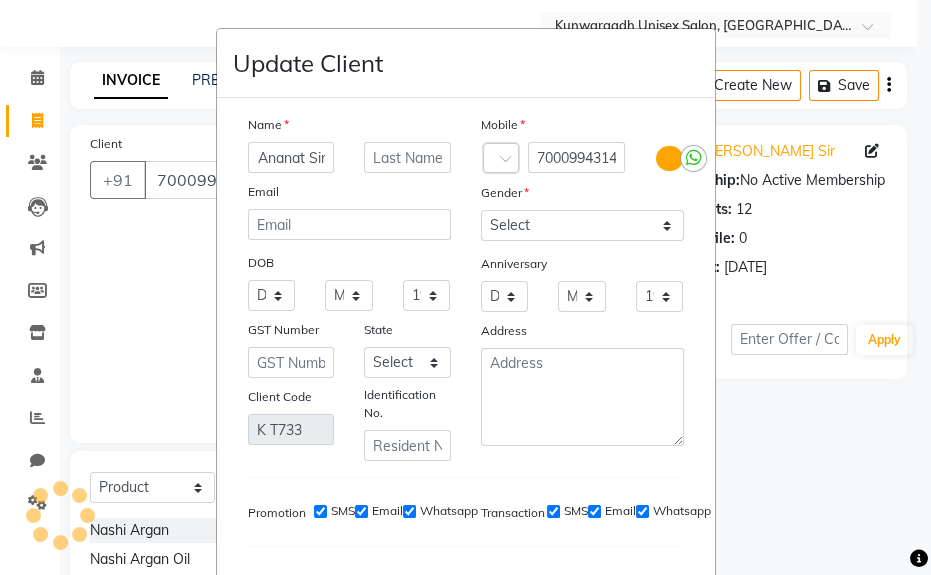 click on "Lucky Ananat Sir" at bounding box center [291, 157] 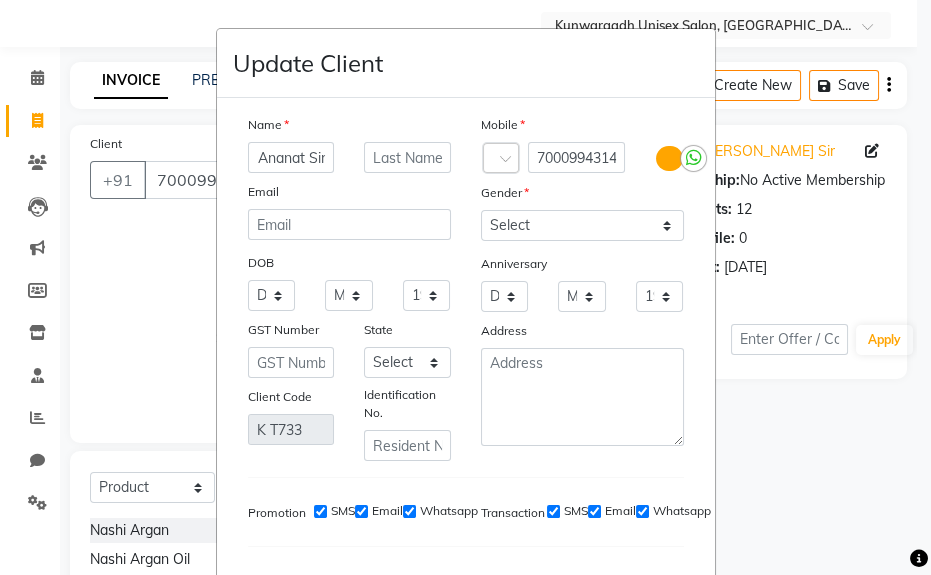 click on "Lucky Ananat Sir" at bounding box center (291, 157) 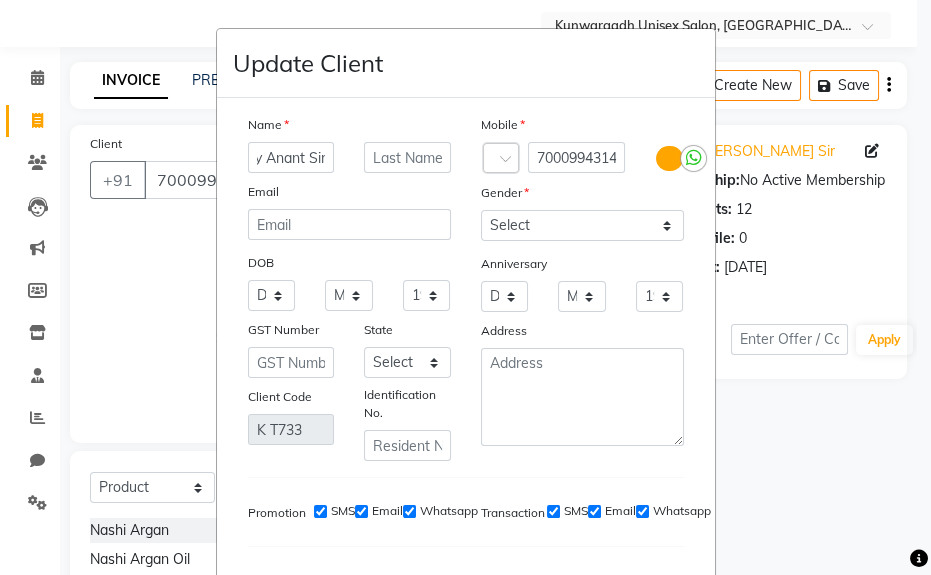 scroll, scrollTop: 0, scrollLeft: 32, axis: horizontal 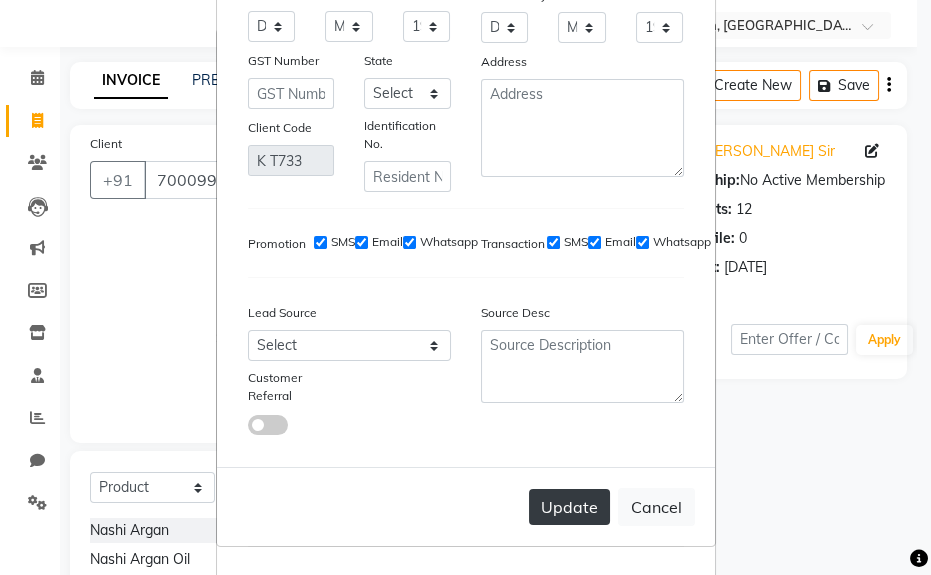 click on "Update" at bounding box center (569, 507) 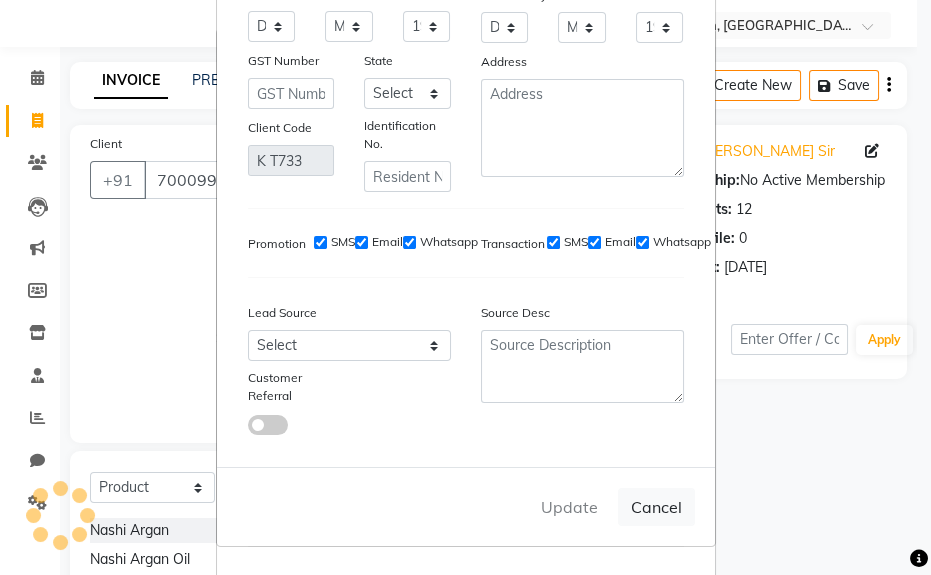 scroll, scrollTop: 0, scrollLeft: 0, axis: both 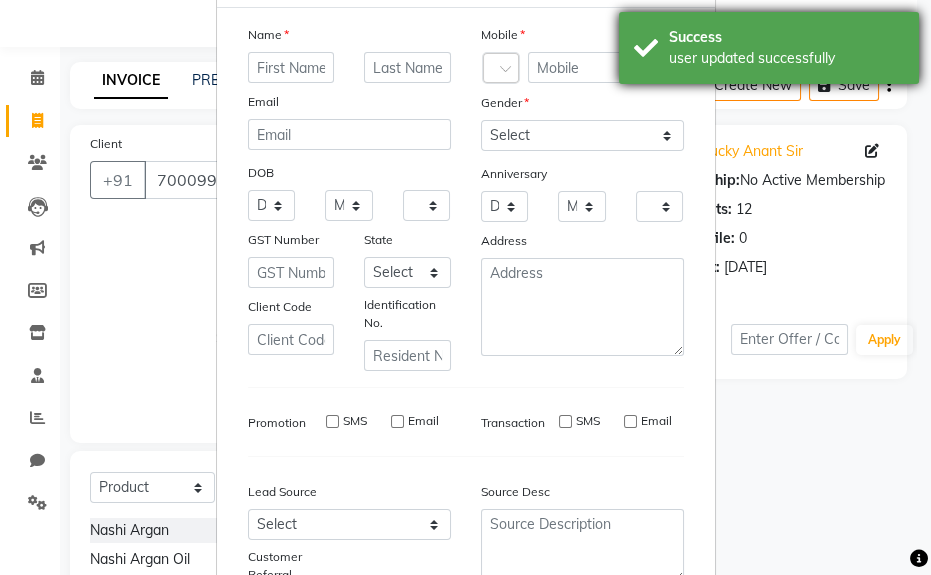 click on "Success   user updated successfully" at bounding box center (769, 48) 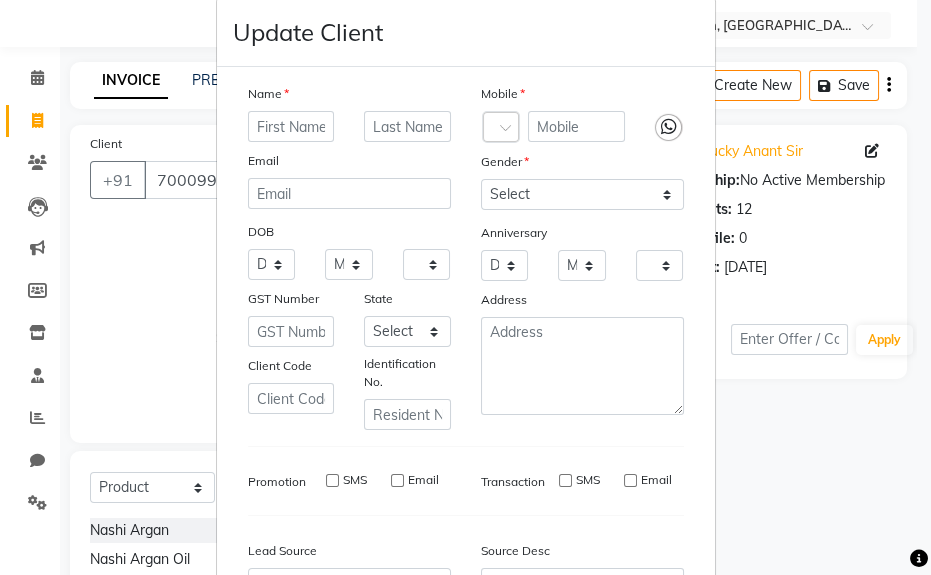 scroll, scrollTop: 0, scrollLeft: 0, axis: both 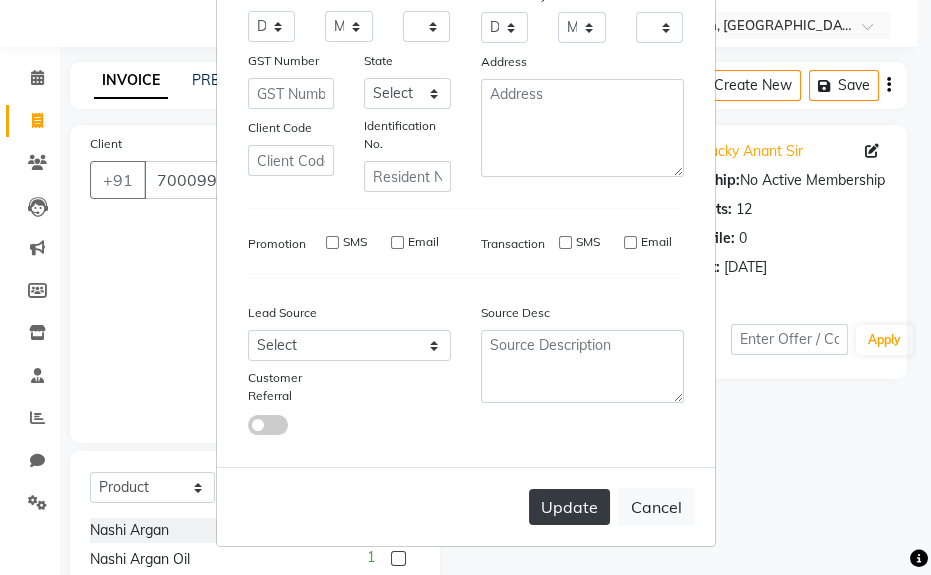 click on "Update" at bounding box center (569, 507) 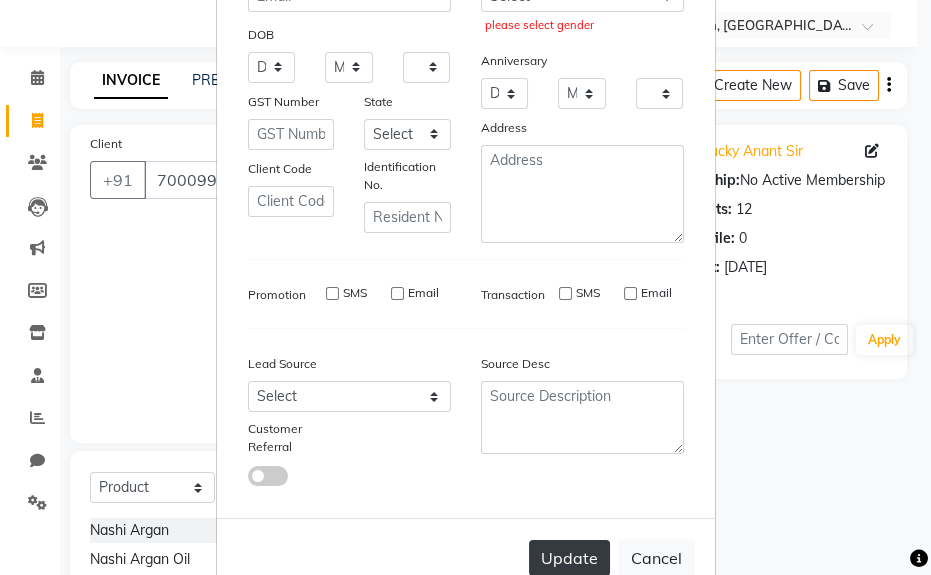 scroll, scrollTop: 315, scrollLeft: 0, axis: vertical 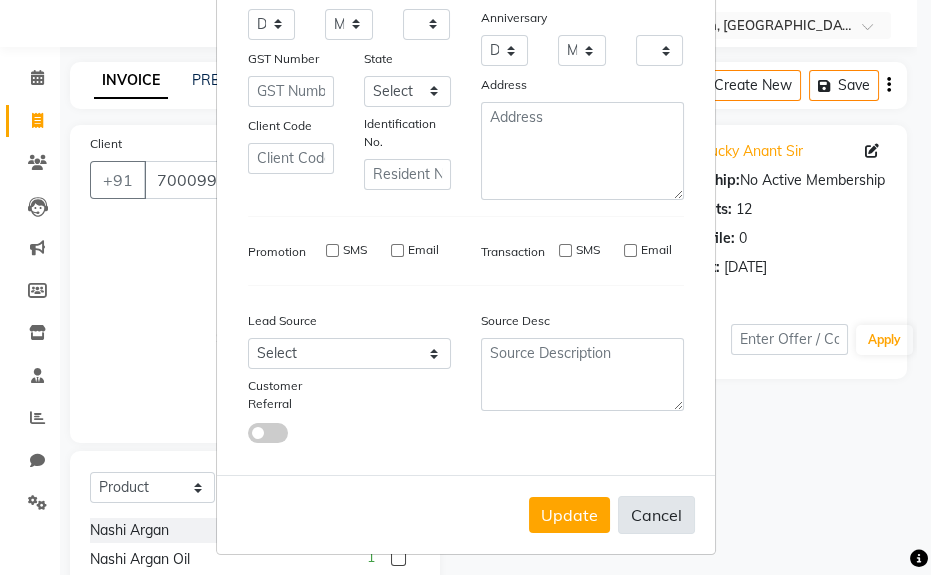 click on "Cancel" at bounding box center (656, 515) 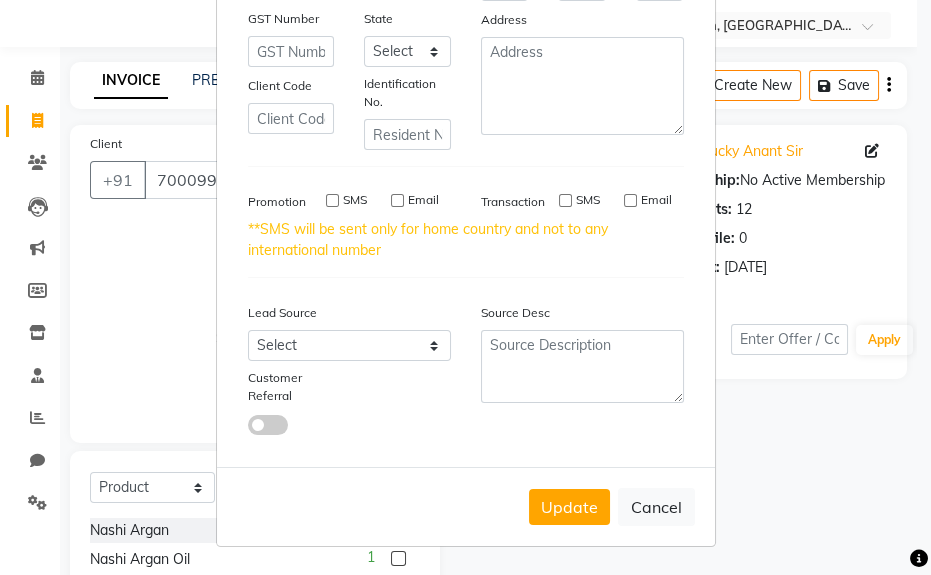 scroll, scrollTop: 272, scrollLeft: 0, axis: vertical 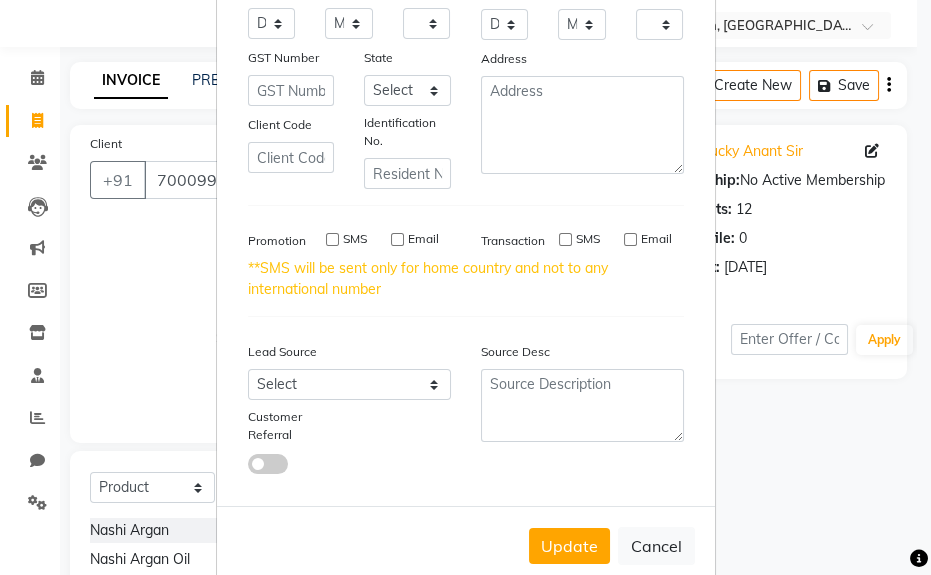 click on "Update   Cancel" at bounding box center (466, 545) 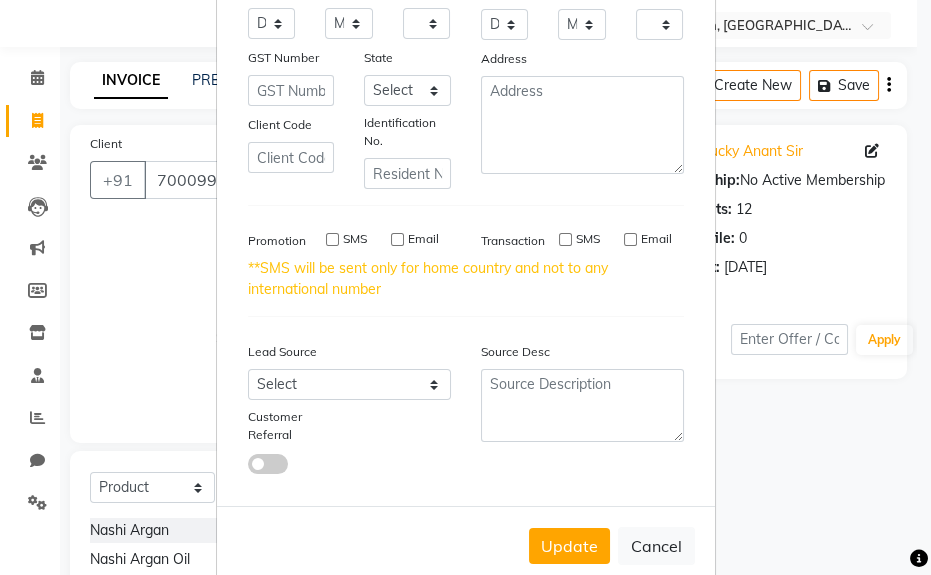 scroll, scrollTop: 0, scrollLeft: 0, axis: both 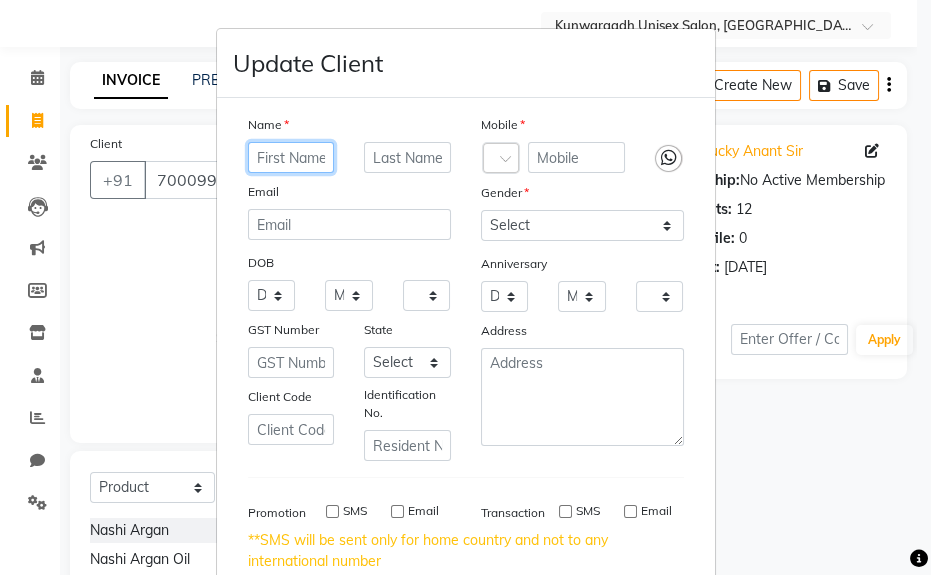 click at bounding box center [291, 157] 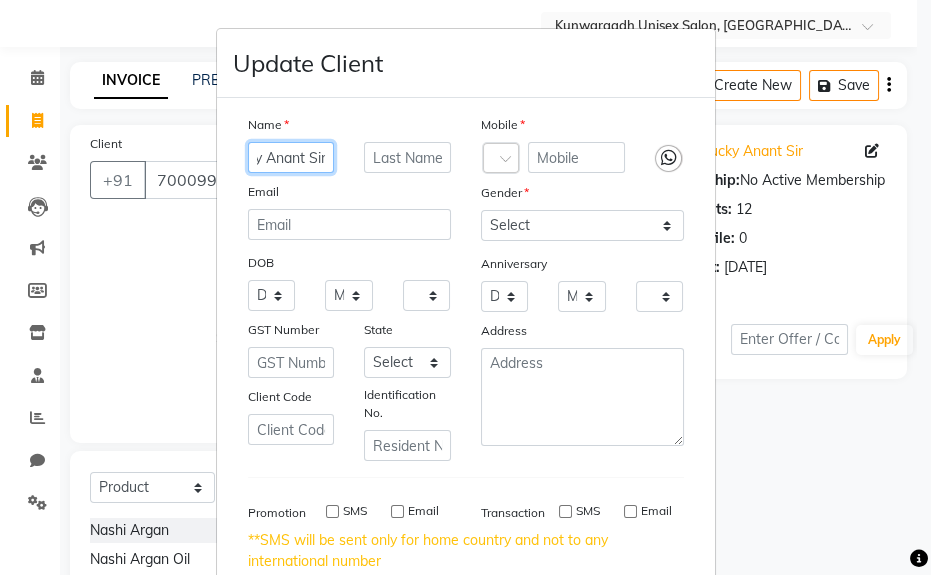 scroll, scrollTop: 0, scrollLeft: 36, axis: horizontal 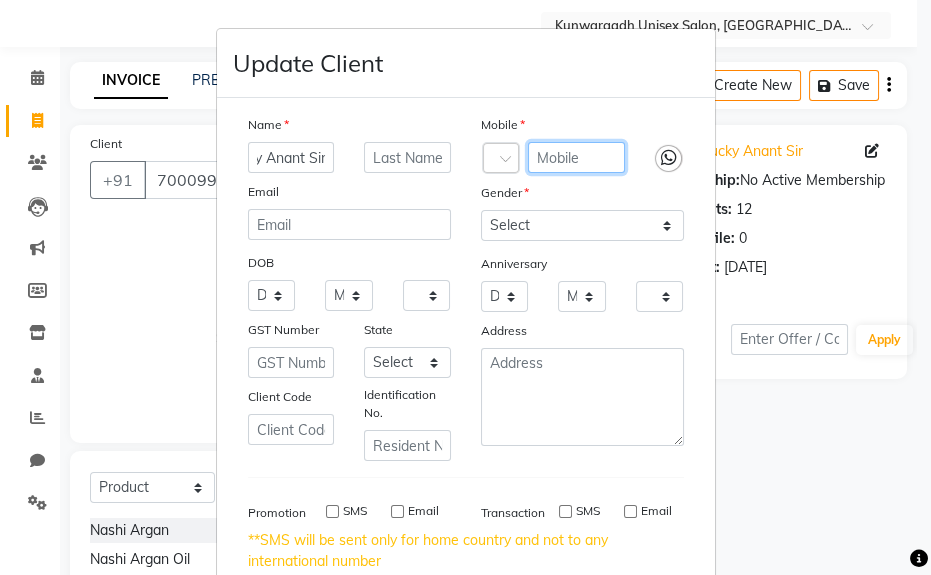 click at bounding box center [577, 157] 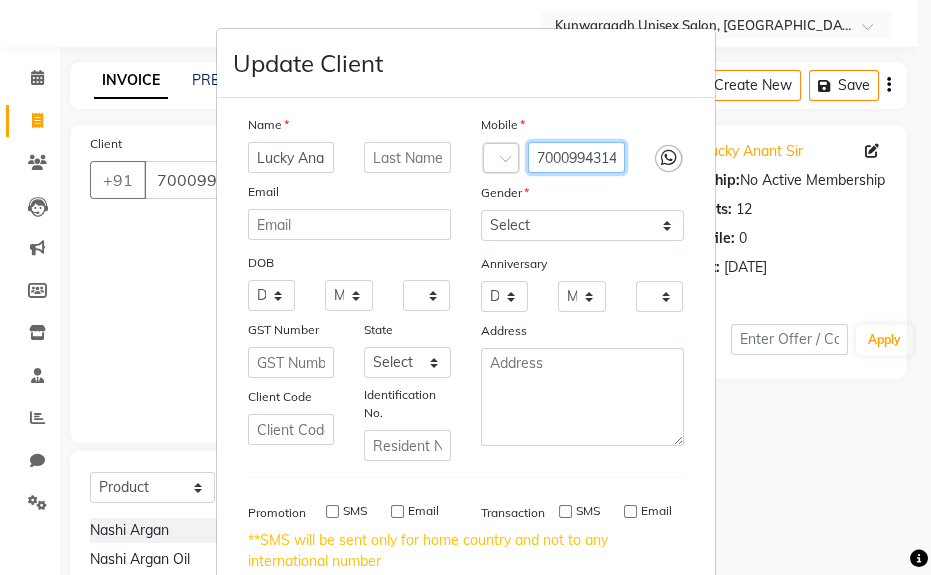 scroll, scrollTop: 0, scrollLeft: 3, axis: horizontal 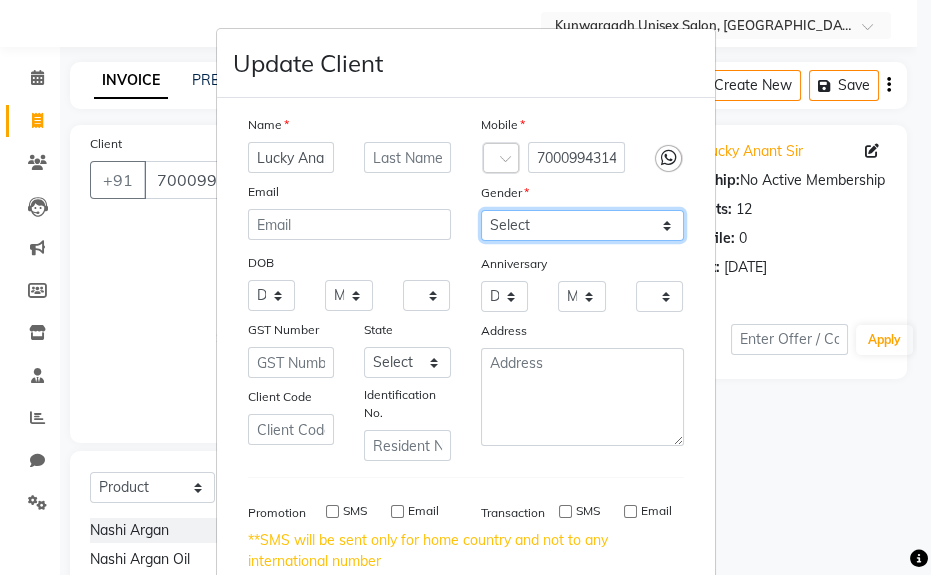 click on "Select [DEMOGRAPHIC_DATA] [DEMOGRAPHIC_DATA] Other Prefer Not To Say" at bounding box center [582, 225] 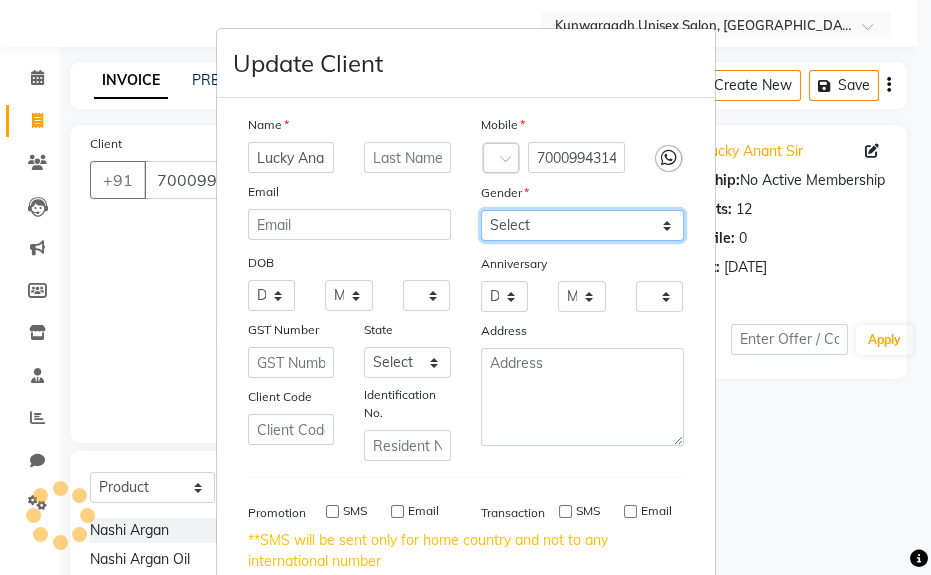 scroll, scrollTop: 0, scrollLeft: 0, axis: both 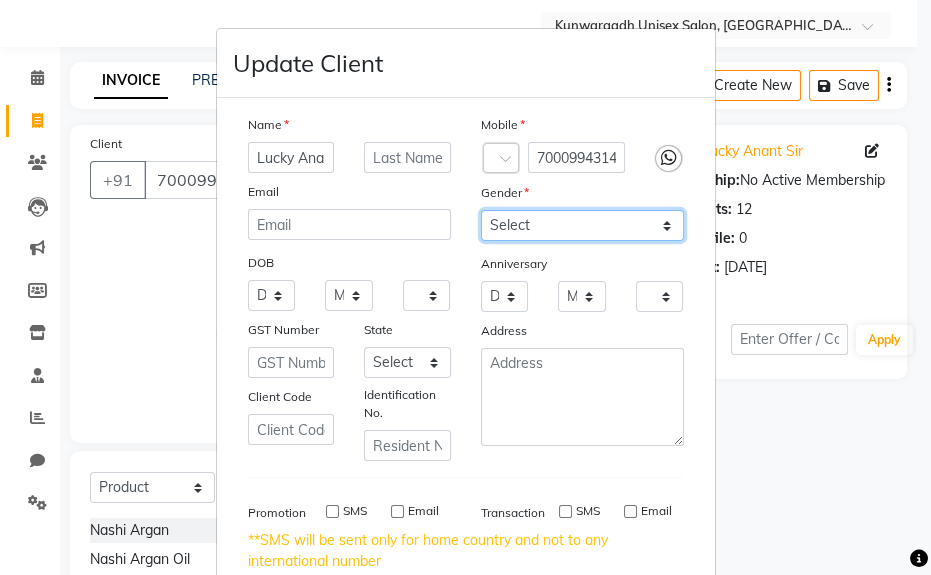 click on "Select [DEMOGRAPHIC_DATA] [DEMOGRAPHIC_DATA] Other Prefer Not To Say" at bounding box center [582, 225] 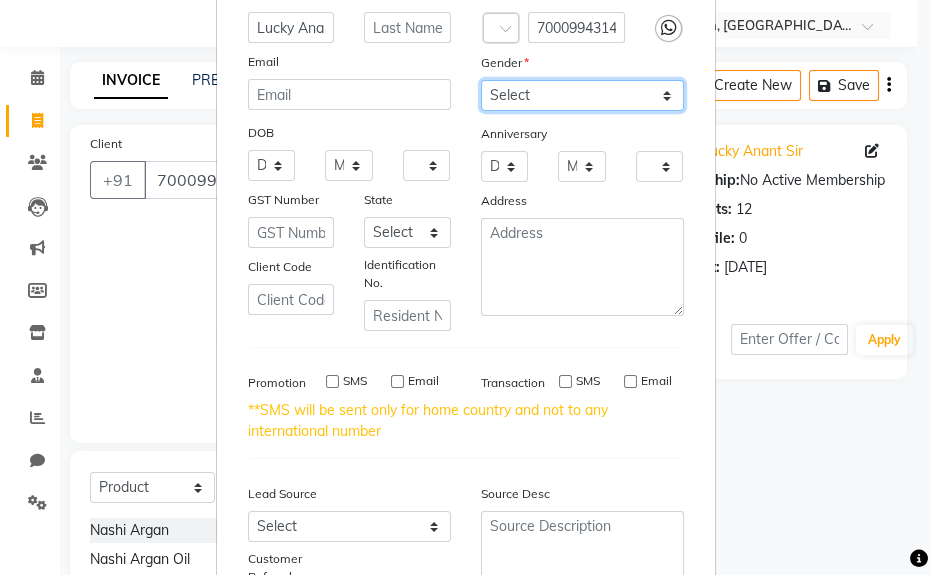 scroll, scrollTop: 314, scrollLeft: 0, axis: vertical 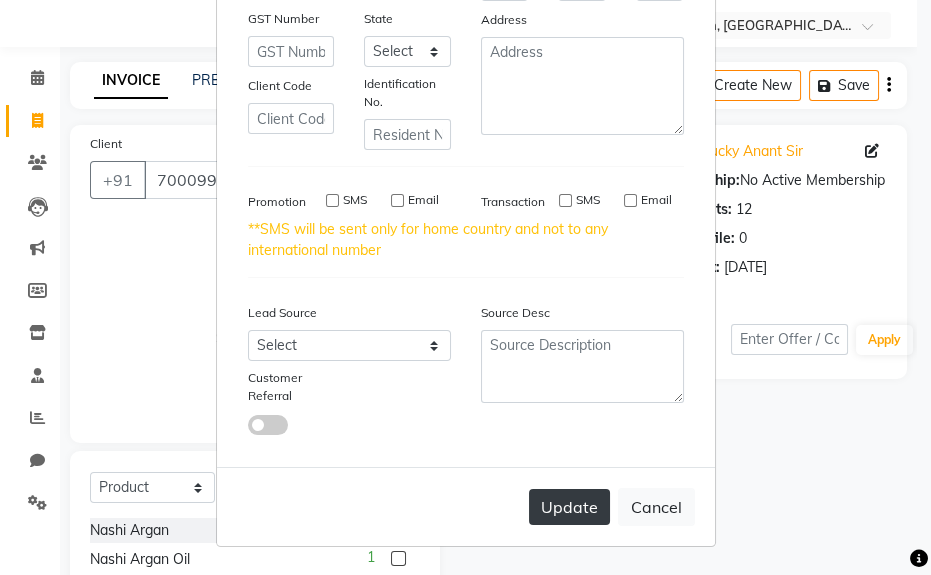 click on "Update" at bounding box center (569, 507) 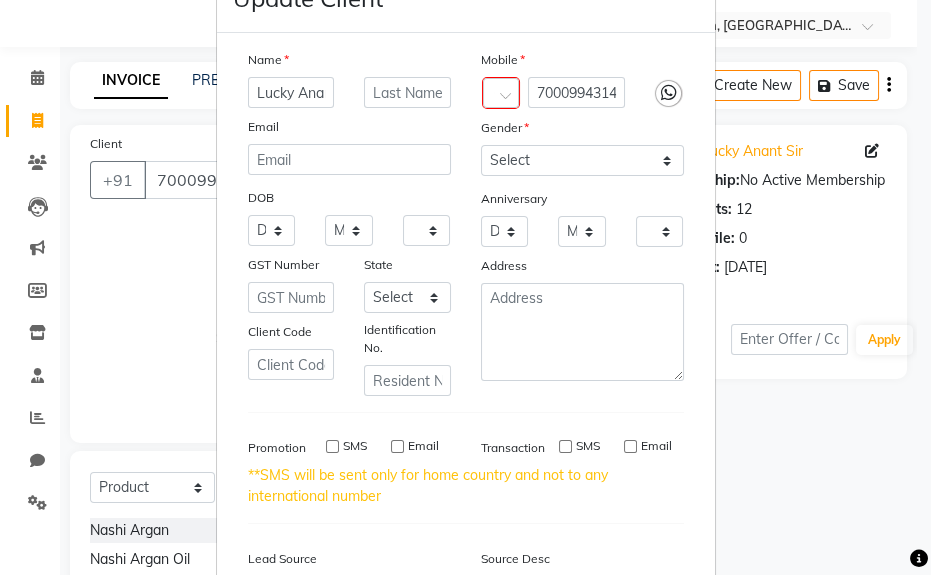 scroll, scrollTop: 0, scrollLeft: 0, axis: both 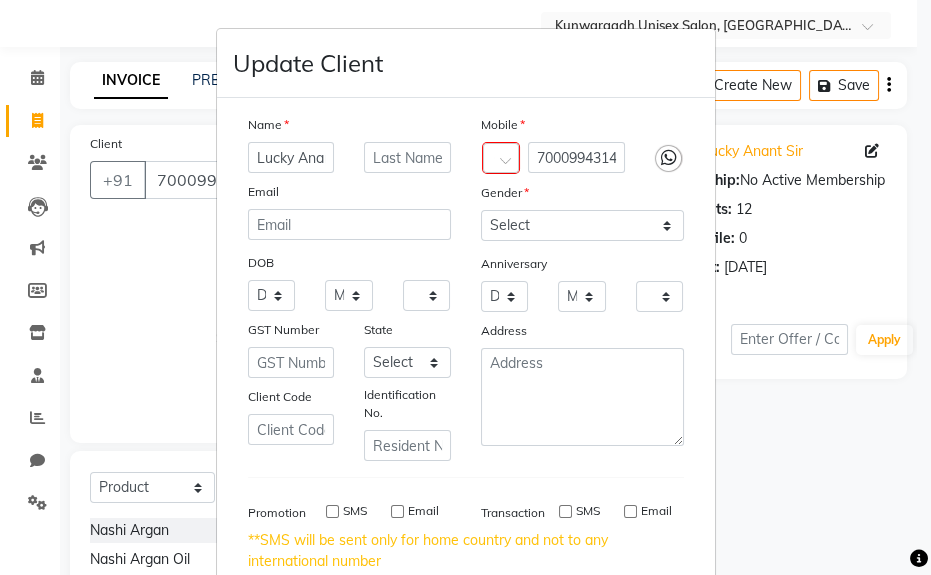 click at bounding box center (509, 164) 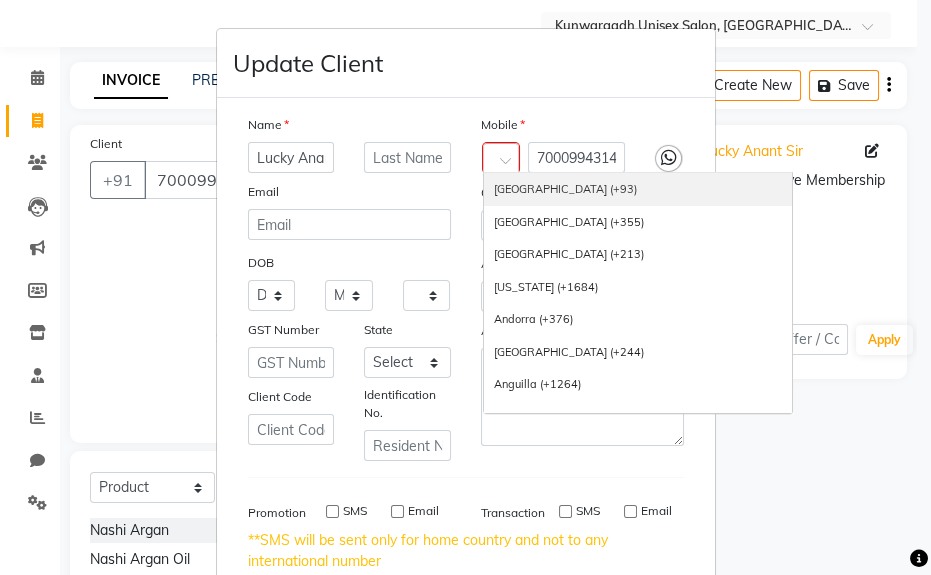 click at bounding box center [509, 164] 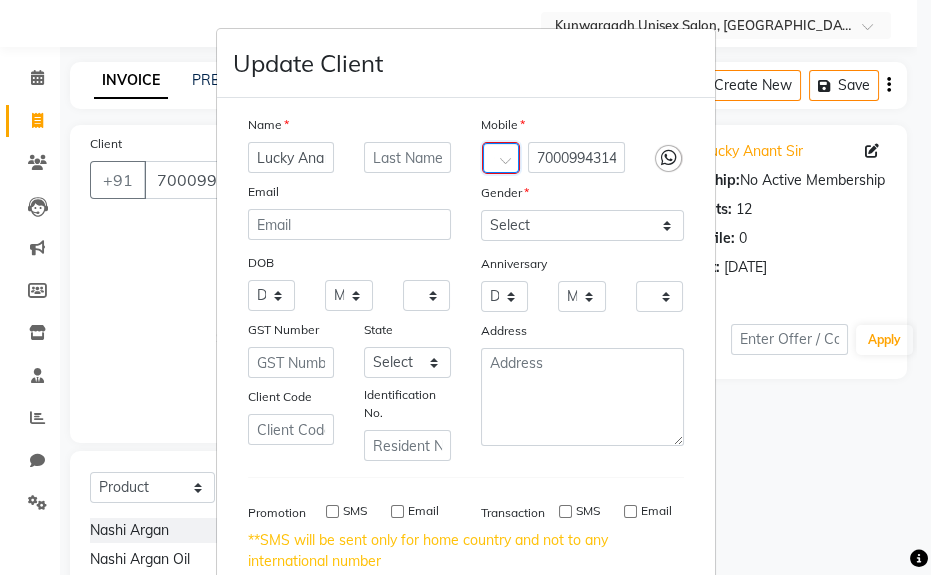 click at bounding box center (509, 164) 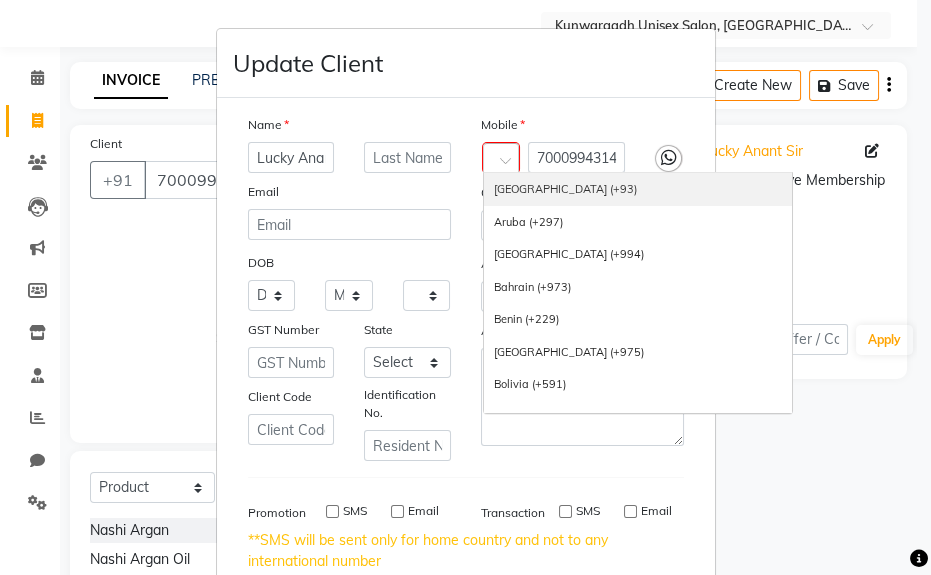 scroll, scrollTop: 0, scrollLeft: 11, axis: horizontal 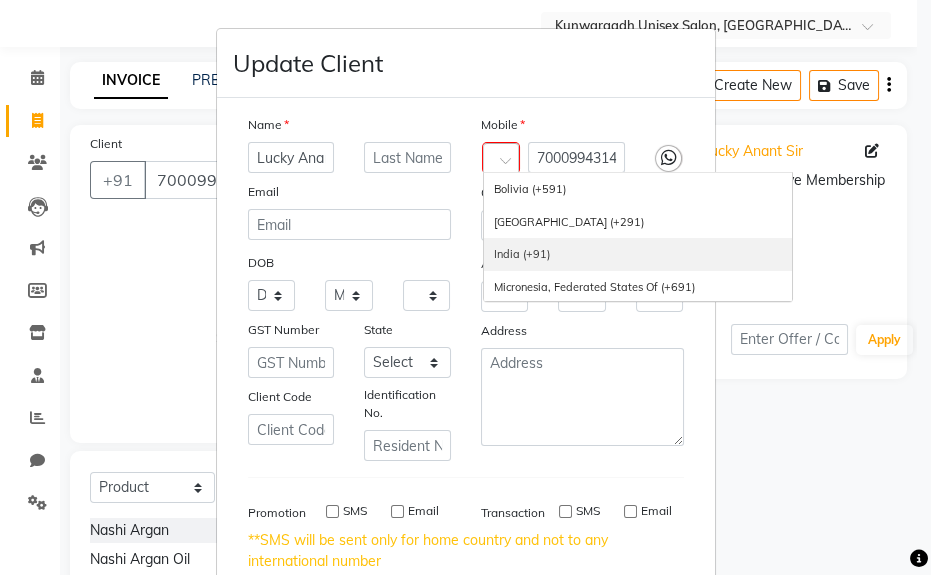 click on "India (+91)" at bounding box center [638, 254] 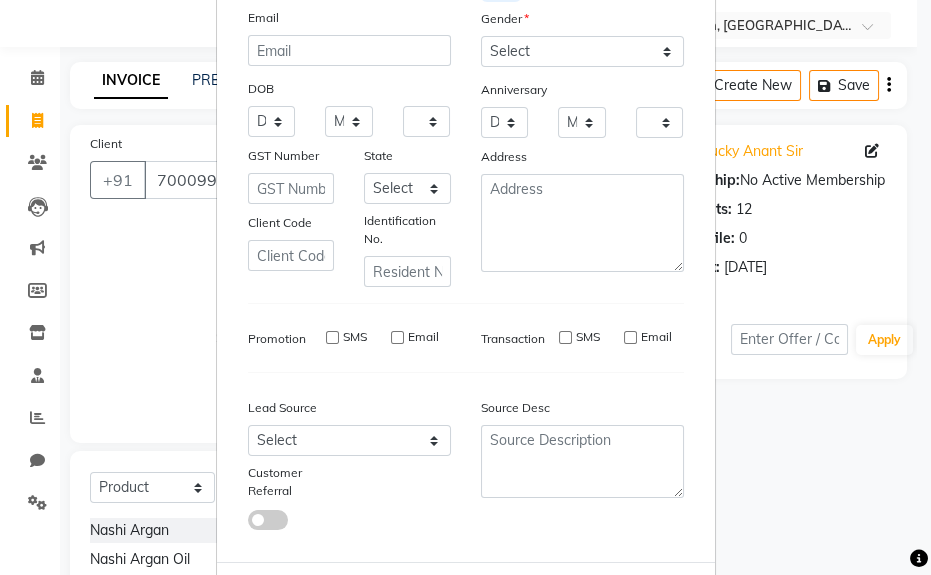 scroll, scrollTop: 272, scrollLeft: 0, axis: vertical 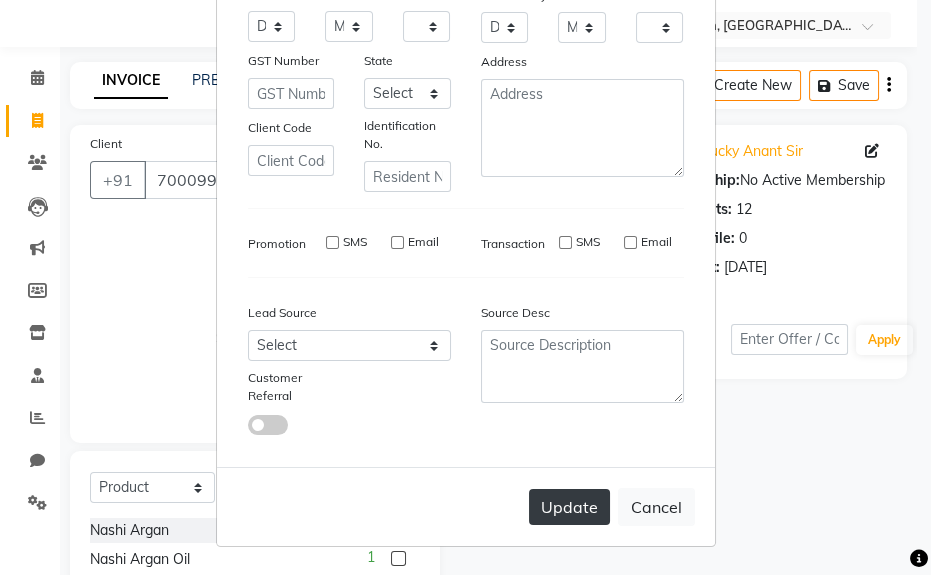 click on "Update" at bounding box center (569, 507) 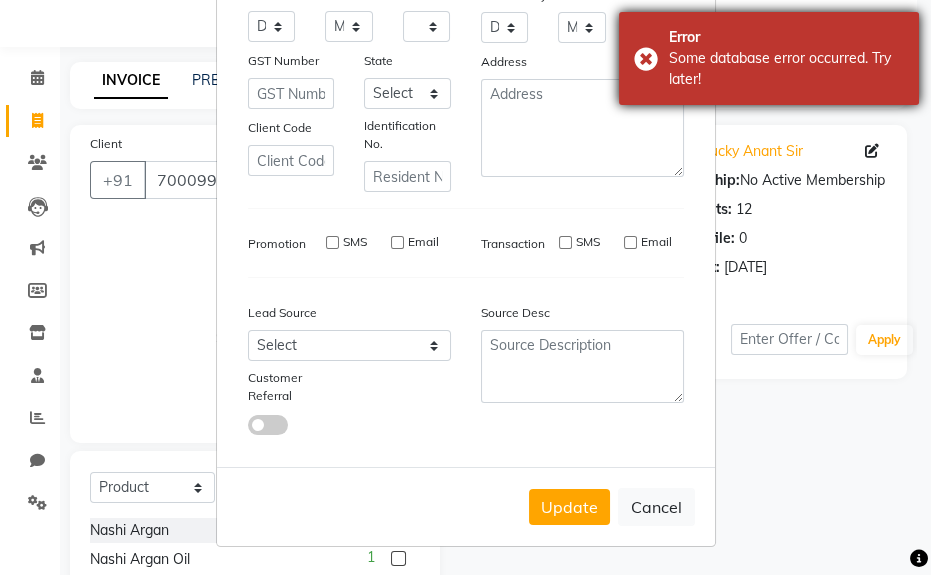 click on "Some database error occurred. Try later!" at bounding box center [786, 69] 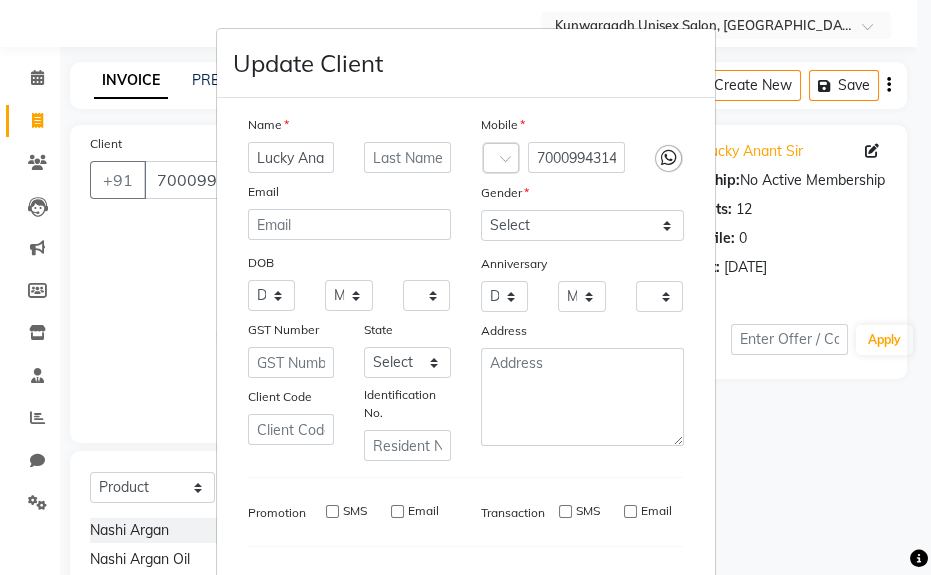 scroll, scrollTop: 272, scrollLeft: 0, axis: vertical 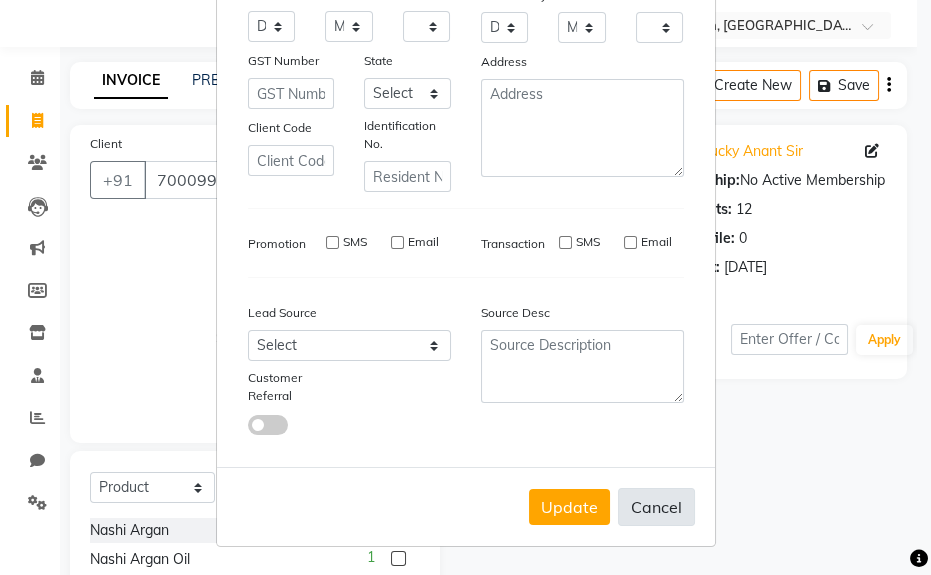 click on "Cancel" at bounding box center (656, 507) 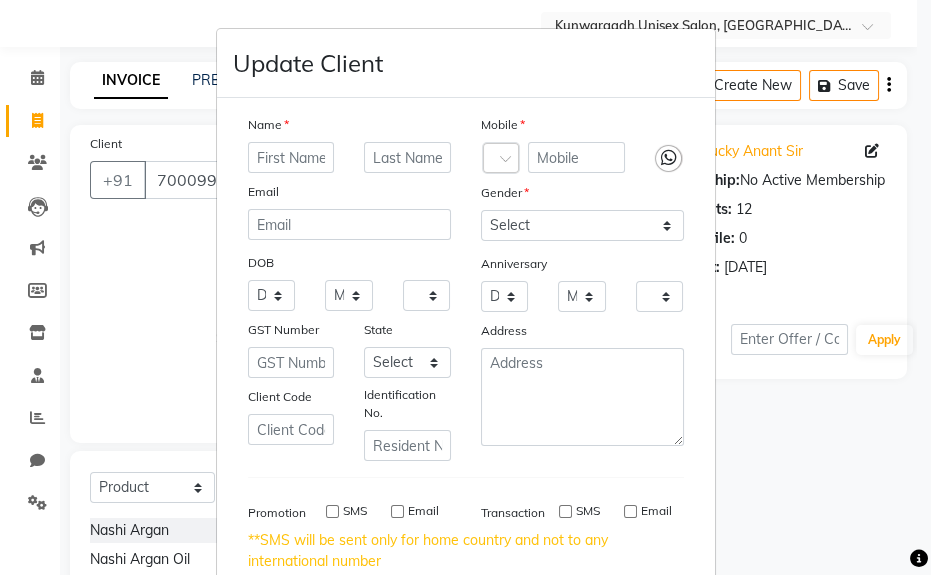 scroll, scrollTop: 0, scrollLeft: 0, axis: both 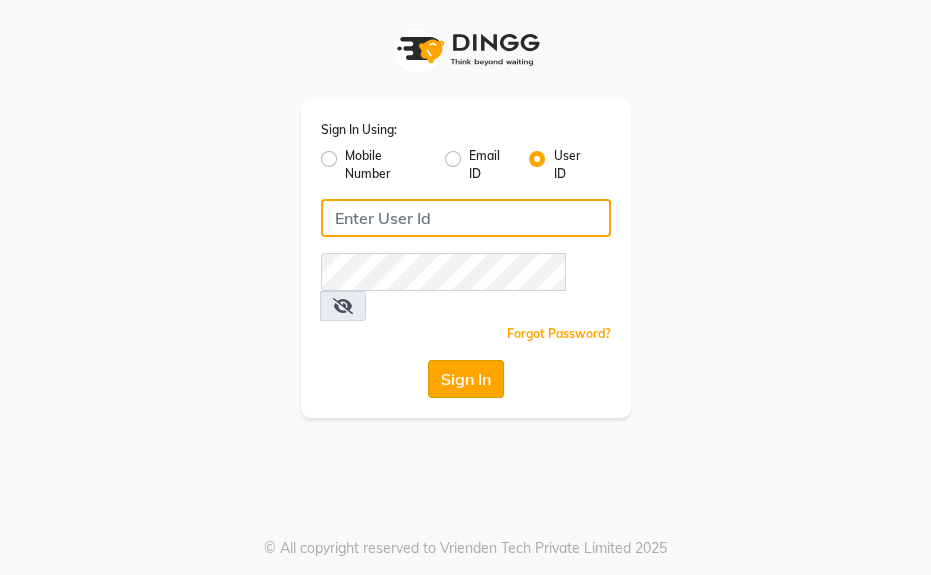 type on "Kunwargadh@123" 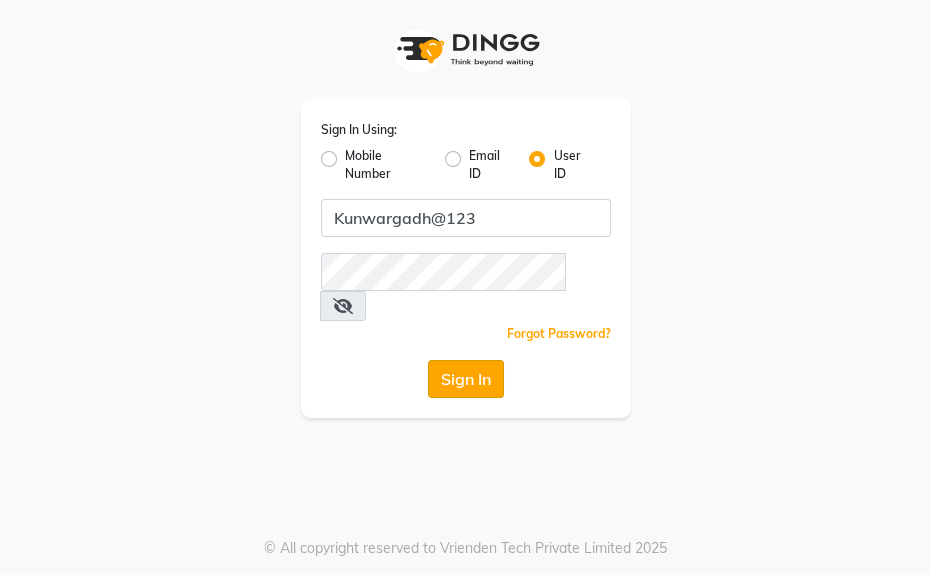 click on "Sign In" 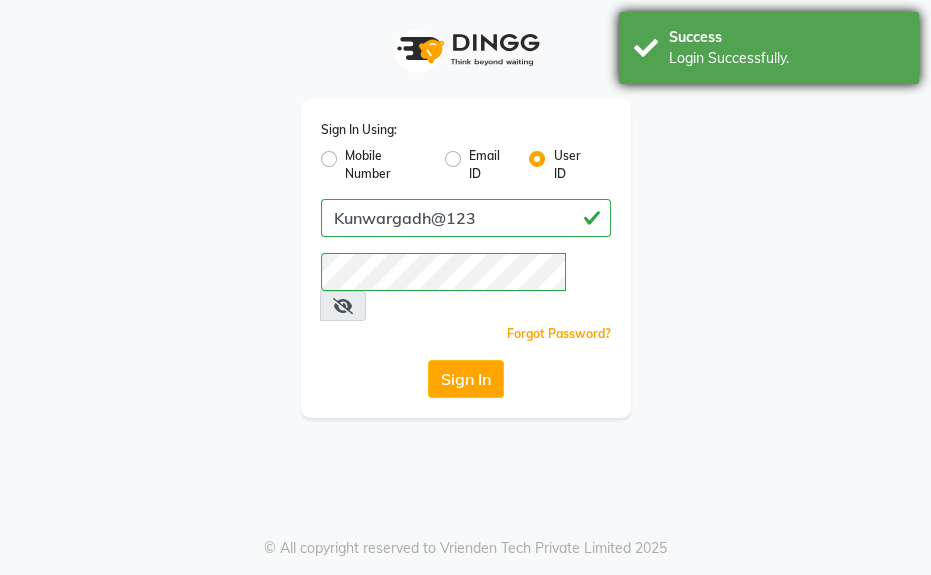 click on "Sign In Using: Mobile Number Email ID User ID Kunwargadh@123  Remember me Forgot Password?  Sign In   © All copyright reserved to Vrienden Tech Private Limited 2025
Success   Login Successfully." at bounding box center (465, 287) 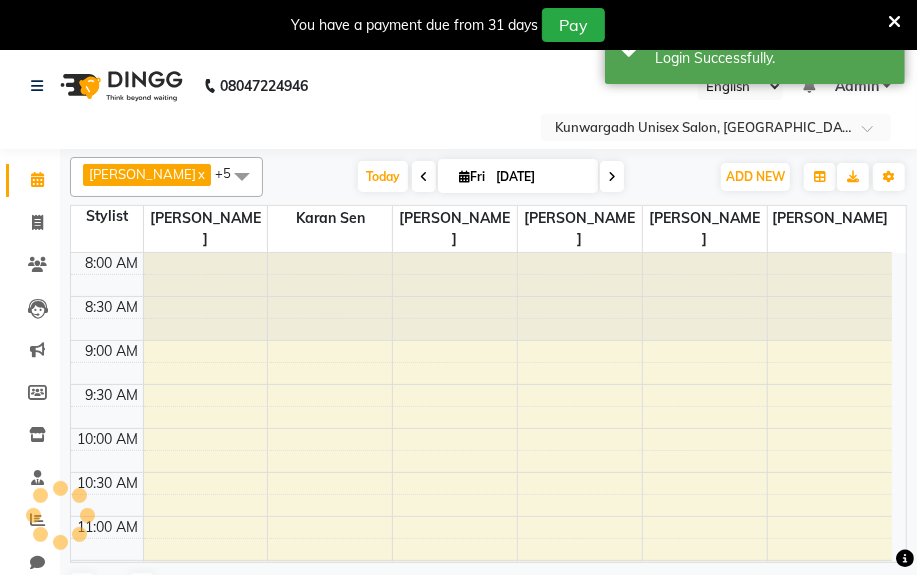 scroll, scrollTop: 0, scrollLeft: 0, axis: both 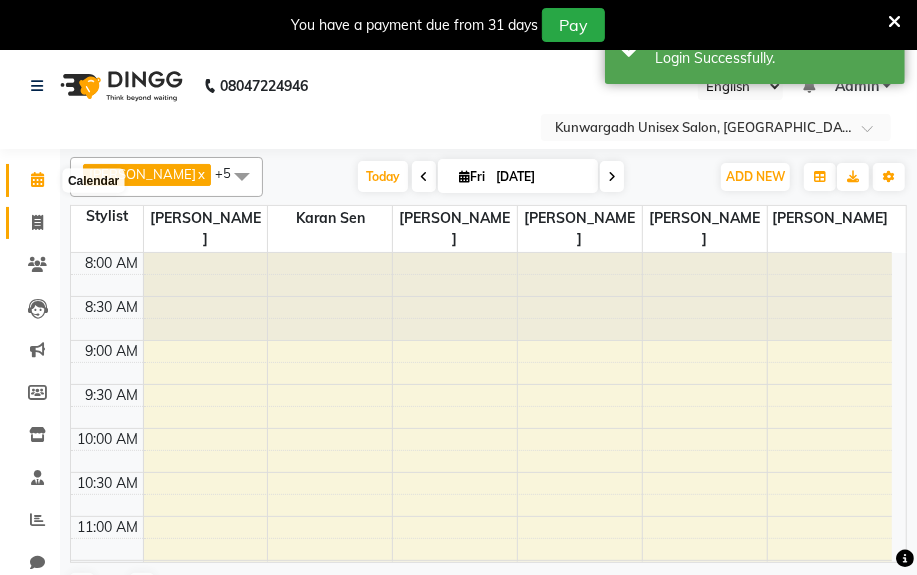 click 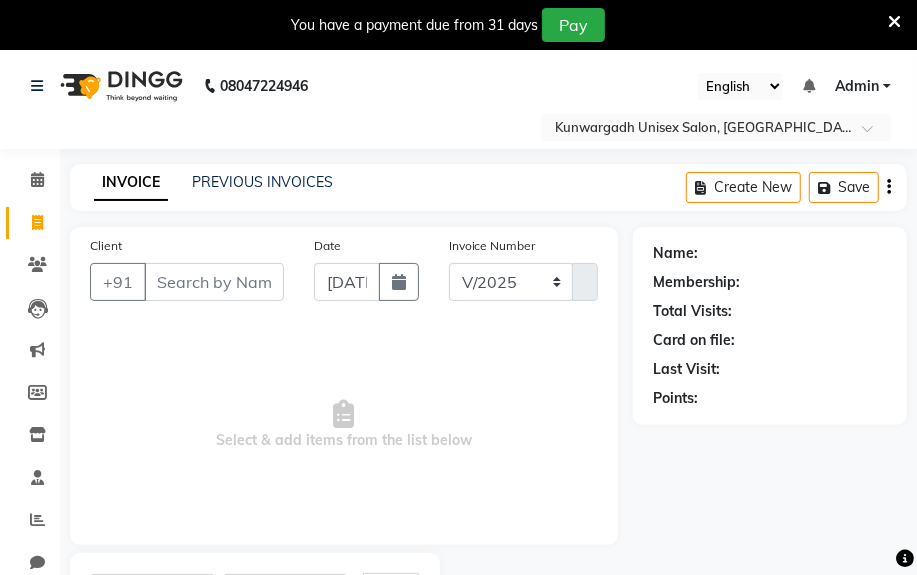select on "7931" 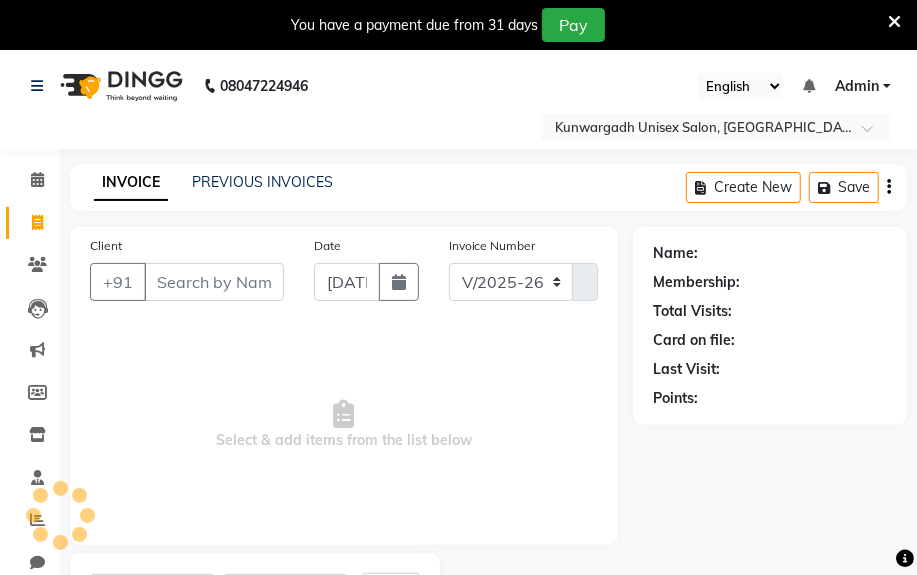select on "product" 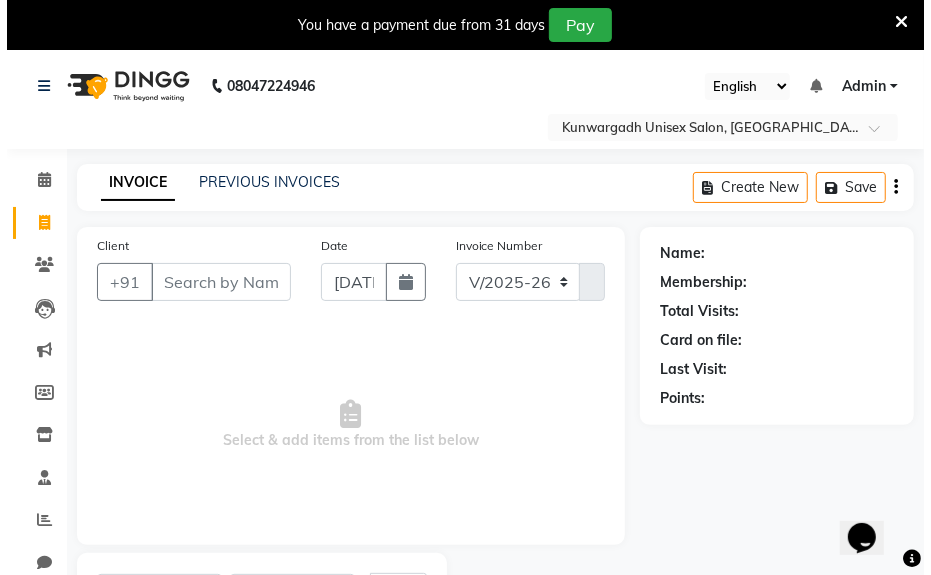 scroll, scrollTop: 0, scrollLeft: 0, axis: both 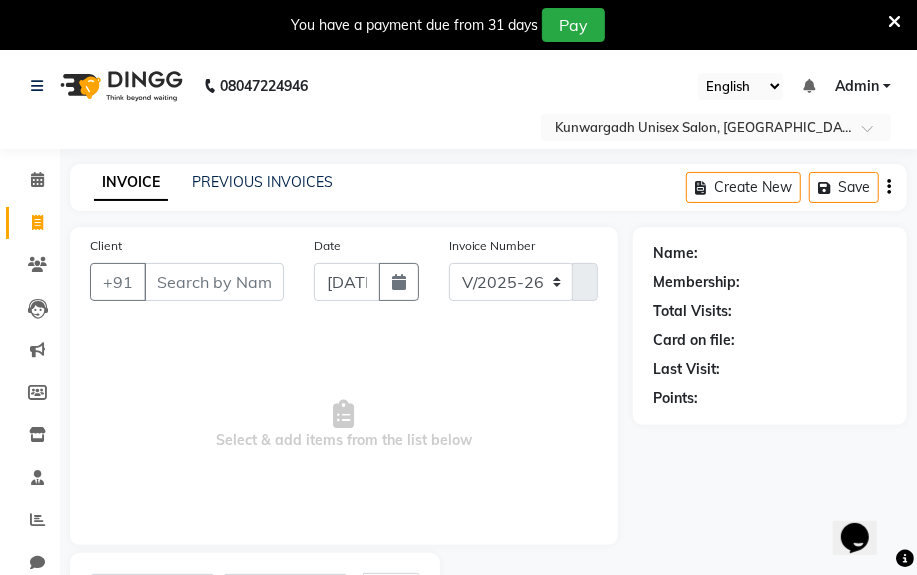 click at bounding box center [894, 22] 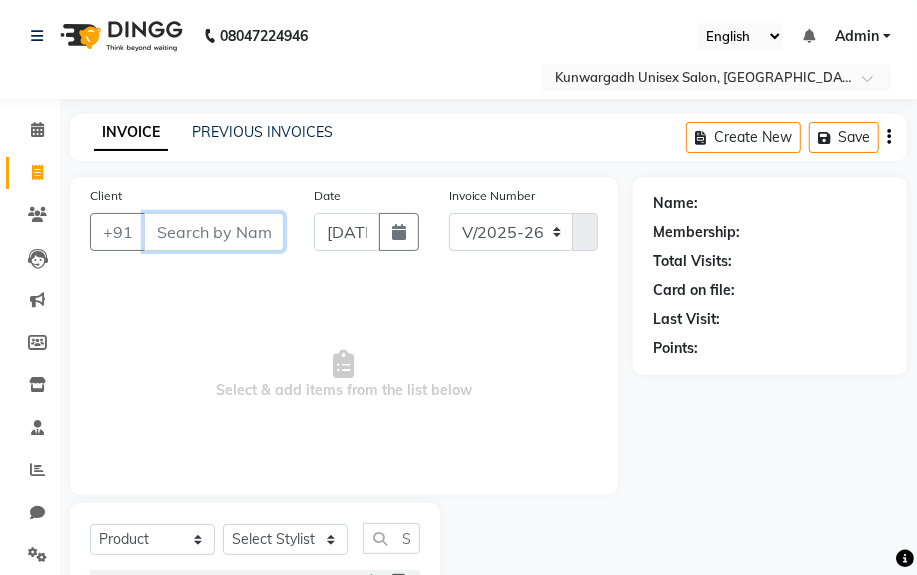 click on "Client" at bounding box center [214, 232] 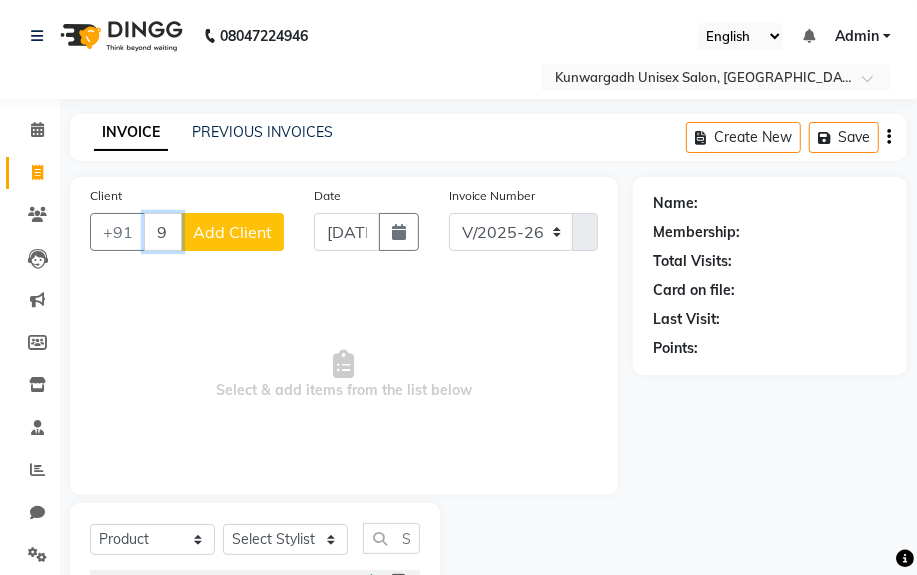 type on "9131723220" 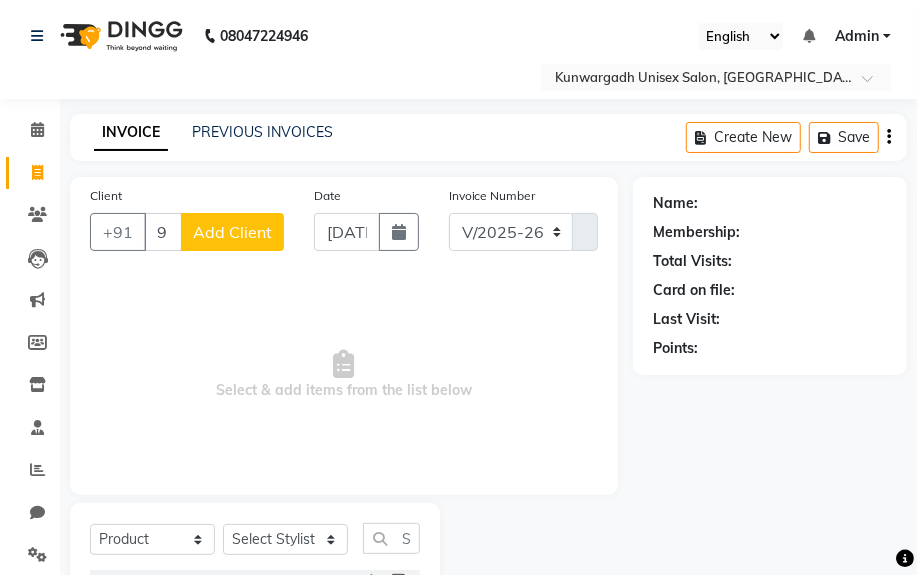 click on "Add Client" 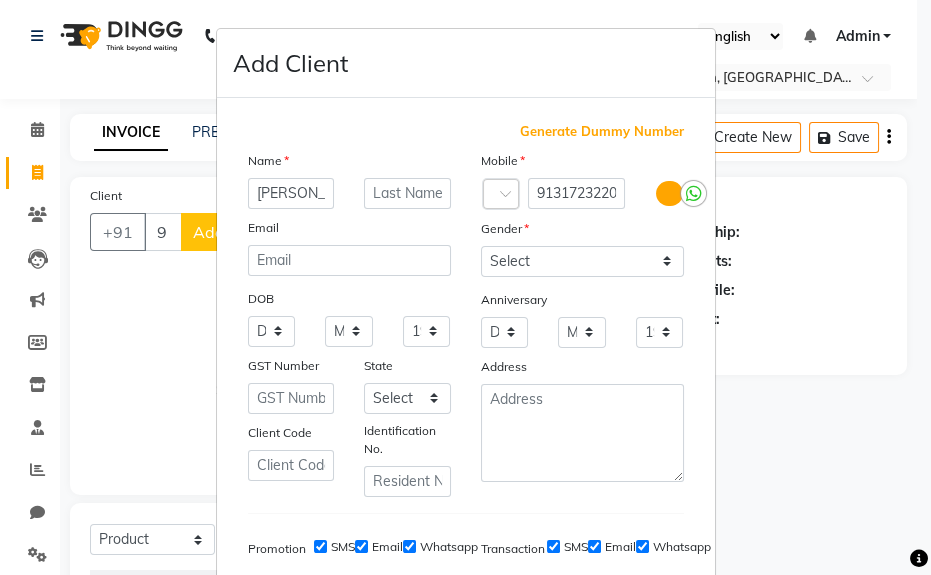 scroll, scrollTop: 0, scrollLeft: 2, axis: horizontal 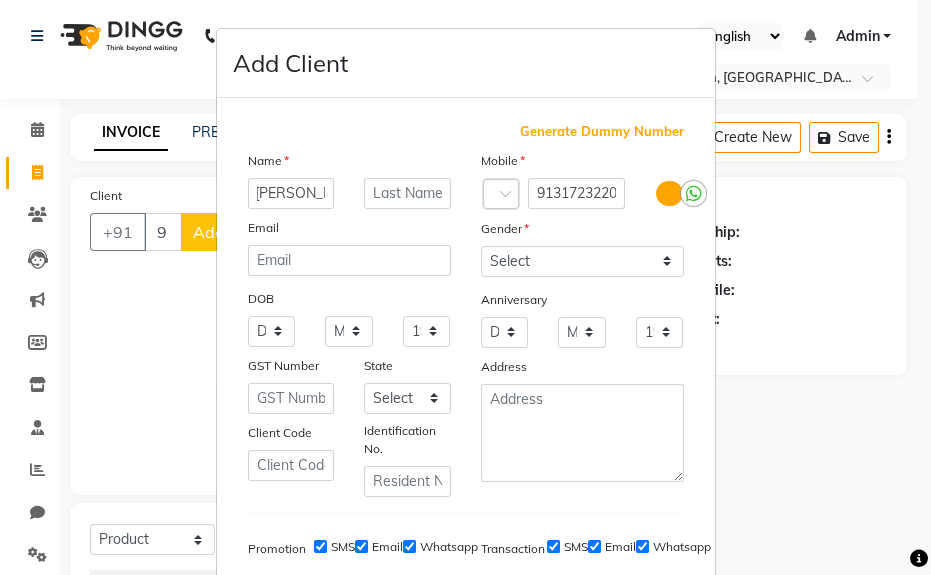 type on "Apoorv Sir" 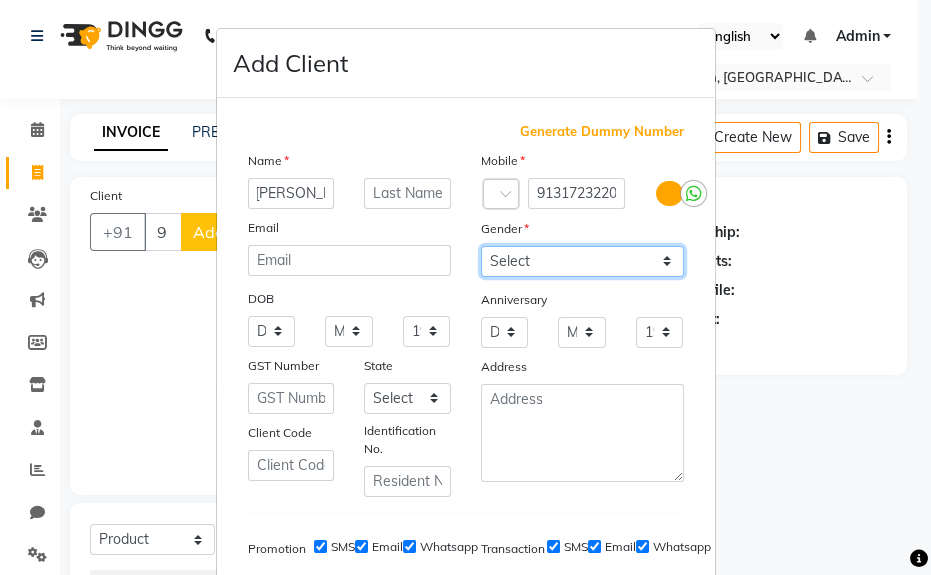 click on "Select [DEMOGRAPHIC_DATA] [DEMOGRAPHIC_DATA] Other Prefer Not To Say" at bounding box center [582, 261] 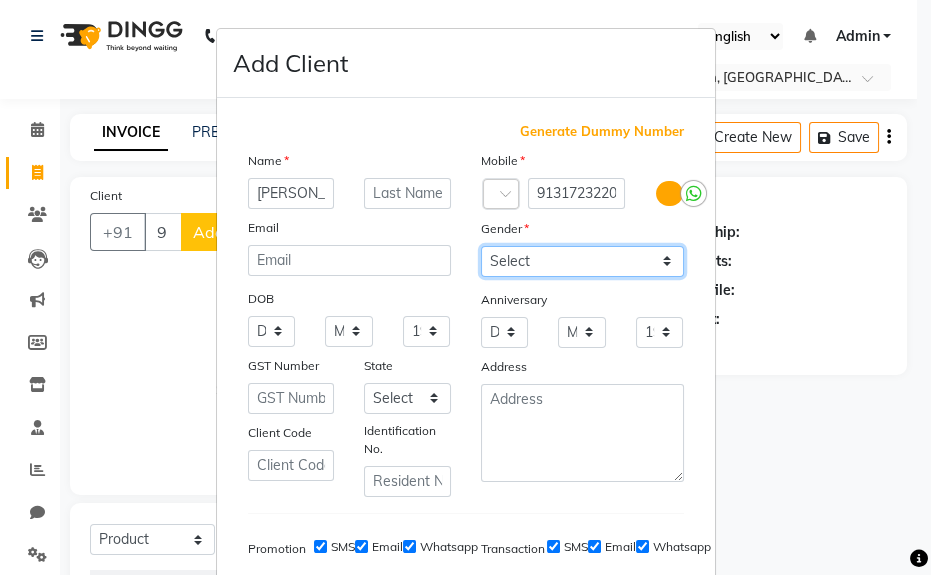 select on "[DEMOGRAPHIC_DATA]" 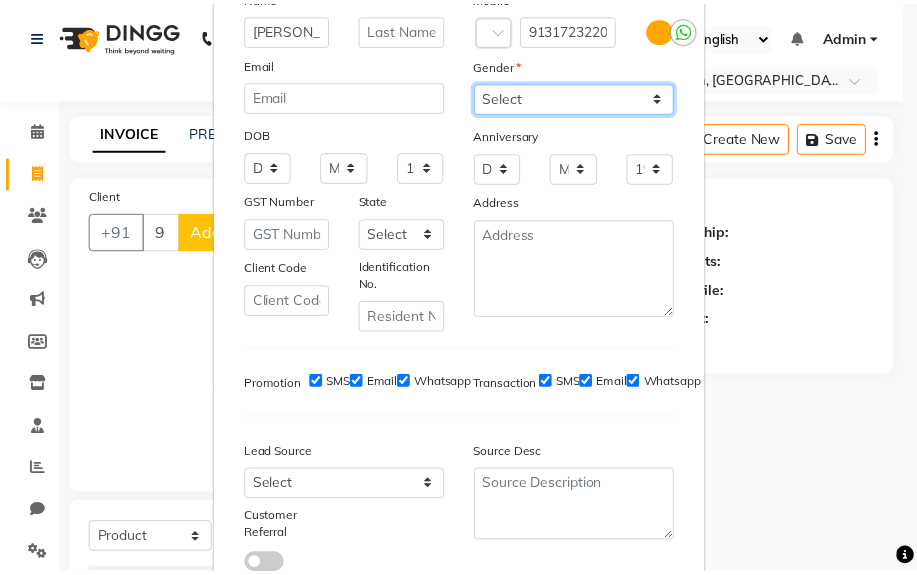 scroll, scrollTop: 308, scrollLeft: 0, axis: vertical 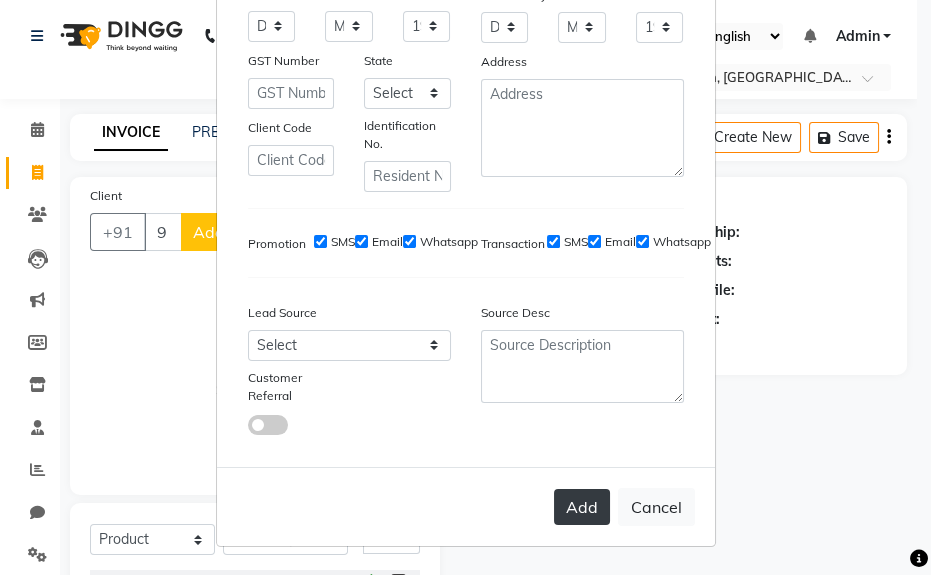 click on "Add" at bounding box center (582, 507) 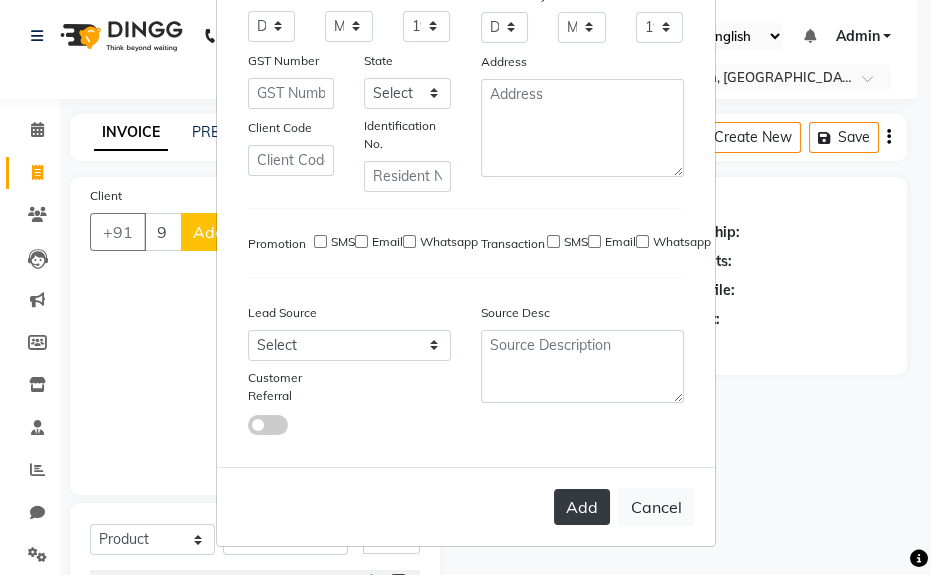 type 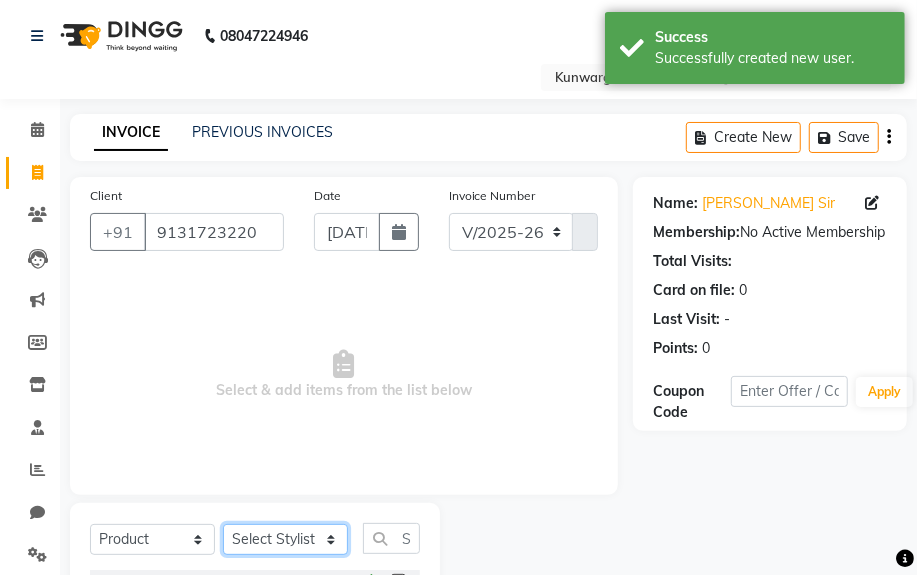 click on "Select Stylist [PERSON_NAME] Sir  Chiku [PERSON_NAME] [PERSON_NAME]  [PERSON_NAME]   [PERSON_NAME]  [PERSON_NAME]  [PERSON_NAME]" 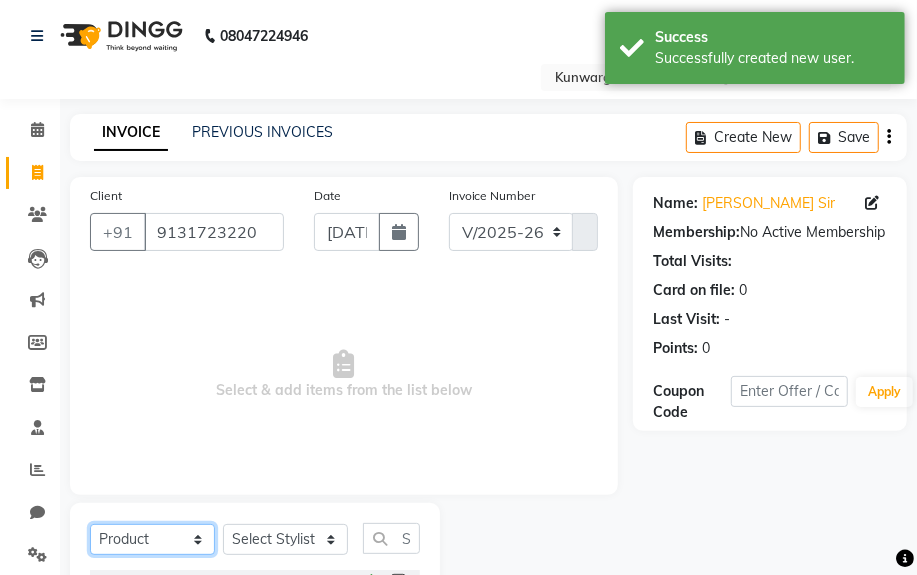click on "Select  Service  Product  Membership  Package Voucher Prepaid Gift Card" 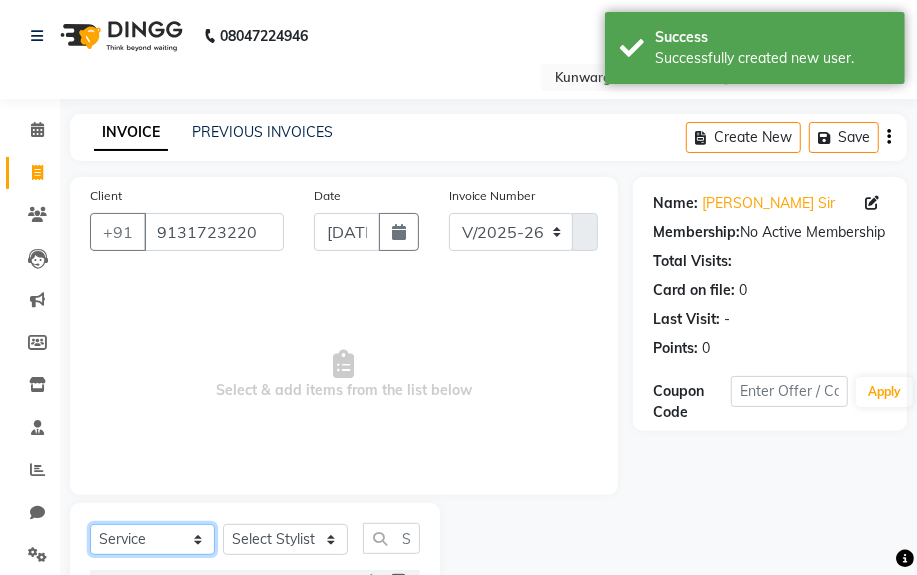 click on "Select  Service  Product  Membership  Package Voucher Prepaid Gift Card" 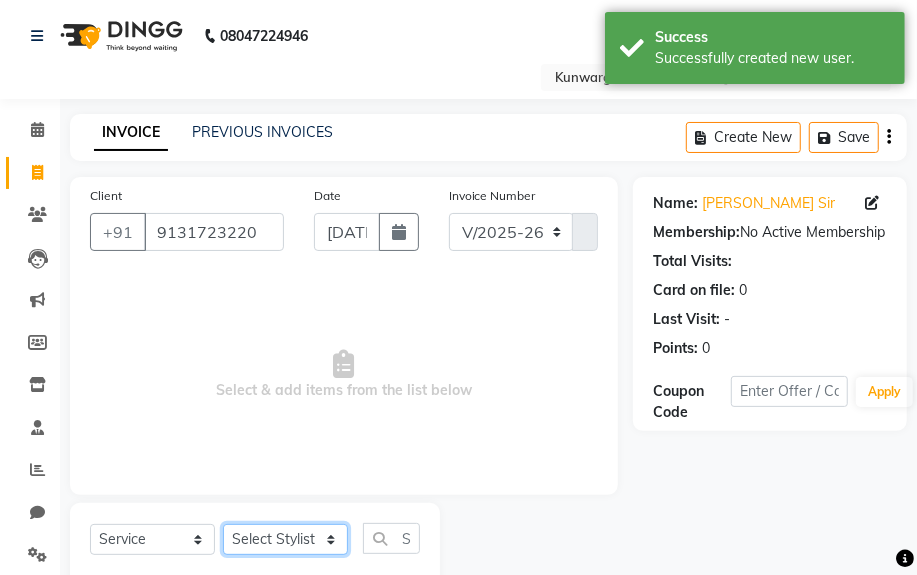 click on "Select Stylist [PERSON_NAME] Sir  Chiku [PERSON_NAME] [PERSON_NAME]  [PERSON_NAME]   [PERSON_NAME]  [PERSON_NAME]  [PERSON_NAME]" 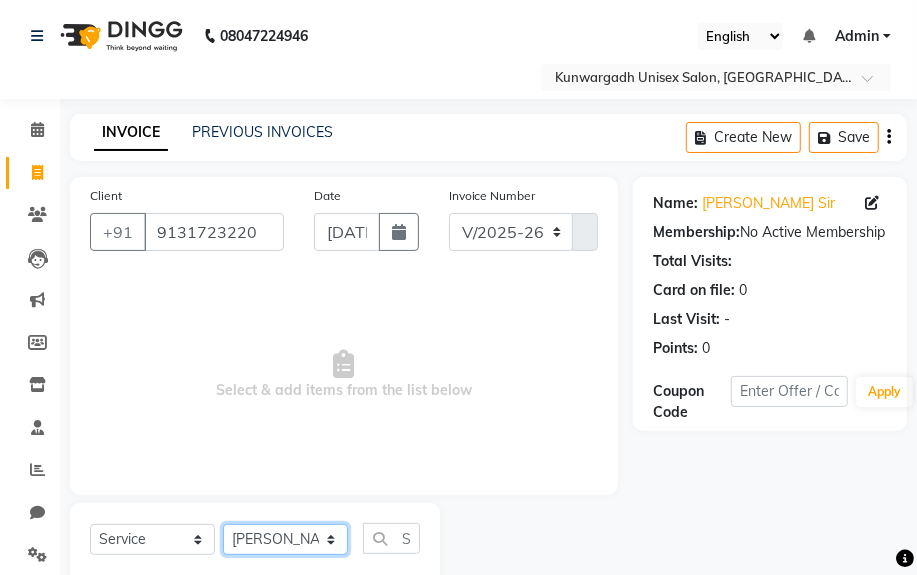 click on "Select Stylist [PERSON_NAME] Sir  Chiku [PERSON_NAME] [PERSON_NAME]  [PERSON_NAME]   [PERSON_NAME]  [PERSON_NAME]  [PERSON_NAME]" 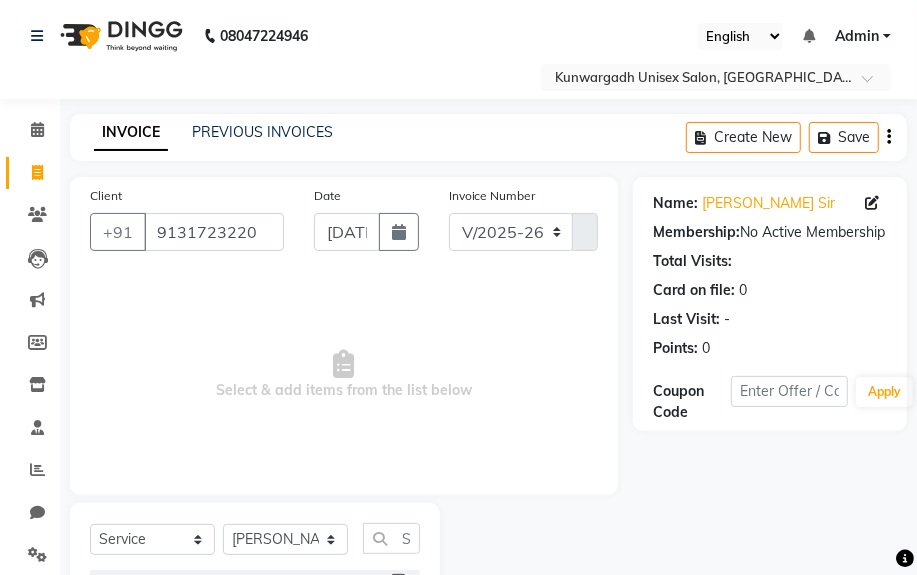 click on "Select  Service  Product  Membership  Package Voucher Prepaid Gift Card  Select Stylist [PERSON_NAME] Sir  Chiku [PERSON_NAME] [PERSON_NAME]  [PERSON_NAME]   [PERSON_NAME]  [PERSON_NAME]  [PERSON_NAME]" 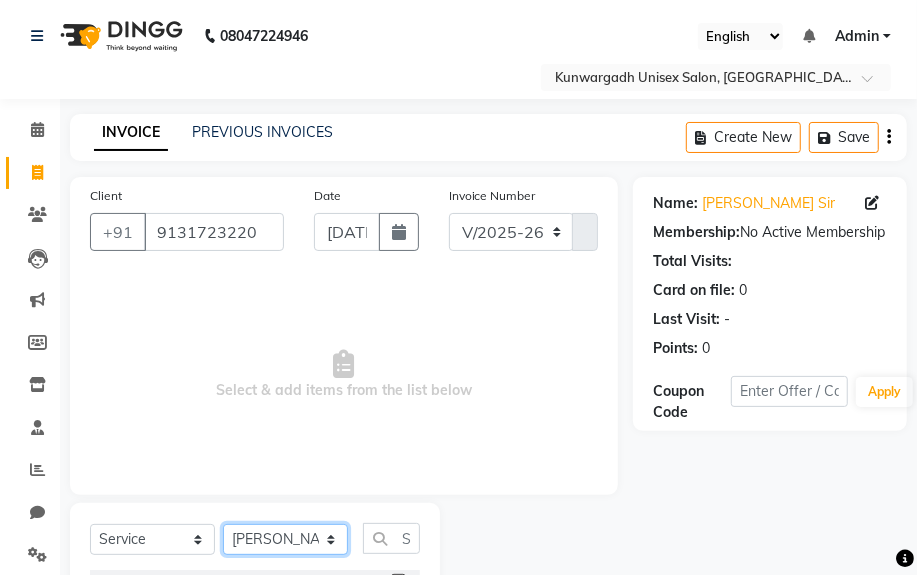 click on "Select Stylist [PERSON_NAME] Sir  Chiku [PERSON_NAME] [PERSON_NAME]  [PERSON_NAME]   [PERSON_NAME]  [PERSON_NAME]  [PERSON_NAME]" 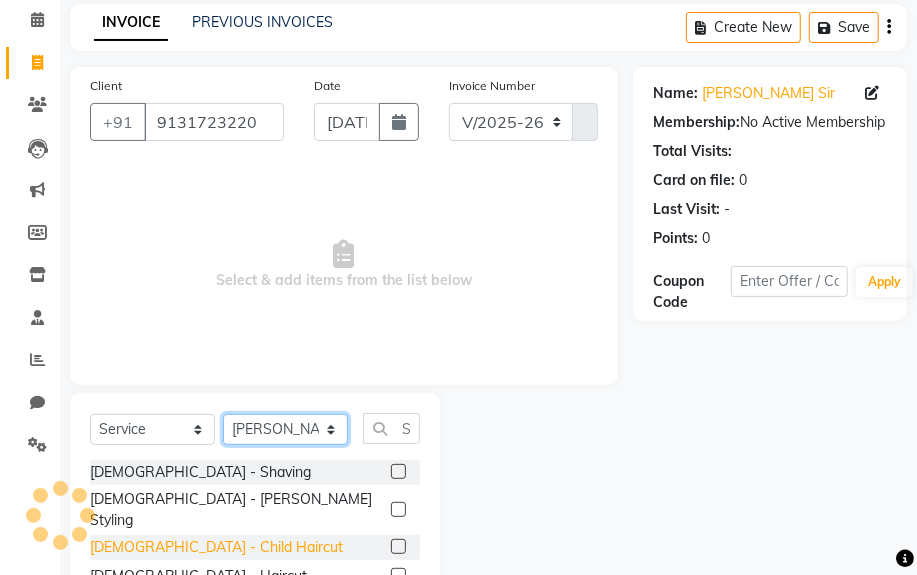 scroll, scrollTop: 252, scrollLeft: 0, axis: vertical 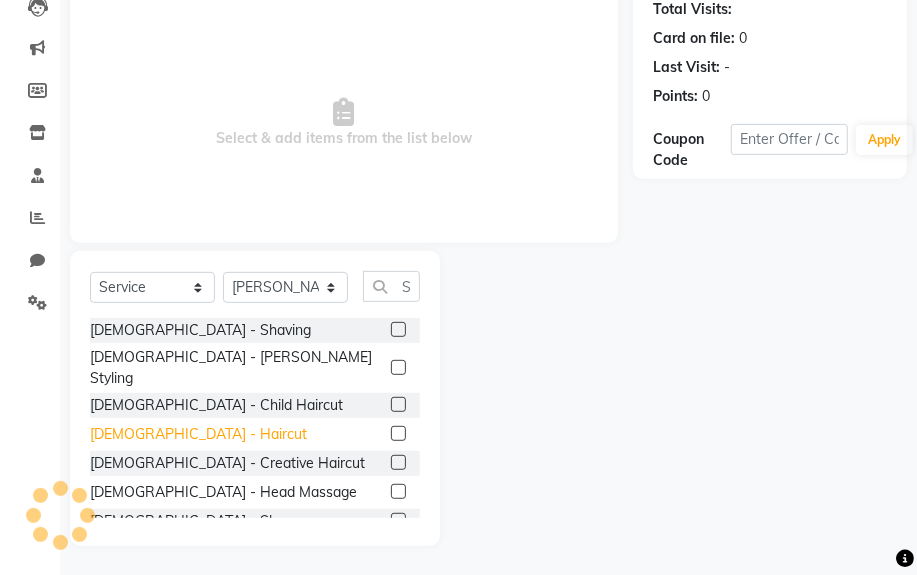click on "[DEMOGRAPHIC_DATA] - Haircut" 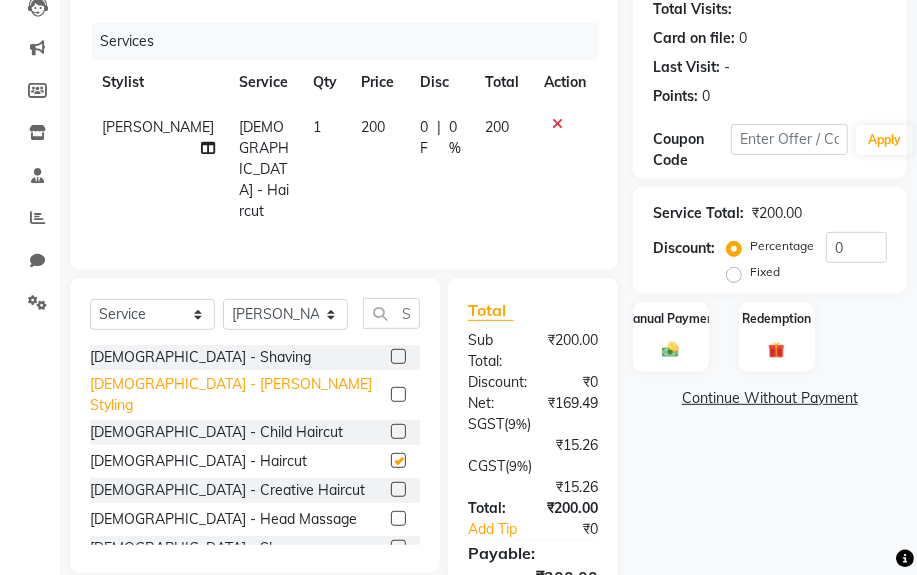 checkbox on "false" 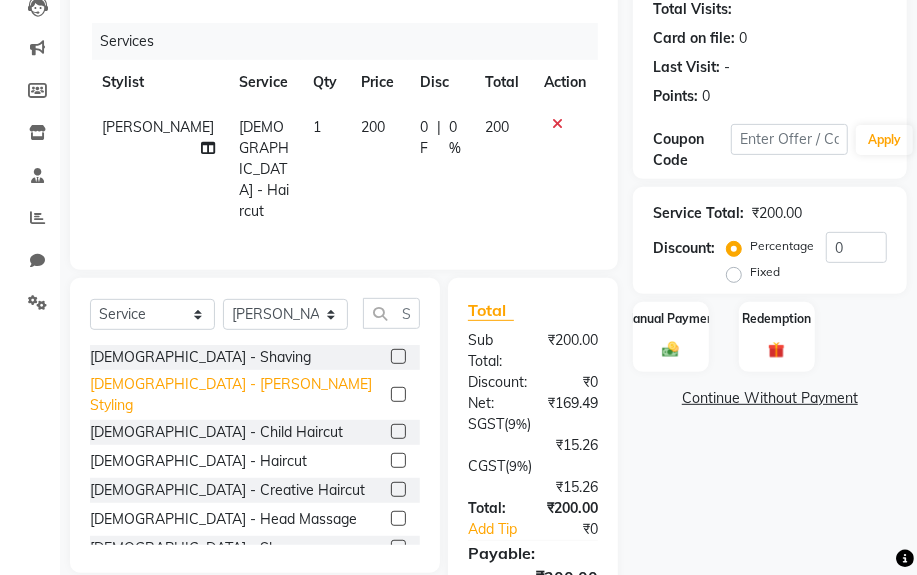 click on "[DEMOGRAPHIC_DATA] - [PERSON_NAME] Styling" 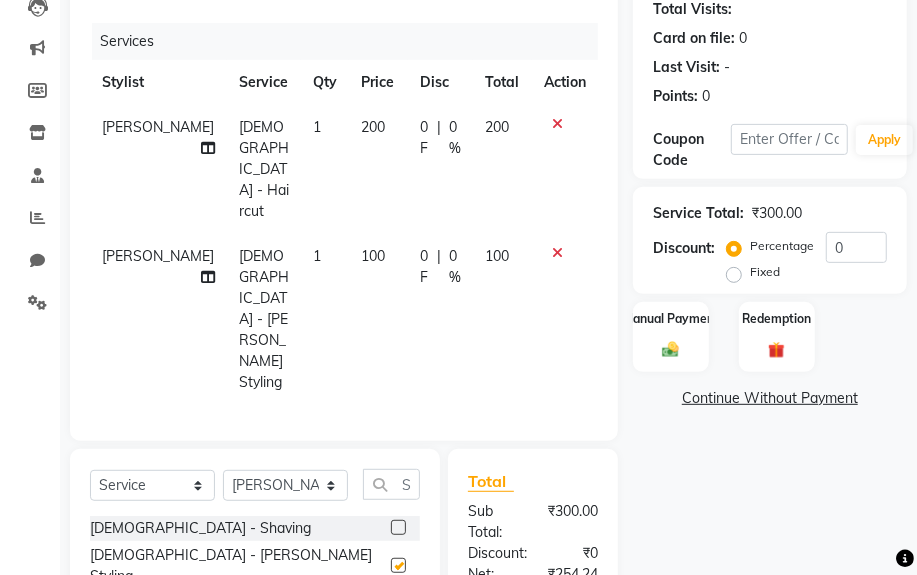 checkbox on "false" 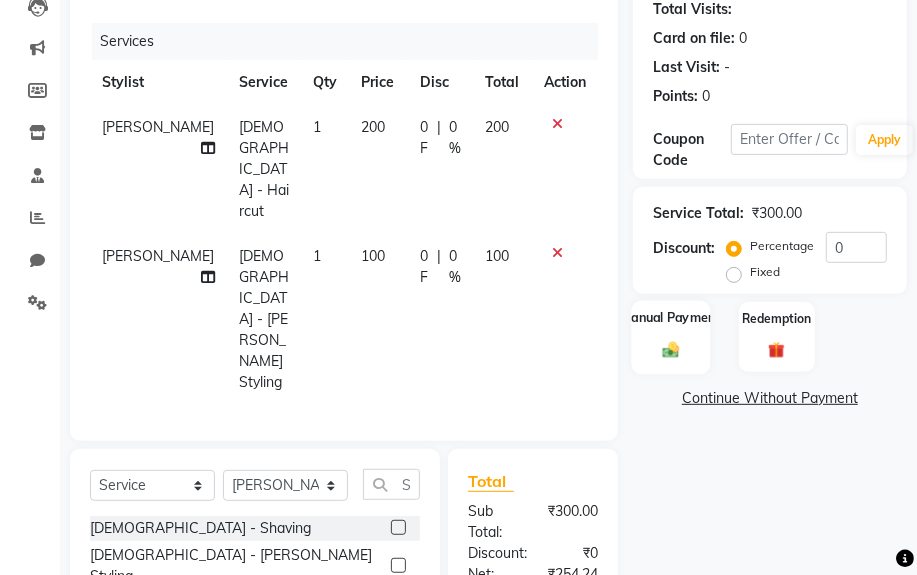 click on "Manual Payment" 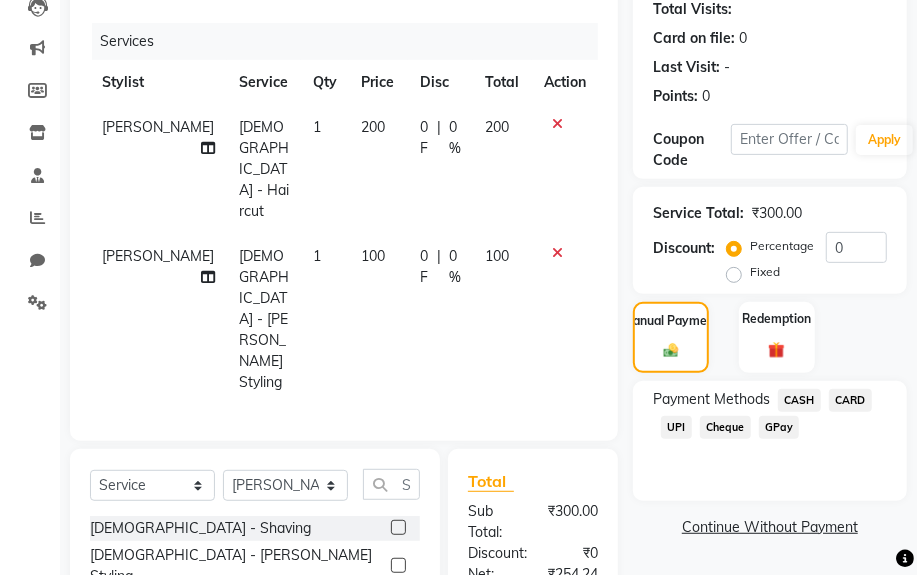 click on "UPI" 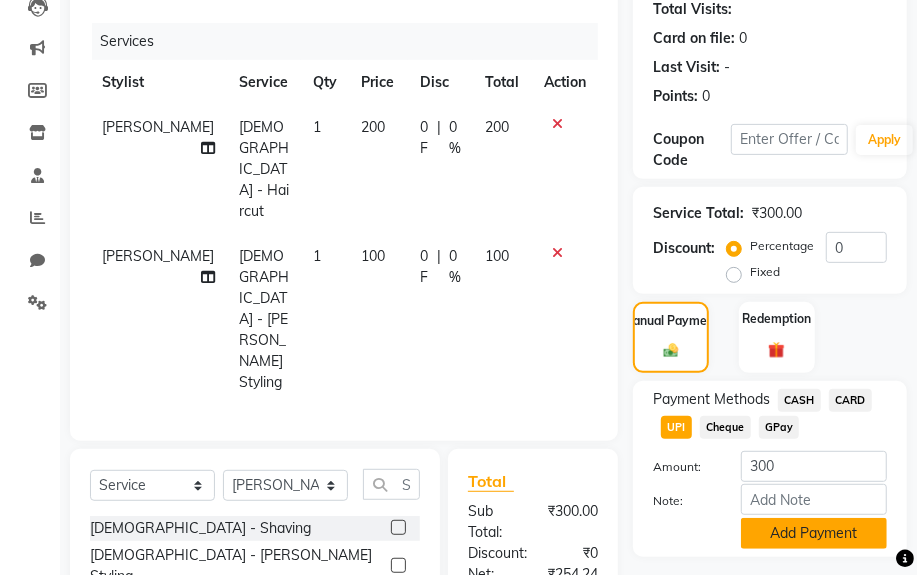 click on "Add Payment" 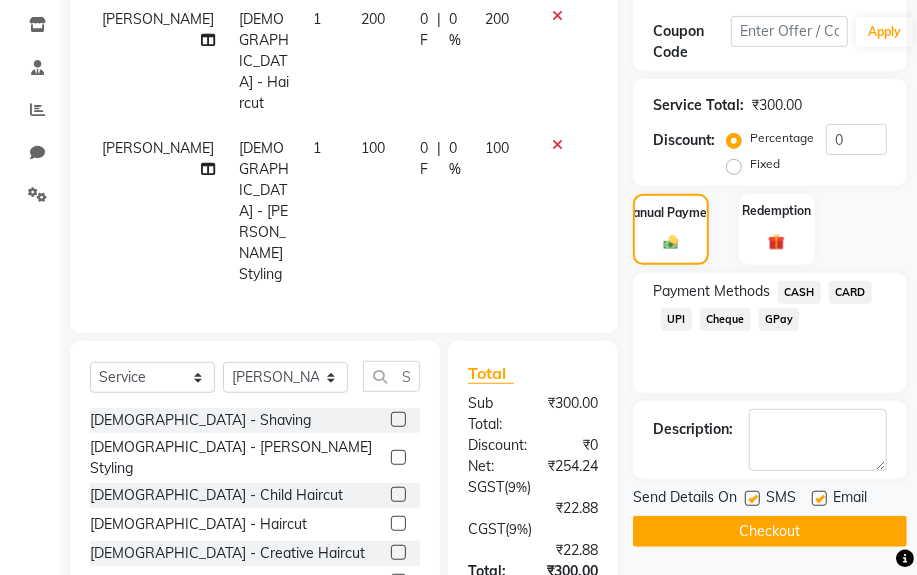scroll, scrollTop: 511, scrollLeft: 0, axis: vertical 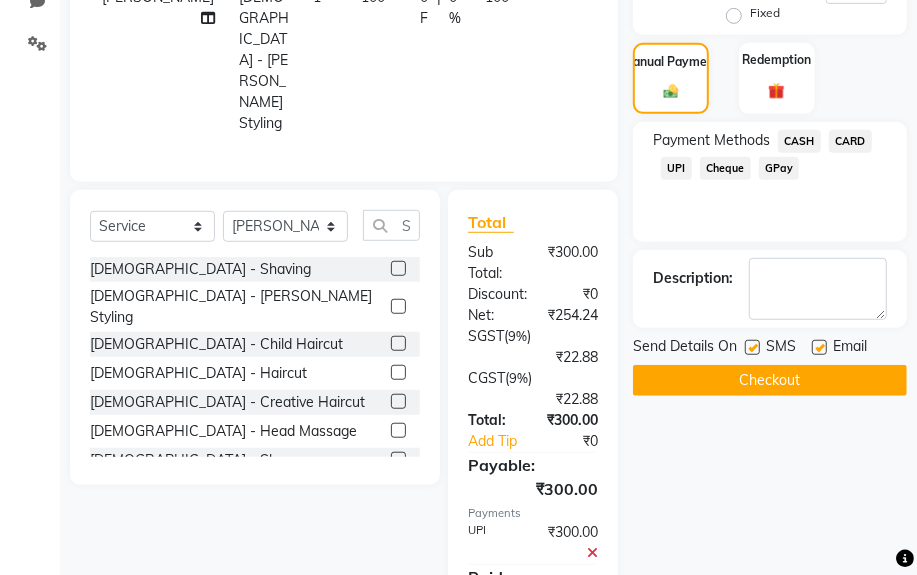 click on "Checkout" 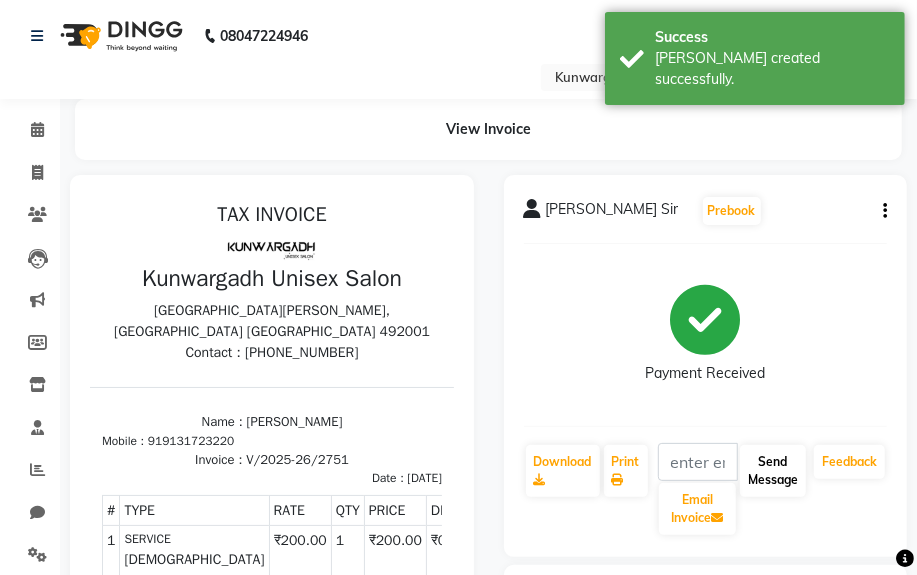 scroll, scrollTop: 0, scrollLeft: 0, axis: both 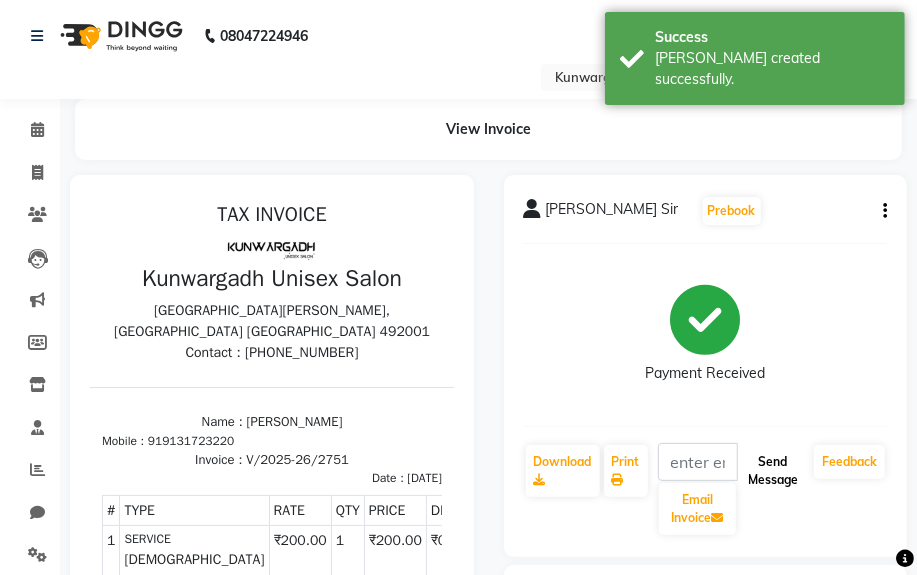click on "Send Message" 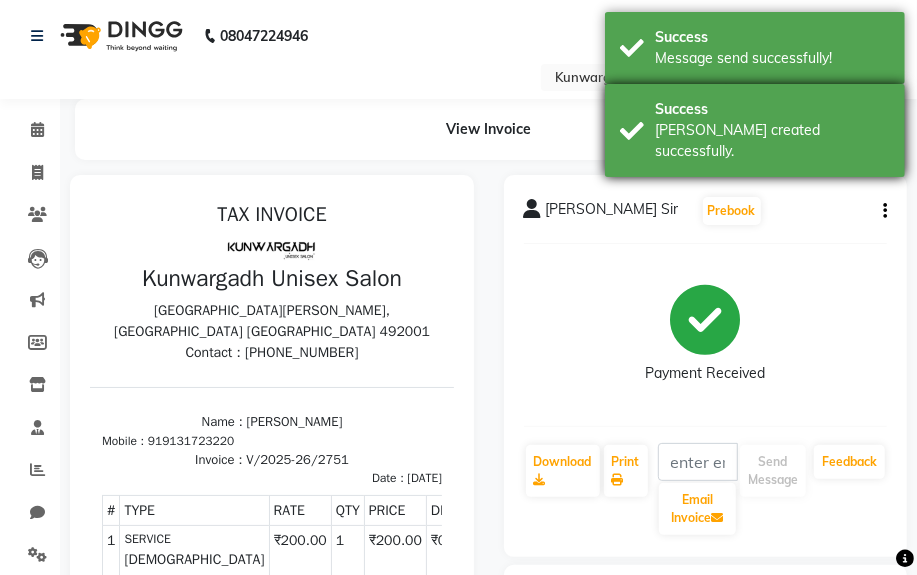 click on "Success" at bounding box center (772, 109) 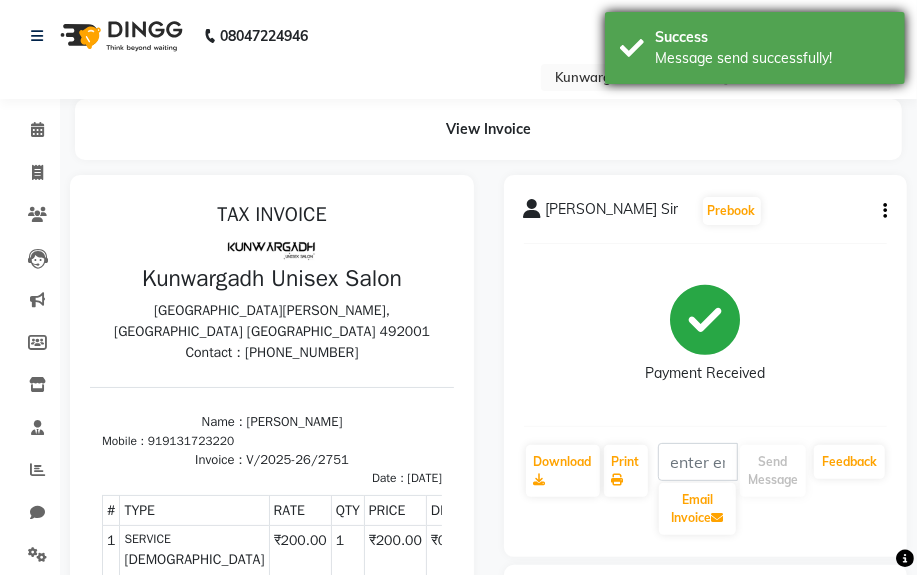 click on "Success   Message send successfully!" at bounding box center [755, 48] 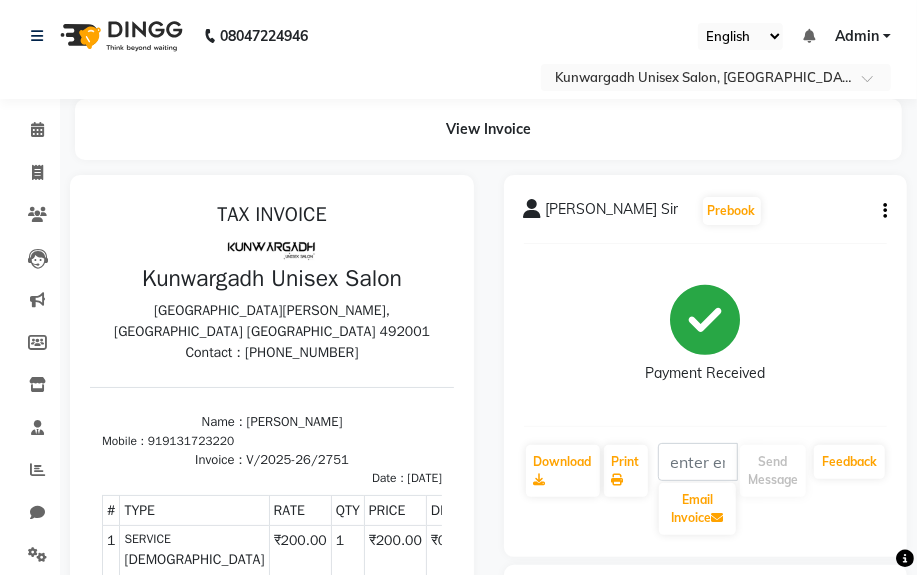 click on "View Invoice      Apoorv Sir   Prebook   Payment Received  Download  Print   Email Invoice   Send Message Feedback  Payments UPI 11-07-2025 ₹300.00  Added on 11-07-2025" 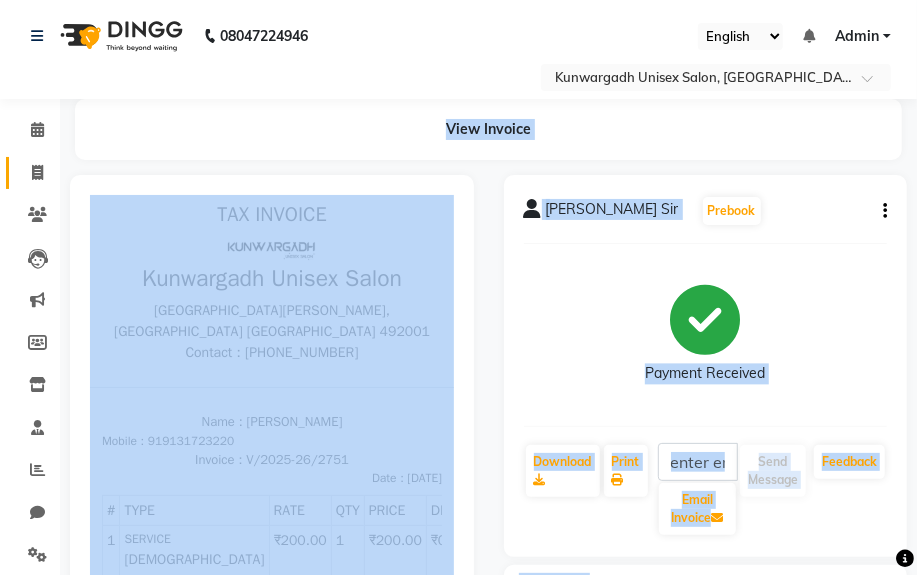 click on "08047224946 Select Location × Kunwargadh Unisex Salon,  Tikrapara English ENGLISH Español العربية मराठी हिंदी ગુજરાતી தமிழ் 中文 Notifications nothing to show Admin Manage Profile Change Password Sign out  Version:3.15.4  ☀ Kunwargadh Unisex Salon,  Tikrapara  Calendar  Invoice  Clients  Leads   Marketing  Members  Inventory  Staff  Reports  Chat  Settings Completed InProgress Upcoming Dropped Tentative Check-In Confirm Bookings Generate Report Segments Page Builder  View Invoice      Apoorv Sir   Prebook   Payment Received  Download  Print   Email Invoice   Send Message Feedback  Payments UPI 11-07-2025 ₹300.00  Added on 11-07-2025
You have a payment due from 31 days   Pay
Help" at bounding box center [458, 287] 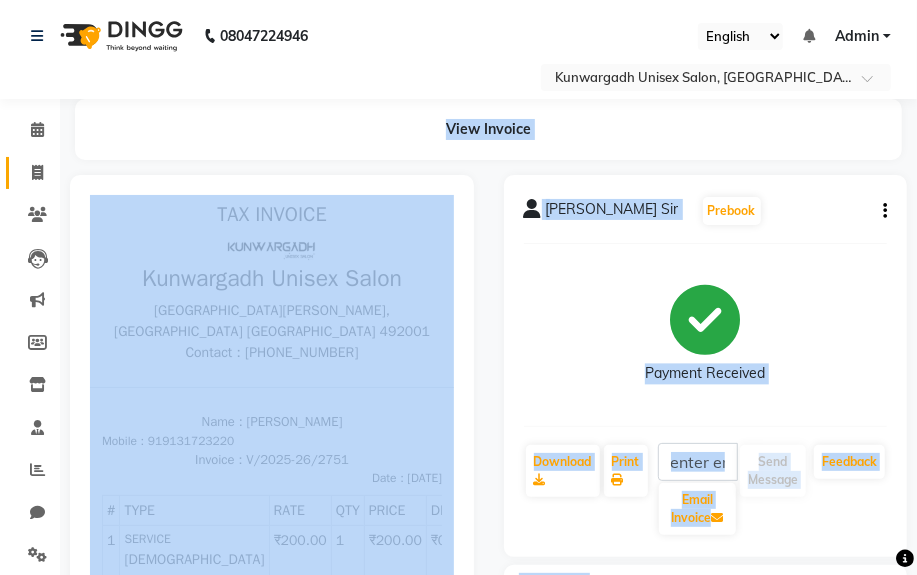 click 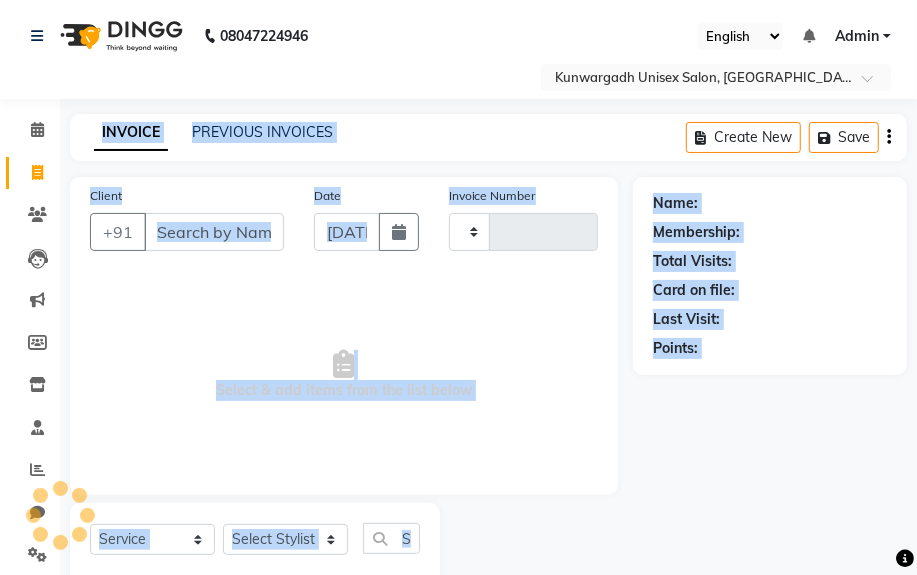 scroll, scrollTop: 52, scrollLeft: 0, axis: vertical 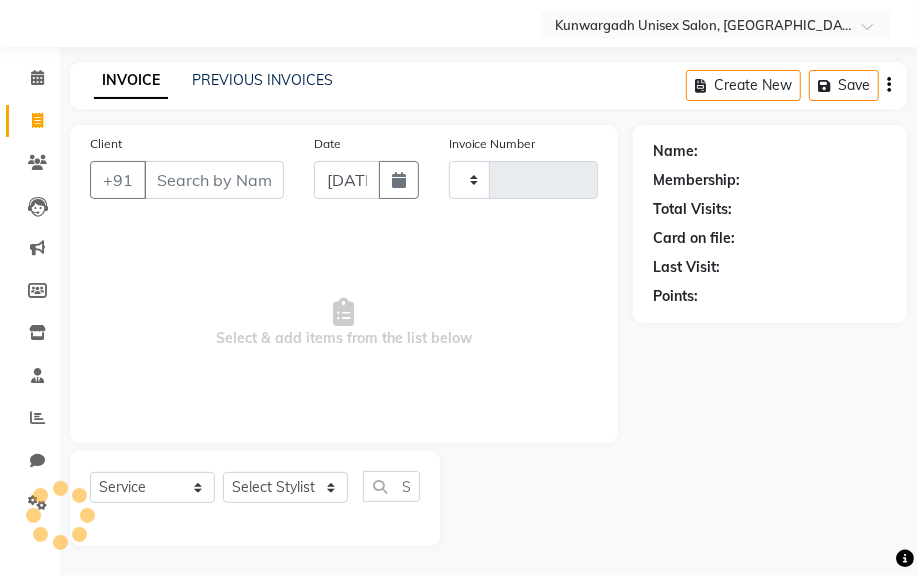 type on "2752" 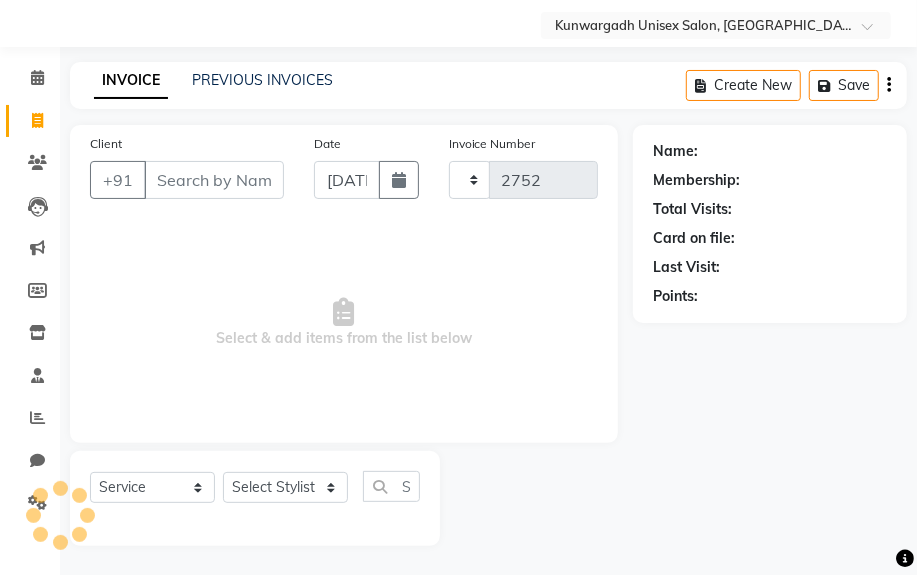 select on "7931" 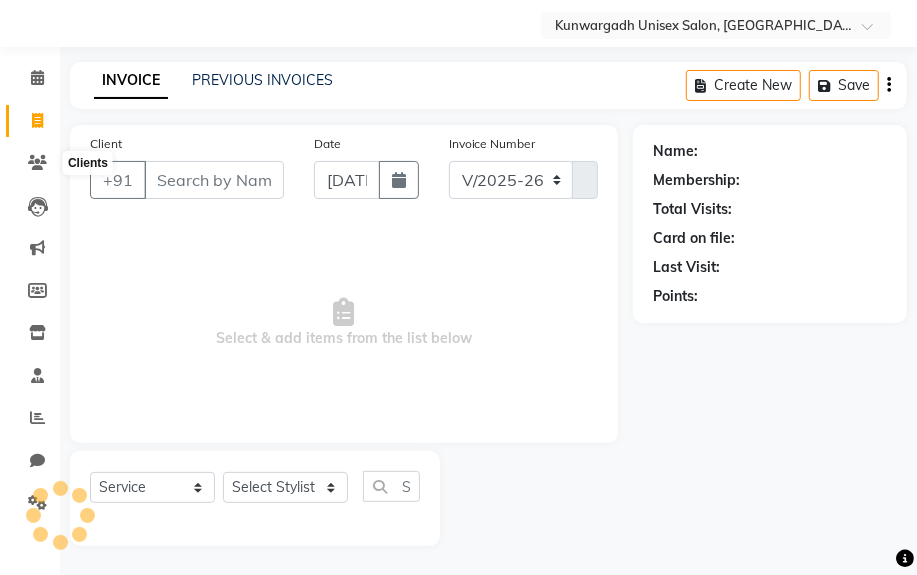 select on "product" 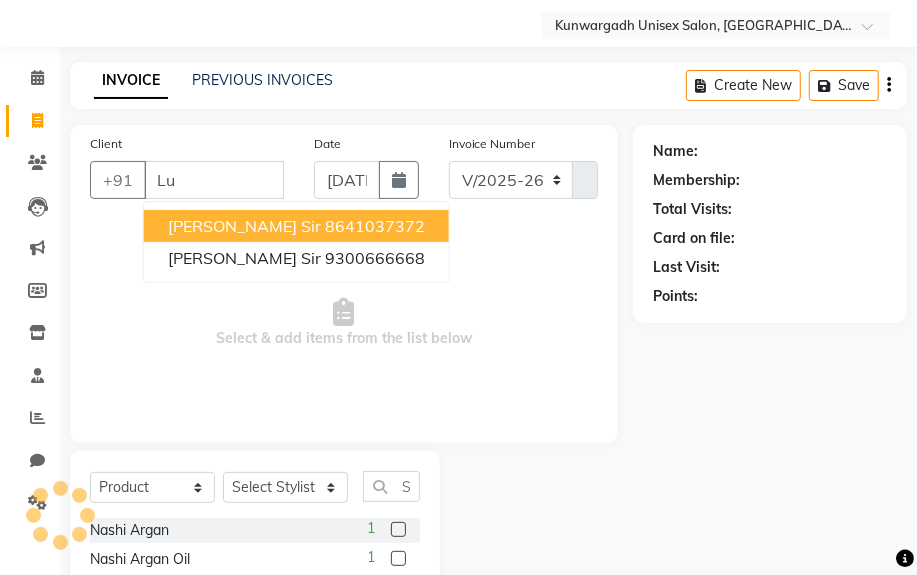 scroll, scrollTop: 0, scrollLeft: 0, axis: both 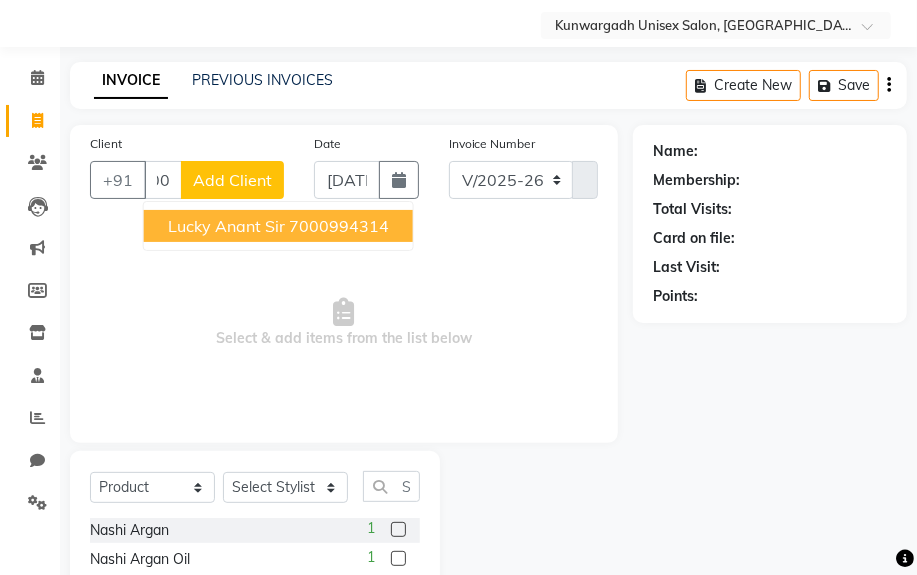 type on "7000994314" 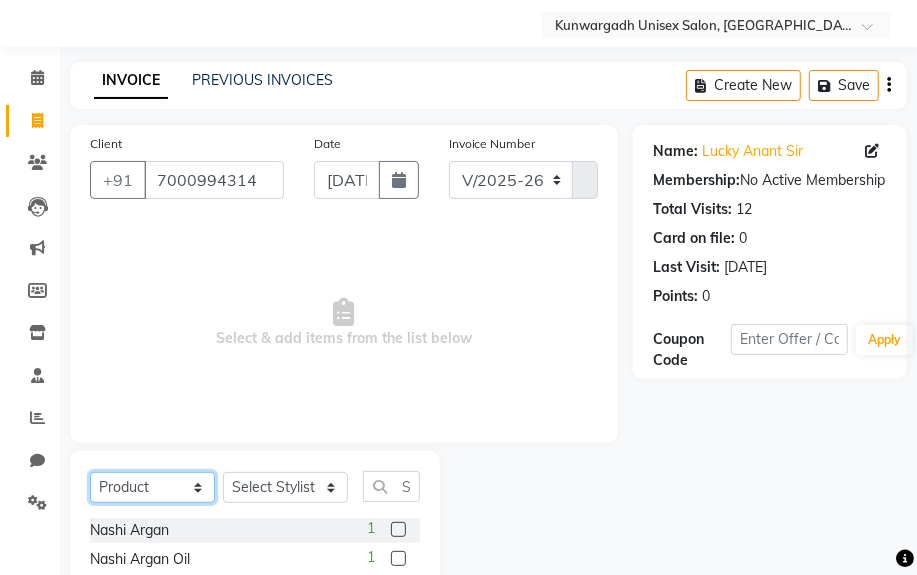 drag, startPoint x: 184, startPoint y: 491, endPoint x: 172, endPoint y: 472, distance: 22.472204 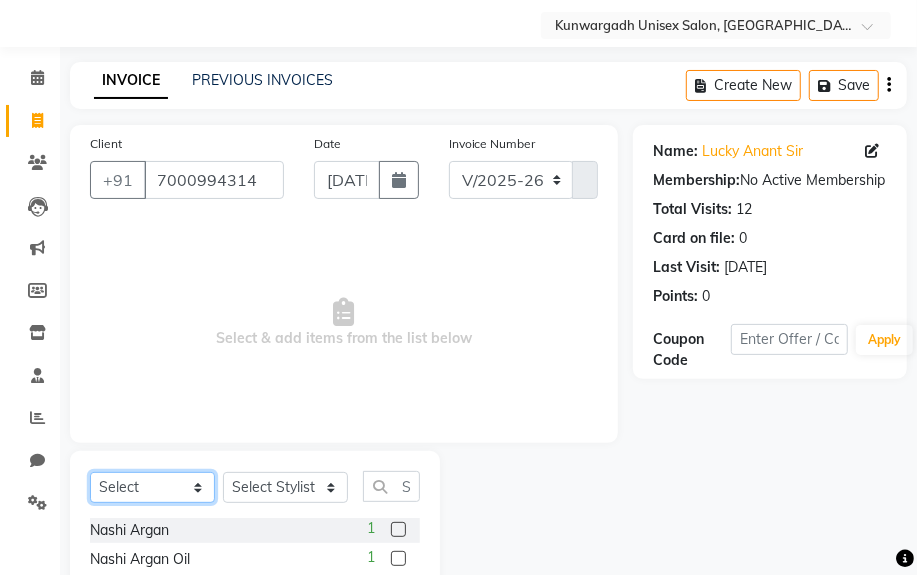 click on "Select  Service  Product  Membership  Package Voucher Prepaid Gift Card" 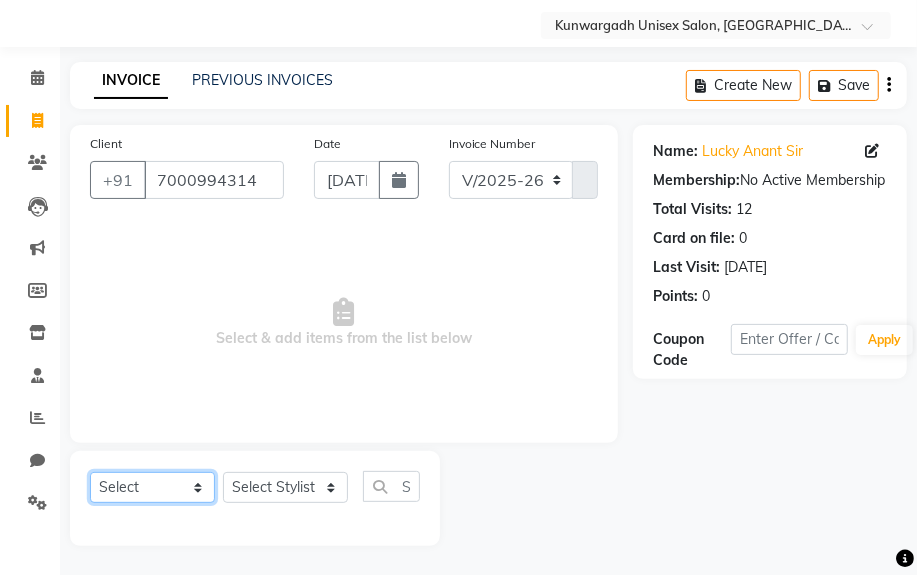 drag, startPoint x: 146, startPoint y: 499, endPoint x: 139, endPoint y: 471, distance: 28.86174 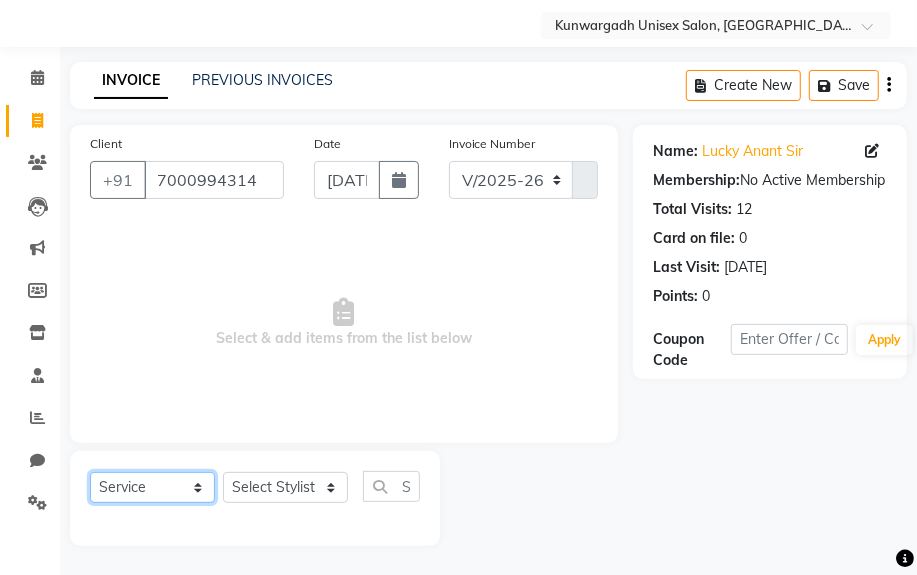 click on "Select  Service  Product  Membership  Package Voucher Prepaid Gift Card" 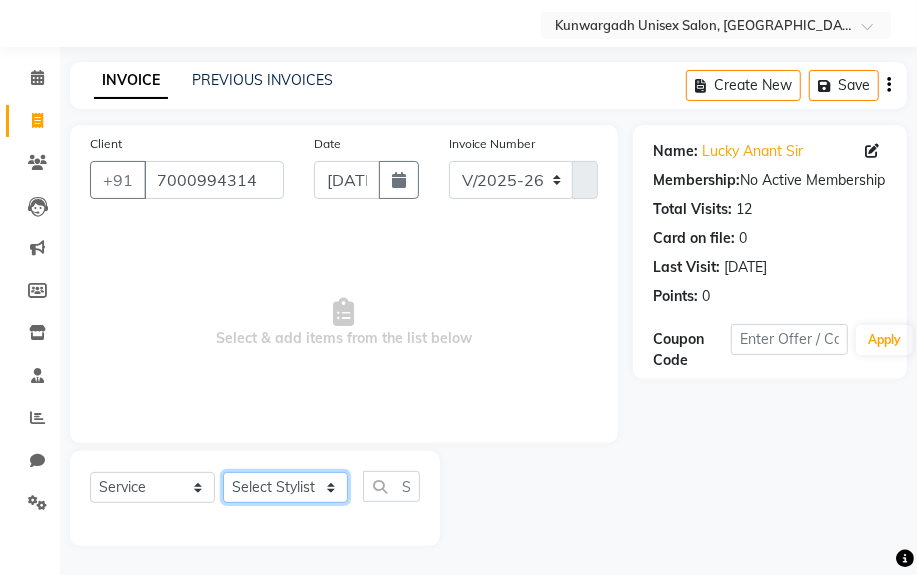 click on "Select Stylist [PERSON_NAME] Sir  Chiku [PERSON_NAME] [PERSON_NAME]  [PERSON_NAME]   [PERSON_NAME]  [PERSON_NAME]  [PERSON_NAME]" 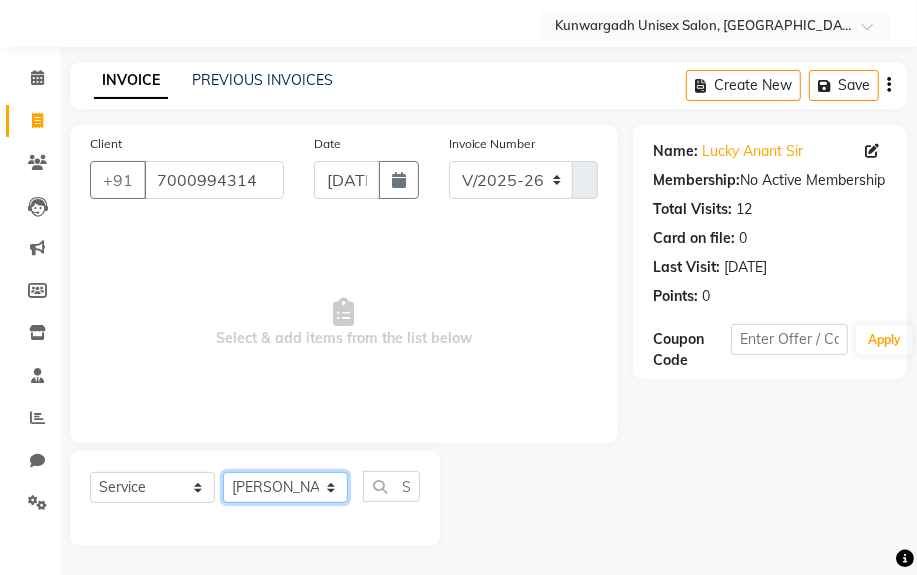 click on "Select Stylist [PERSON_NAME] Sir  Chiku [PERSON_NAME] [PERSON_NAME]  [PERSON_NAME]   [PERSON_NAME]  [PERSON_NAME]  [PERSON_NAME]" 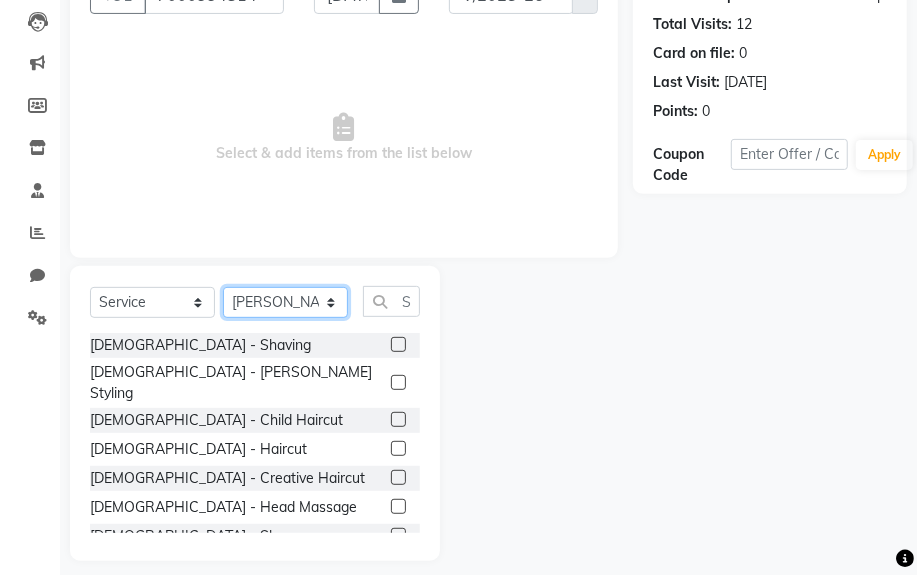 scroll, scrollTop: 252, scrollLeft: 0, axis: vertical 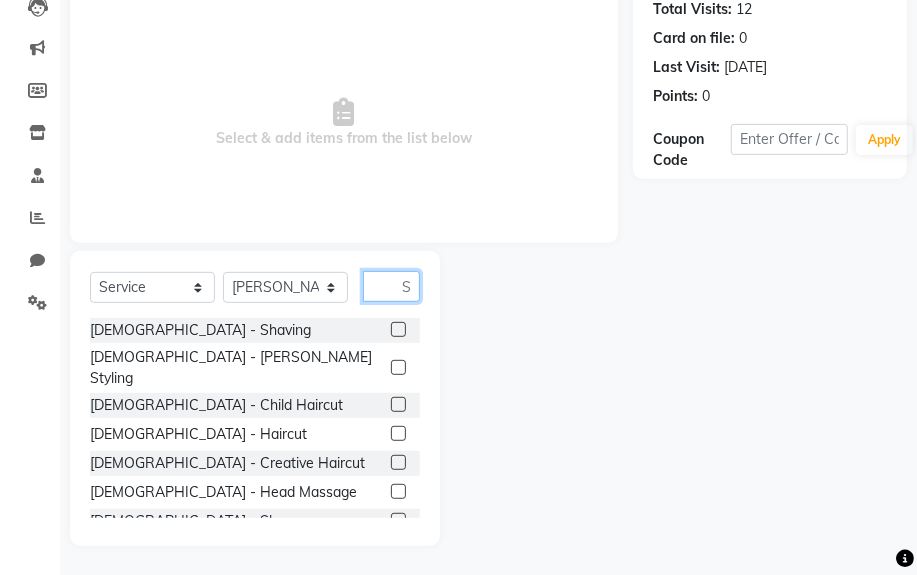 click 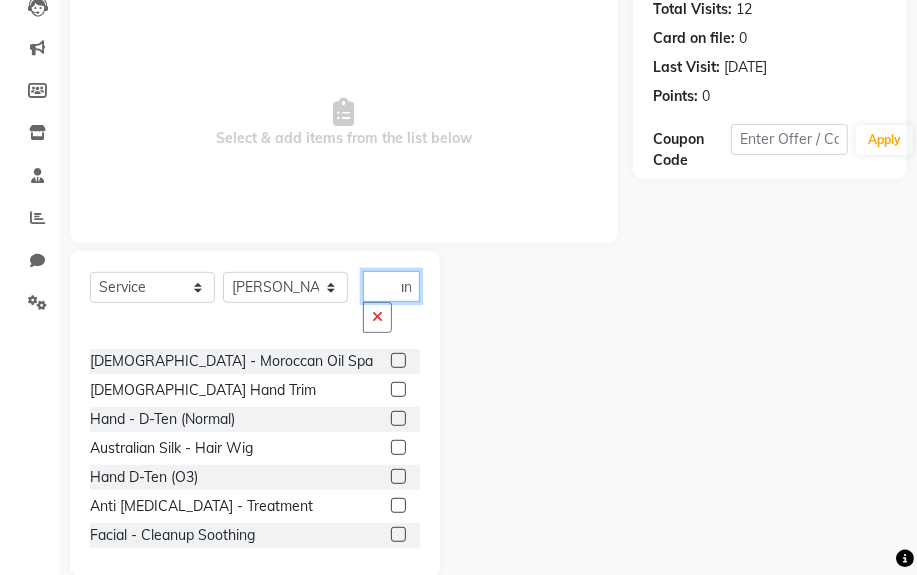 scroll, scrollTop: 0, scrollLeft: 11, axis: horizontal 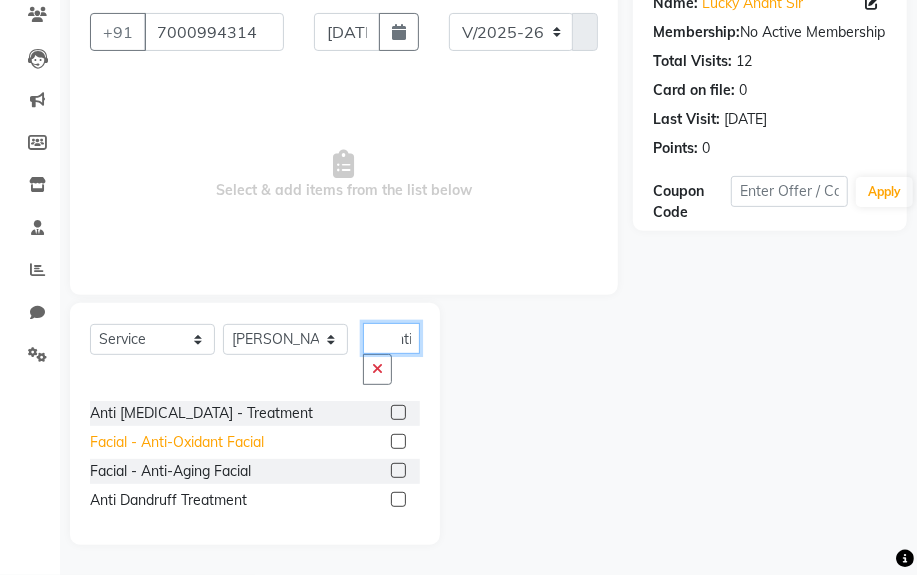 type on "anti" 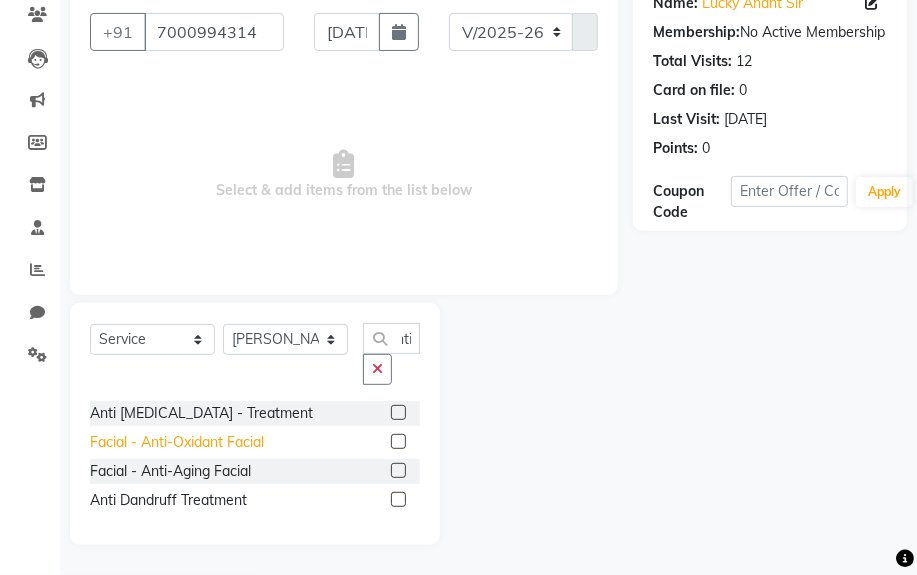 click on "Facial - Anti-Oxidant Facial" 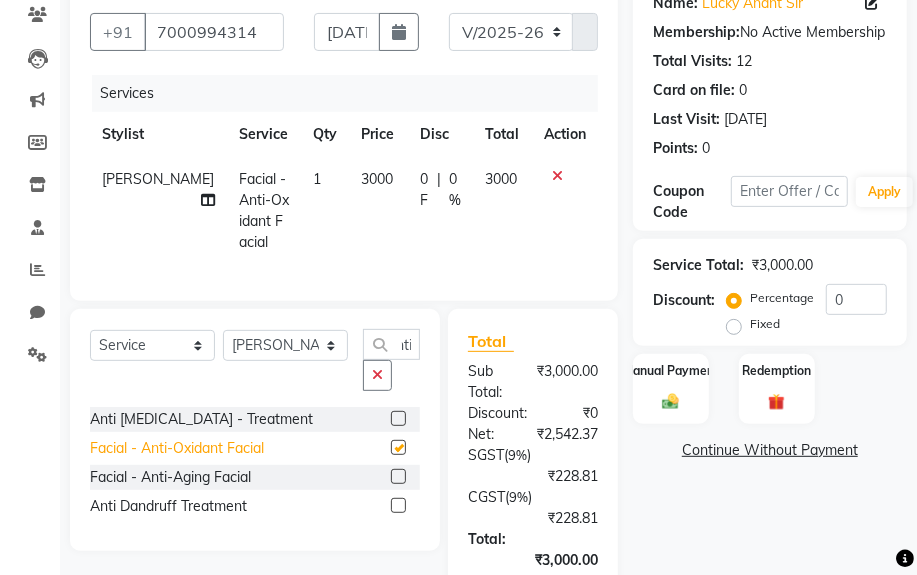 scroll, scrollTop: 0, scrollLeft: 0, axis: both 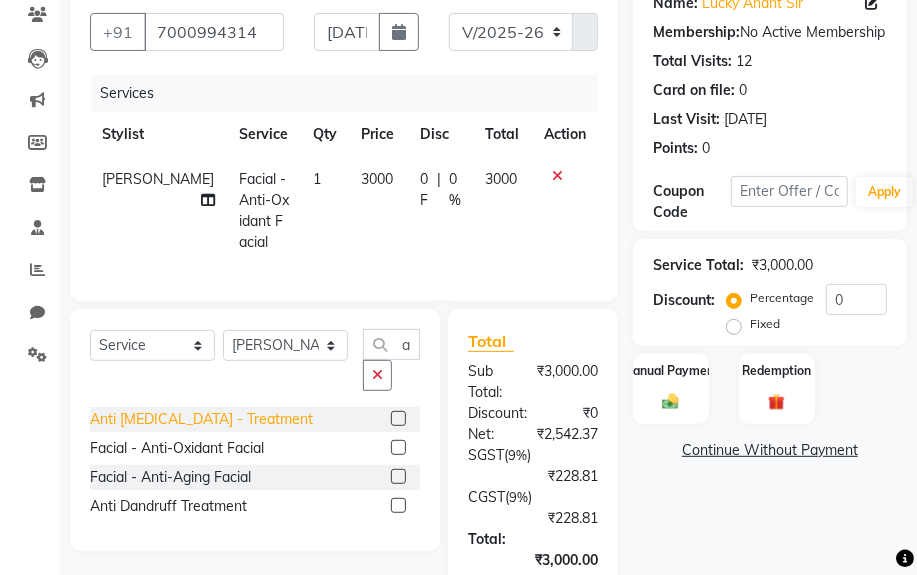 checkbox on "false" 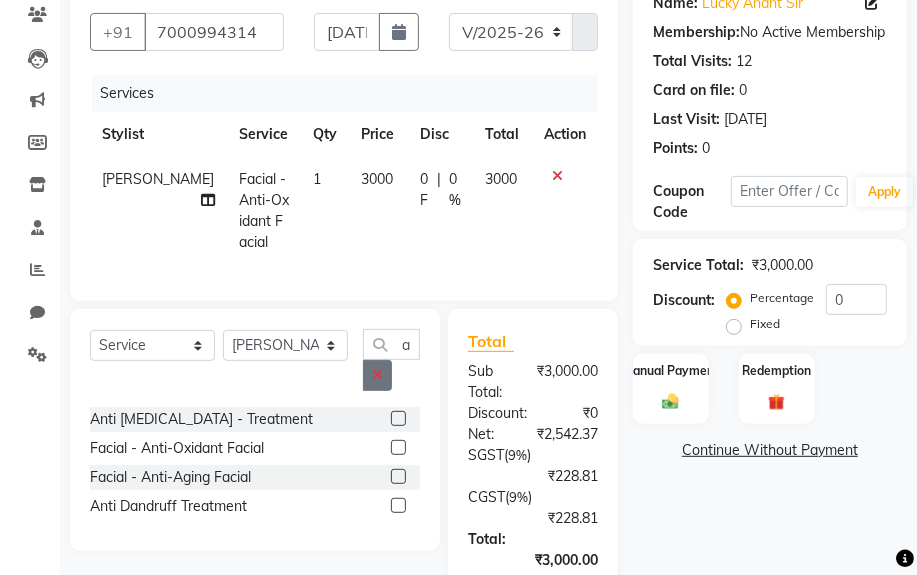 click 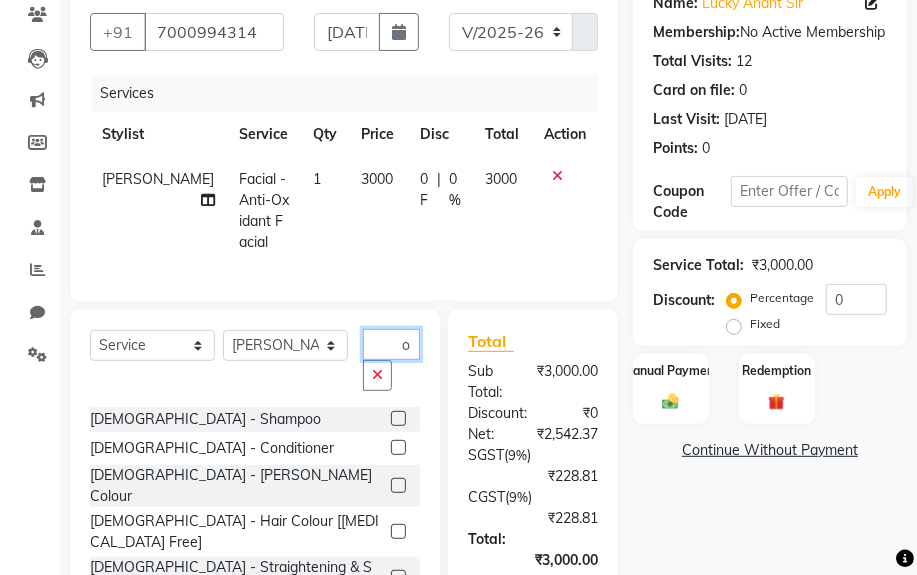 scroll, scrollTop: 0, scrollLeft: 6, axis: horizontal 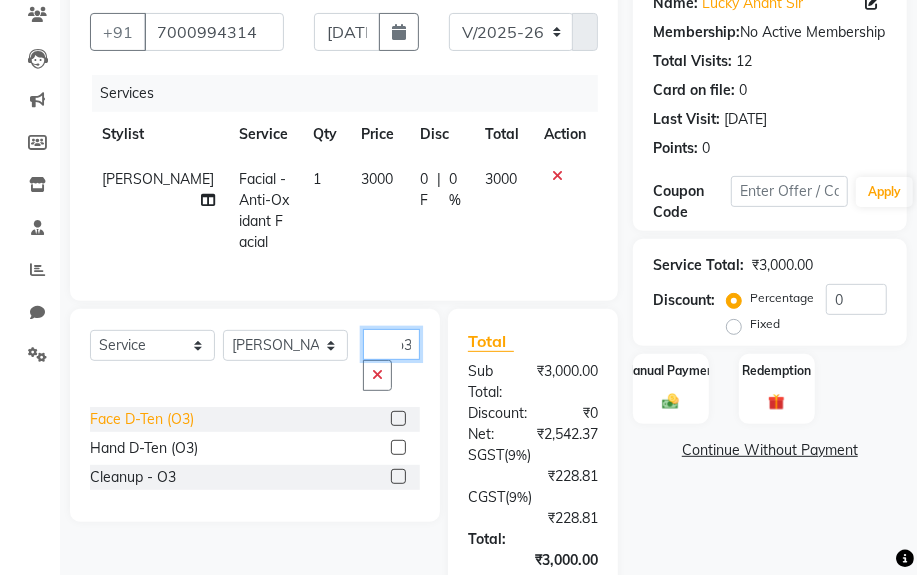 type on "o3" 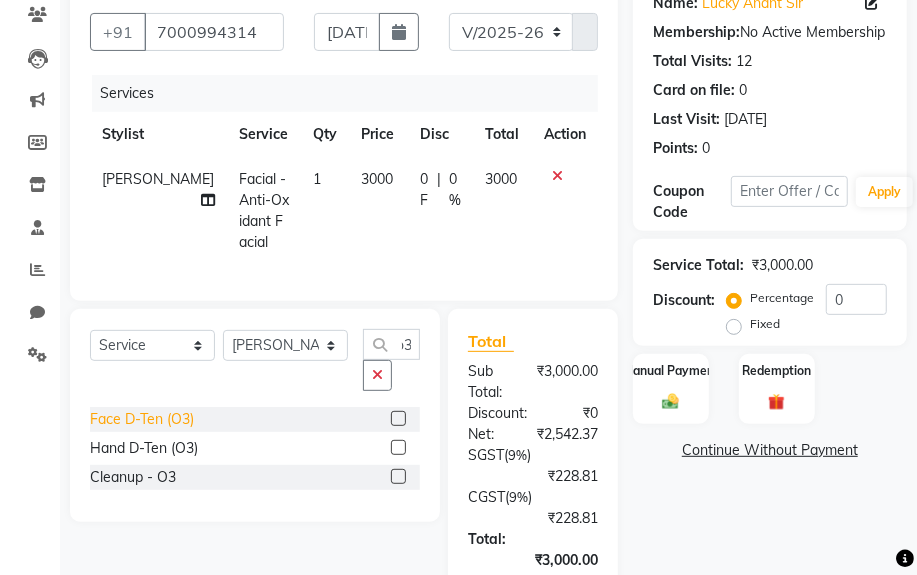 click on "Face D-Ten (O3)" 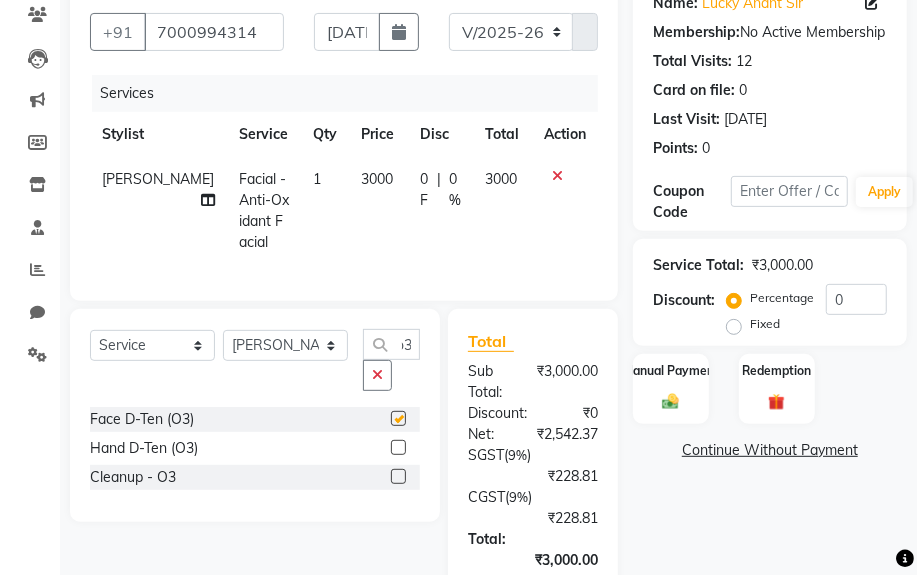 scroll, scrollTop: 0, scrollLeft: 0, axis: both 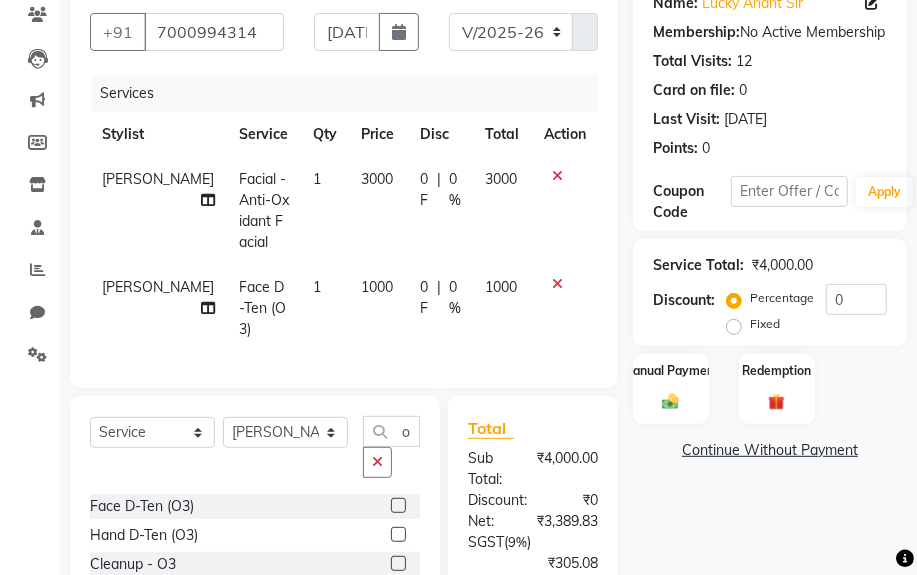 checkbox on "false" 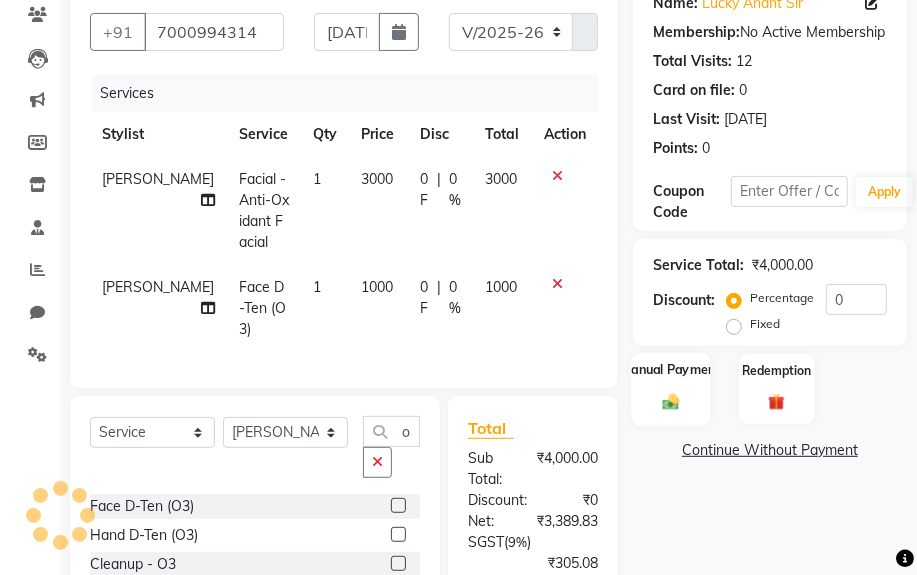 click on "Manual Payment" 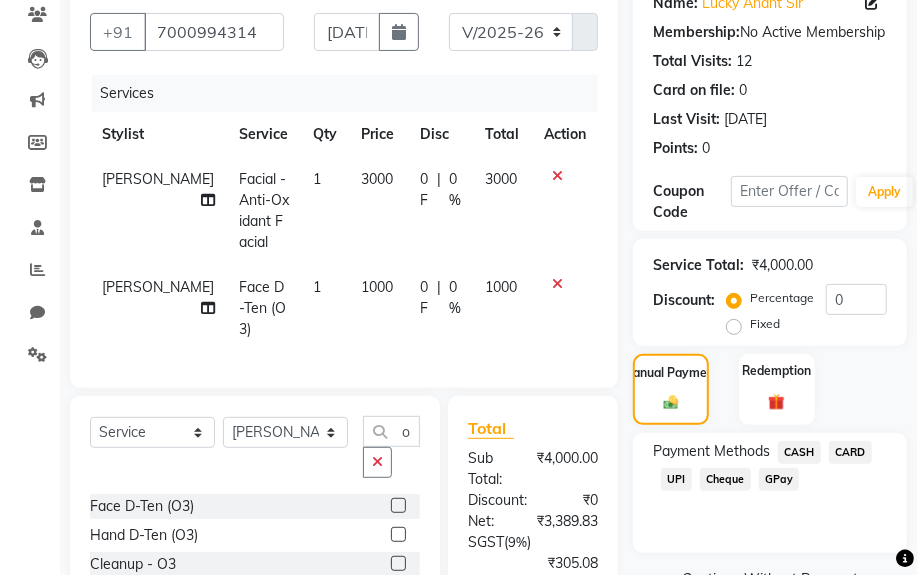 click on "CASH" 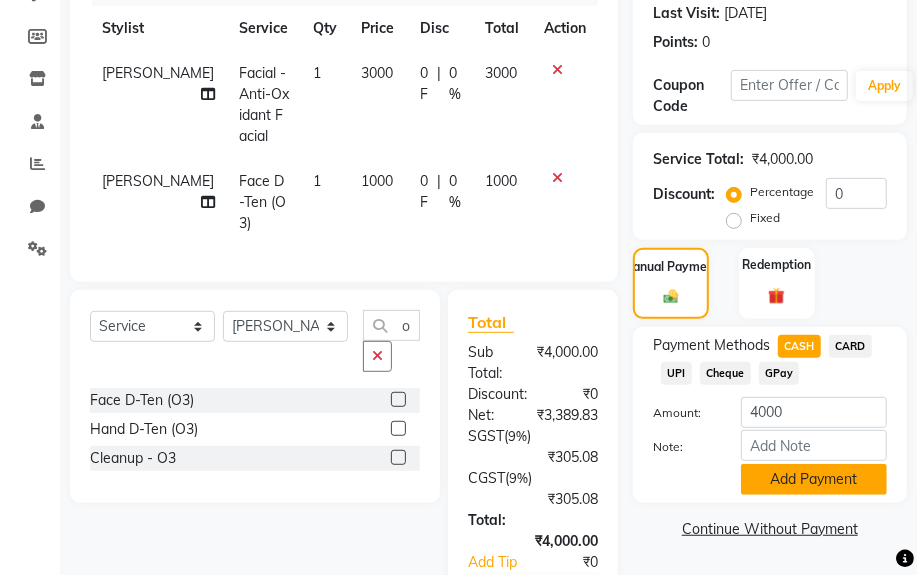 scroll, scrollTop: 467, scrollLeft: 0, axis: vertical 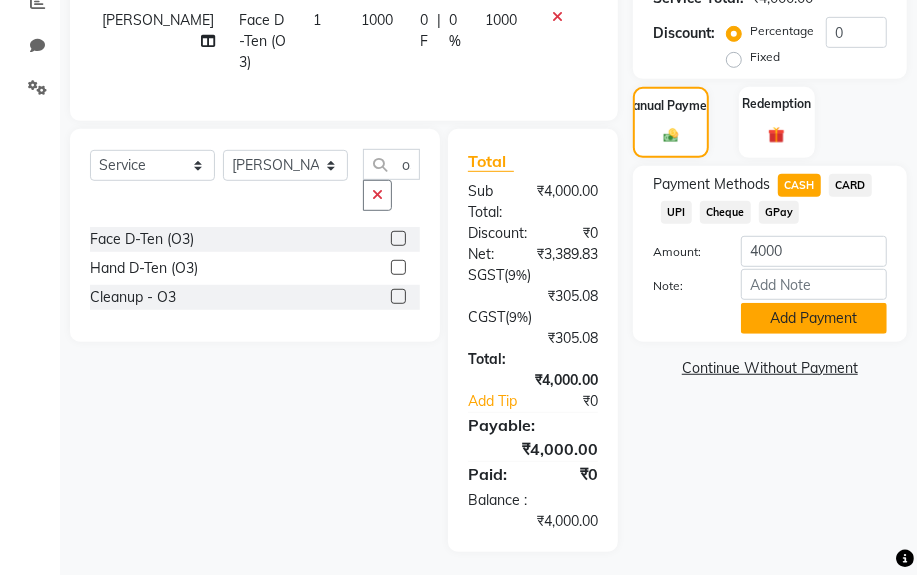 click on "Add Payment" 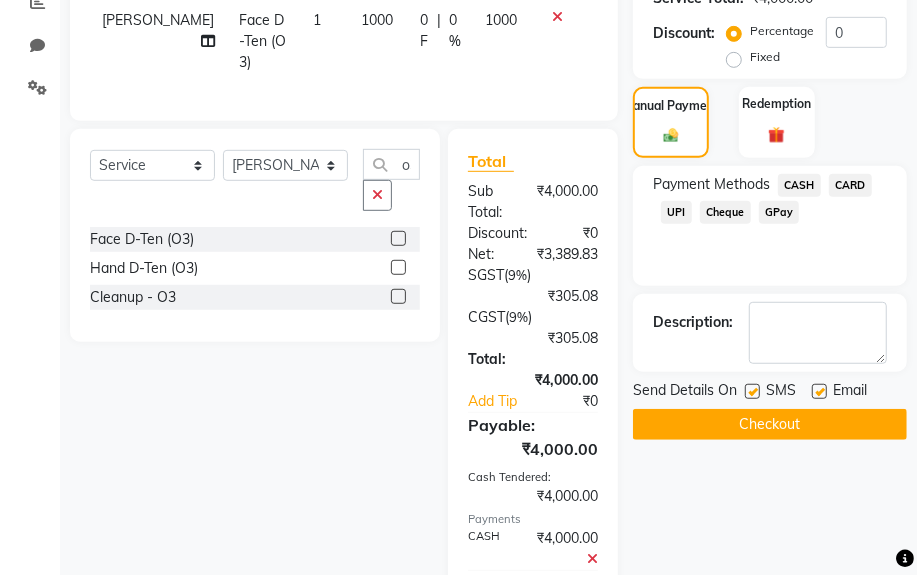 click on "Checkout" 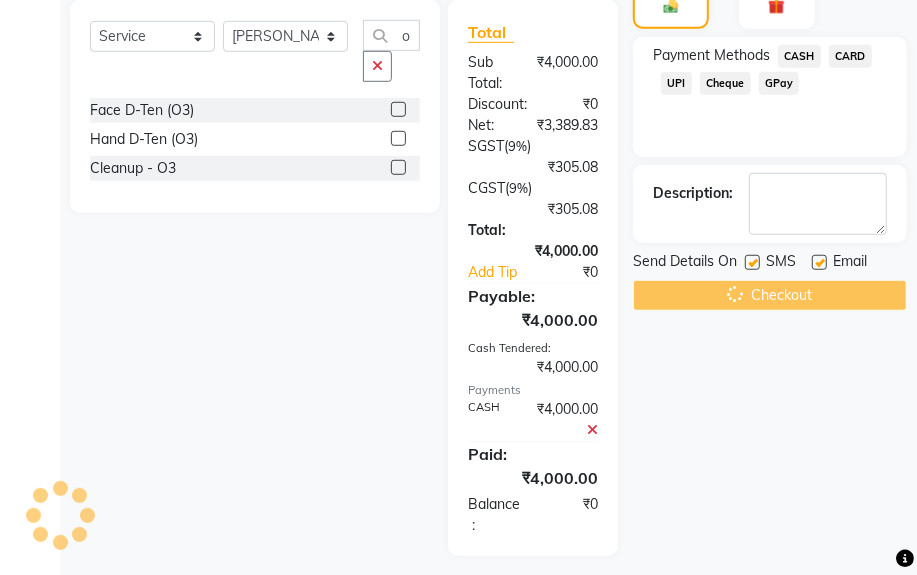 scroll, scrollTop: 600, scrollLeft: 0, axis: vertical 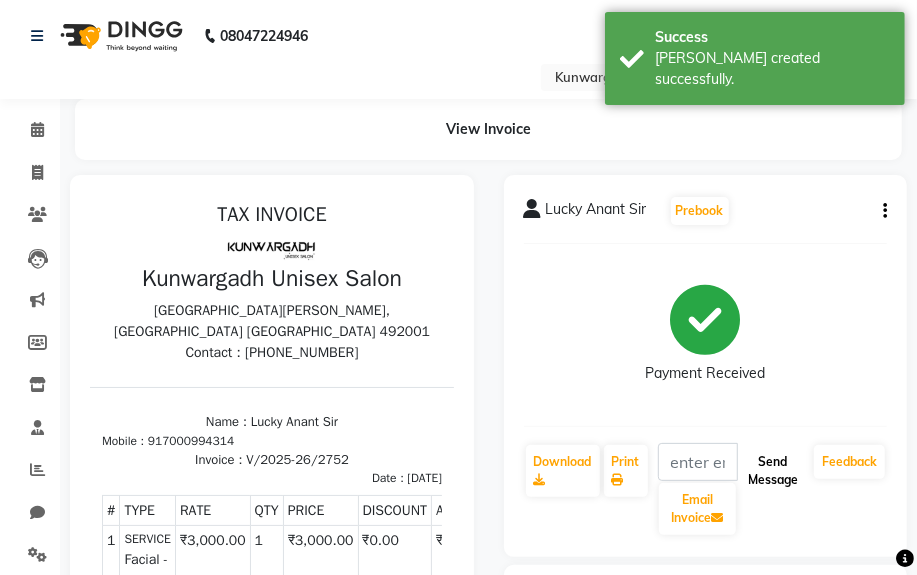 click on "Send Message" 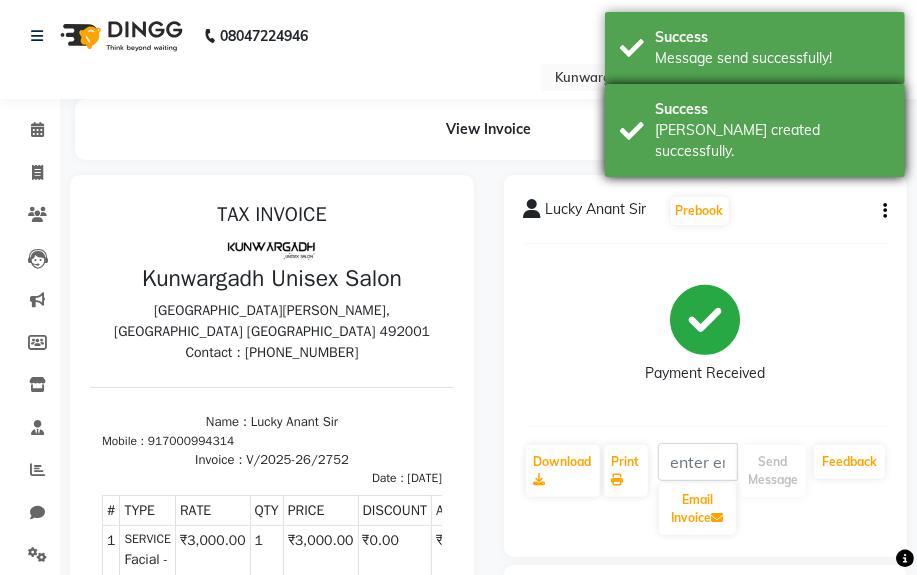 click on "Bill created successfully." at bounding box center [772, 141] 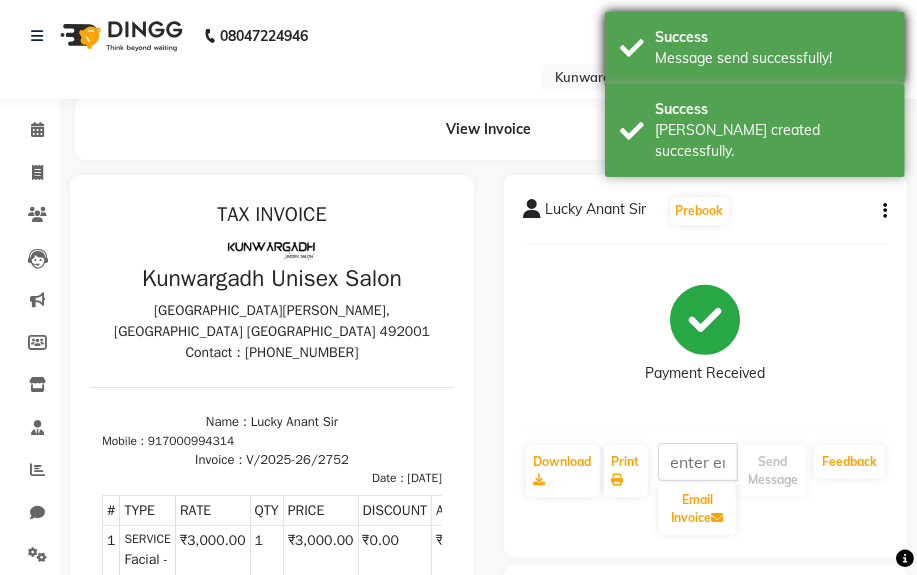 click on "Success" at bounding box center [772, 37] 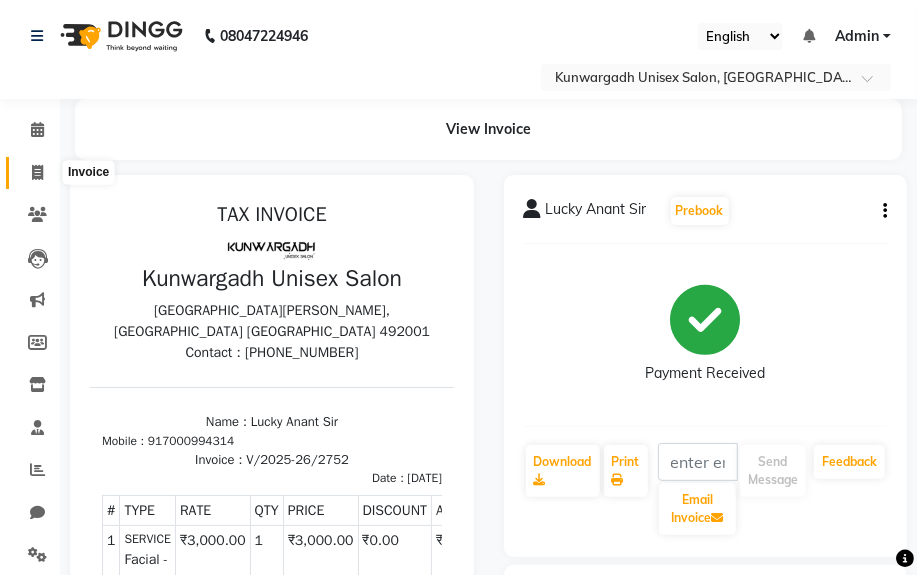 click 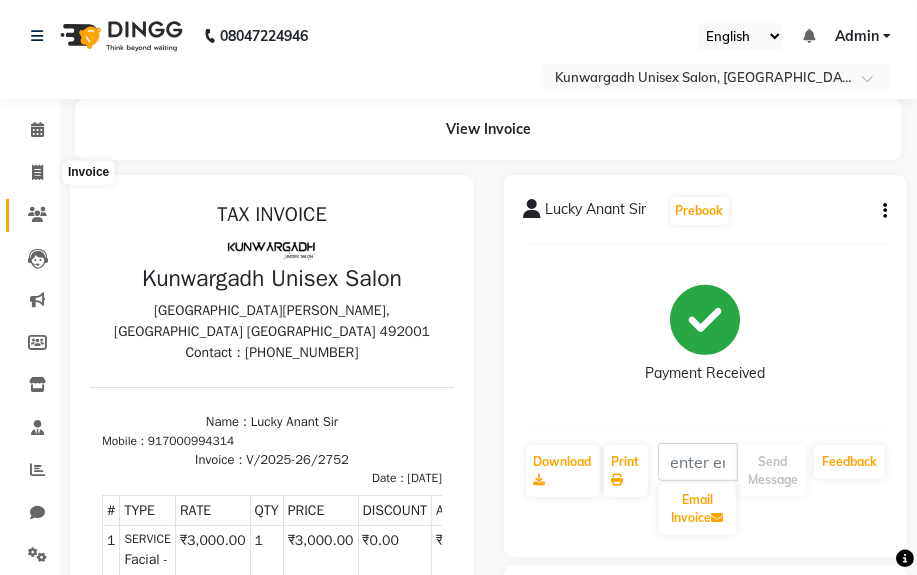 scroll, scrollTop: 52, scrollLeft: 0, axis: vertical 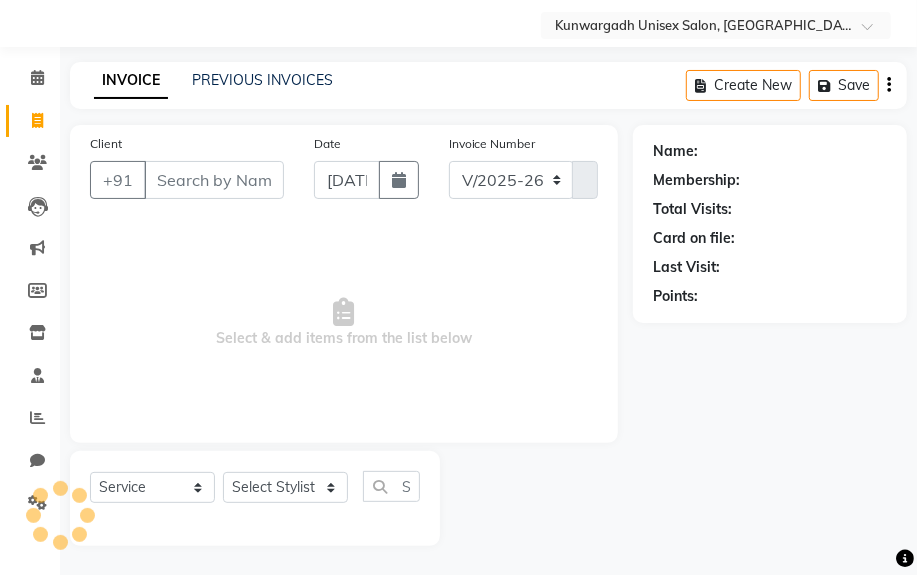 select on "product" 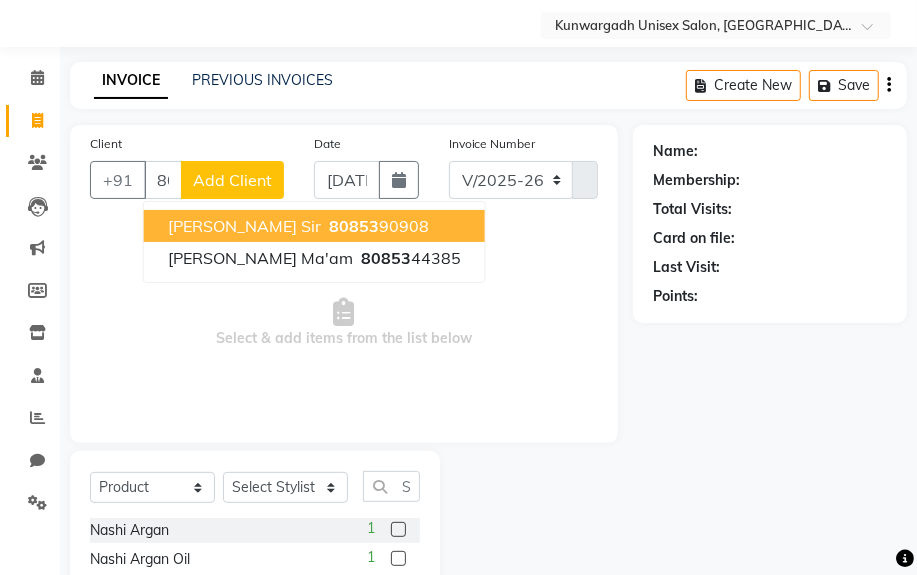 click on "[PERSON_NAME] Sir" at bounding box center [244, 226] 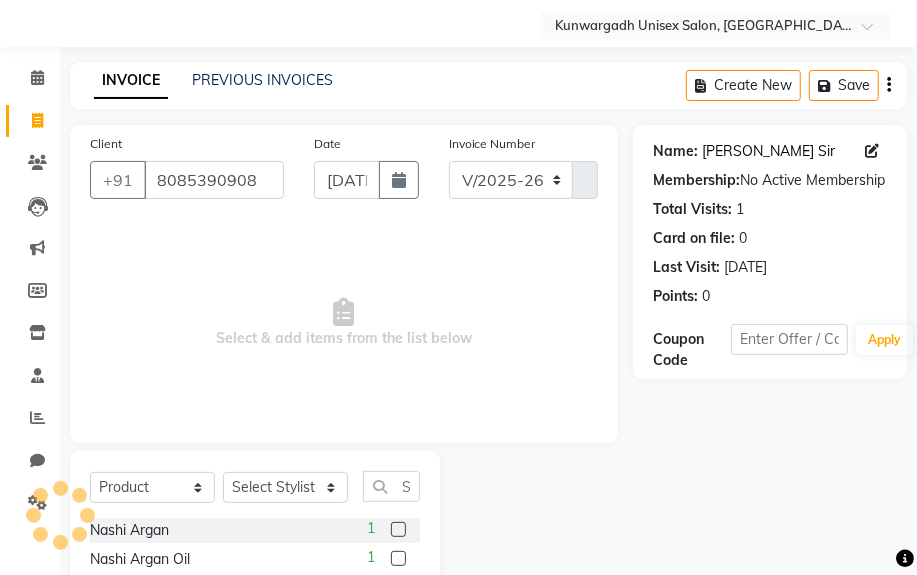 click on "[PERSON_NAME] Sir" 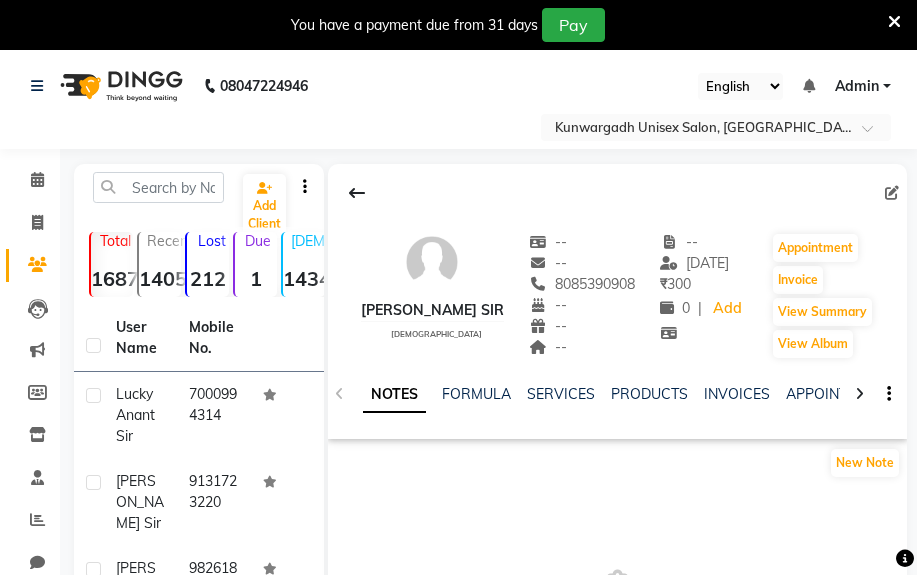 scroll, scrollTop: 0, scrollLeft: 0, axis: both 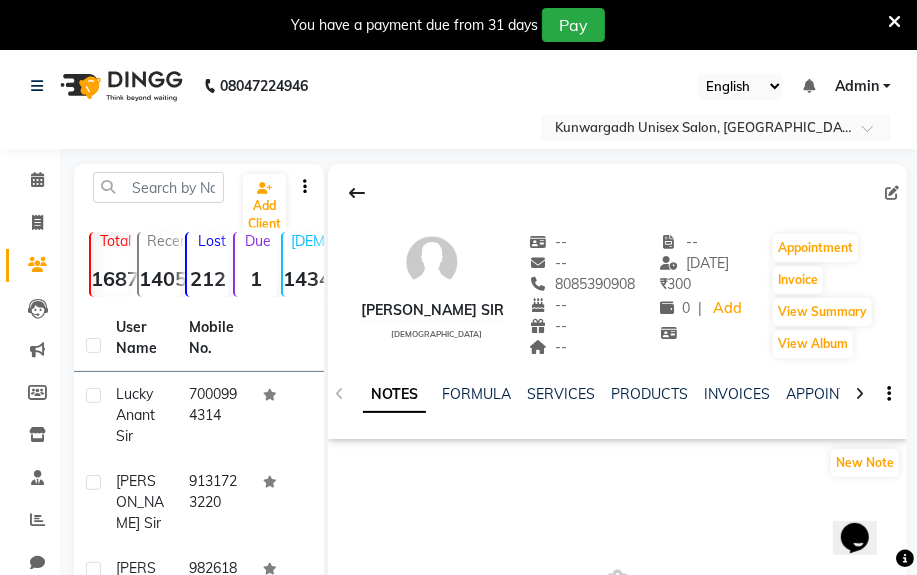 click on "SERVICES" 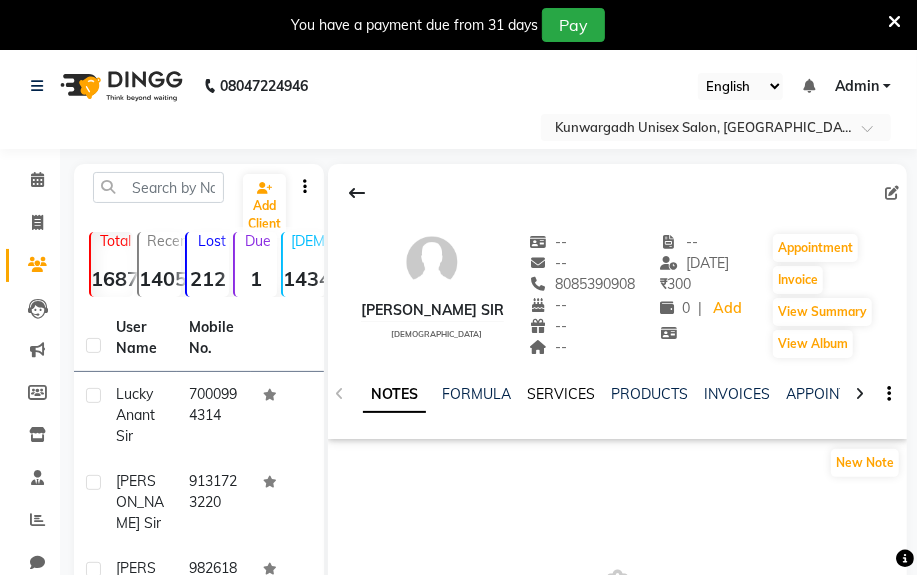 click on "SERVICES" 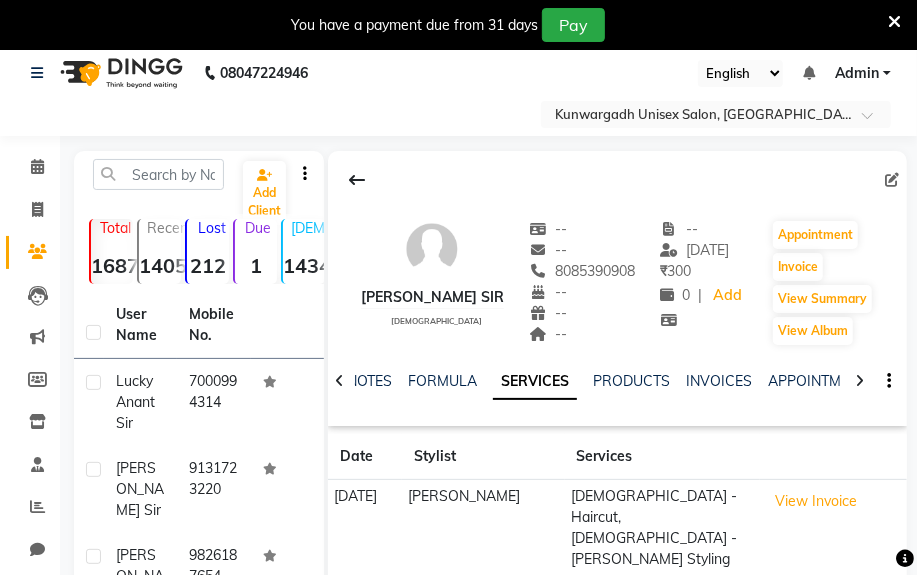 scroll, scrollTop: 0, scrollLeft: 0, axis: both 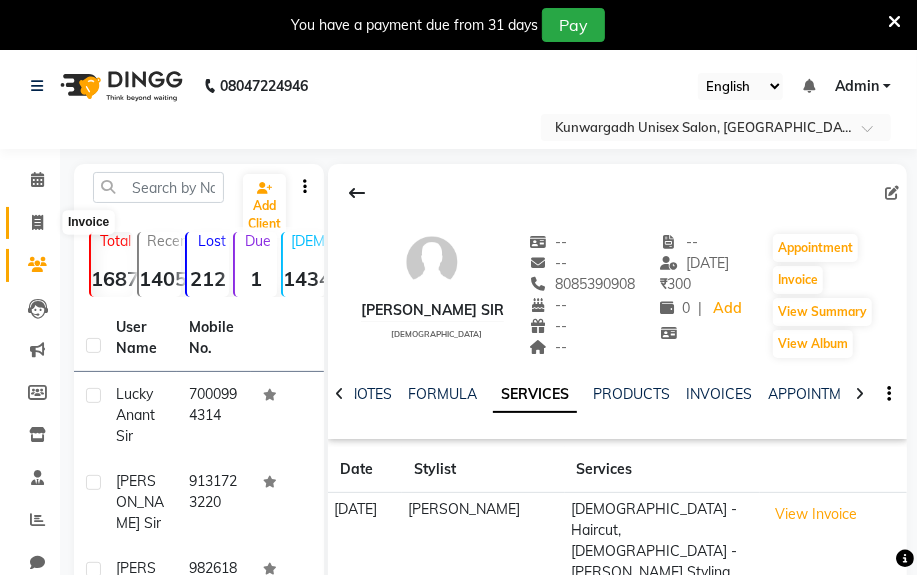 click 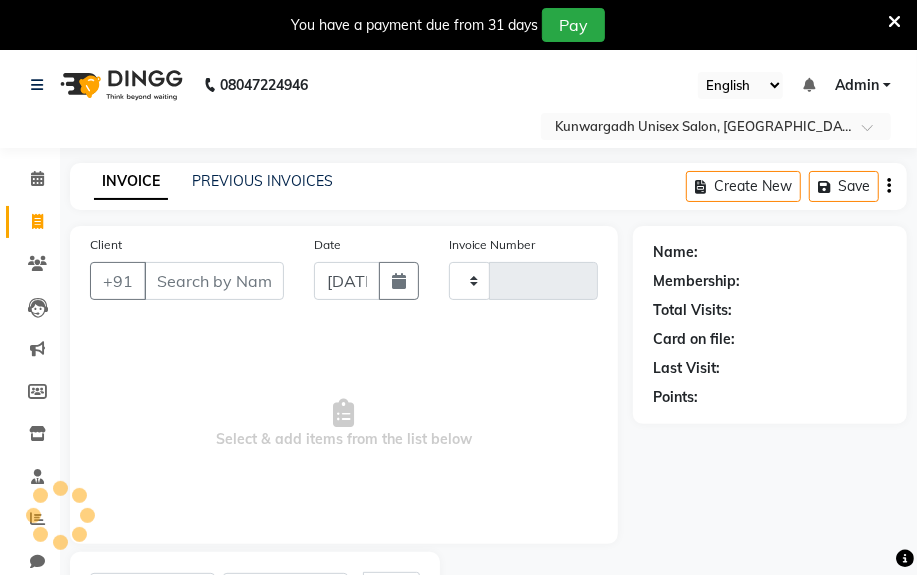 type on "2753" 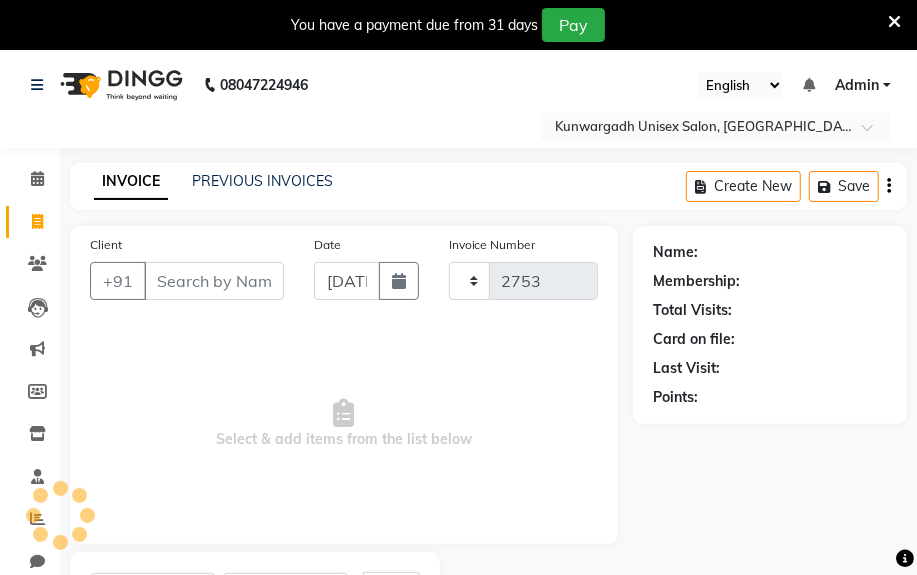 select on "7931" 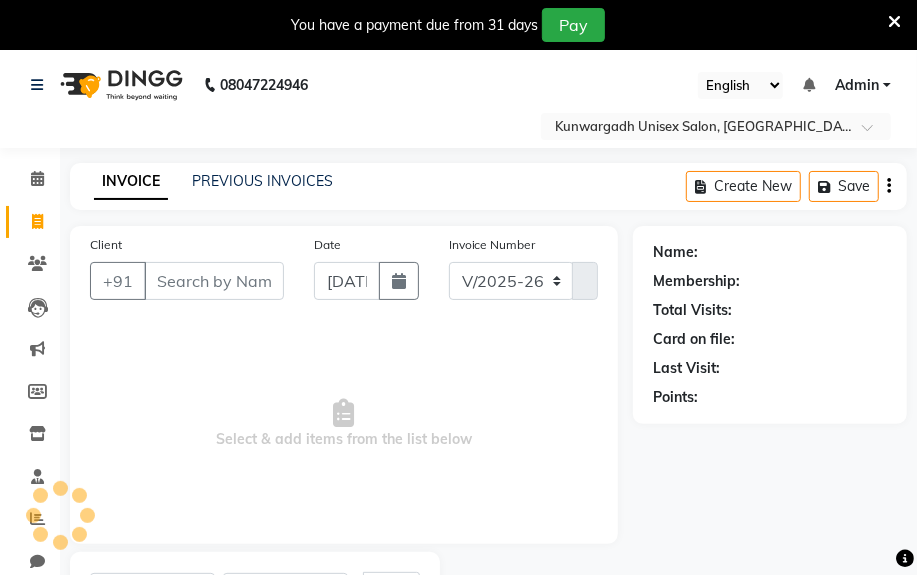 scroll, scrollTop: 102, scrollLeft: 0, axis: vertical 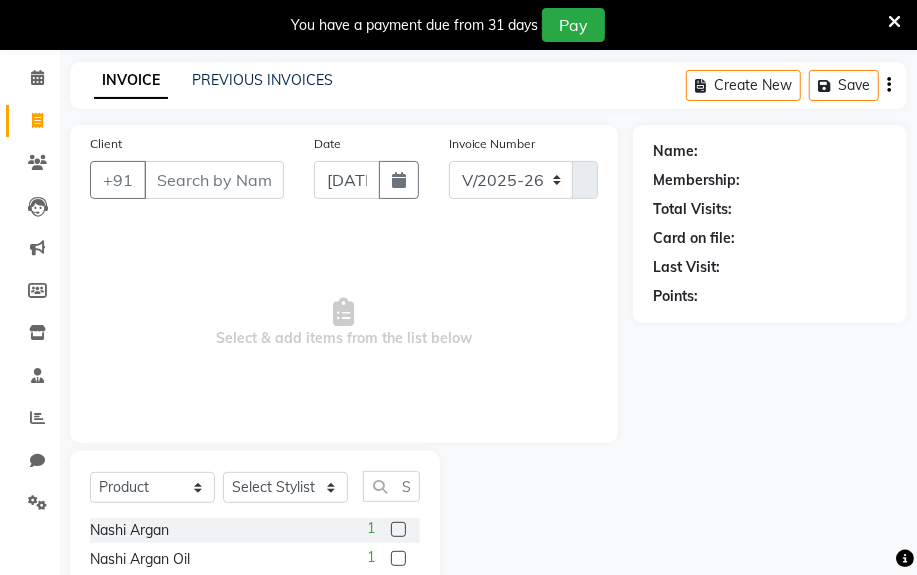 click at bounding box center (894, 22) 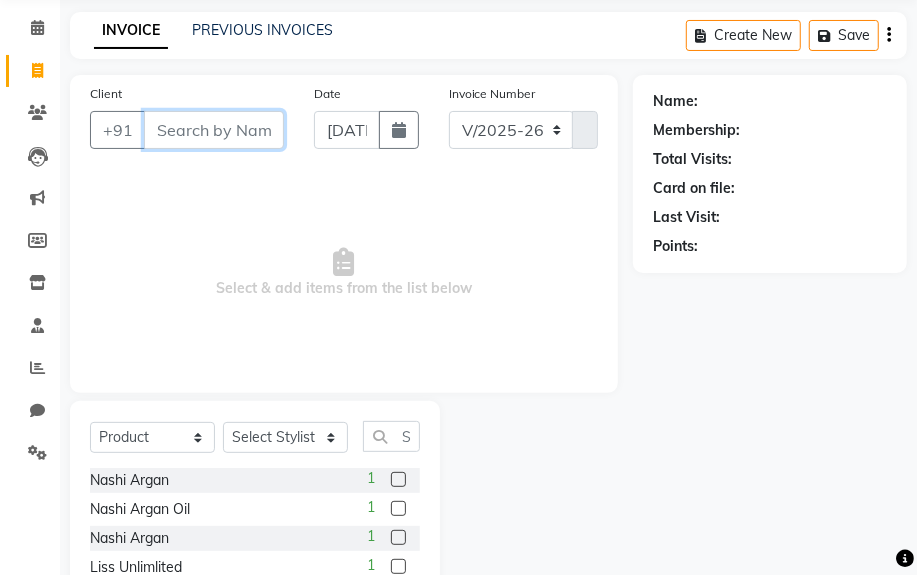 click on "Client" at bounding box center (214, 130) 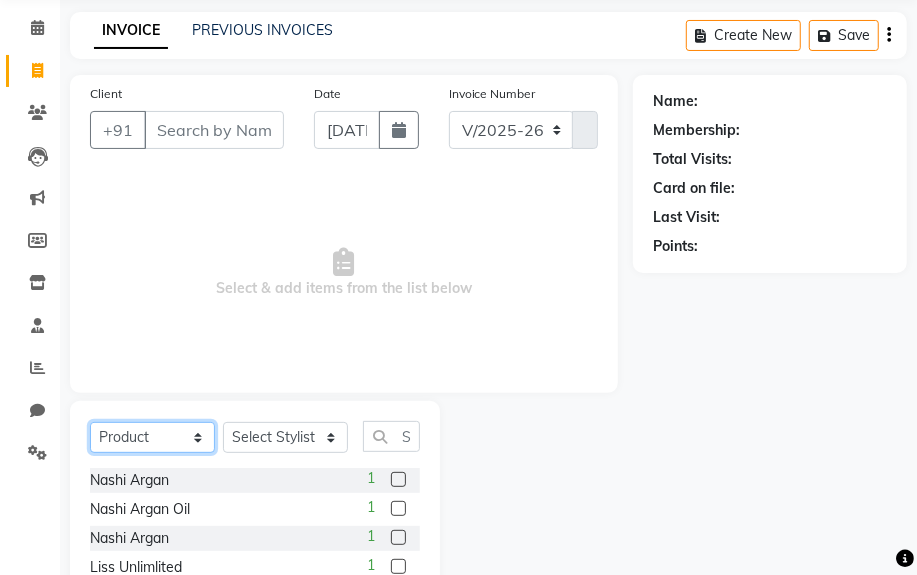 click on "Select  Service  Product  Membership  Package Voucher Prepaid Gift Card" 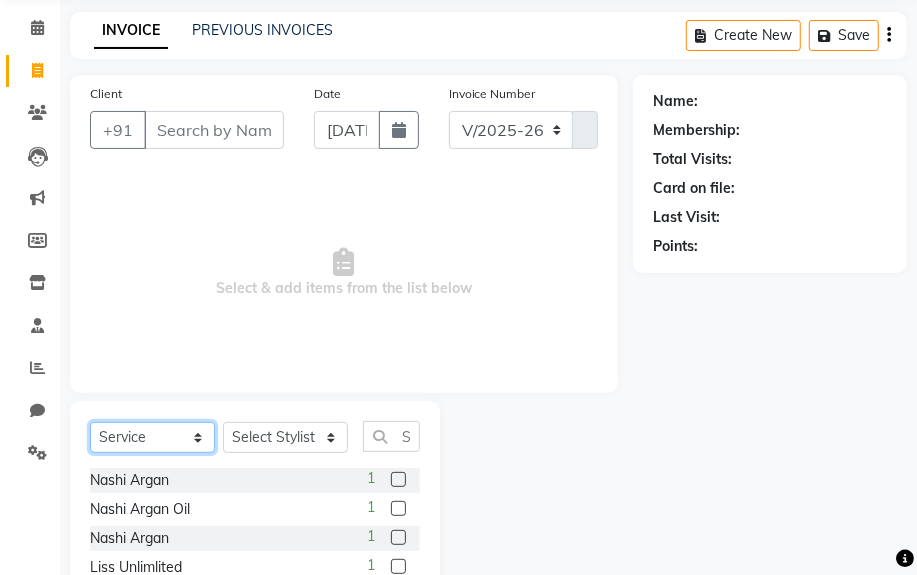click on "Select  Service  Product  Membership  Package Voucher Prepaid Gift Card" 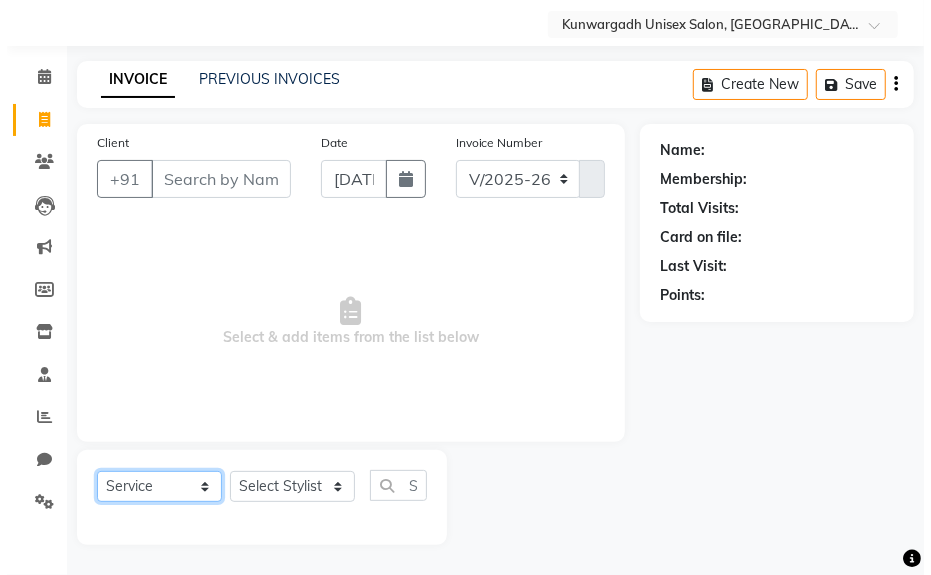 scroll, scrollTop: 52, scrollLeft: 0, axis: vertical 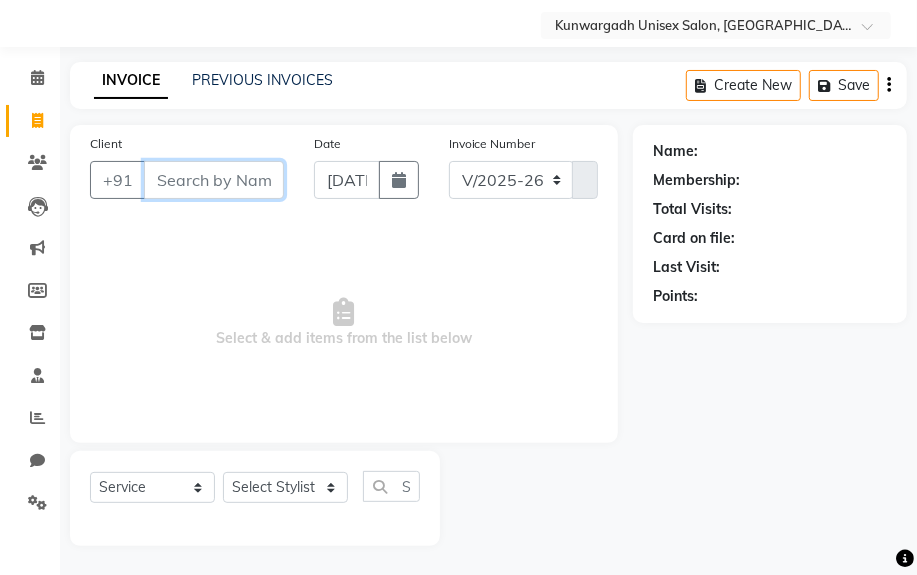 click on "Client" at bounding box center [214, 180] 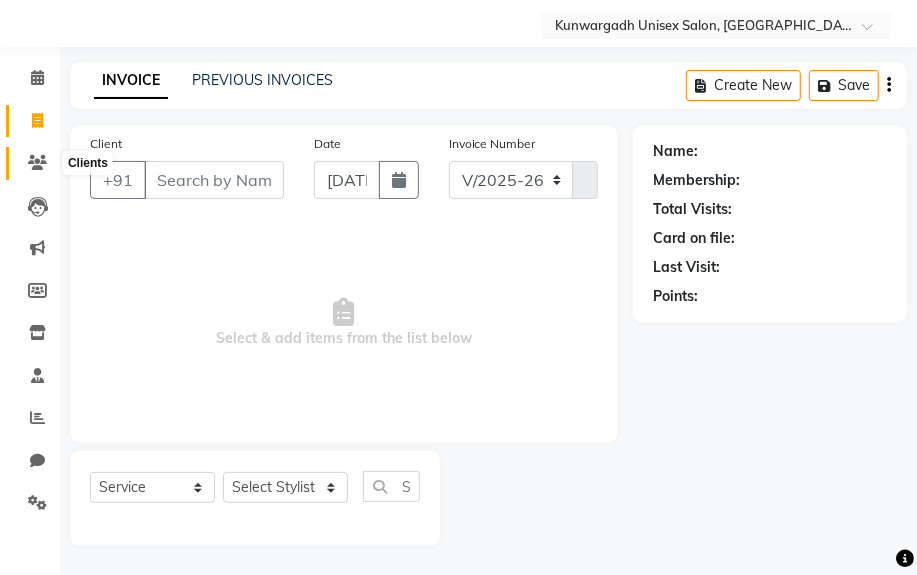 click 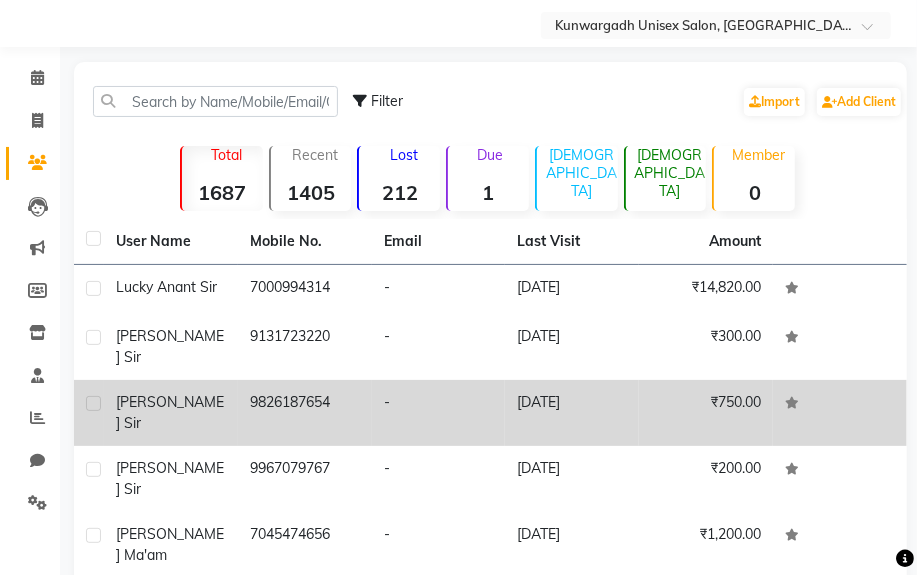 click on "9826187654" 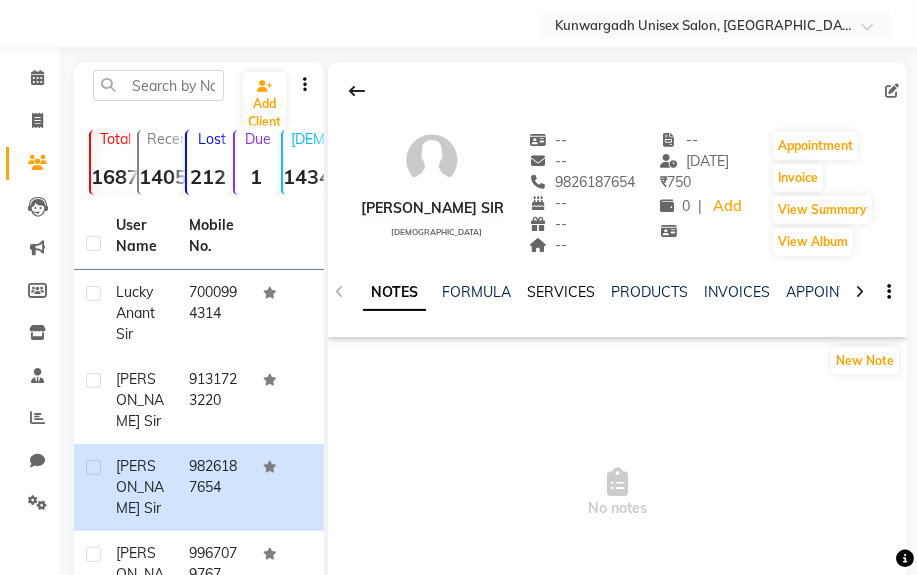 click on "SERVICES" 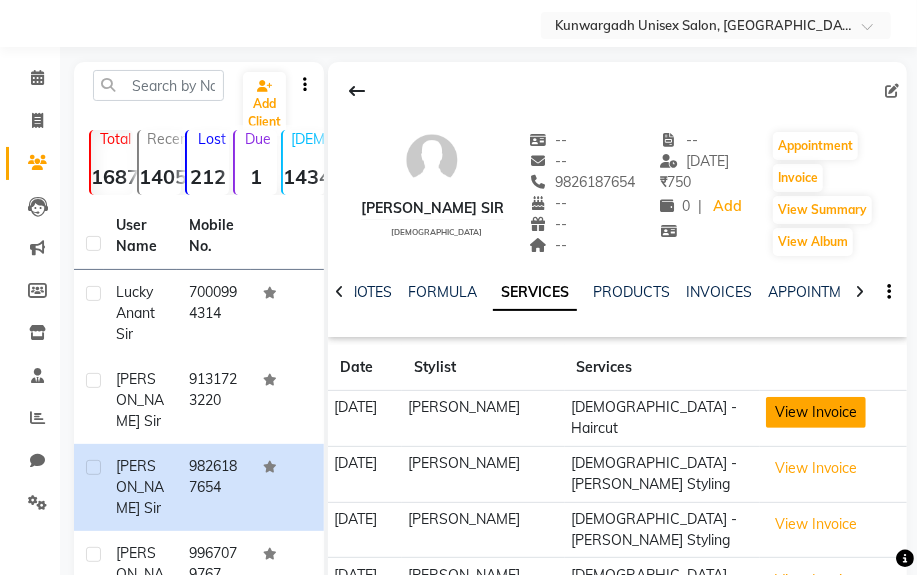 click on "View Invoice" 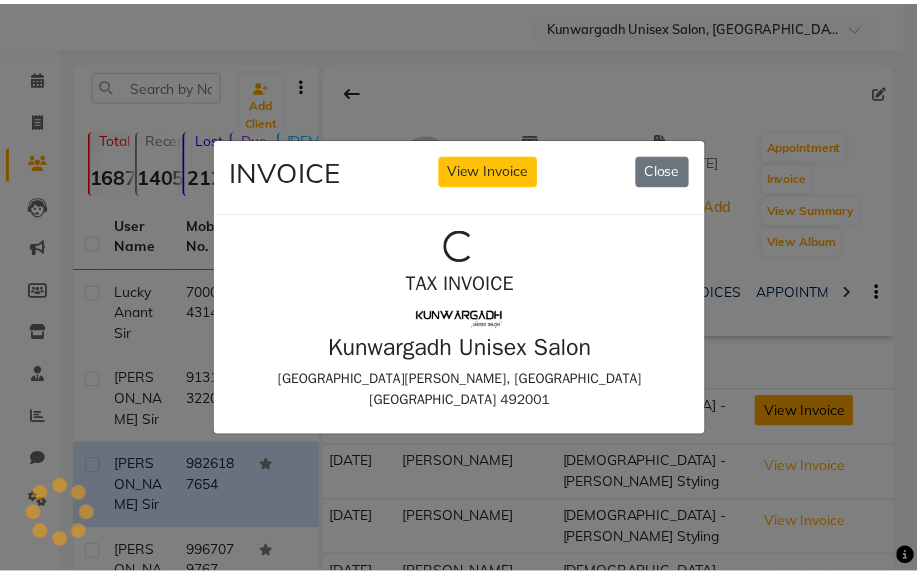 scroll, scrollTop: 0, scrollLeft: 0, axis: both 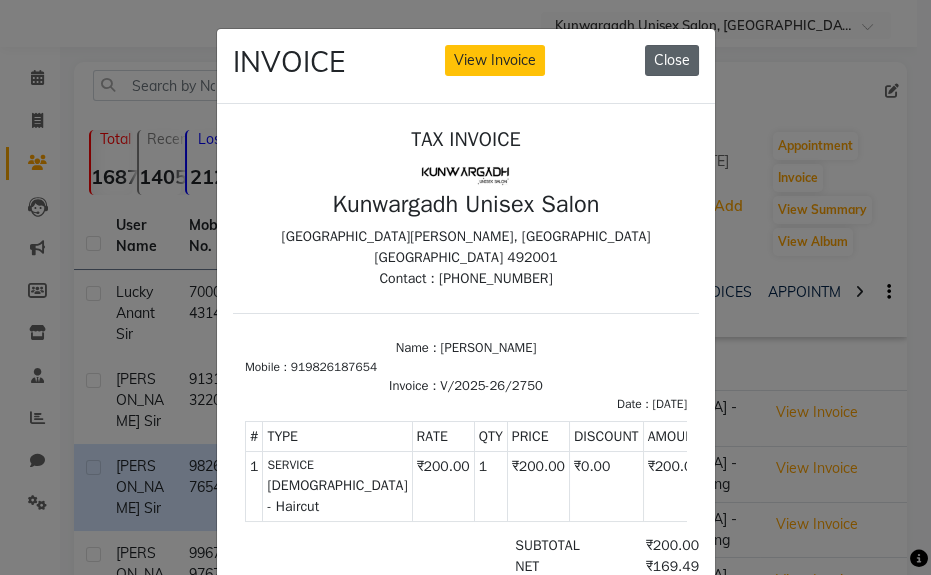 click on "Close" 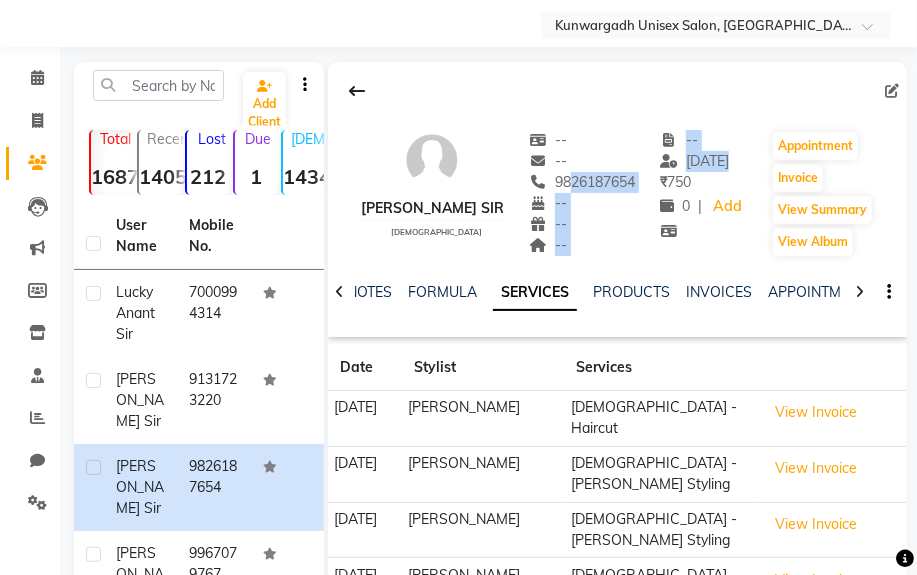 drag, startPoint x: 526, startPoint y: 176, endPoint x: 625, endPoint y: 187, distance: 99.60924 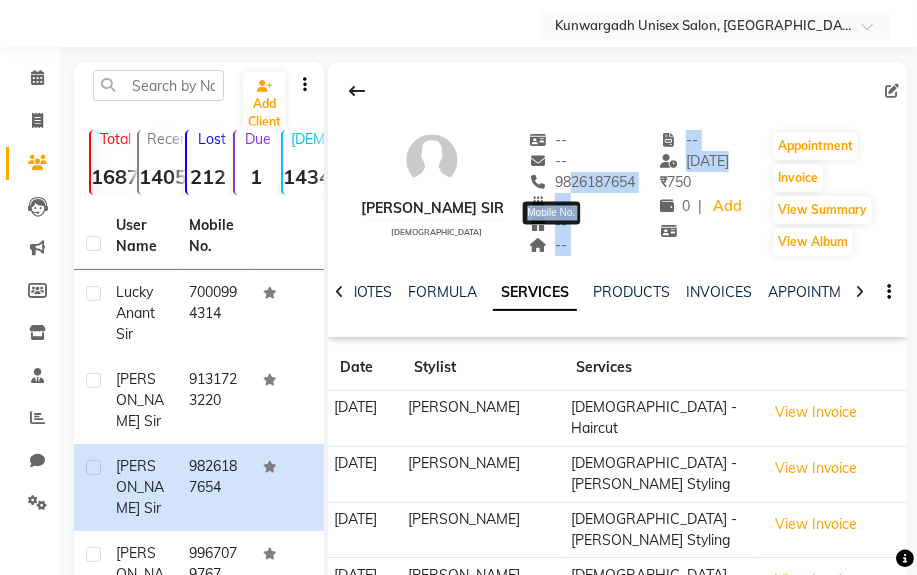 click on "9826187654" 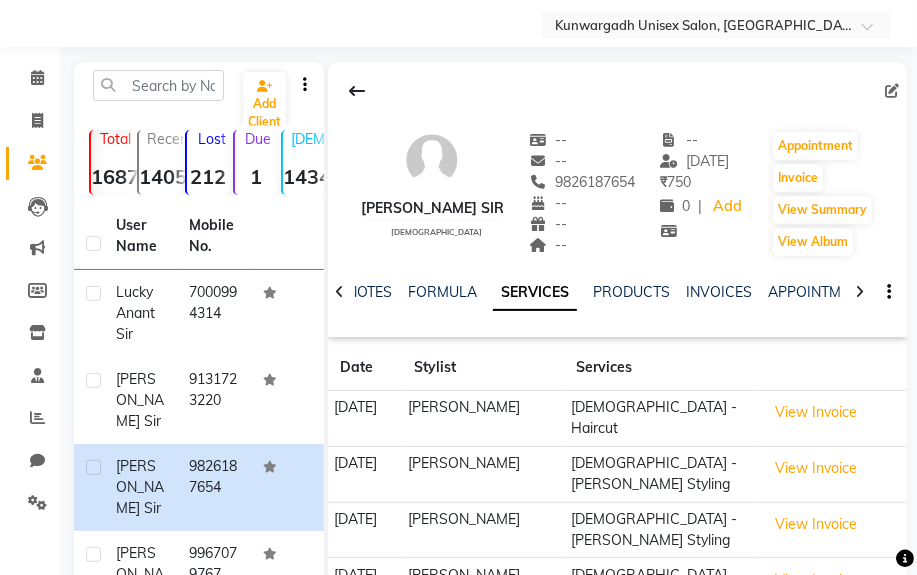 drag, startPoint x: 526, startPoint y: 180, endPoint x: 604, endPoint y: 177, distance: 78.05767 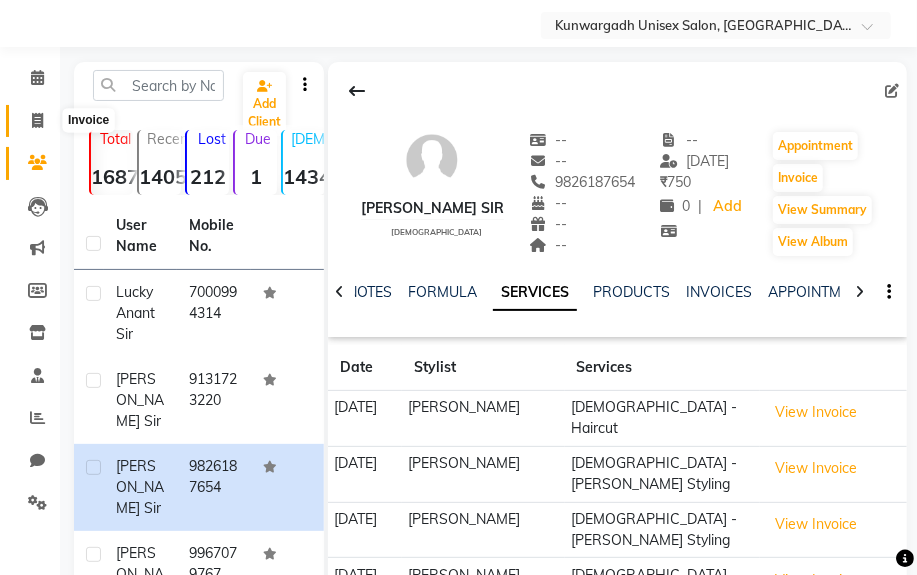 click 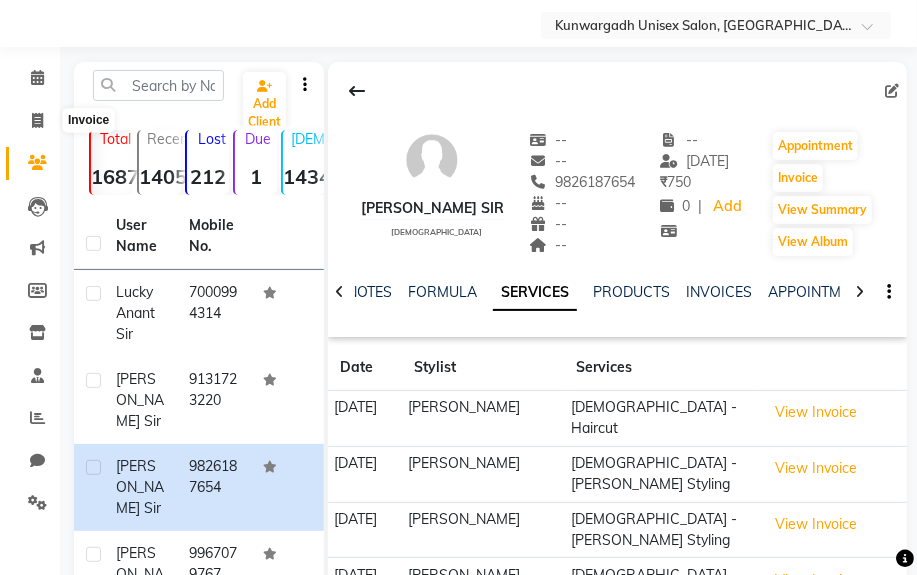 select on "7931" 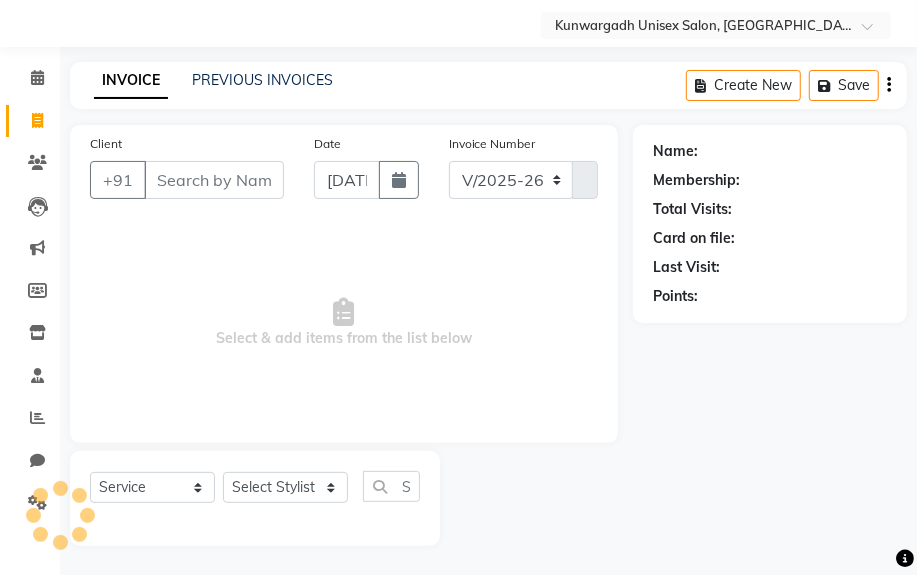 select on "product" 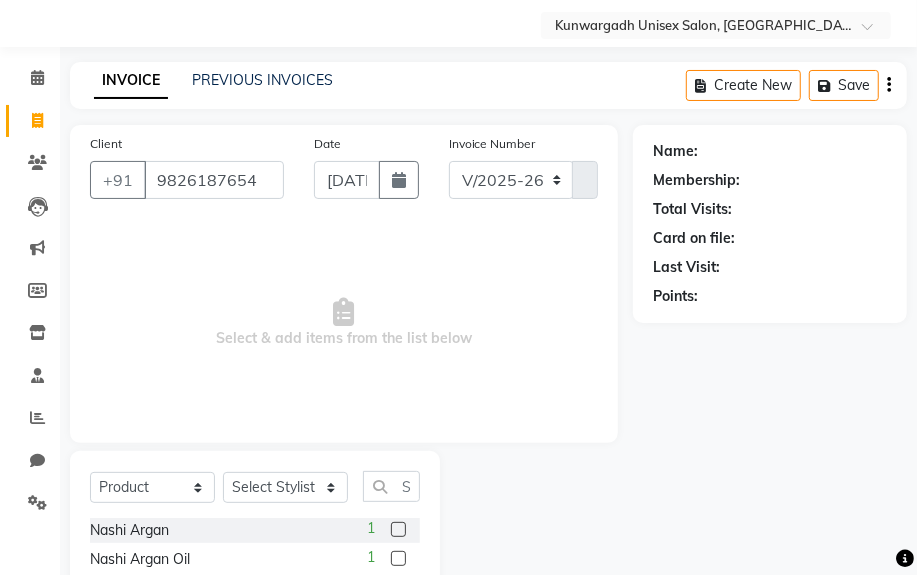 type on "9826187654" 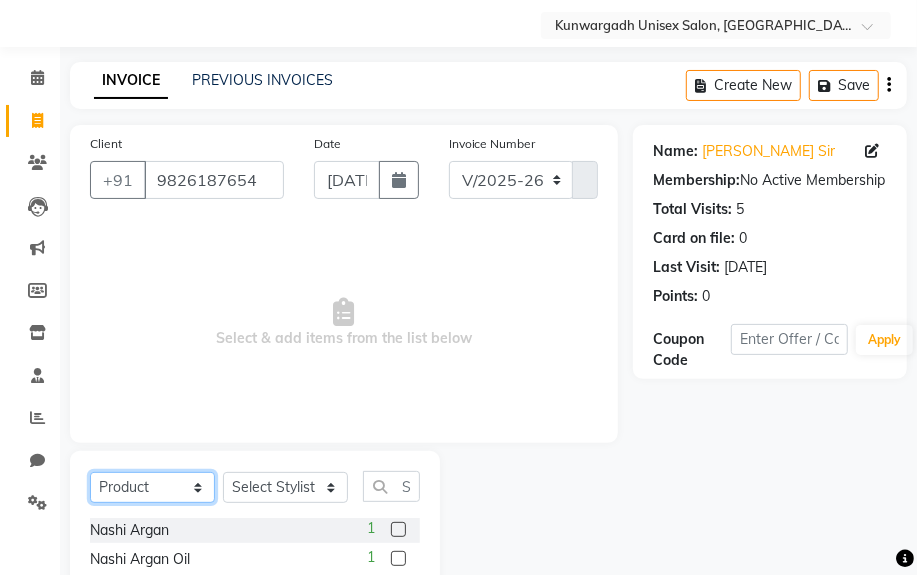 click on "Select  Service  Product  Membership  Package Voucher Prepaid Gift Card" 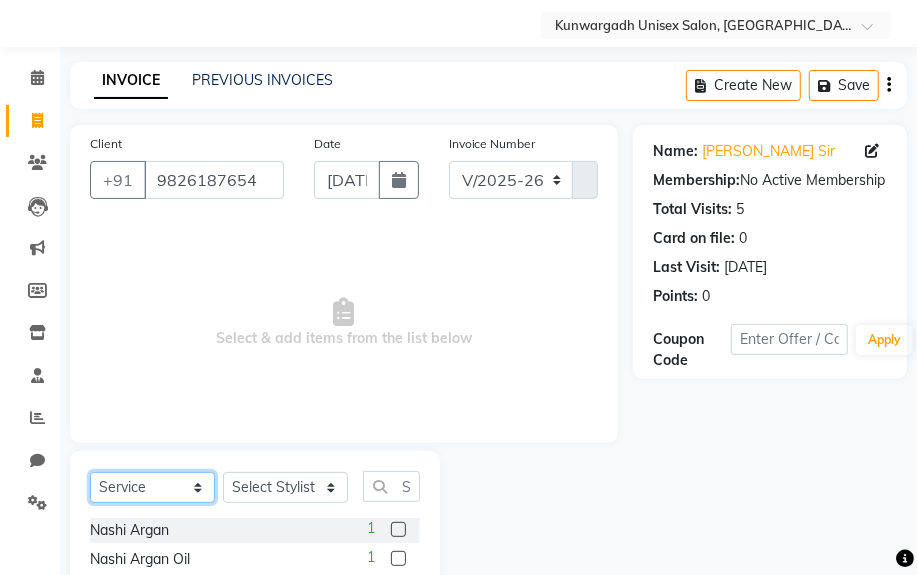 click on "Select  Service  Product  Membership  Package Voucher Prepaid Gift Card" 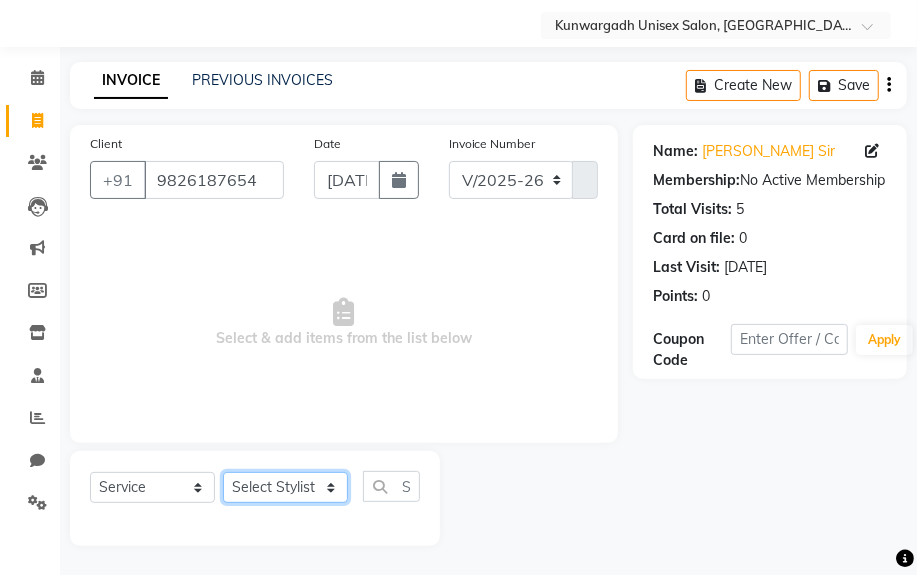 click on "Select Stylist [PERSON_NAME] Sir  Chiku [PERSON_NAME] [PERSON_NAME]  [PERSON_NAME]   [PERSON_NAME]  [PERSON_NAME]  [PERSON_NAME]" 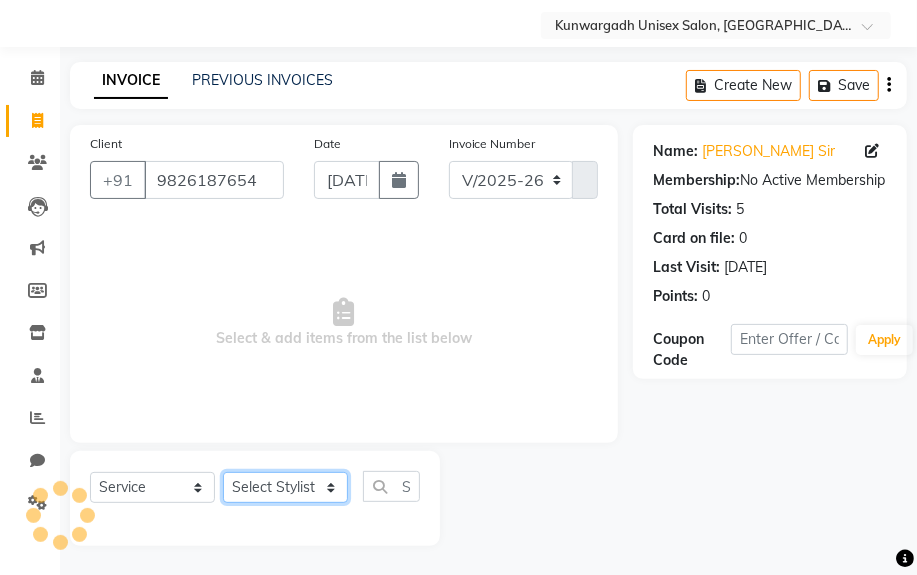 select on "71280" 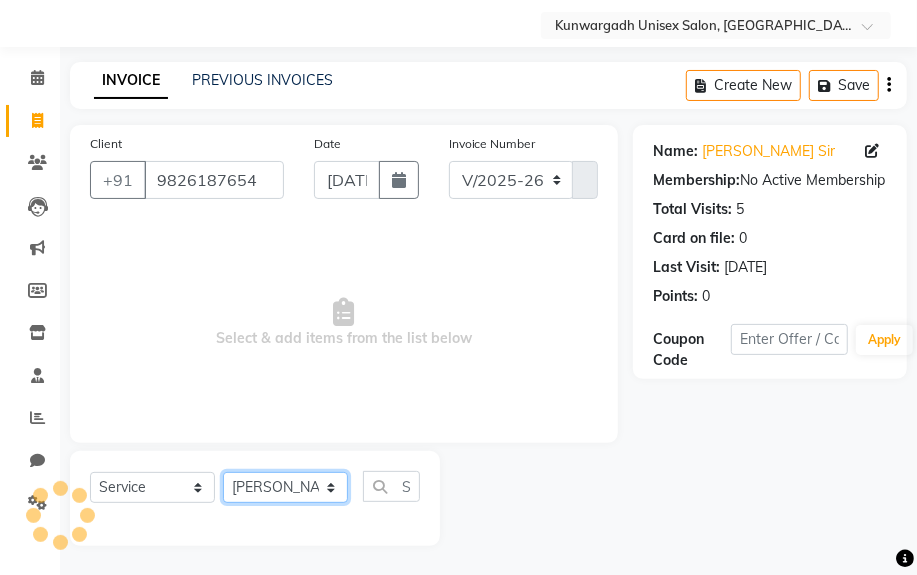 click on "Select Stylist [PERSON_NAME] Sir  Chiku [PERSON_NAME] [PERSON_NAME]  [PERSON_NAME]   [PERSON_NAME]  [PERSON_NAME]  [PERSON_NAME]" 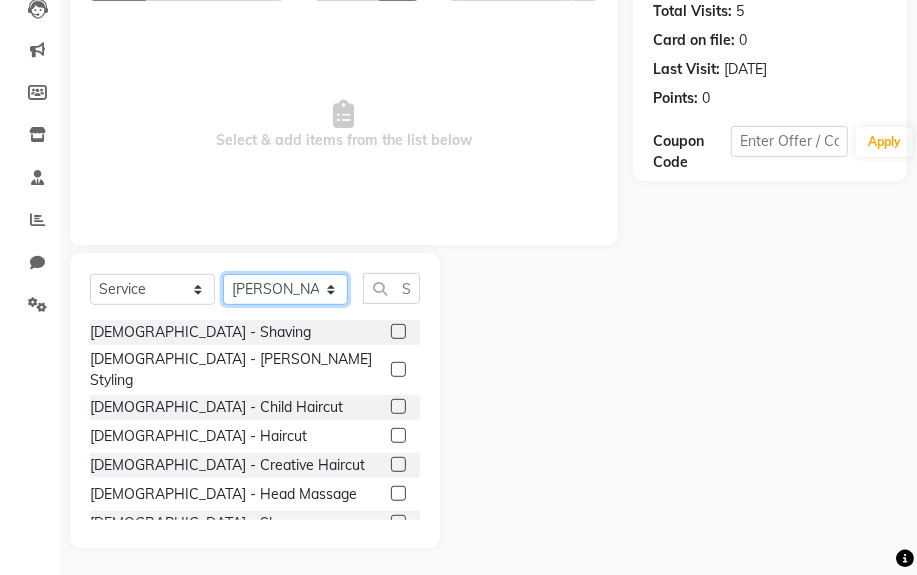 scroll, scrollTop: 252, scrollLeft: 0, axis: vertical 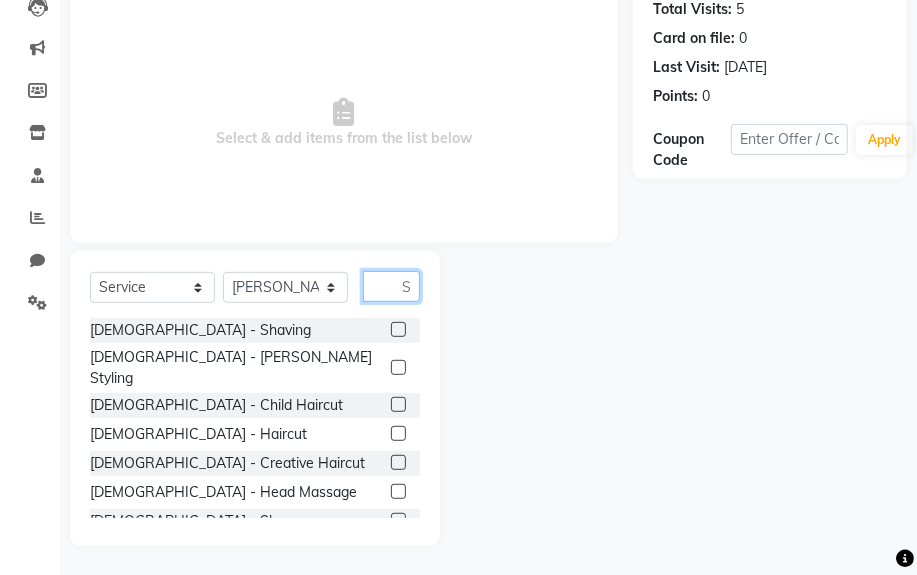 click 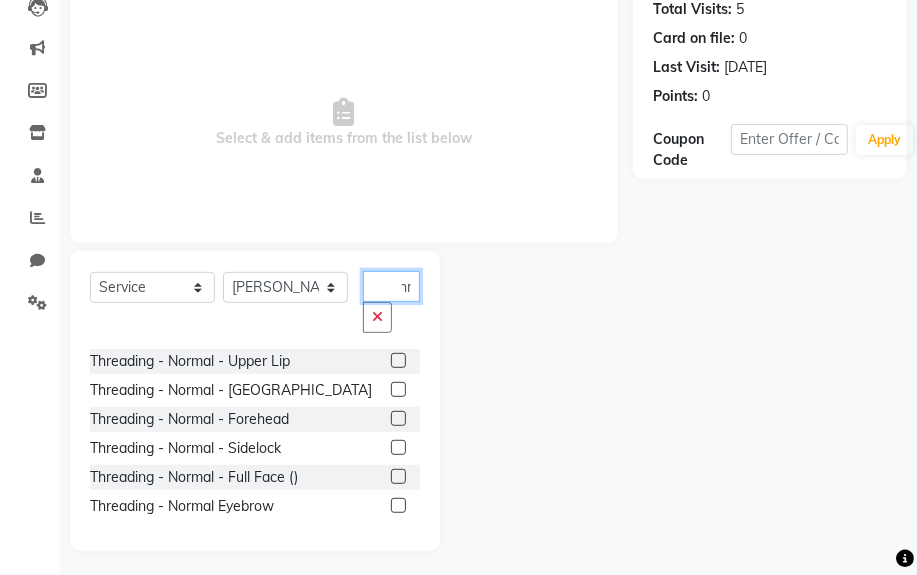 scroll, scrollTop: 0, scrollLeft: 15, axis: horizontal 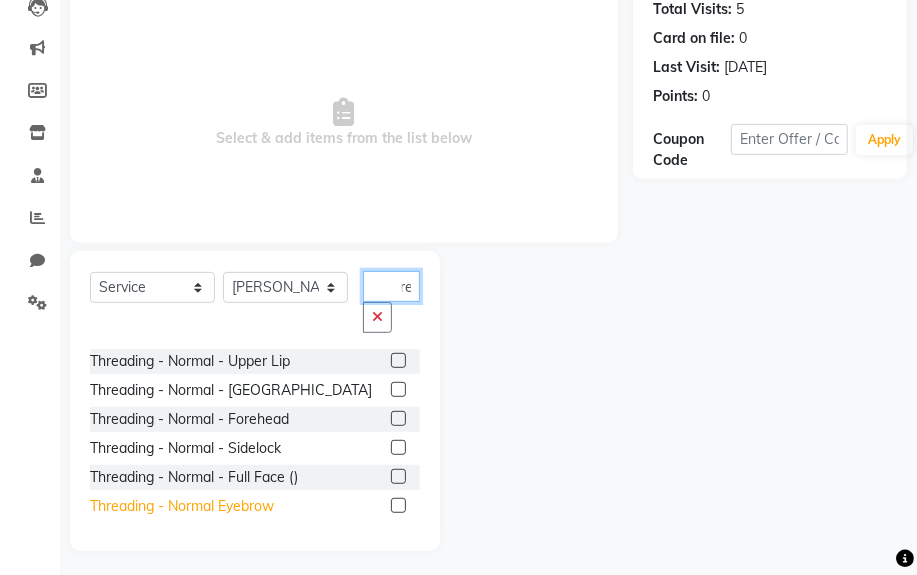 type on "thre" 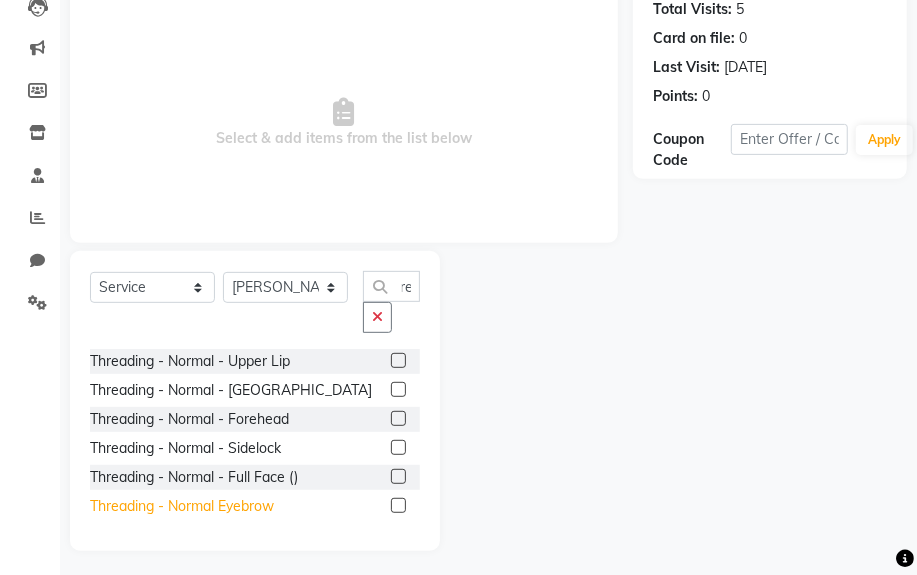 click on "Threading - Normal Eyebrow" 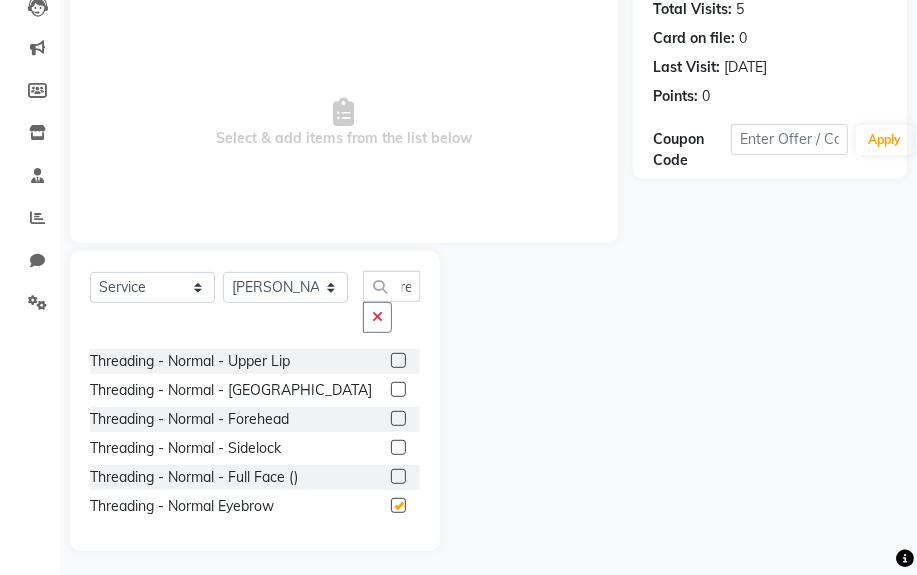 scroll, scrollTop: 0, scrollLeft: 0, axis: both 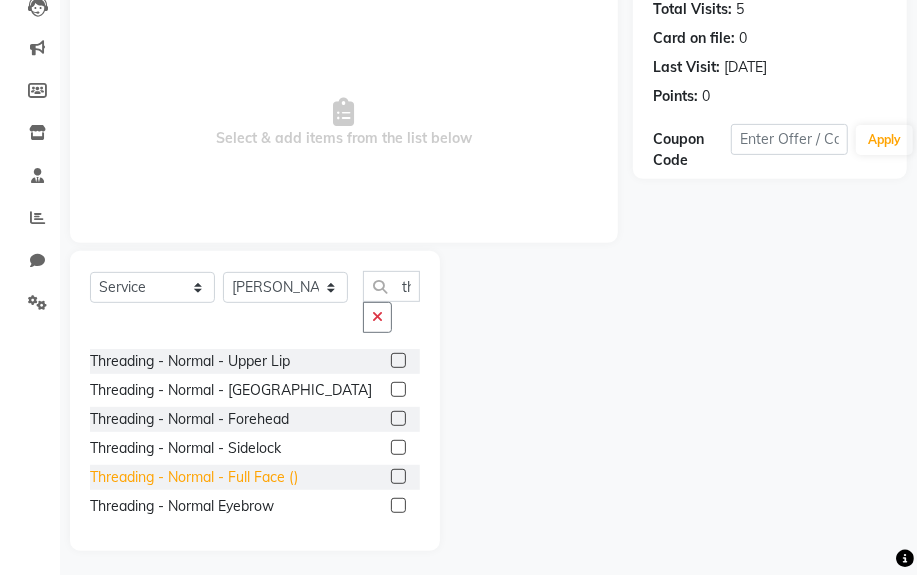 checkbox on "false" 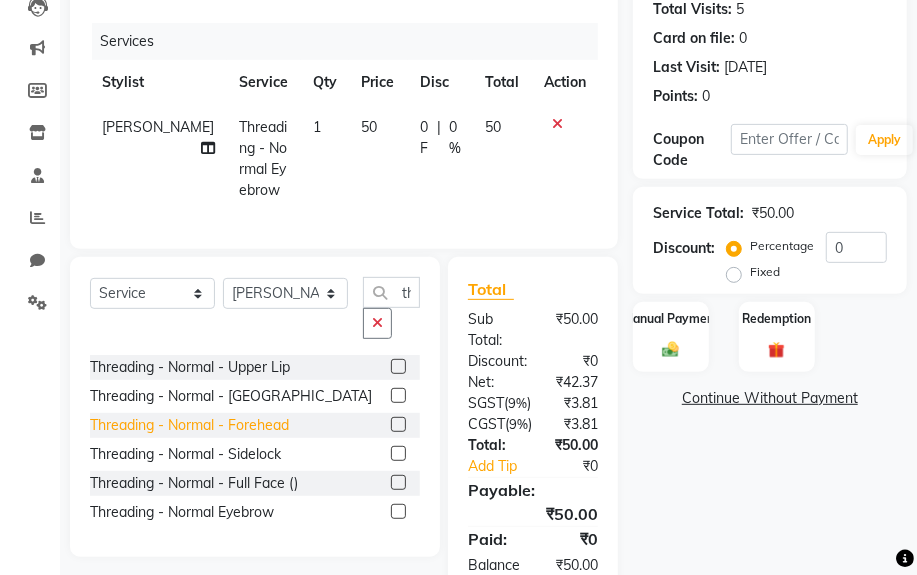 click on "Threading - Normal - Forehead" 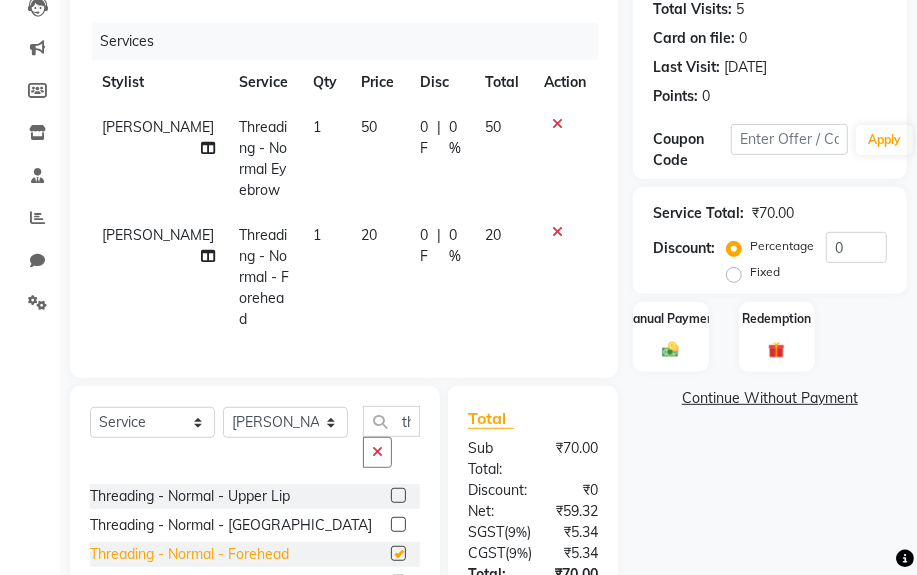checkbox on "false" 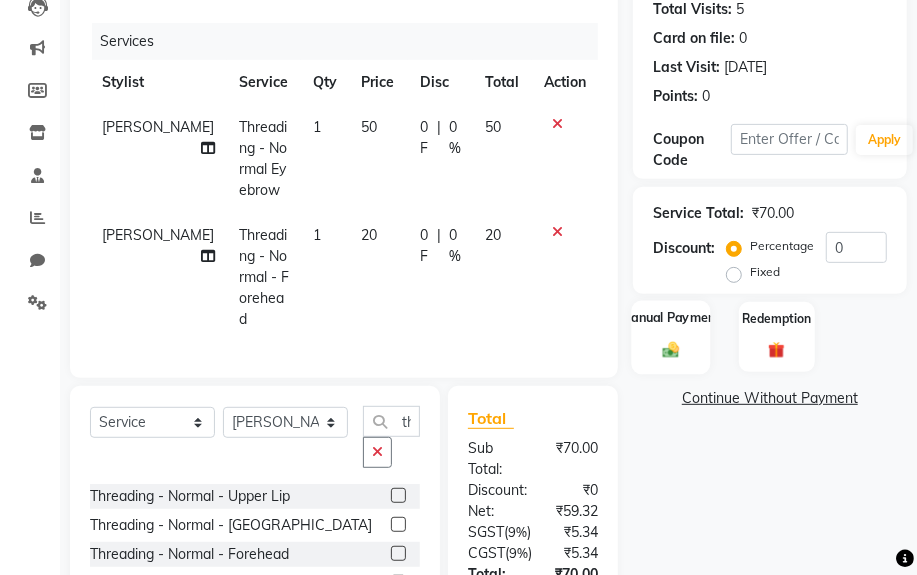 click on "Manual Payment" 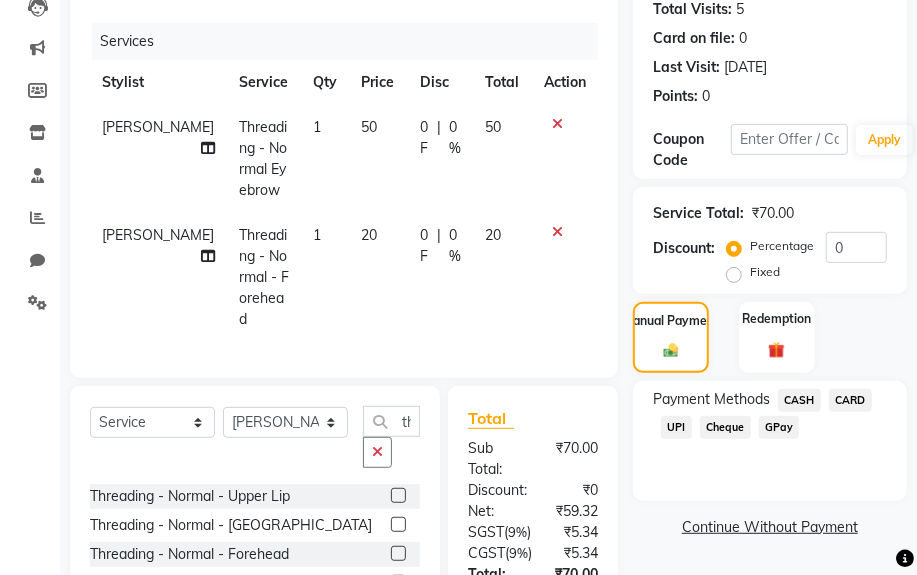 click on "UPI" 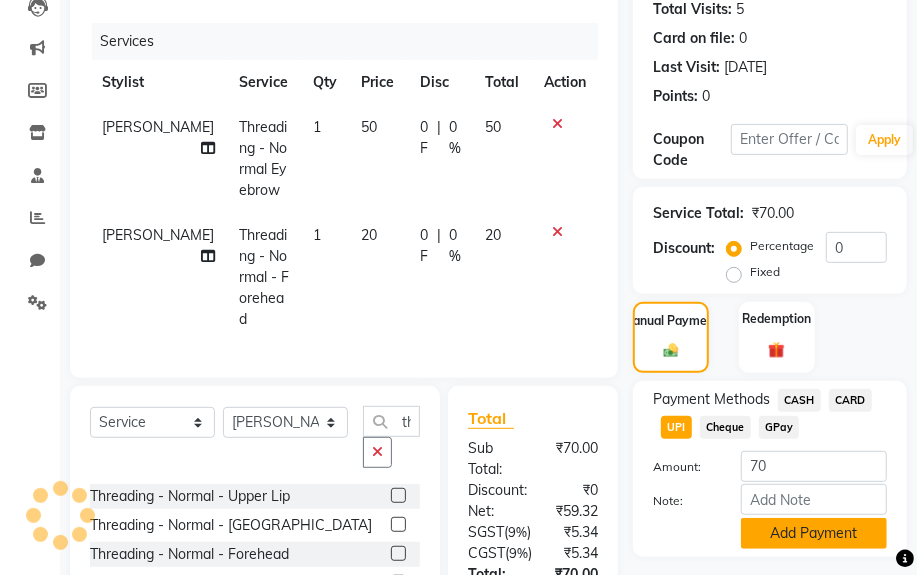 click on "Add Payment" 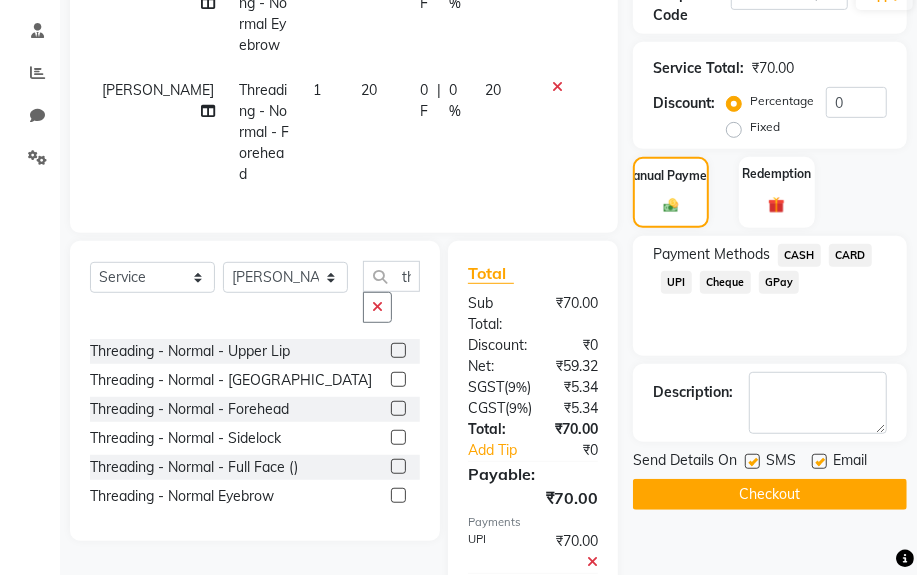scroll, scrollTop: 525, scrollLeft: 0, axis: vertical 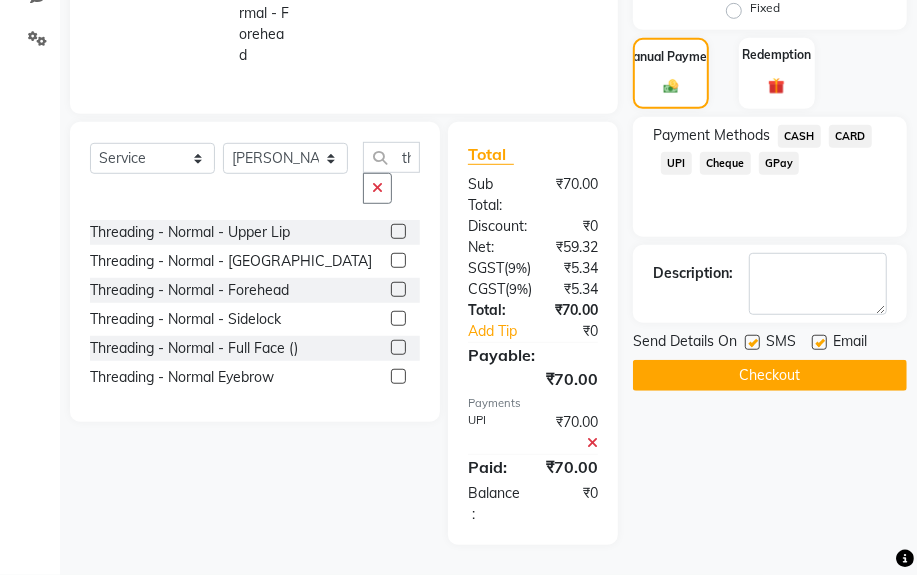 click on "Name: Shrinivas Sir  Membership:  No Active Membership  Total Visits:  5 Card on file:  0 Last Visit:   11-07-2025 Points:   0  Coupon Code Apply Service Total:  ₹70.00  Discount:  Percentage   Fixed  0 Manual Payment Redemption Payment Methods  CASH   CARD   UPI   Cheque   GPay  Description:                  Send Details On SMS Email  Checkout" 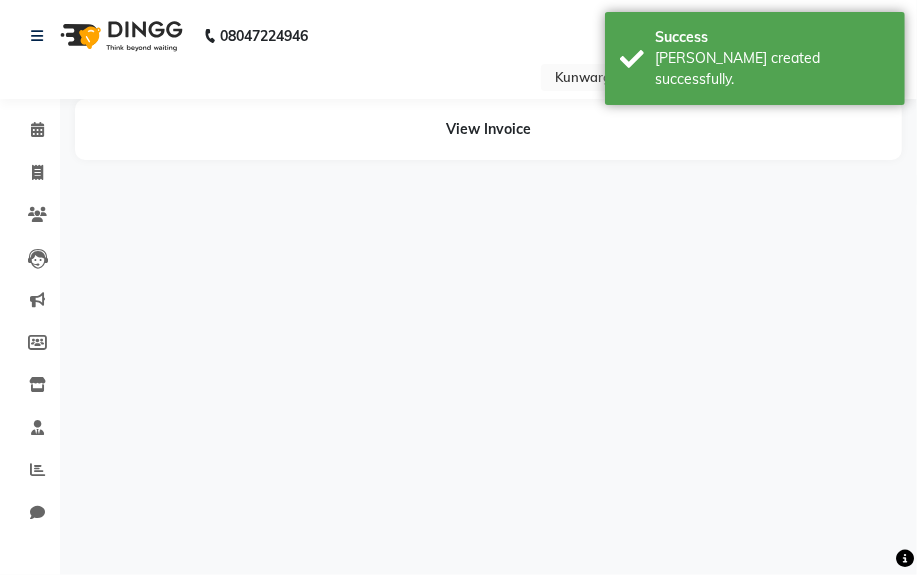 scroll, scrollTop: 0, scrollLeft: 0, axis: both 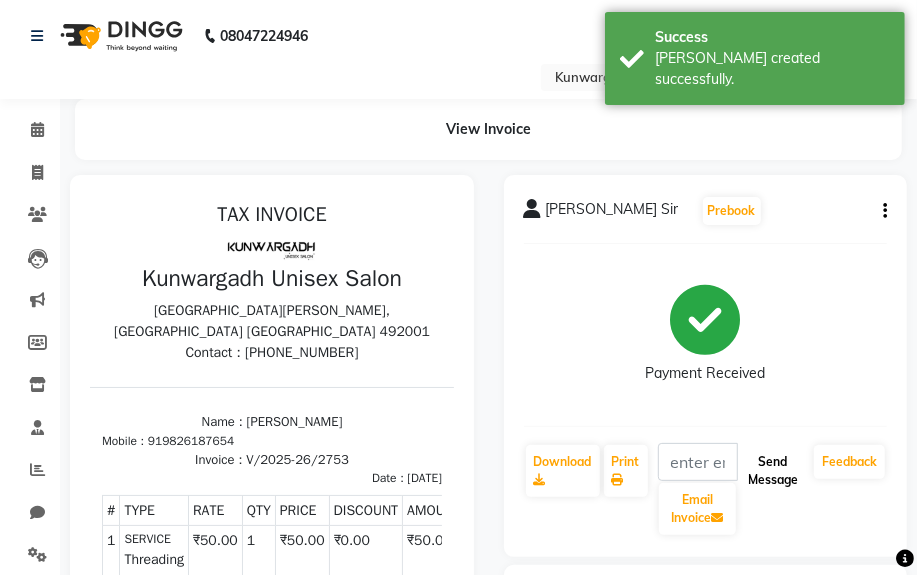 click on "Send Message" 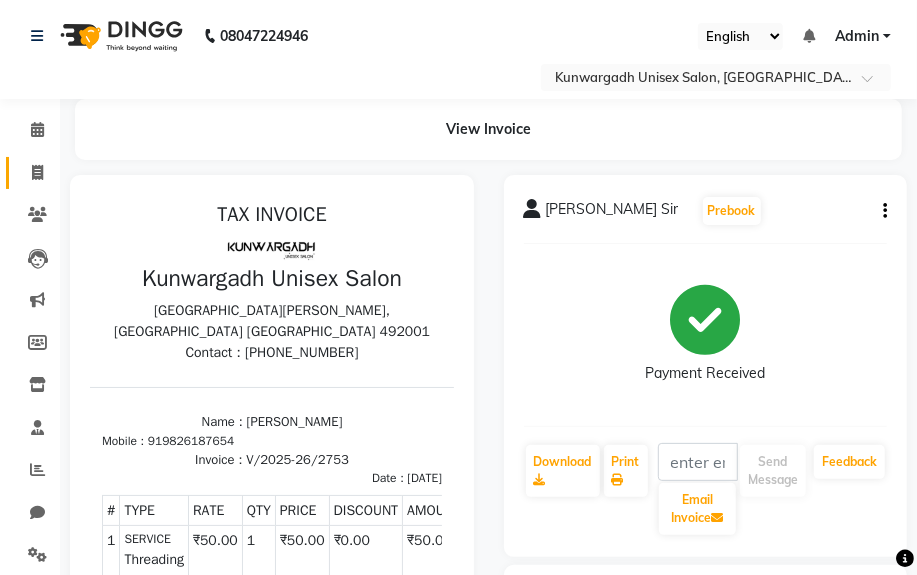 drag, startPoint x: 875, startPoint y: 446, endPoint x: 45, endPoint y: 174, distance: 873.4323 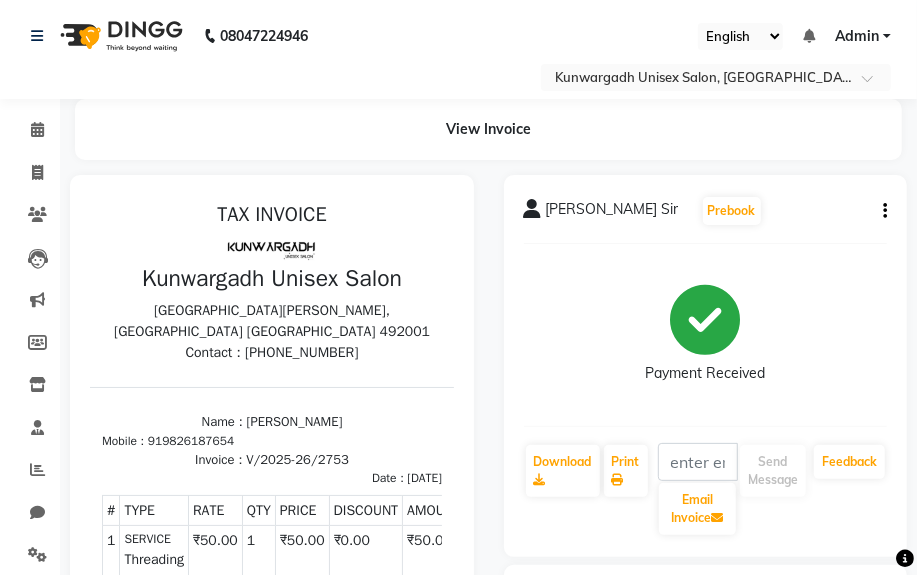 select on "service" 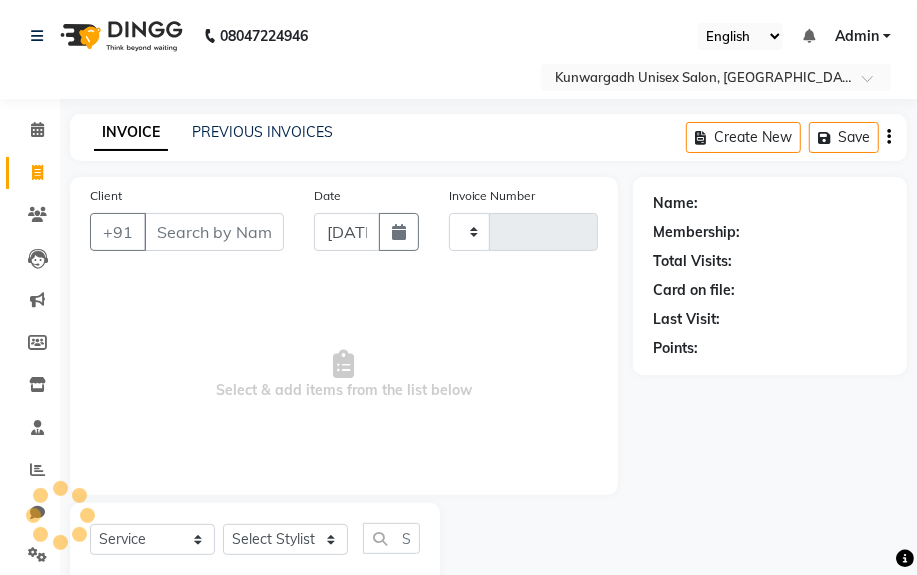 type on "2754" 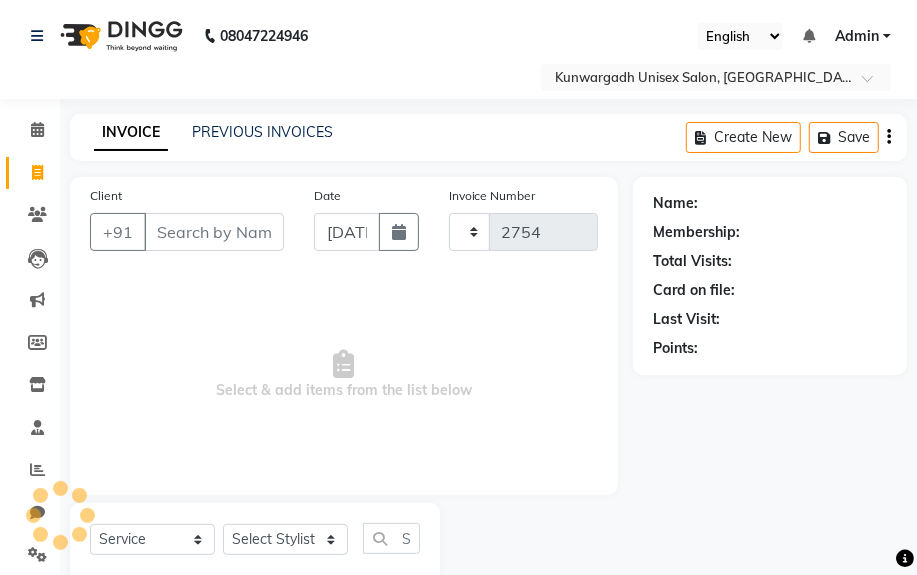 scroll, scrollTop: 52, scrollLeft: 0, axis: vertical 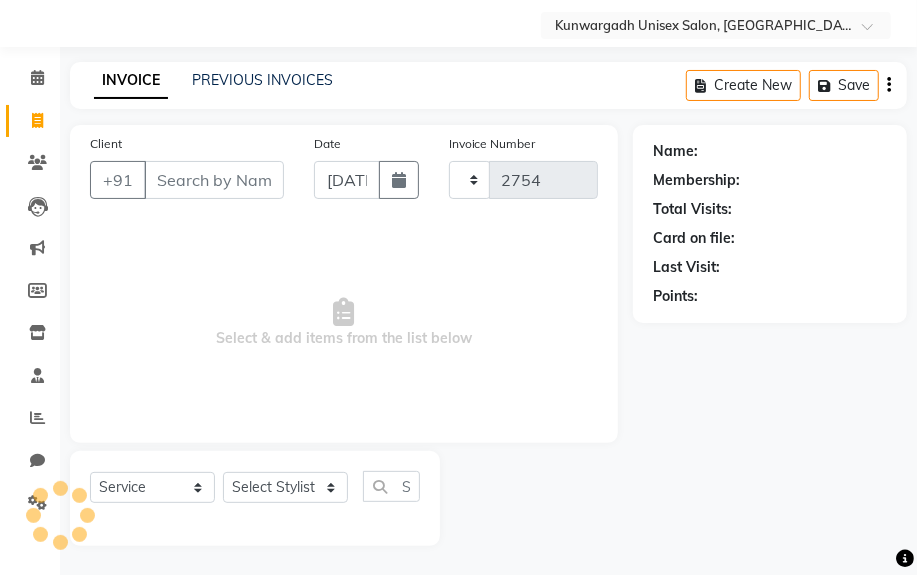 select on "7931" 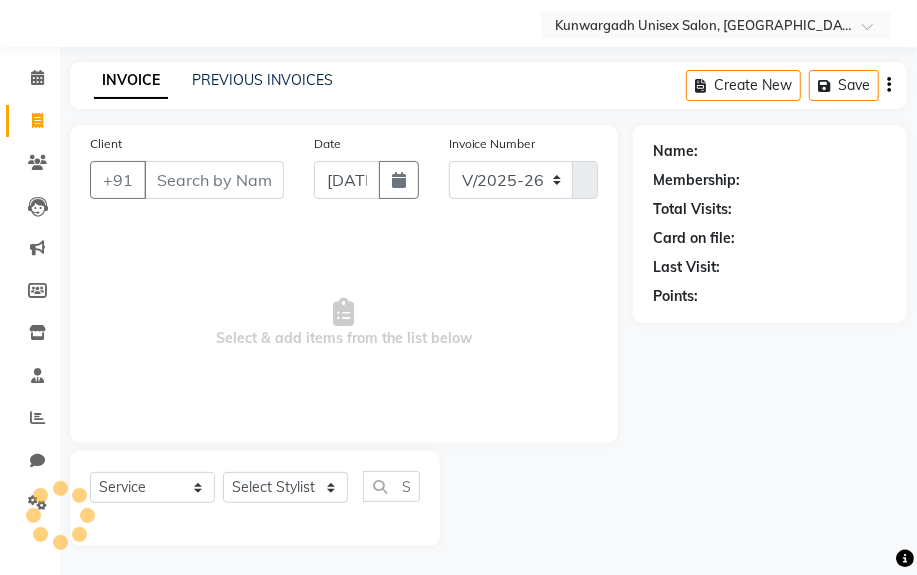 select on "product" 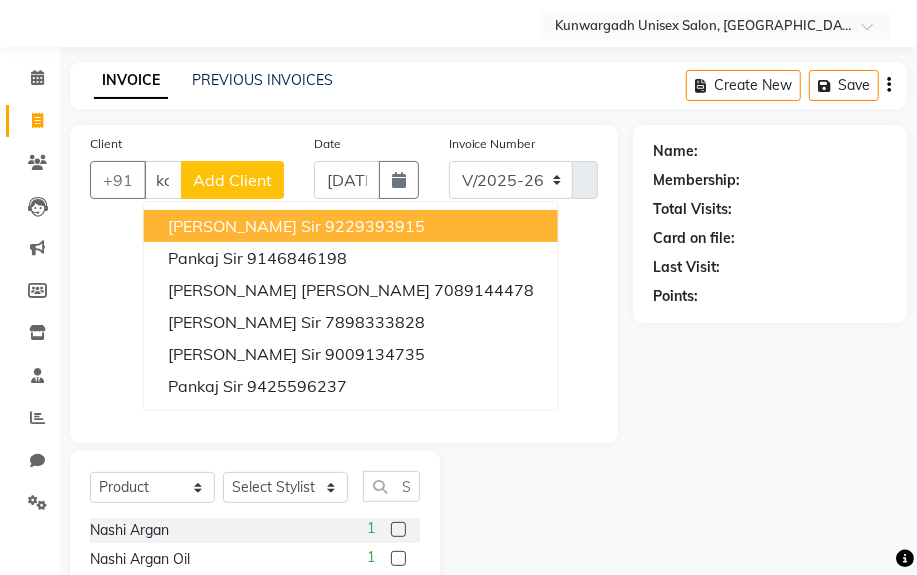 scroll, scrollTop: 0, scrollLeft: 34, axis: horizontal 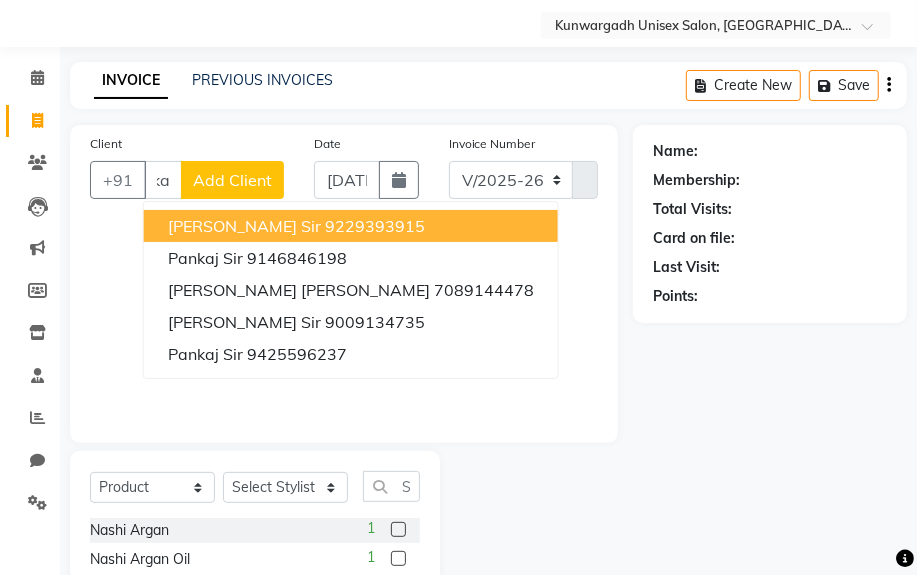 click on "Pankaj Jain Sir  9229393915" at bounding box center (351, 226) 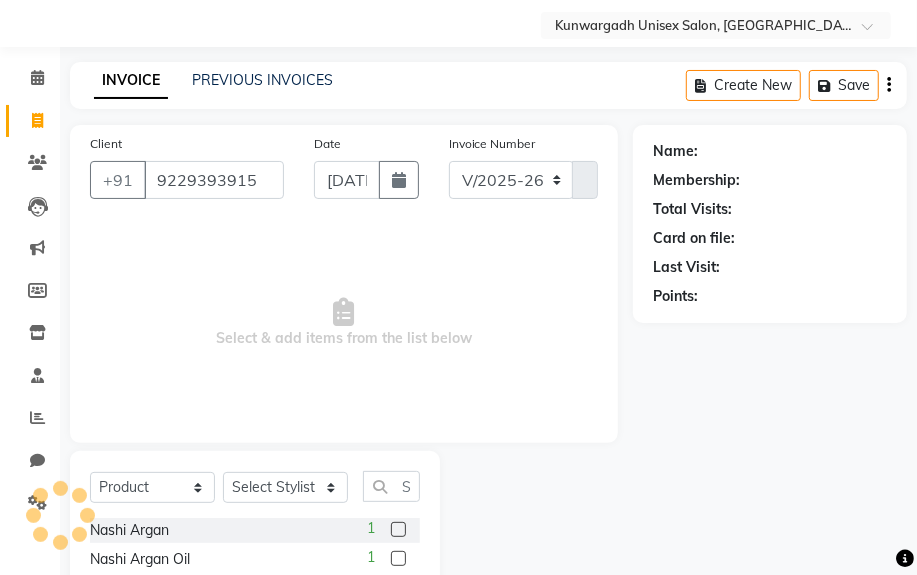 scroll, scrollTop: 0, scrollLeft: 0, axis: both 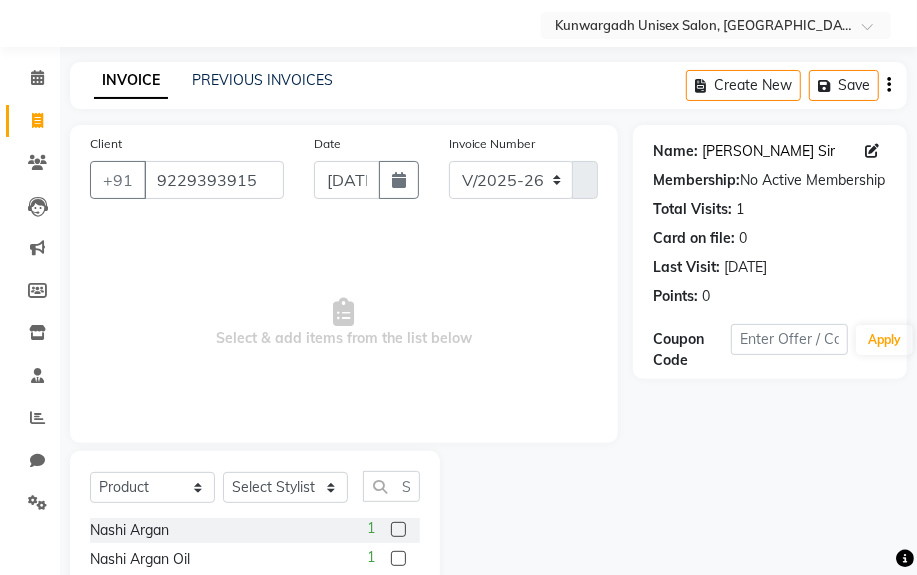click on "Pankaj Jain Sir" 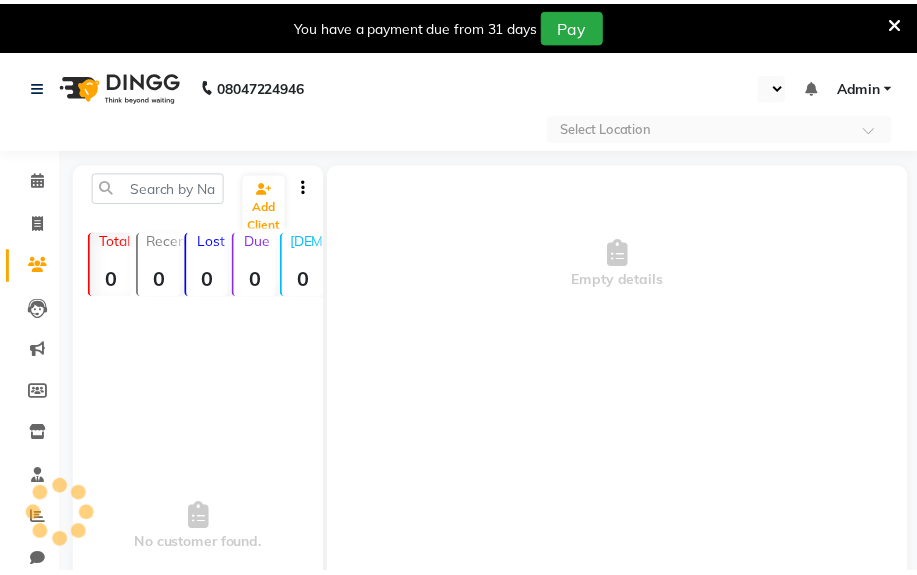 scroll, scrollTop: 0, scrollLeft: 0, axis: both 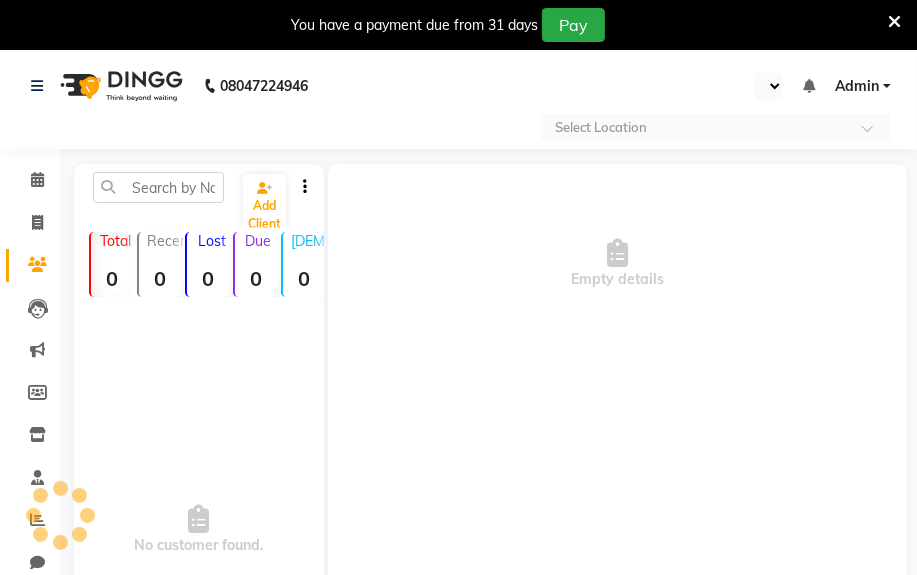 select on "en" 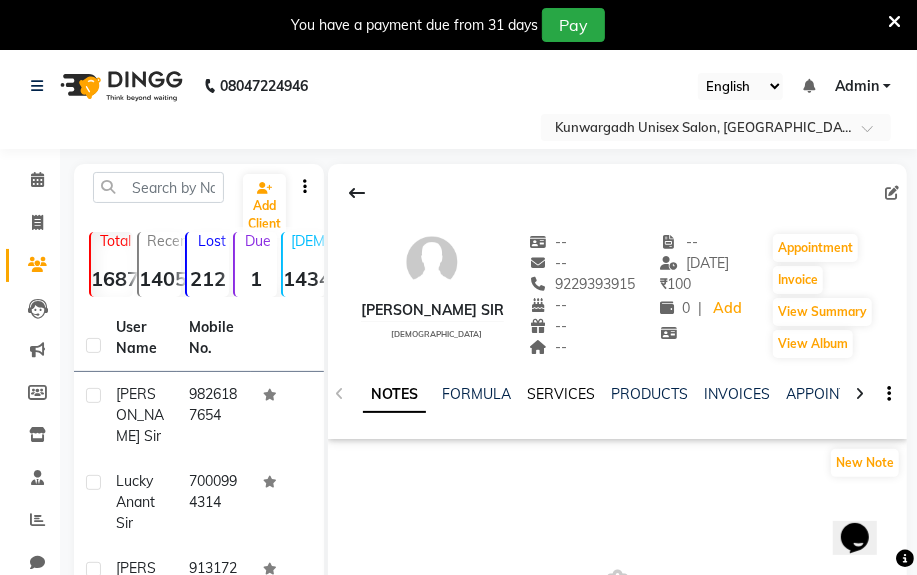 scroll, scrollTop: 0, scrollLeft: 0, axis: both 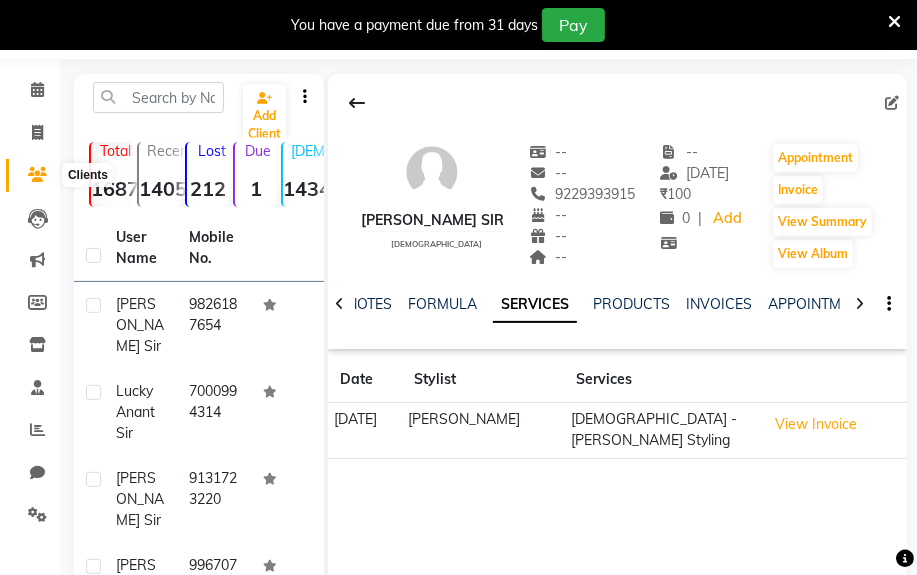 click 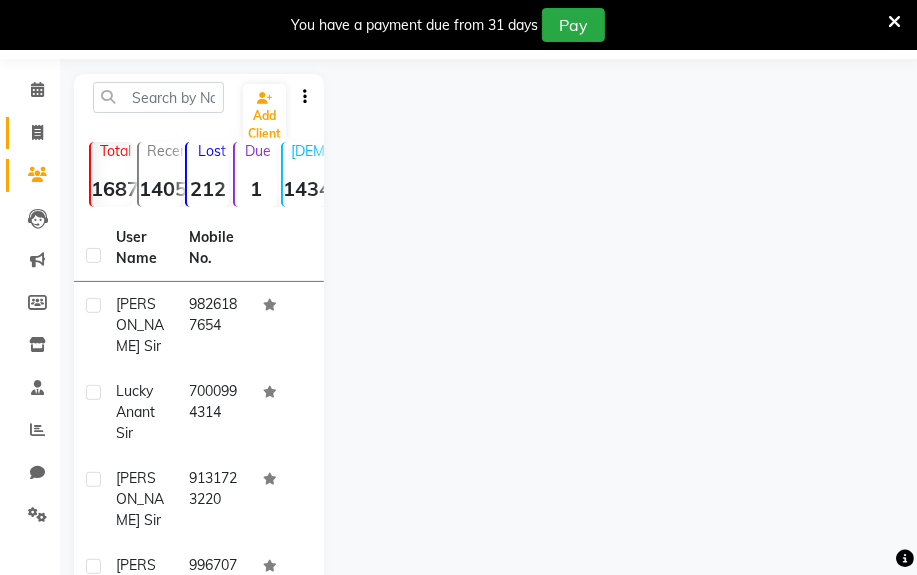 click on "Invoice" 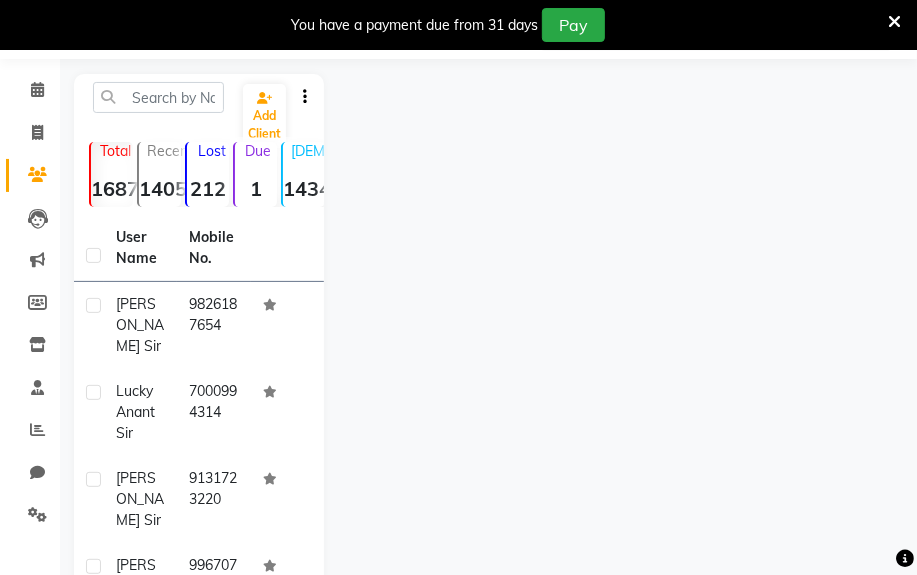 select on "7931" 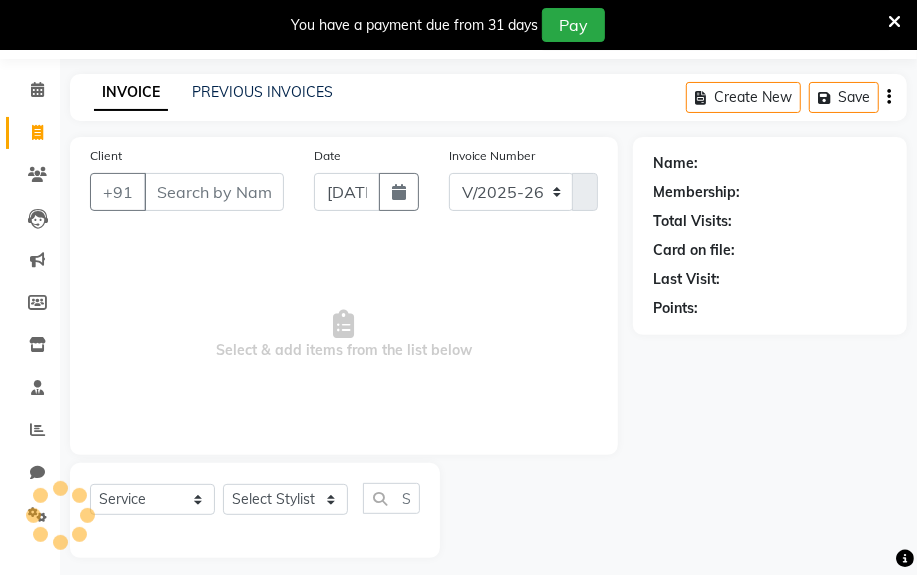 scroll, scrollTop: 102, scrollLeft: 0, axis: vertical 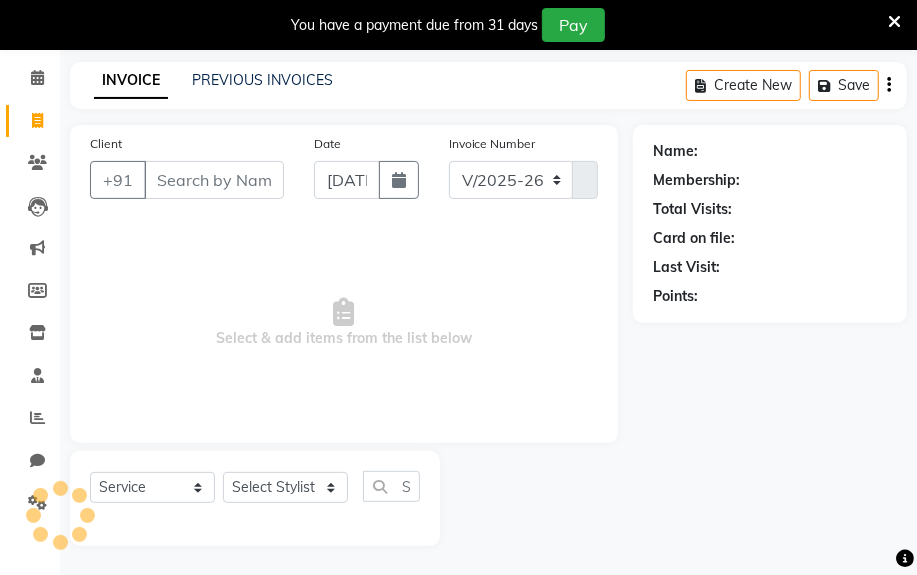 click on "Invoice" 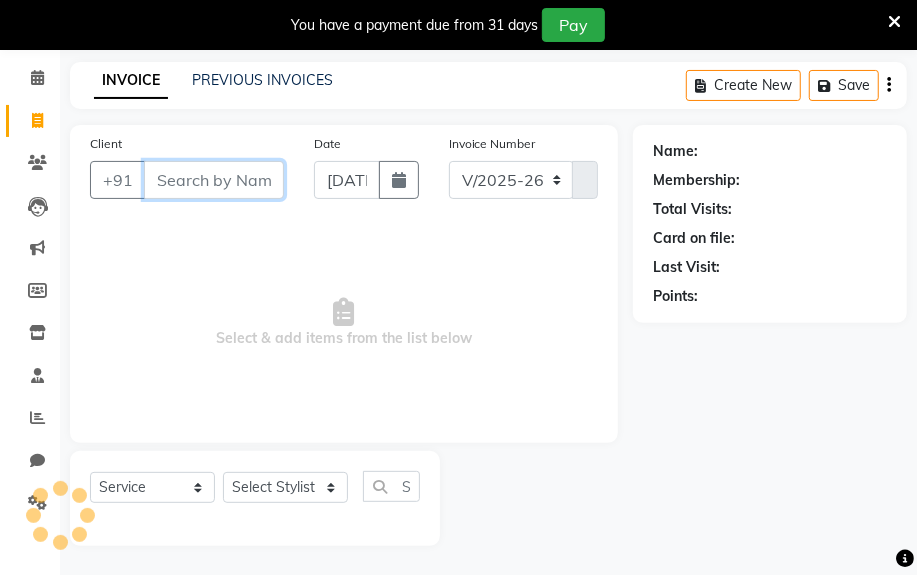 select on "product" 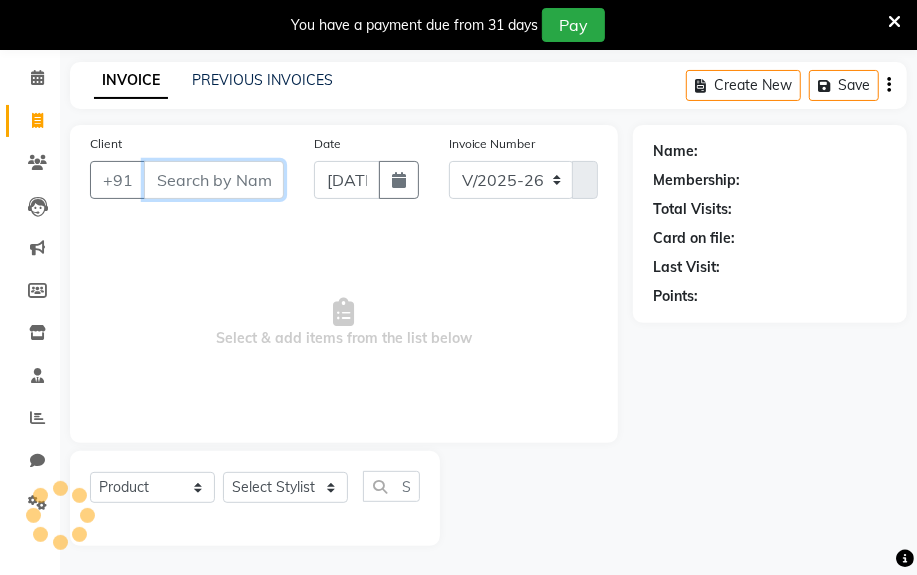 click on "Client" at bounding box center (214, 180) 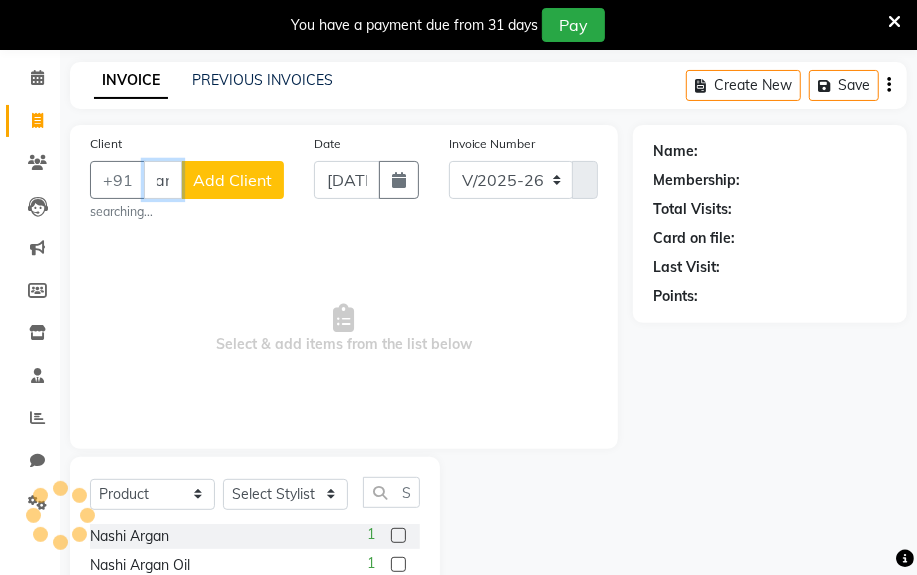 scroll, scrollTop: 0, scrollLeft: 20, axis: horizontal 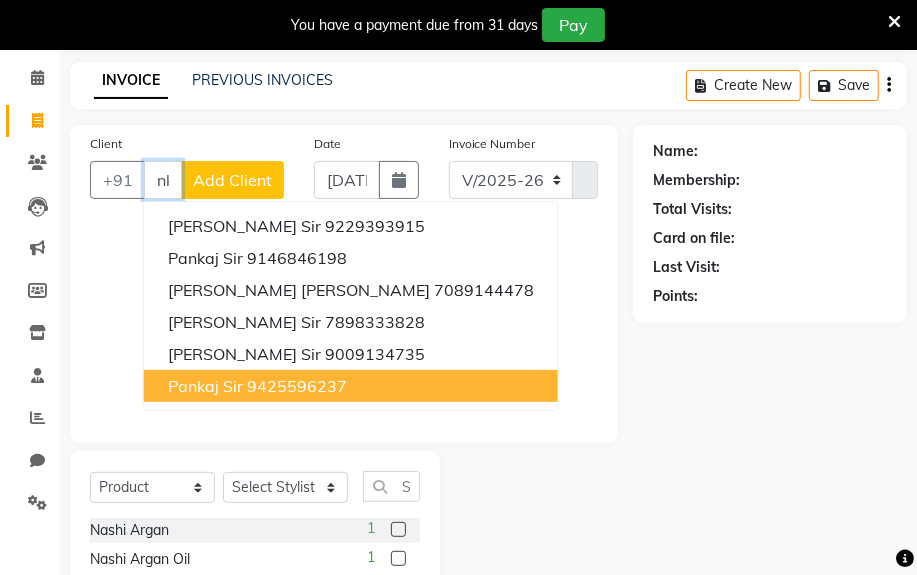 click on "9425596237" at bounding box center [297, 386] 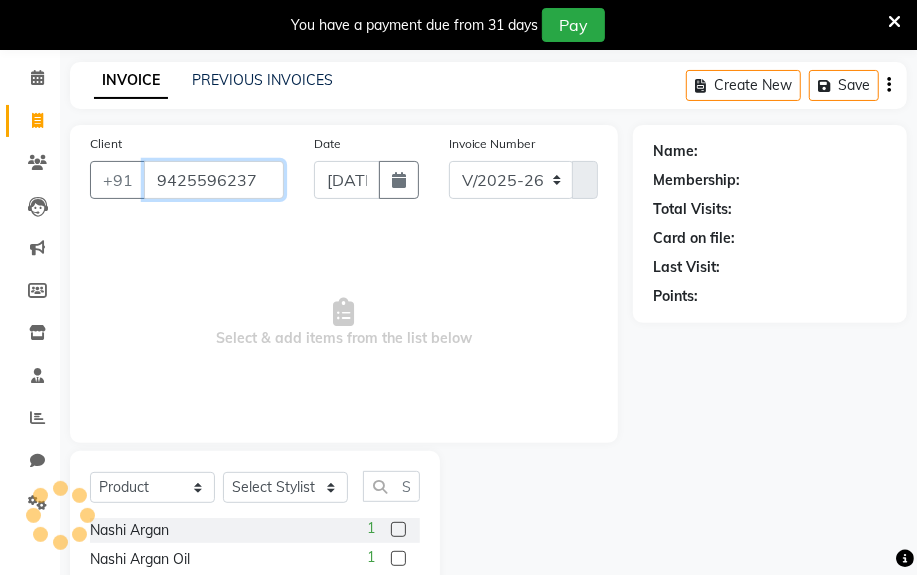 type on "9425596237" 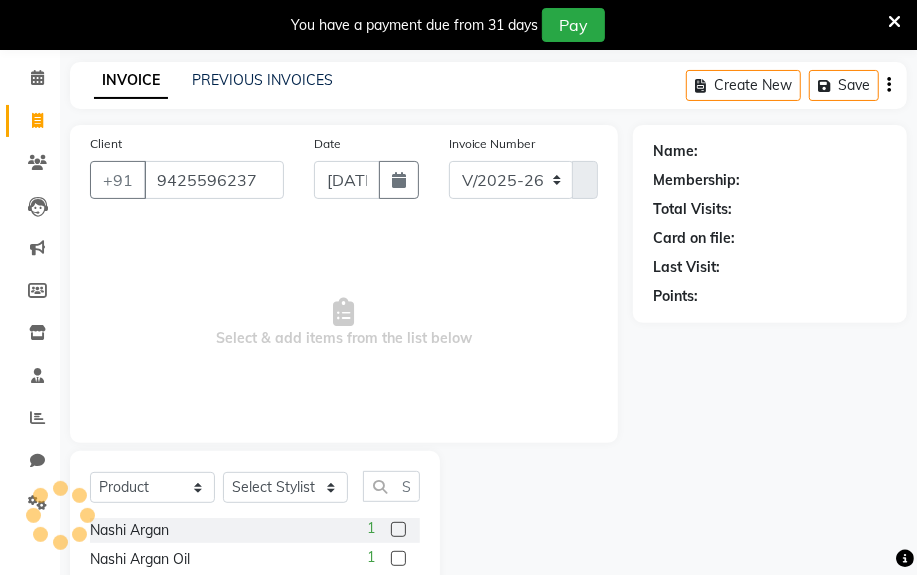 scroll, scrollTop: 0, scrollLeft: 0, axis: both 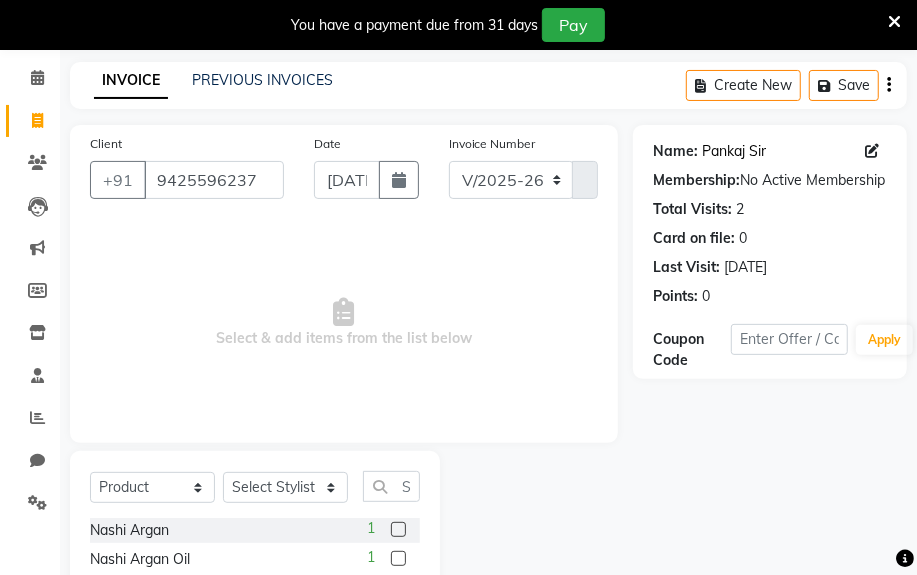 click on "Pankaj Sir" 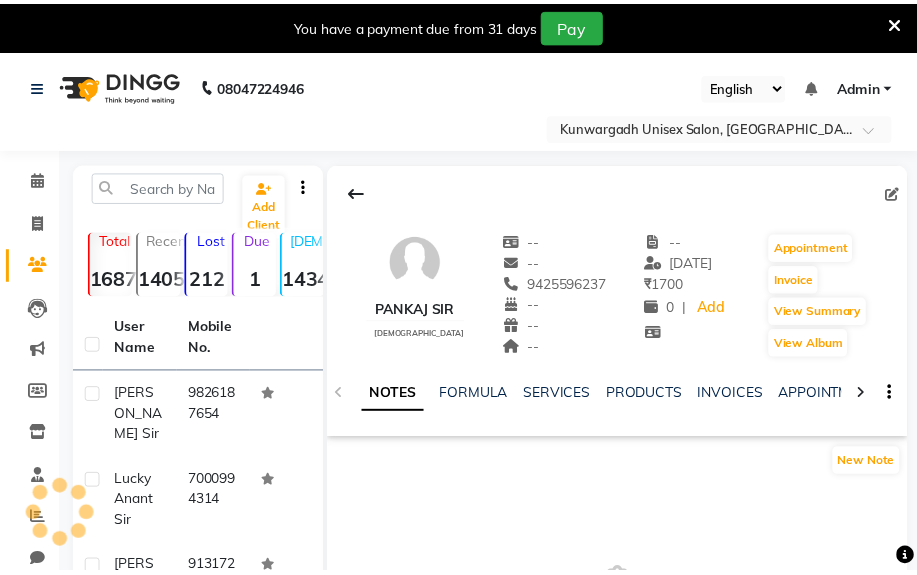 scroll, scrollTop: 0, scrollLeft: 0, axis: both 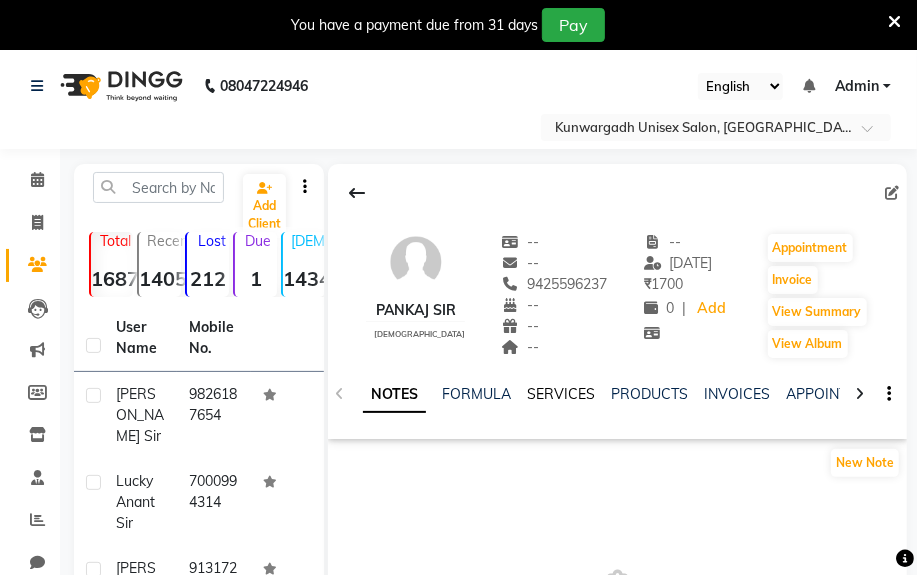 click on "SERVICES" 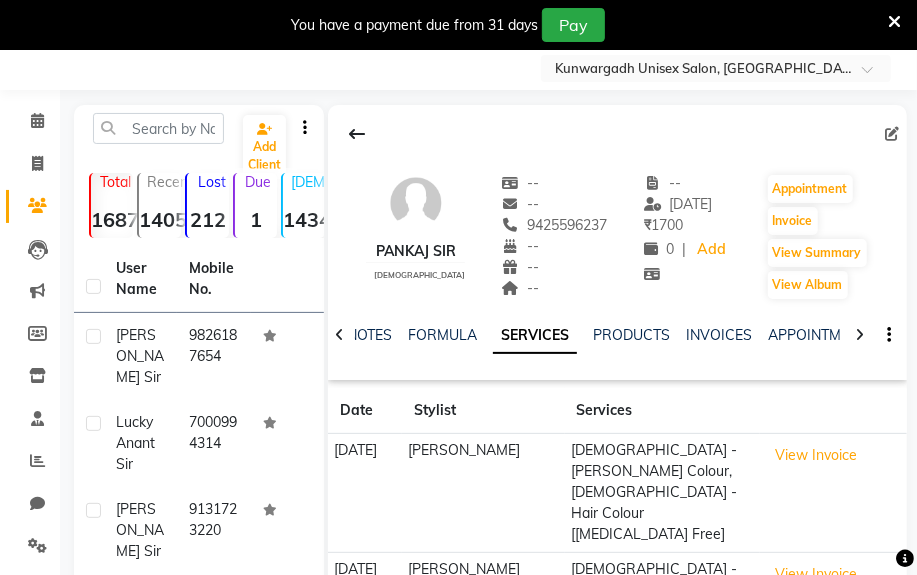 scroll, scrollTop: 90, scrollLeft: 0, axis: vertical 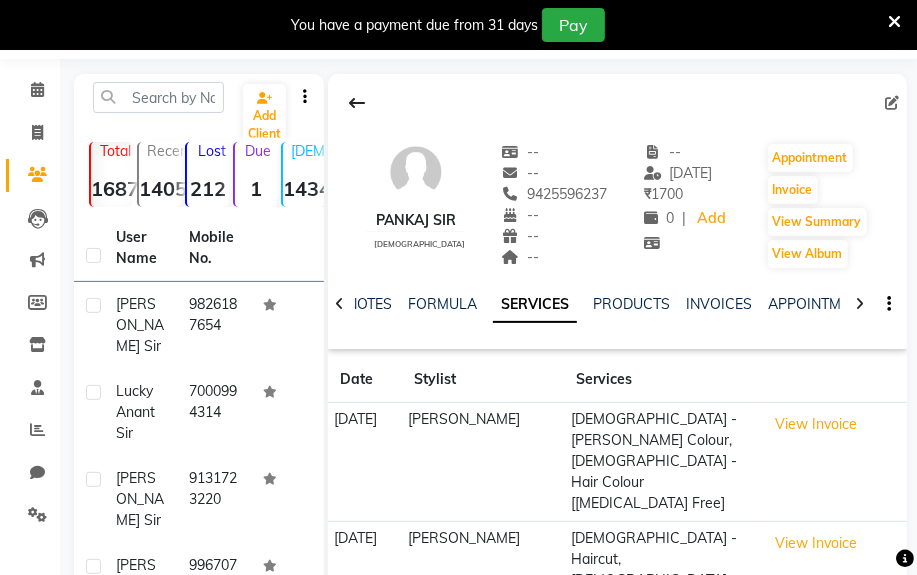 click at bounding box center [894, 22] 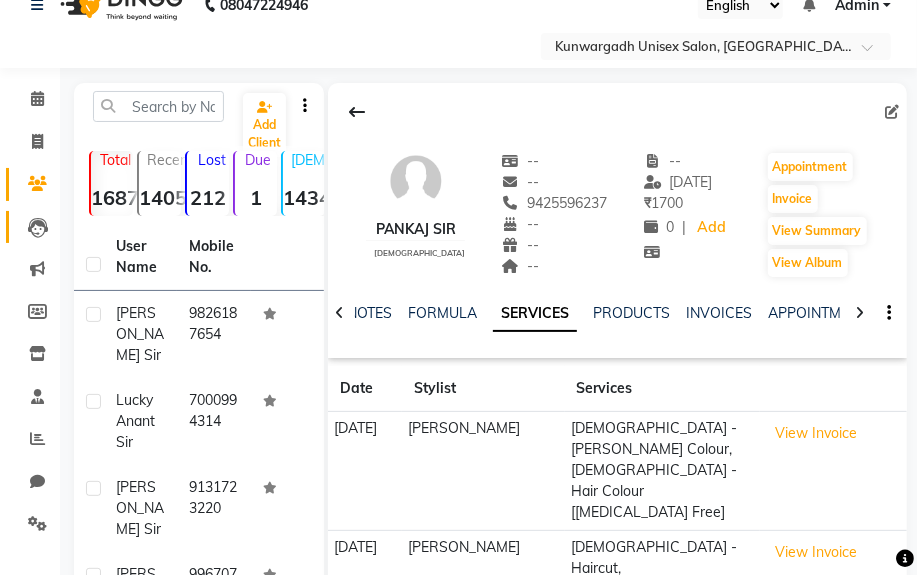 scroll, scrollTop: 0, scrollLeft: 0, axis: both 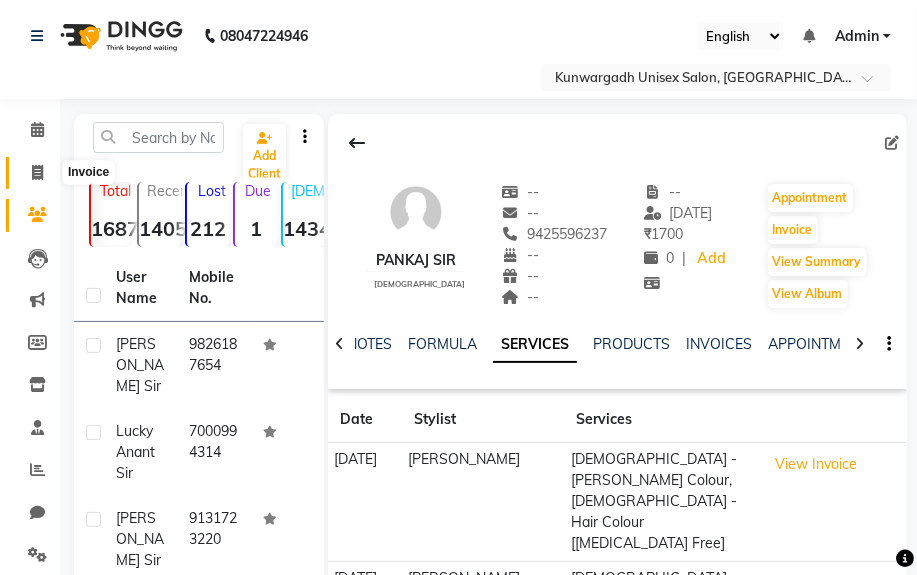 click 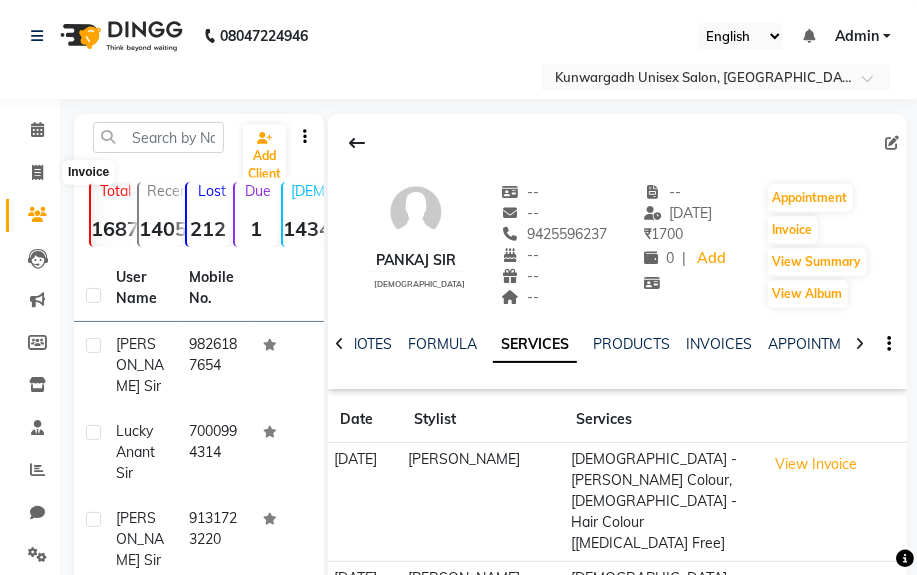 select on "service" 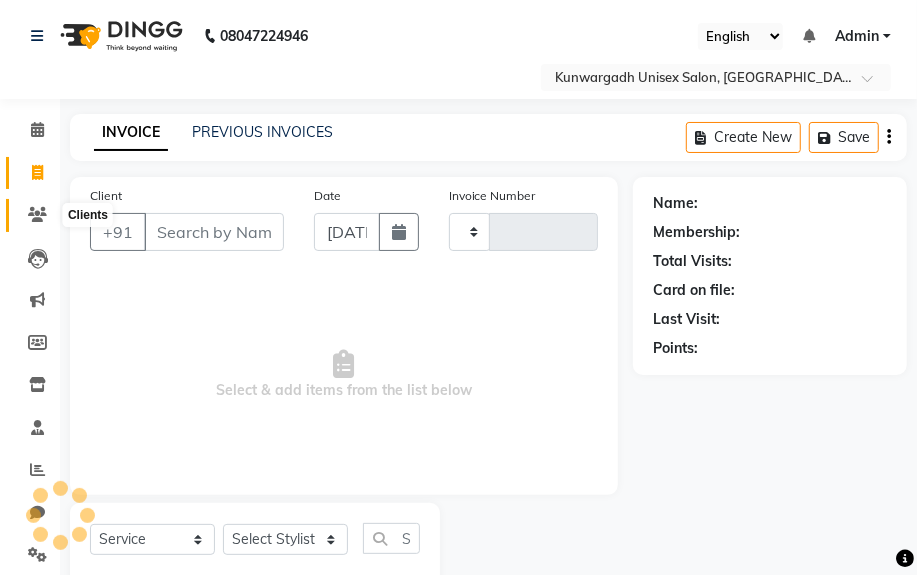 scroll, scrollTop: 52, scrollLeft: 0, axis: vertical 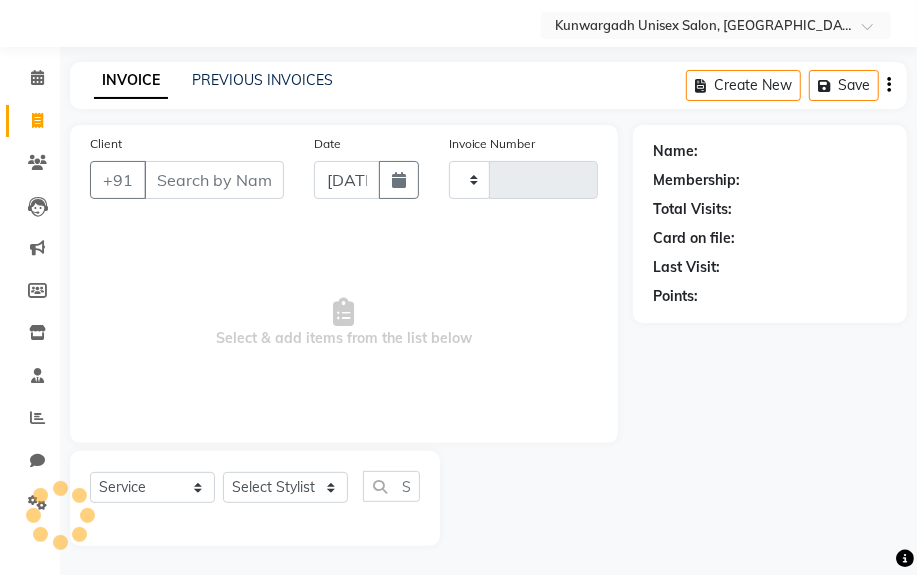 type on "2754" 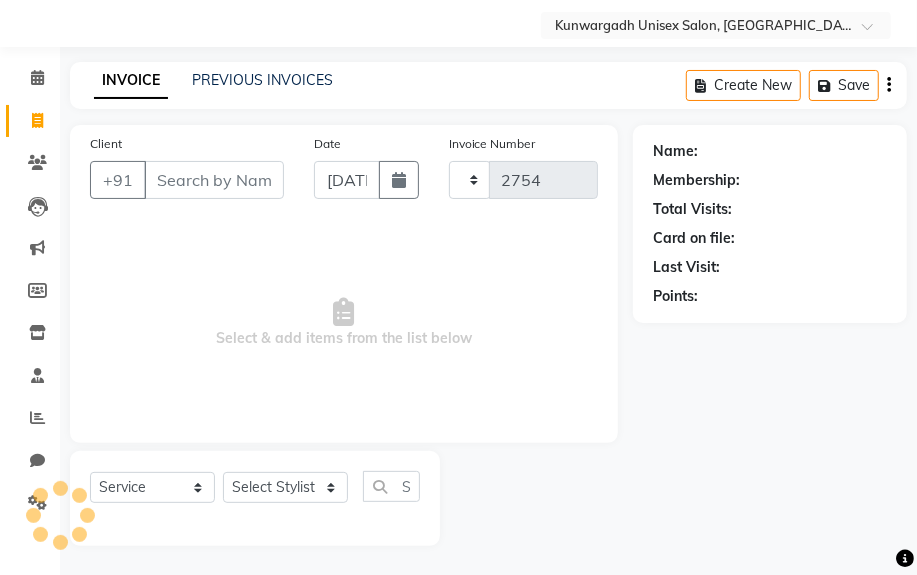 select on "7931" 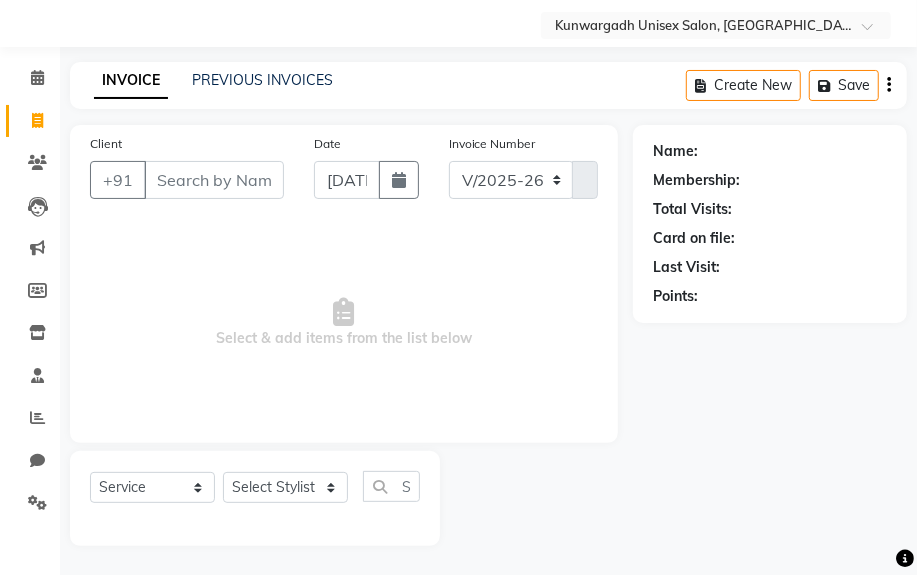 select on "product" 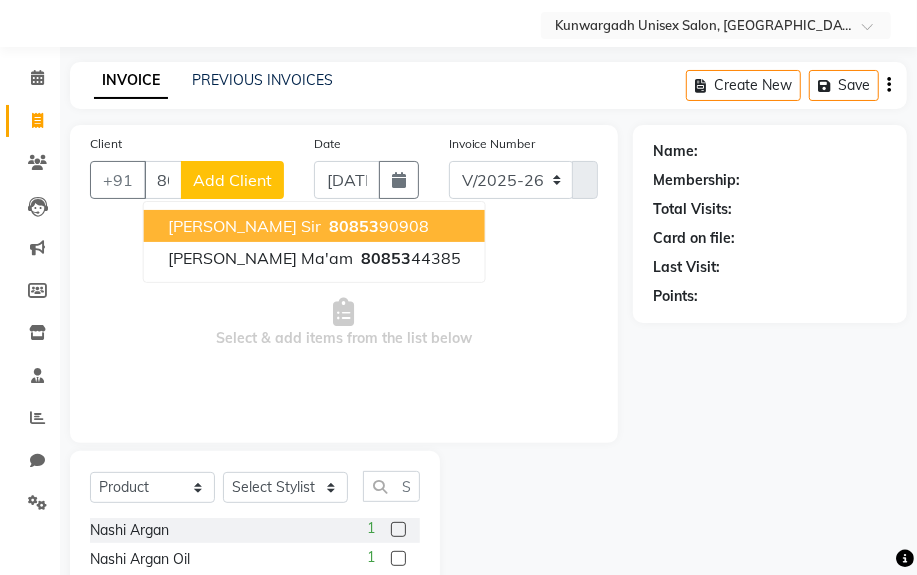 click on "[PERSON_NAME] Sir   80853 90908" at bounding box center [314, 226] 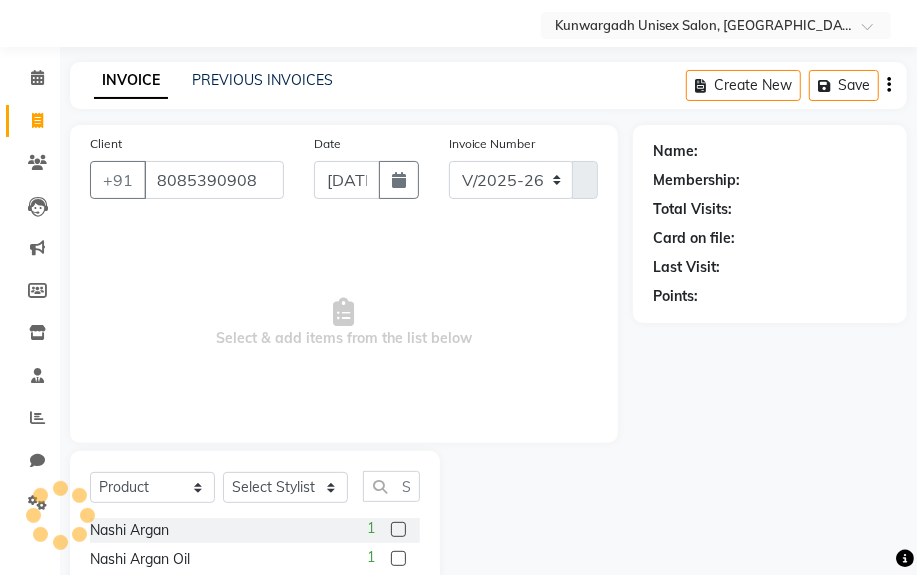 type on "8085390908" 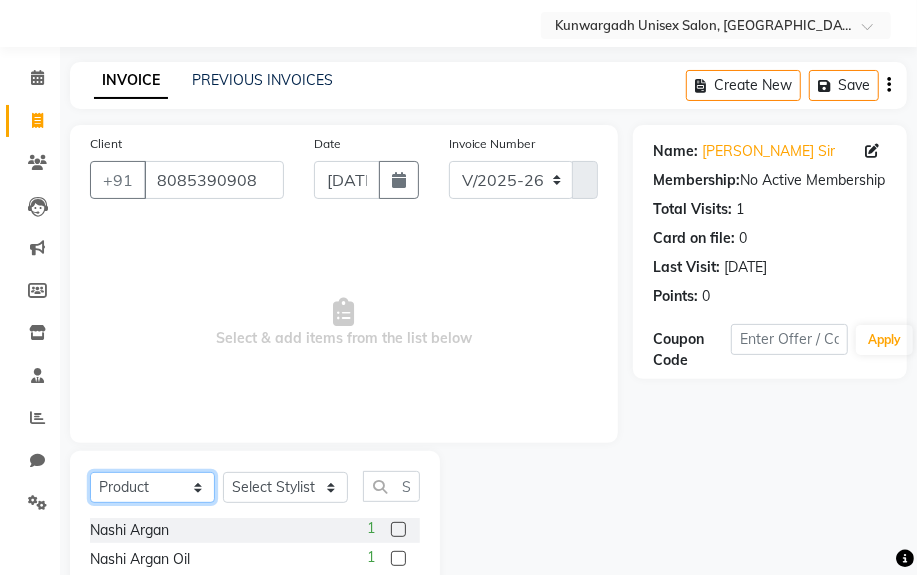 click on "Select  Service  Product  Membership  Package Voucher Prepaid Gift Card" 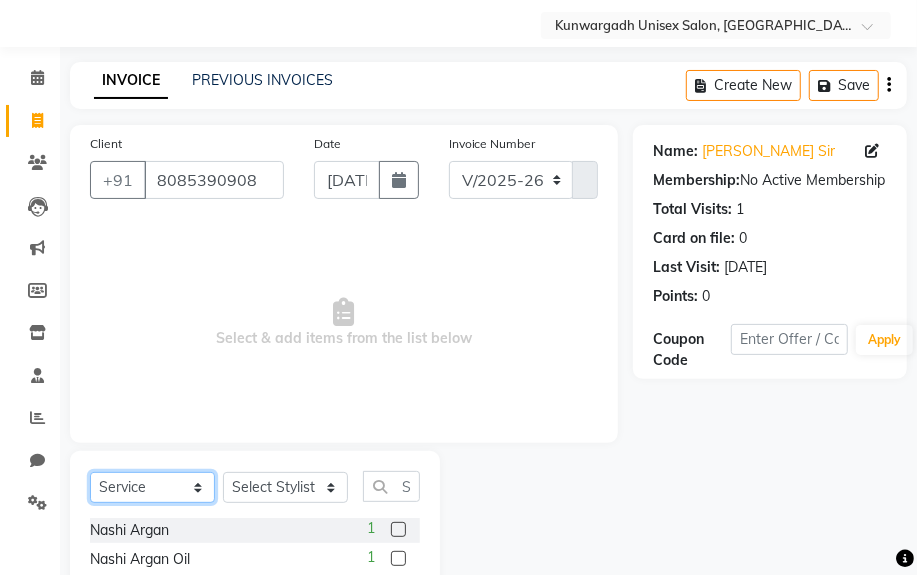 click on "Select  Service  Product  Membership  Package Voucher Prepaid Gift Card" 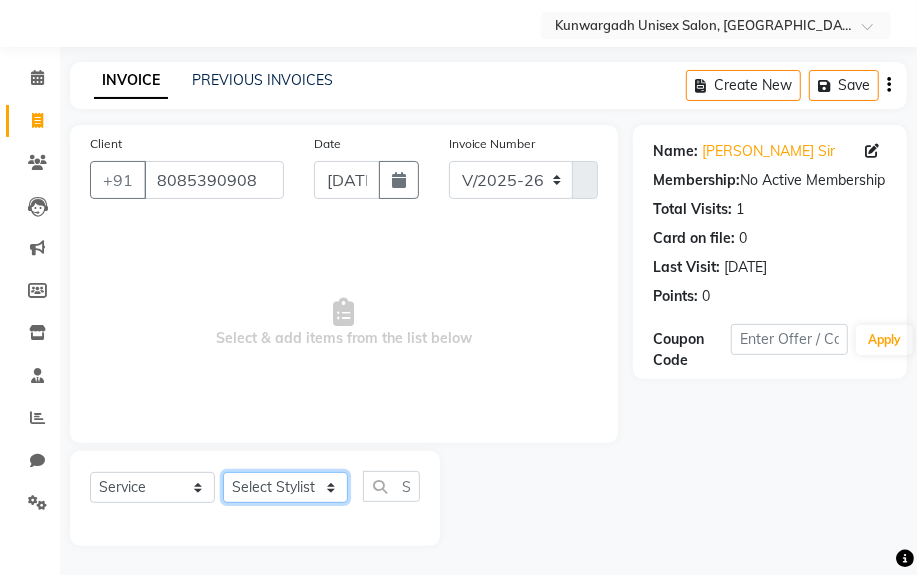drag, startPoint x: 275, startPoint y: 495, endPoint x: 270, endPoint y: 485, distance: 11.18034 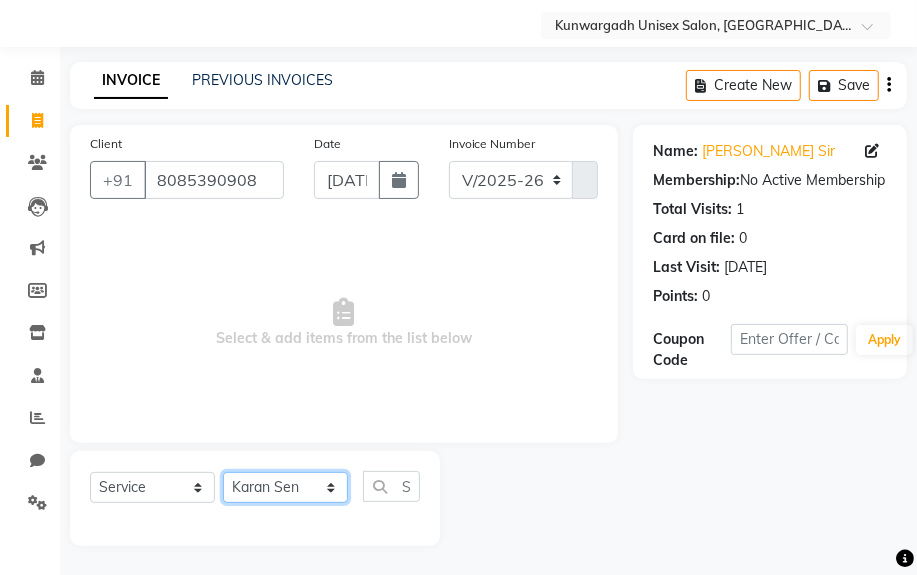 click on "Select Stylist [PERSON_NAME] Sir  Chiku [PERSON_NAME] [PERSON_NAME]  [PERSON_NAME]   [PERSON_NAME]  [PERSON_NAME]  [PERSON_NAME]" 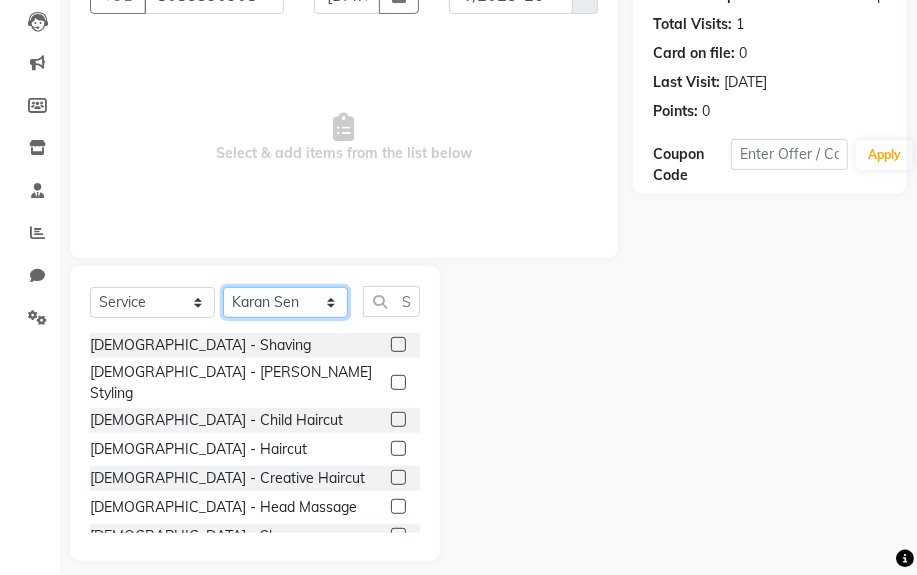 scroll, scrollTop: 252, scrollLeft: 0, axis: vertical 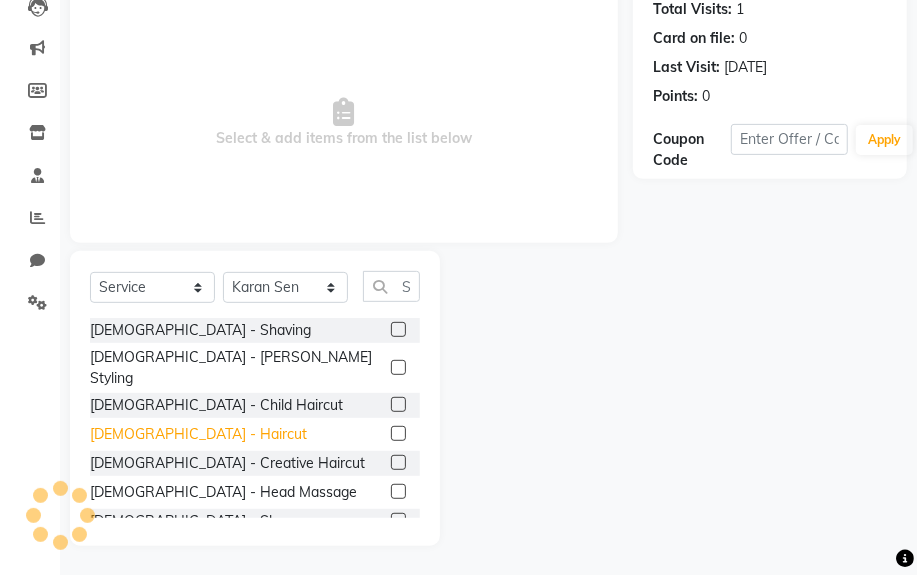 click on "[DEMOGRAPHIC_DATA] - Haircut" 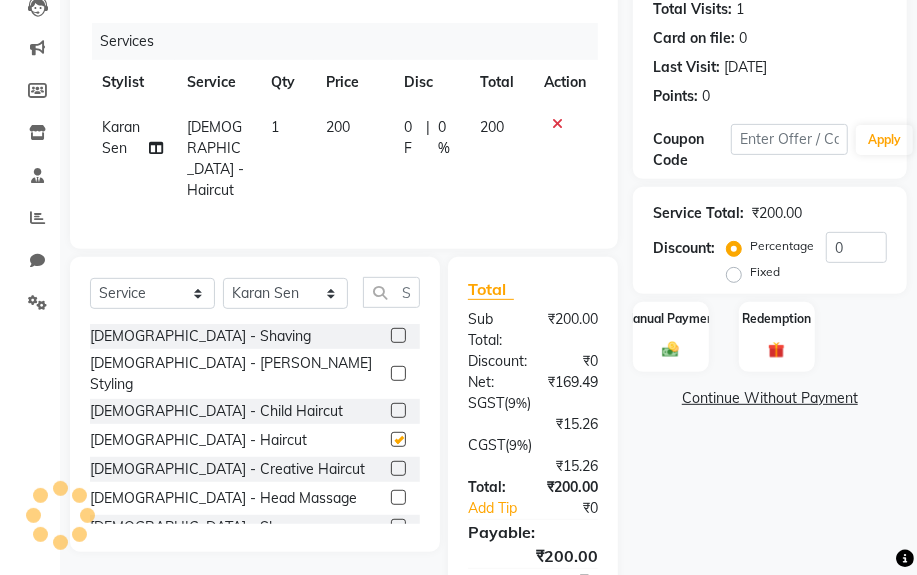 checkbox on "false" 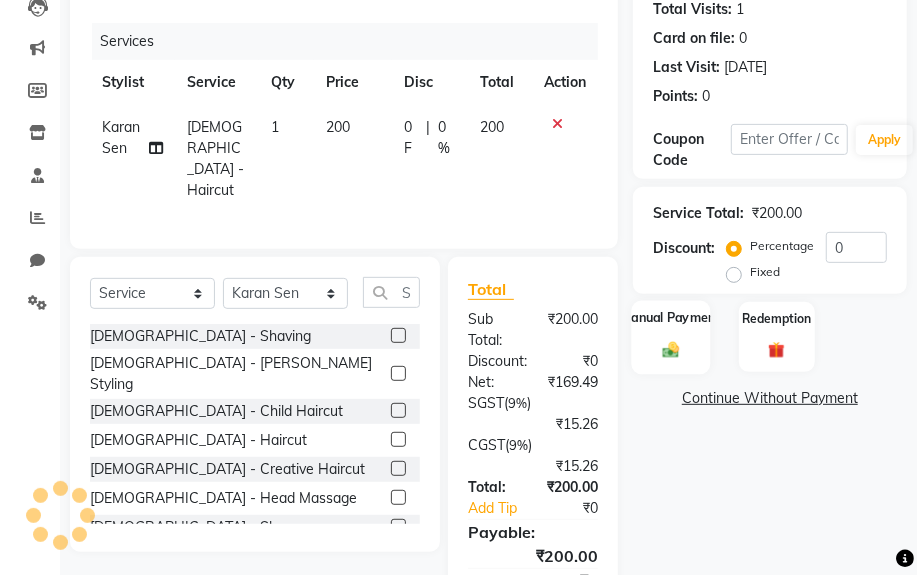 click on "Manual Payment" 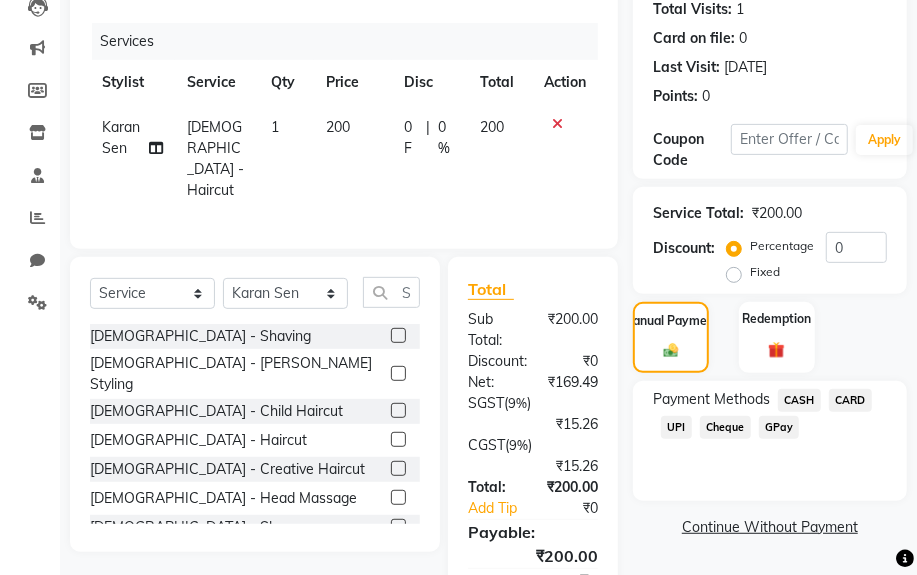 click on "UPI" 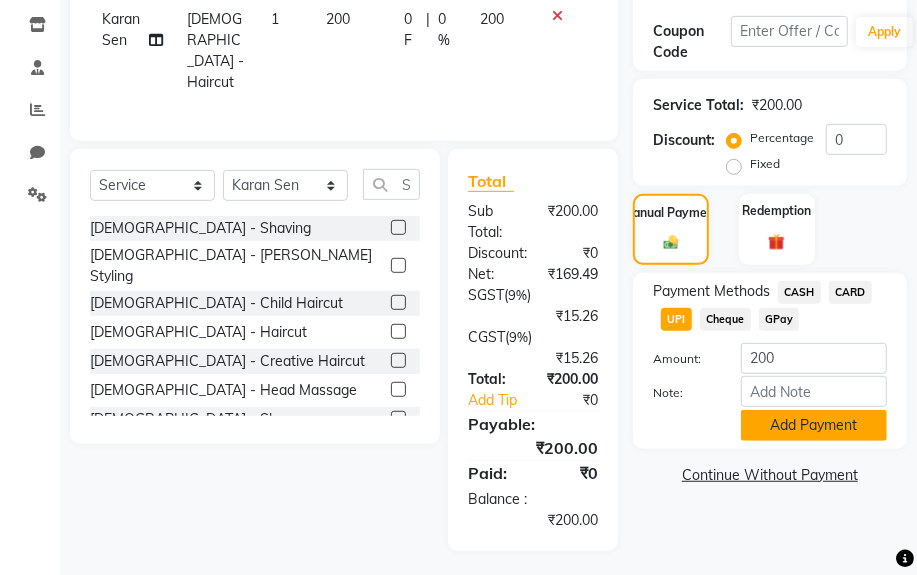click on "Add Payment" 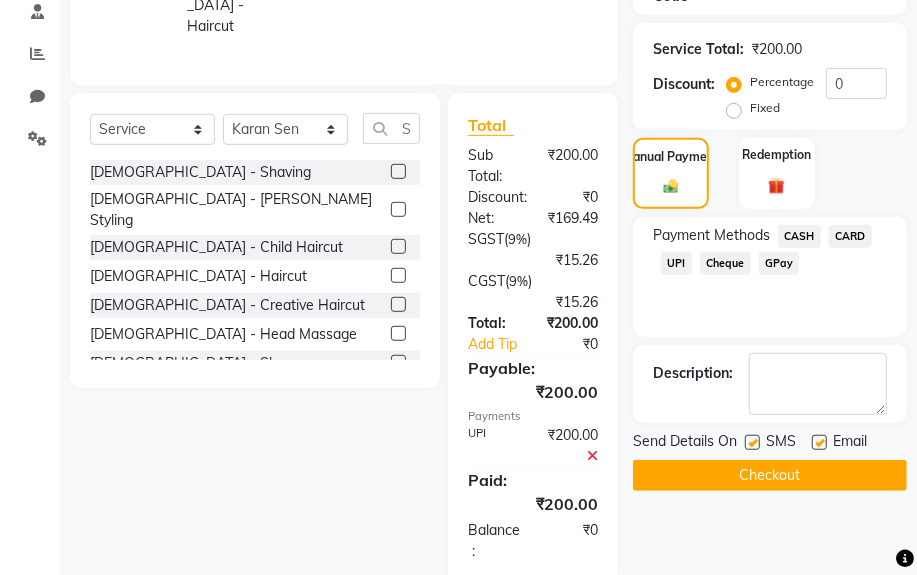 scroll, scrollTop: 447, scrollLeft: 0, axis: vertical 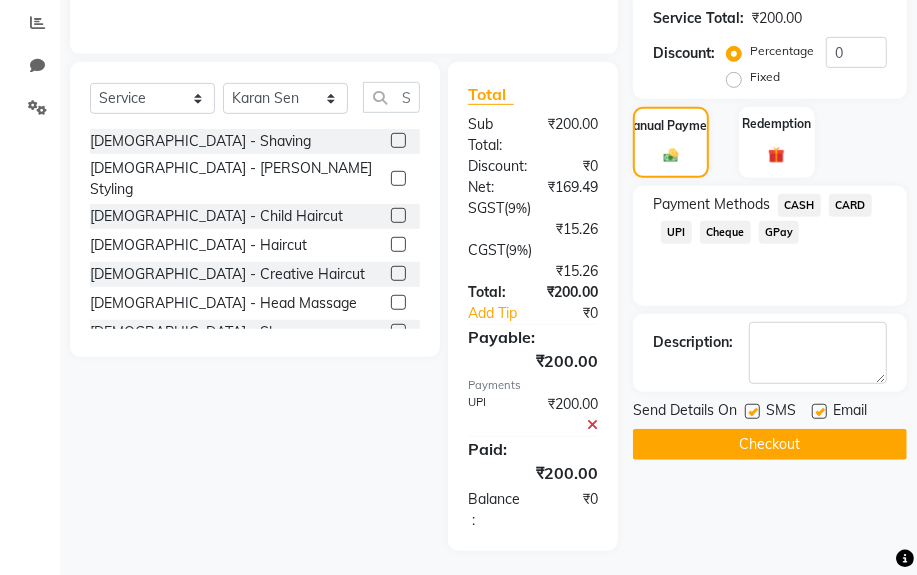 click on "Checkout" 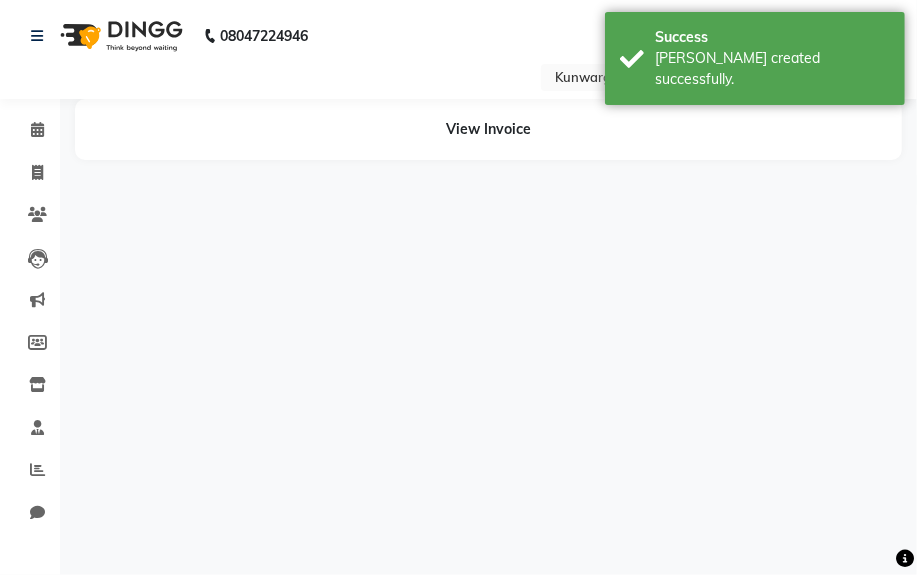 scroll, scrollTop: 0, scrollLeft: 0, axis: both 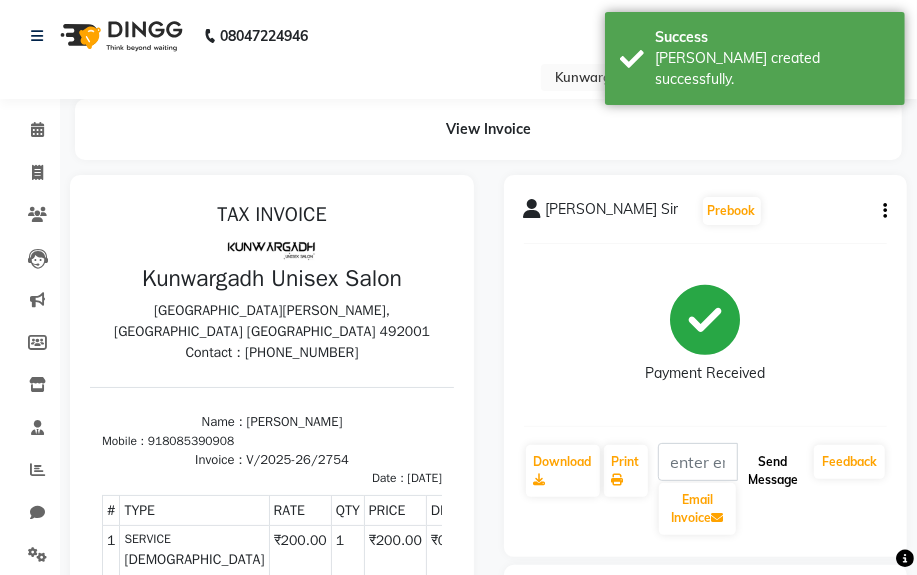 click on "Send Message" 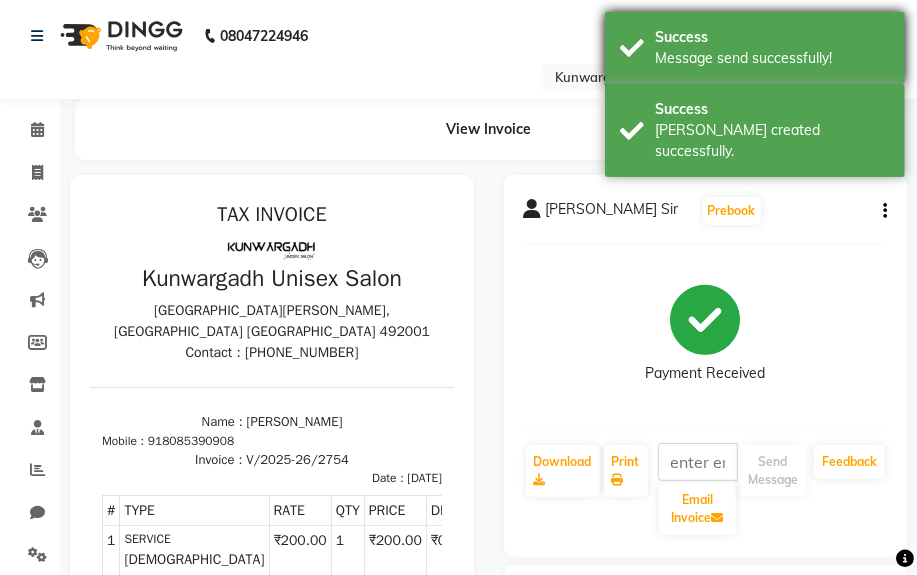 drag, startPoint x: 731, startPoint y: 121, endPoint x: 714, endPoint y: 50, distance: 73.00685 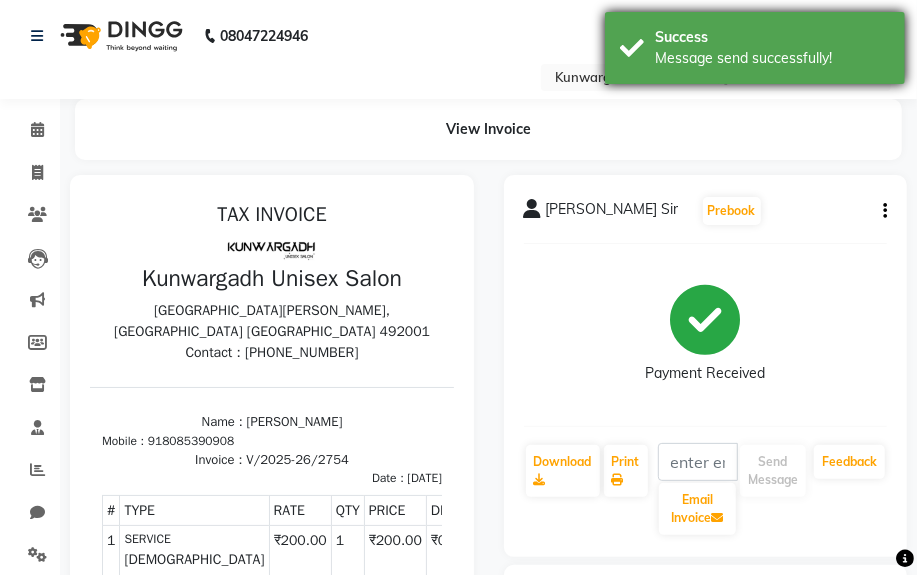 click on "Success" at bounding box center (772, 37) 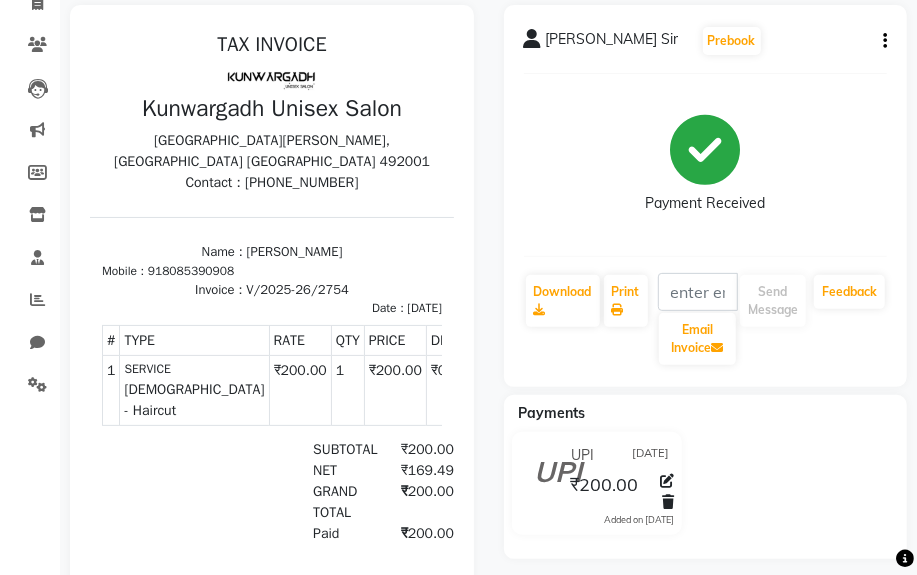 scroll, scrollTop: 181, scrollLeft: 0, axis: vertical 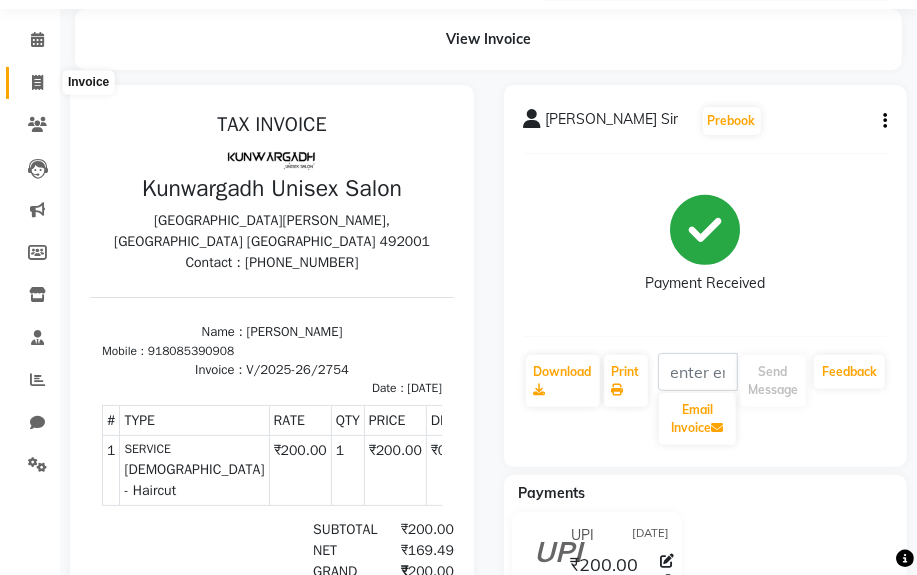 click 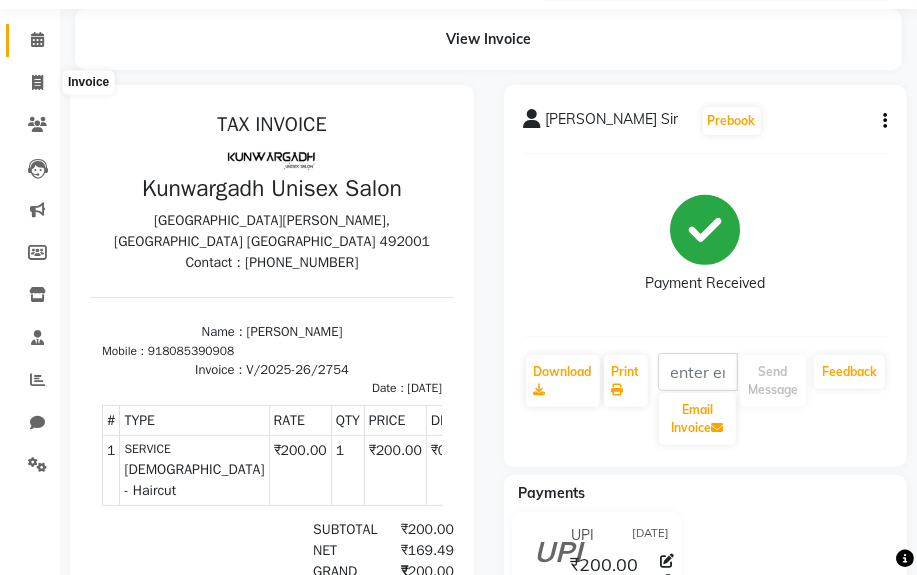 select on "service" 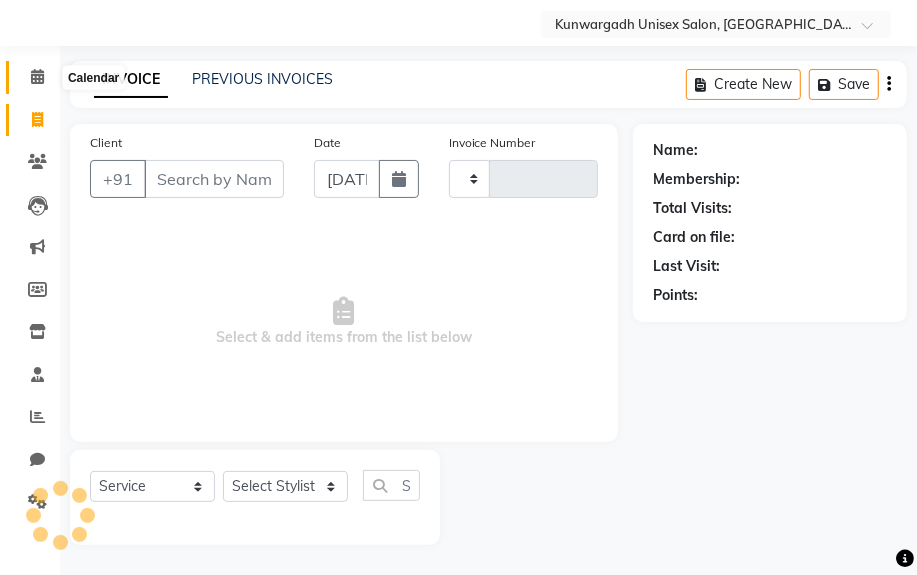 scroll, scrollTop: 52, scrollLeft: 0, axis: vertical 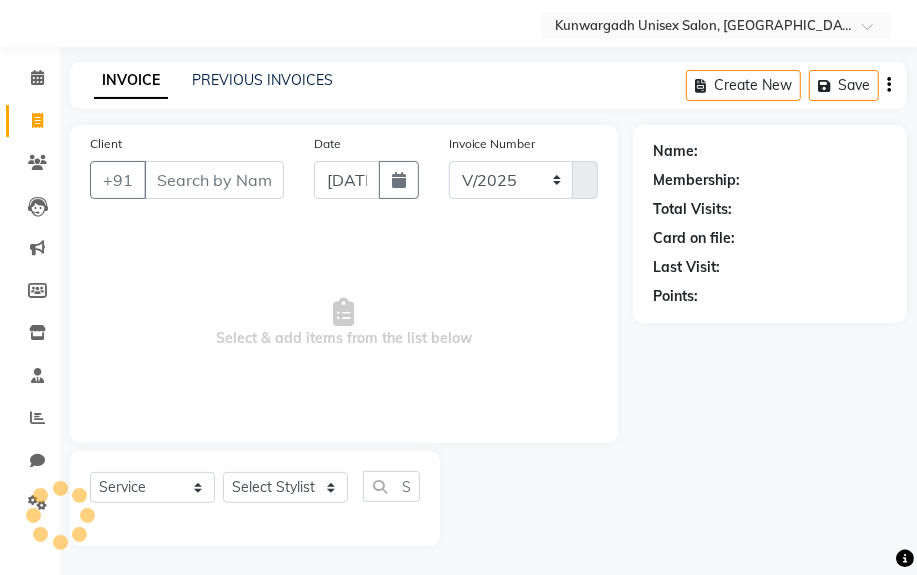 select on "7931" 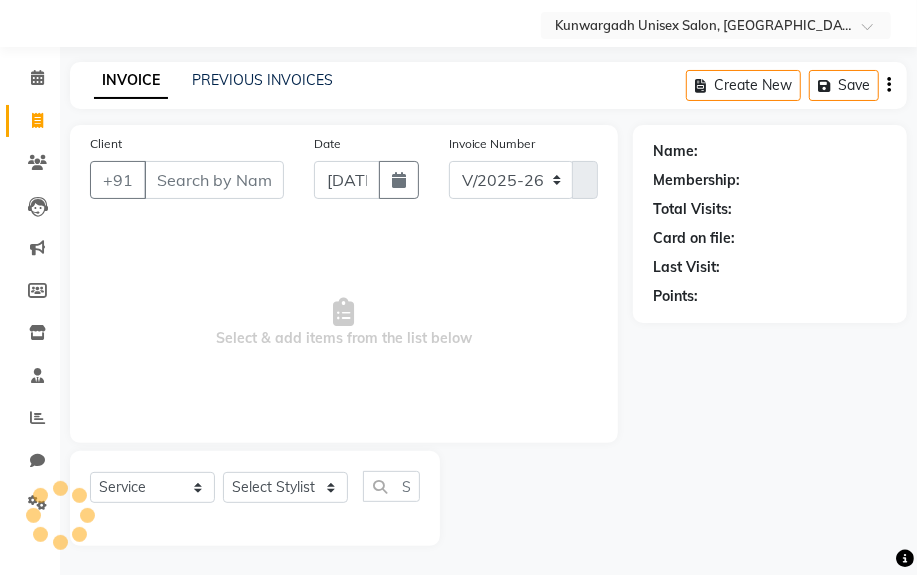 select on "product" 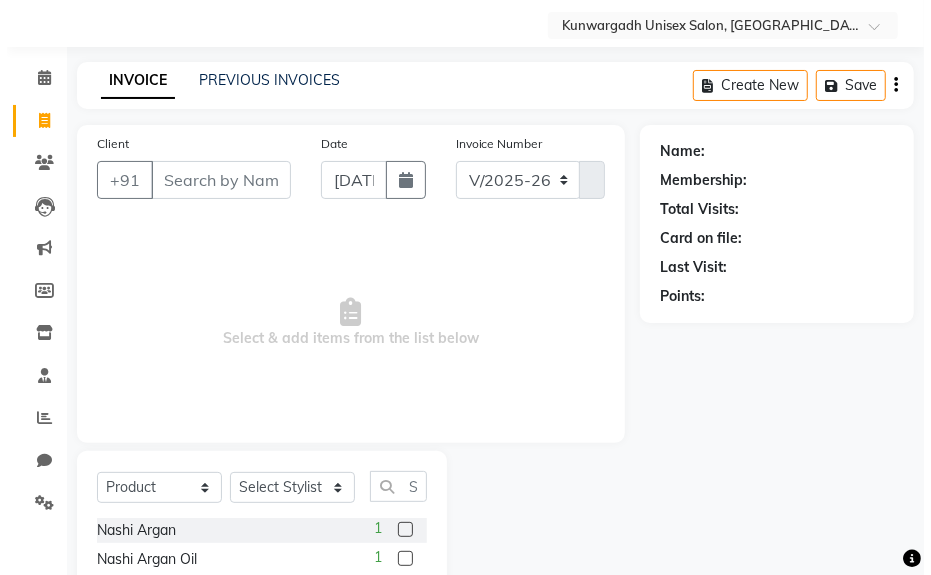scroll, scrollTop: 90, scrollLeft: 0, axis: vertical 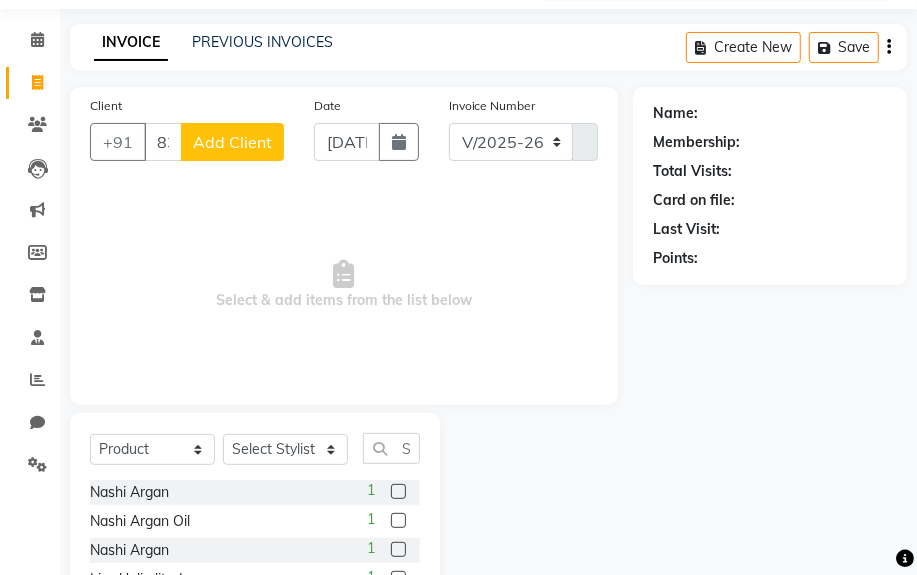 type on "83189000657" 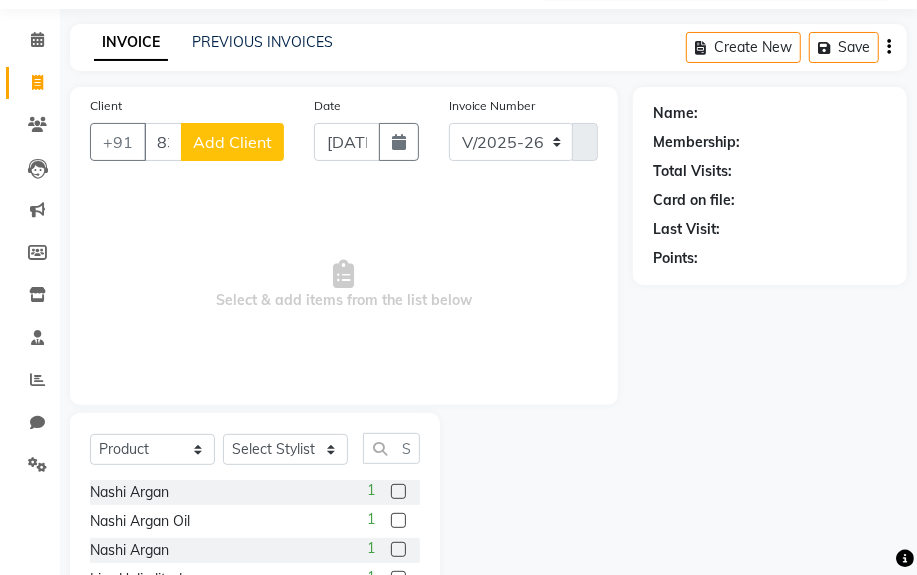 click on "Add Client" 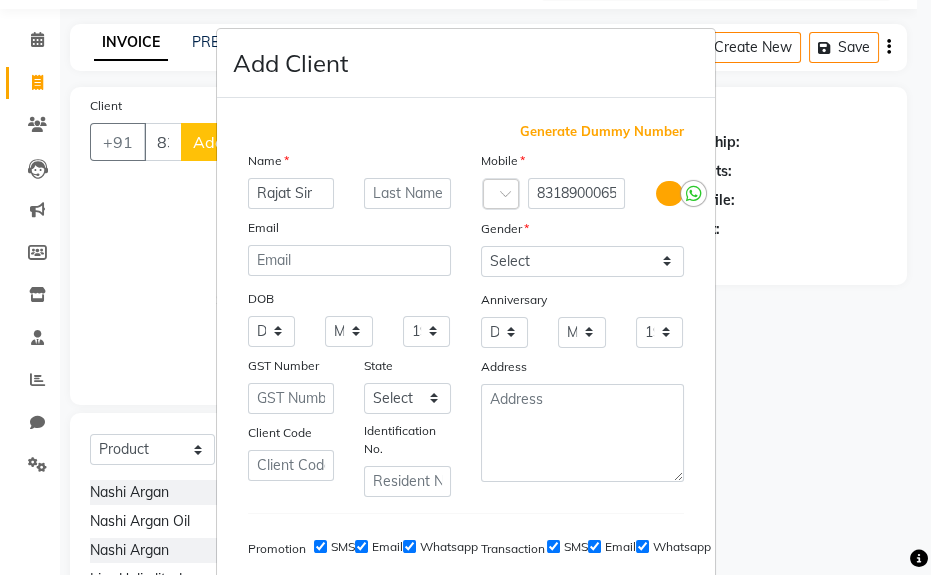 type on "Rajat Sir" 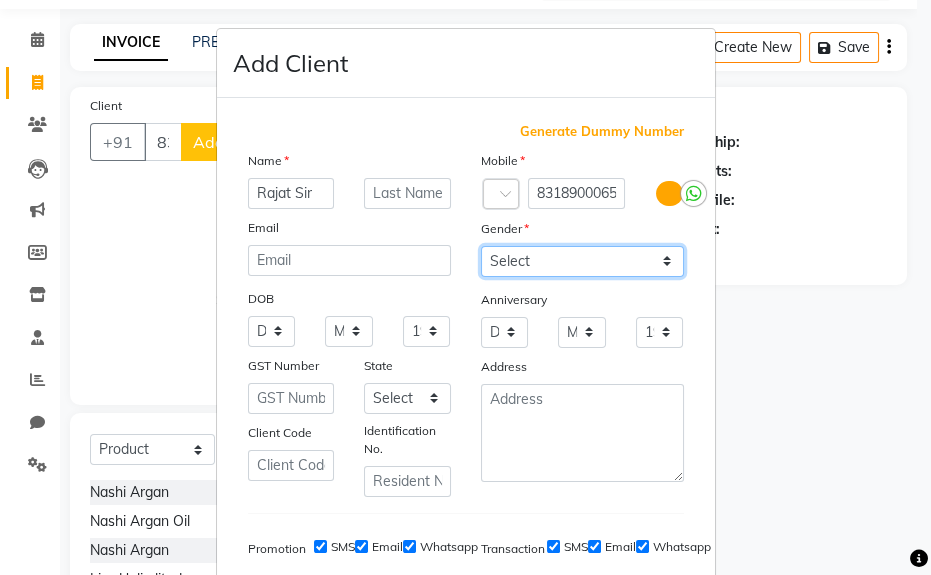 drag, startPoint x: 525, startPoint y: 254, endPoint x: 527, endPoint y: 275, distance: 21.095022 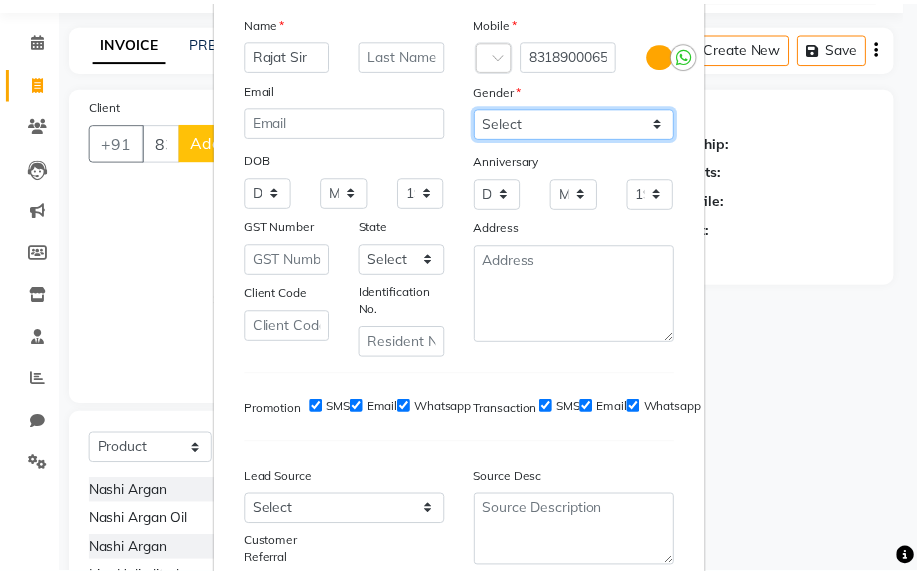 scroll, scrollTop: 308, scrollLeft: 0, axis: vertical 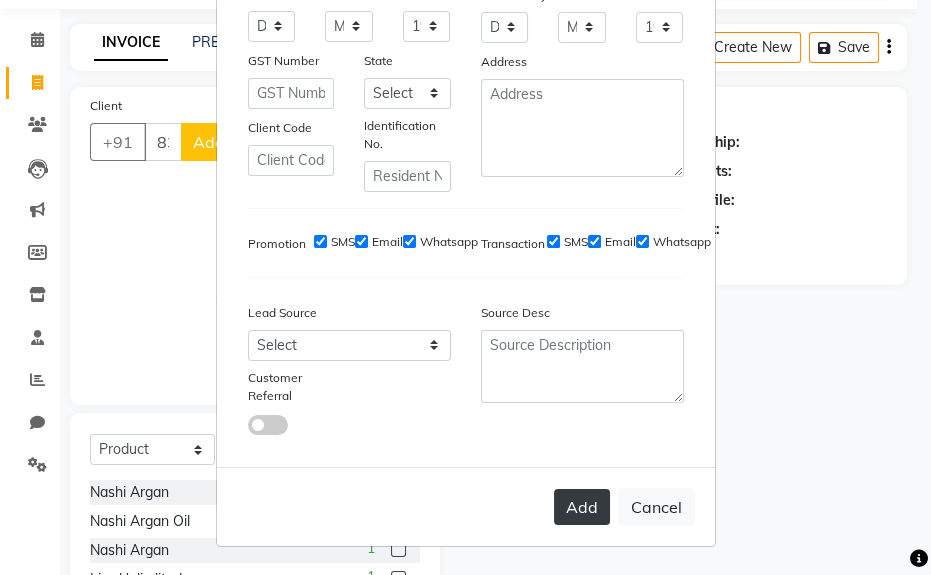 click on "Add" at bounding box center [582, 507] 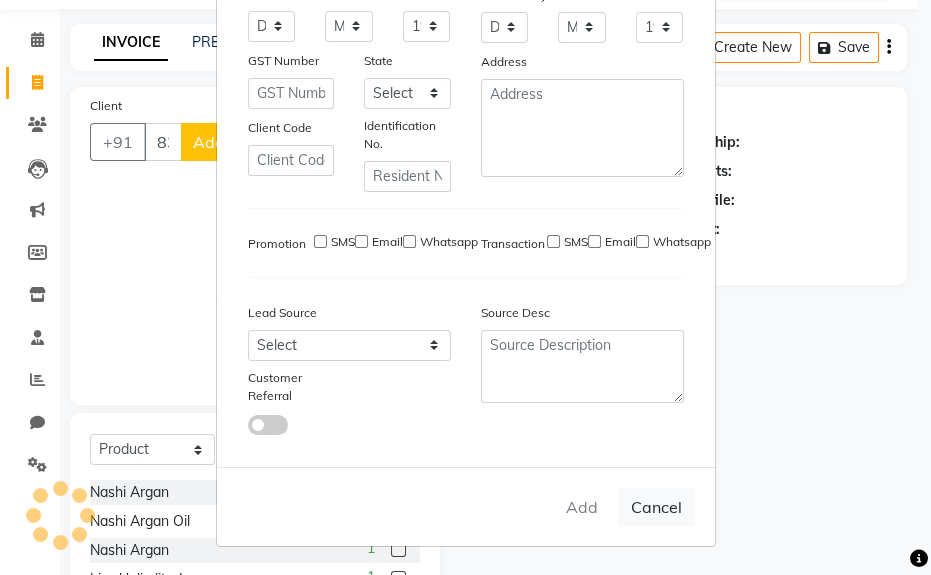 type 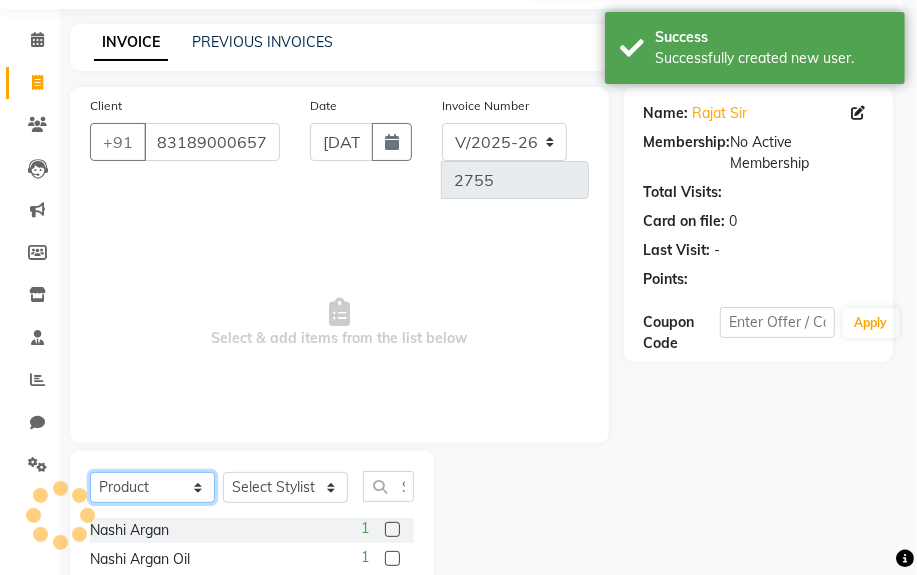 click on "Select  Service  Product  Membership  Package Voucher Prepaid Gift Card" 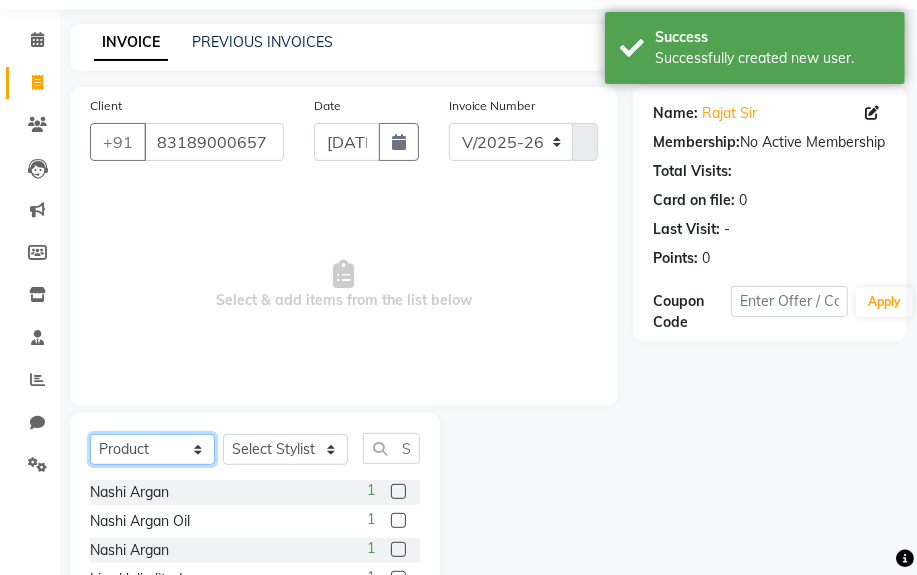 select on "service" 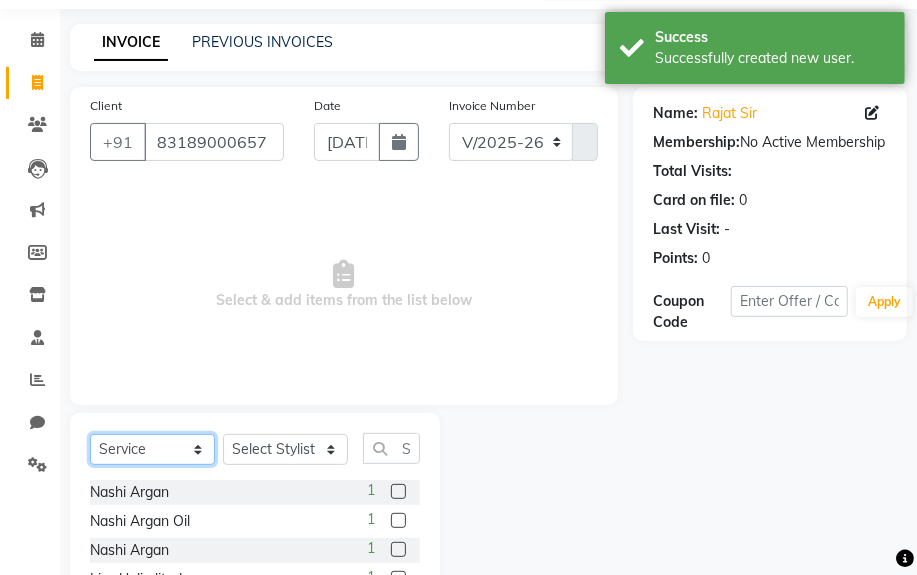 click on "Select  Service  Product  Membership  Package Voucher Prepaid Gift Card" 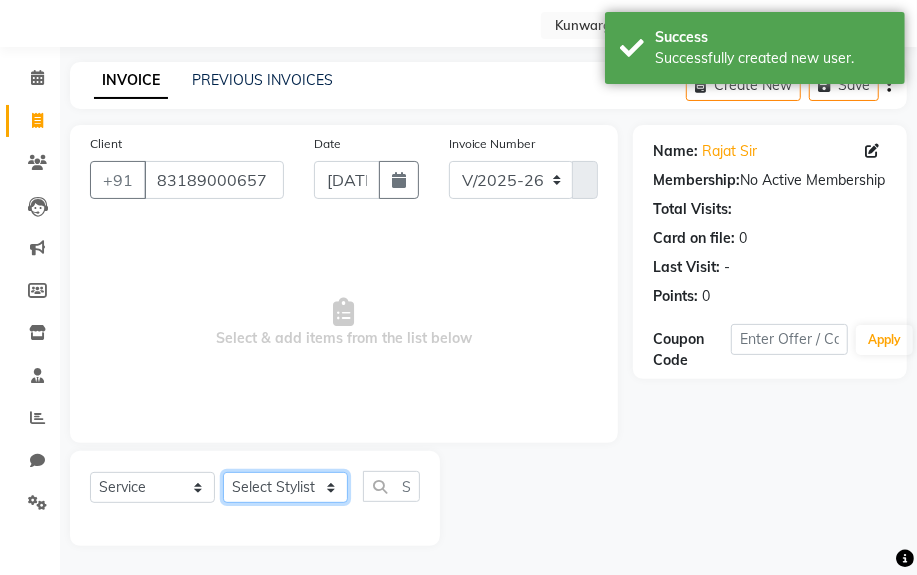 click on "Select Stylist [PERSON_NAME] Sir  Chiku [PERSON_NAME] [PERSON_NAME]  [PERSON_NAME]   [PERSON_NAME]  [PERSON_NAME]  [PERSON_NAME]" 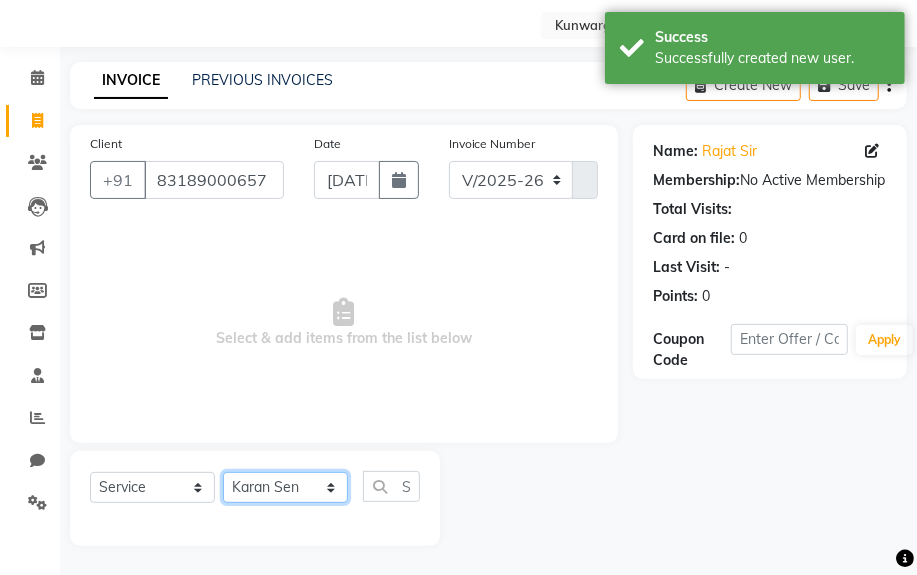 click on "Select Stylist [PERSON_NAME] Sir  Chiku [PERSON_NAME] [PERSON_NAME]  [PERSON_NAME]   [PERSON_NAME]  [PERSON_NAME]  [PERSON_NAME]" 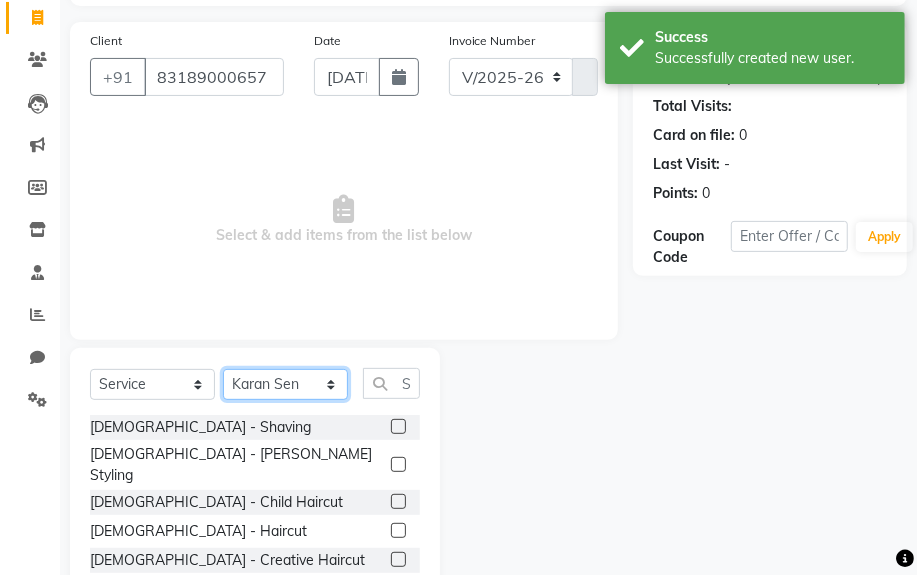 scroll, scrollTop: 252, scrollLeft: 0, axis: vertical 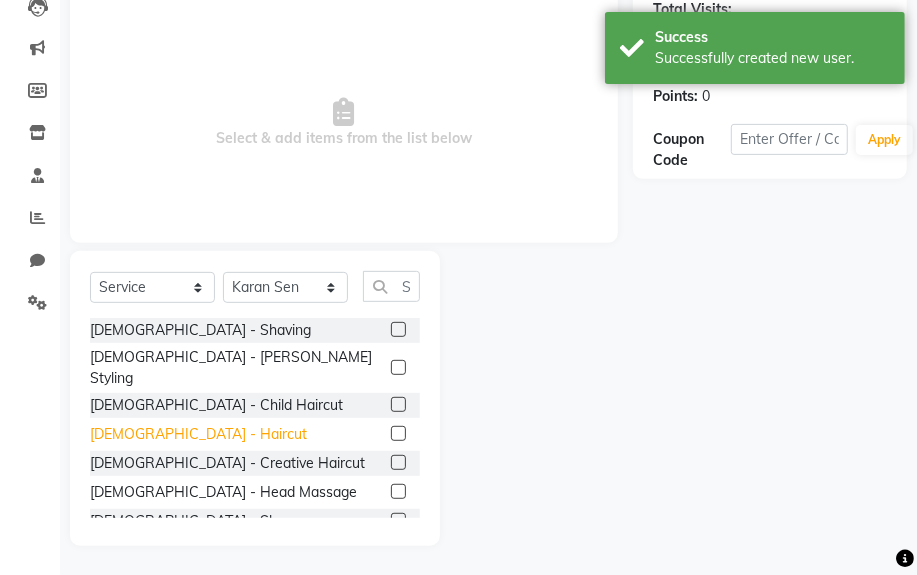 click on "[DEMOGRAPHIC_DATA] - Haircut" 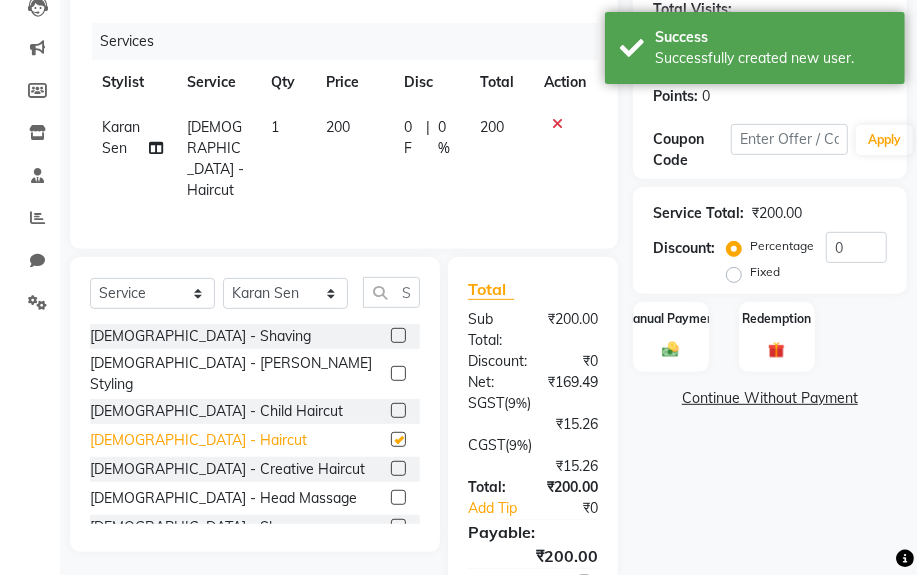 checkbox on "false" 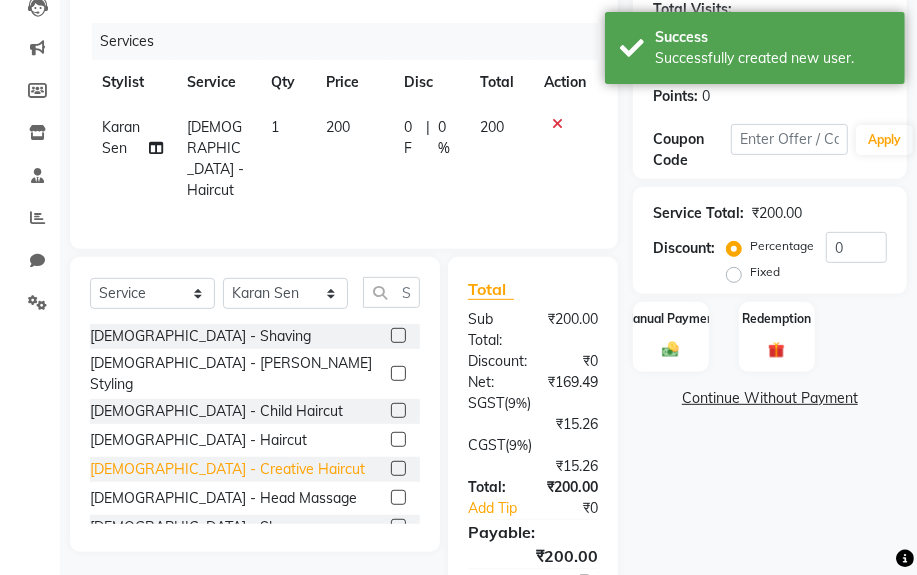 scroll, scrollTop: 181, scrollLeft: 0, axis: vertical 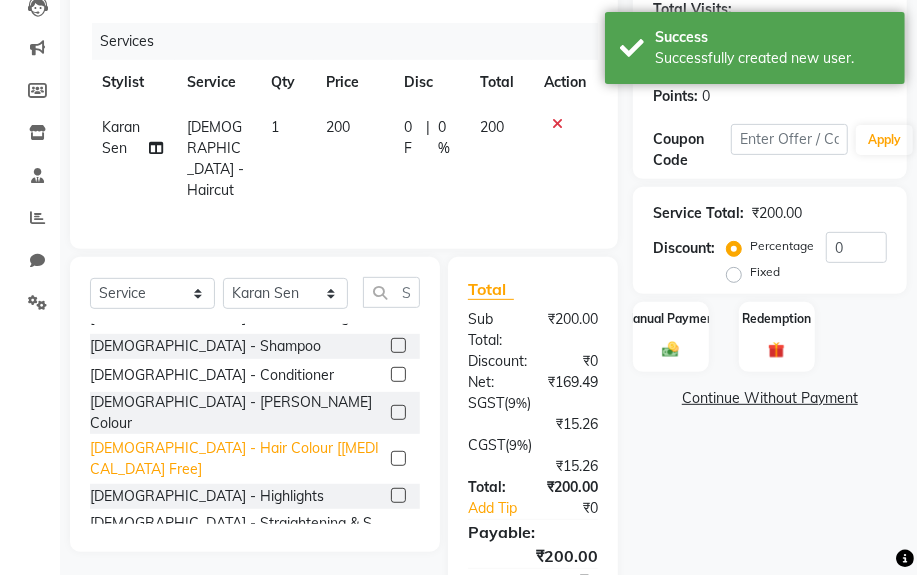 click on "[DEMOGRAPHIC_DATA] - Hair Colour [[MEDICAL_DATA] Free]" 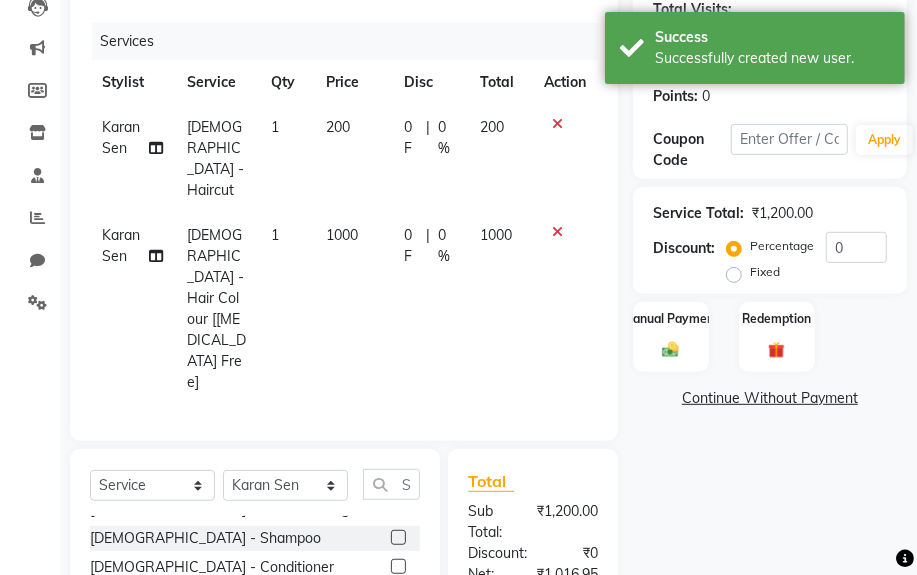 checkbox on "false" 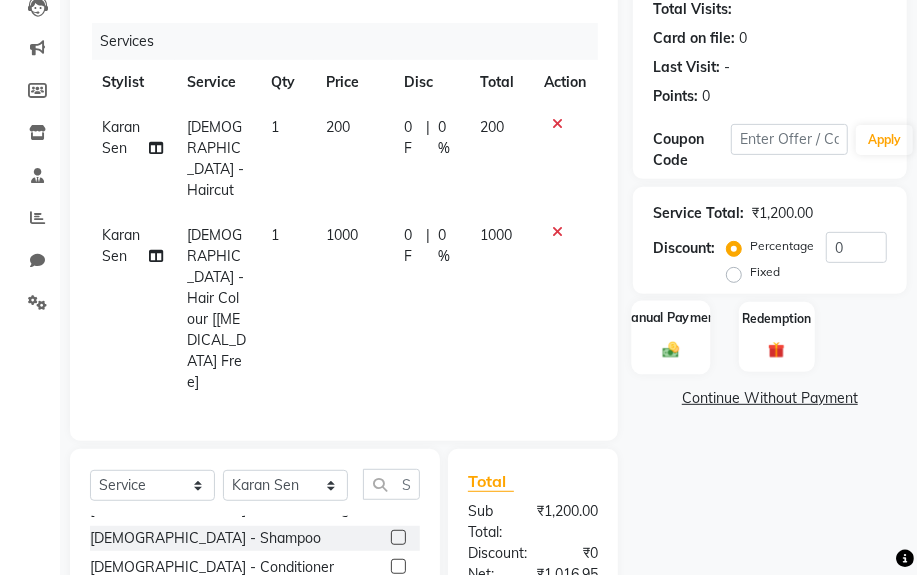 click on "Manual Payment" 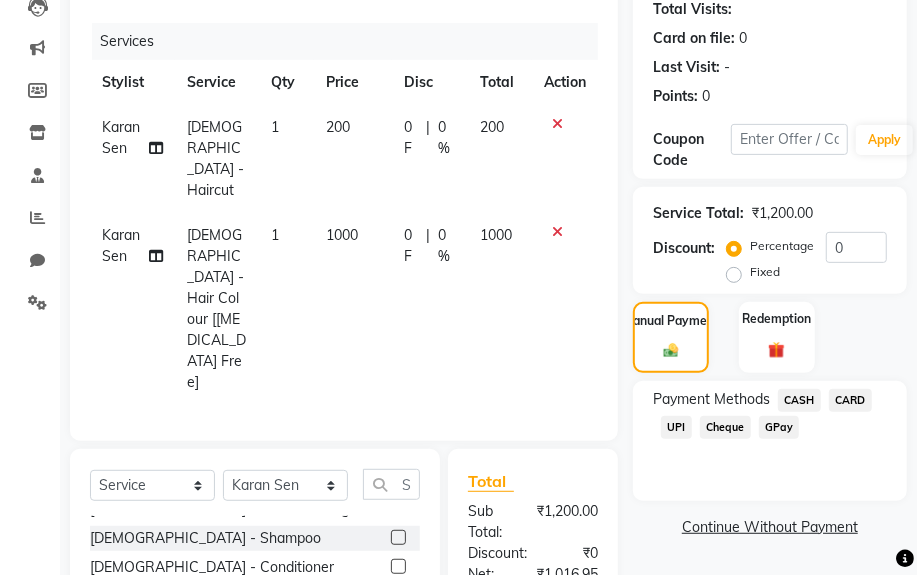 click on "UPI" 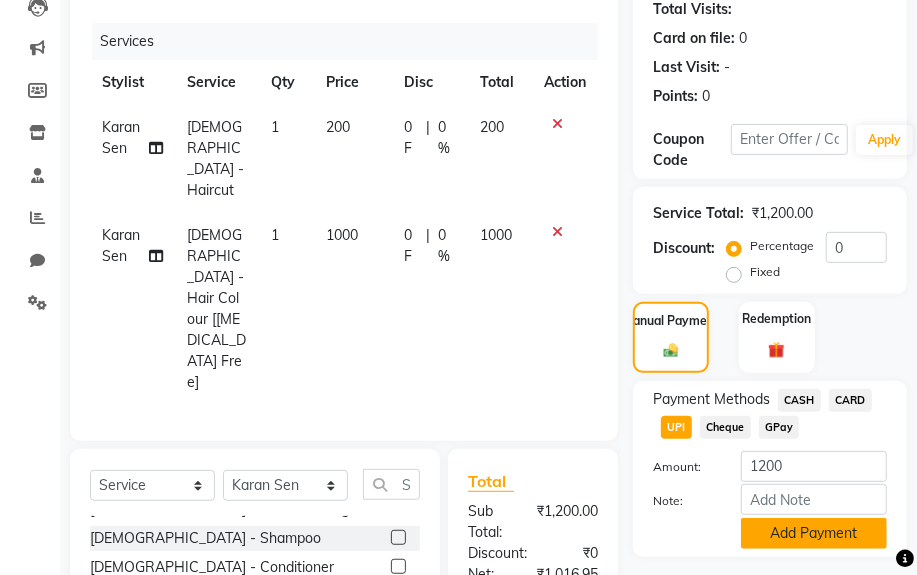 click on "Add Payment" 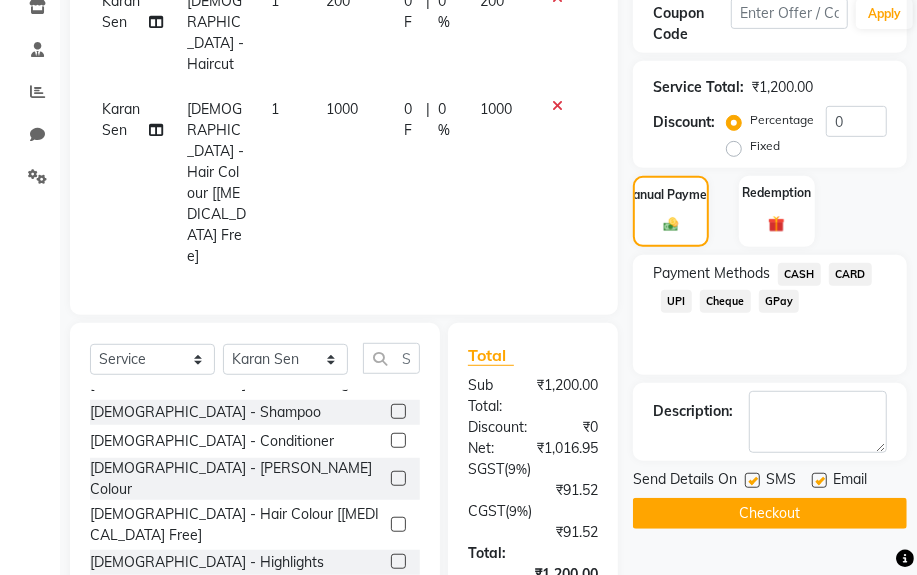 scroll, scrollTop: 553, scrollLeft: 0, axis: vertical 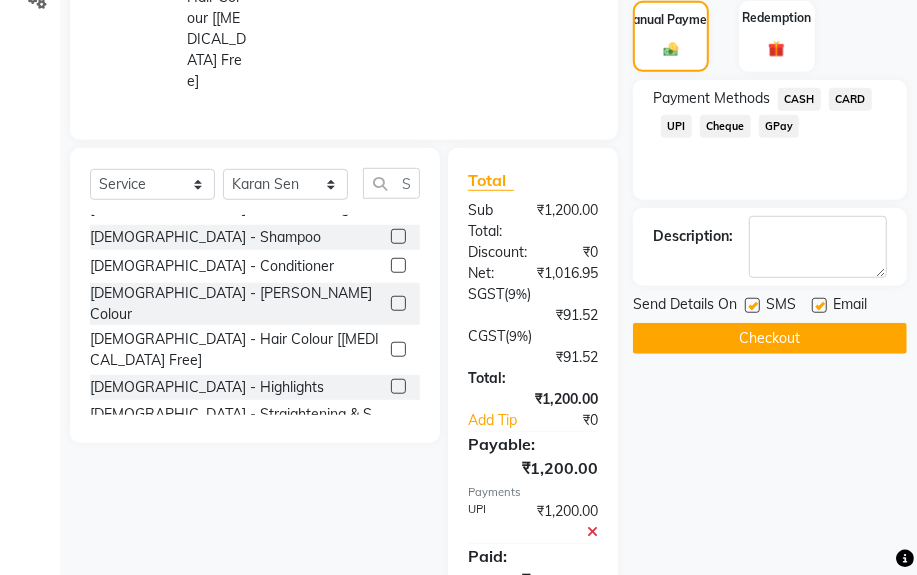 click on "Checkout" 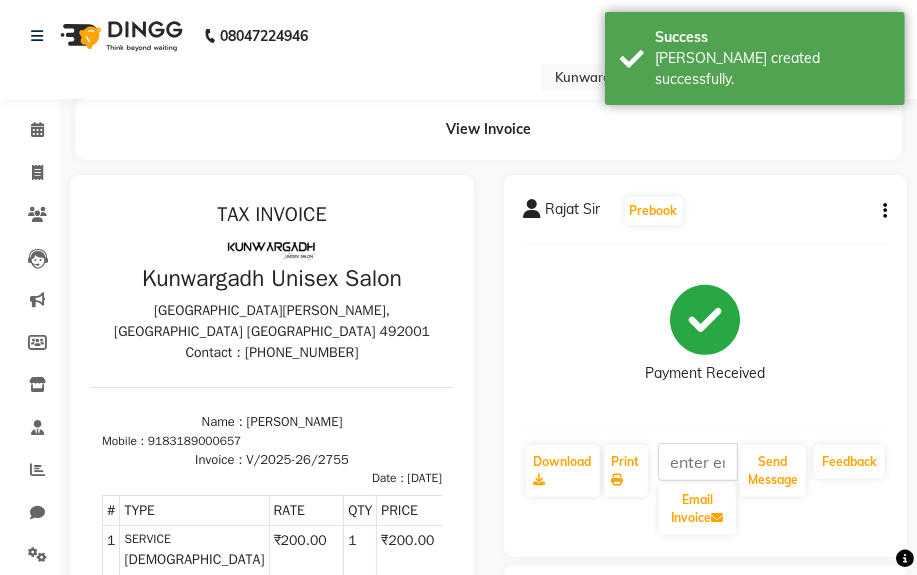 scroll, scrollTop: 0, scrollLeft: 0, axis: both 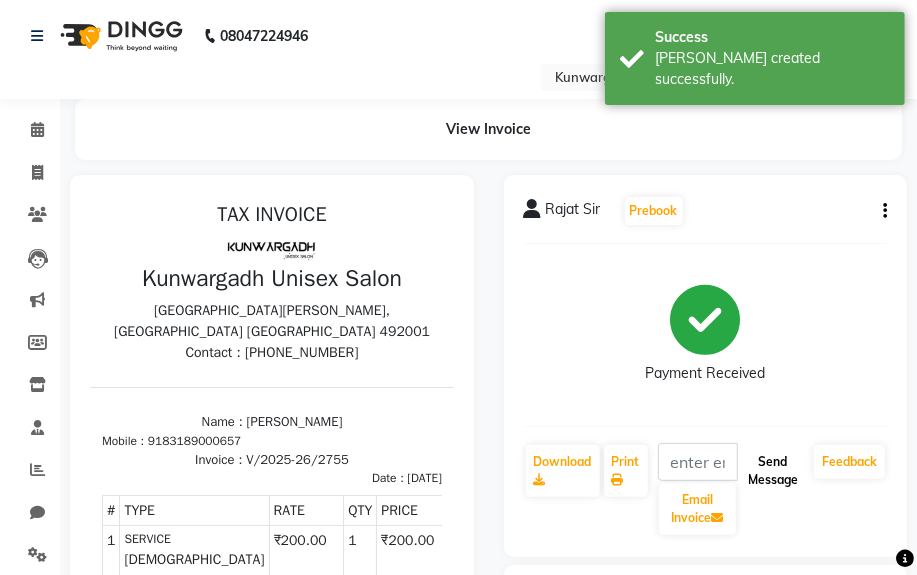 click on "Send Message" 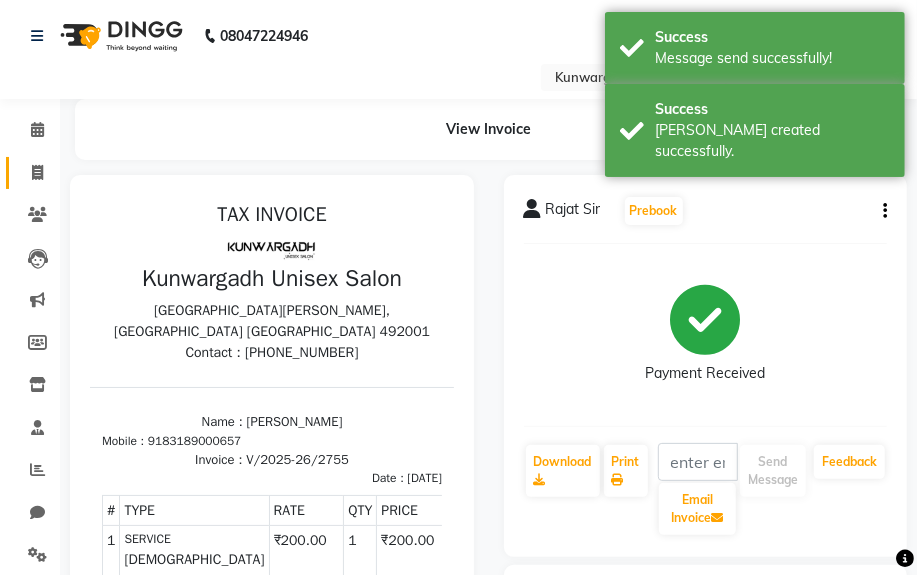 click on "Invoice" 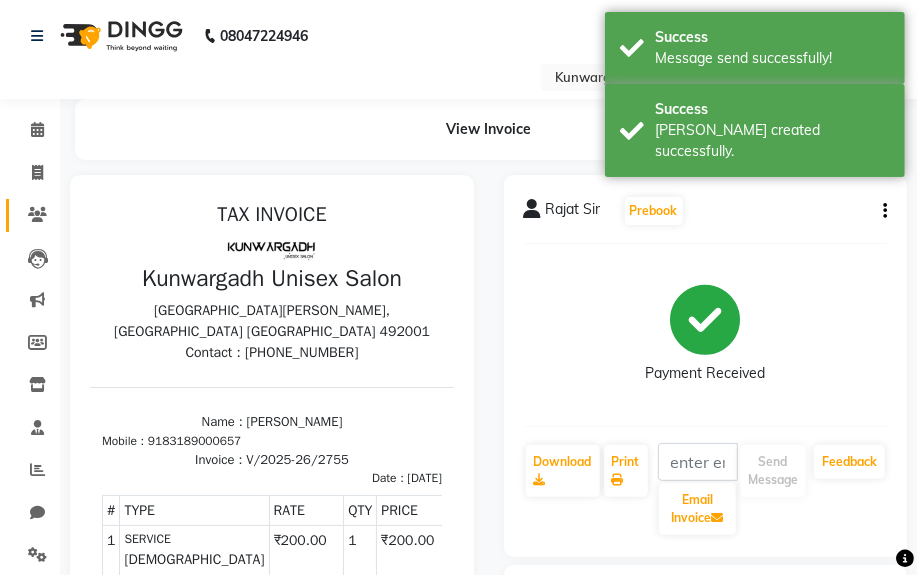 select on "service" 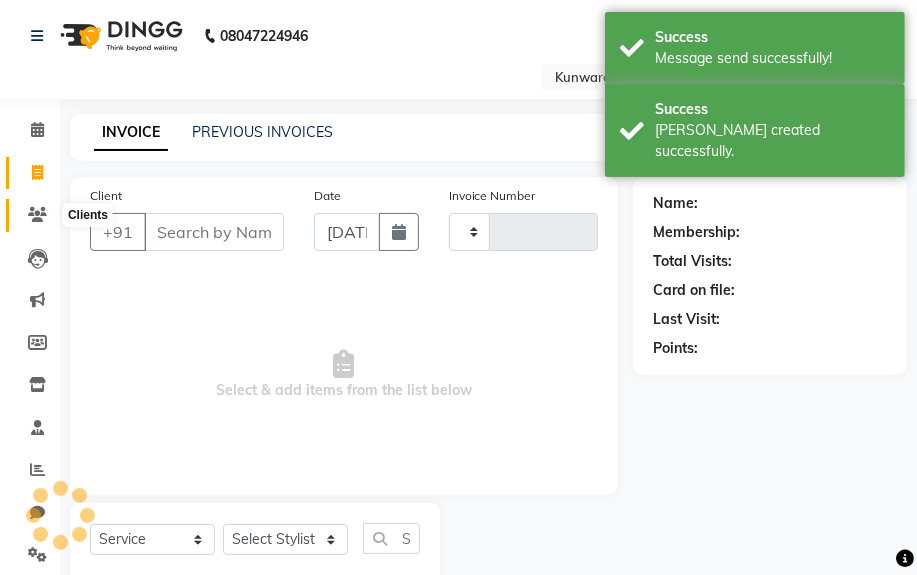 type on "2756" 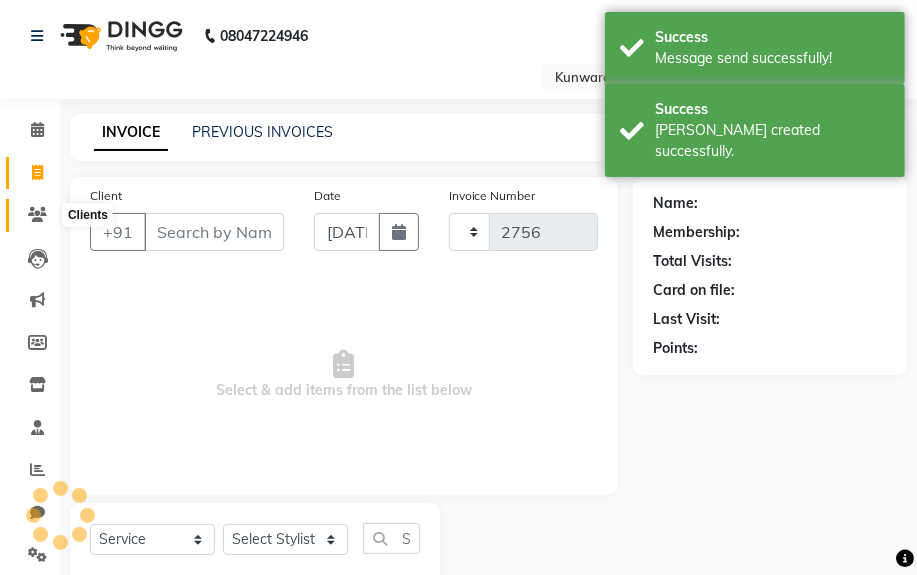 scroll, scrollTop: 52, scrollLeft: 0, axis: vertical 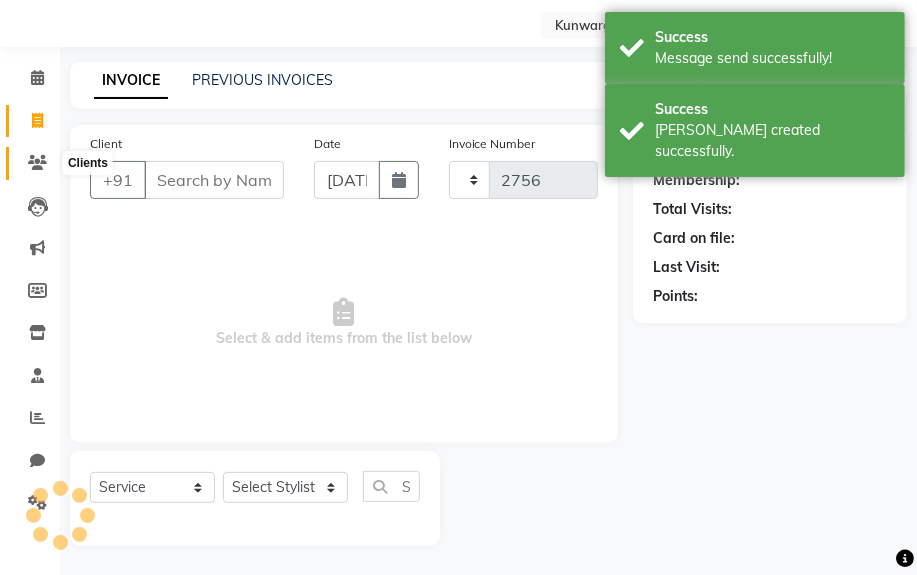 select on "7931" 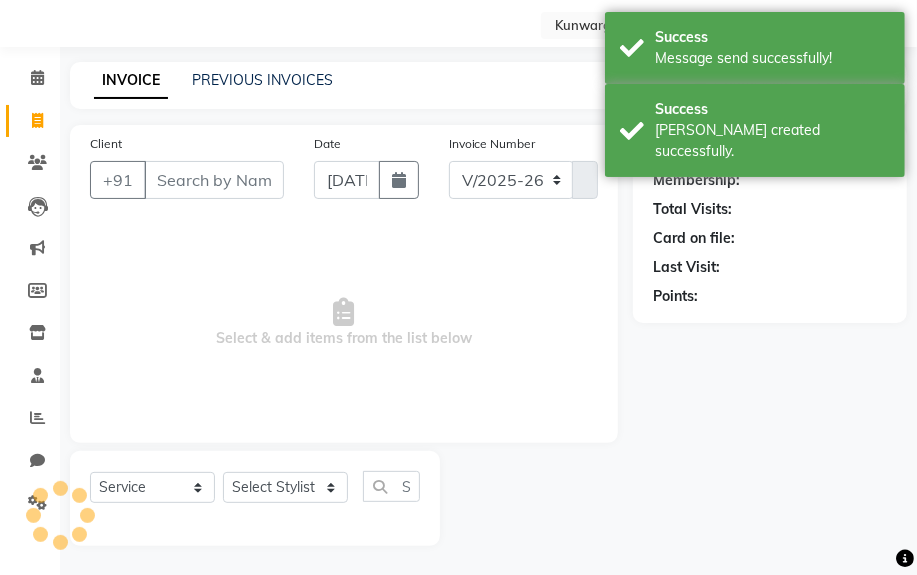 select on "product" 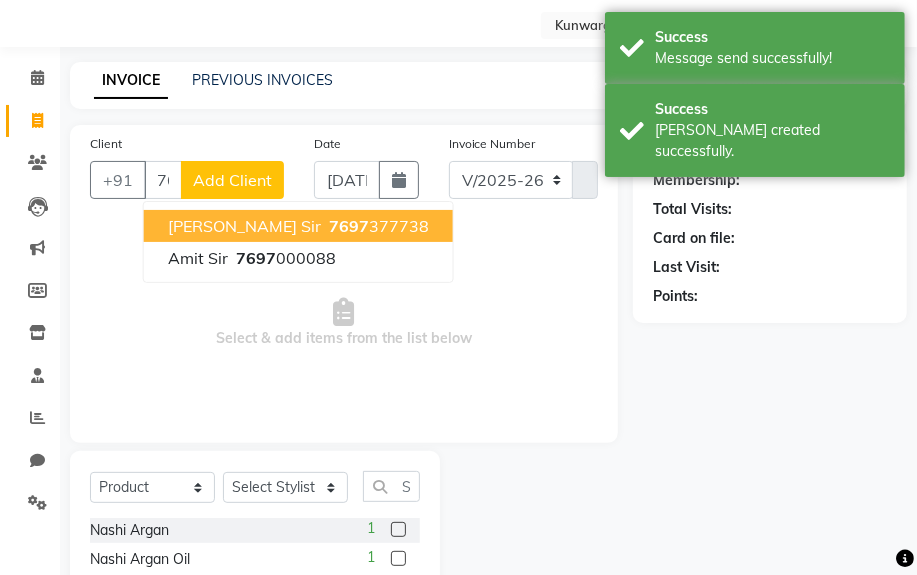 click on "7697" at bounding box center (349, 226) 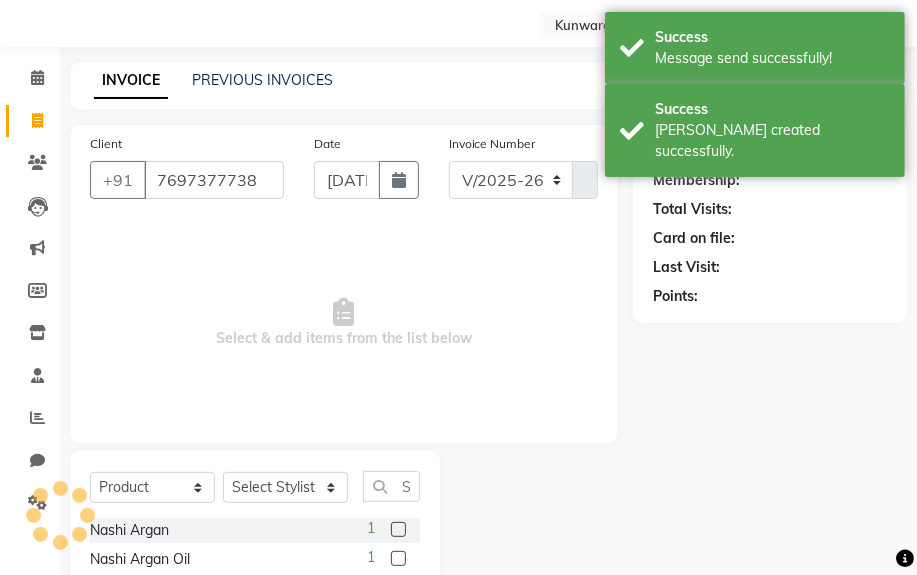 type on "7697377738" 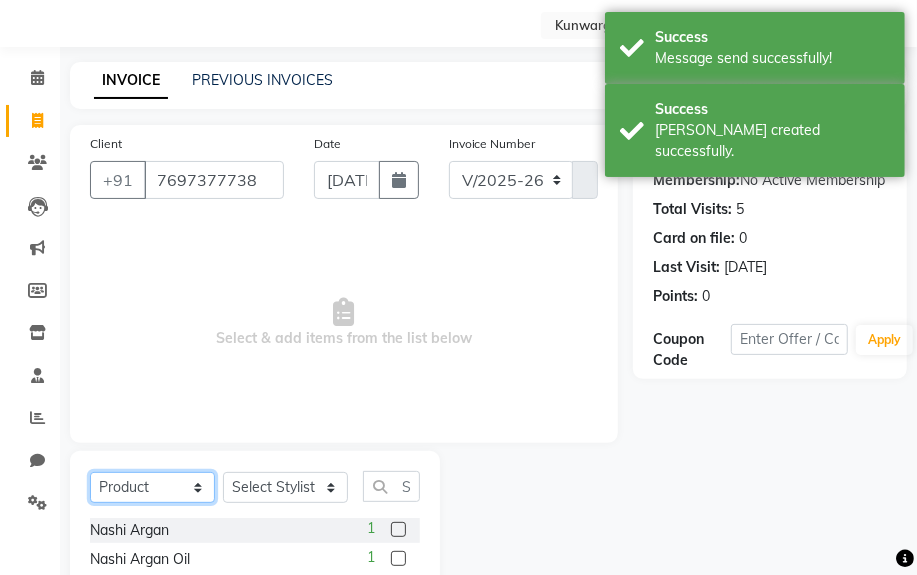 drag, startPoint x: 175, startPoint y: 489, endPoint x: 168, endPoint y: 479, distance: 12.206555 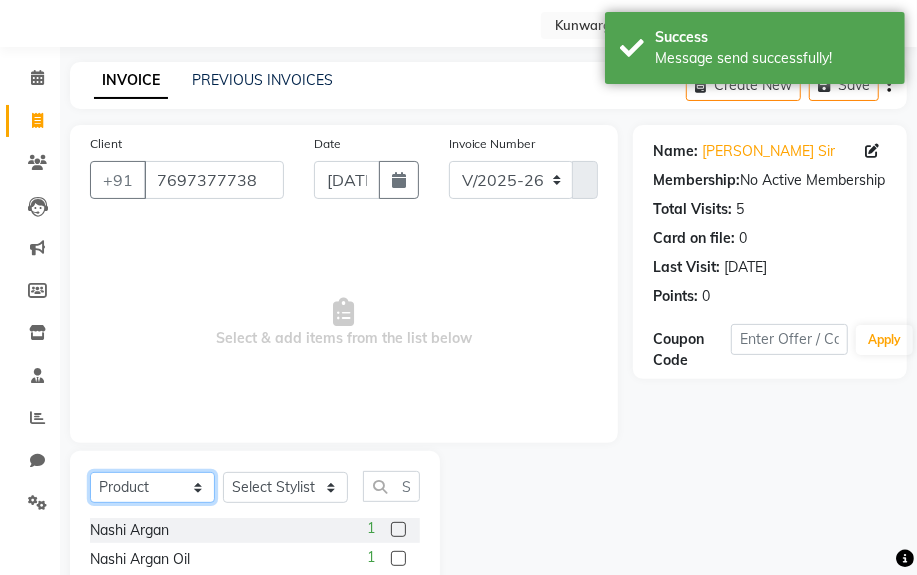 select on "service" 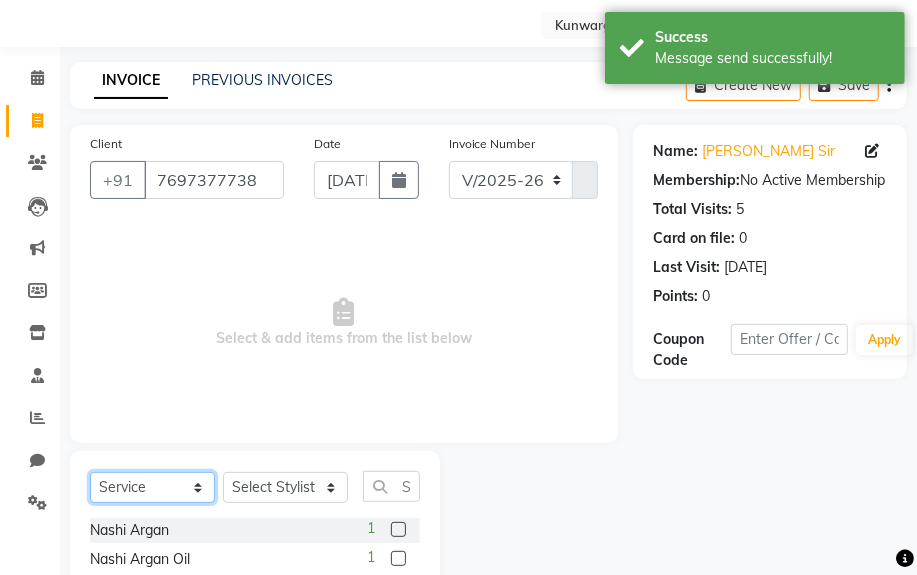 click on "Select  Service  Product  Membership  Package Voucher Prepaid Gift Card" 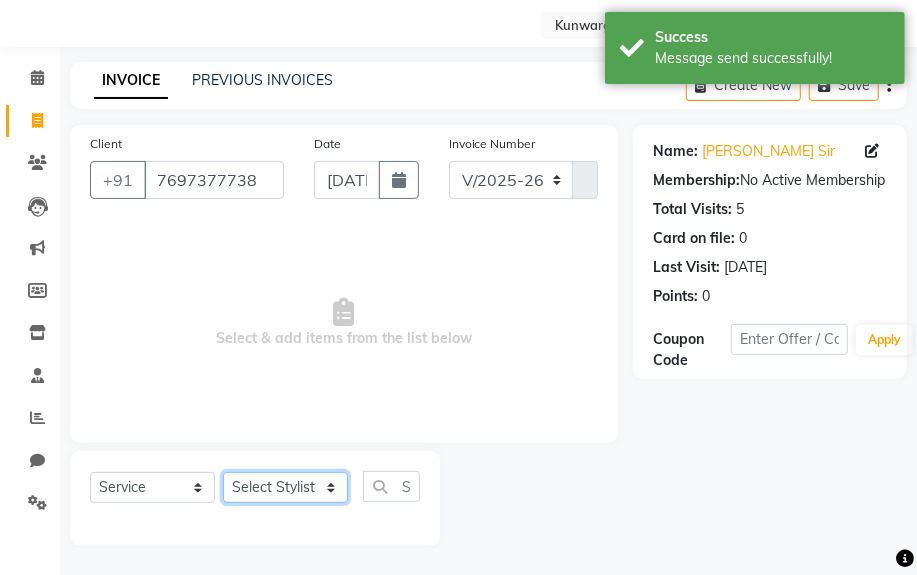 drag, startPoint x: 245, startPoint y: 479, endPoint x: 249, endPoint y: 492, distance: 13.601471 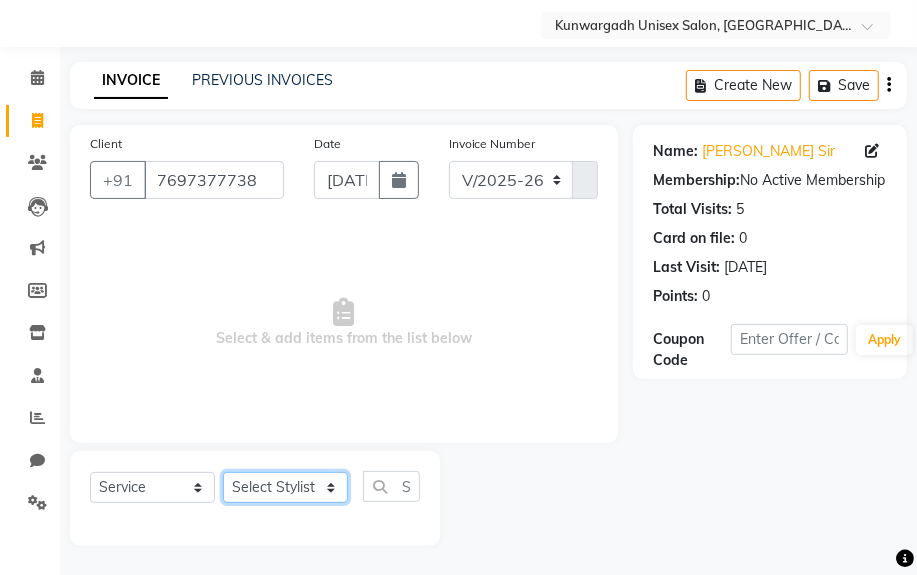 select on "82467" 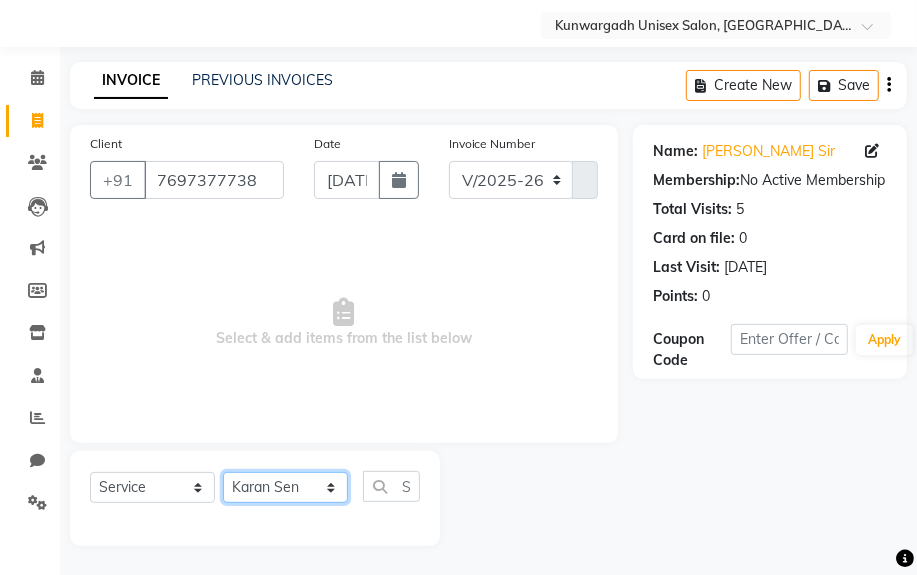 click on "Select Stylist [PERSON_NAME] Sir  Chiku [PERSON_NAME] [PERSON_NAME]  [PERSON_NAME]   [PERSON_NAME]  [PERSON_NAME]  [PERSON_NAME]" 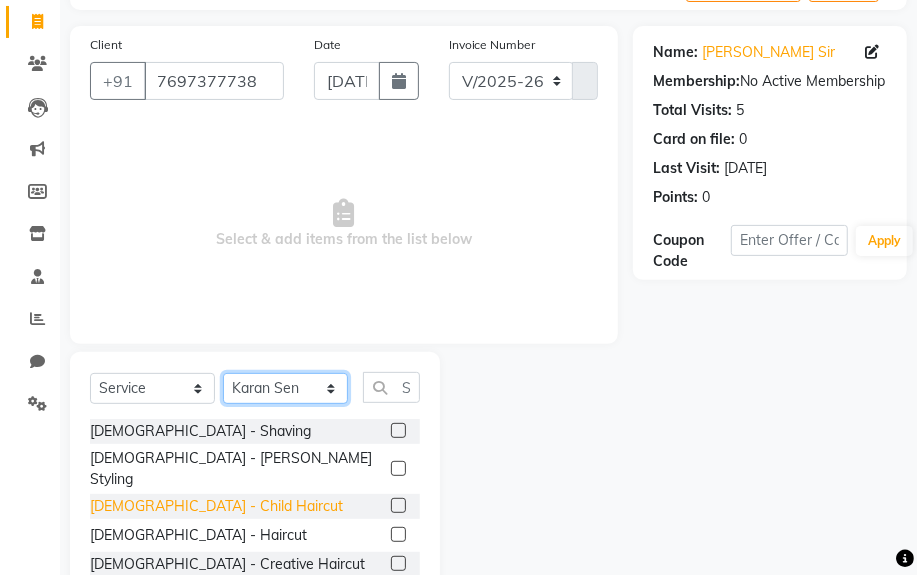 scroll, scrollTop: 252, scrollLeft: 0, axis: vertical 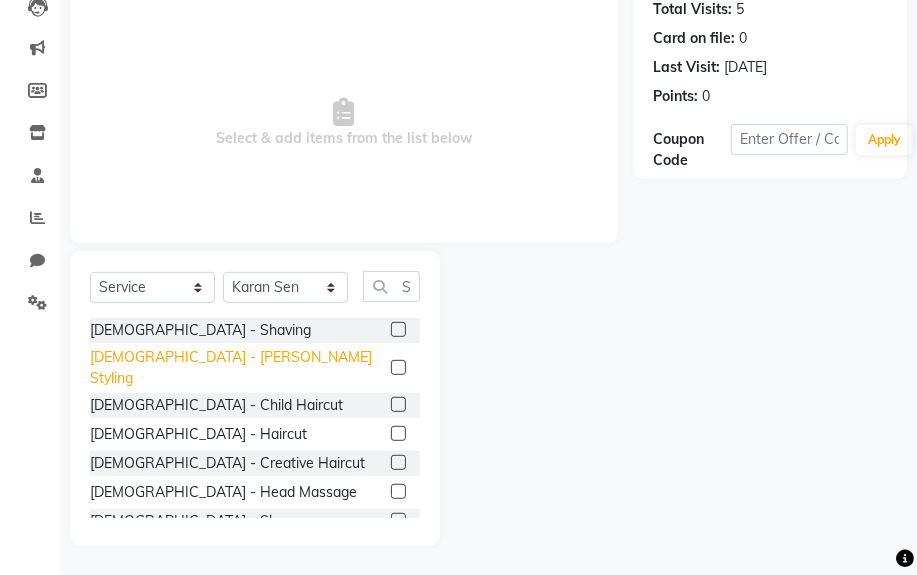 click on "[DEMOGRAPHIC_DATA] - [PERSON_NAME] Styling" 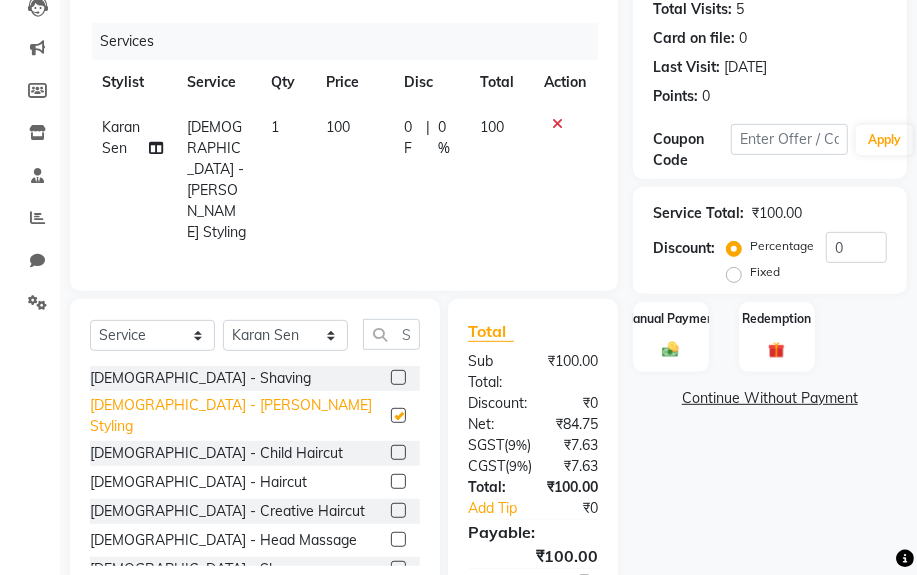 checkbox on "false" 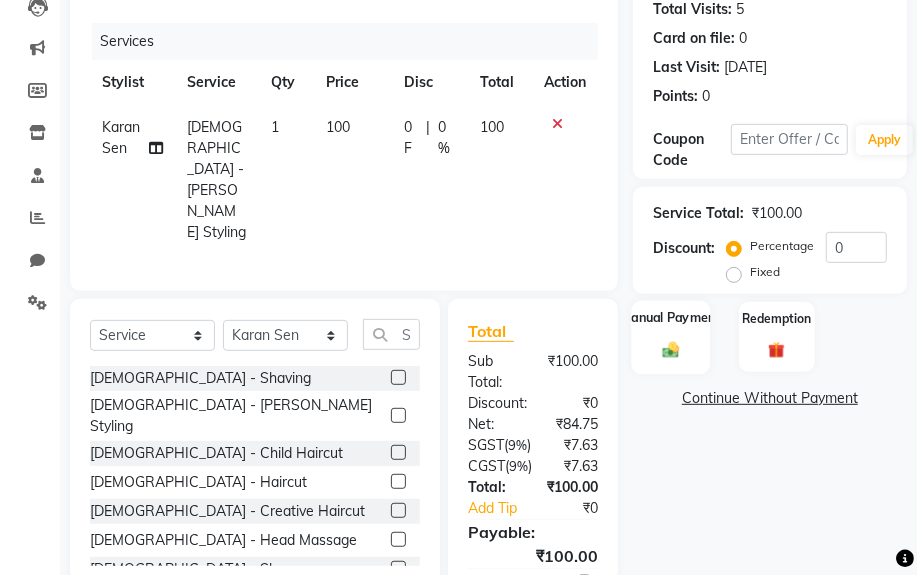 click on "Manual Payment" 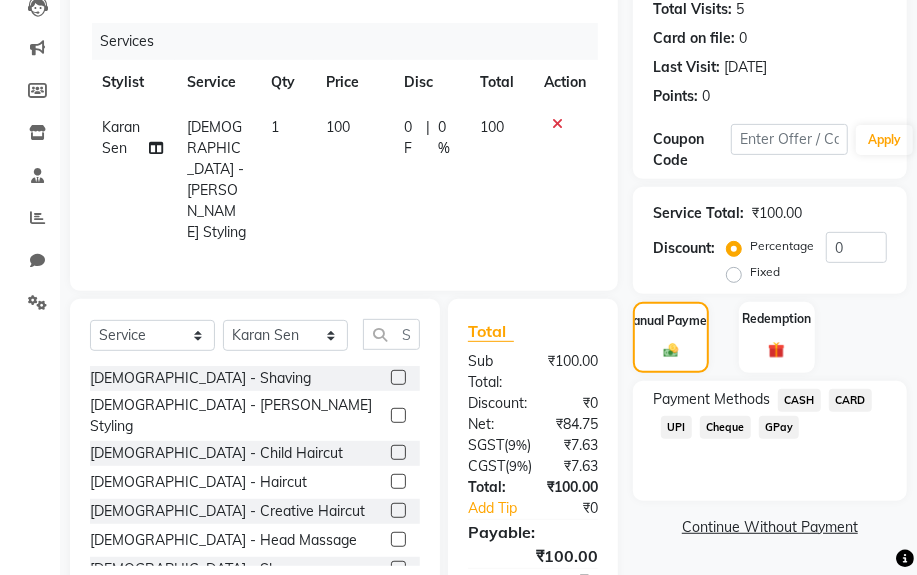 click on "UPI" 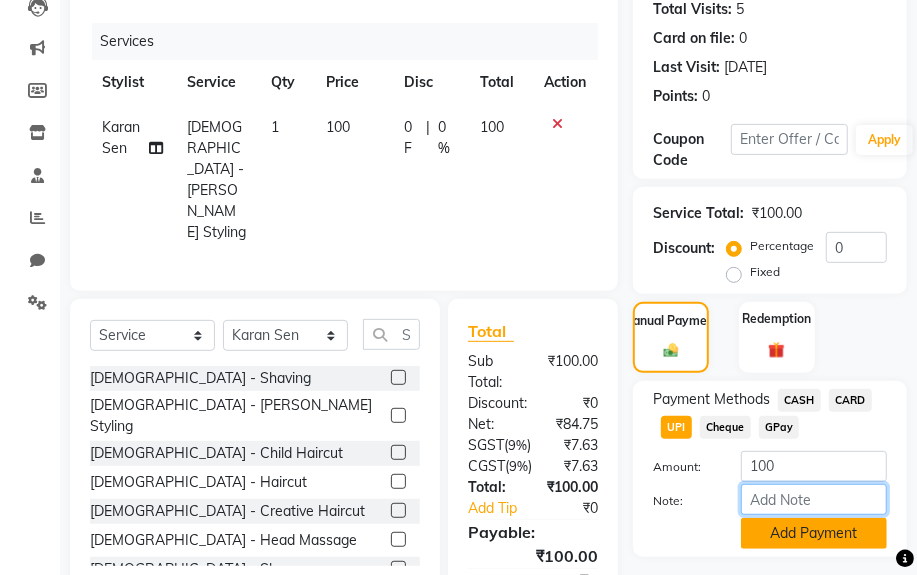 drag, startPoint x: 776, startPoint y: 497, endPoint x: 773, endPoint y: 516, distance: 19.235384 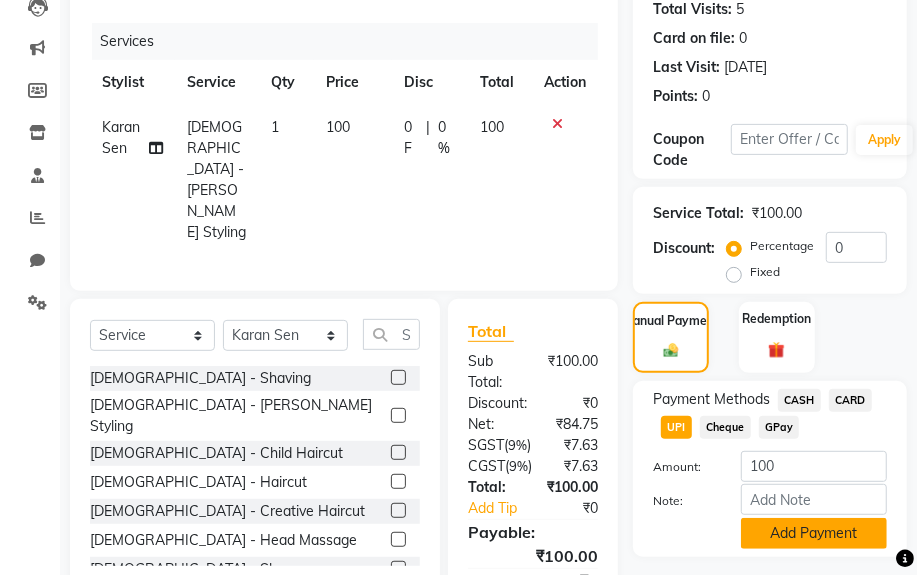 click on "Add Payment" 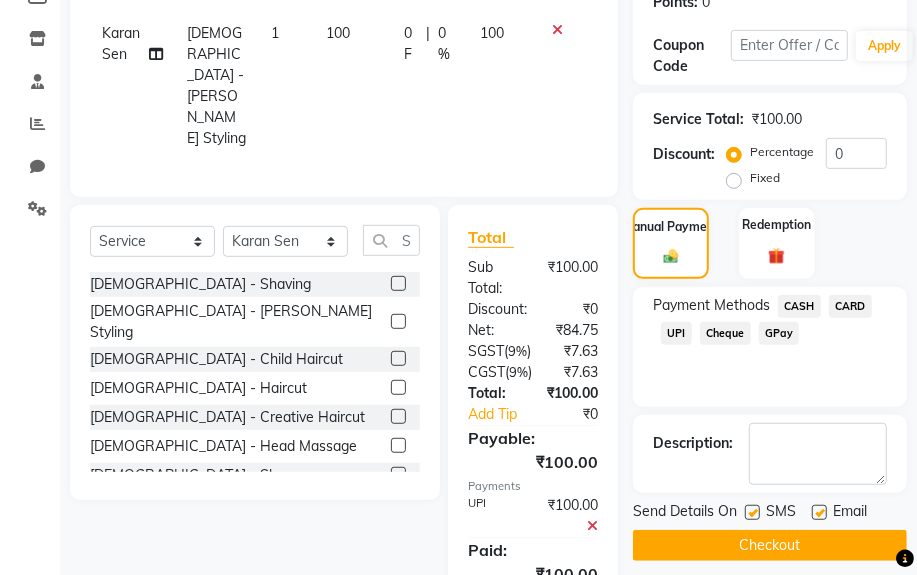 scroll, scrollTop: 447, scrollLeft: 0, axis: vertical 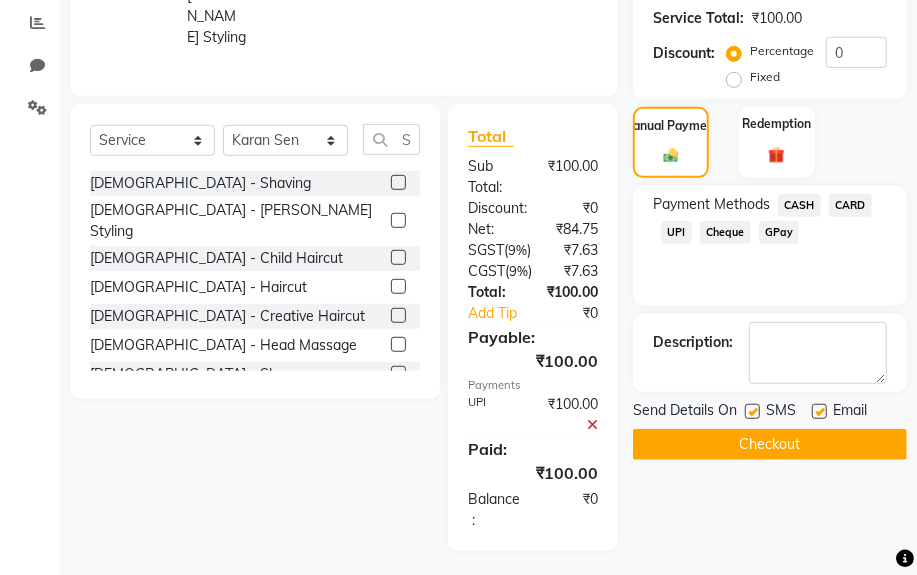 click on "Checkout" 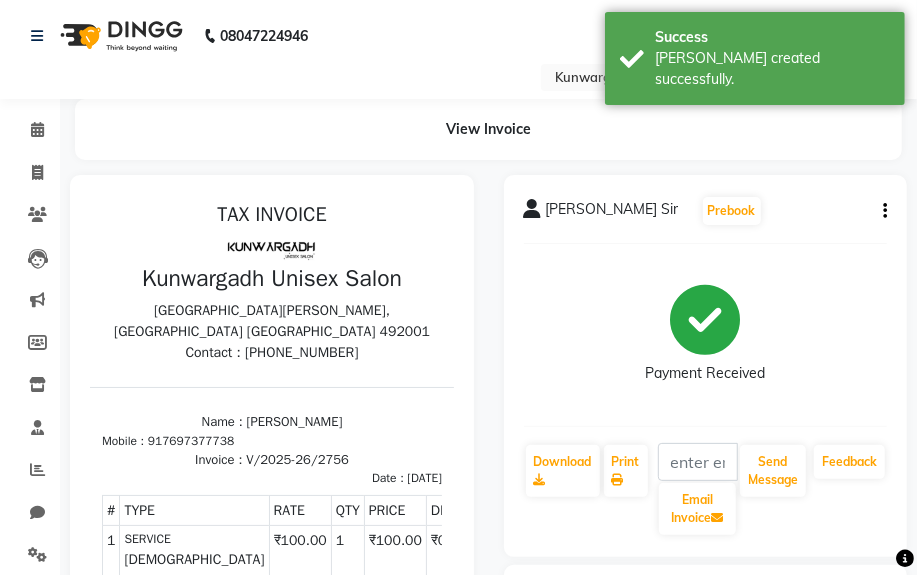 scroll, scrollTop: 0, scrollLeft: 0, axis: both 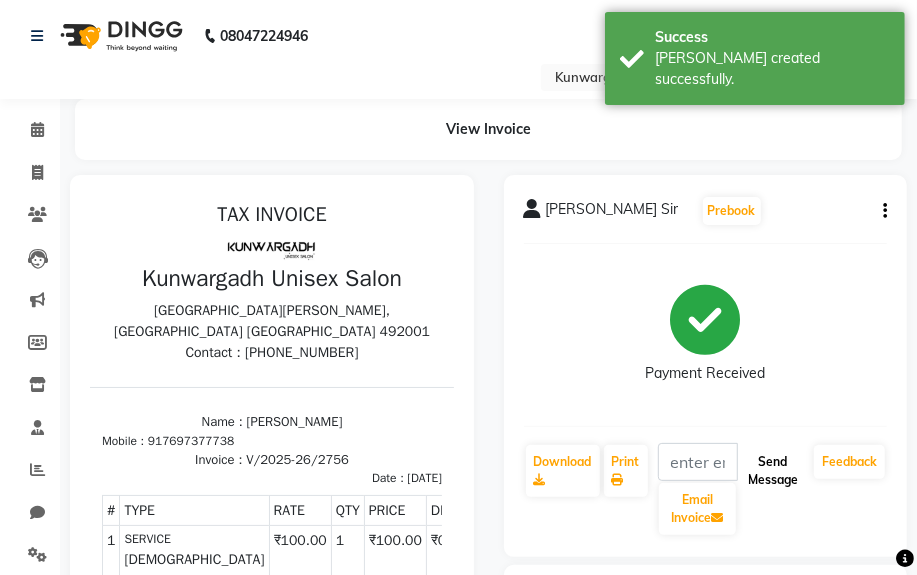 drag, startPoint x: 770, startPoint y: 489, endPoint x: 776, endPoint y: 480, distance: 10.816654 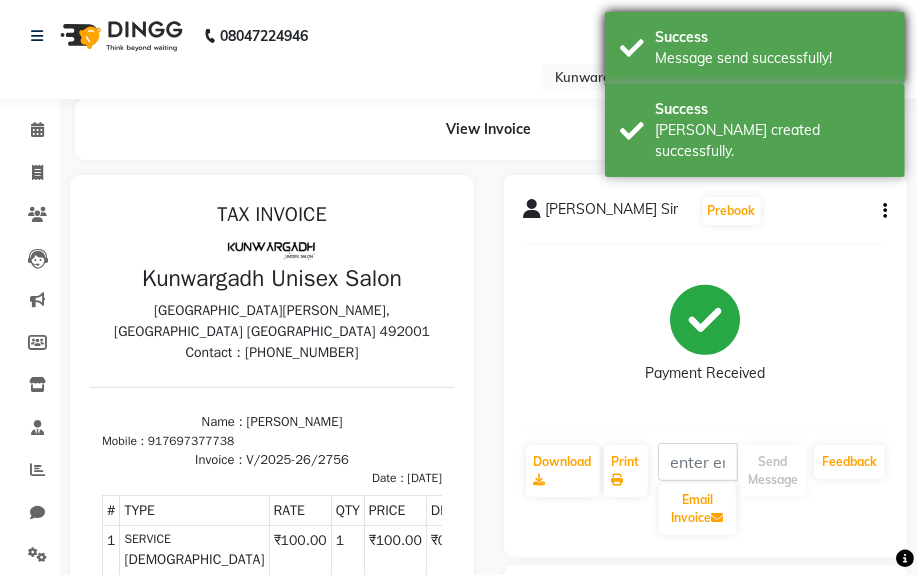 click on "08047224946 Select Location × Kunwargadh Unisex Salon,  Tikrapara English ENGLISH Español العربية मराठी हिंदी ગુજરાતી தமிழ் 中文 Notifications nothing to show Admin Manage Profile Change Password Sign out  Version:3.15.4" 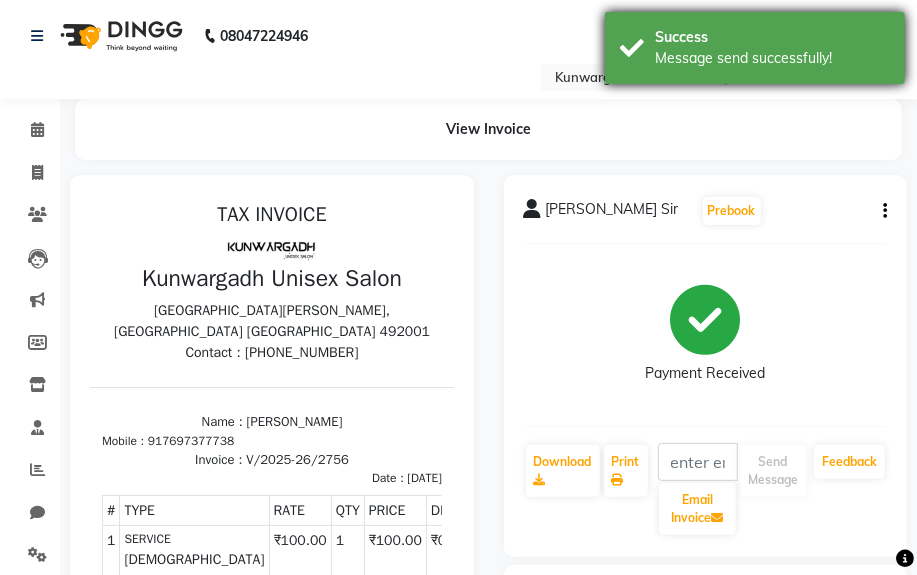 click on "Message send successfully!" at bounding box center (772, 58) 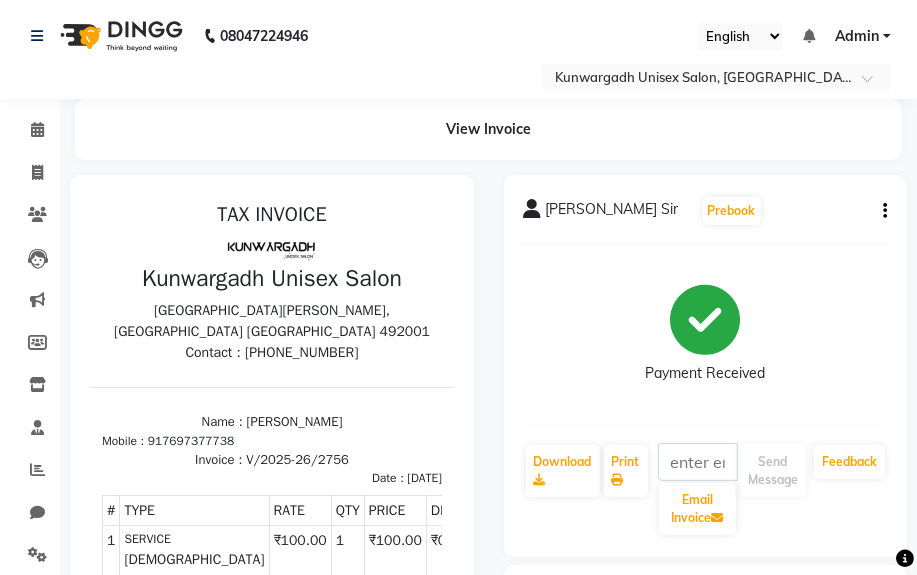 click on "Invoice" 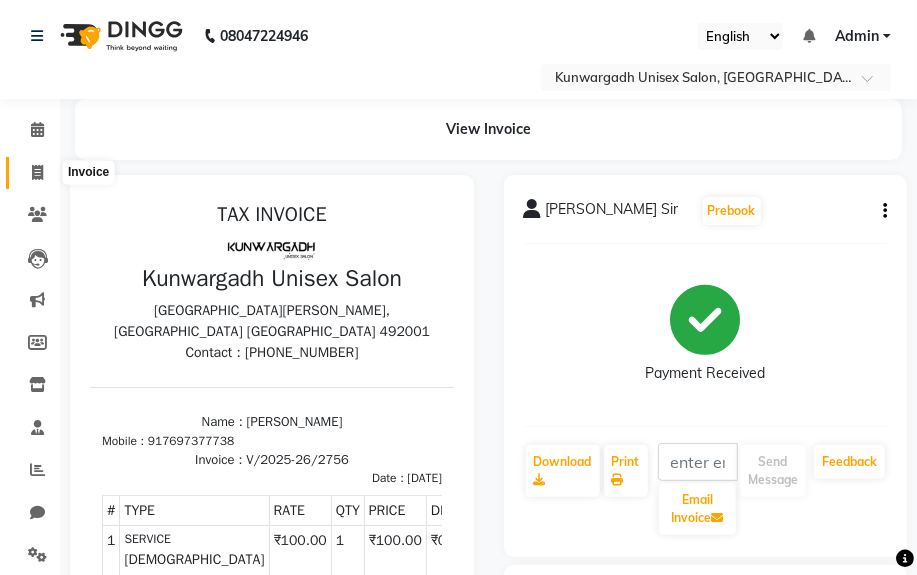 click 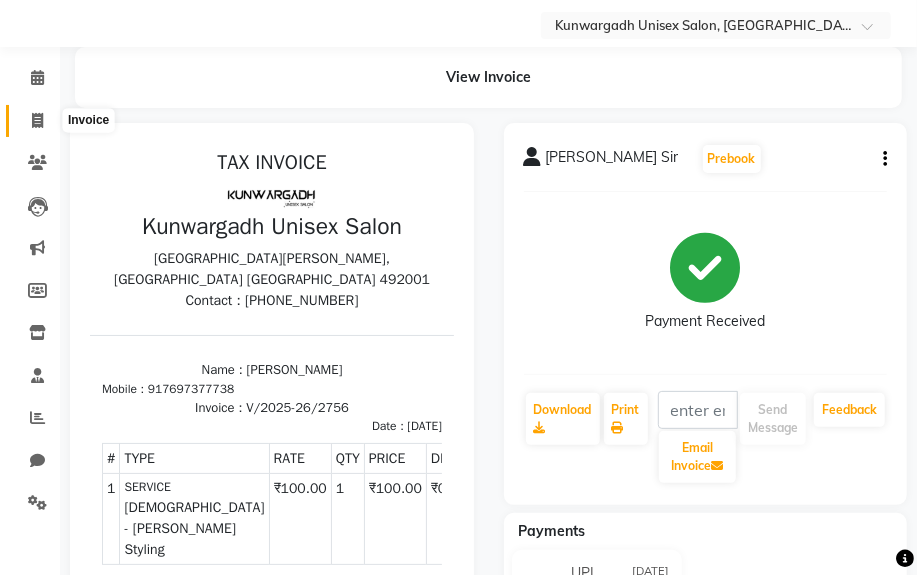 select on "service" 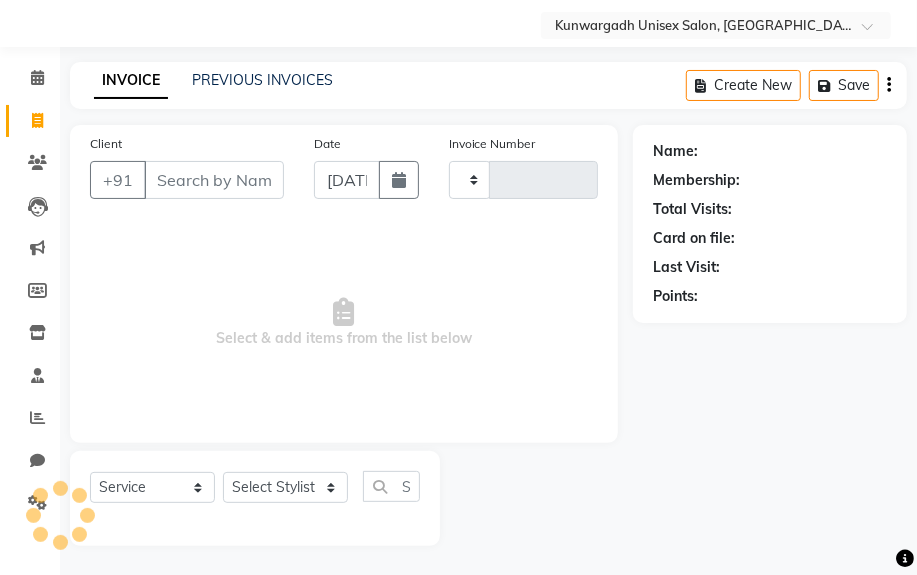 type on "2757" 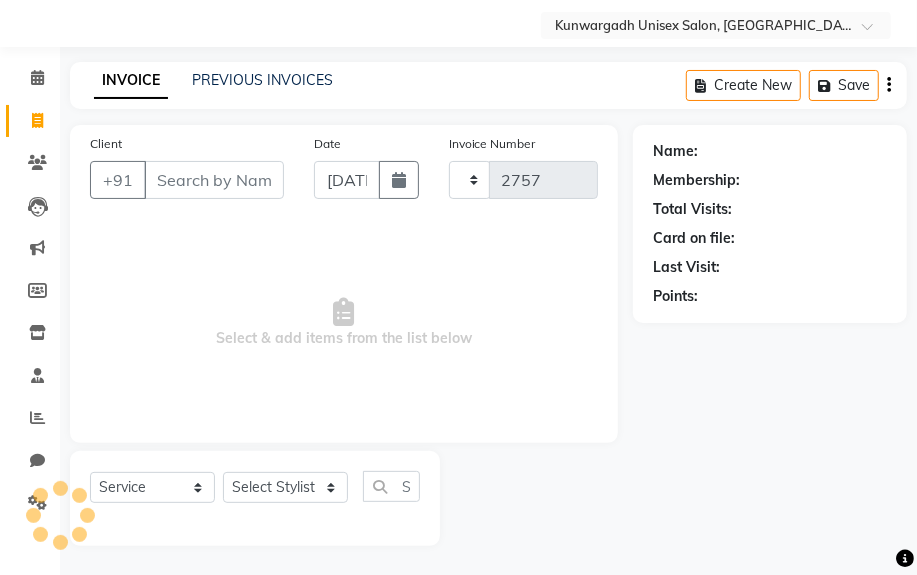 select on "7931" 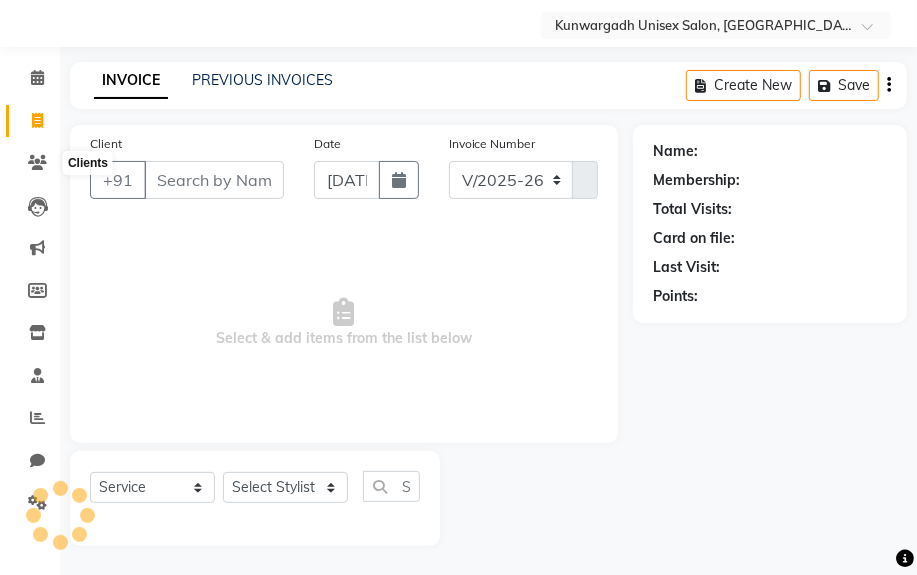 select on "product" 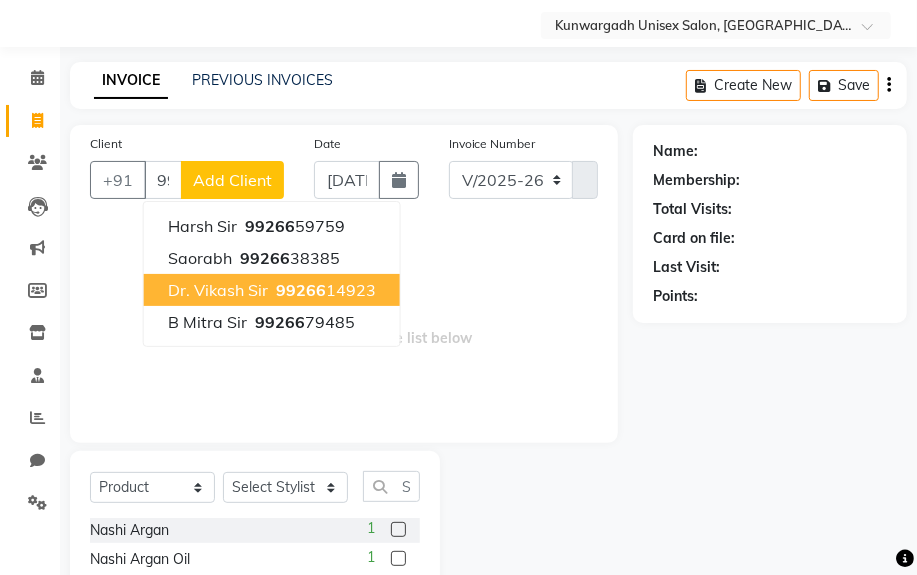 click on "Dr. Vikash sir" at bounding box center [218, 290] 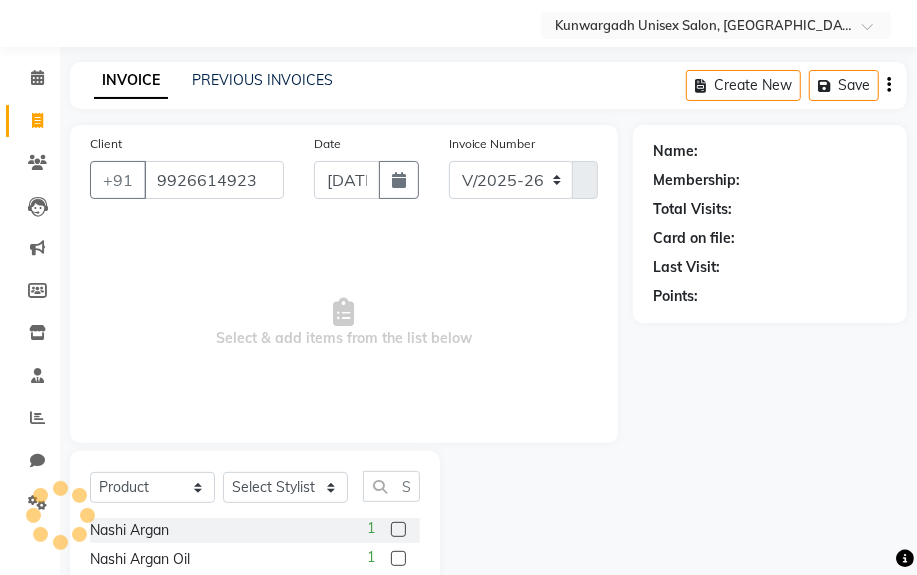 type on "9926614923" 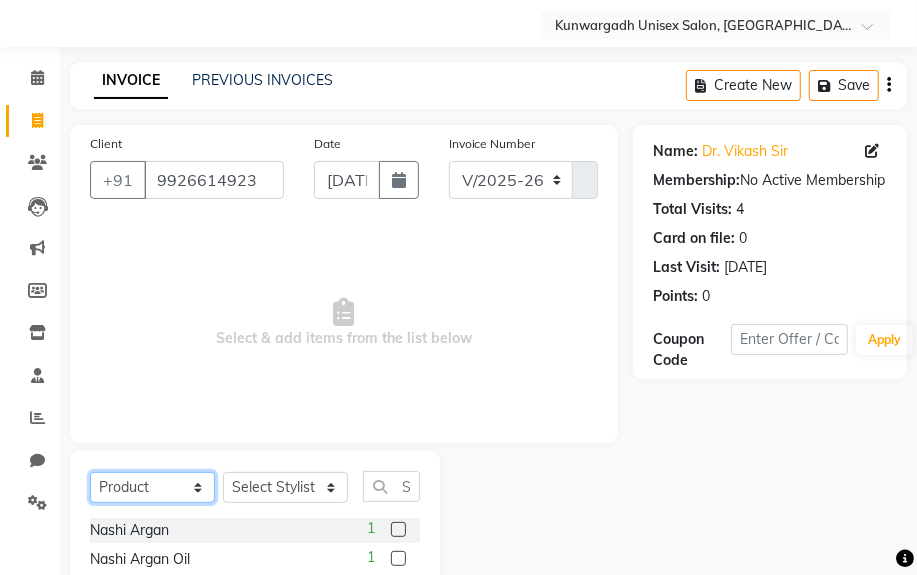 drag, startPoint x: 180, startPoint y: 490, endPoint x: 172, endPoint y: 474, distance: 17.888544 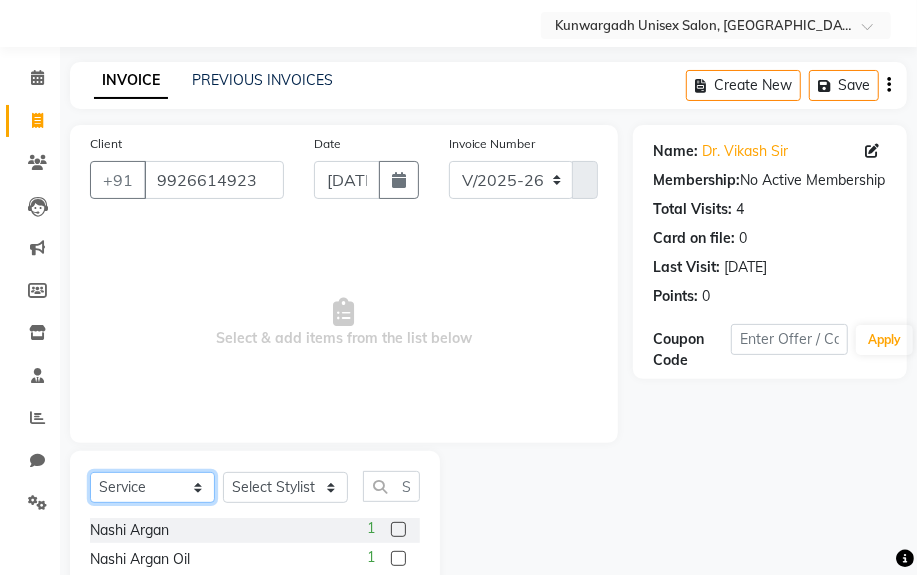 click on "Select  Service  Product  Membership  Package Voucher Prepaid Gift Card" 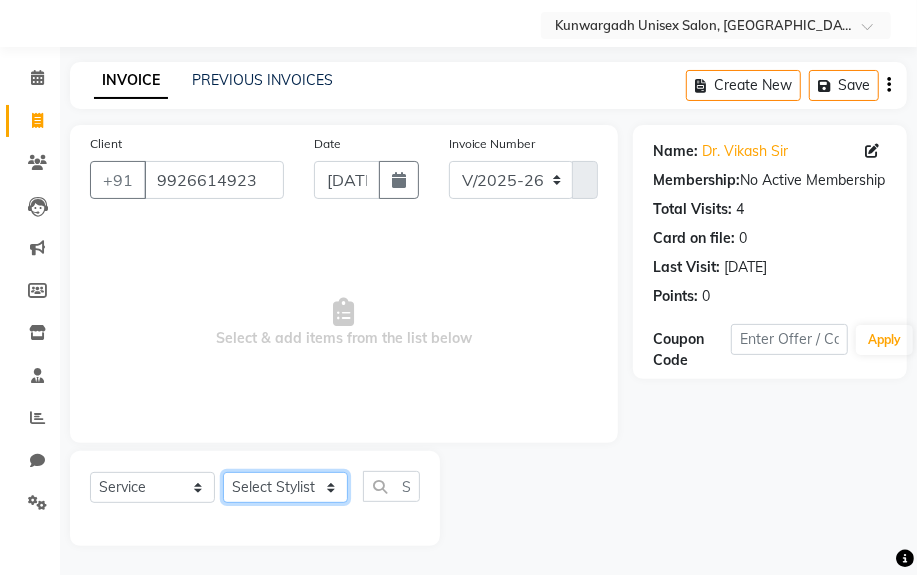 click on "Select Stylist [PERSON_NAME] Sir  Chiku [PERSON_NAME] [PERSON_NAME]  [PERSON_NAME]   [PERSON_NAME]  [PERSON_NAME]  [PERSON_NAME]" 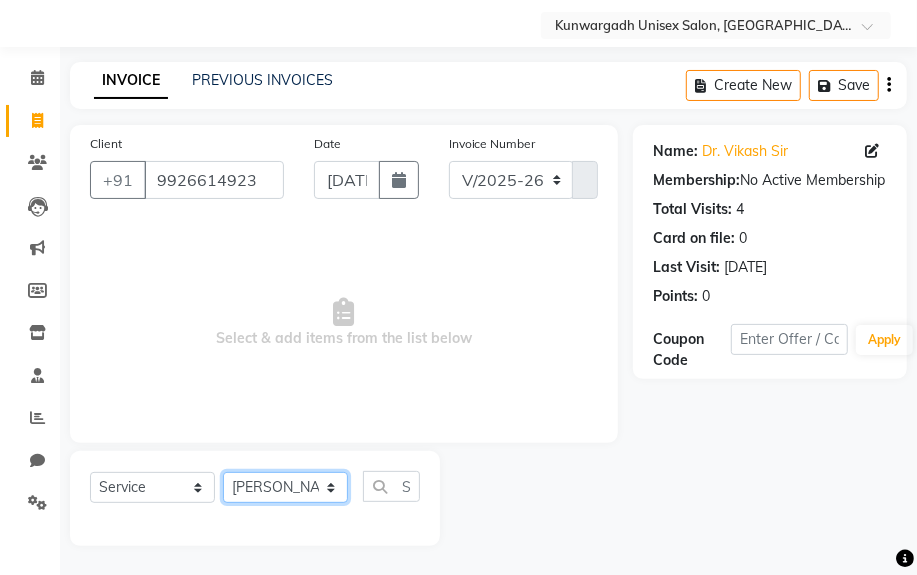 click on "Select Stylist [PERSON_NAME] Sir  Chiku [PERSON_NAME] [PERSON_NAME]  [PERSON_NAME]   [PERSON_NAME]  [PERSON_NAME]  [PERSON_NAME]" 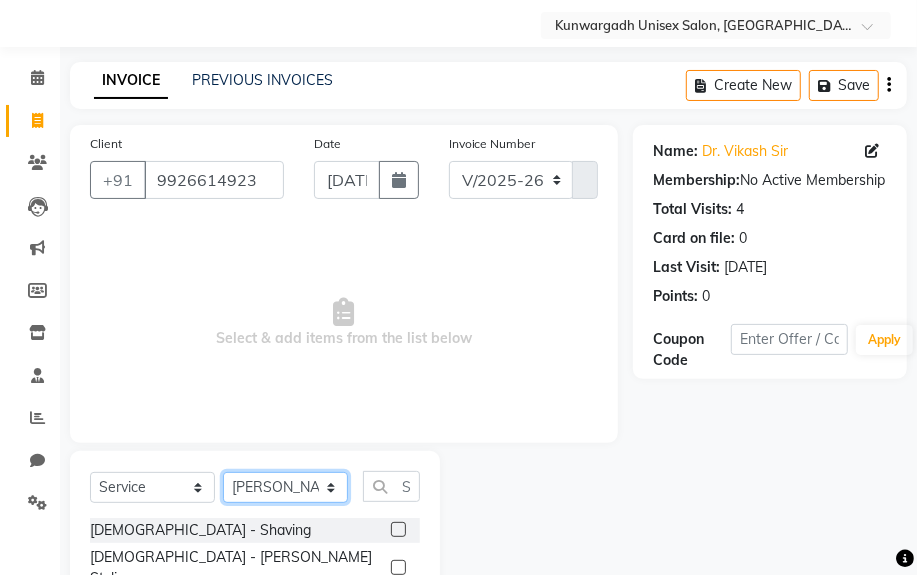 click on "Select Stylist [PERSON_NAME] Sir  Chiku [PERSON_NAME] [PERSON_NAME]  [PERSON_NAME]   [PERSON_NAME]  [PERSON_NAME]  [PERSON_NAME]" 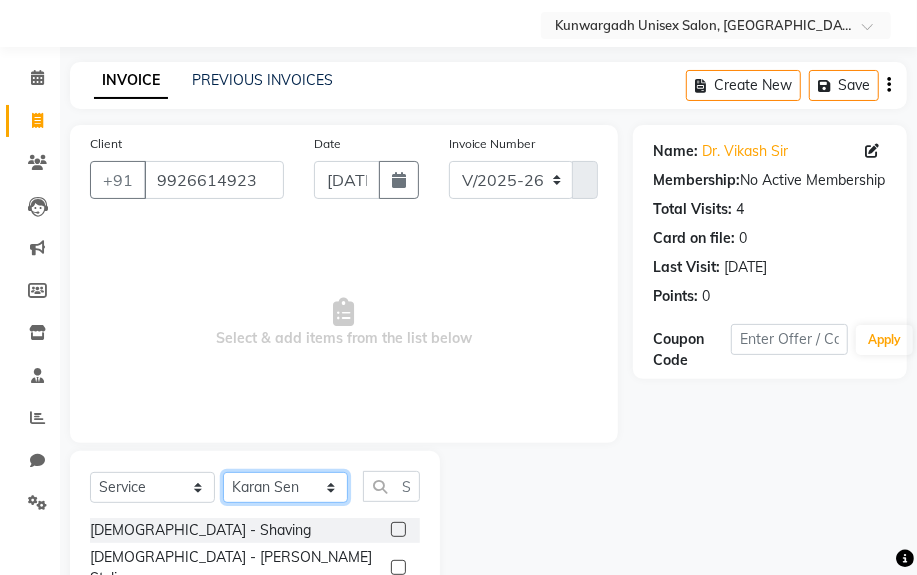 click on "Select Stylist [PERSON_NAME] Sir  Chiku [PERSON_NAME] [PERSON_NAME]  [PERSON_NAME]   [PERSON_NAME]  [PERSON_NAME]  [PERSON_NAME]" 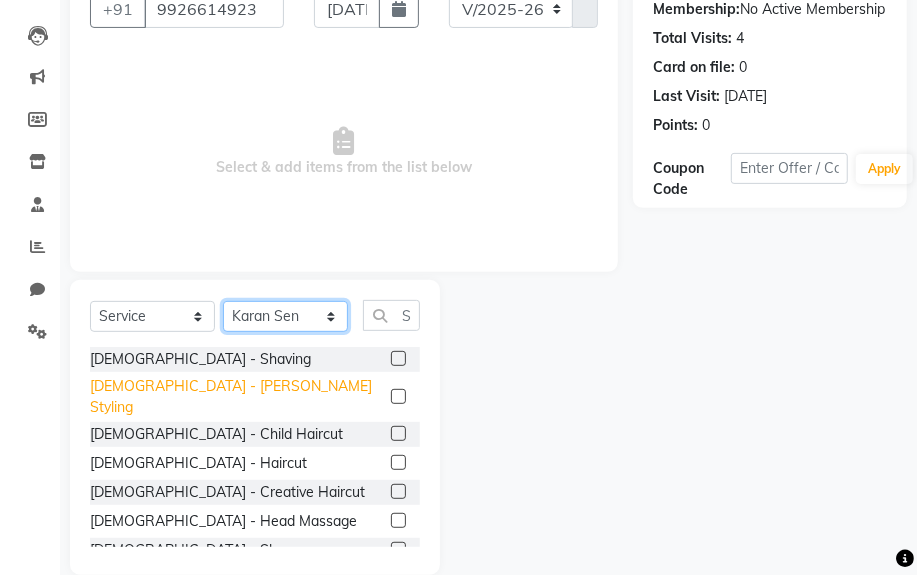 scroll, scrollTop: 252, scrollLeft: 0, axis: vertical 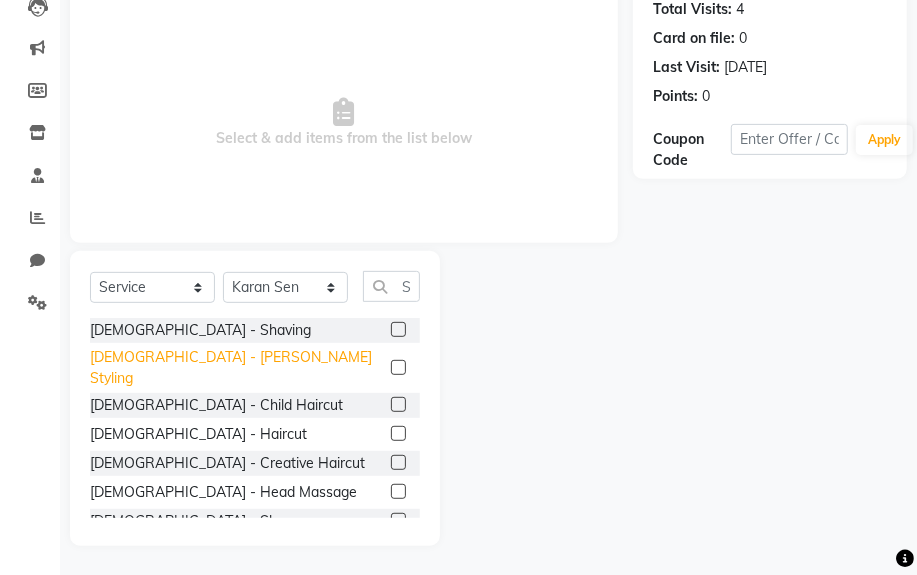 click on "[DEMOGRAPHIC_DATA] - [PERSON_NAME] Styling" 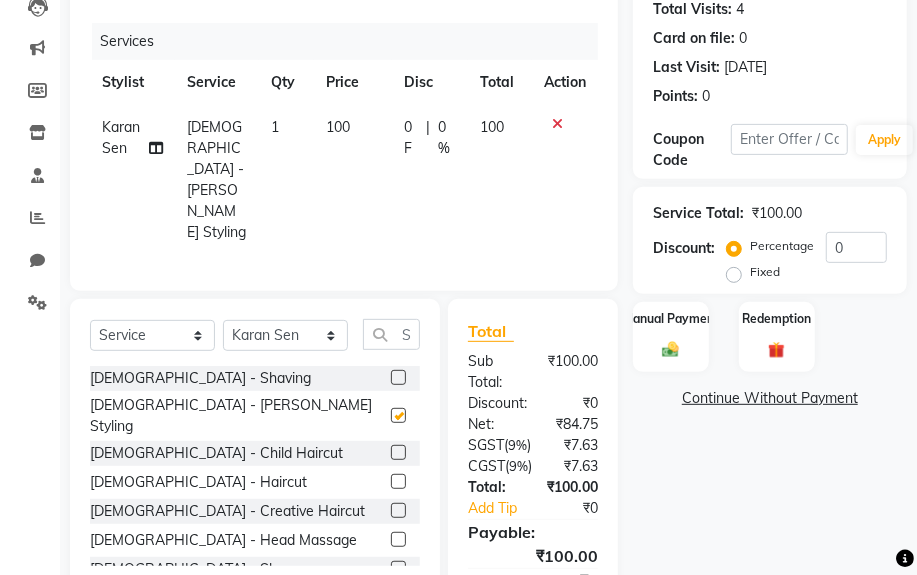 checkbox on "false" 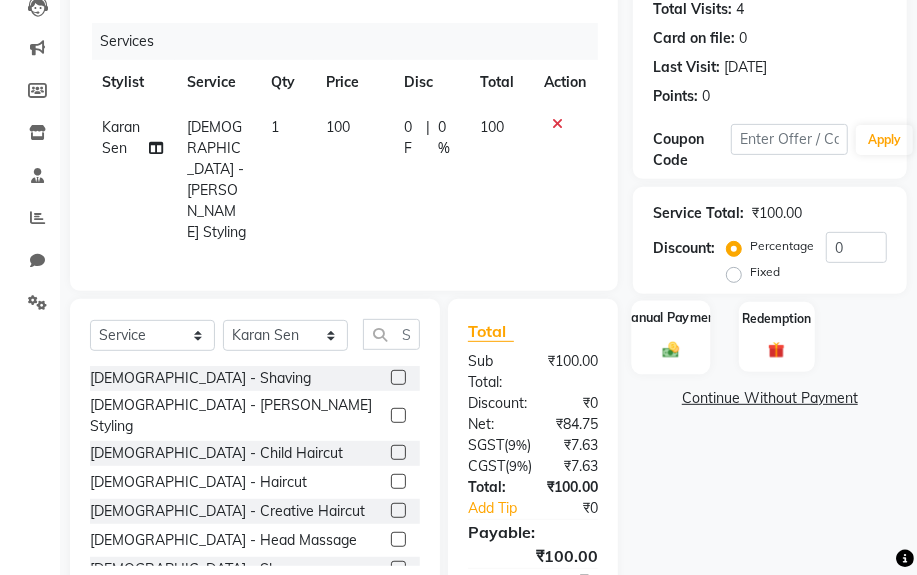 click on "Manual Payment" 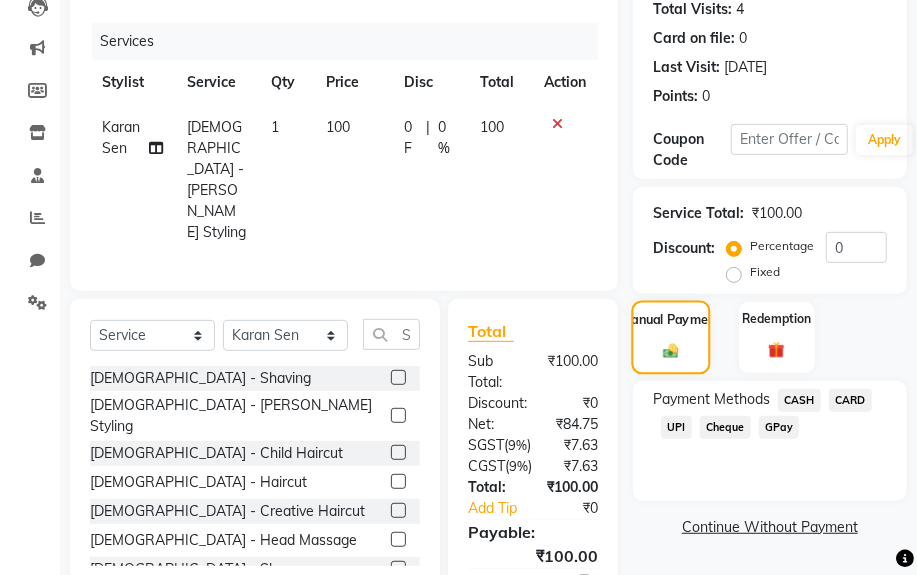 click on "Manual Payment" 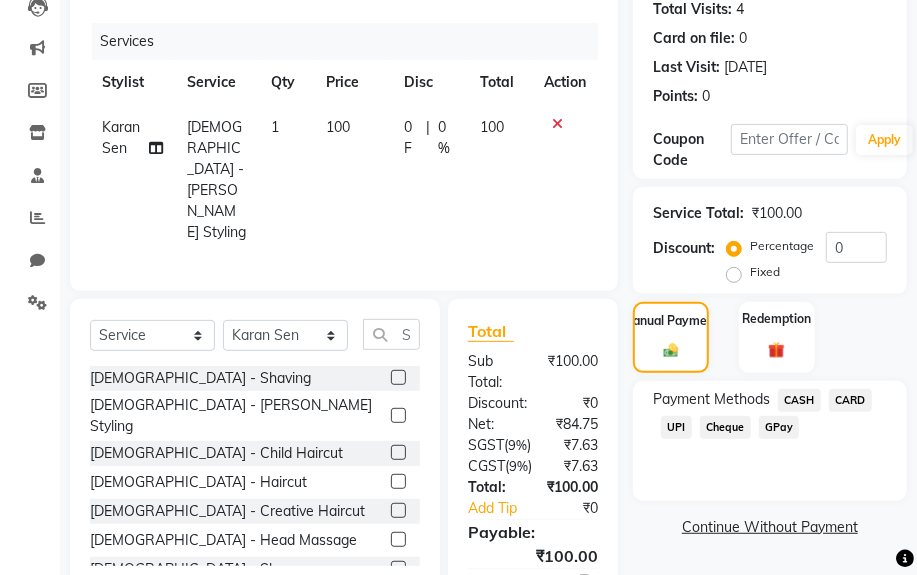 click on "CASH" 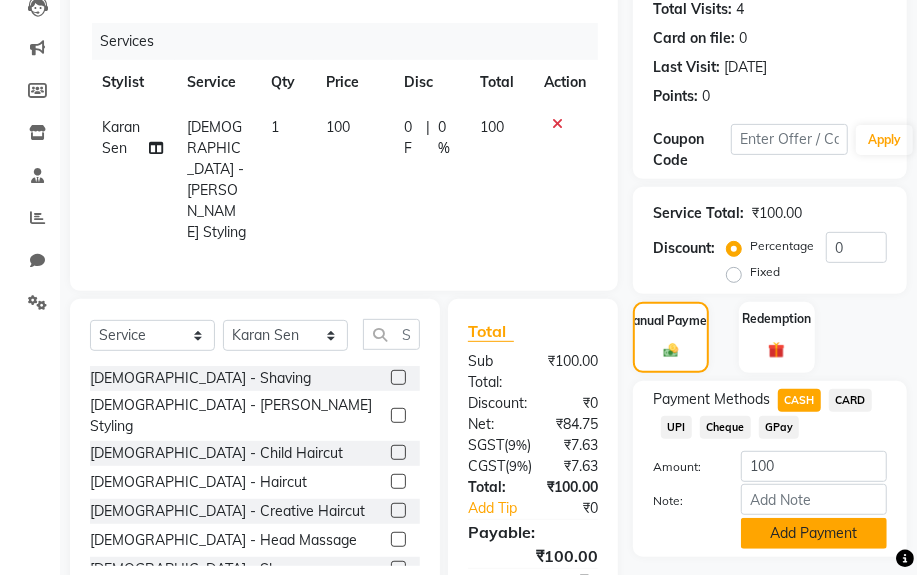 click on "Add Payment" 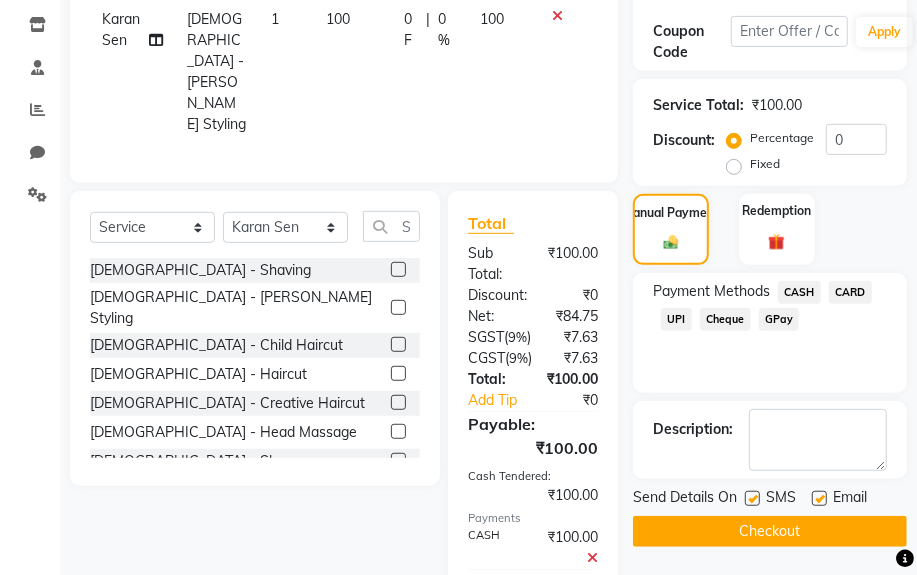 scroll, scrollTop: 492, scrollLeft: 0, axis: vertical 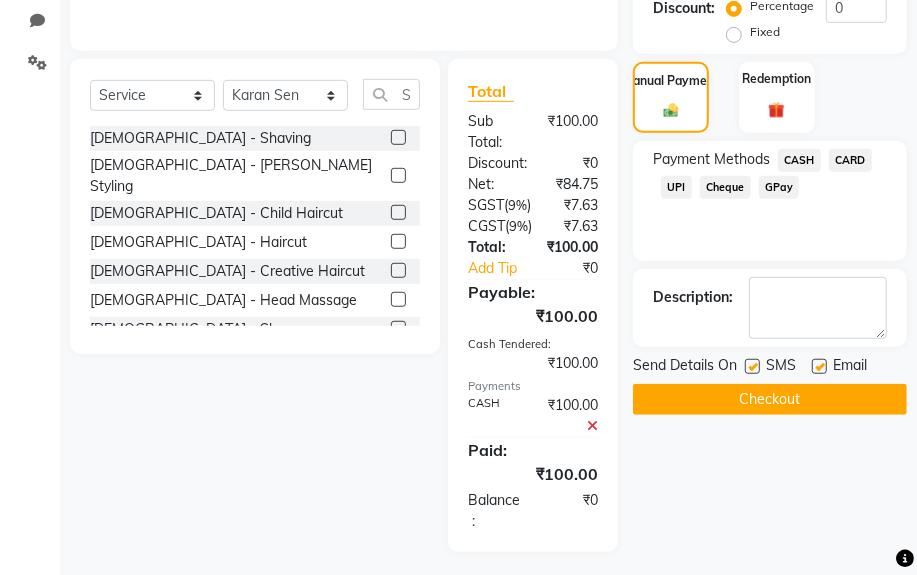 click on "Checkout" 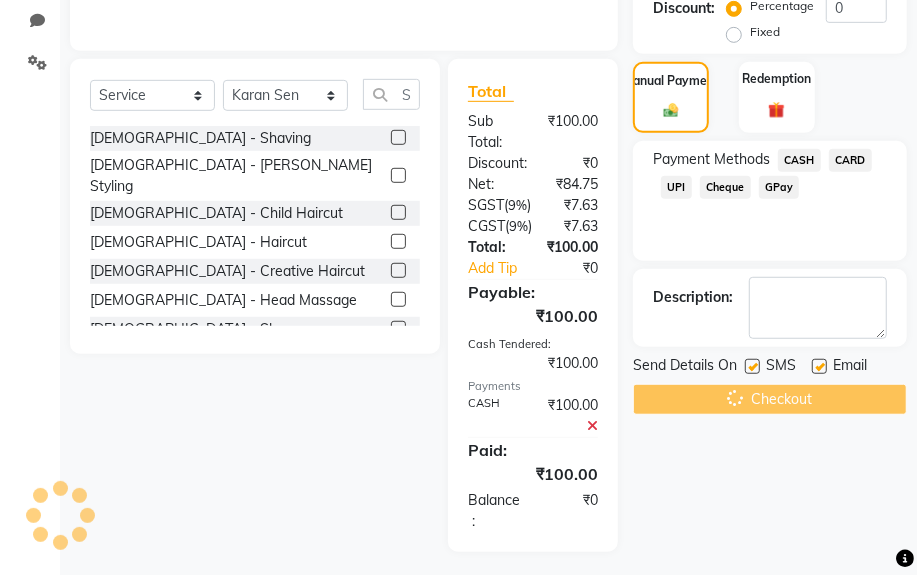 scroll, scrollTop: 0, scrollLeft: 0, axis: both 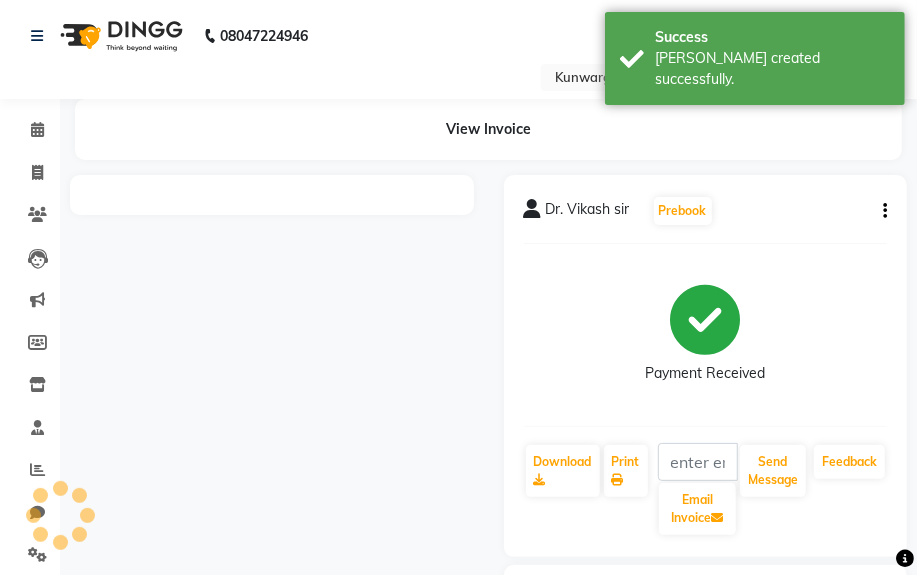 click on "Send Message" 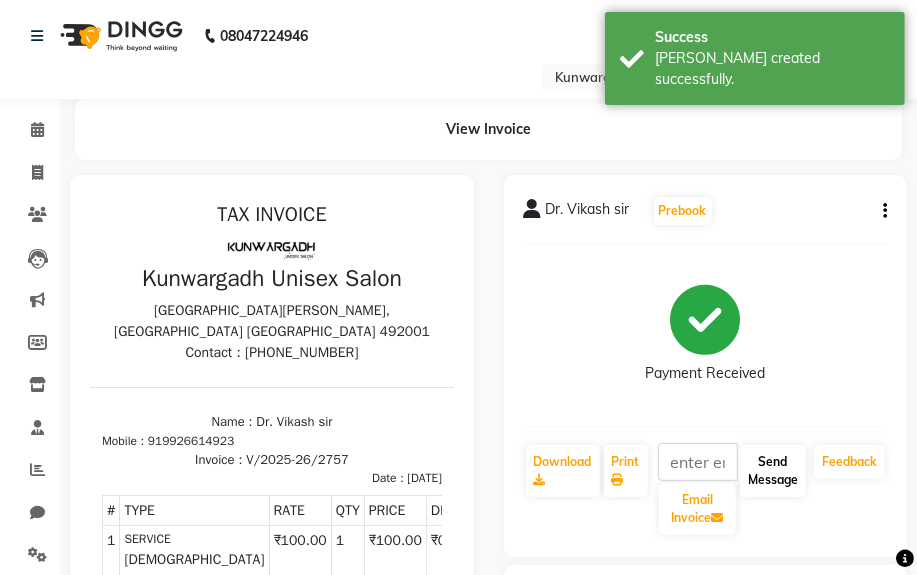 scroll, scrollTop: 0, scrollLeft: 0, axis: both 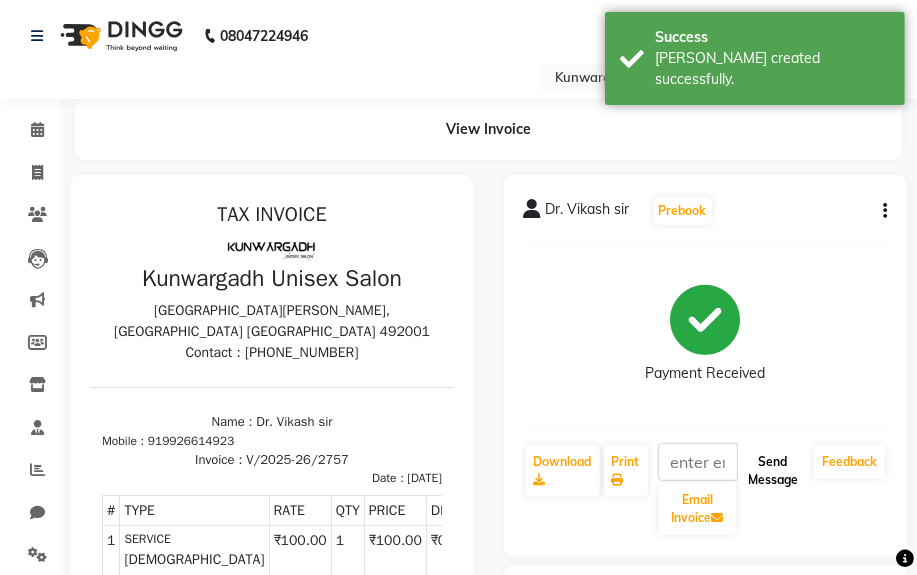 click on "Send Message" 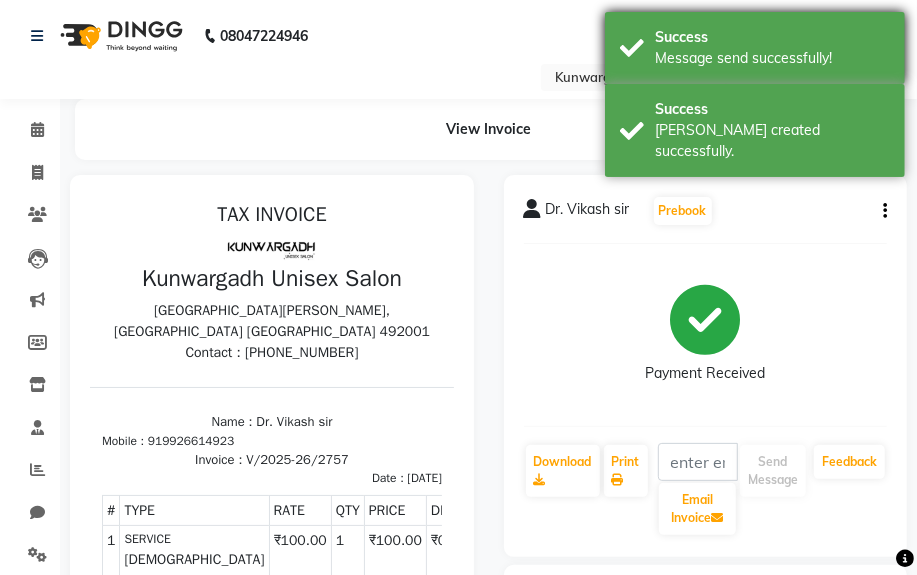 drag, startPoint x: 763, startPoint y: 95, endPoint x: 770, endPoint y: 52, distance: 43.56604 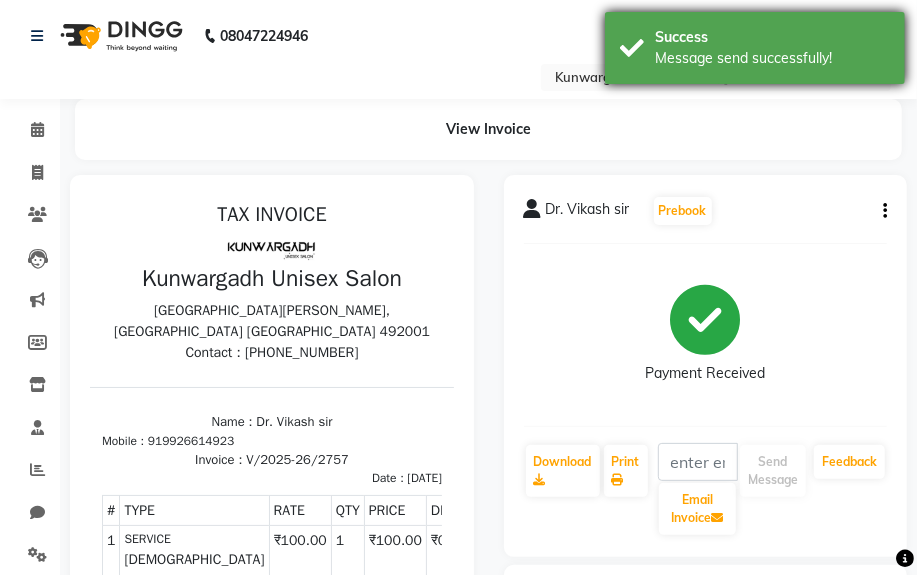 click on "Message send successfully!" at bounding box center [772, 58] 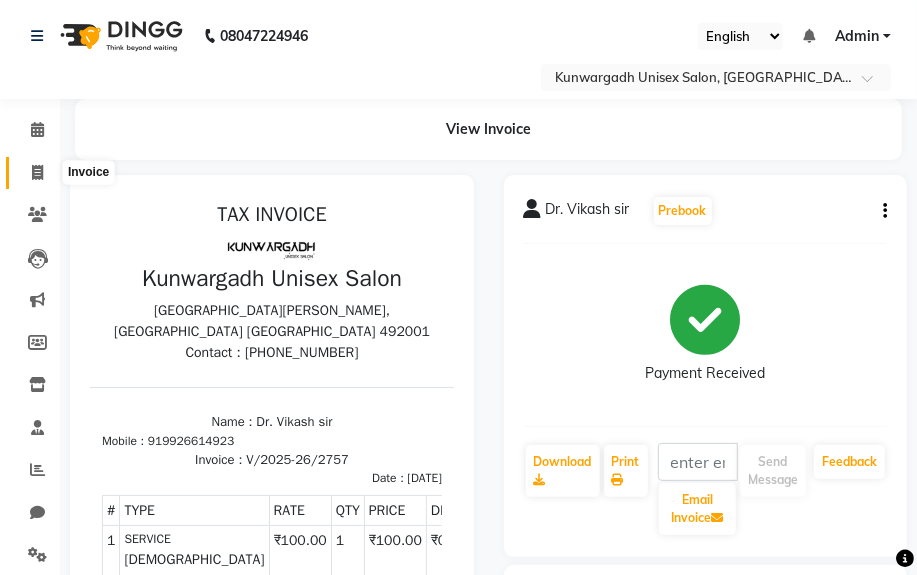 click 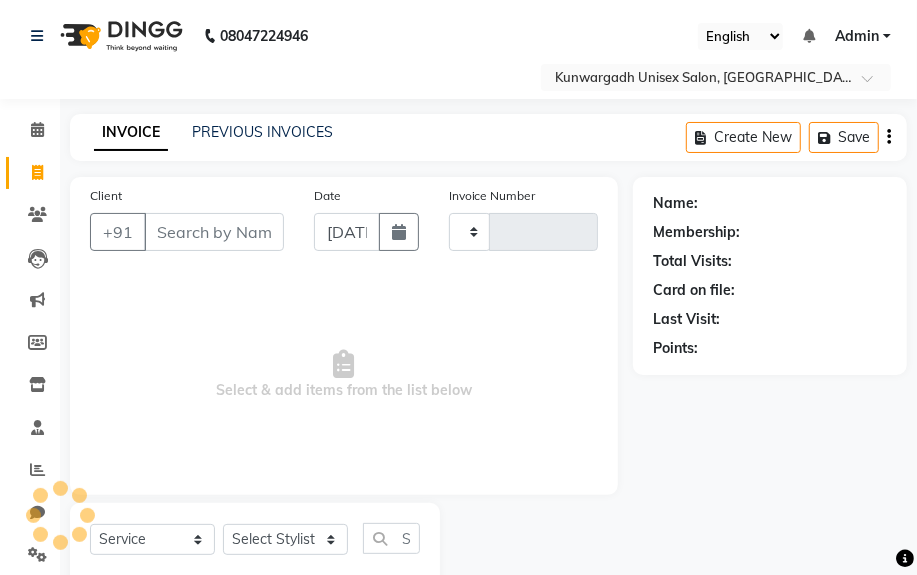 scroll, scrollTop: 52, scrollLeft: 0, axis: vertical 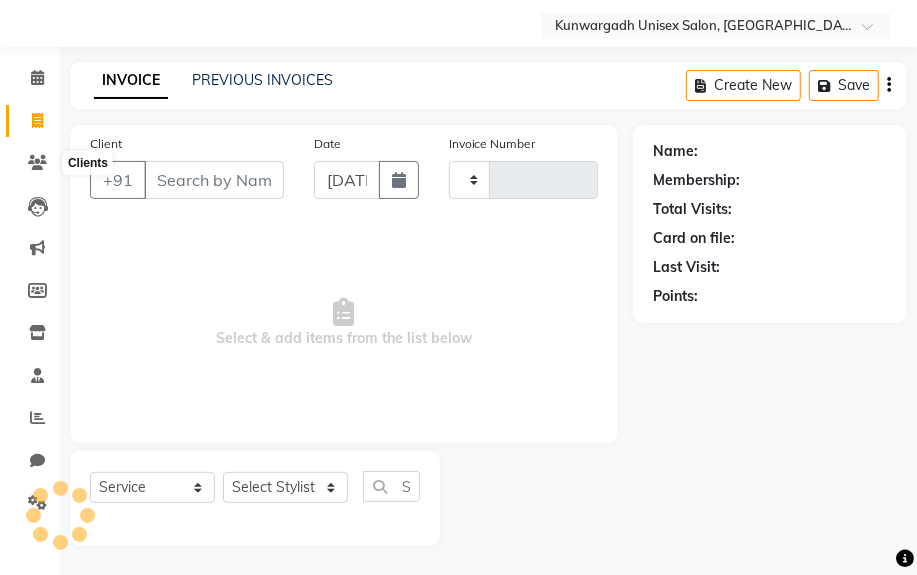 type on "2758" 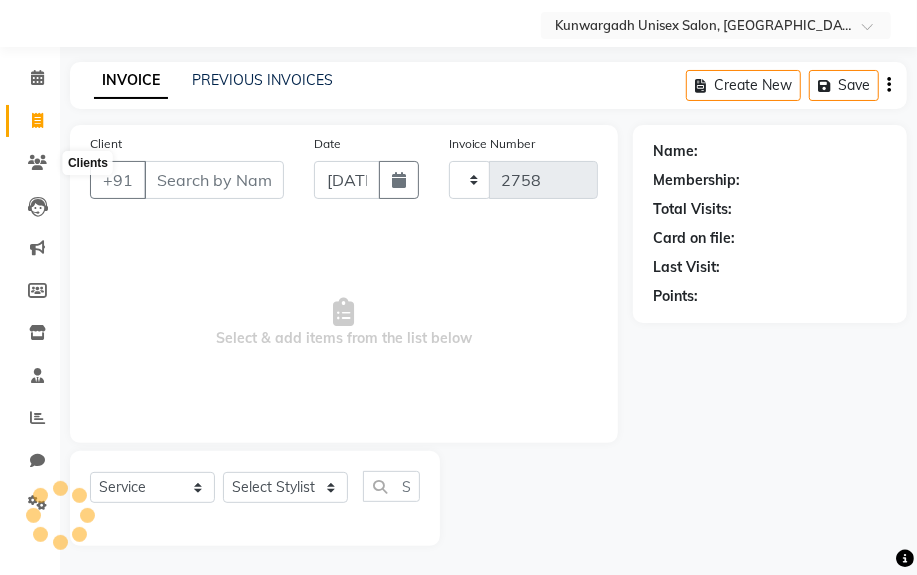 select on "7931" 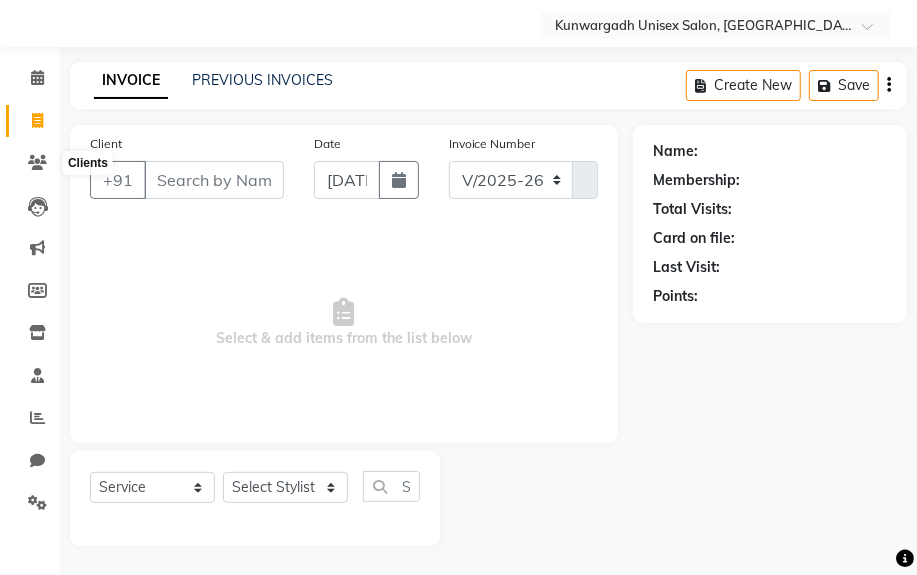 select on "product" 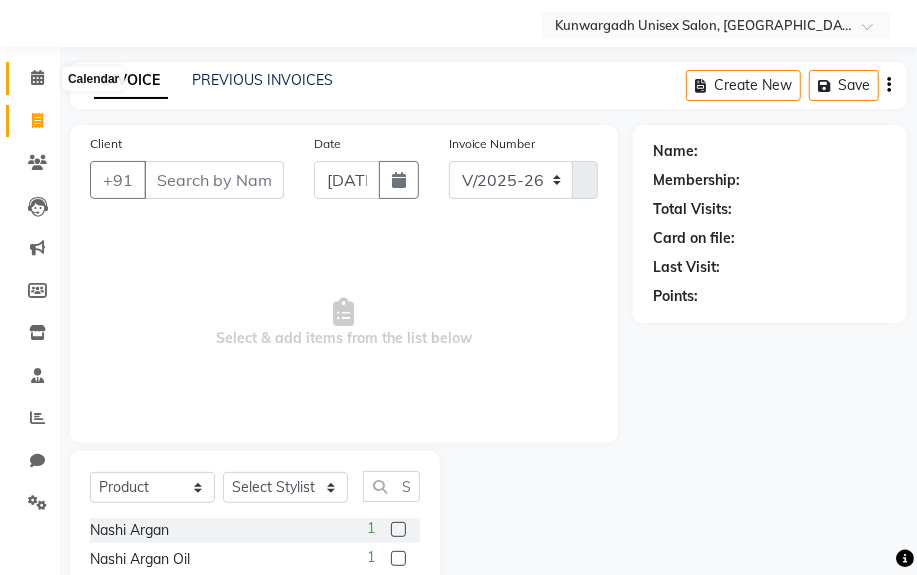 click 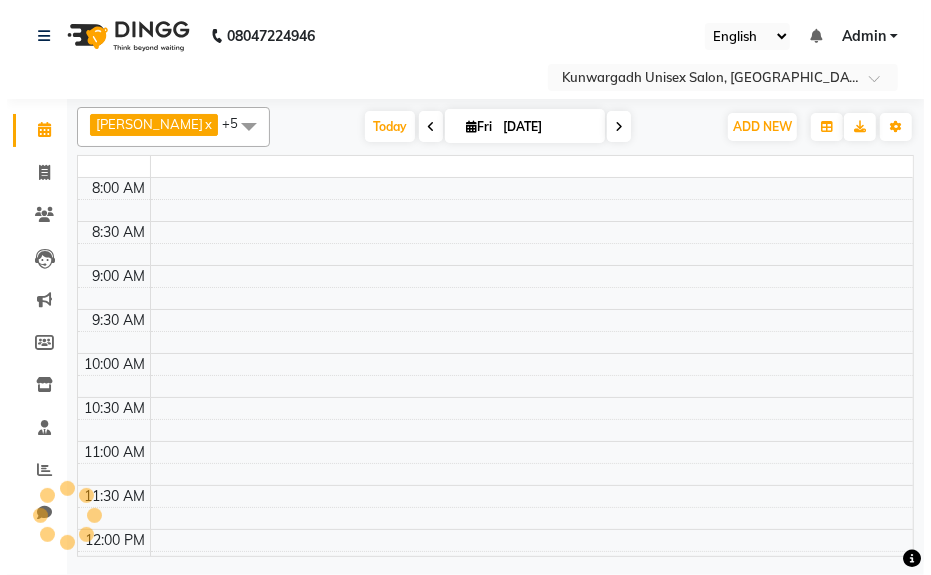 scroll, scrollTop: 0, scrollLeft: 0, axis: both 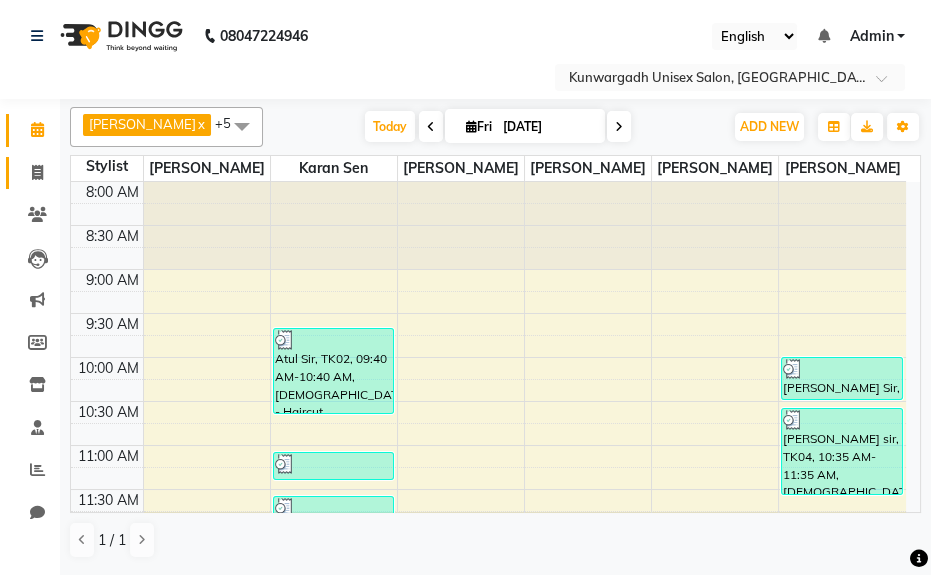 click 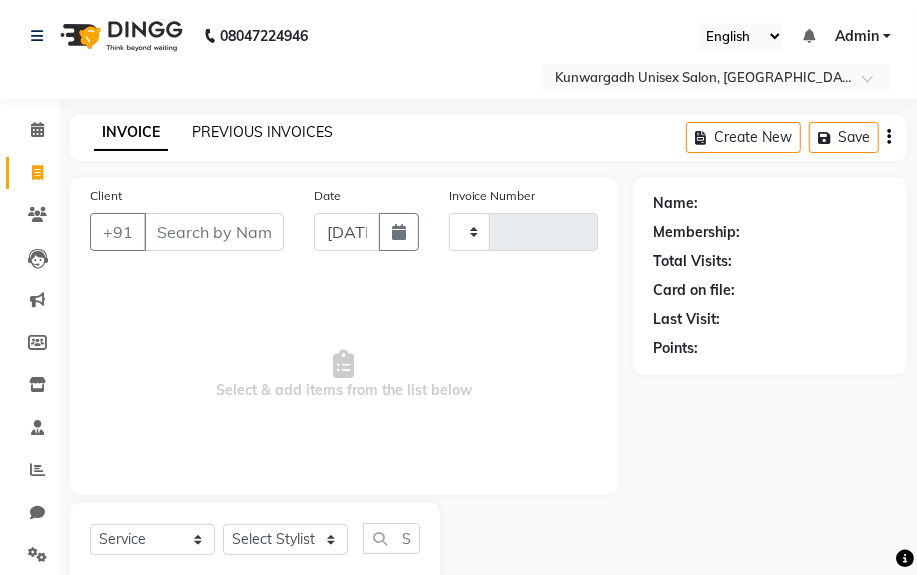 type on "2758" 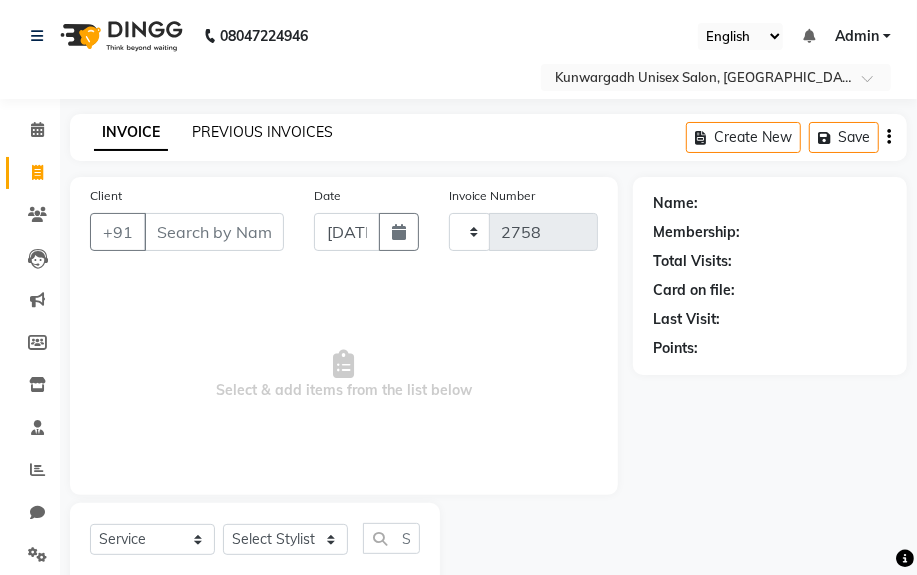 select on "7931" 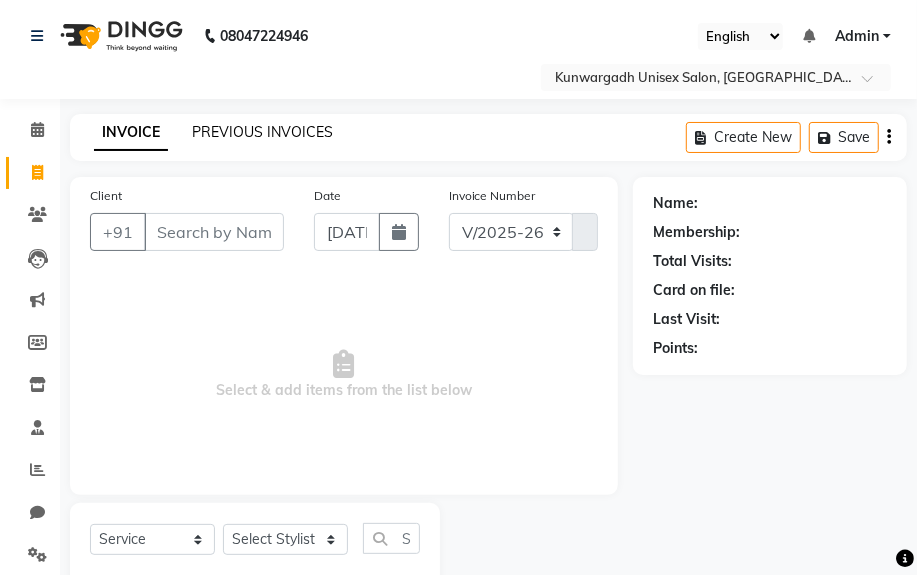 click on "PREVIOUS INVOICES" 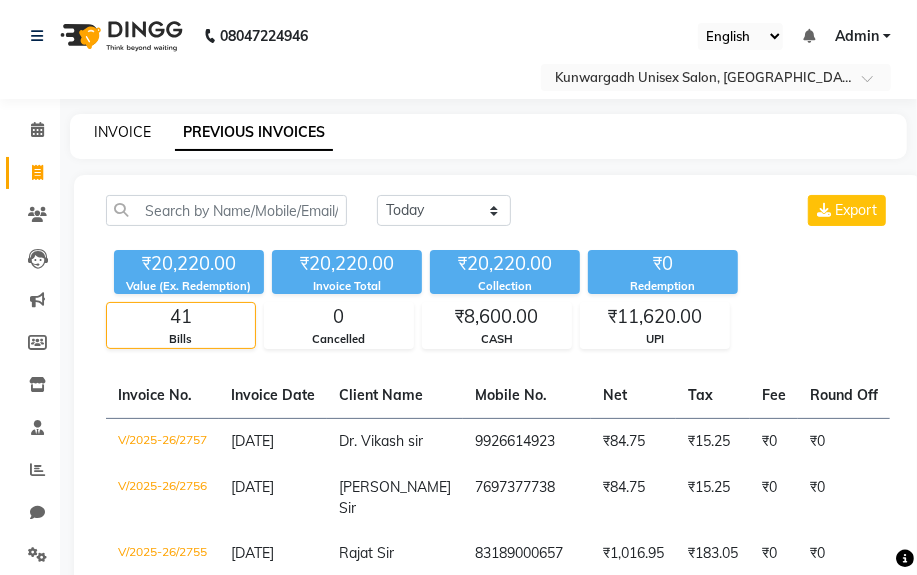 click on "INVOICE" 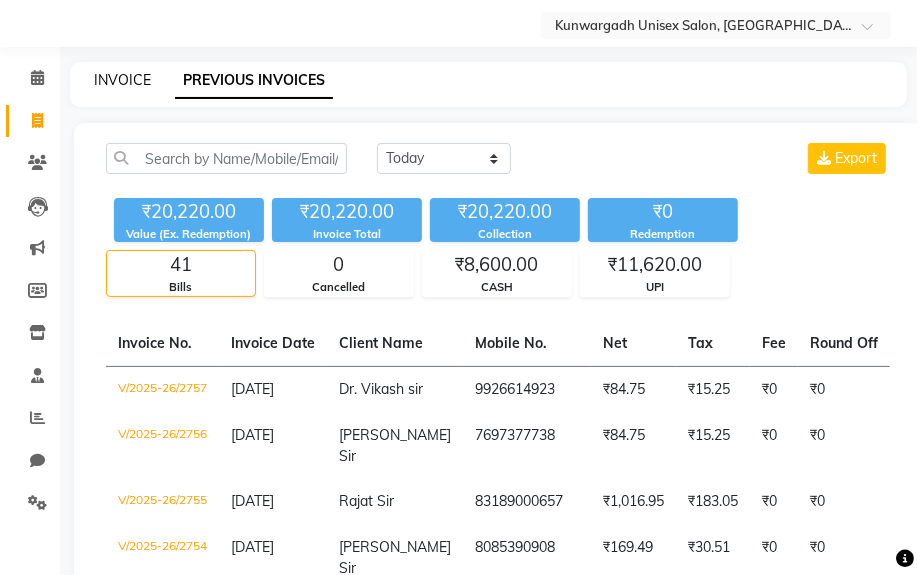 select on "service" 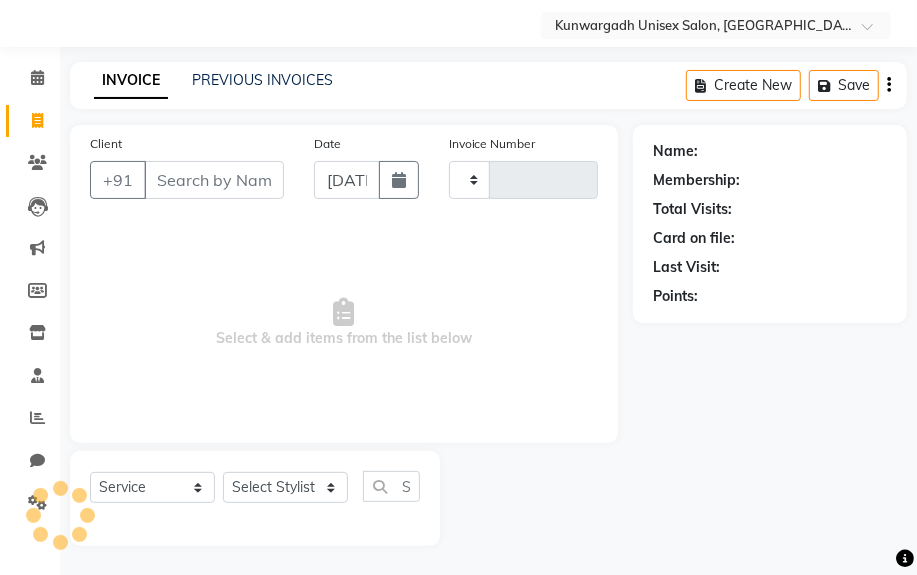 type on "2758" 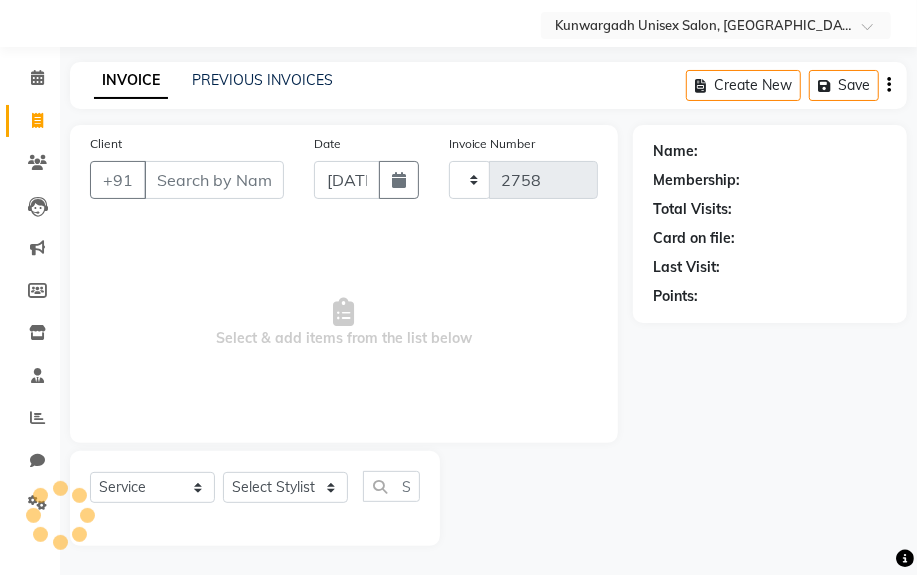 select on "7931" 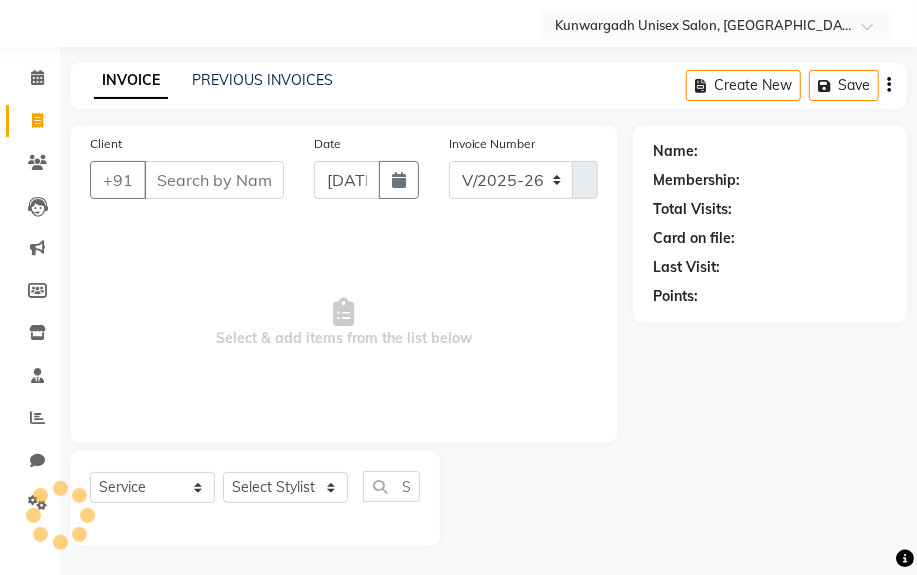 select on "product" 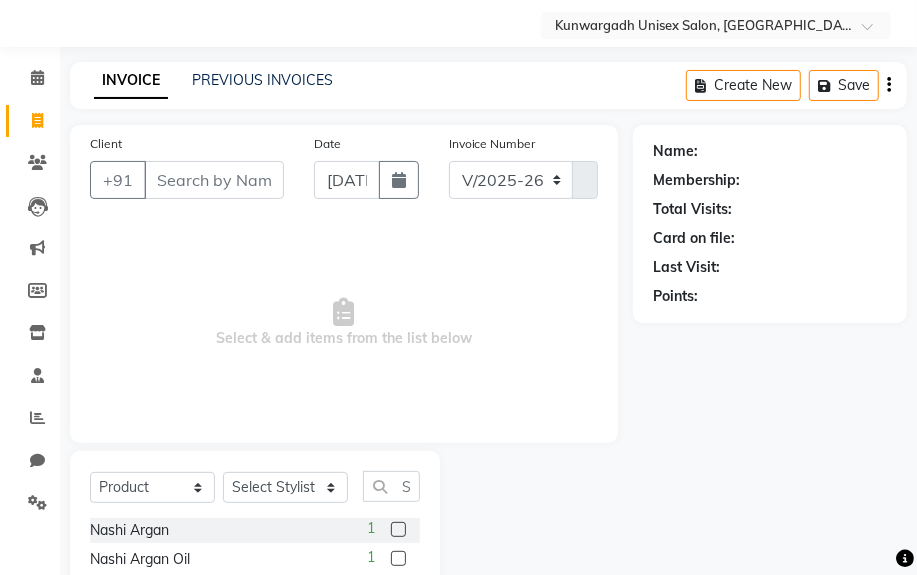 click on "08047224946 Select Location × Kunwargadh Unisex Salon,  Tikrapara English ENGLISH Español العربية मराठी हिंदी ગુજરાતી தமிழ் 中文 Notifications nothing to show Admin Manage Profile Change Password Sign out  Version:3.15.4  ☀ Kunwargadh Unisex Salon,  Tikrapara  Calendar  Invoice  Clients  Leads   Marketing  Members  Inventory  Staff  Reports  Chat  Settings Completed InProgress Upcoming Dropped Tentative Check-In Confirm Bookings Generate Report Segments Page Builder INVOICE PREVIOUS INVOICES Create New   Save  Client +91 Date [DATE] Invoice Number V/2025 V/[PHONE_NUMBER]  Select & add items from the list below  Select  Service  Product  Membership  Package Voucher Prepaid Gift Card  Select Stylist [PERSON_NAME] Sir  Chiku [PERSON_NAME] [PERSON_NAME]  [PERSON_NAME]   [PERSON_NAME]  [PERSON_NAME]  [PERSON_NAME]  Nashi Argan   1 Nashi Argan Oil   1 Nashi Argan   1 Liss Unlimlited   1 CVpro    0 CVpro  3 CVpro Cleanser   3 (Liss Unlimited)  0 XTenso-Care (Masque)  0" at bounding box center (458, 362) 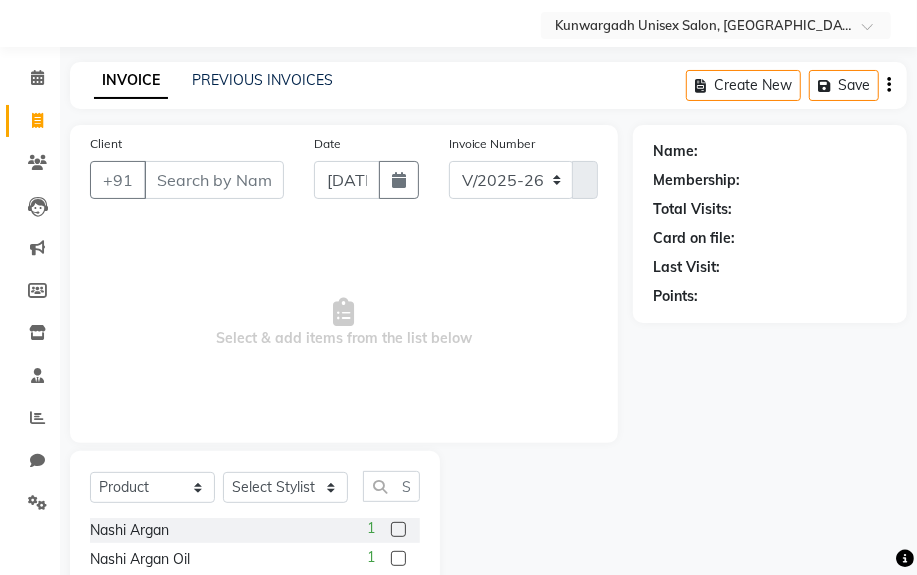 click on "PREVIOUS INVOICES" 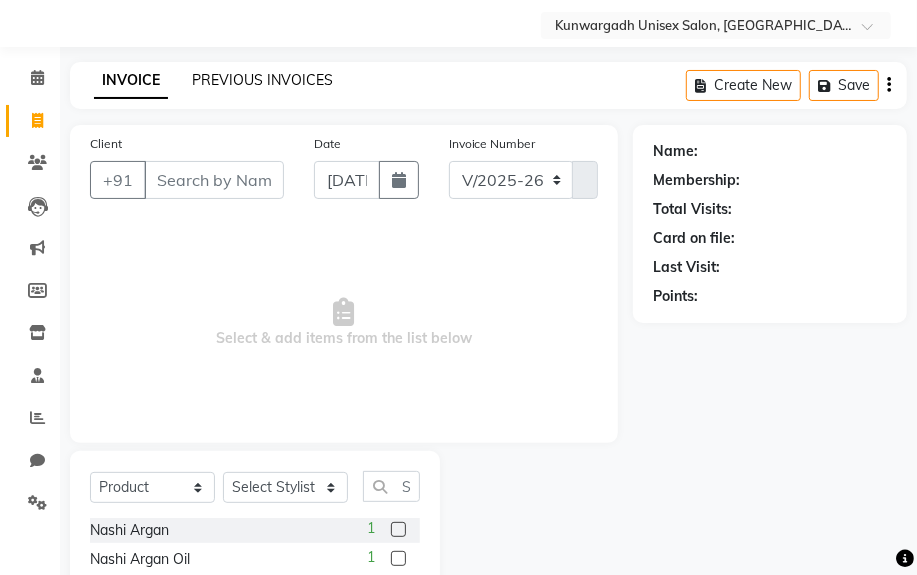 click on "PREVIOUS INVOICES" 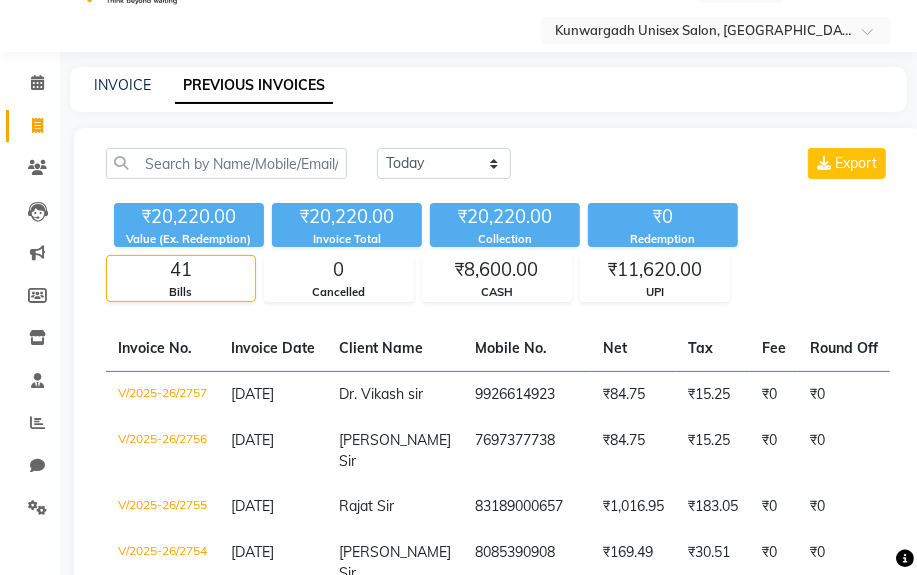 scroll, scrollTop: 52, scrollLeft: 0, axis: vertical 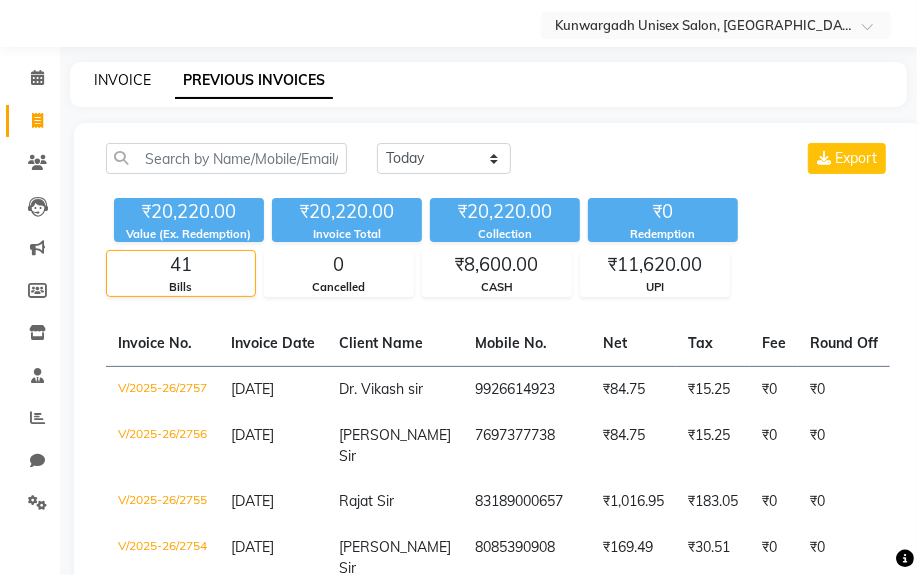 click on "INVOICE" 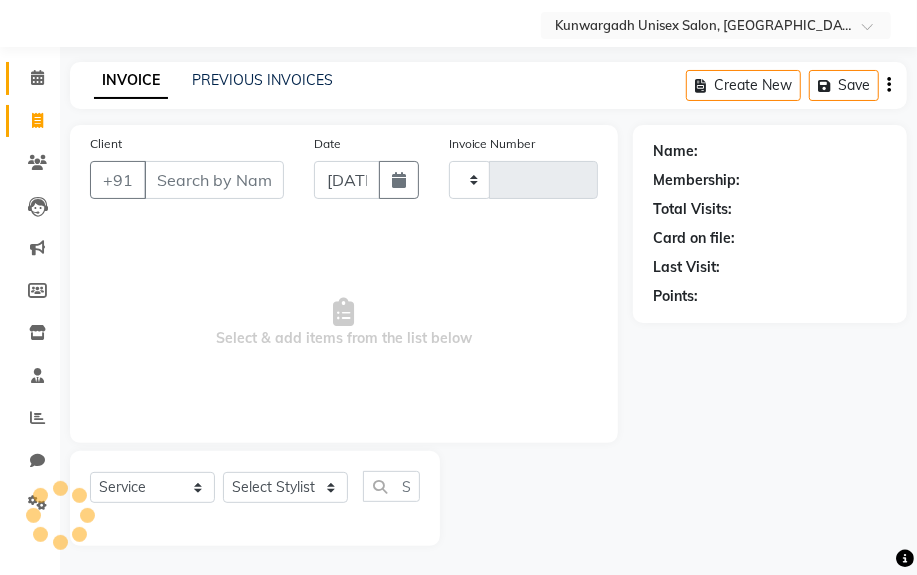 type on "2758" 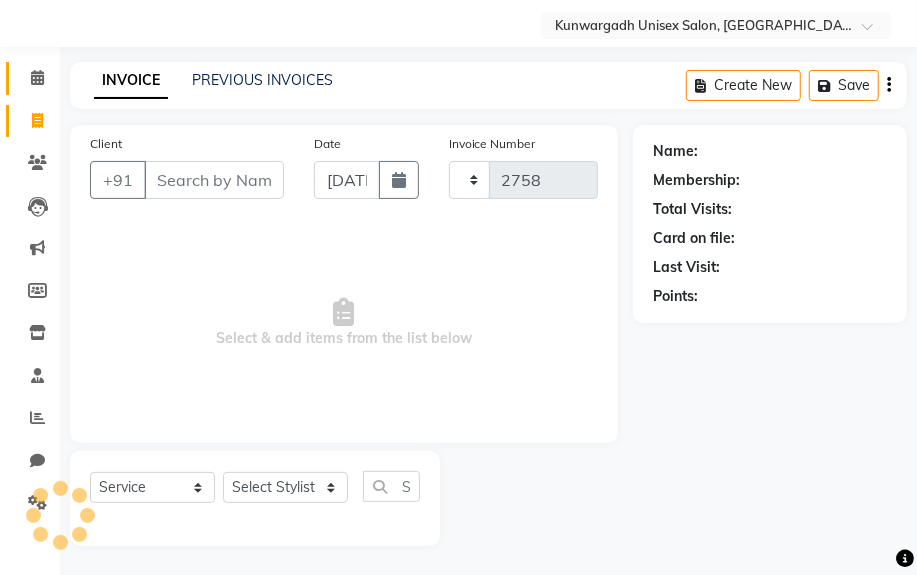 select on "7931" 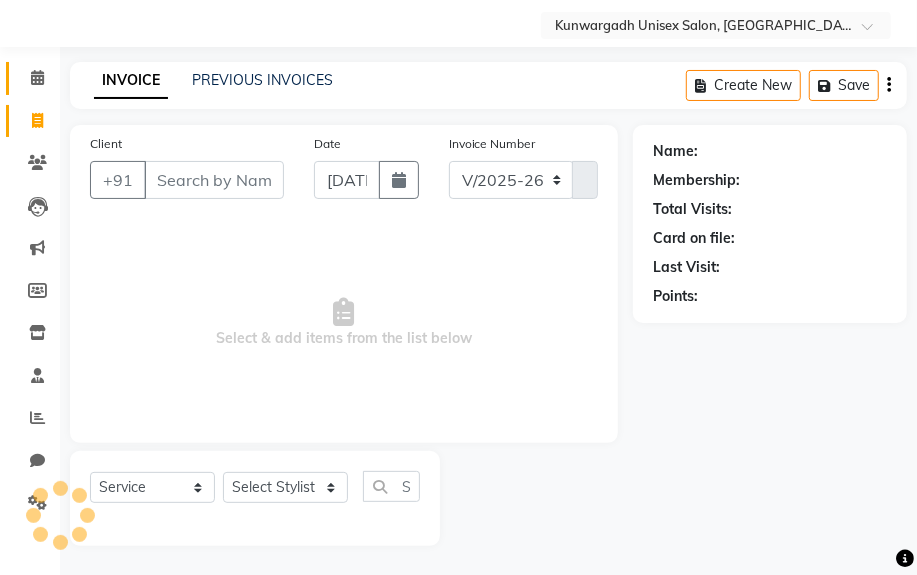 click on "Calendar" 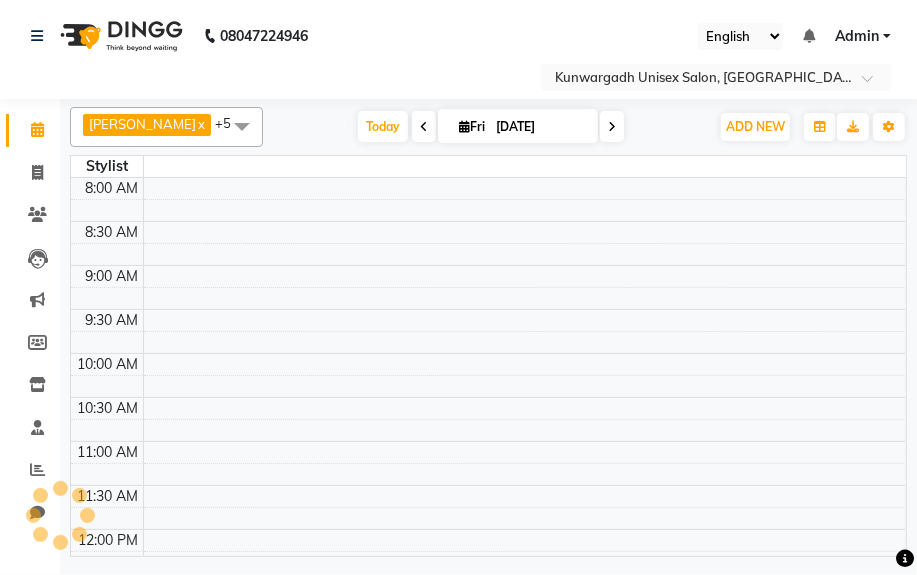 scroll, scrollTop: 0, scrollLeft: 0, axis: both 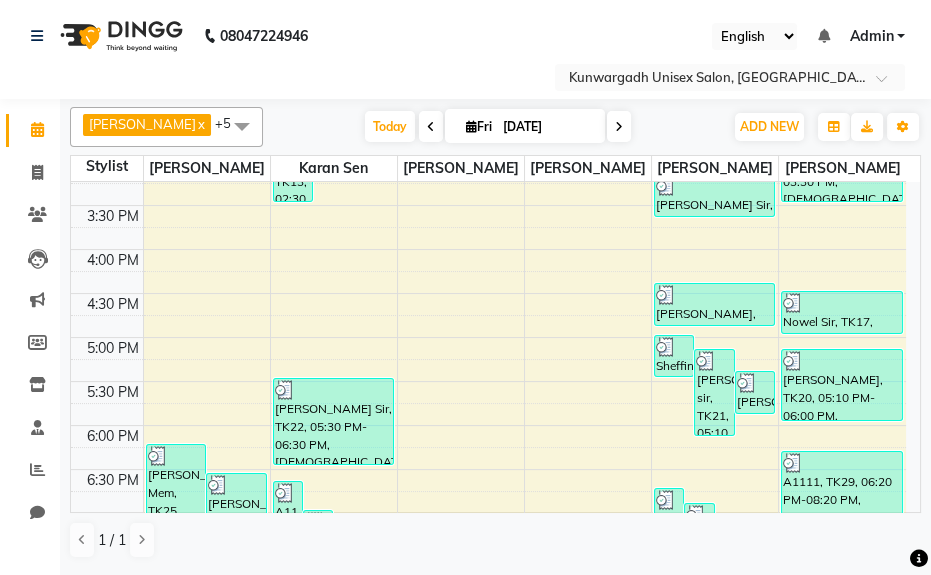click at bounding box center (242, 126) 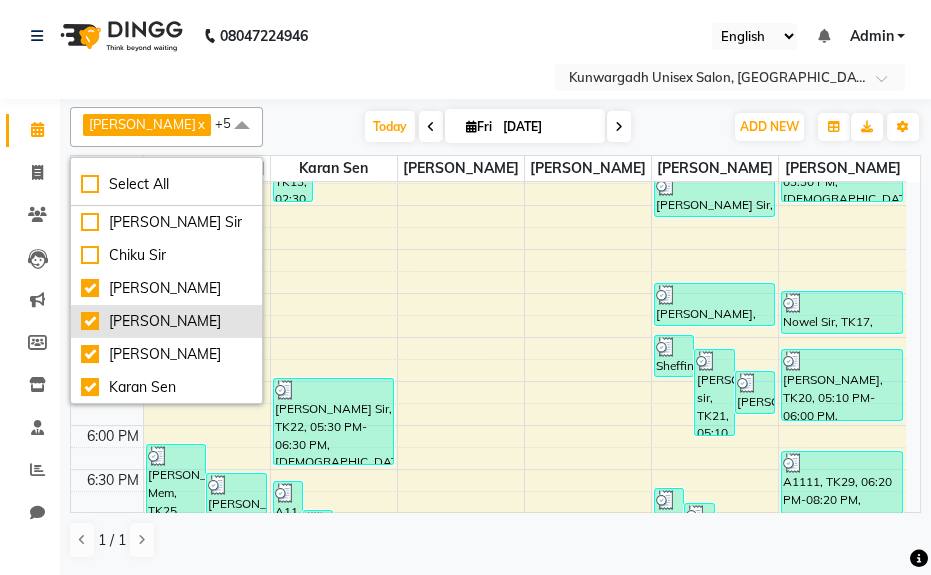 click on "[PERSON_NAME]" at bounding box center (166, 321) 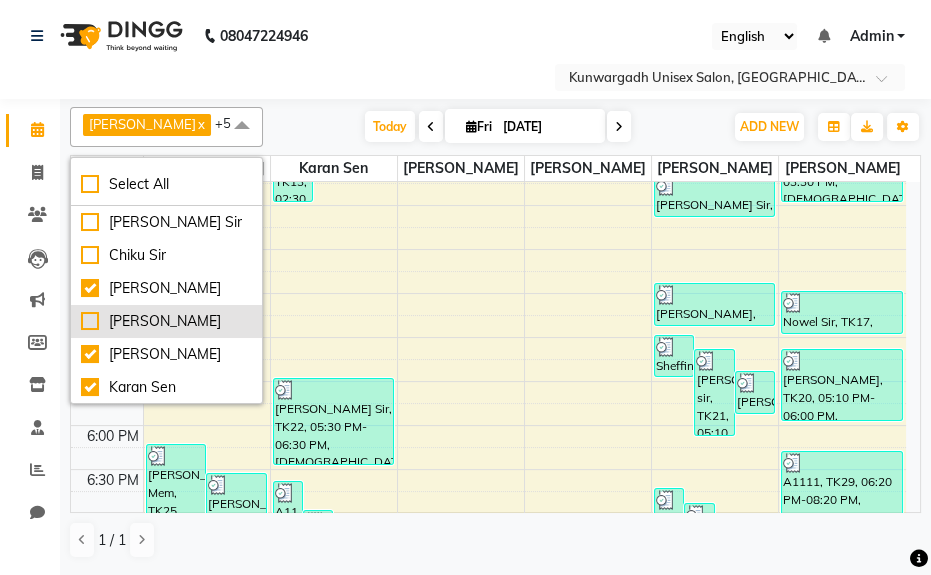 checkbox on "false" 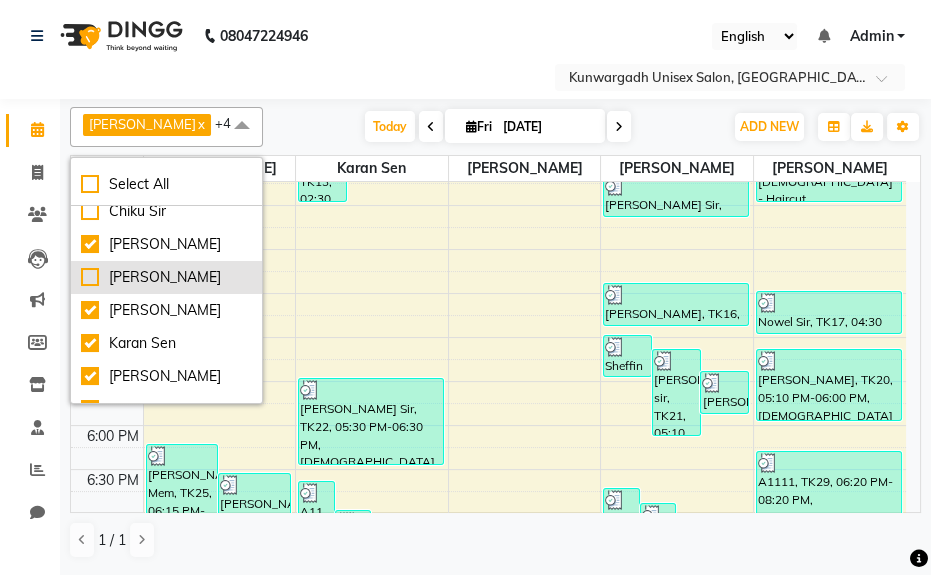 scroll, scrollTop: 66, scrollLeft: 0, axis: vertical 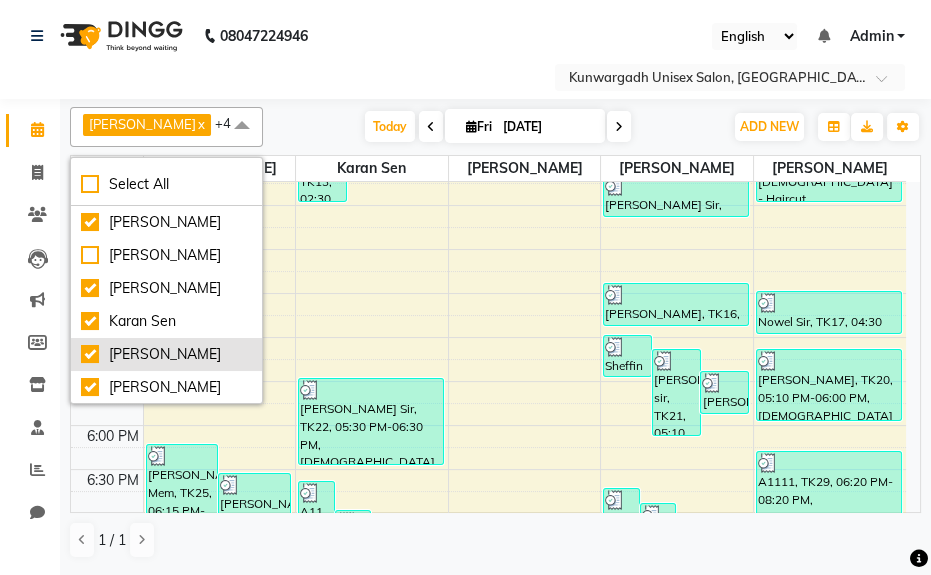 click on "[PERSON_NAME]" at bounding box center (166, 354) 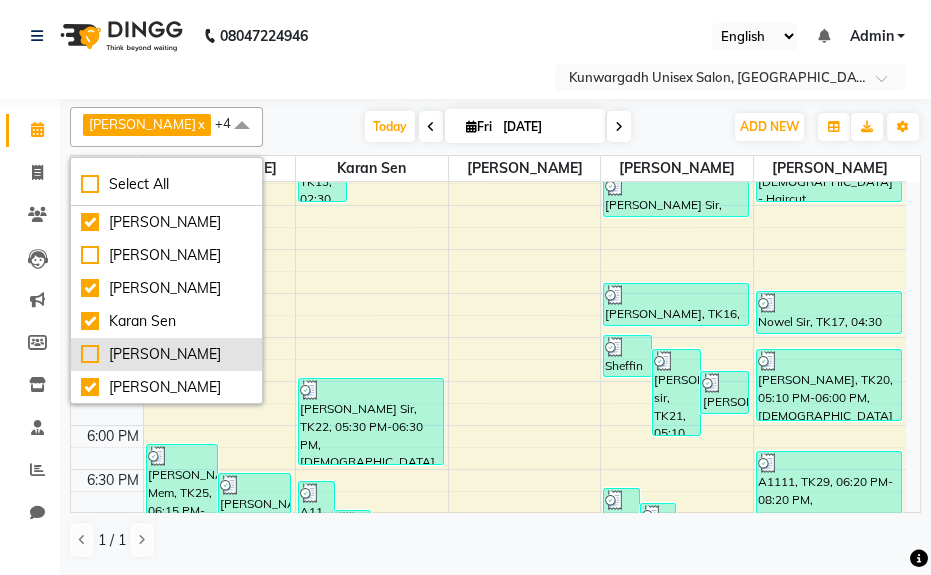 checkbox on "false" 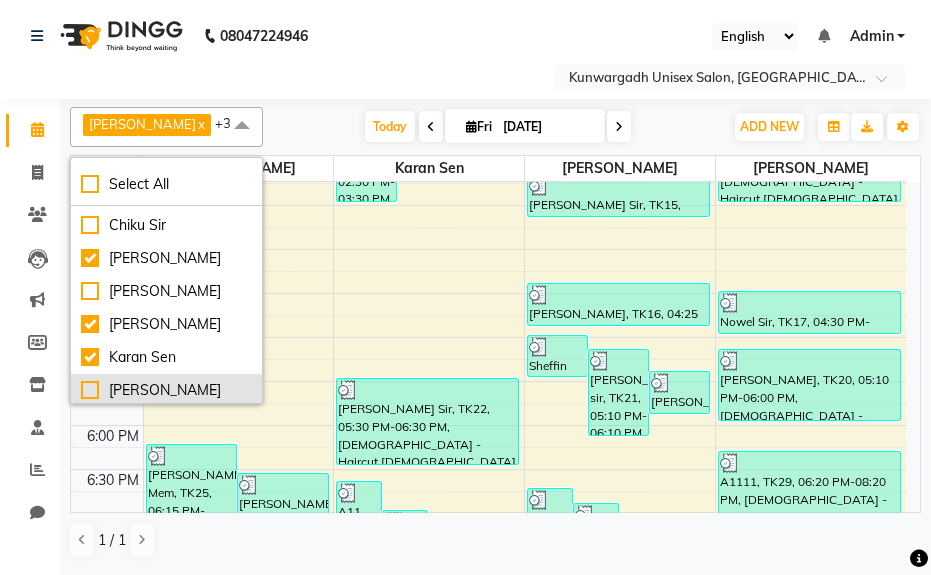 scroll, scrollTop: 0, scrollLeft: 0, axis: both 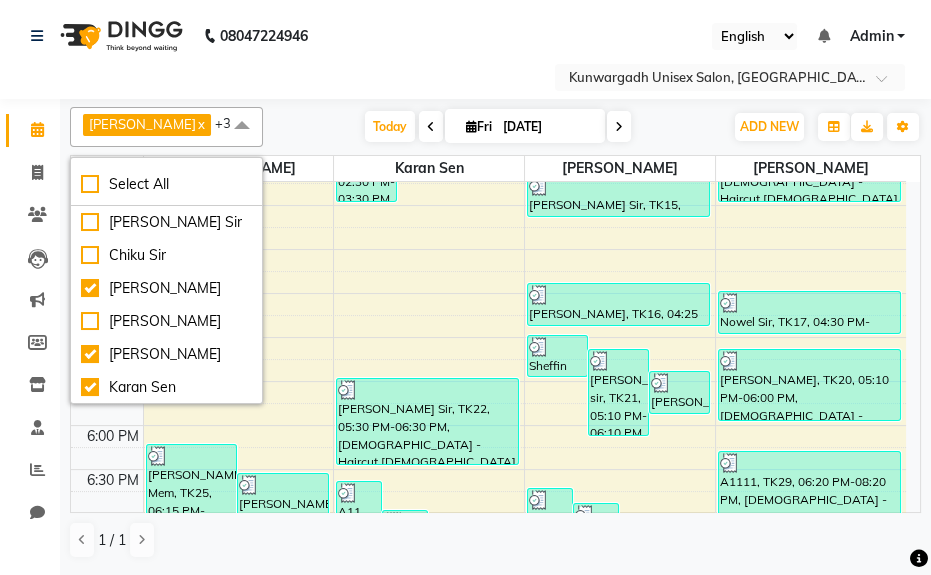 click at bounding box center (242, 126) 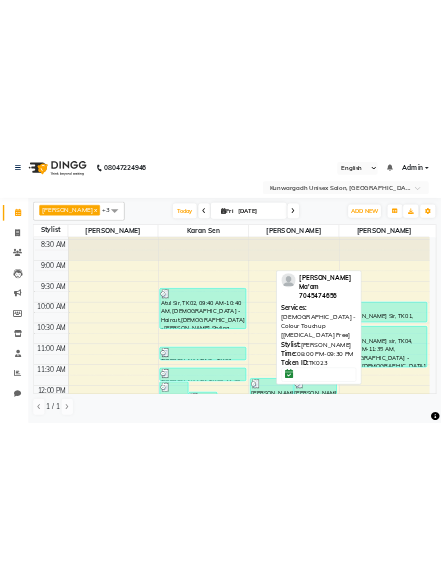 scroll, scrollTop: 0, scrollLeft: 0, axis: both 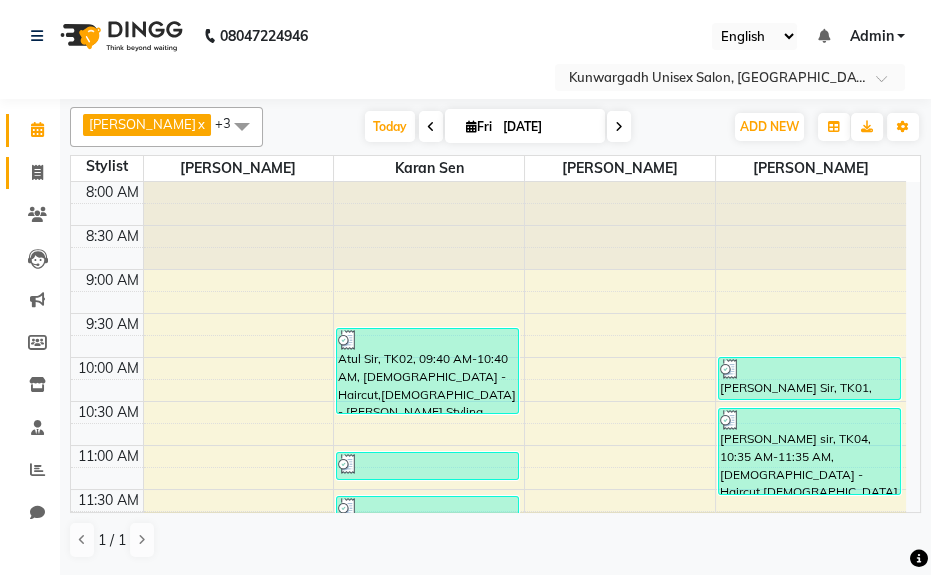 click on "Invoice" 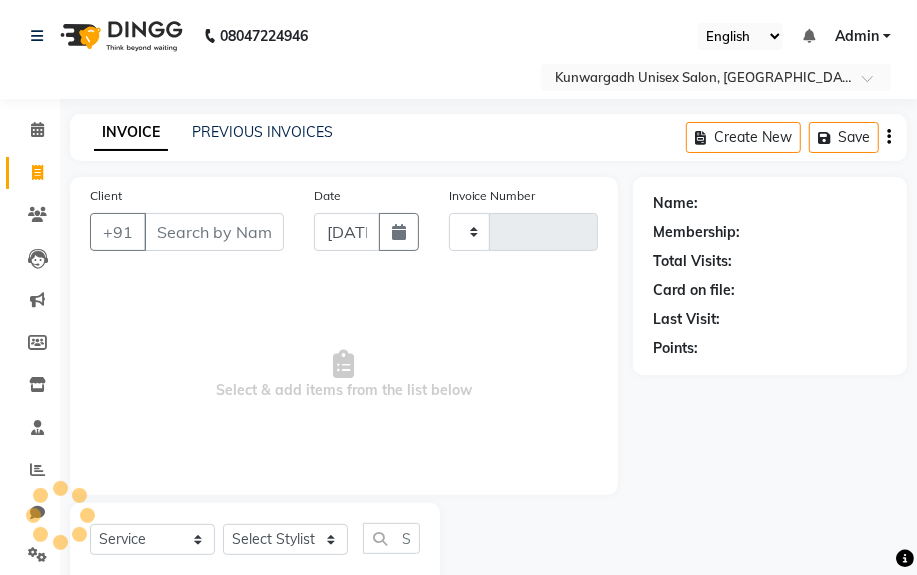 type on "2758" 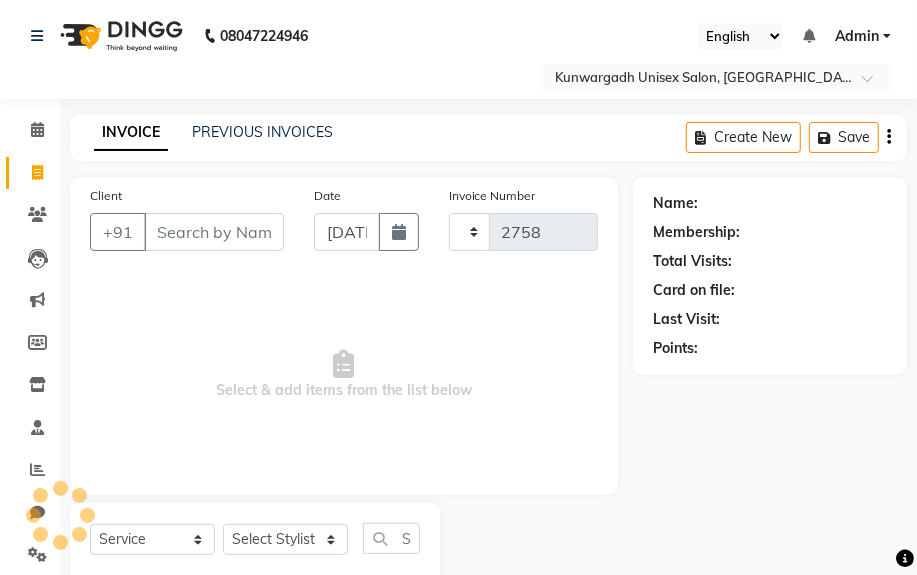 select on "7931" 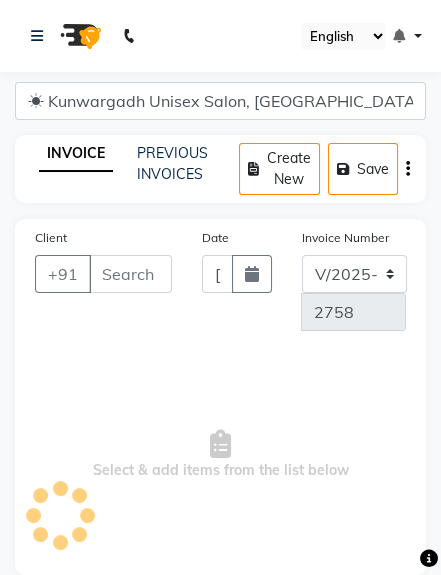 select on "product" 